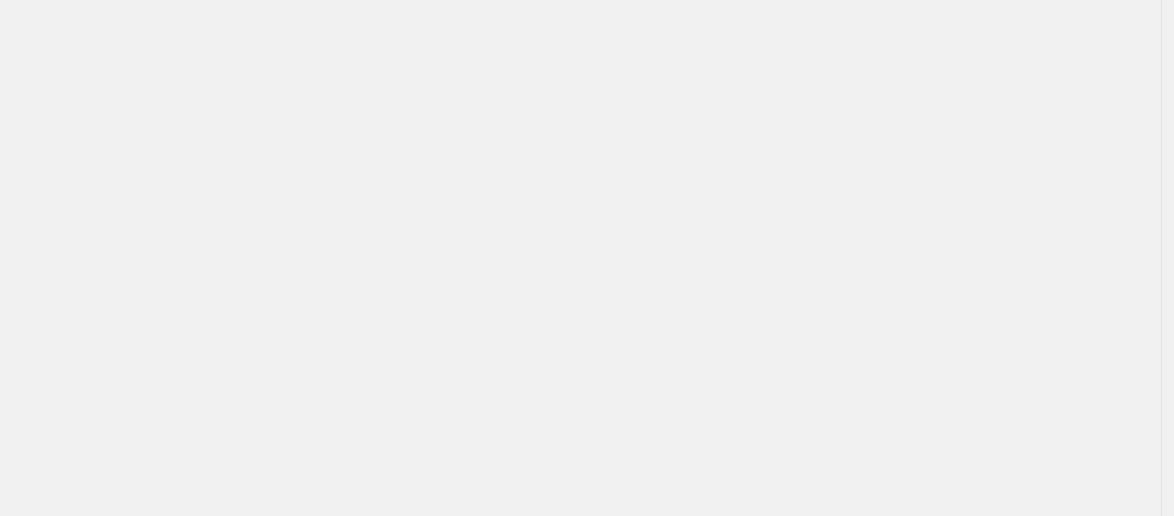 scroll, scrollTop: 0, scrollLeft: 0, axis: both 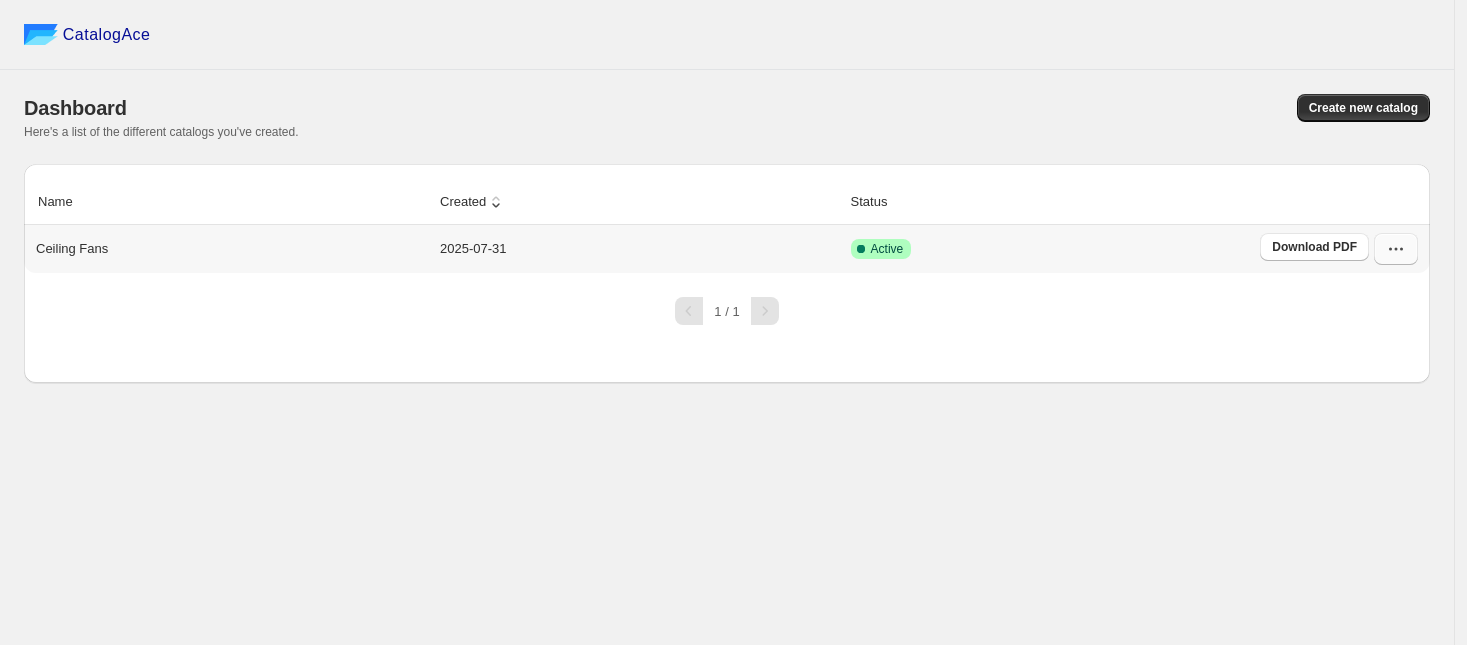 click 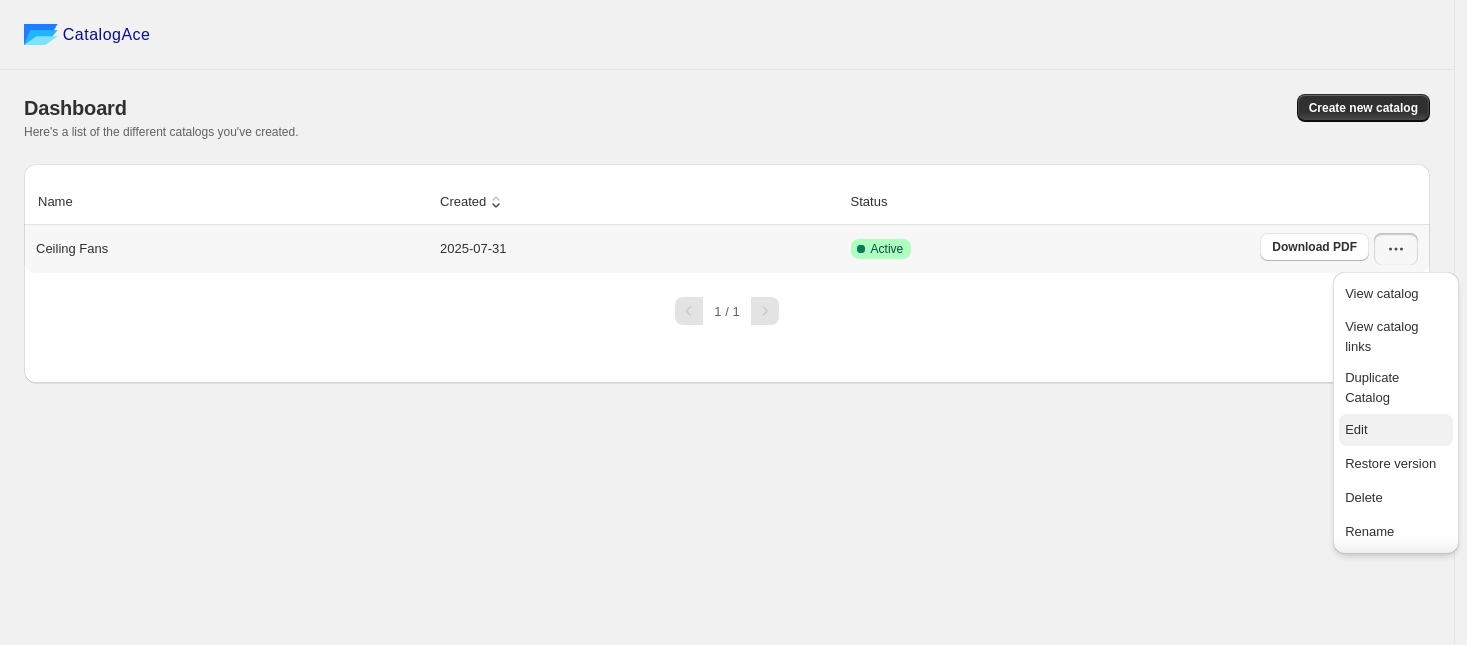 click on "Edit" at bounding box center (1356, 429) 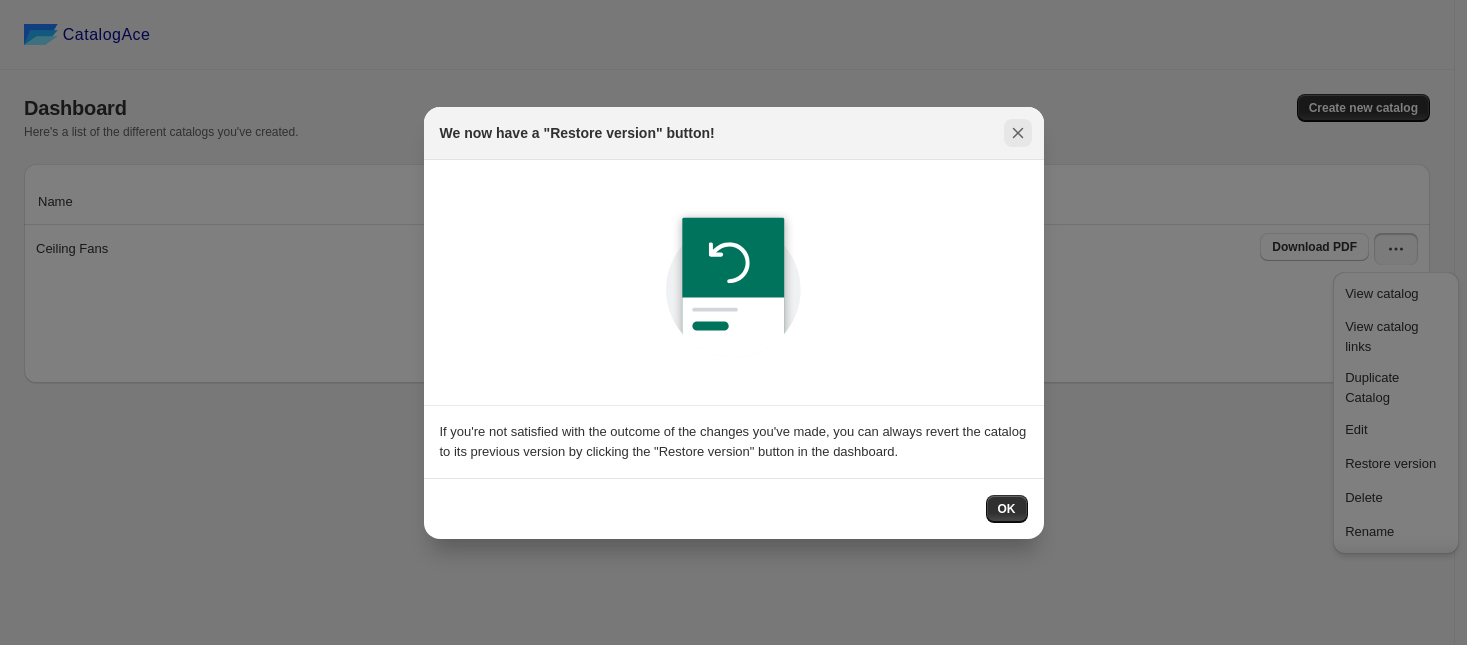 click 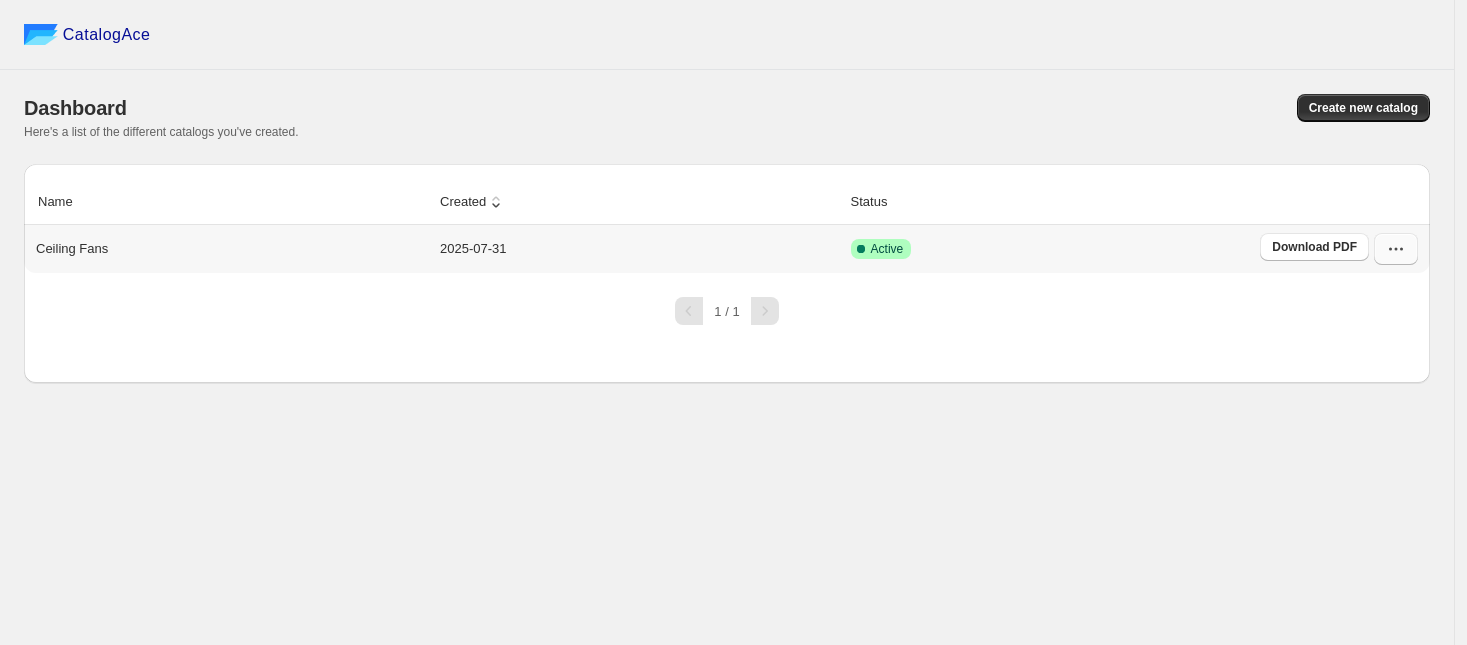 click 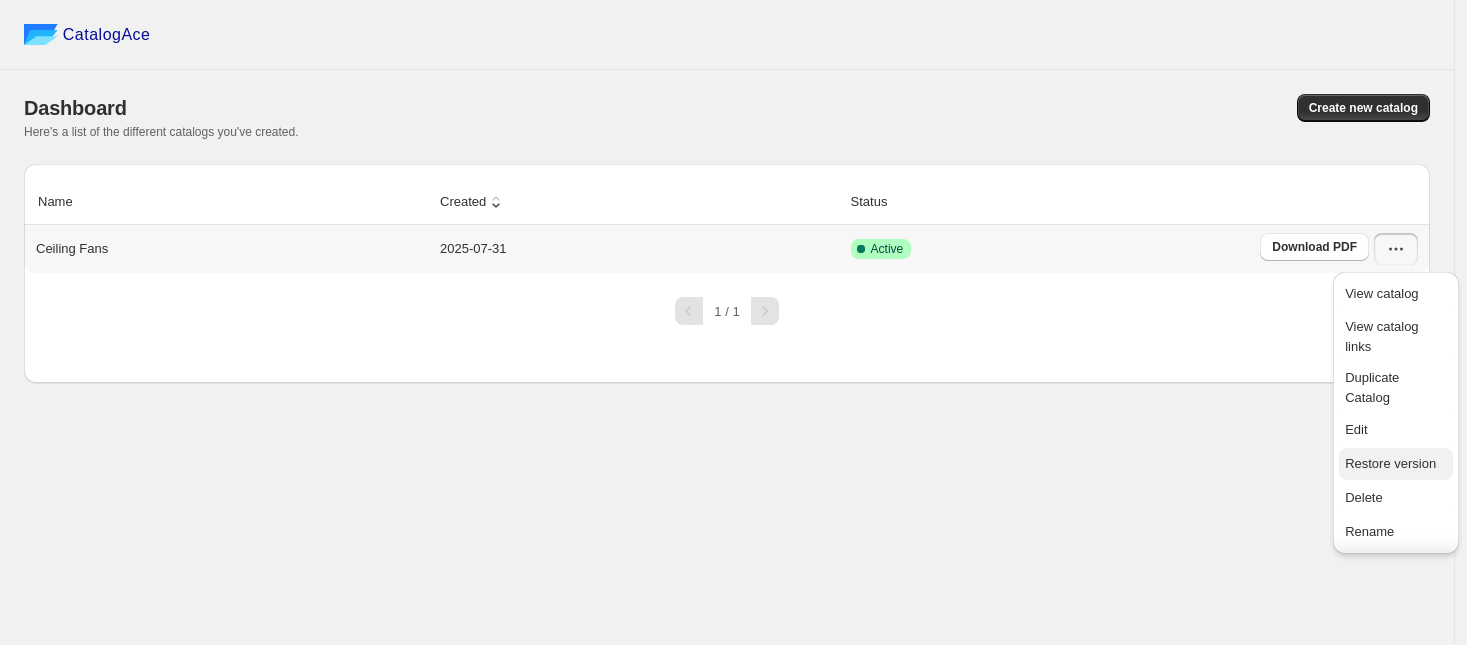 click on "Restore version" at bounding box center (1390, 463) 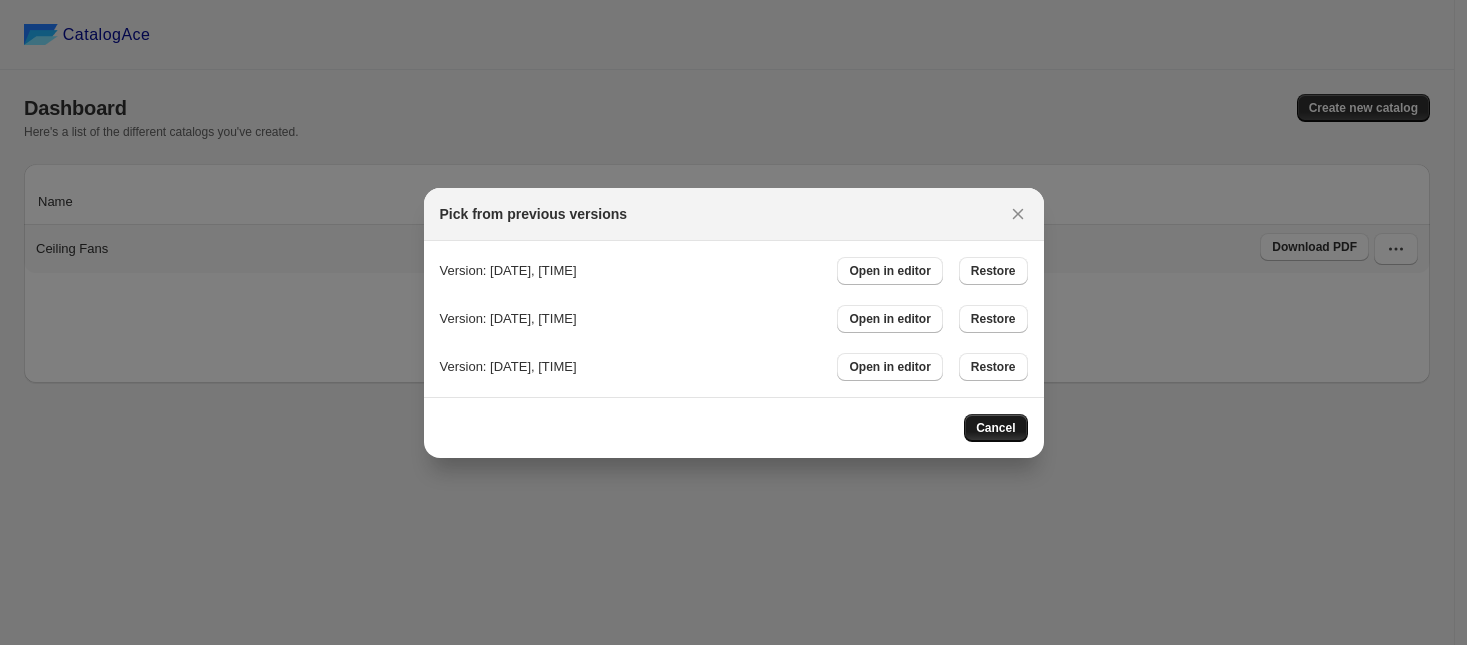 click on "Cancel" at bounding box center (995, 428) 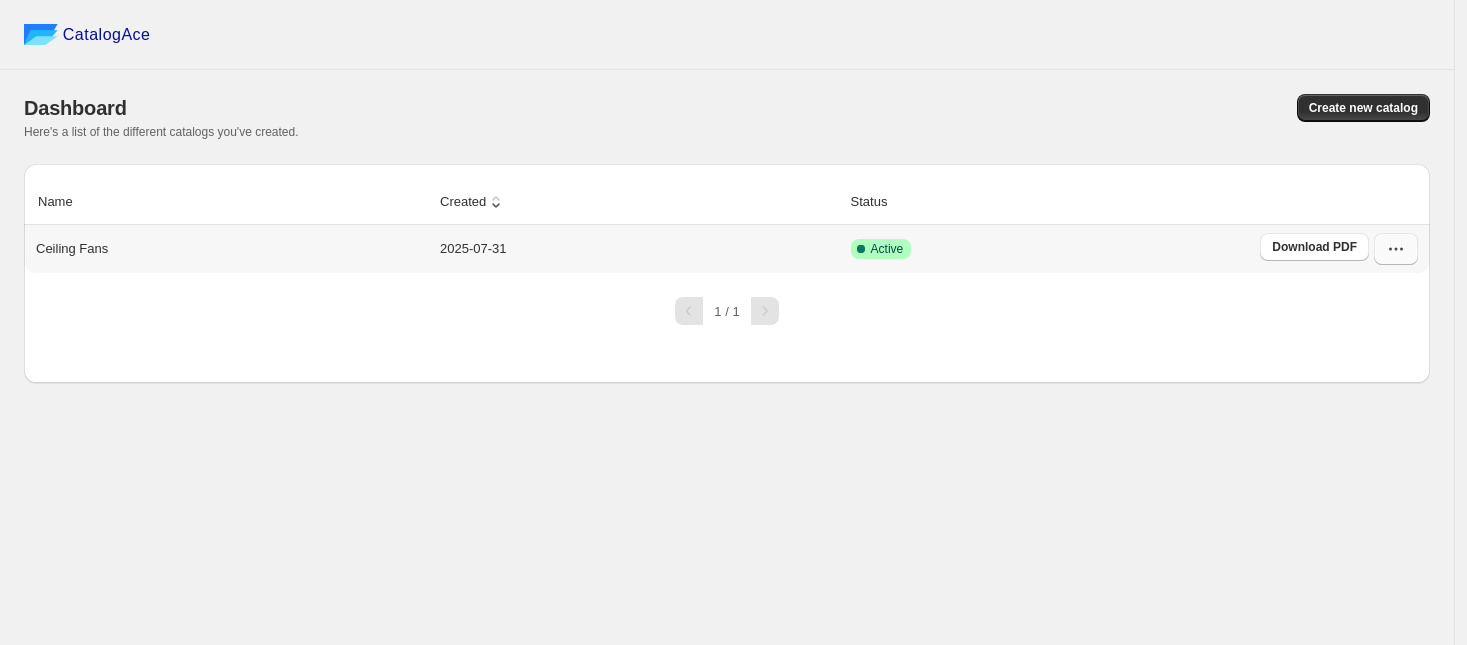 click 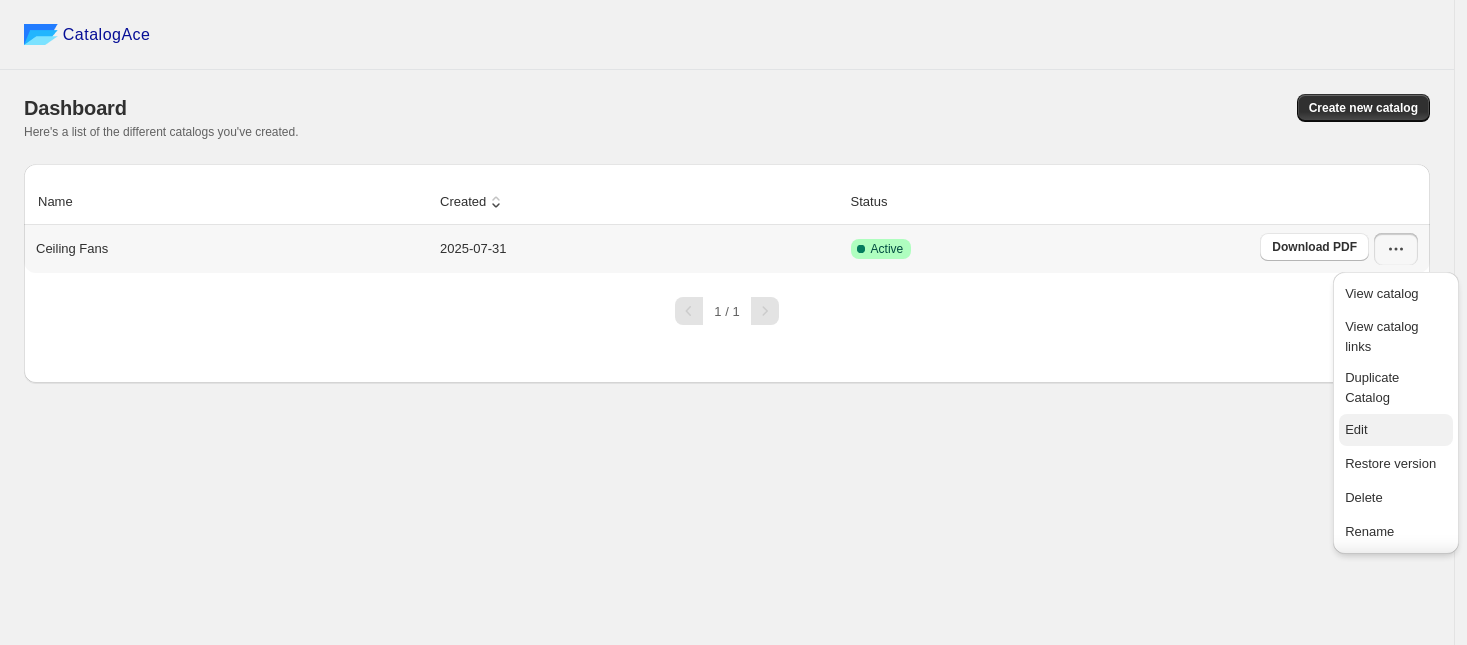 click on "Edit" at bounding box center (1356, 429) 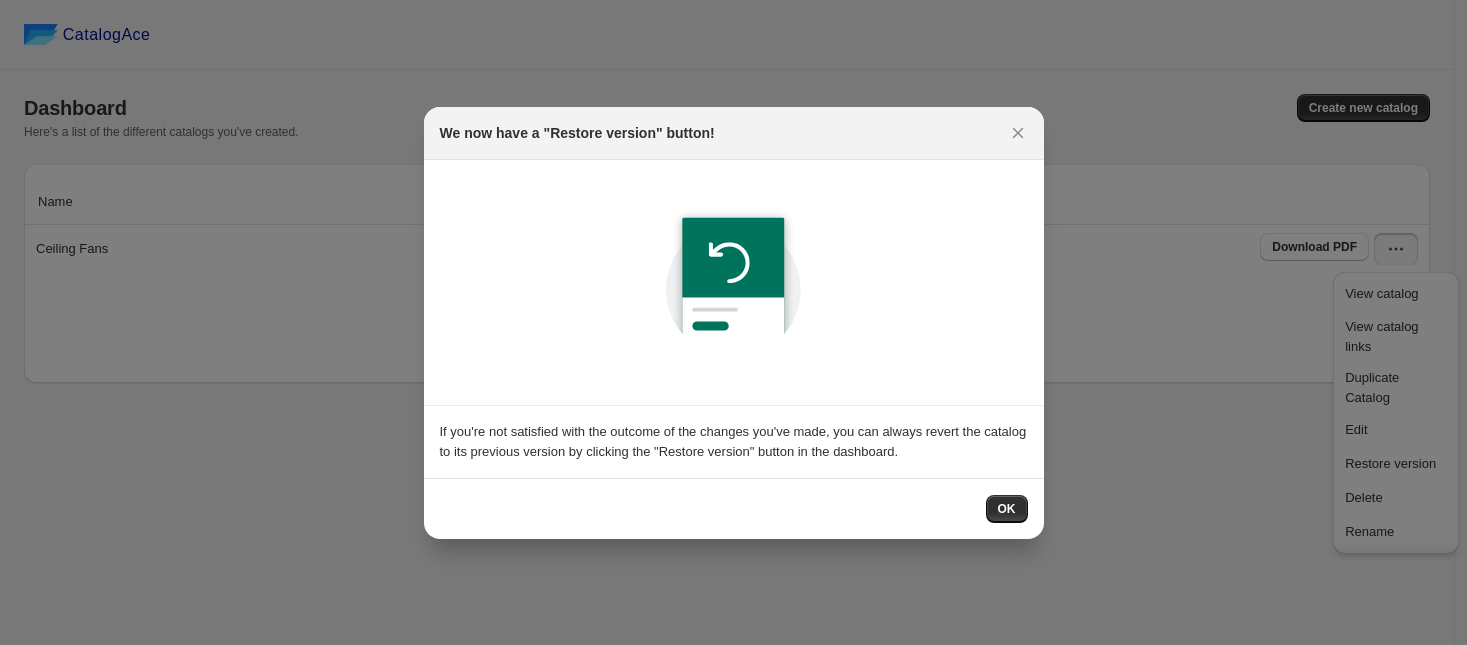 click on "OK" at bounding box center [1007, 509] 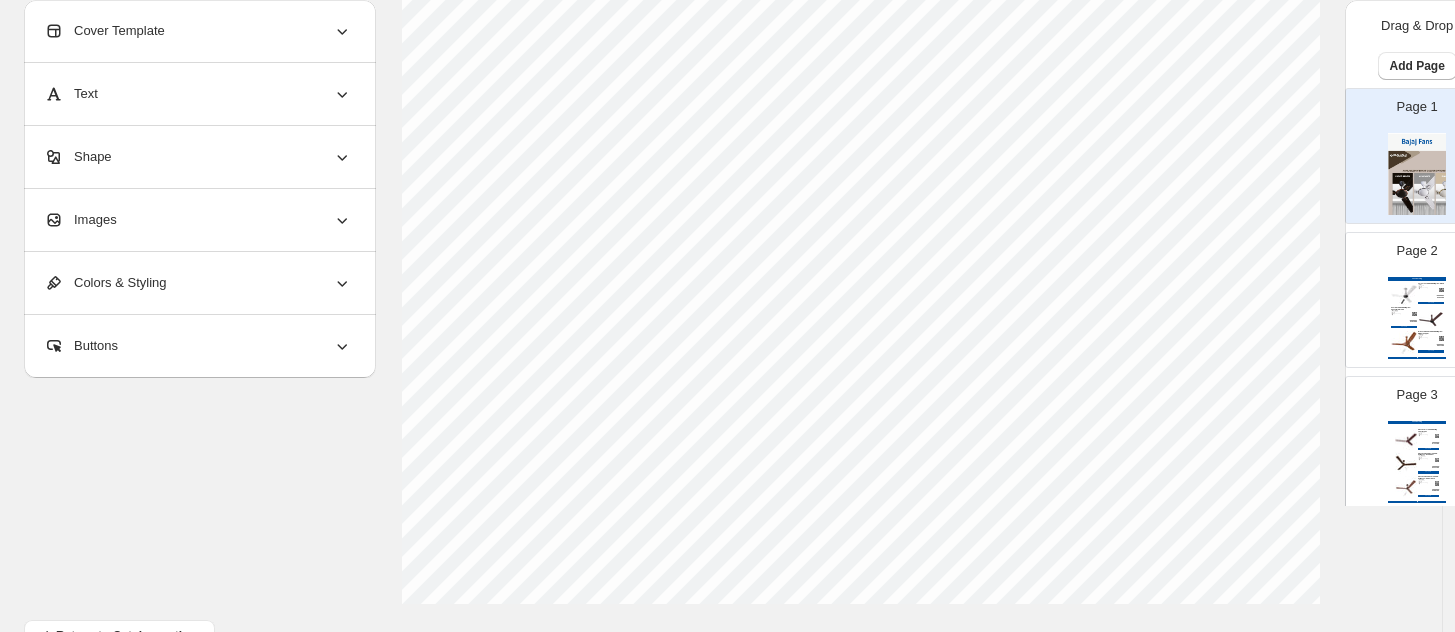 scroll, scrollTop: 792, scrollLeft: 0, axis: vertical 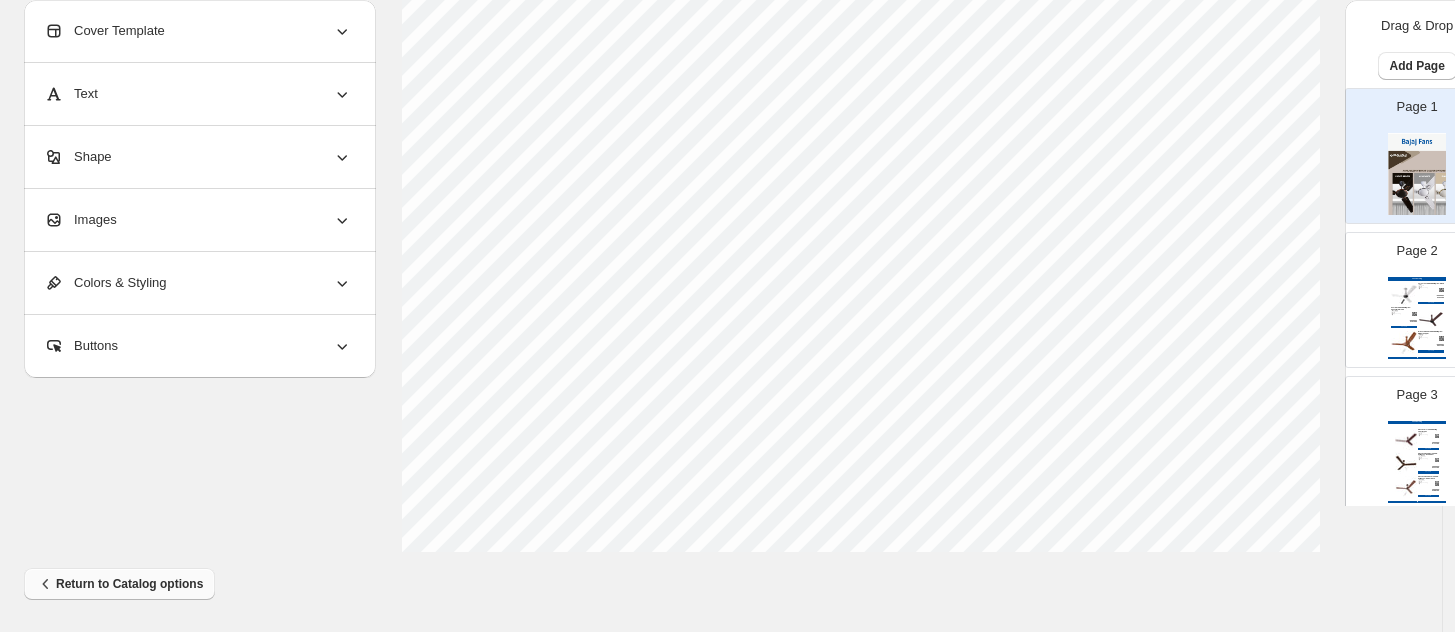 click on "Return to Catalog options" at bounding box center [119, 584] 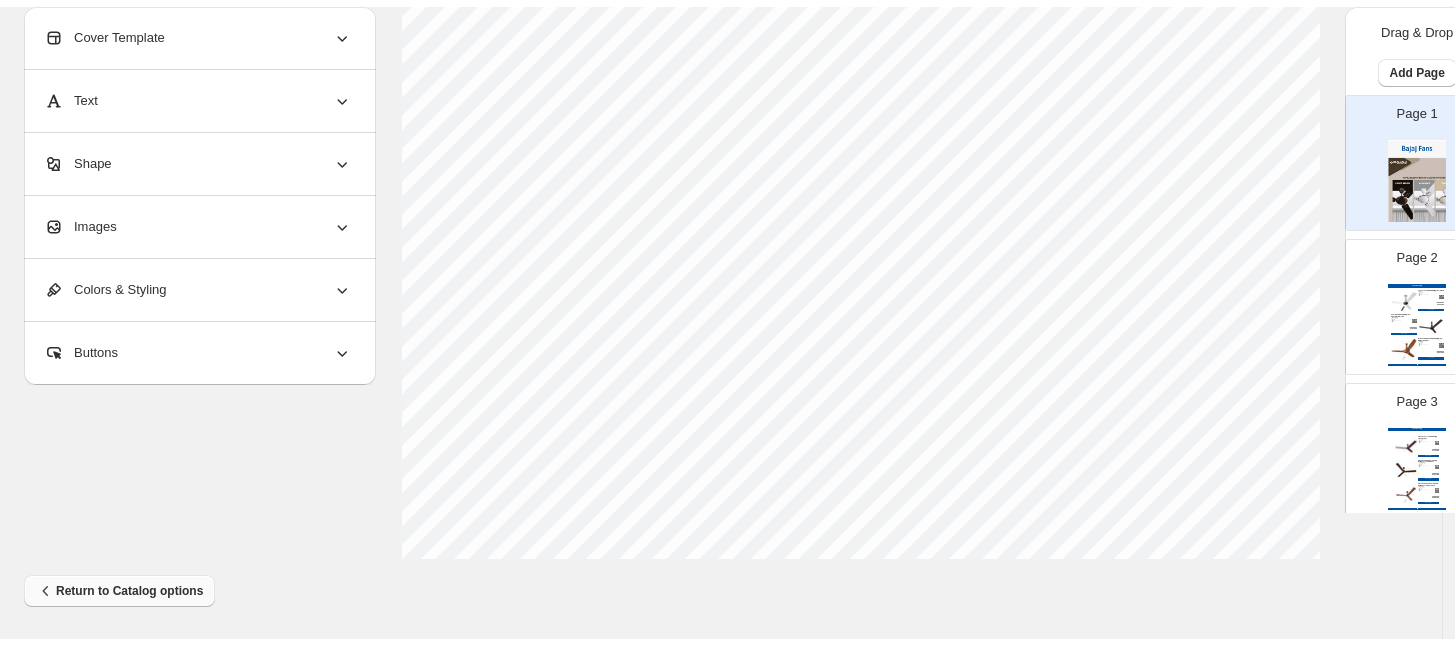 scroll, scrollTop: 0, scrollLeft: 0, axis: both 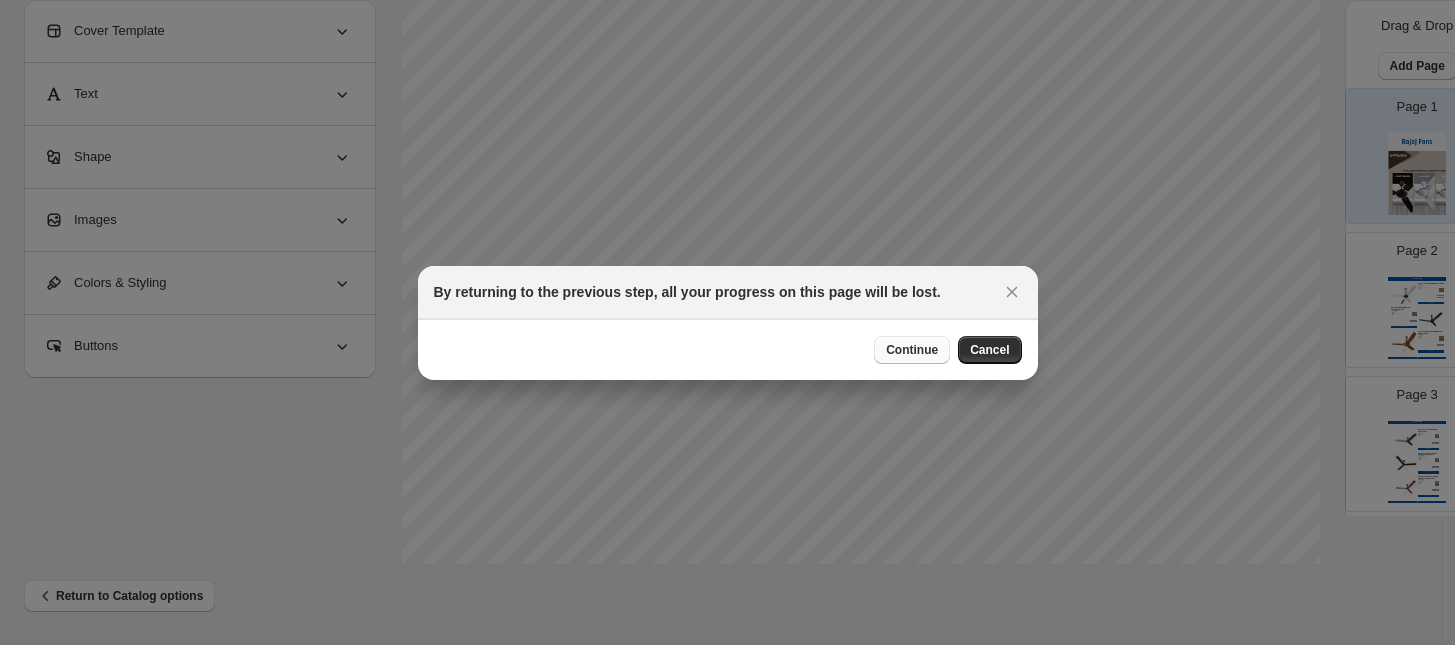 click on "Continue" at bounding box center (912, 350) 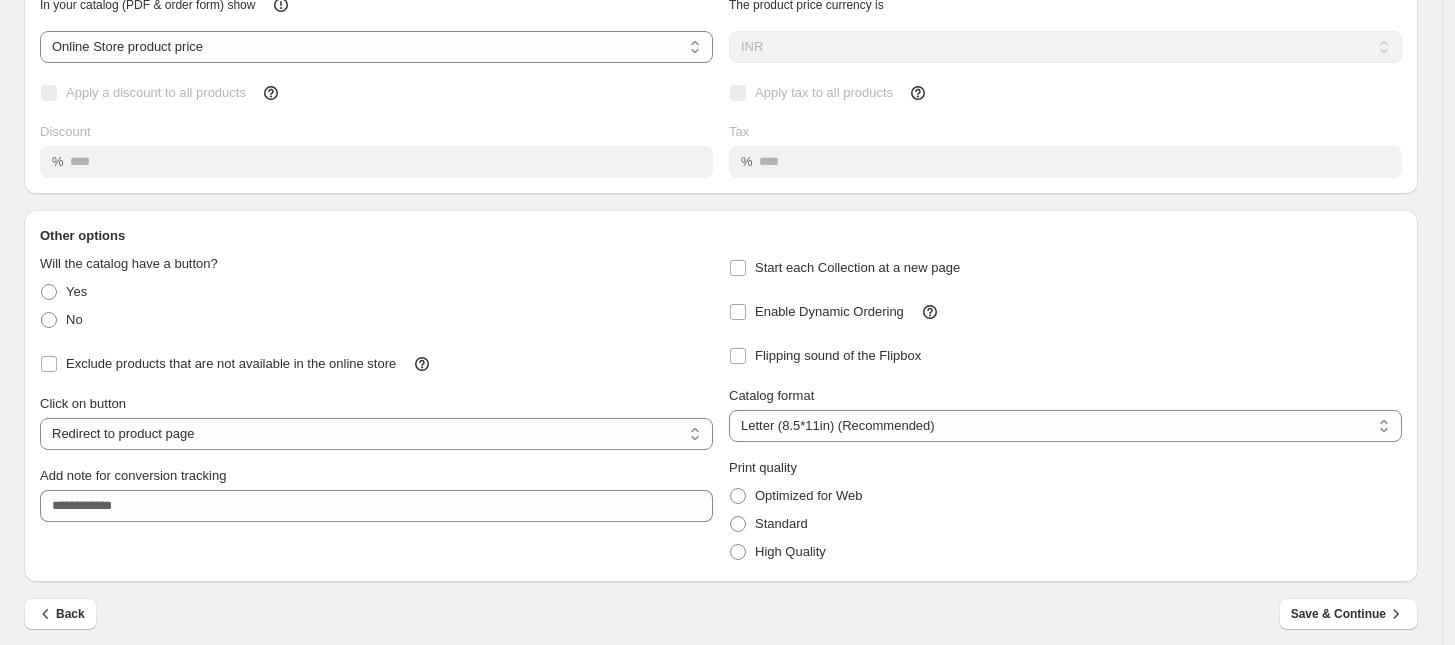 scroll, scrollTop: 155, scrollLeft: 0, axis: vertical 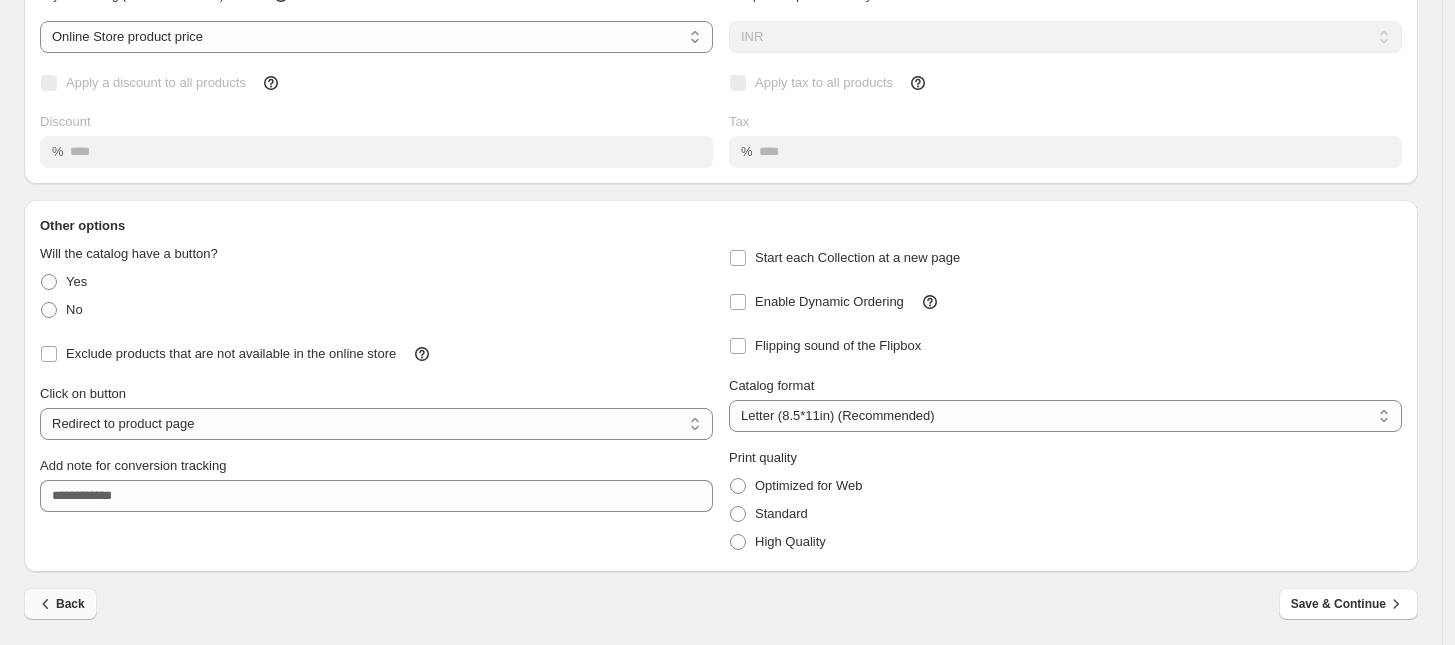 click on "Back" at bounding box center (60, 604) 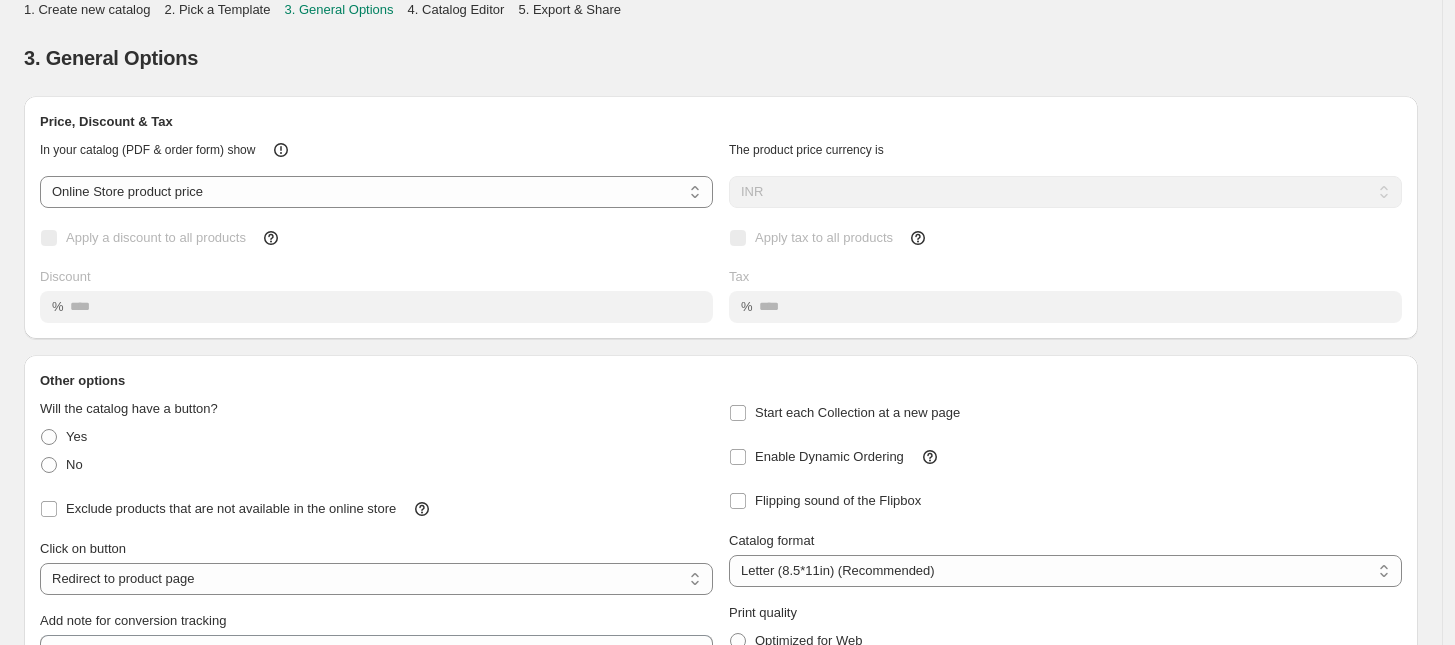 scroll, scrollTop: 155, scrollLeft: 0, axis: vertical 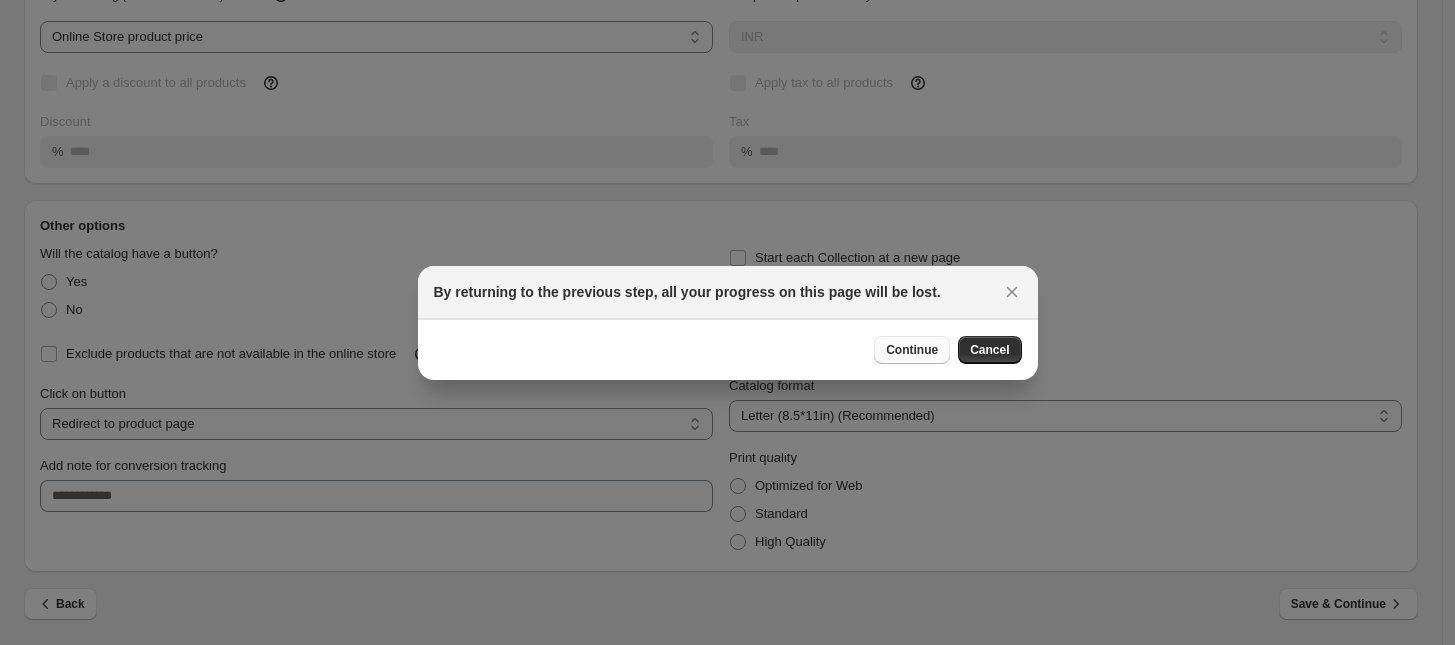 click on "Continue" at bounding box center [912, 350] 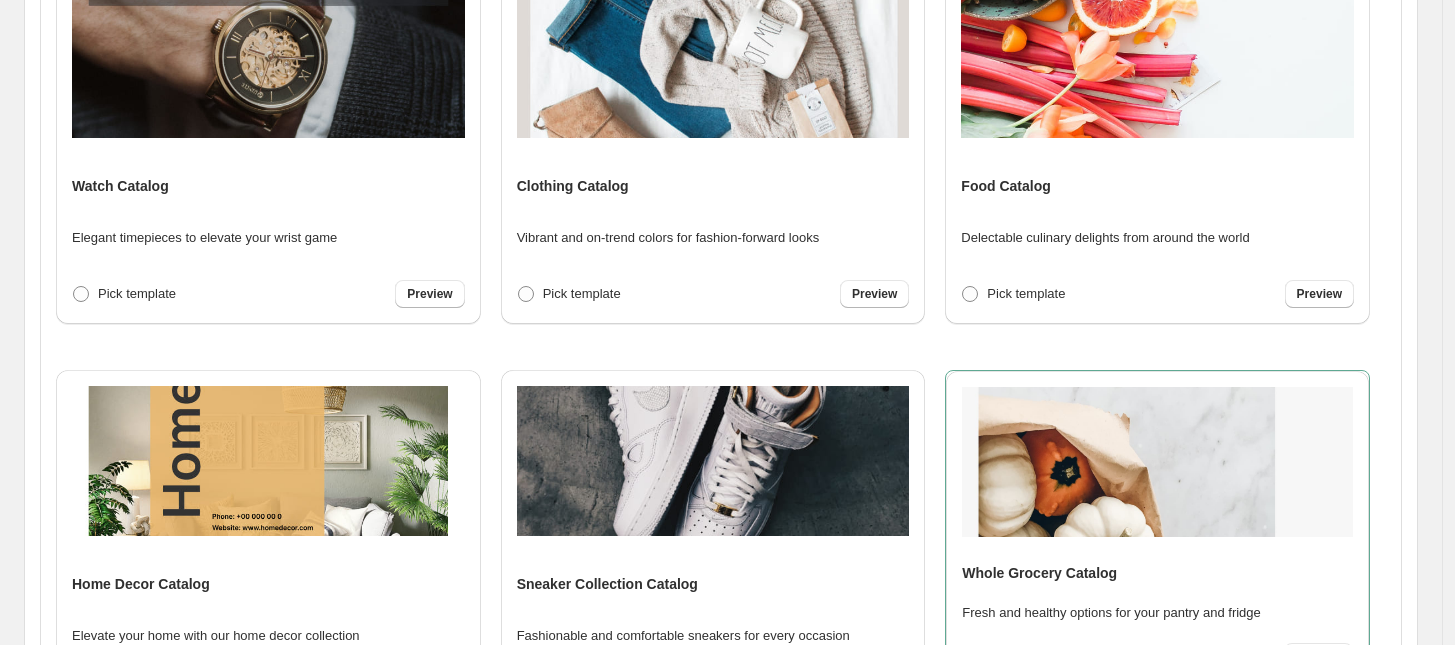 scroll, scrollTop: 500, scrollLeft: 0, axis: vertical 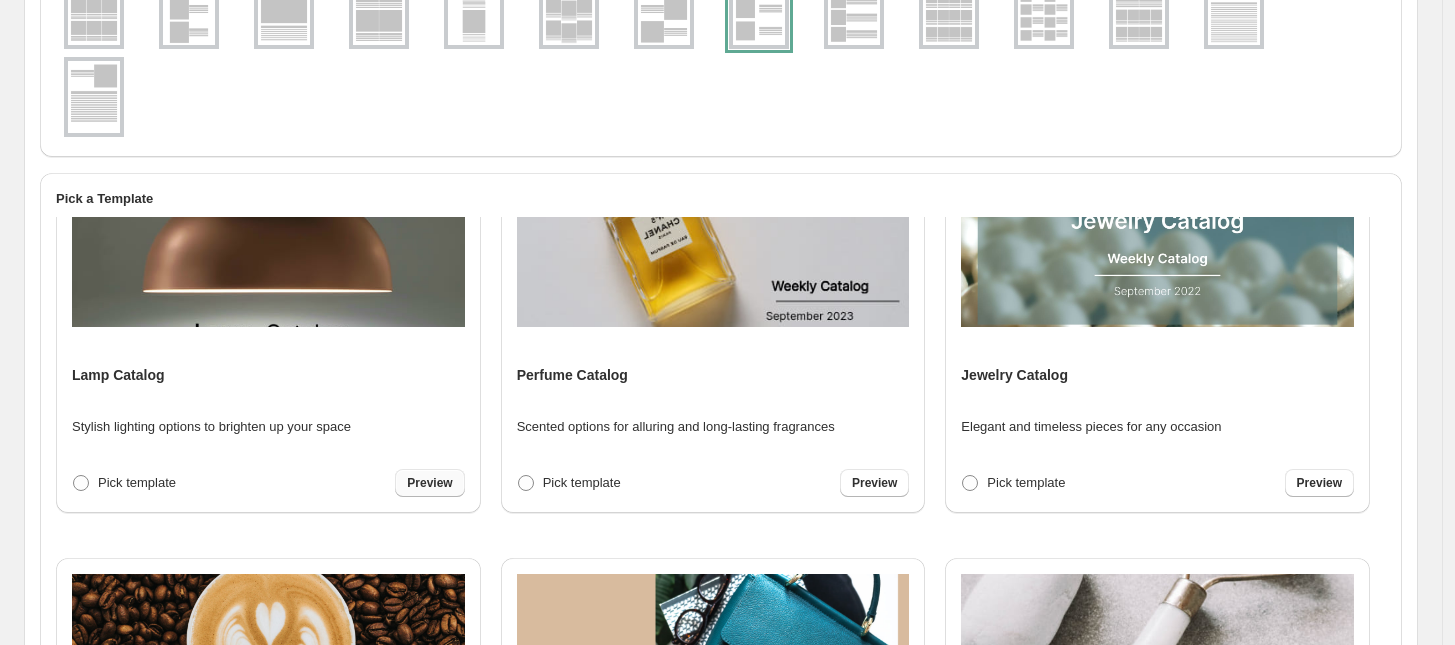 click on "Preview" at bounding box center [429, 483] 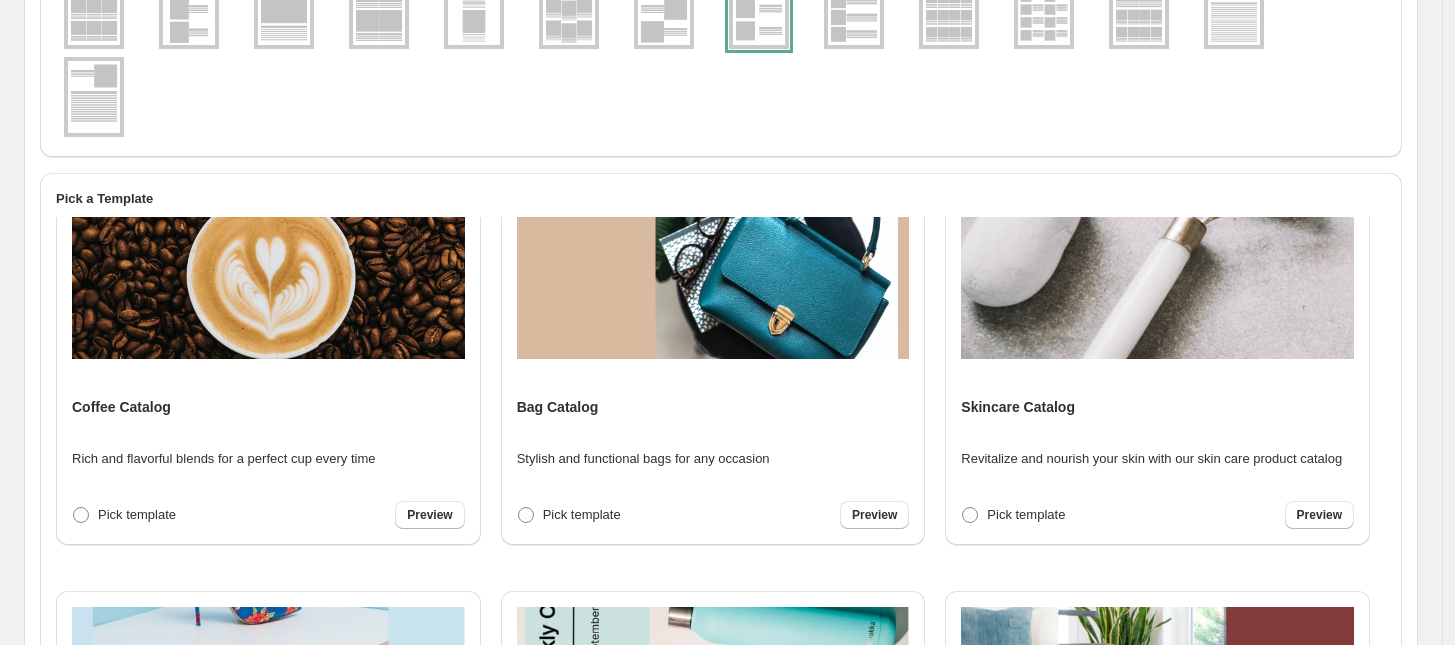 scroll, scrollTop: 1617, scrollLeft: 0, axis: vertical 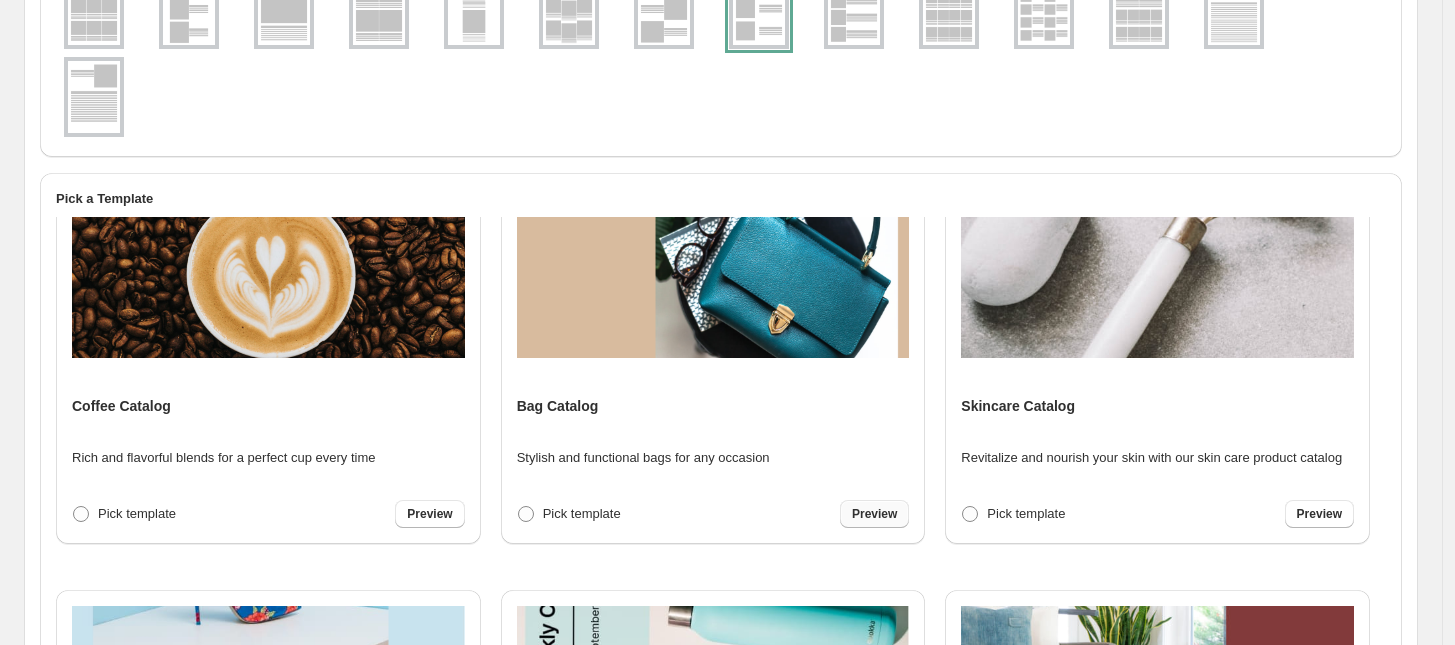click on "Preview" at bounding box center (874, 514) 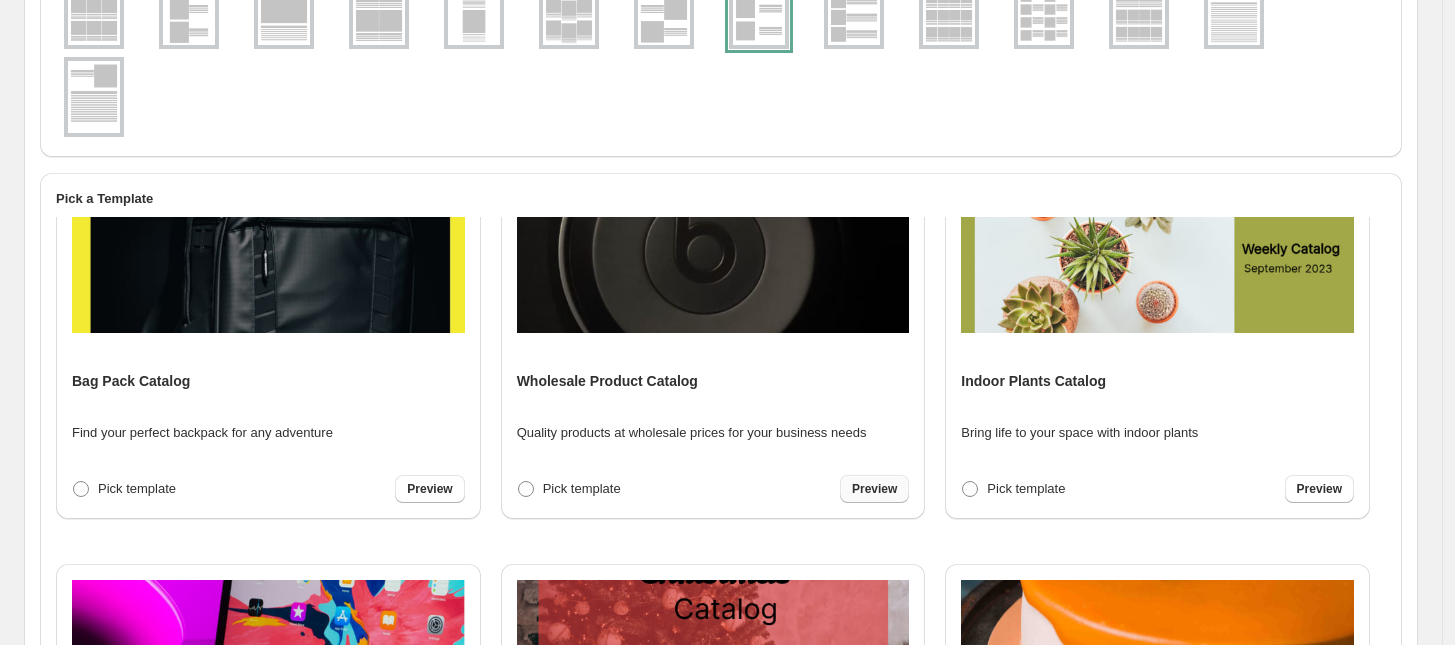 scroll, scrollTop: 2440, scrollLeft: 0, axis: vertical 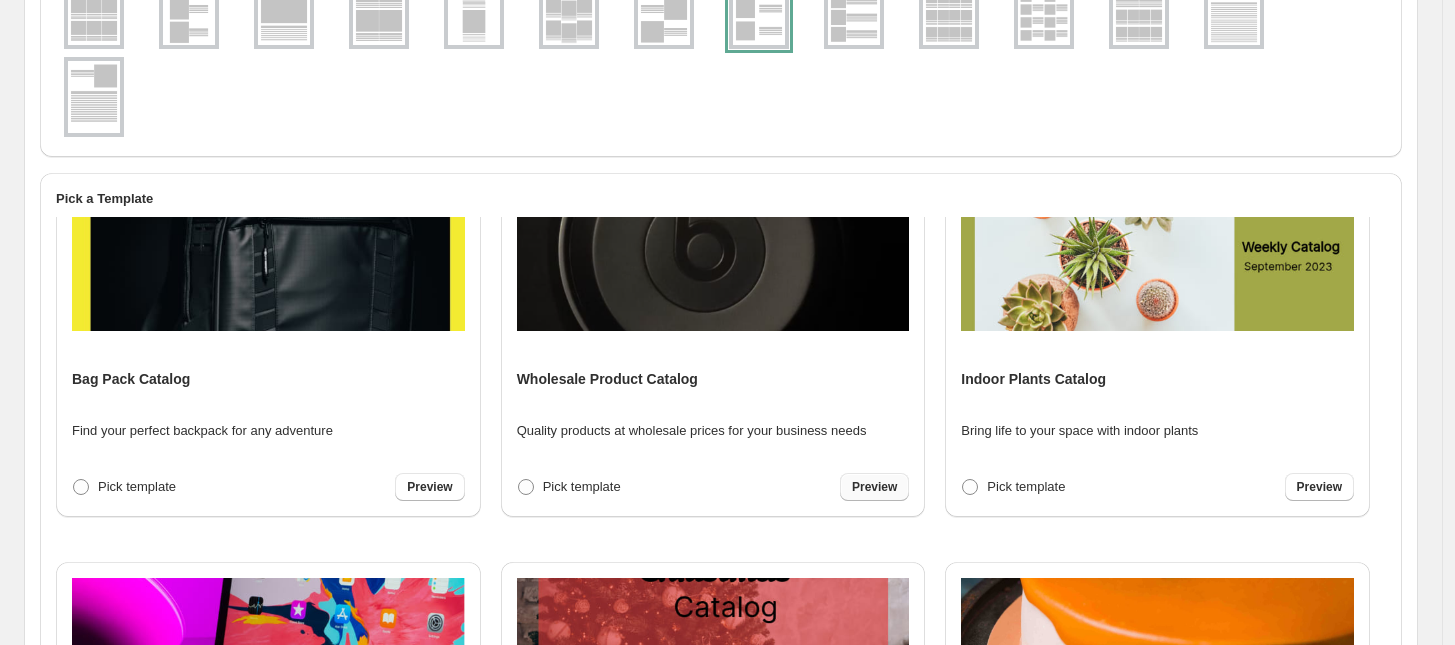 click on "Preview" at bounding box center [874, 487] 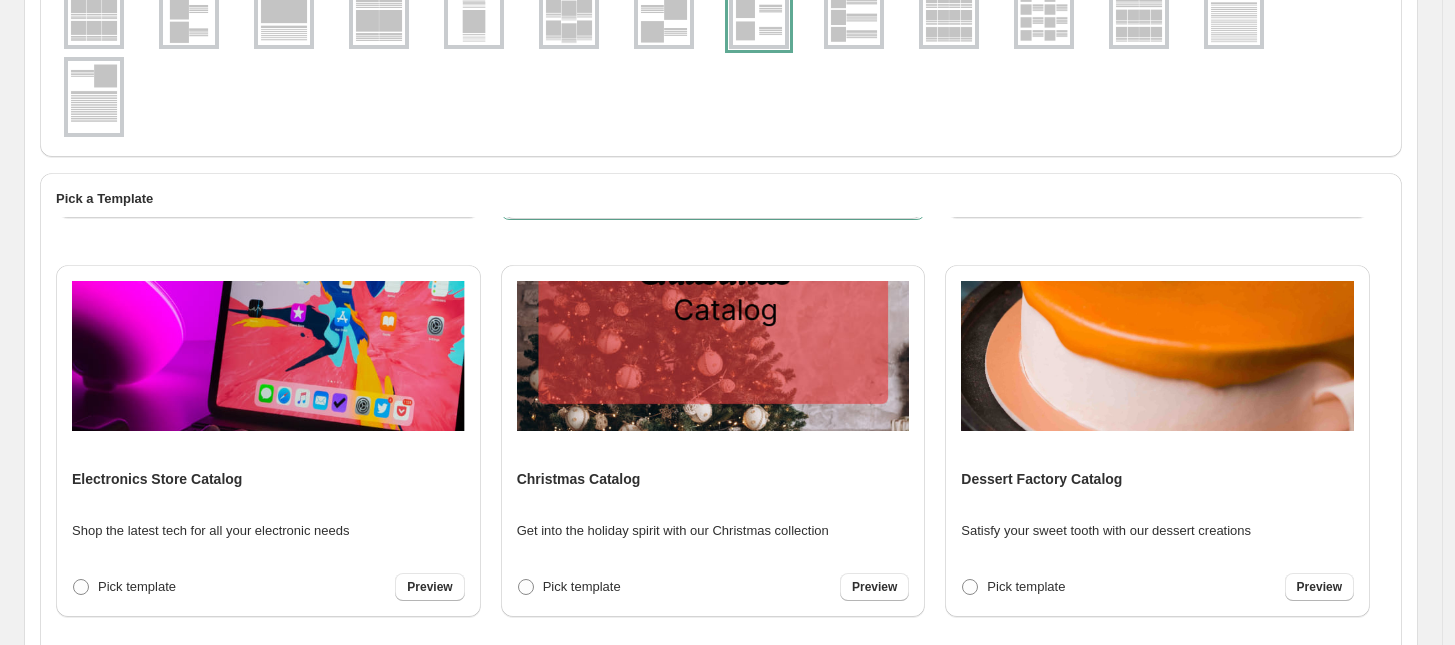 scroll, scrollTop: 2781, scrollLeft: 0, axis: vertical 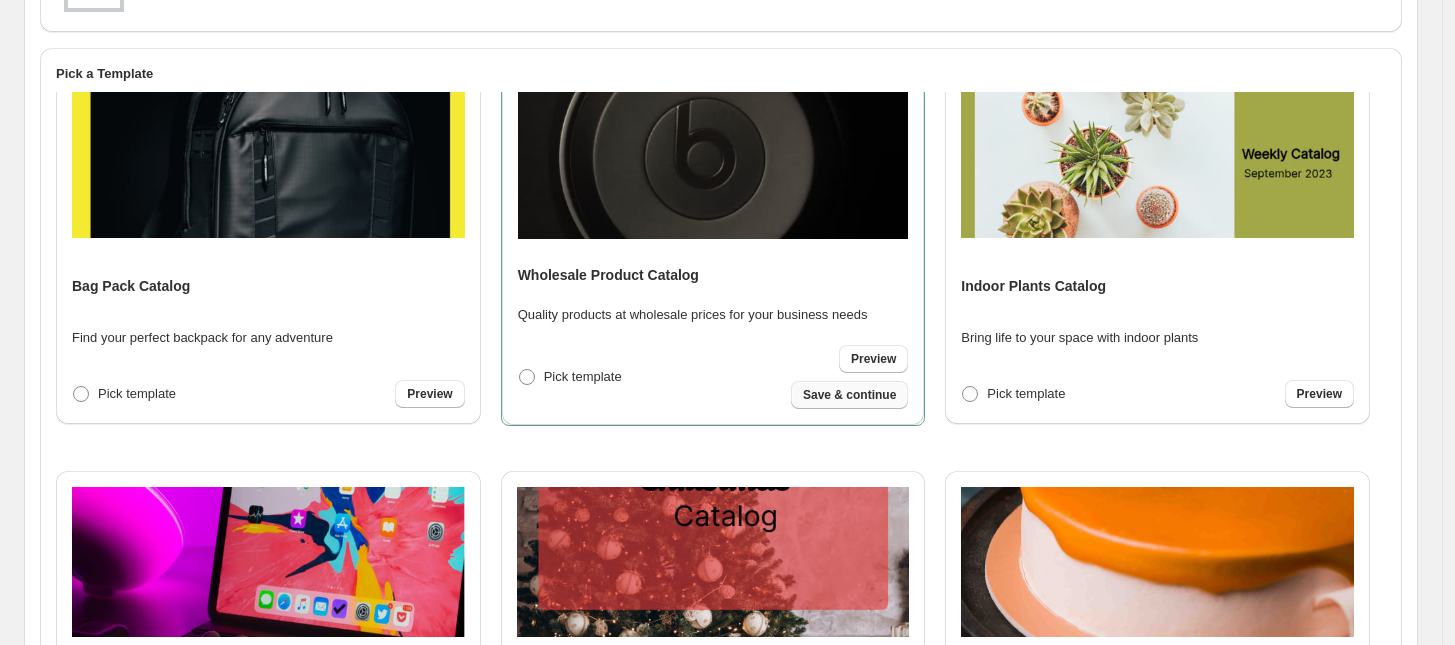 click on "Save & continue" at bounding box center [849, 395] 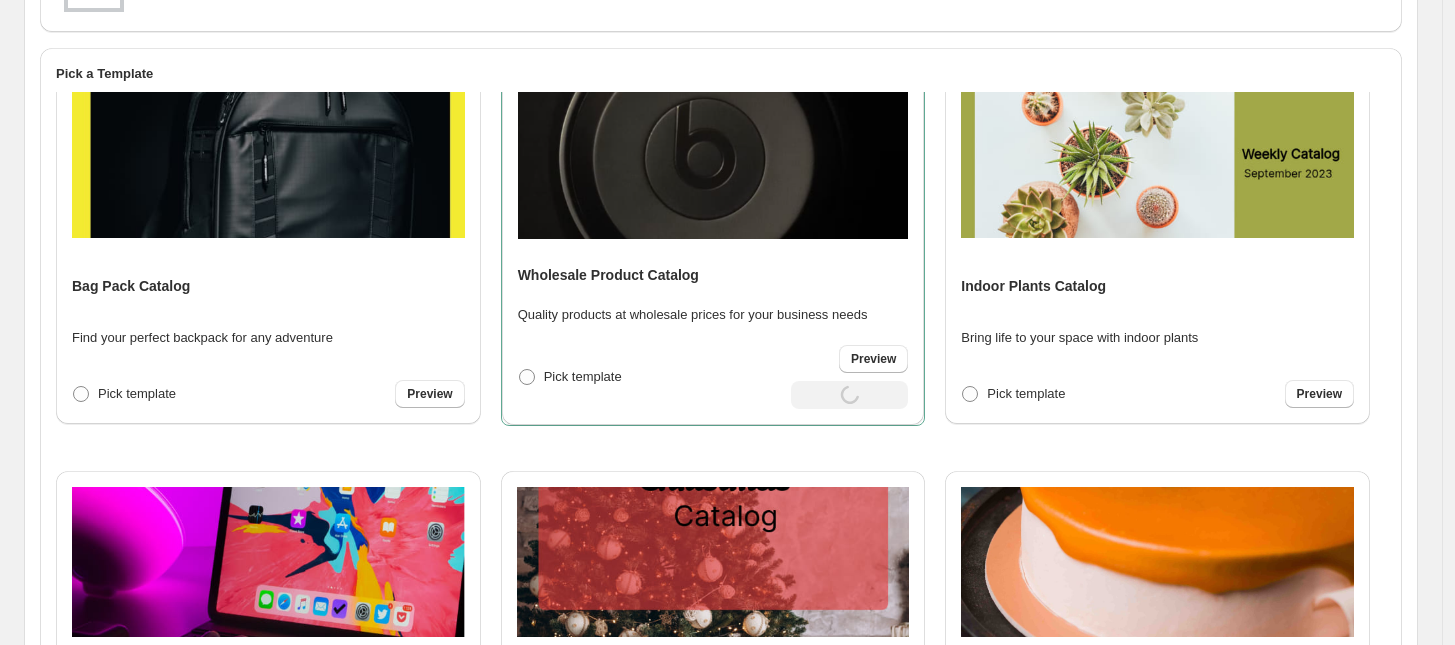 scroll, scrollTop: 67, scrollLeft: 0, axis: vertical 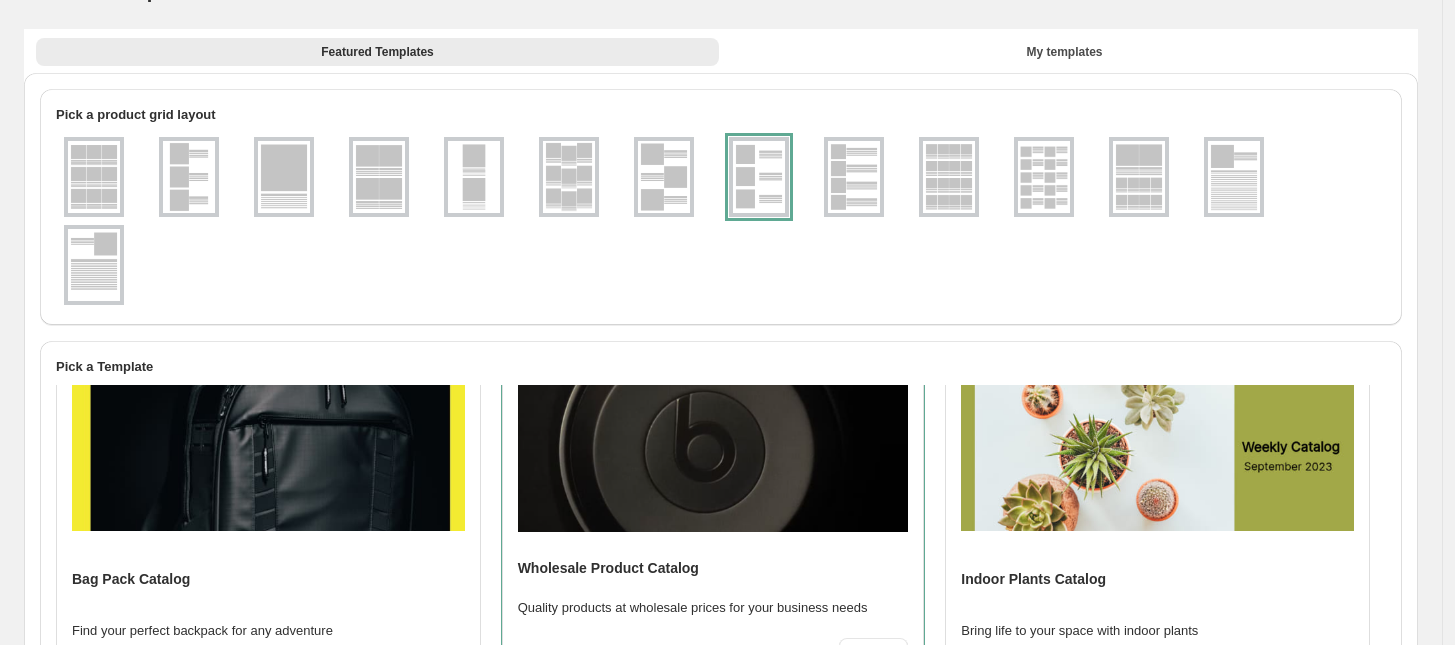 select on "**********" 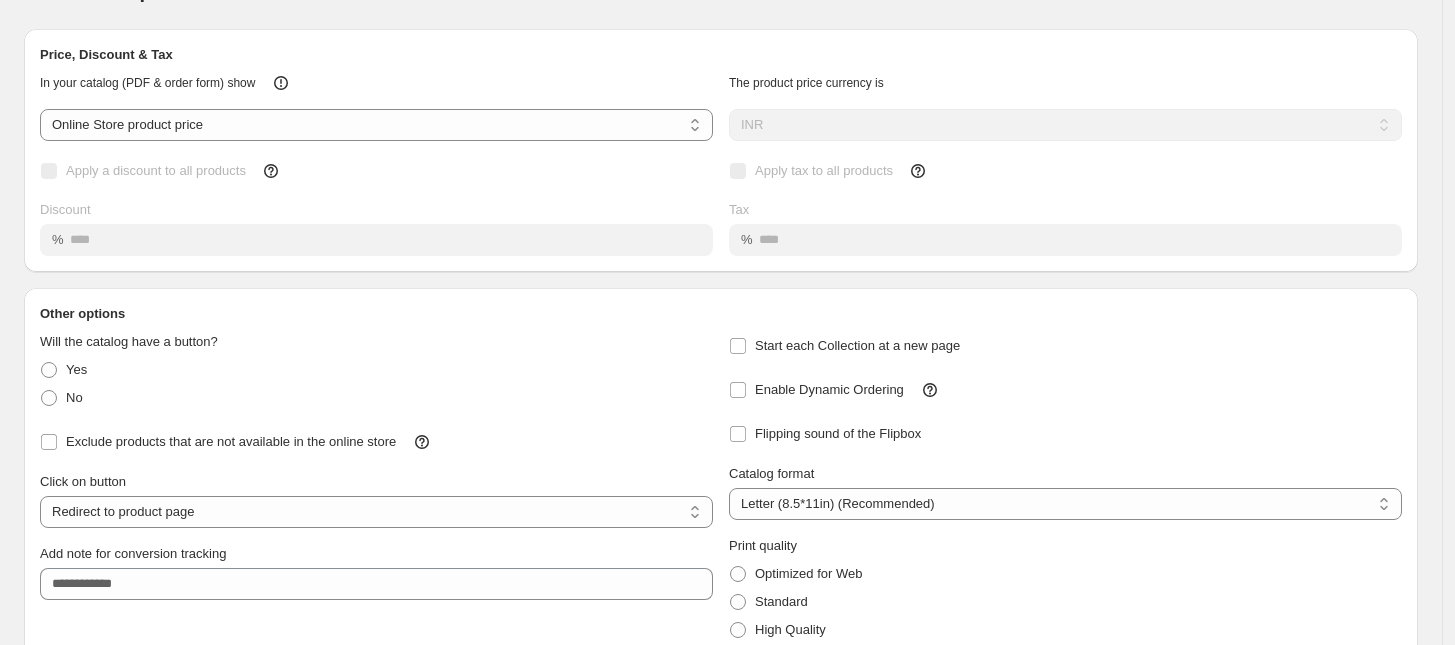 scroll, scrollTop: 0, scrollLeft: 0, axis: both 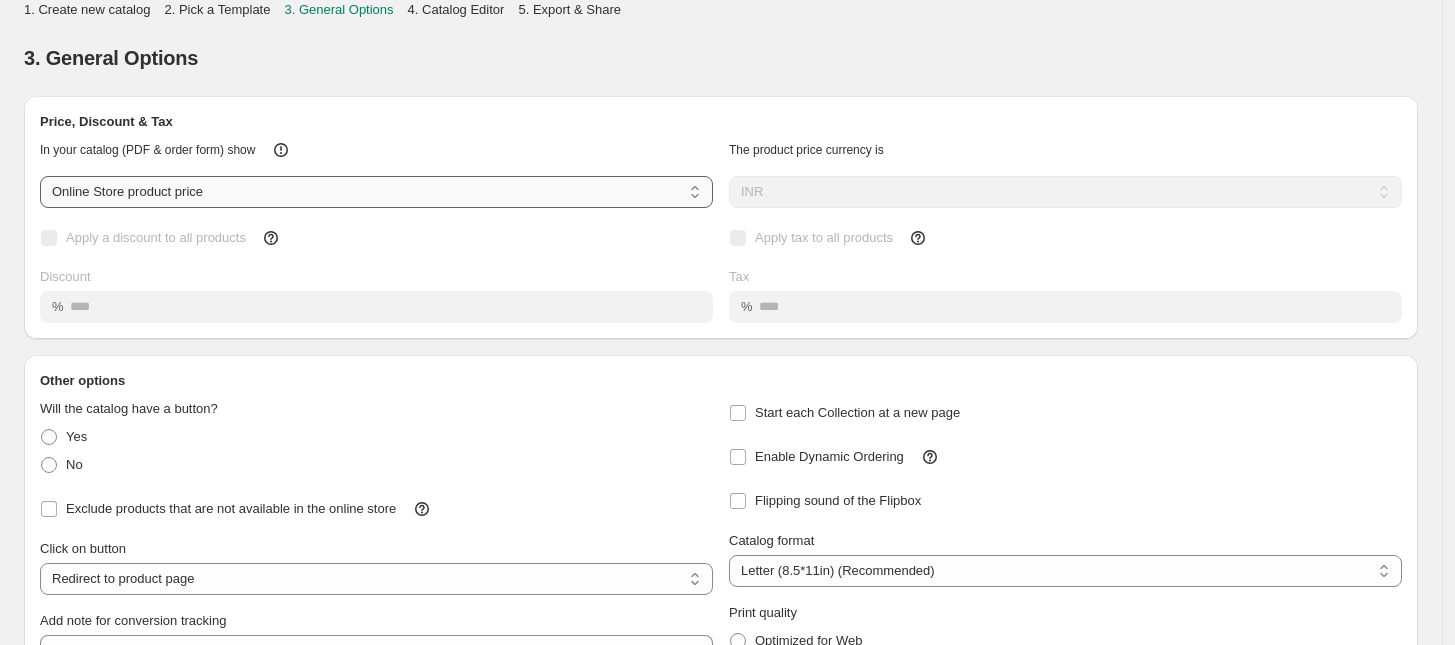 click on "**********" at bounding box center [376, 192] 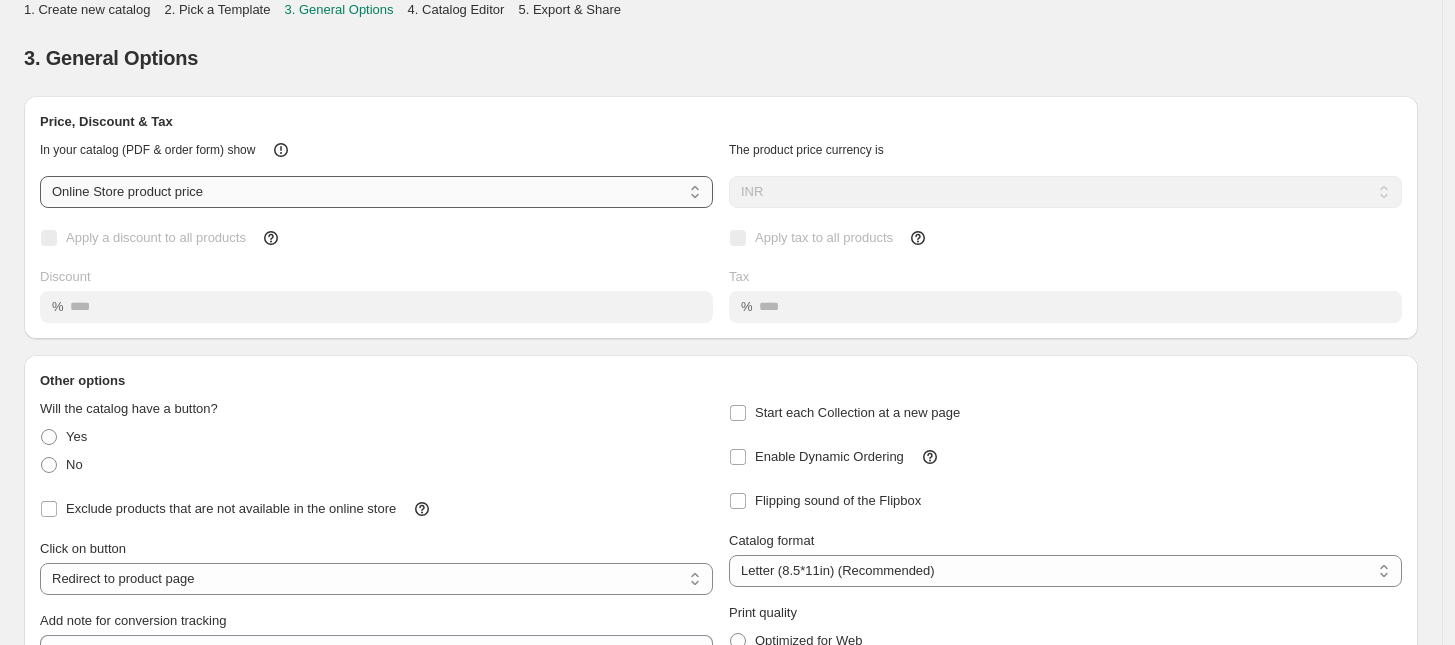 click on "**********" at bounding box center (376, 192) 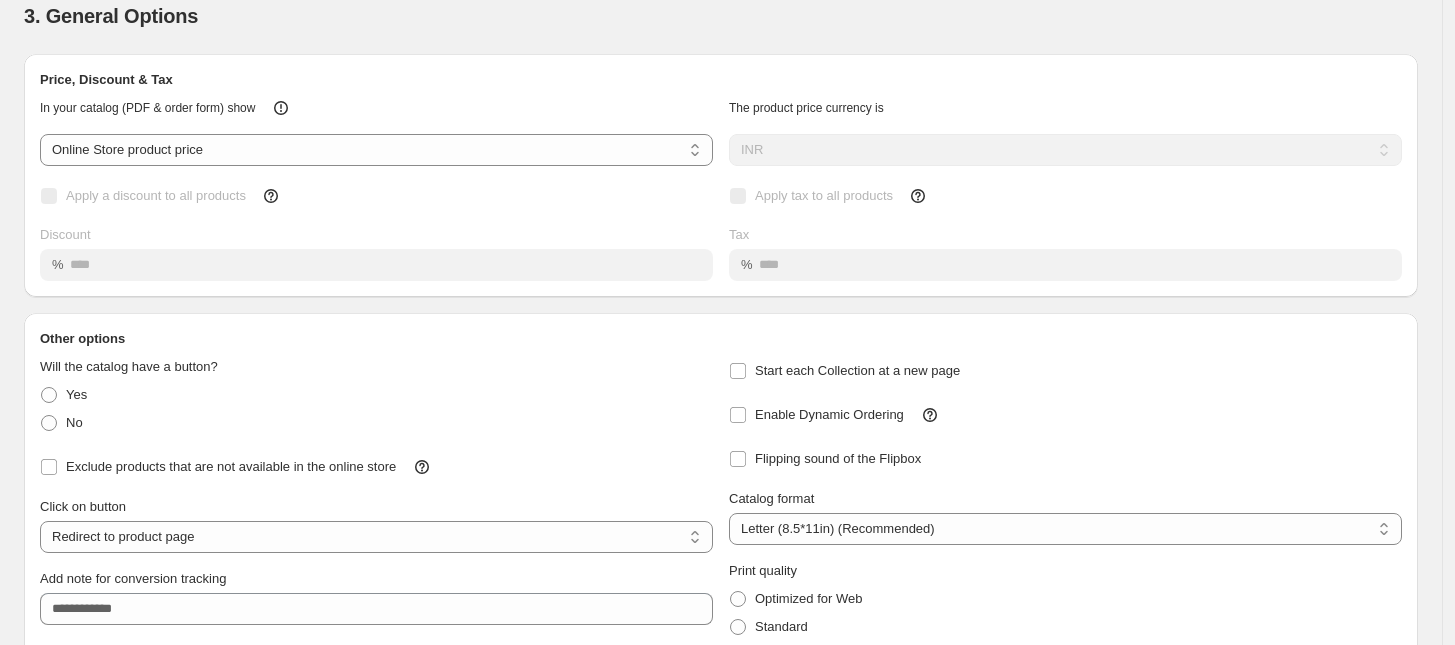 scroll, scrollTop: 0, scrollLeft: 0, axis: both 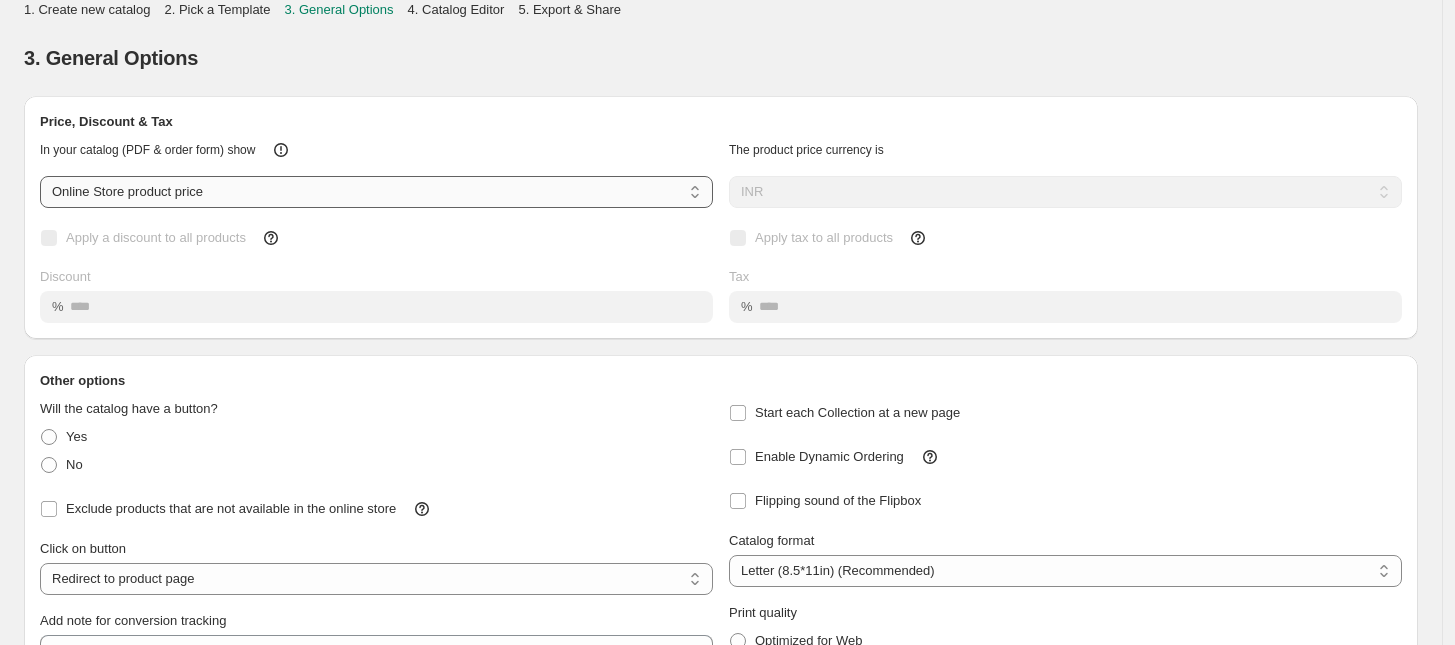 click on "**********" at bounding box center [376, 192] 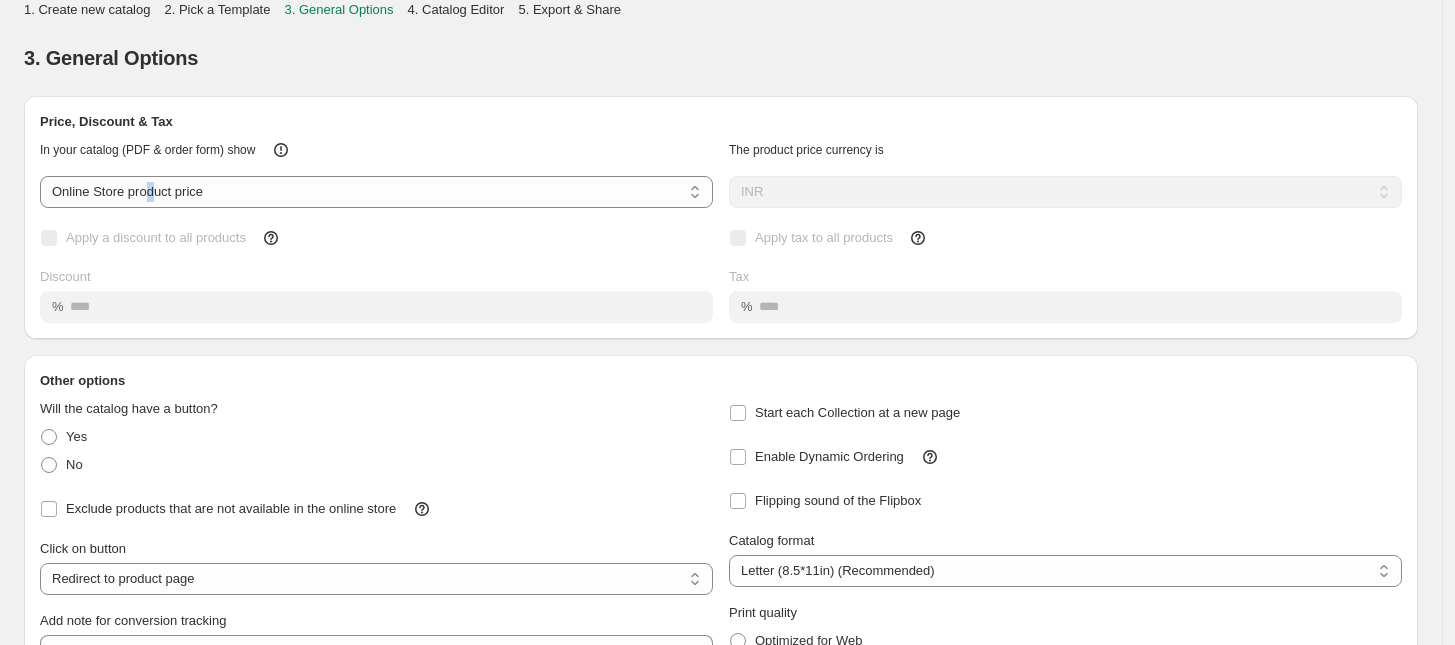 click on "**********" at bounding box center (721, 223) 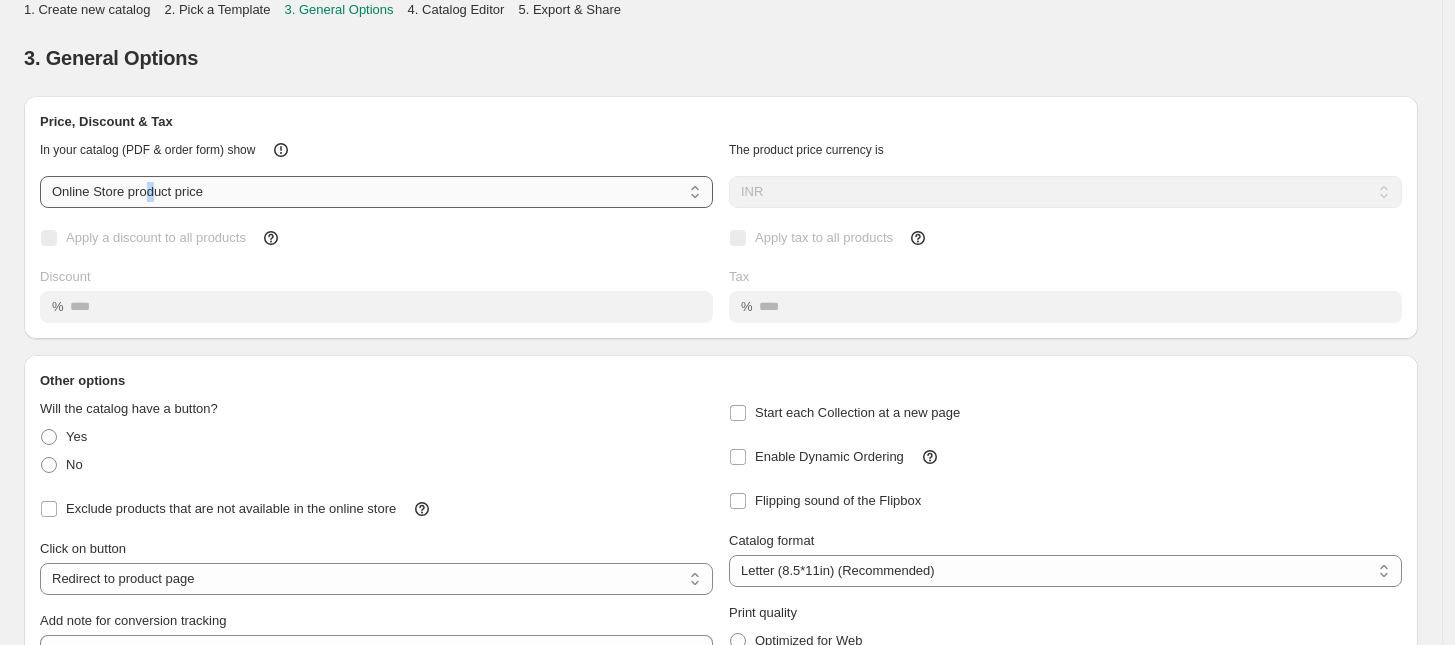 click on "**********" at bounding box center [376, 192] 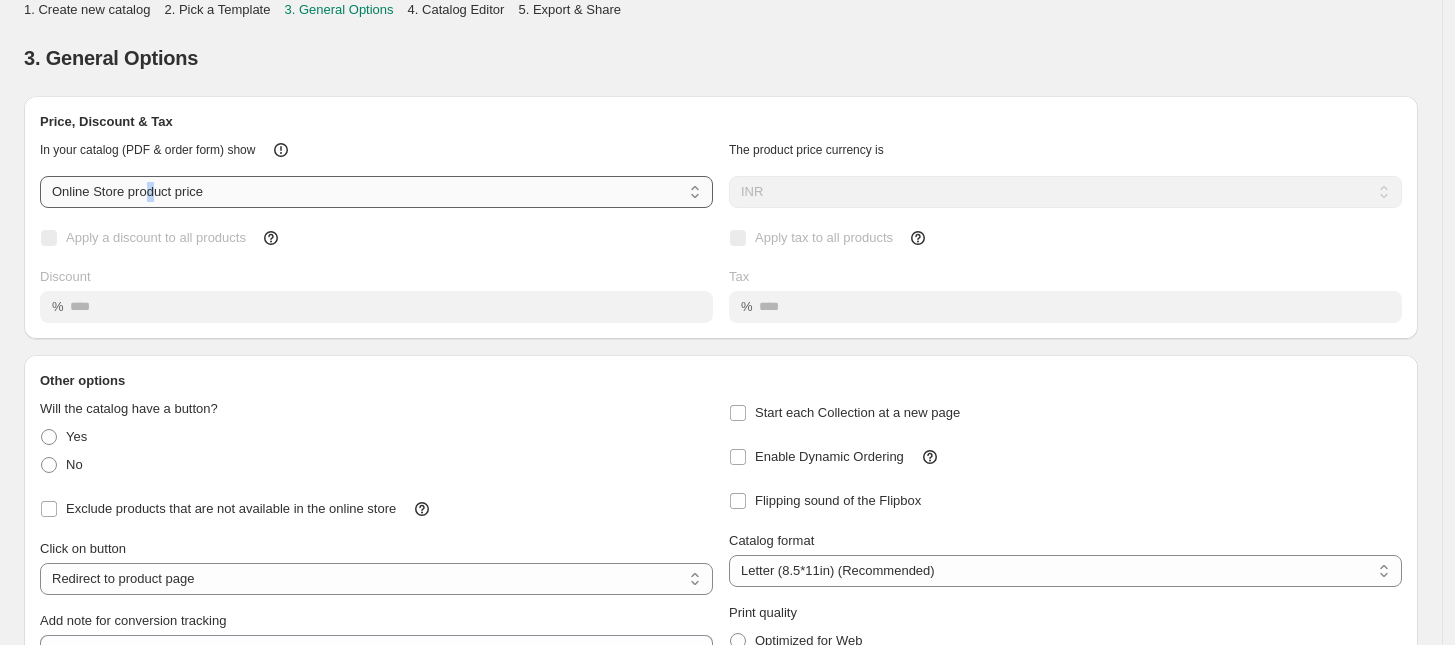 select on "****" 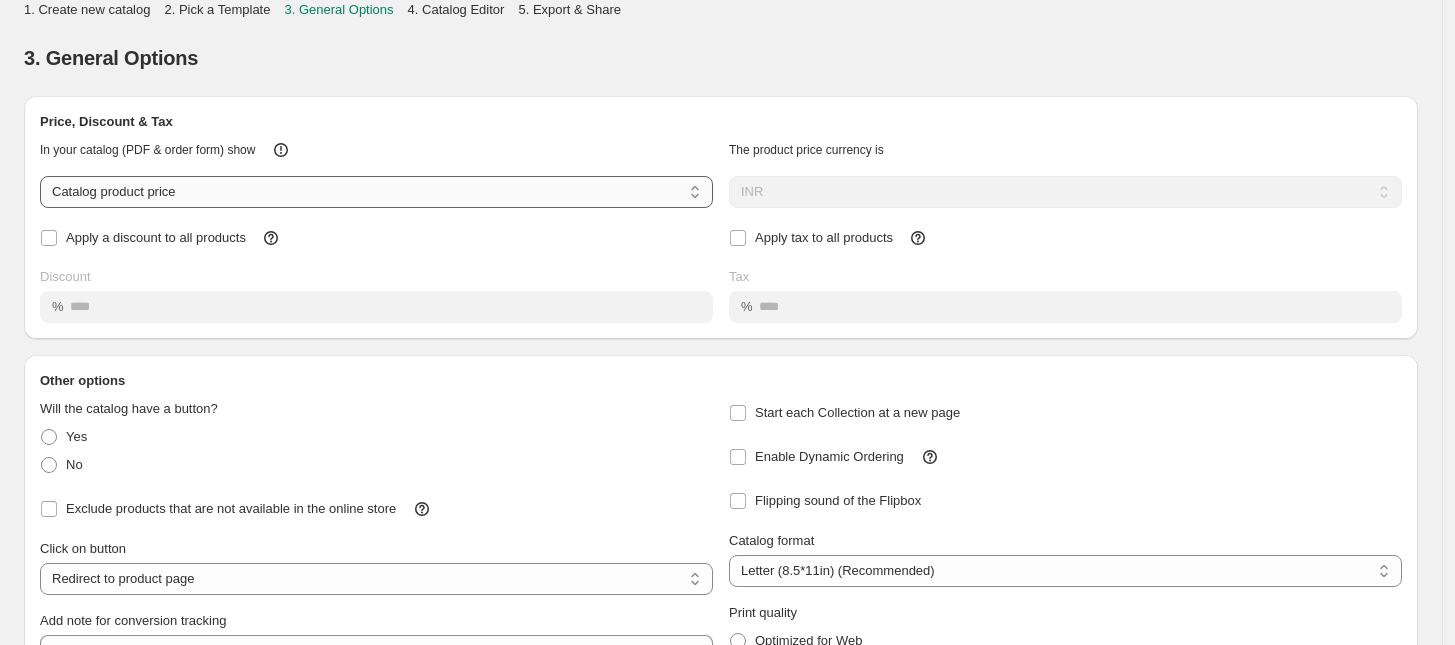 click on "**********" at bounding box center [376, 192] 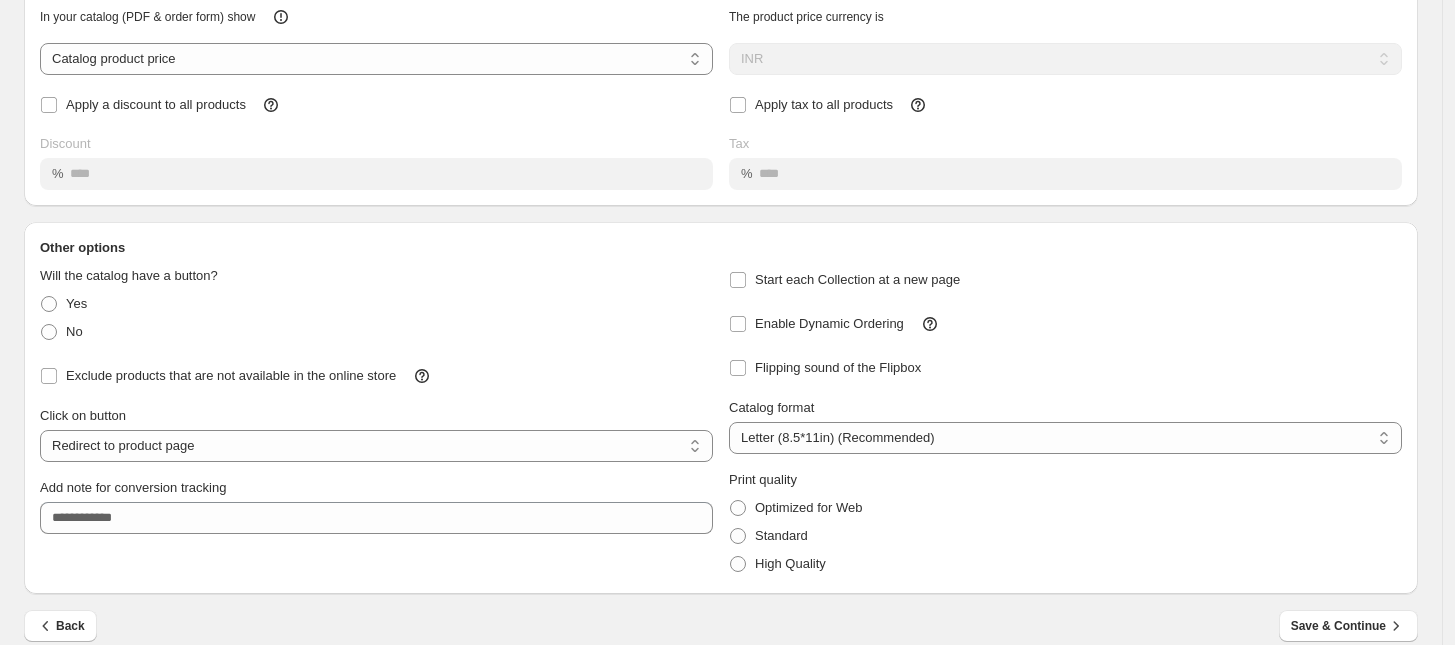 scroll, scrollTop: 155, scrollLeft: 0, axis: vertical 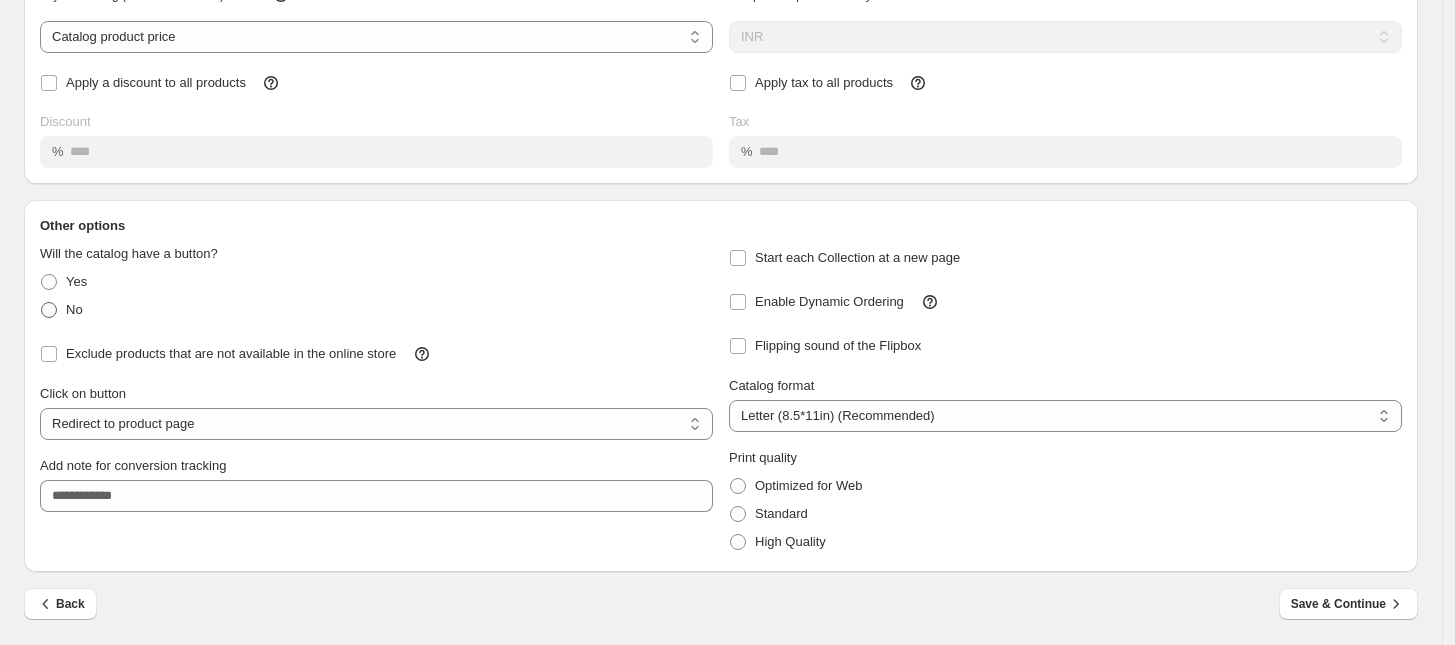 click at bounding box center [49, 310] 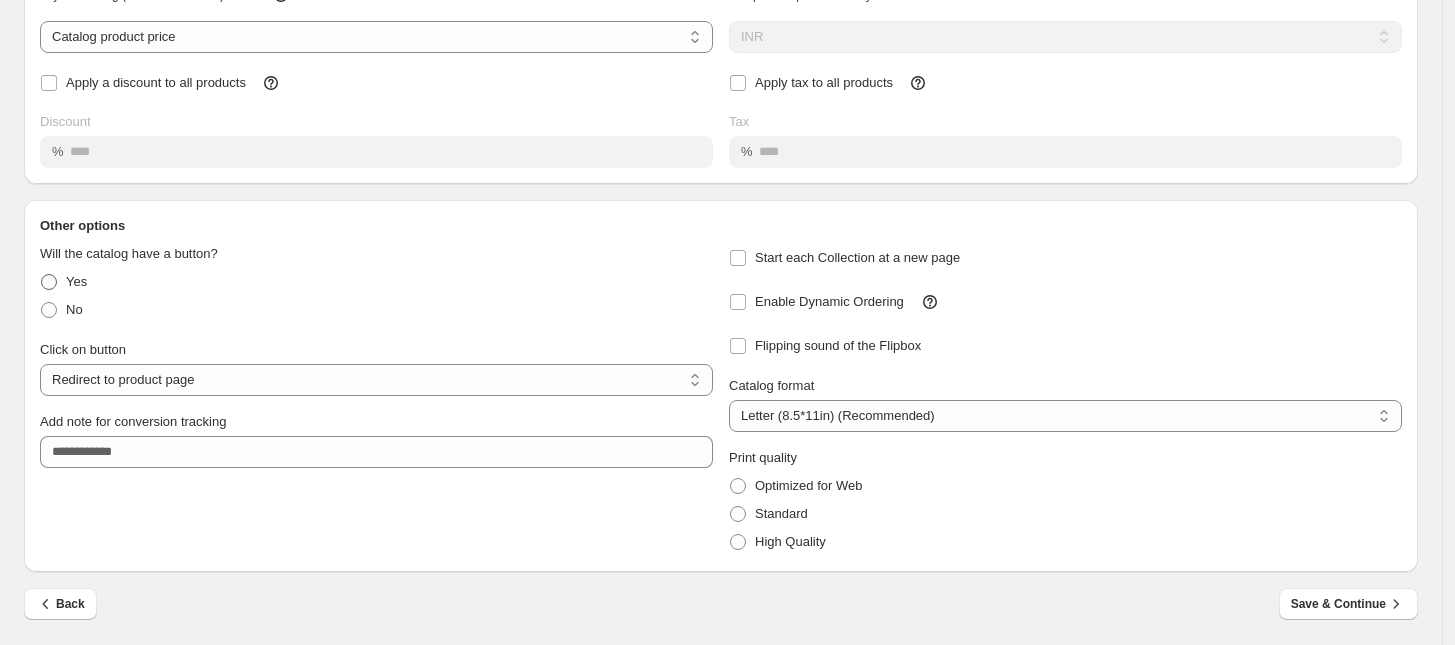 click at bounding box center [49, 282] 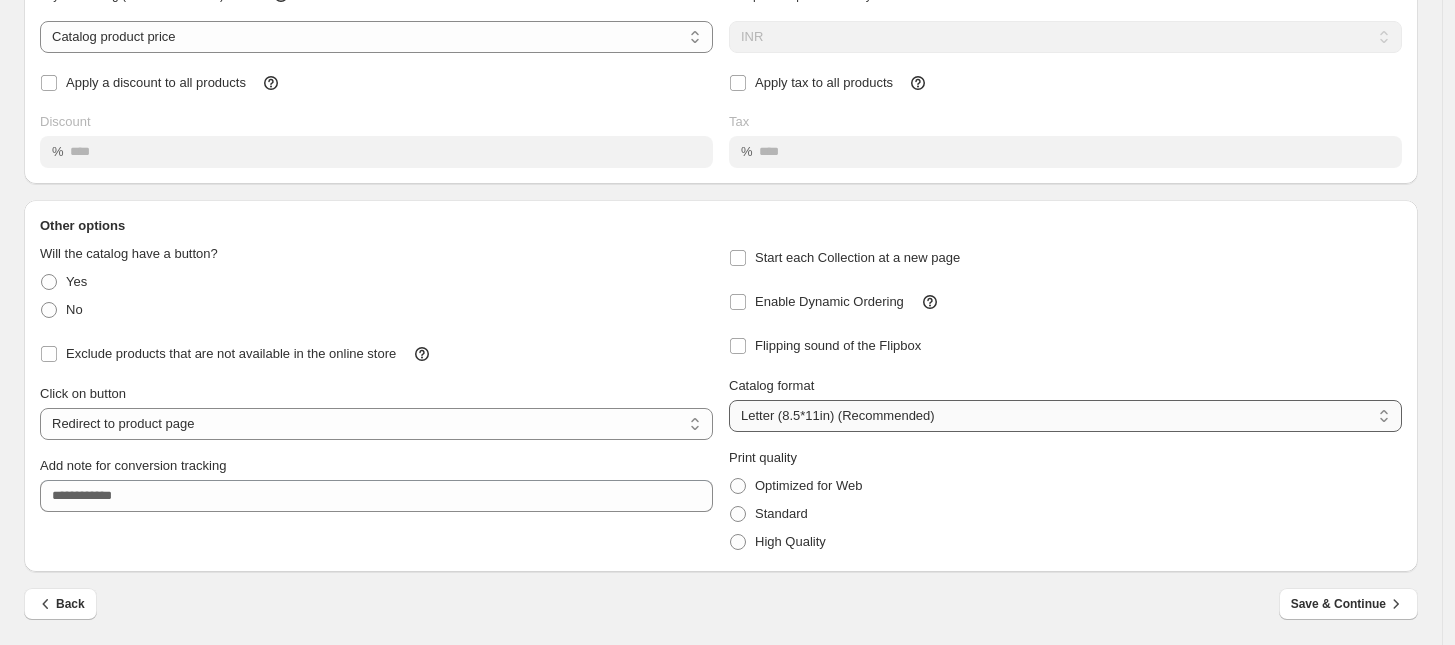 click on "**********" at bounding box center [1065, 416] 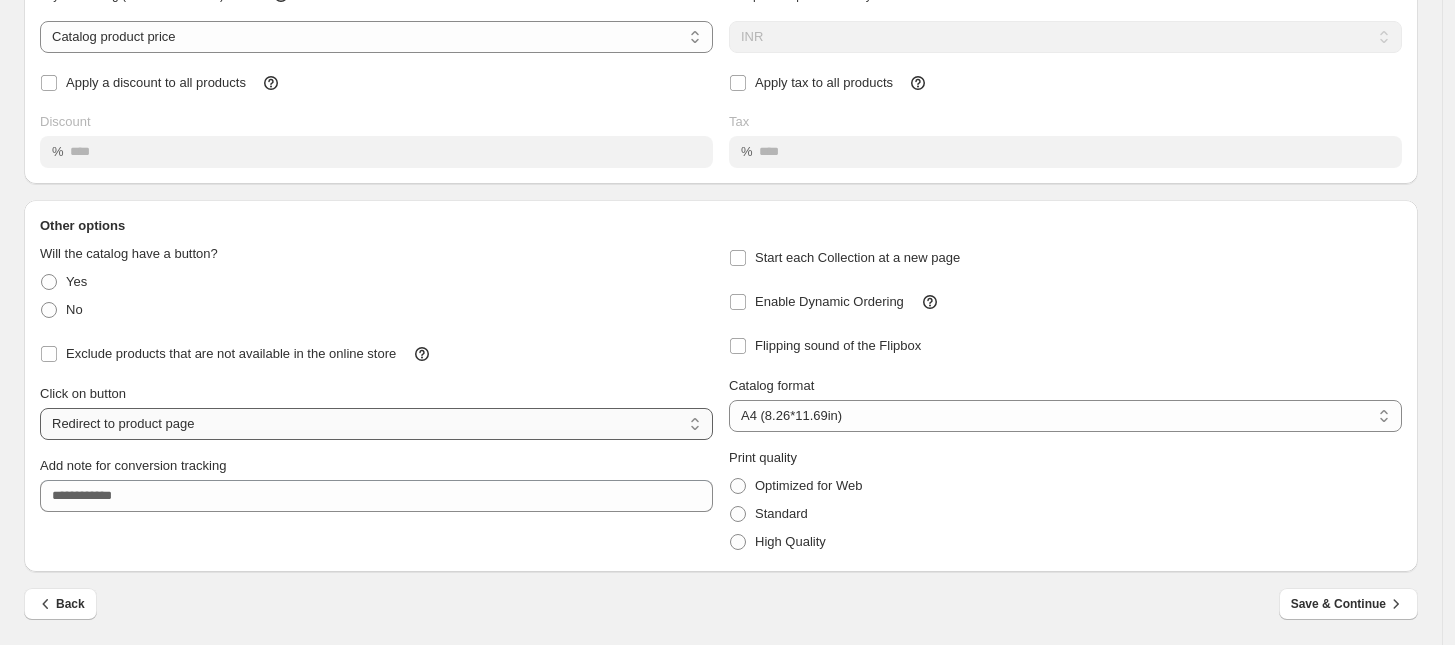 click on "**********" at bounding box center [376, 424] 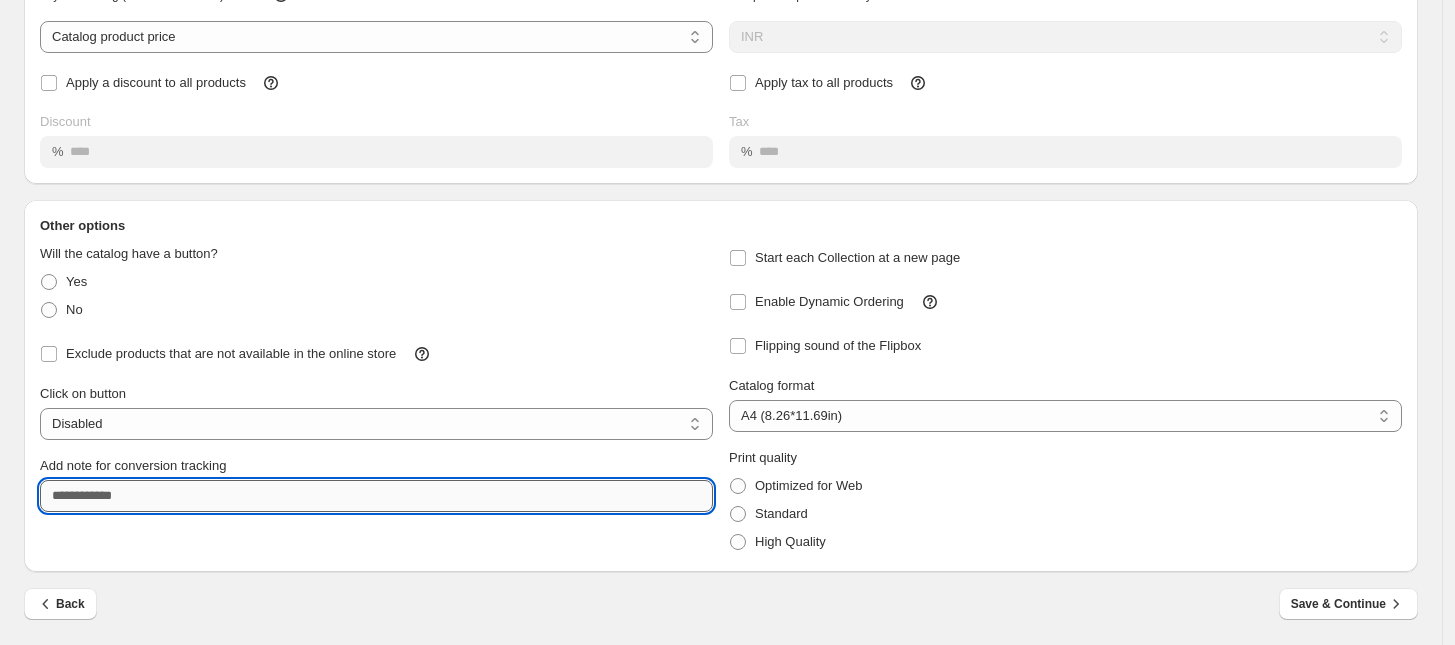 click on "Add note for conversion tracking" at bounding box center [376, 496] 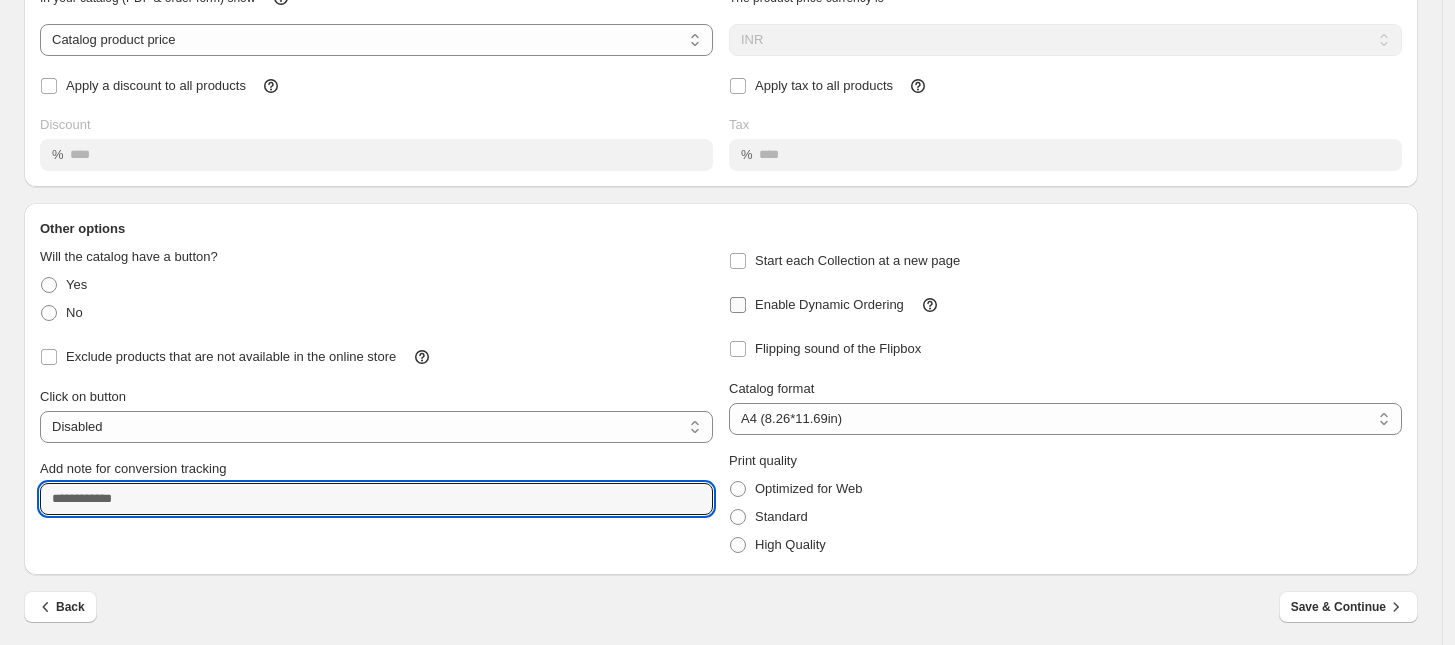 scroll, scrollTop: 155, scrollLeft: 0, axis: vertical 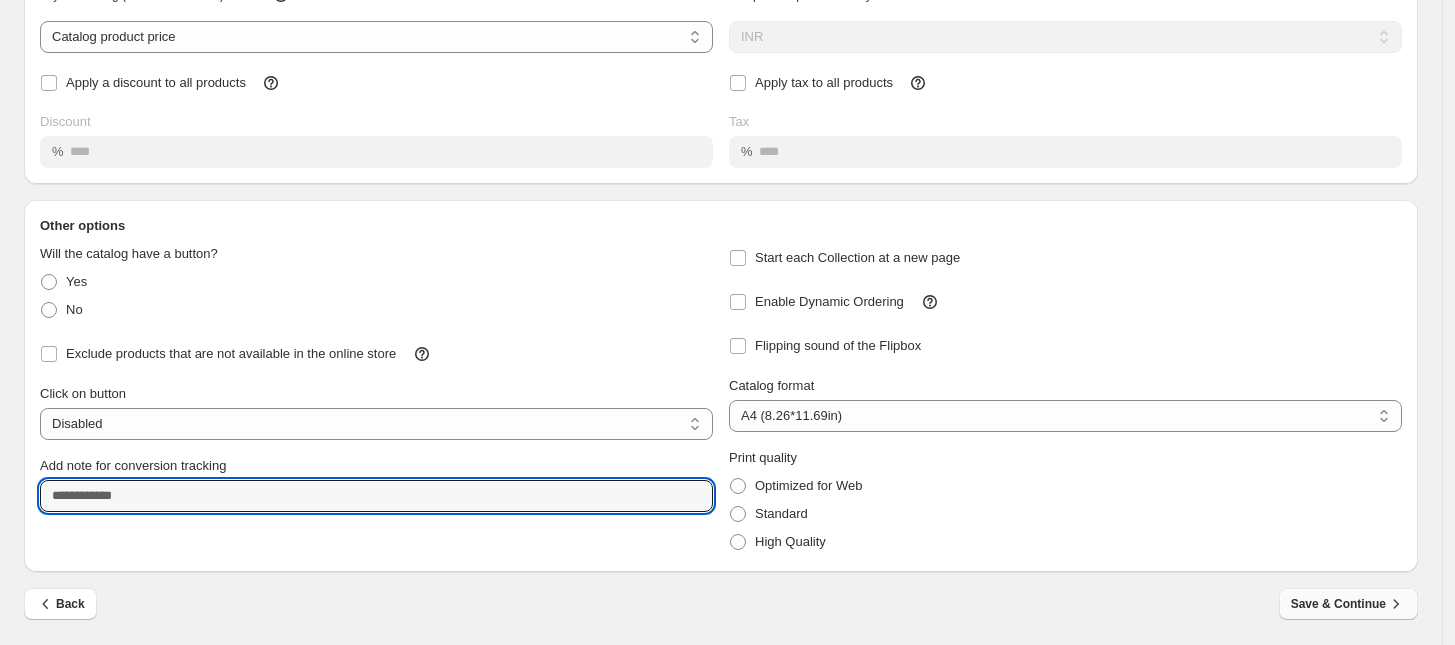 click on "Save & Continue" at bounding box center [1348, 604] 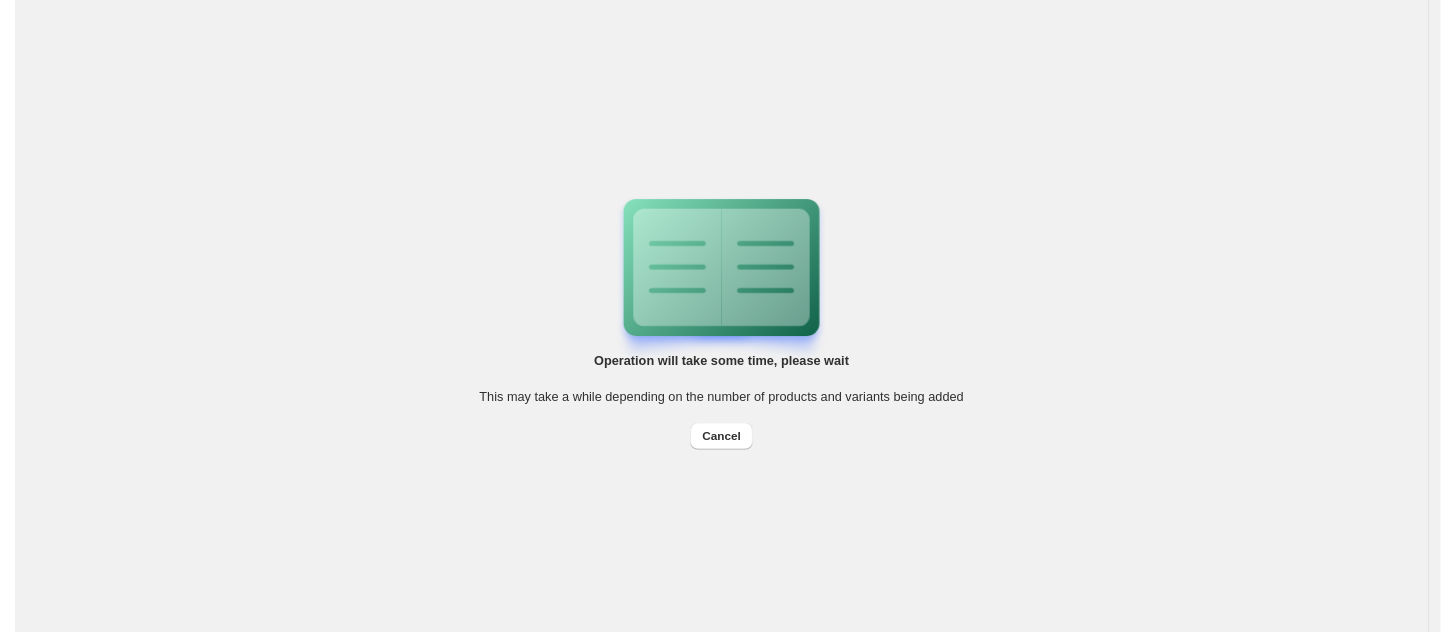 scroll, scrollTop: 0, scrollLeft: 0, axis: both 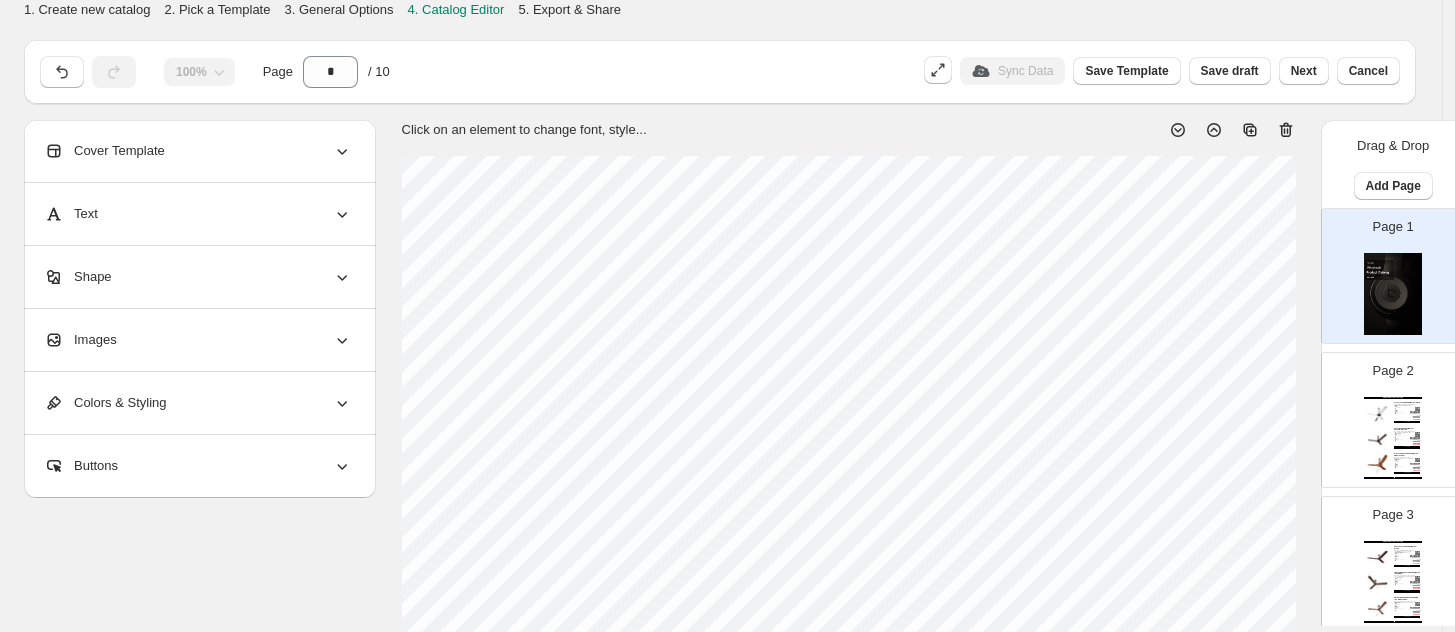 click at bounding box center (1393, 294) 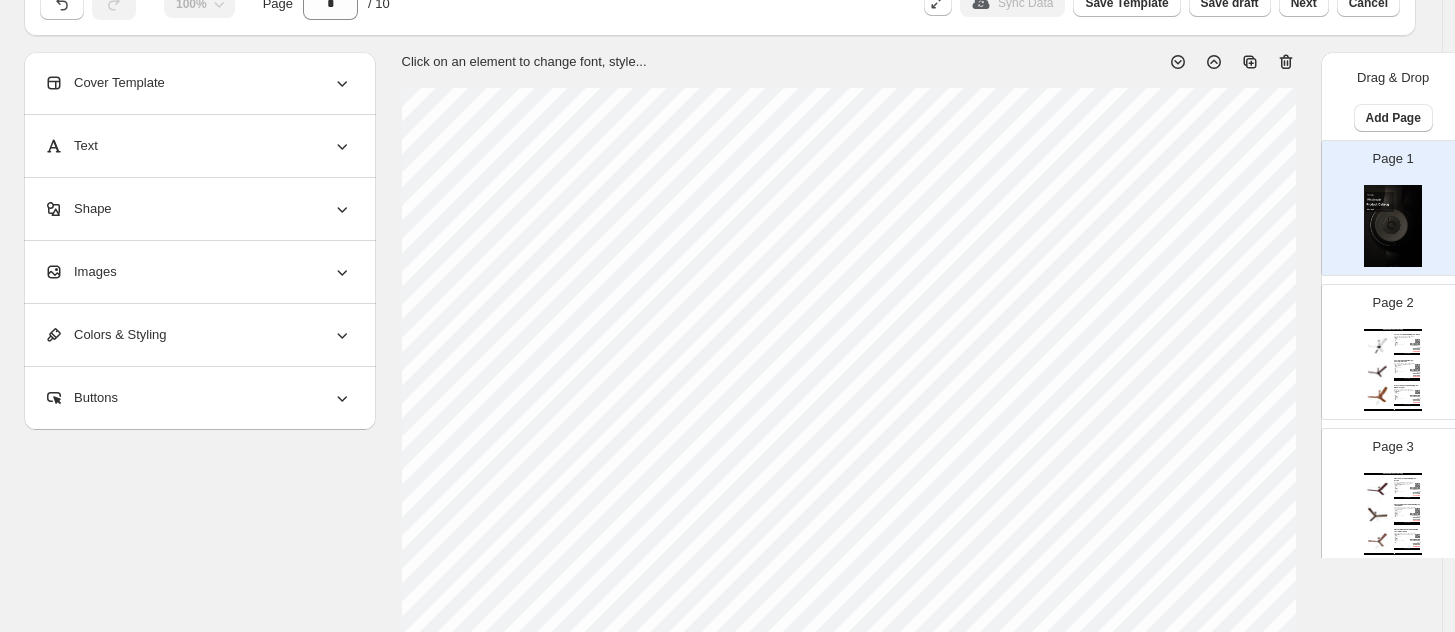 scroll, scrollTop: 0, scrollLeft: 0, axis: both 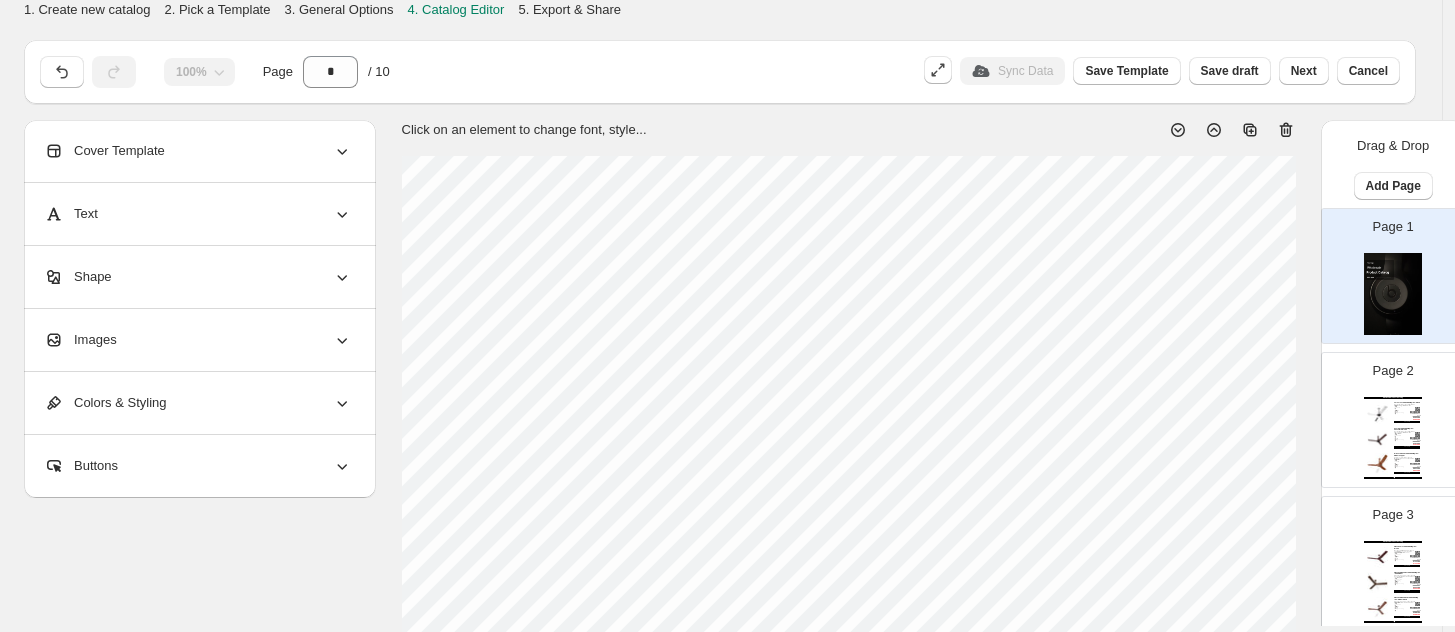 click on "Cover Template" at bounding box center (104, 151) 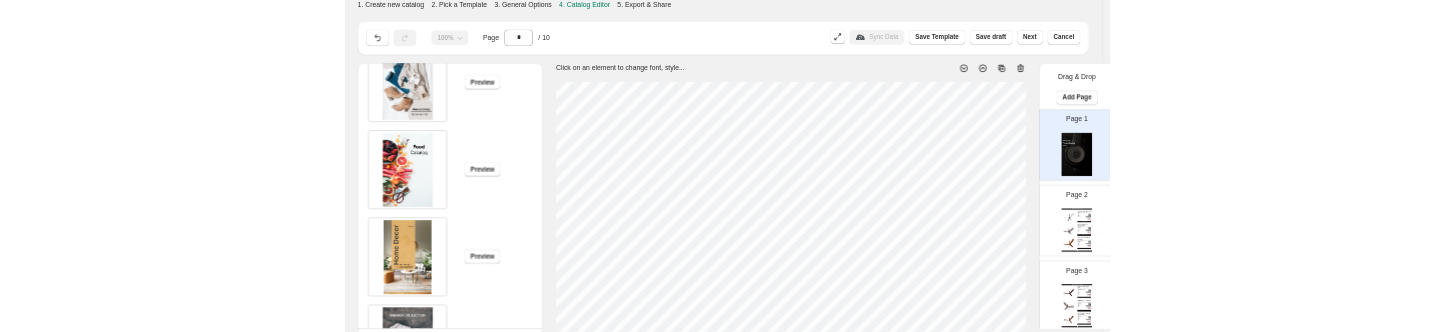 scroll, scrollTop: 0, scrollLeft: 0, axis: both 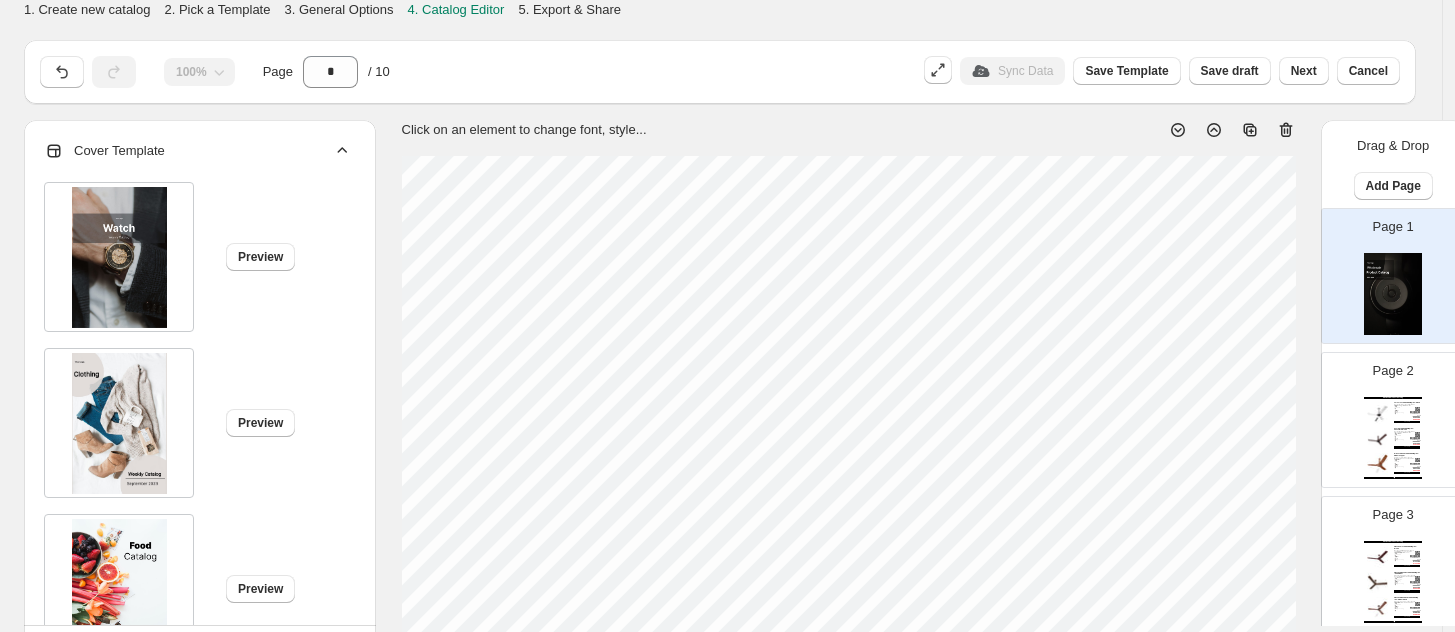 click on "Cover Template" at bounding box center (104, 151) 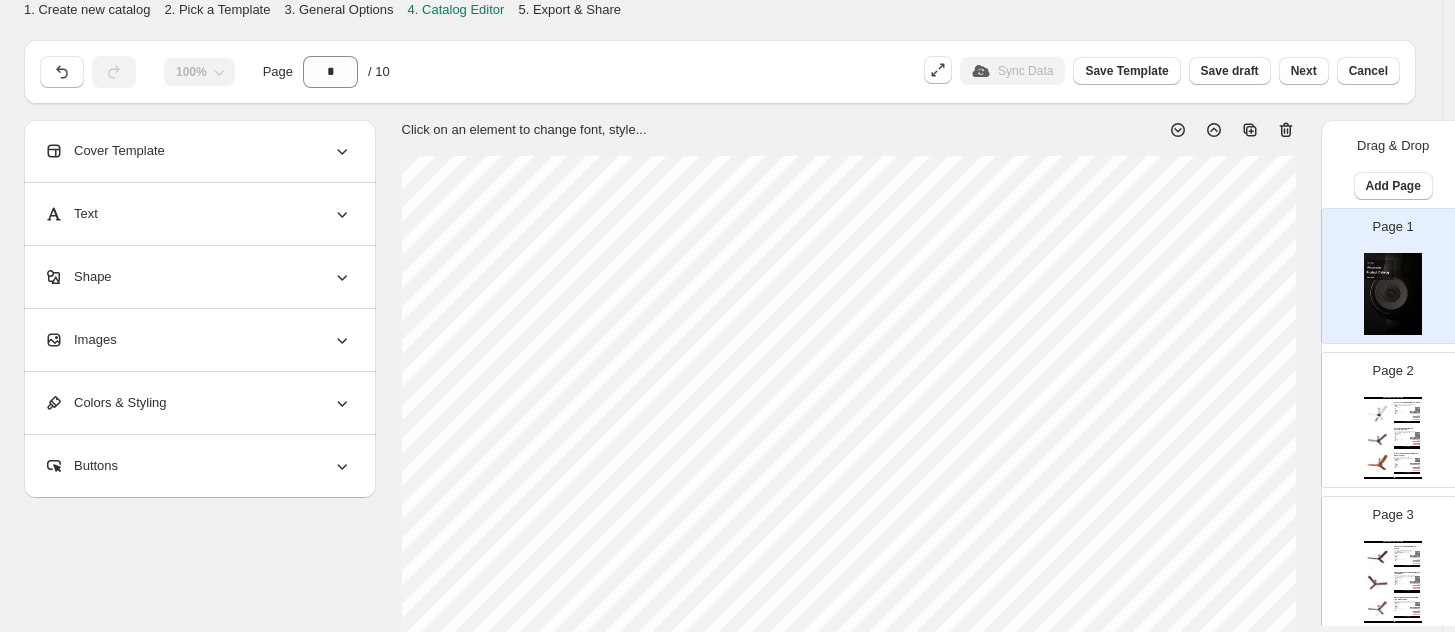 click on "Cover Template" at bounding box center [198, 151] 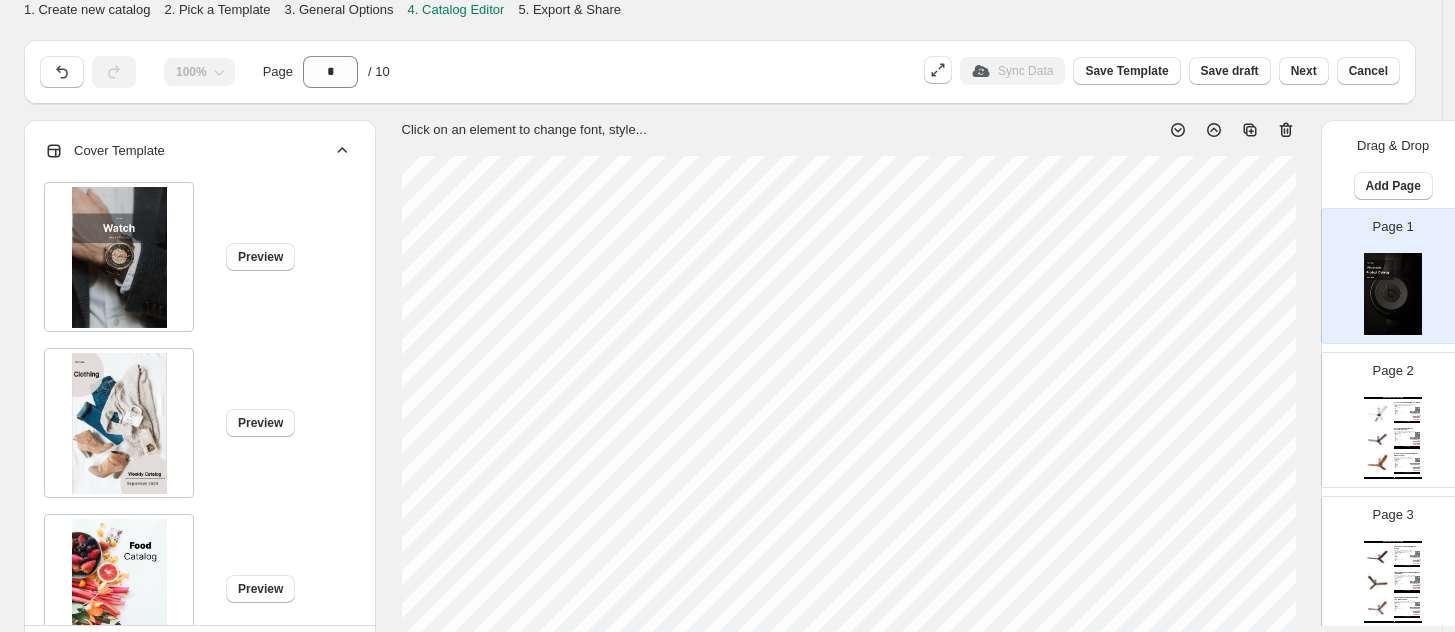 click on "Cover Template" at bounding box center (198, 151) 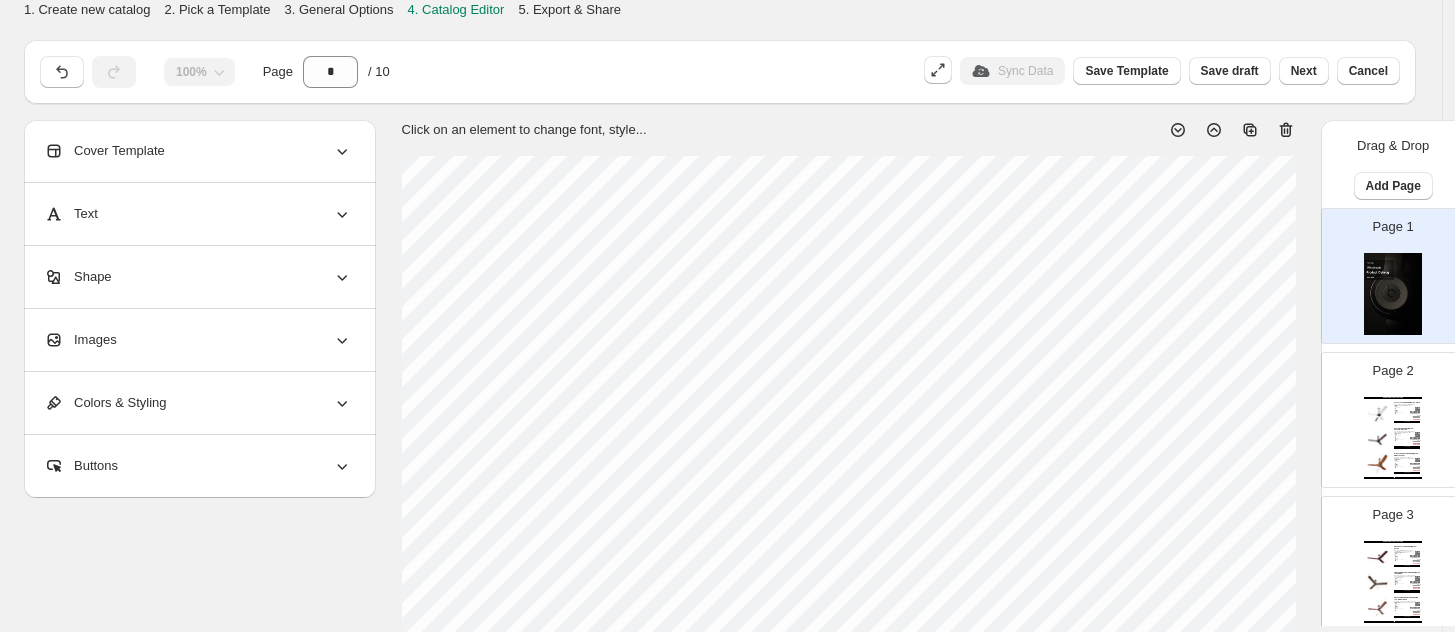 click on "Shape" at bounding box center [198, 277] 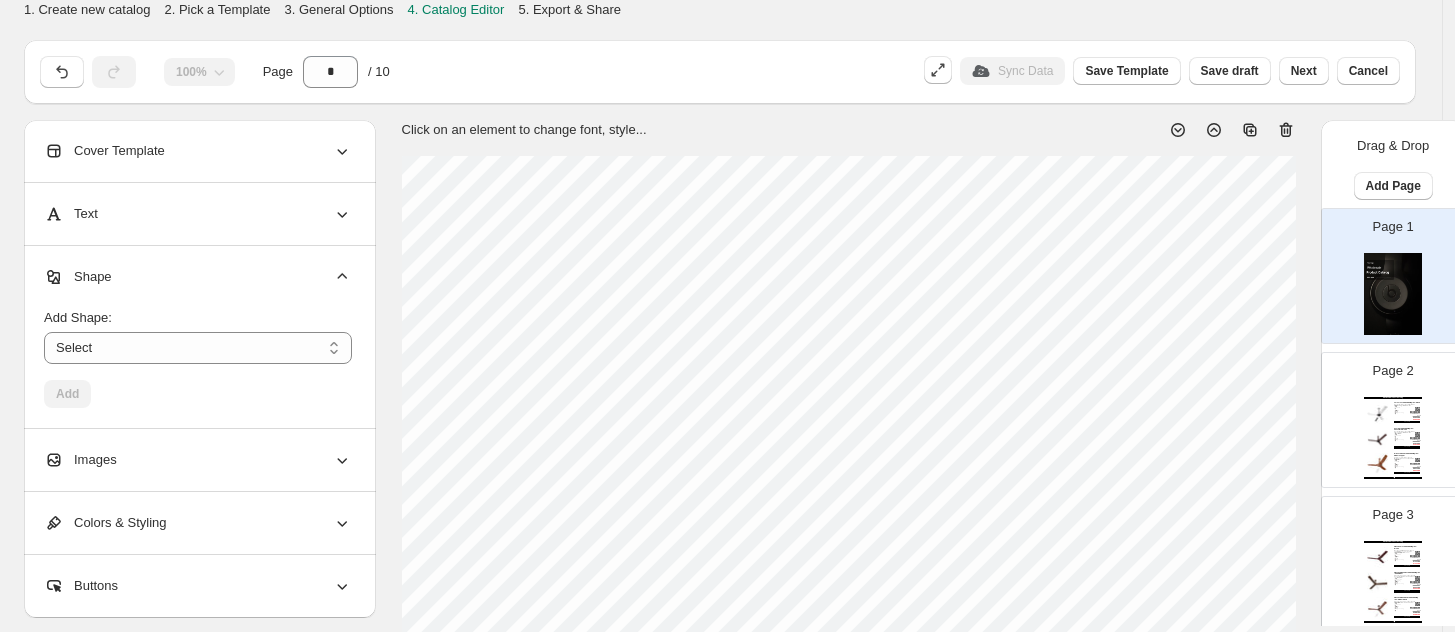 click on "Shape" at bounding box center [198, 277] 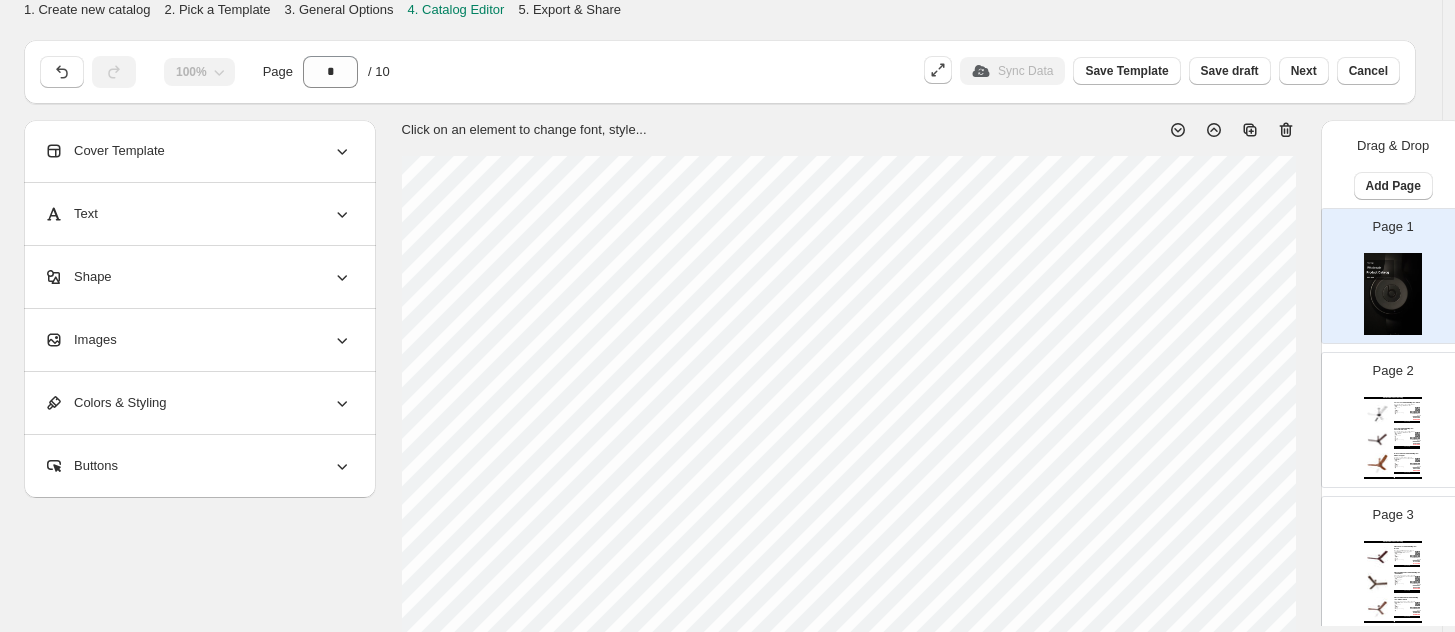 click on "Images" at bounding box center [198, 340] 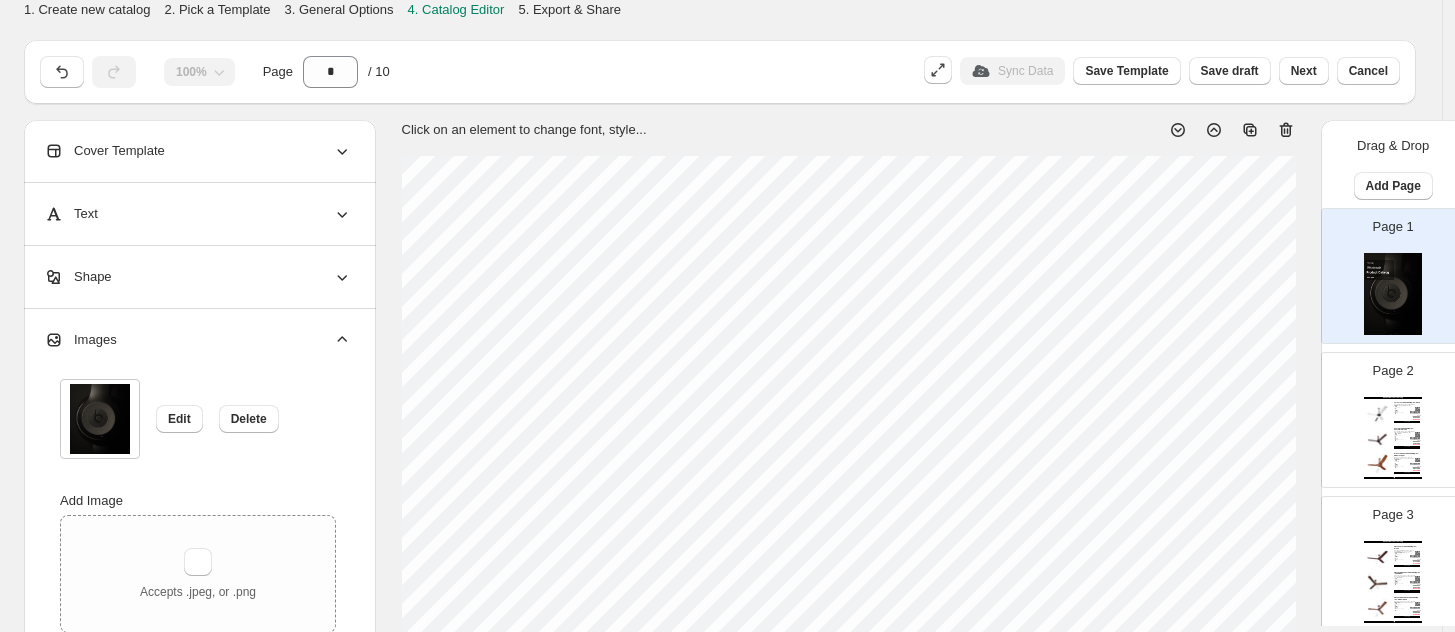 click at bounding box center (100, 419) 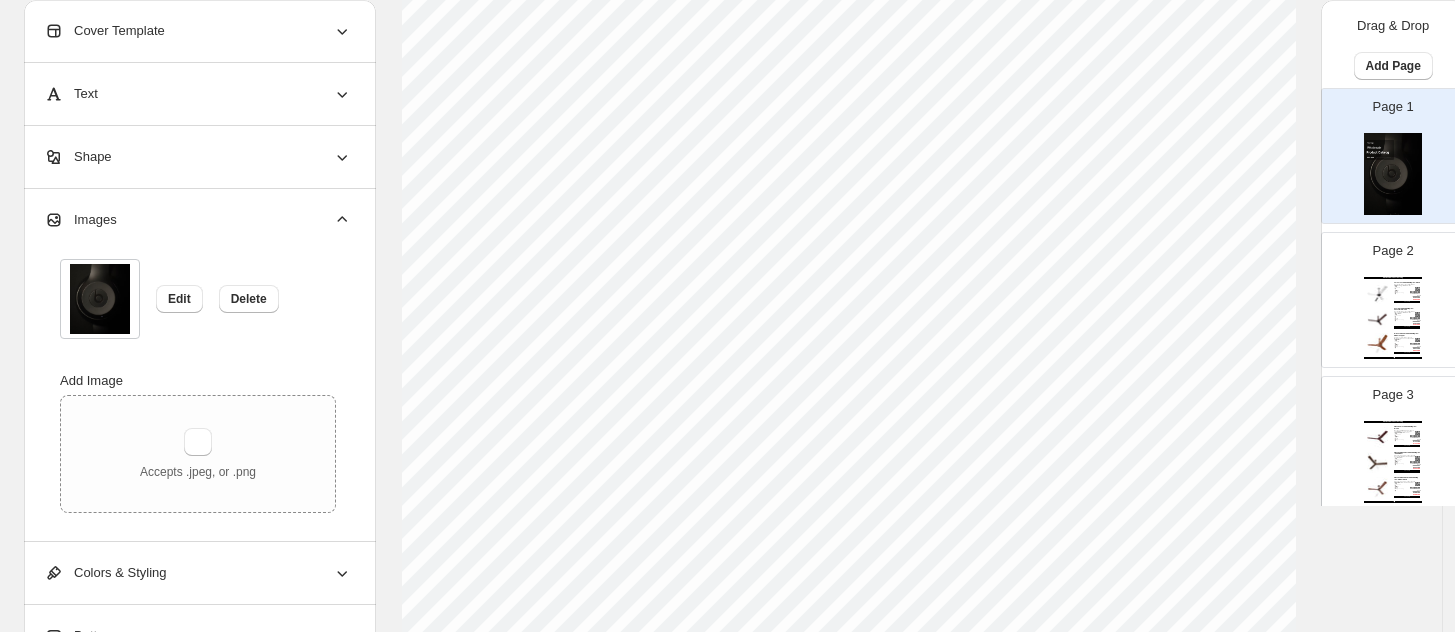 scroll, scrollTop: 397, scrollLeft: 0, axis: vertical 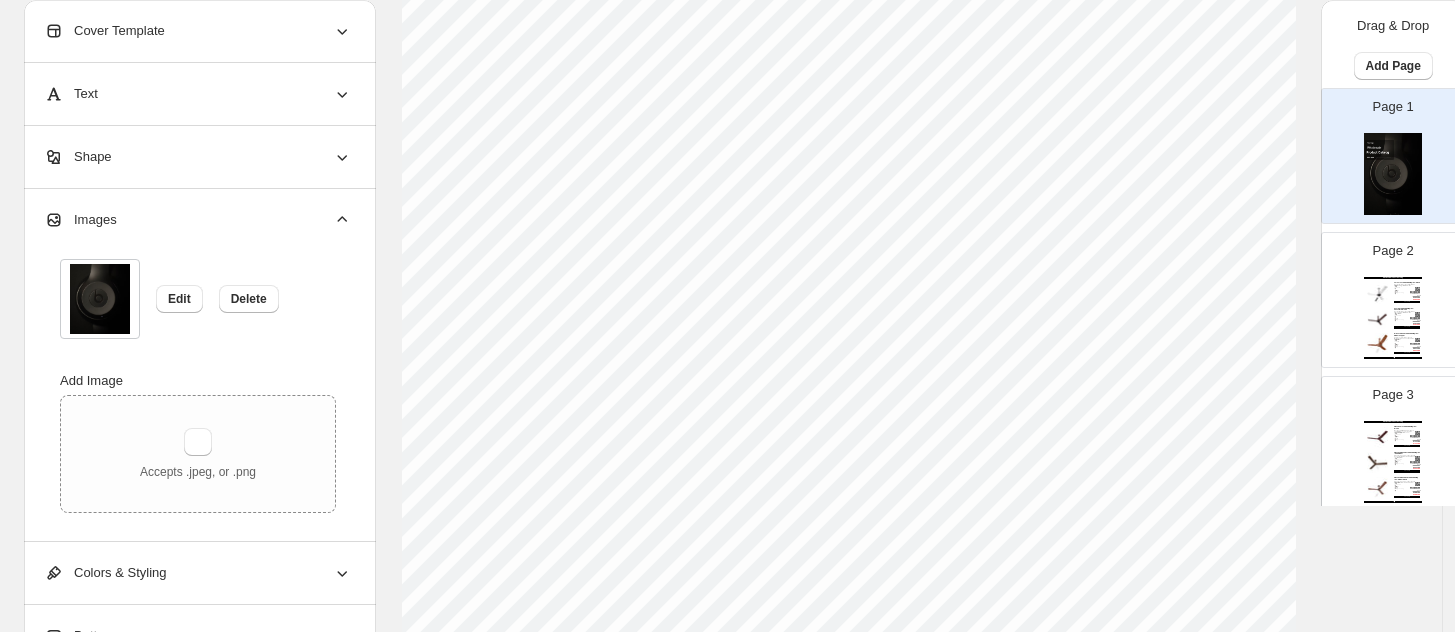 drag, startPoint x: 1347, startPoint y: 159, endPoint x: 1411, endPoint y: 160, distance: 64.00781 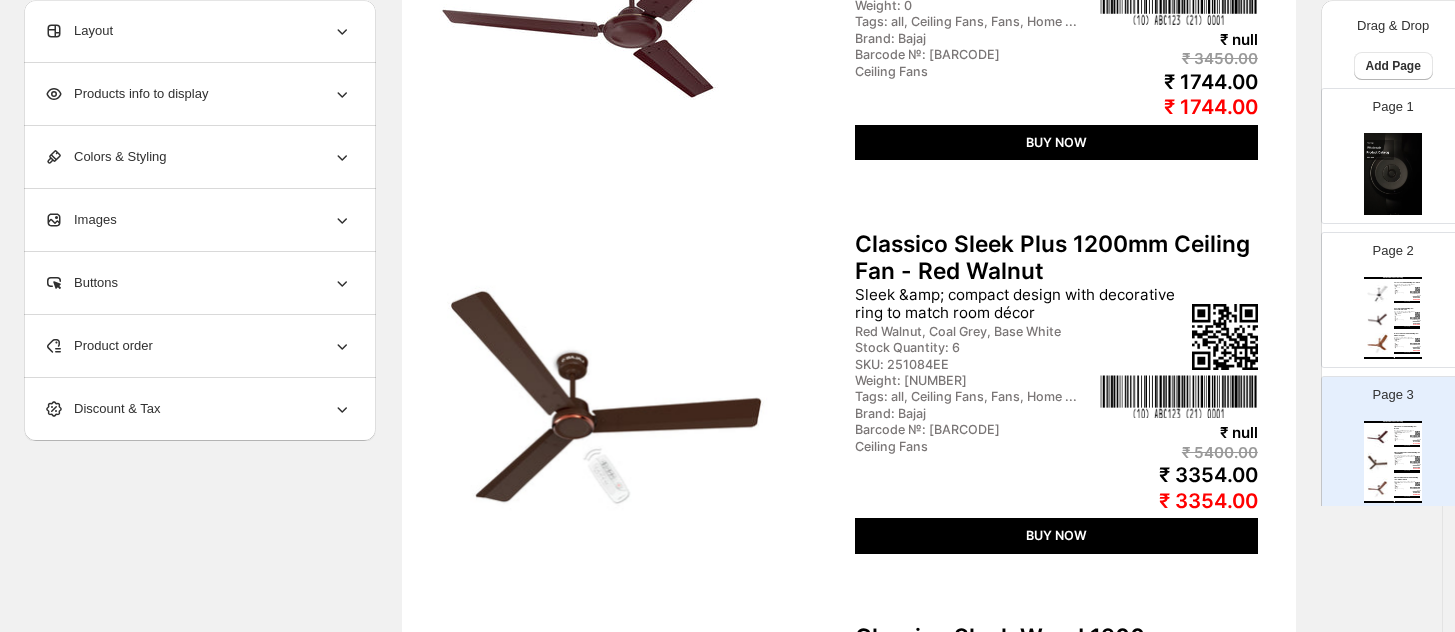 click on "Page 2 Wholesale Product Catalog Eurostos 1200mm Ceiling Fan - White Aesthetically designed BLDC fan with soothing LED indication White, Bronze Mist Stock Quantity:  4 SKU:  251627EE Weight:  0 Tags:  all, Ceiling Fans, Fans, Home ... Brand:  Bajaj Barcode №:  8901308744028 Ceiling Fans ₹ null ₹ 7999.00 ₹ 6022.00 ₹ 6022.00 BUY NOW Voittaa 1200mm Ceiling Fan - Chocolate Brown Aesthetically designed  BLDC fan with  soothing LED indication Chocolate Brown, Sparkle White, Glaze... Stock Quantity:  4 SKU:  261641EE Weight:  0 Tags:   Brand:  Bajaj Barcode №:  8901308744240 Ceiling Fans ₹ null ₹ 8499.00 ₹ 5870.00 ₹ 5870.00 BUY NOW Arioso 12DC5R 1200mm Ceiling Fan - Walnut Copper Aerodynamically designed BLDC fan for enhanced comfort and air feel Walnut Copper, White Chrome Stock Quantity:  1 SKU:  251721EE Weight:  0 Tags:  all, Ceiling Fans, Fans, Home ... Brand:  Bajaj Barcode №:  8901308723818 Ceiling Fans ₹ null ₹ 12950.00 ₹ 8646.00 ₹ 8646.00 BUY NOW" at bounding box center [1385, 292] 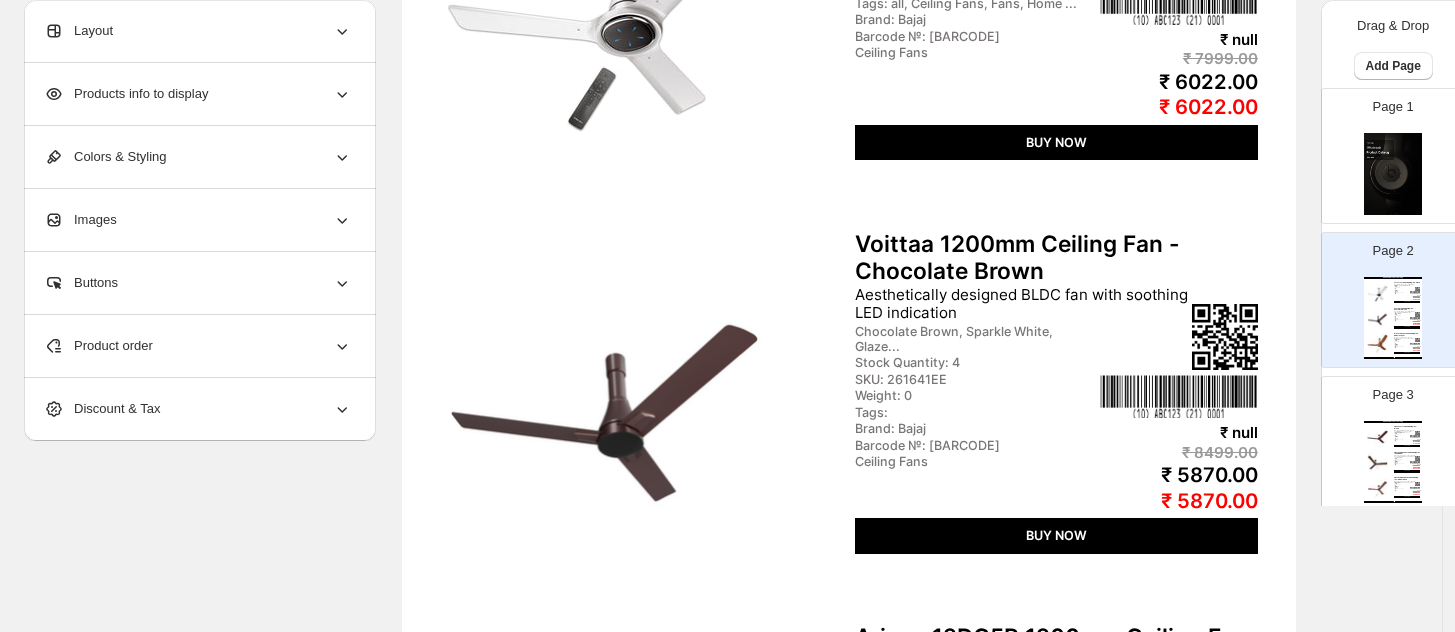 click at bounding box center (1393, 174) 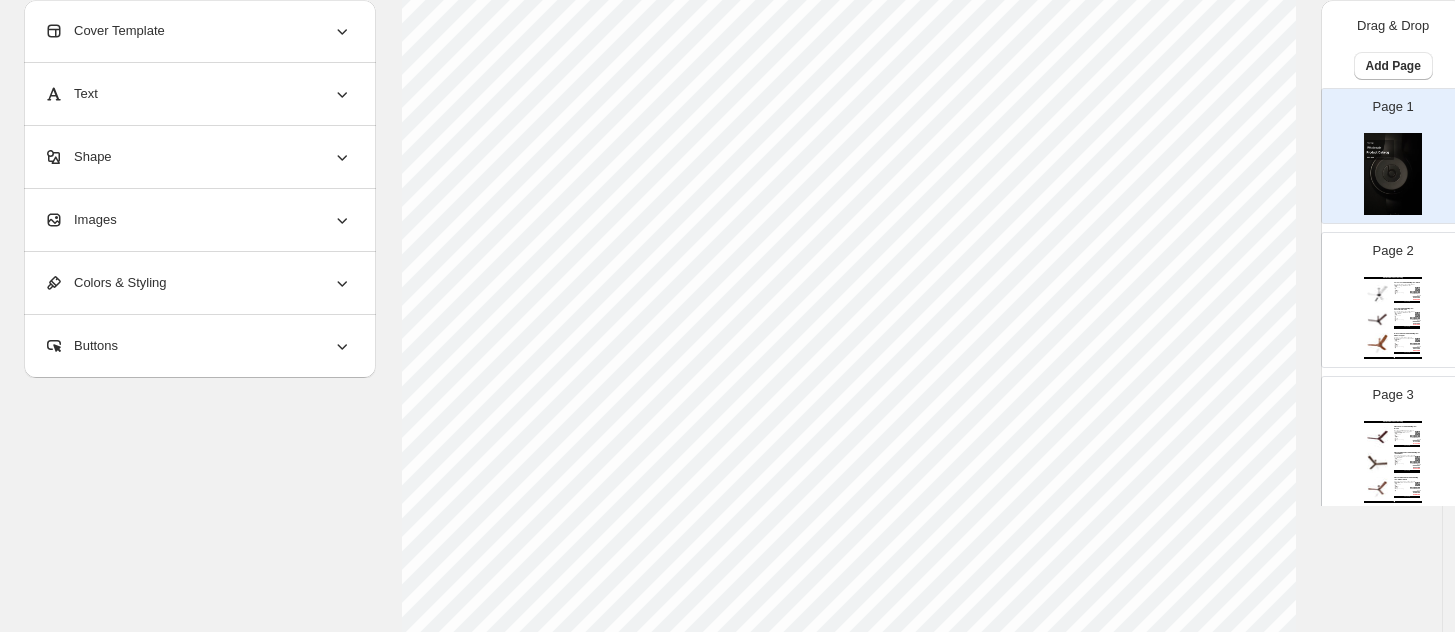 click on "Wholesale Product Catalog" at bounding box center [1393, 278] 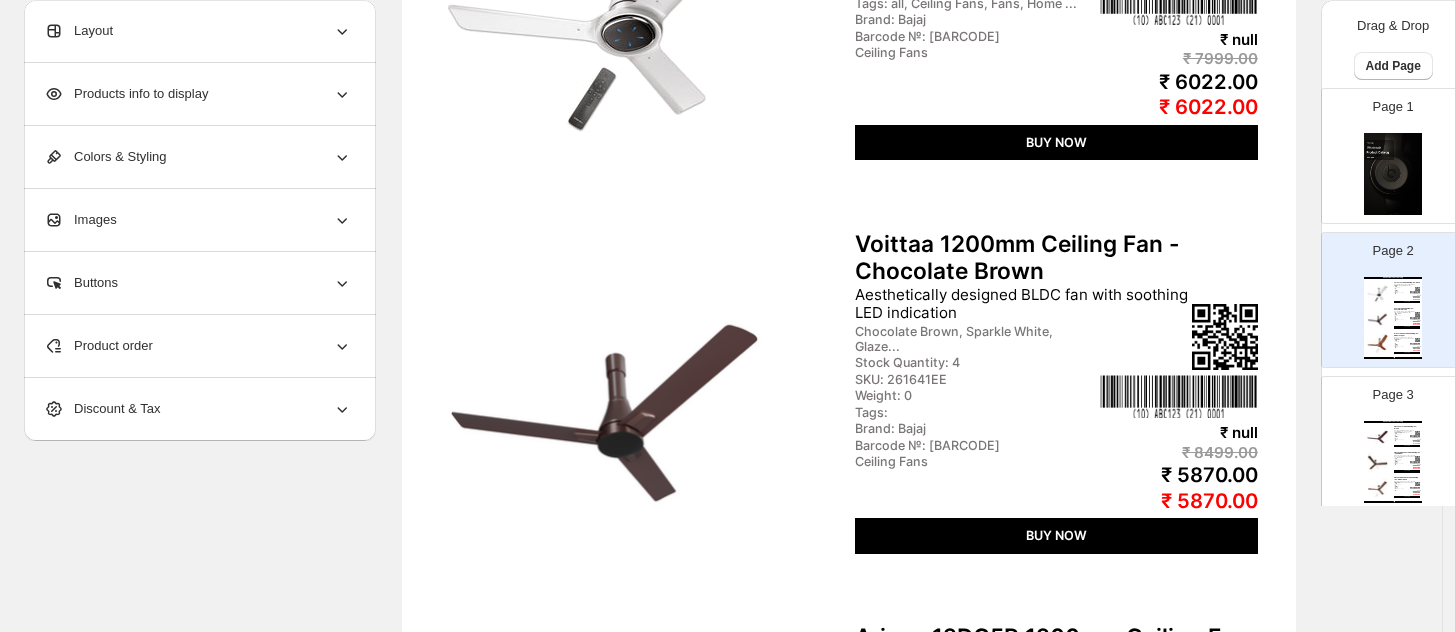 click at bounding box center [1393, 174] 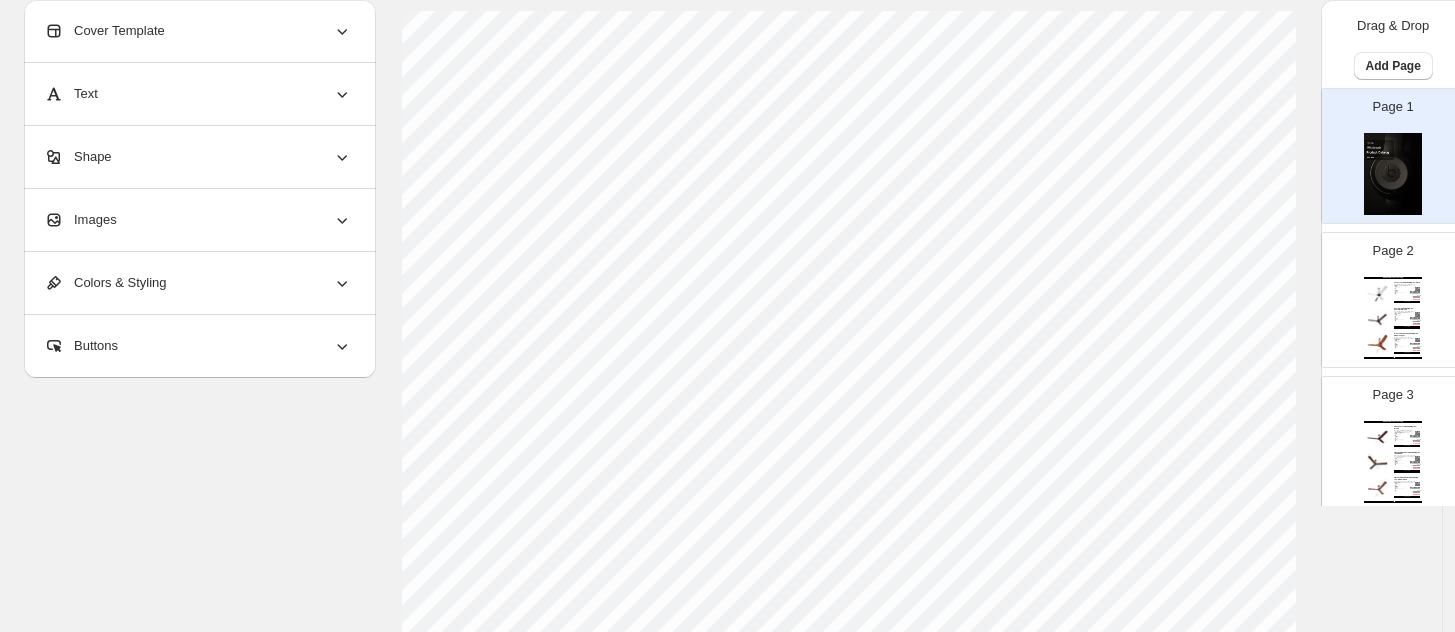 scroll, scrollTop: 0, scrollLeft: 0, axis: both 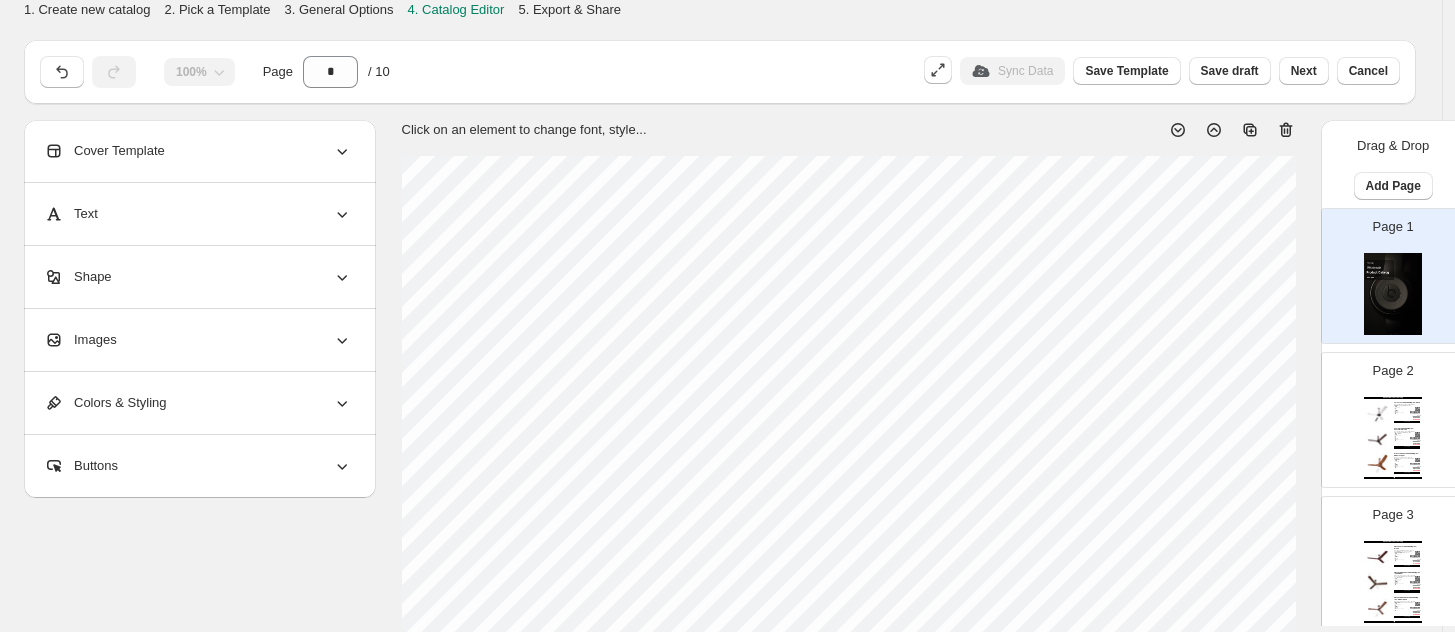 click 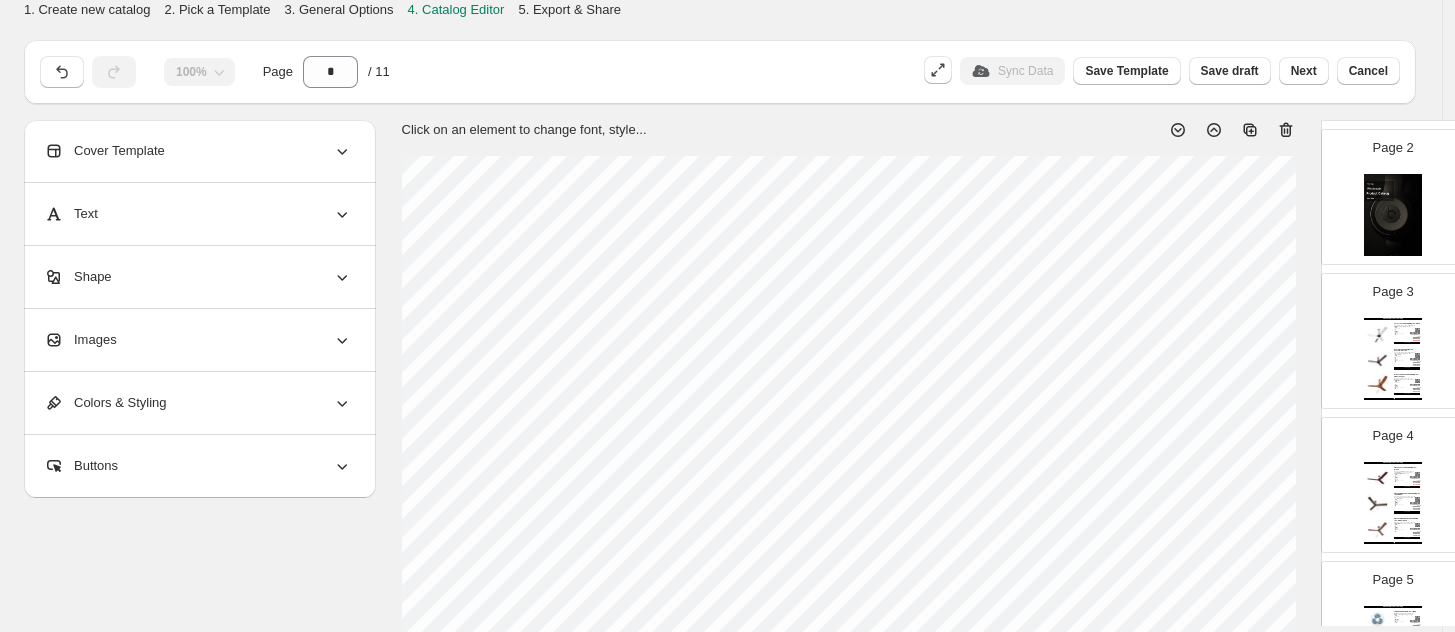 click on "Page 5 Wholesale Product Catalog TURBO 400mm Table Fan - Fiji Blue Built in Thermal Overload Protector: Protects Motor from Voltage Surge Fiji Blue Stock Quantity:  1 SKU:  252108 Weight:  0 Tags:  all, Fans, Home Essential, Hom... Brand:  Bajaj Barcode №:  8901308731301 Table Fans ₹ null ₹ 3600.00 ₹ 2066.00 ₹ 2066.00 BUY NOW Esteem 400 mm Table Fan - Icy Blue & White Smooth &amp; Maximum Air Feel with Aerodynamically Balanced Blades White, Icy Blue & White Stock Quantity:  1 SKU:  251319 Weight:  0 Tags:  all, Fans, Home Essential, Hom... Brand:  Bajaj Barcode №:  8901308730762 Table Fans ₹ null ₹ null ₹ 3725.00 ₹ 3725.00 BUY NOW Penta Robusto 400mm Table Fan - Icy Blue Remarkable Freshness with Aerodynamic Designed 5 Blades Icy Blue Stock Quantity:  0 SKU:  252111 Weight:  0 Tags:  all, Fans, Home Essential, Hom... Brand:  Bajaj Barcode №:  8901308731387 Table Fans ₹ null ₹ 3900.00 ₹ 2169.00 ₹ 2169.00 BUY NOW Wholesale Product Catalog | Page undefined" at bounding box center [1385, 621] 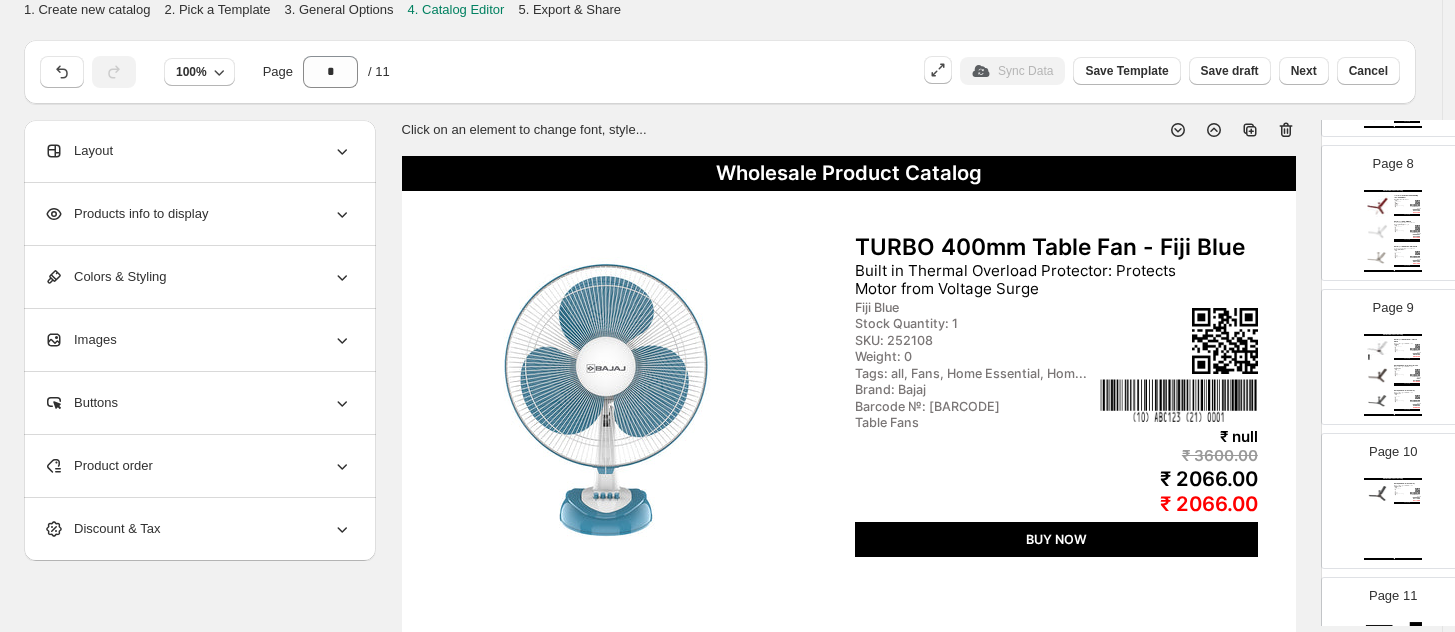 scroll, scrollTop: 1205, scrollLeft: 0, axis: vertical 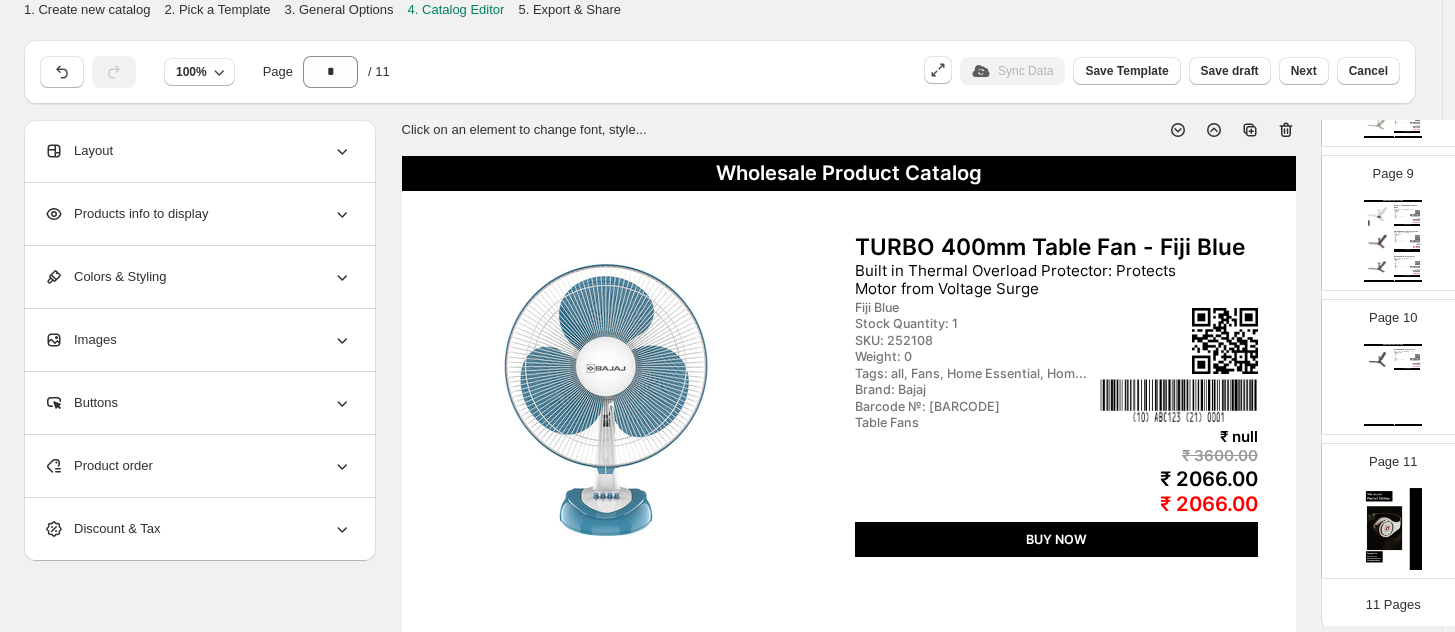 click on "Ceiling Fans" at bounding box center [1402, 361] 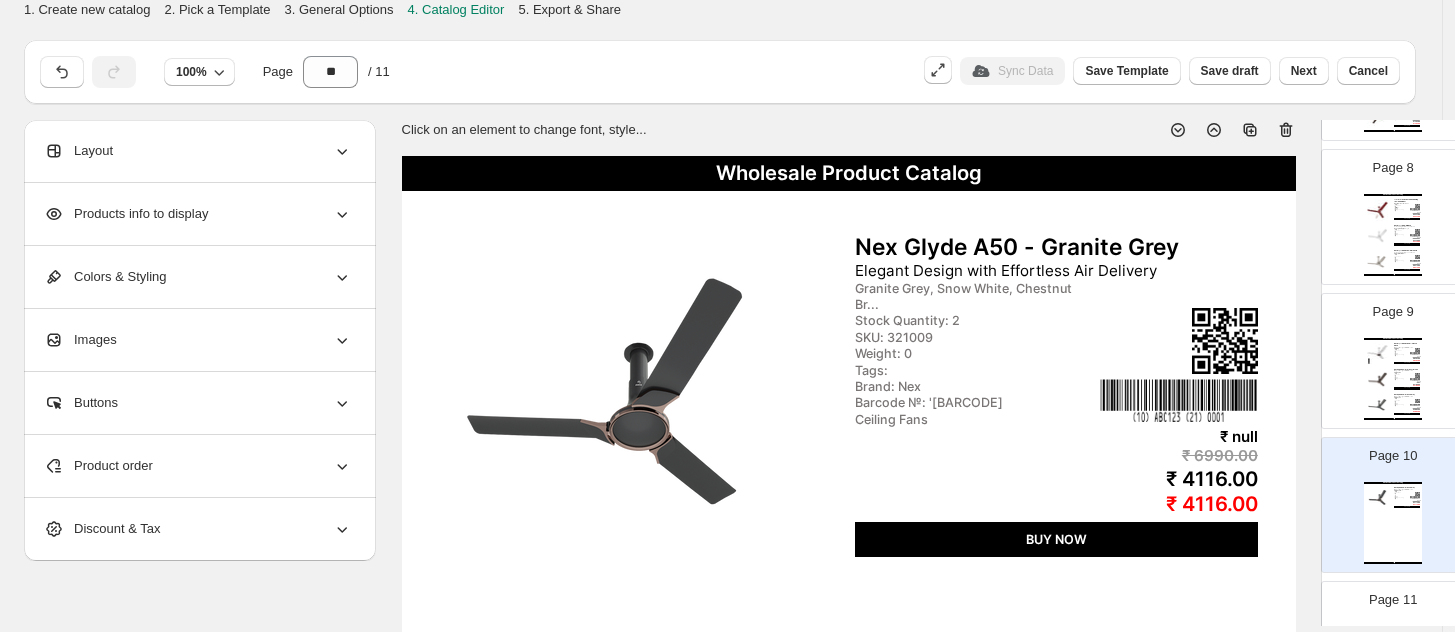 scroll, scrollTop: 1061, scrollLeft: 0, axis: vertical 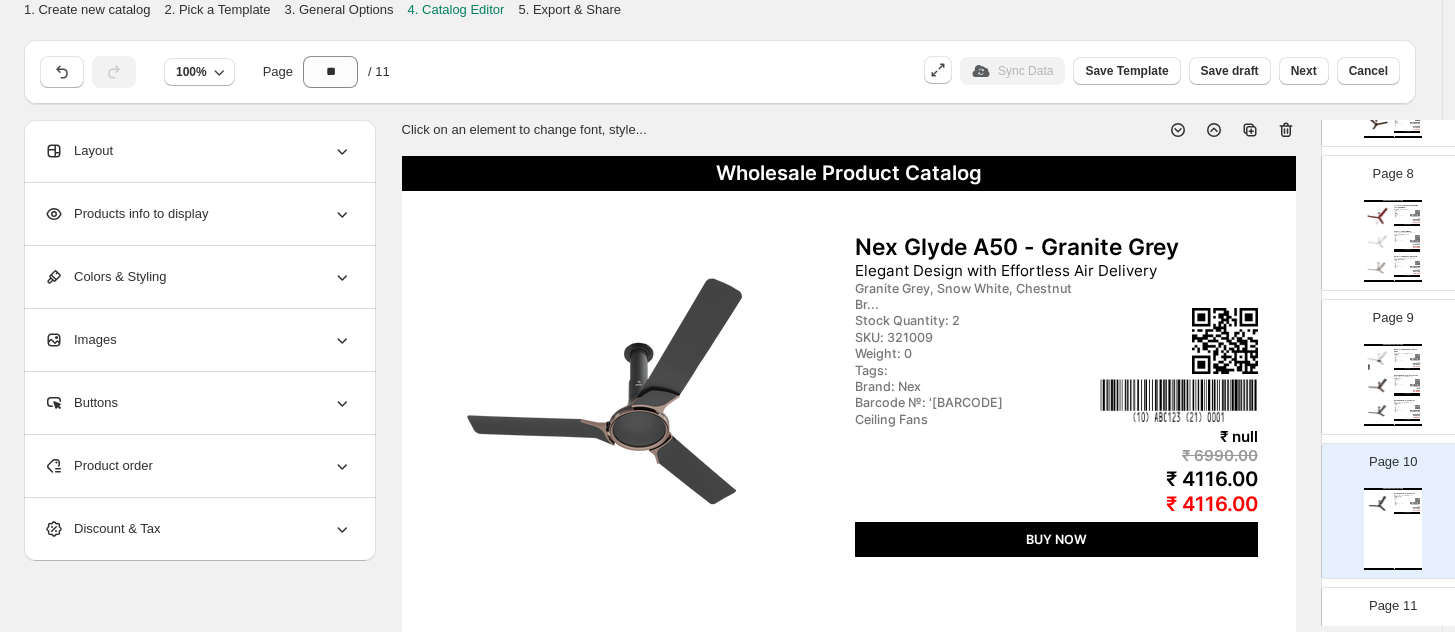 click 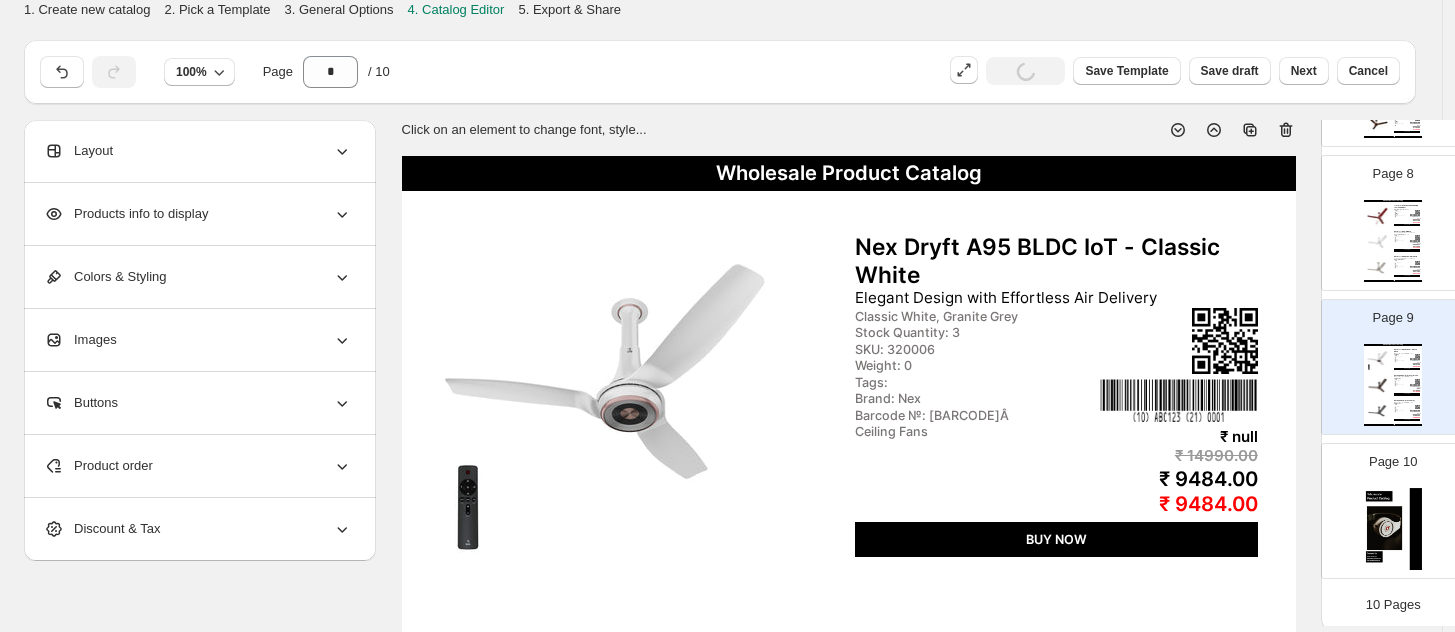 scroll, scrollTop: 1060, scrollLeft: 0, axis: vertical 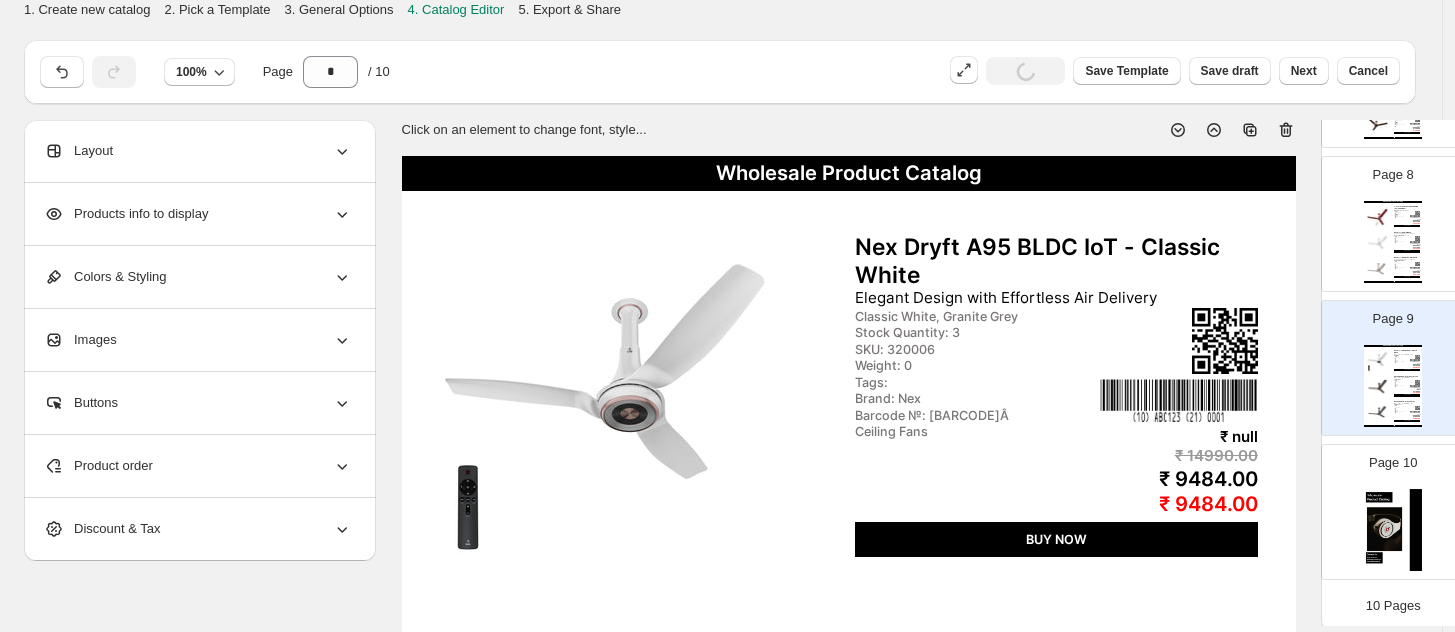 click 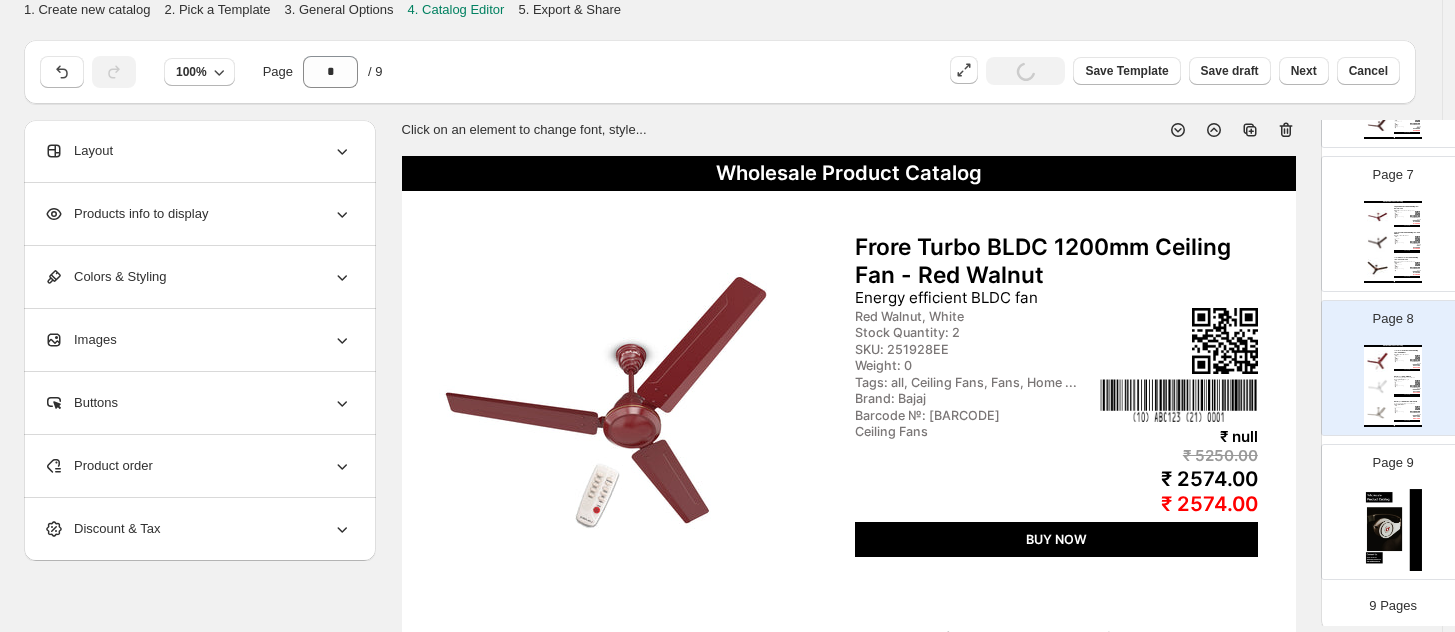 click 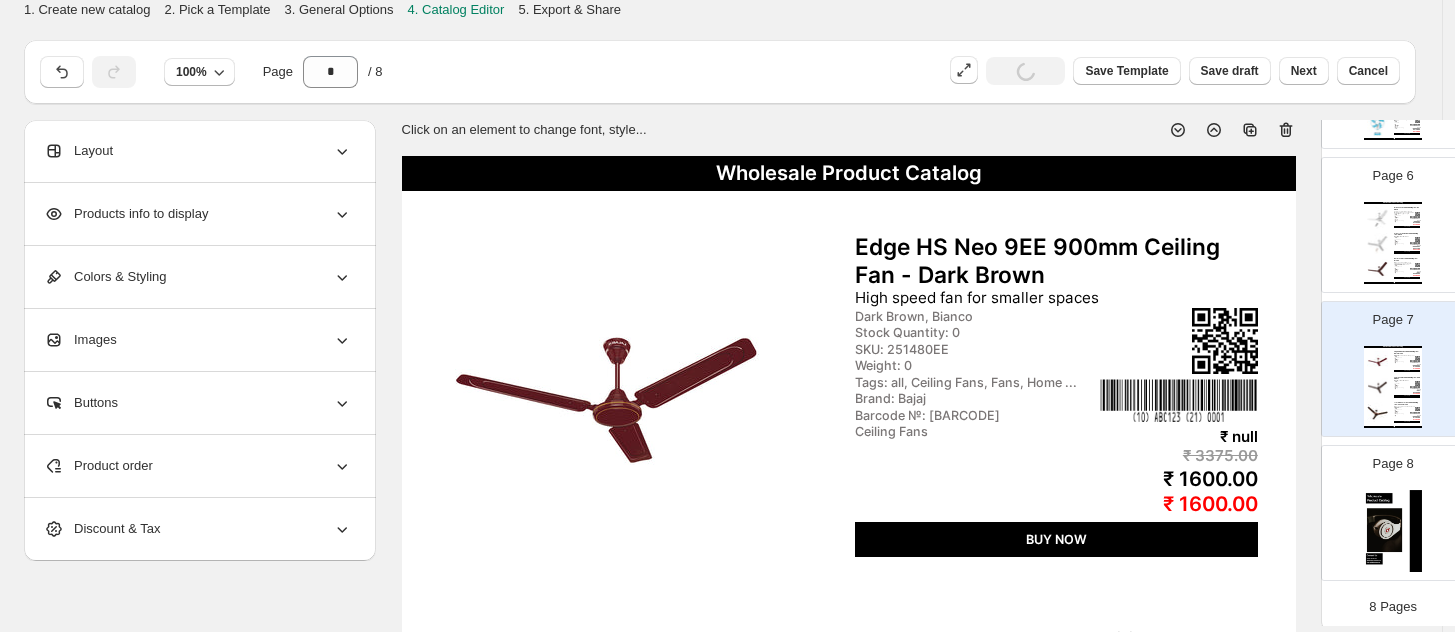 click 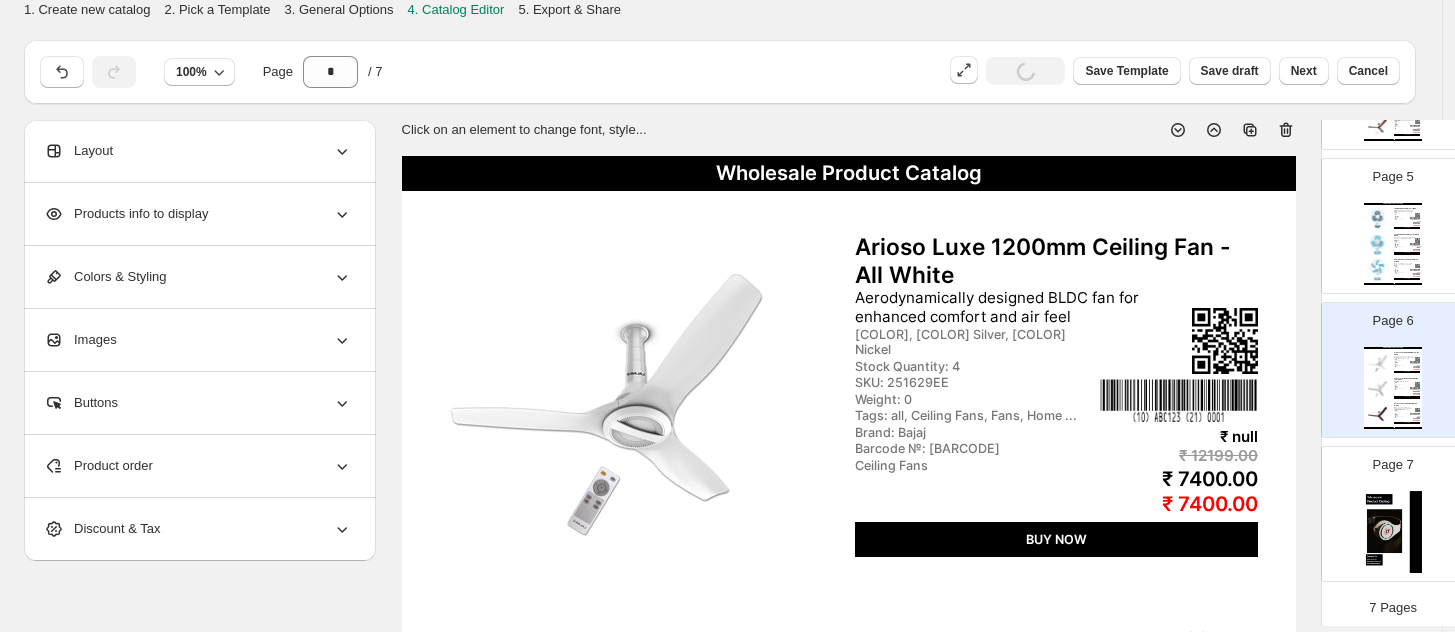 click 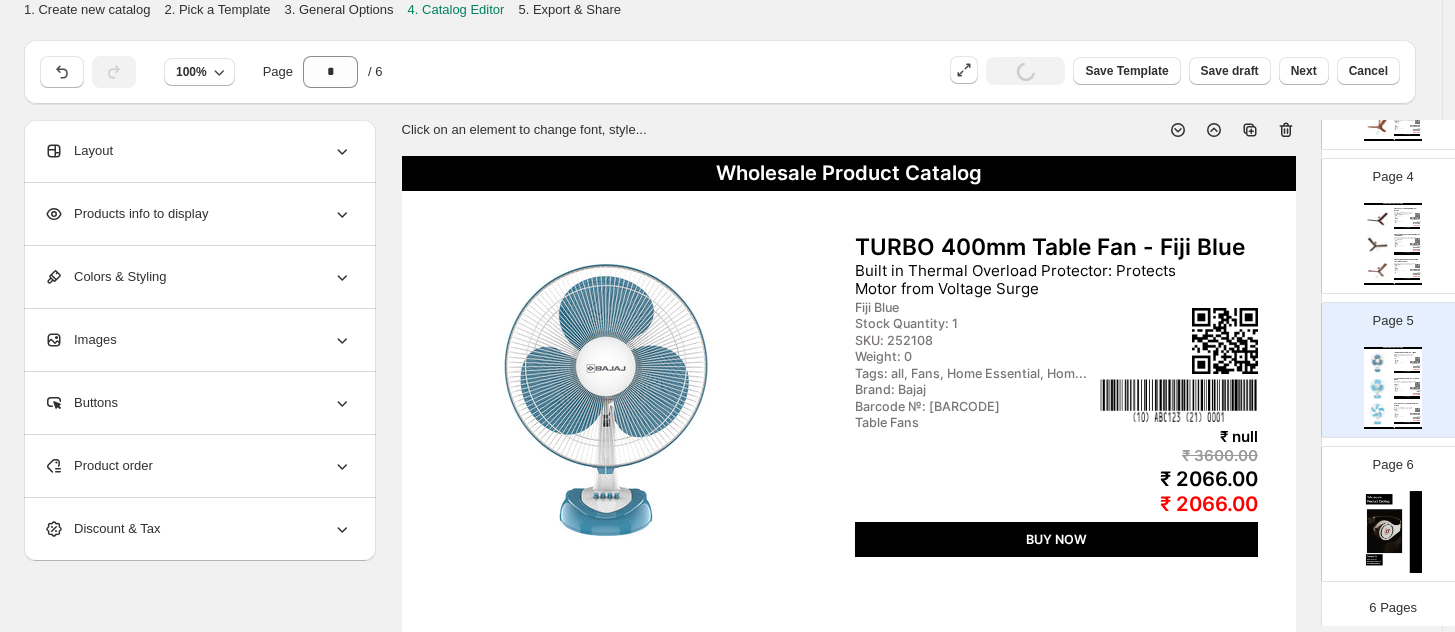click 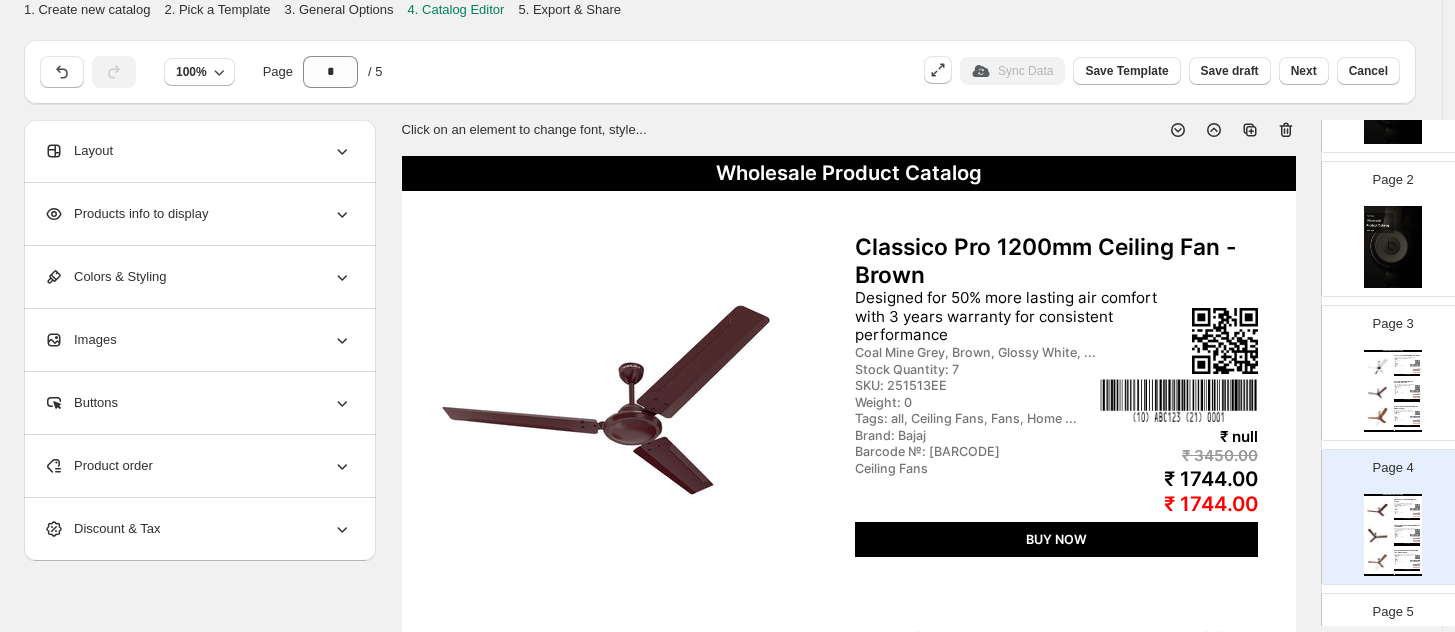 scroll, scrollTop: 190, scrollLeft: 0, axis: vertical 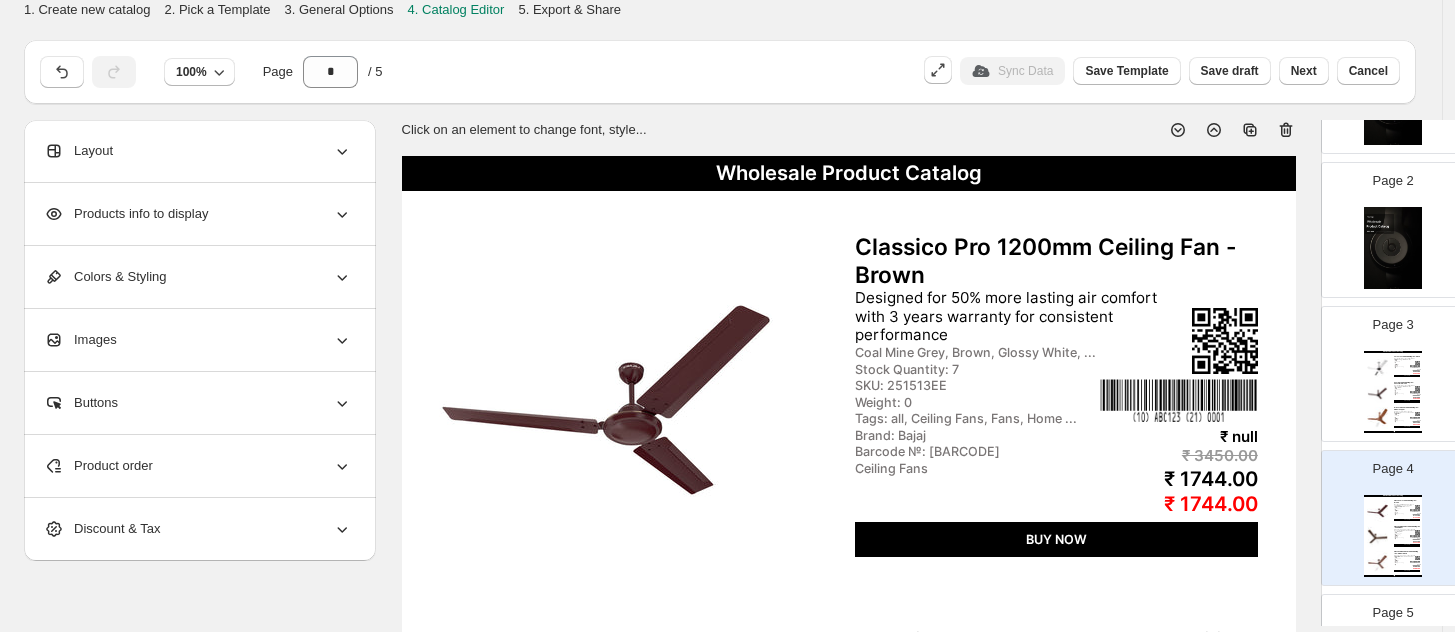 click on "BUY NOW" at bounding box center [1407, 401] 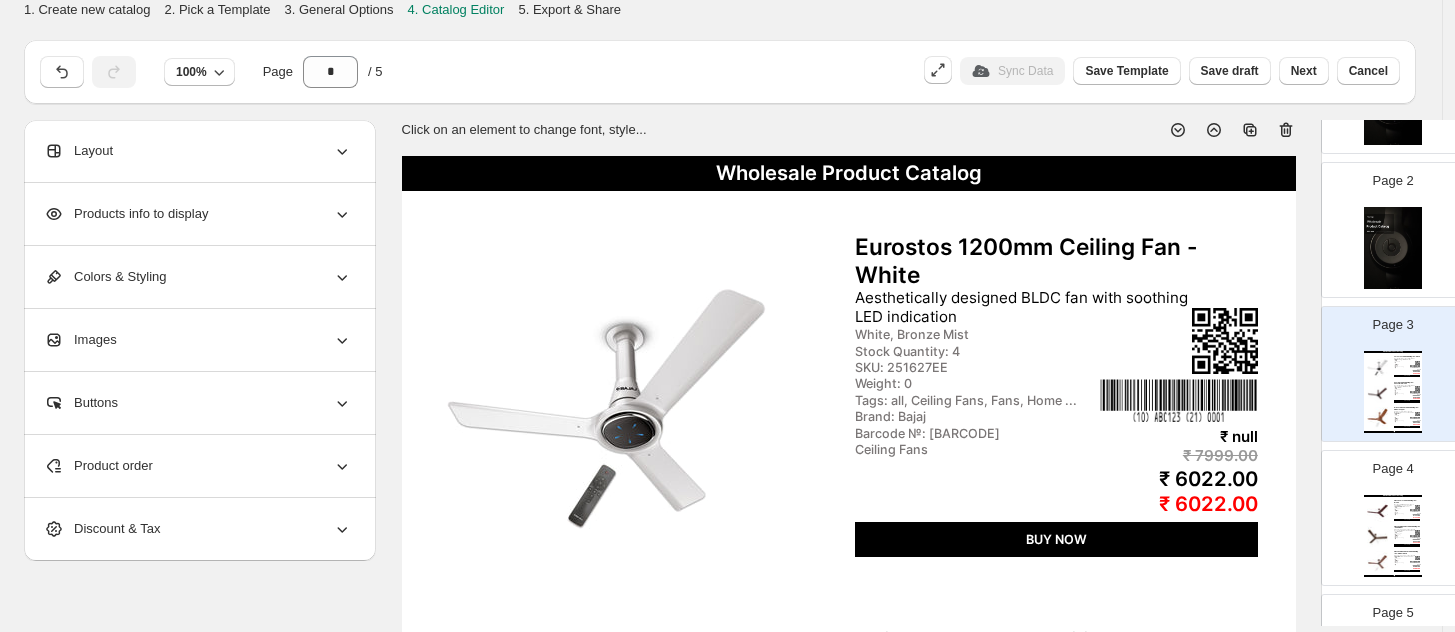 scroll, scrollTop: 0, scrollLeft: 0, axis: both 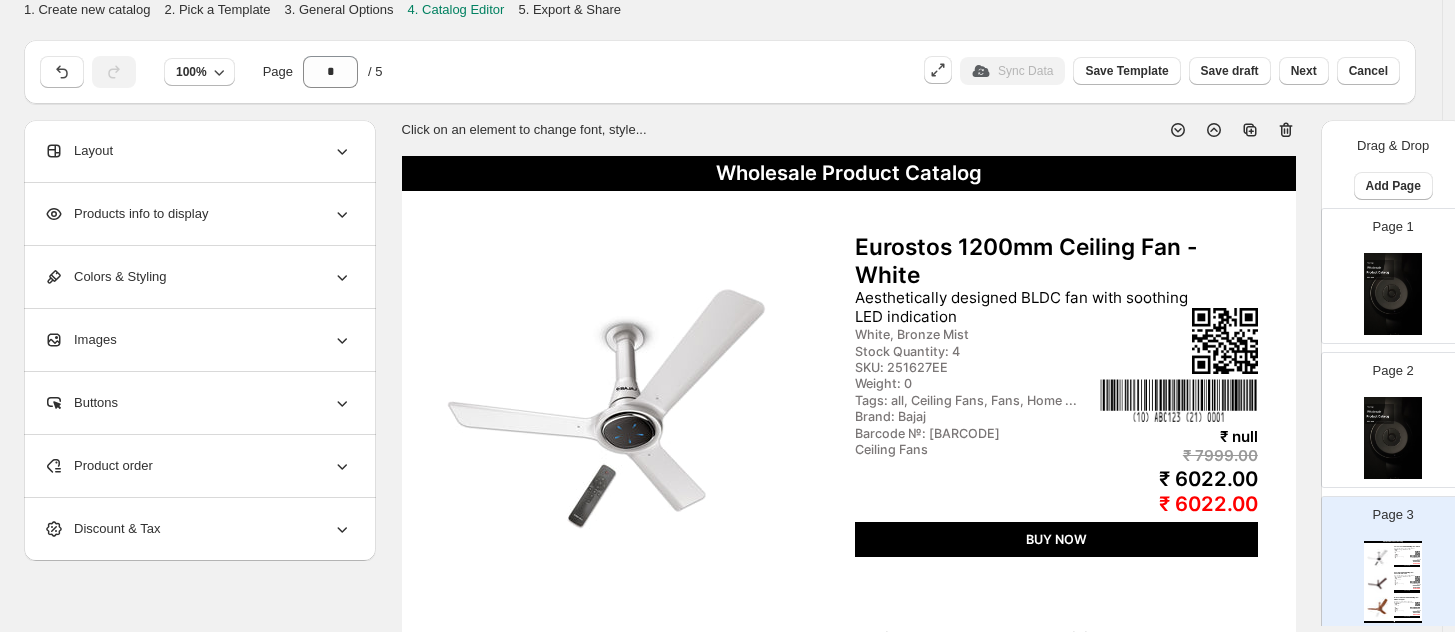 click at bounding box center [1393, 294] 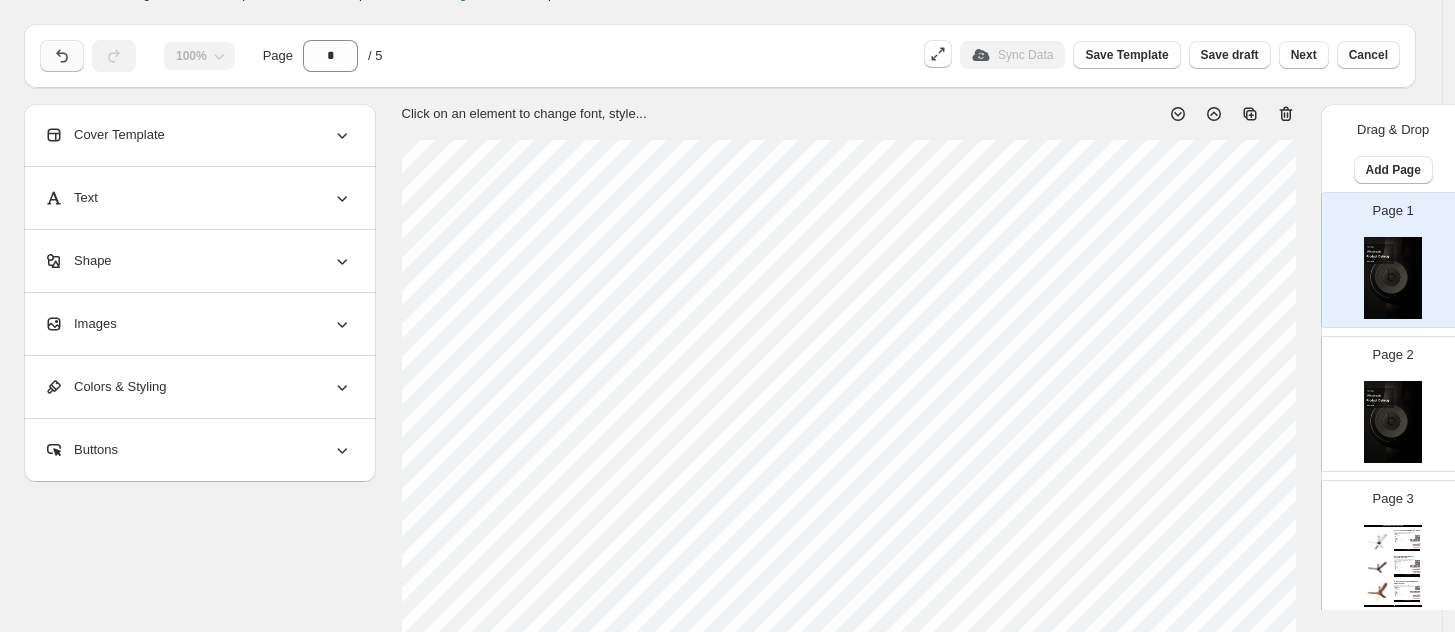 scroll, scrollTop: 13, scrollLeft: 0, axis: vertical 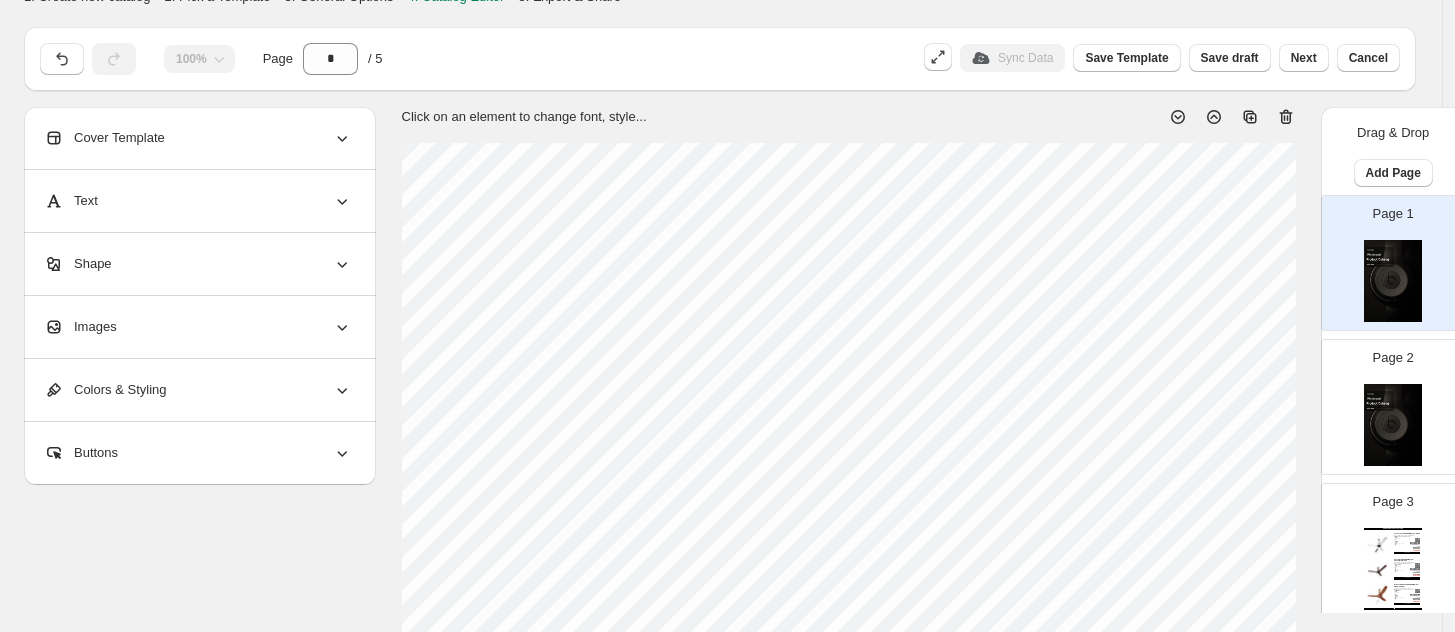 click on "Cover Template" at bounding box center (104, 138) 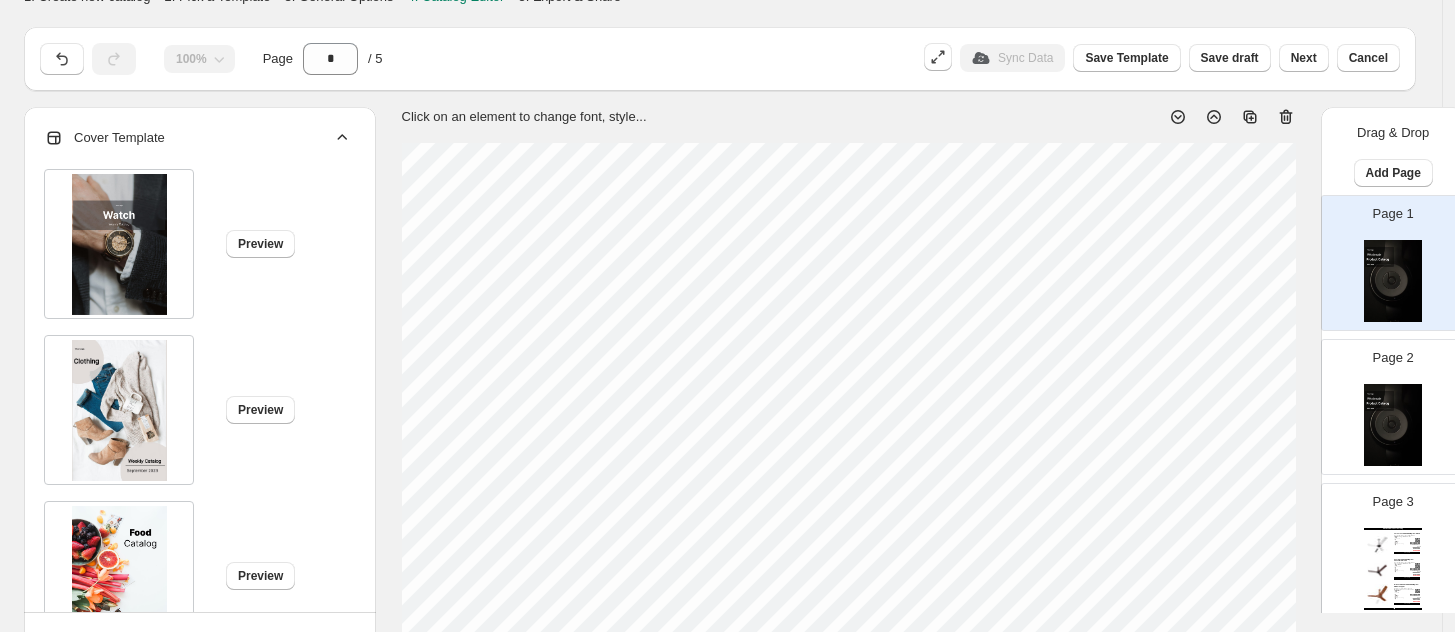click on "Cover Template" at bounding box center (104, 138) 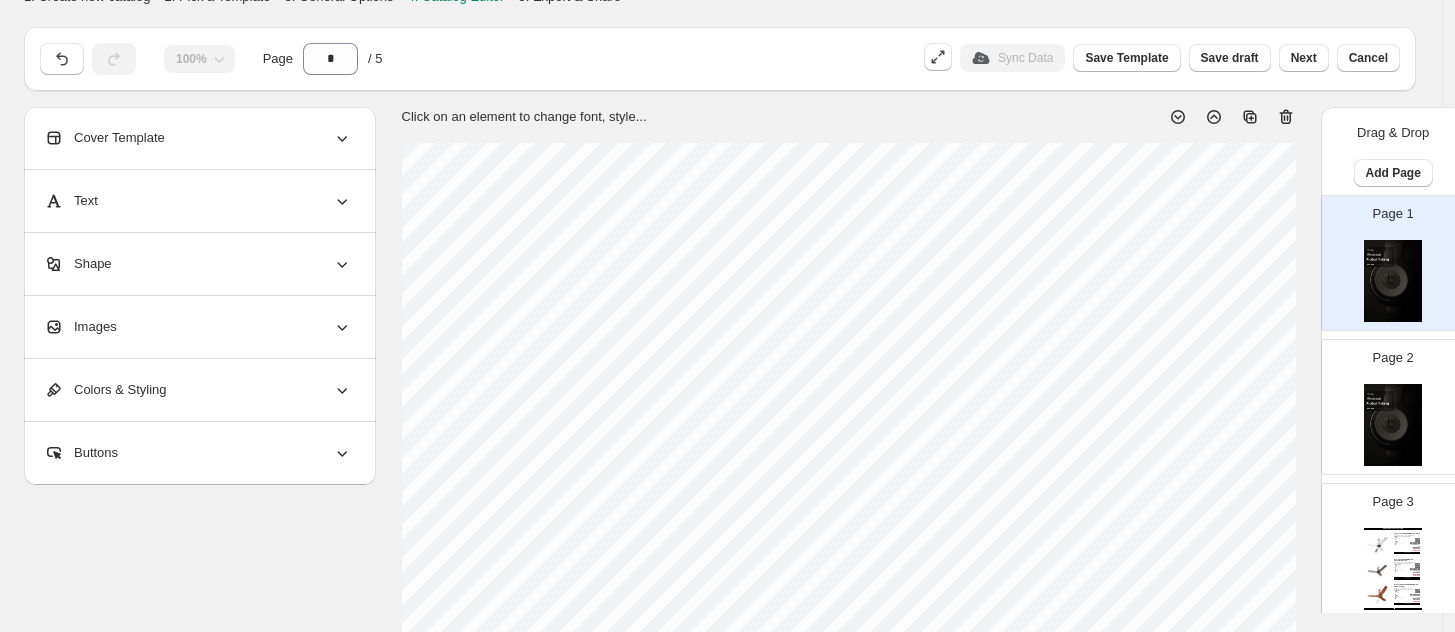 click on "Text" at bounding box center (71, 201) 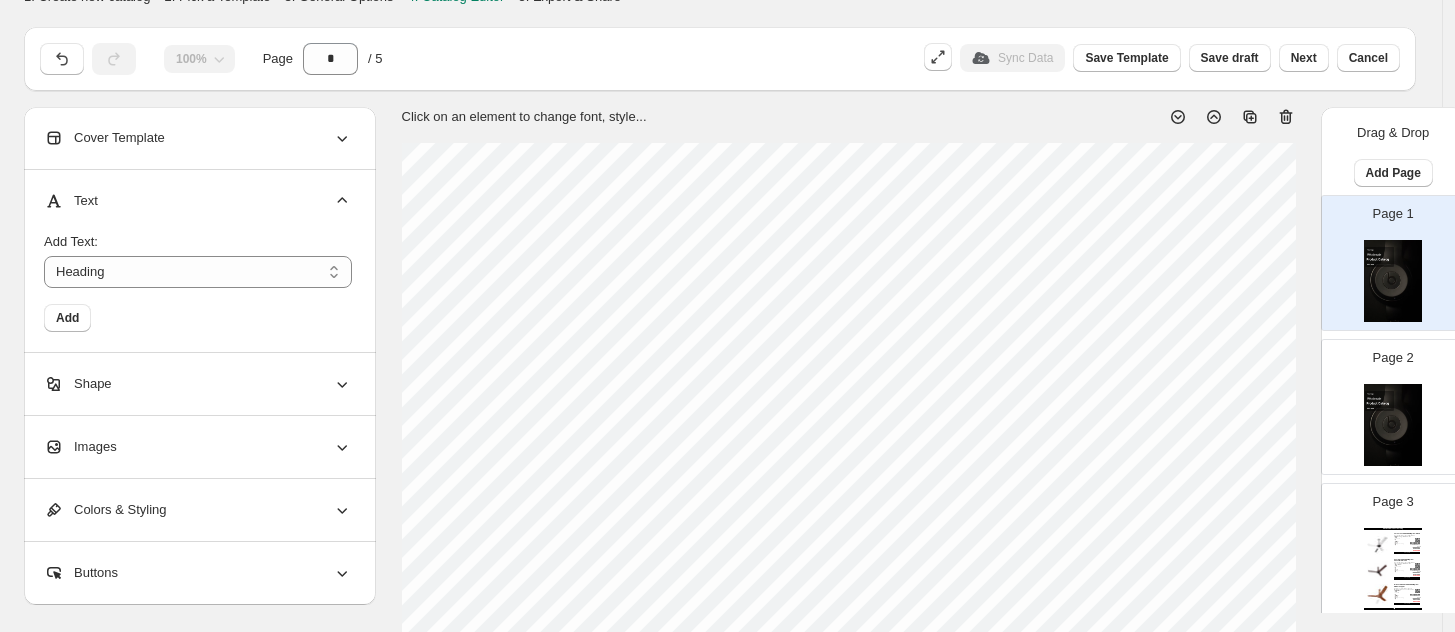 click on "Text" at bounding box center (71, 201) 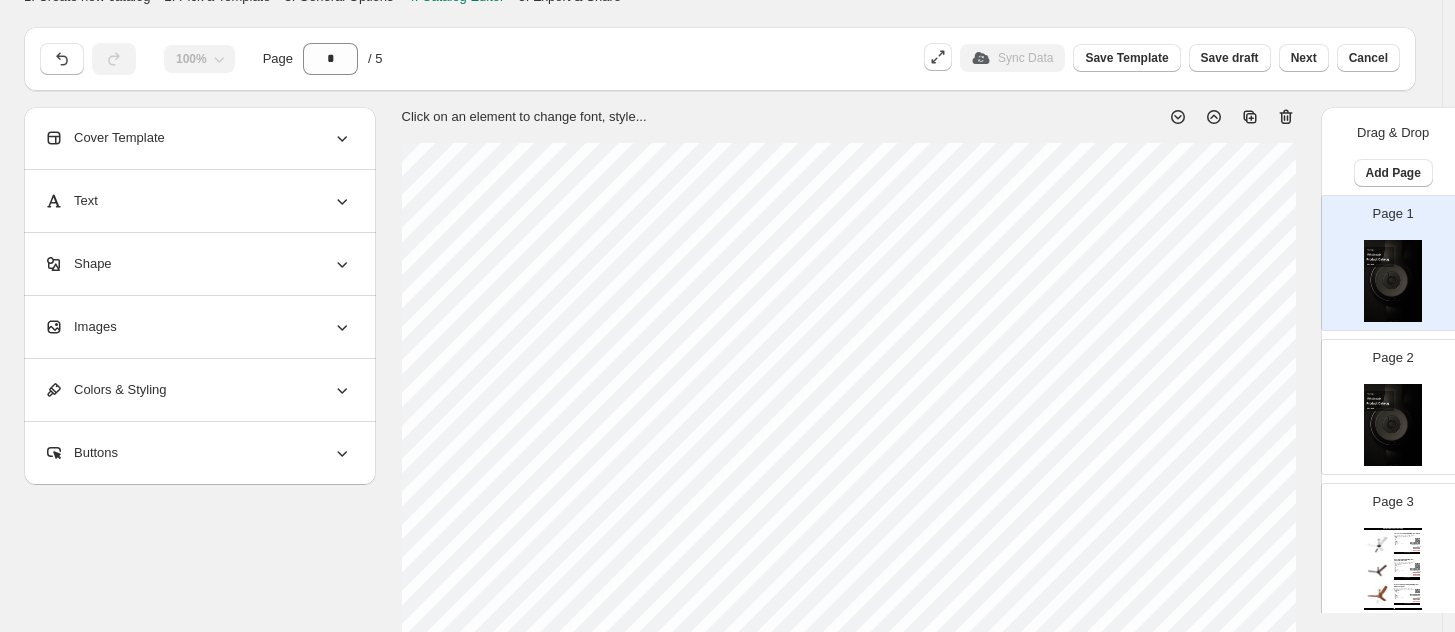 click on "Images" at bounding box center (80, 327) 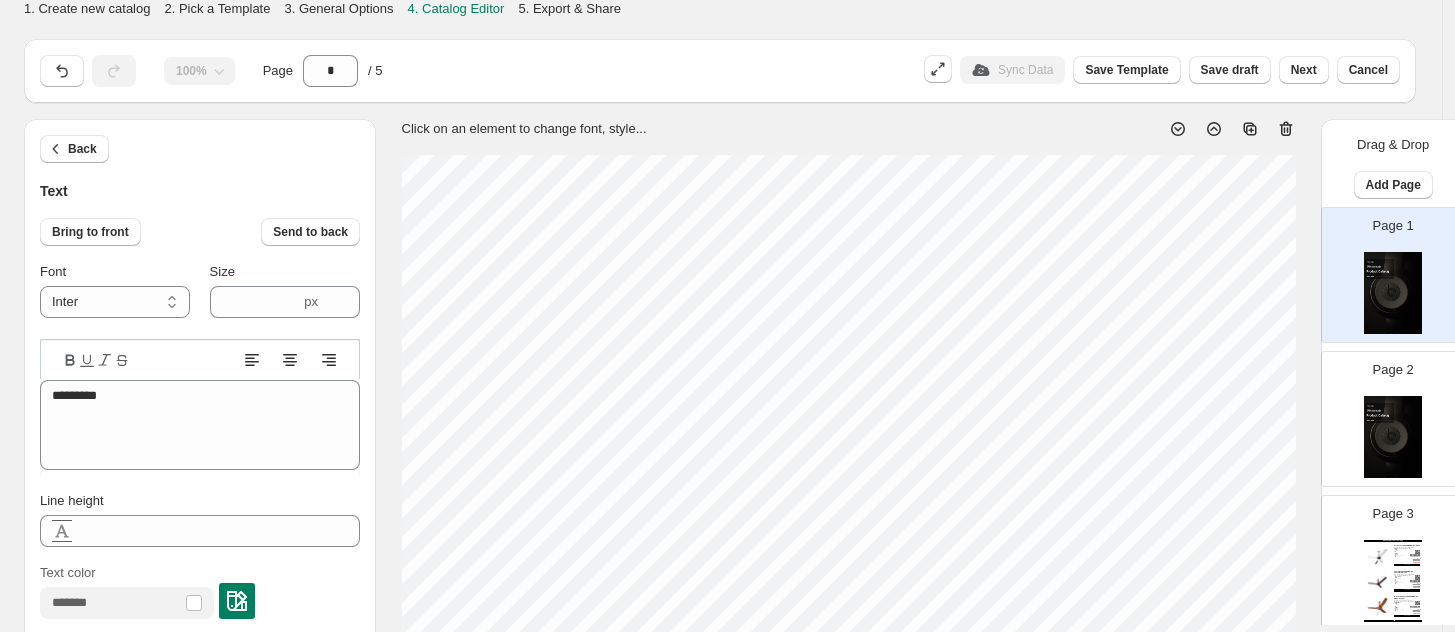 scroll, scrollTop: 0, scrollLeft: 0, axis: both 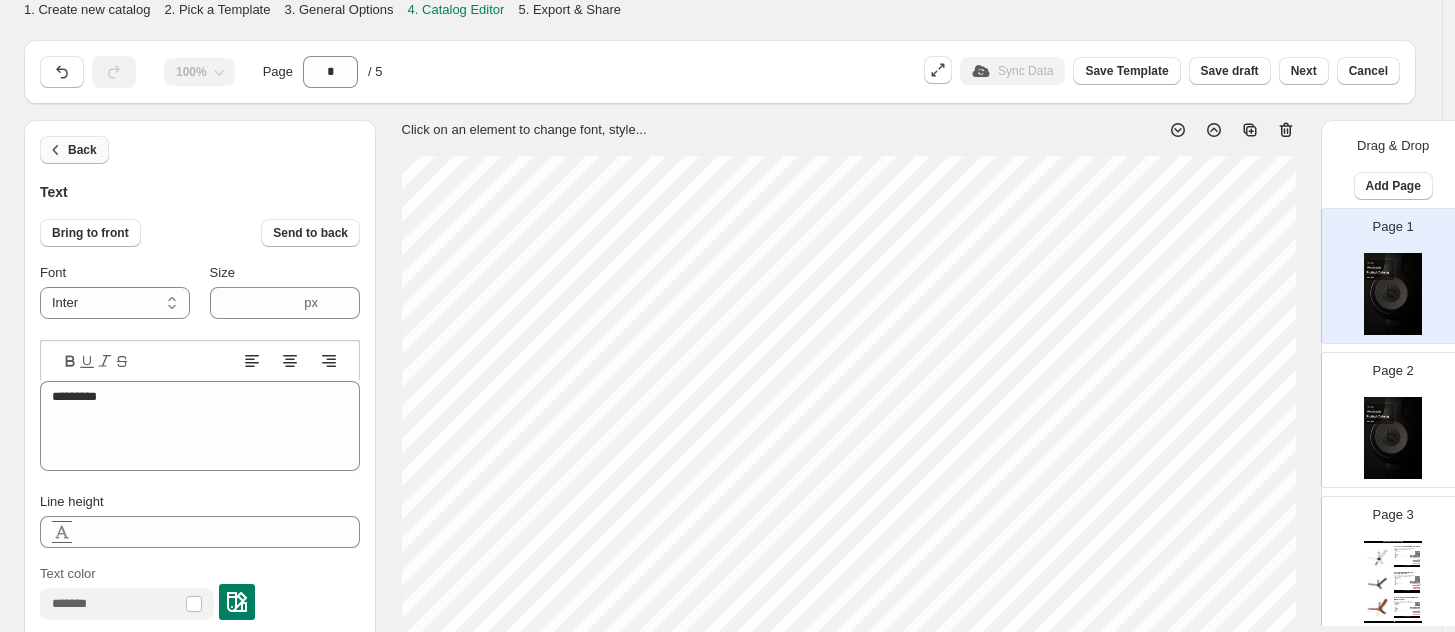 click on "Back" at bounding box center (82, 150) 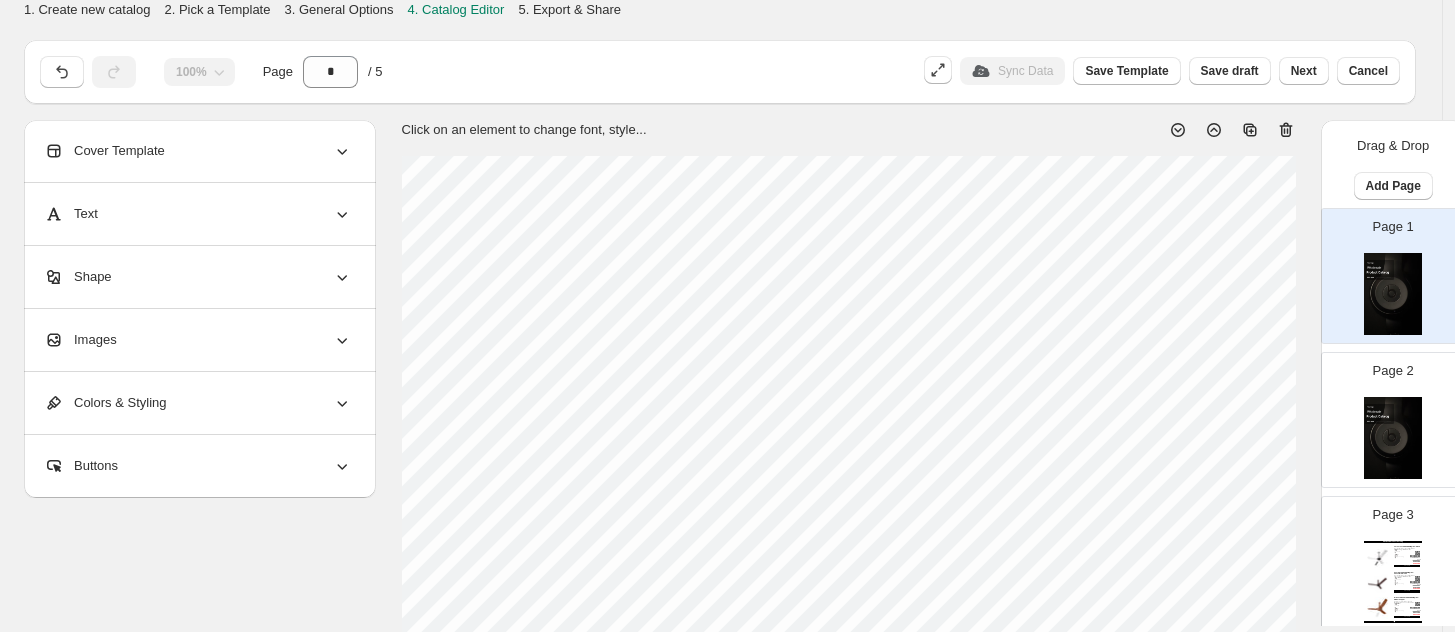 click on "Shape" at bounding box center (198, 277) 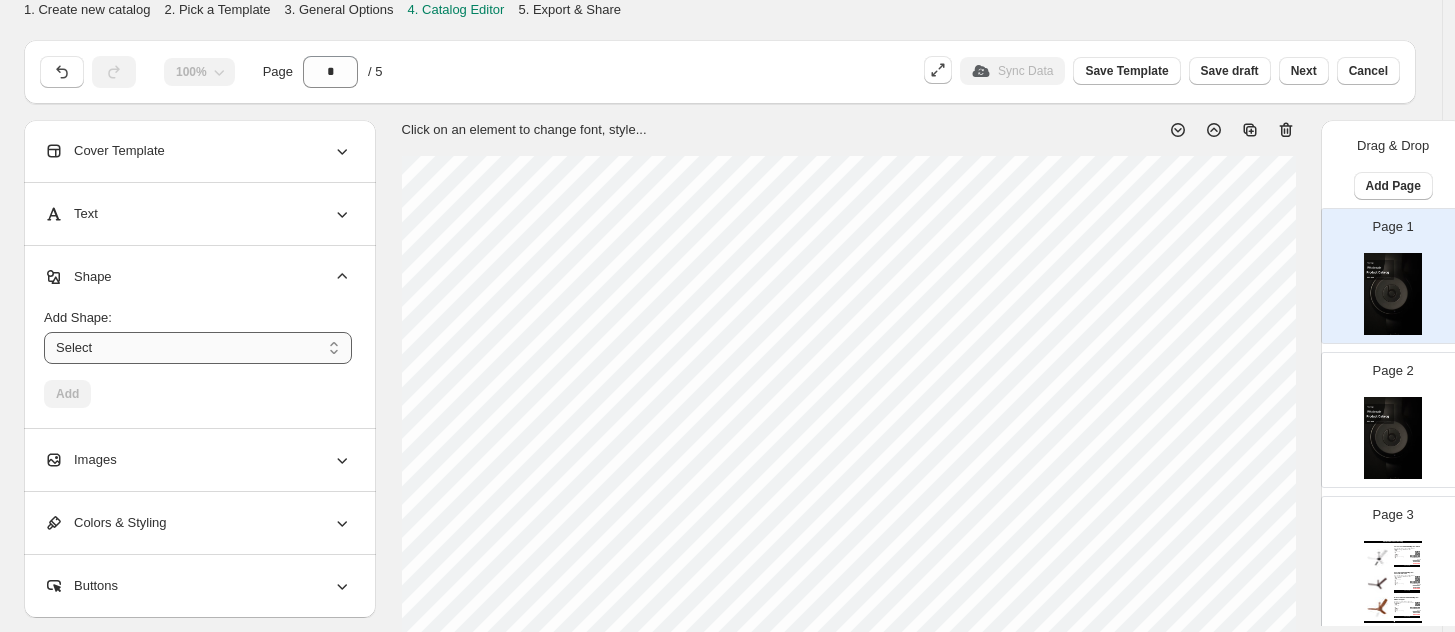 click on "****** ********* **** **** *******" at bounding box center [198, 348] 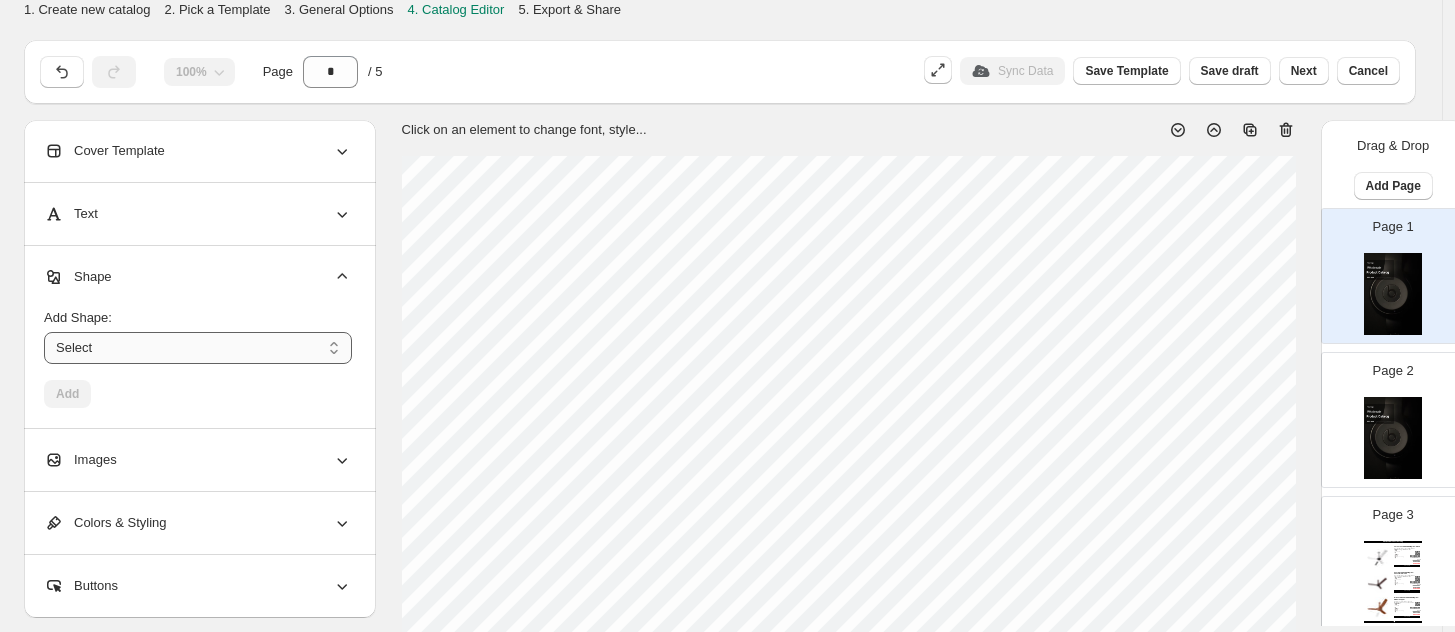 click on "****** ********* **** **** *******" at bounding box center [198, 348] 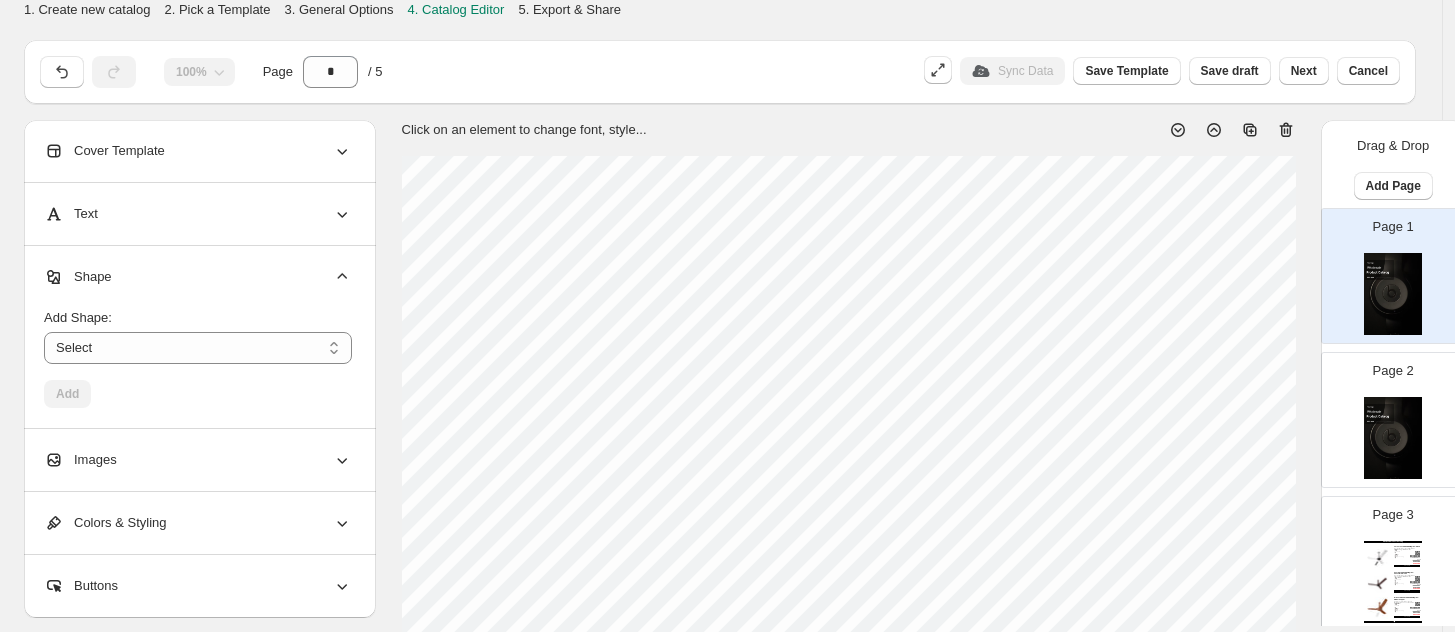 click on "Shape" at bounding box center (198, 277) 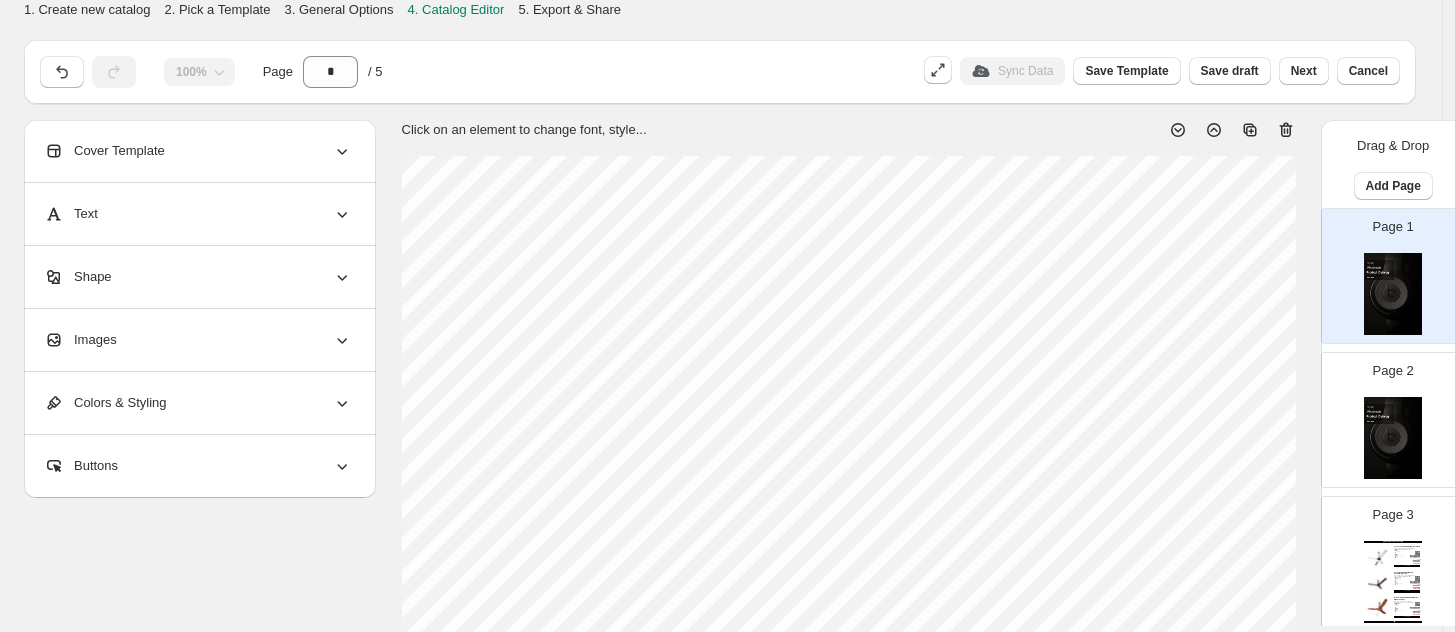 click on "Text" at bounding box center (198, 214) 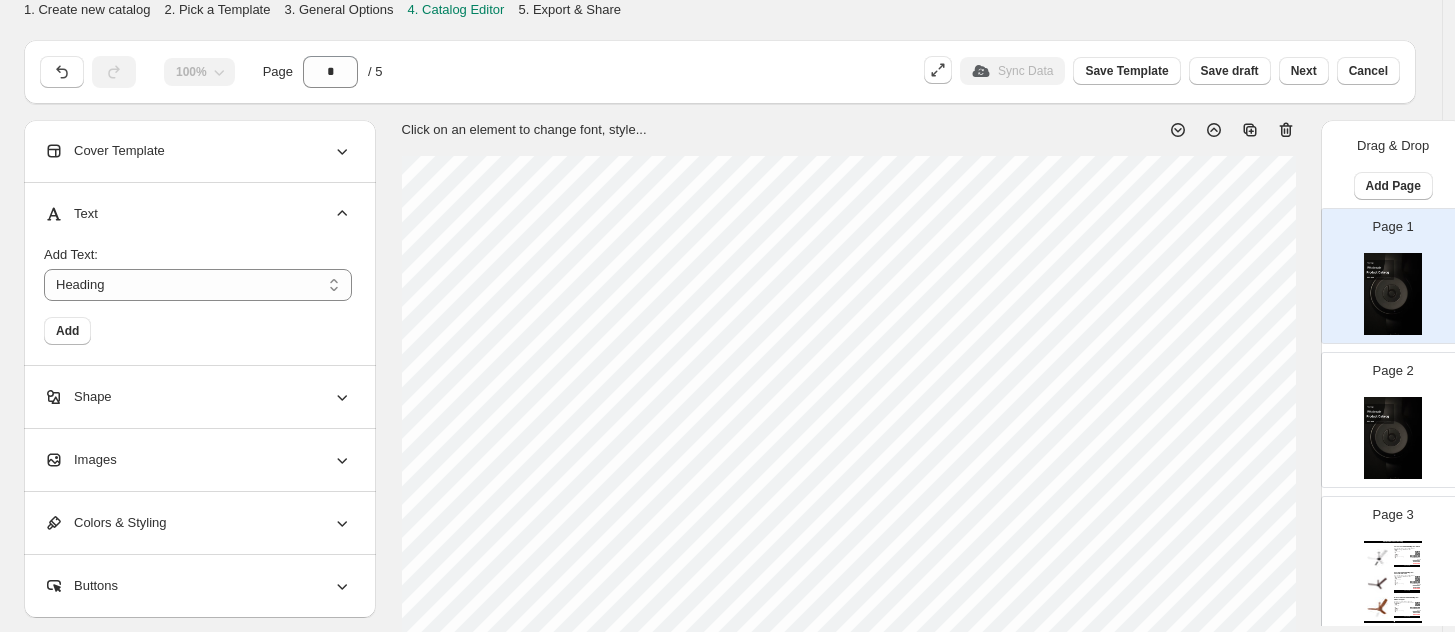 click on "Text" at bounding box center (198, 214) 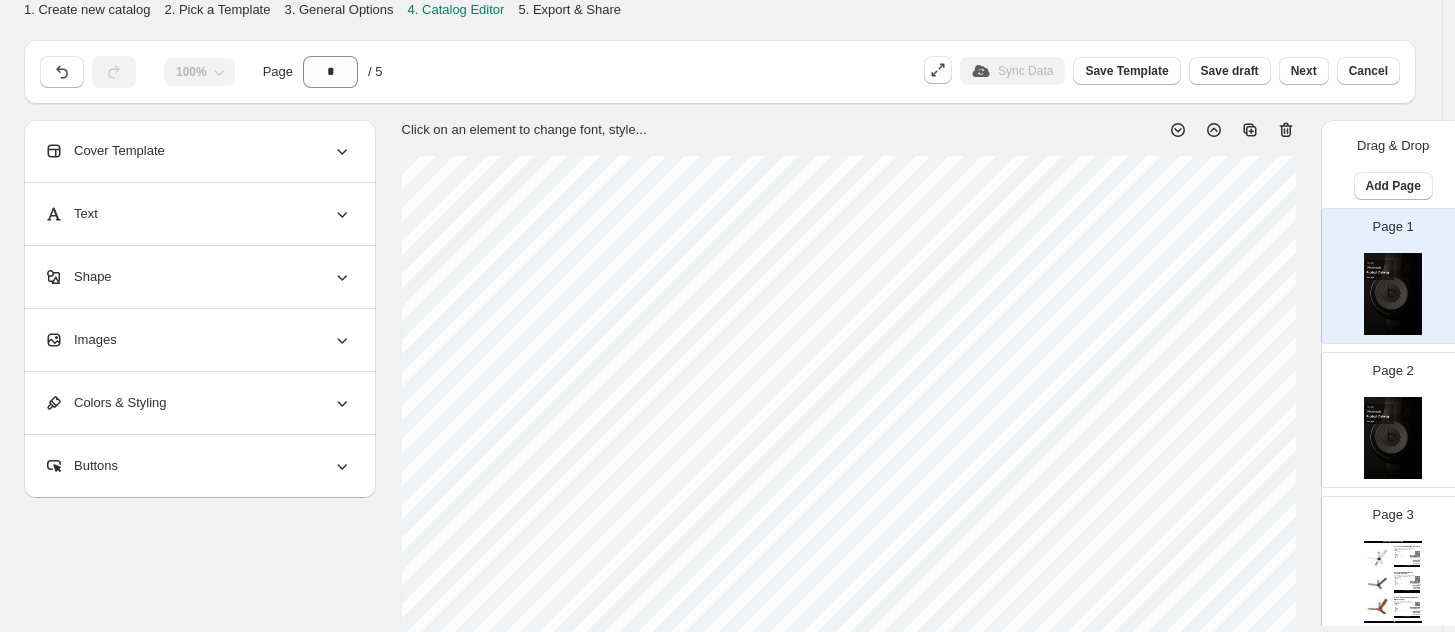 click on "Images" at bounding box center (198, 340) 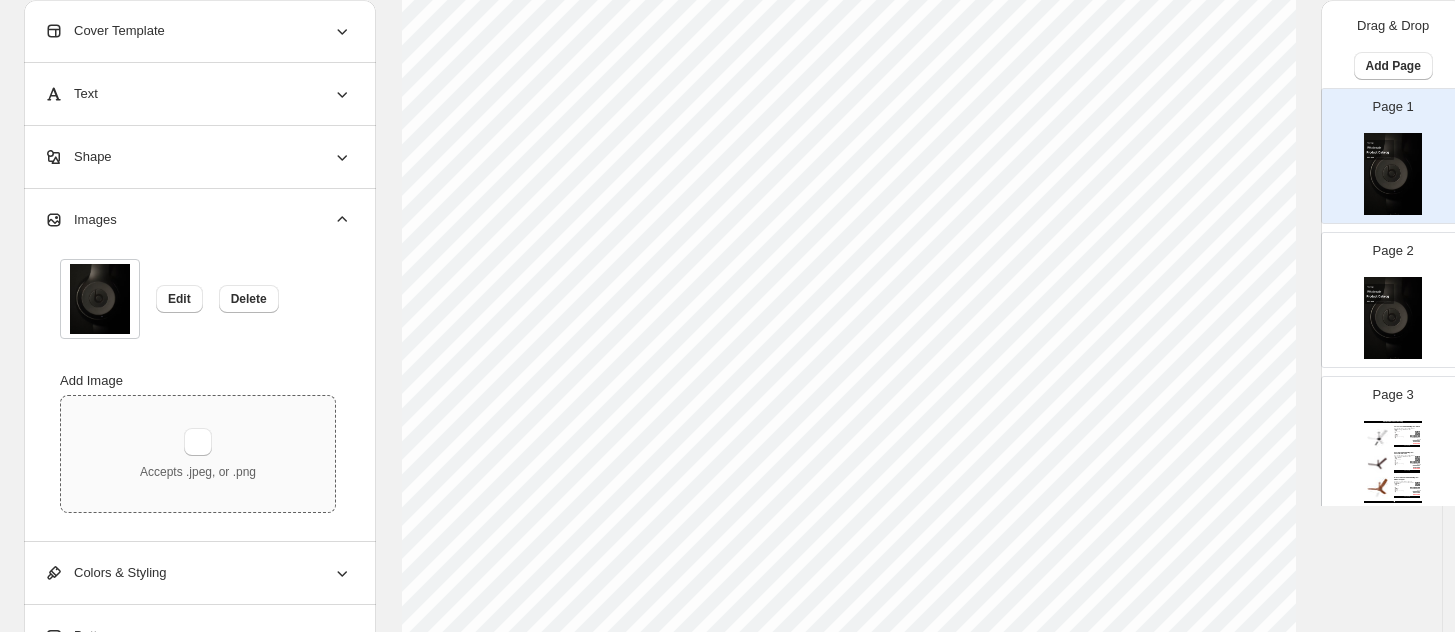 scroll, scrollTop: 211, scrollLeft: 0, axis: vertical 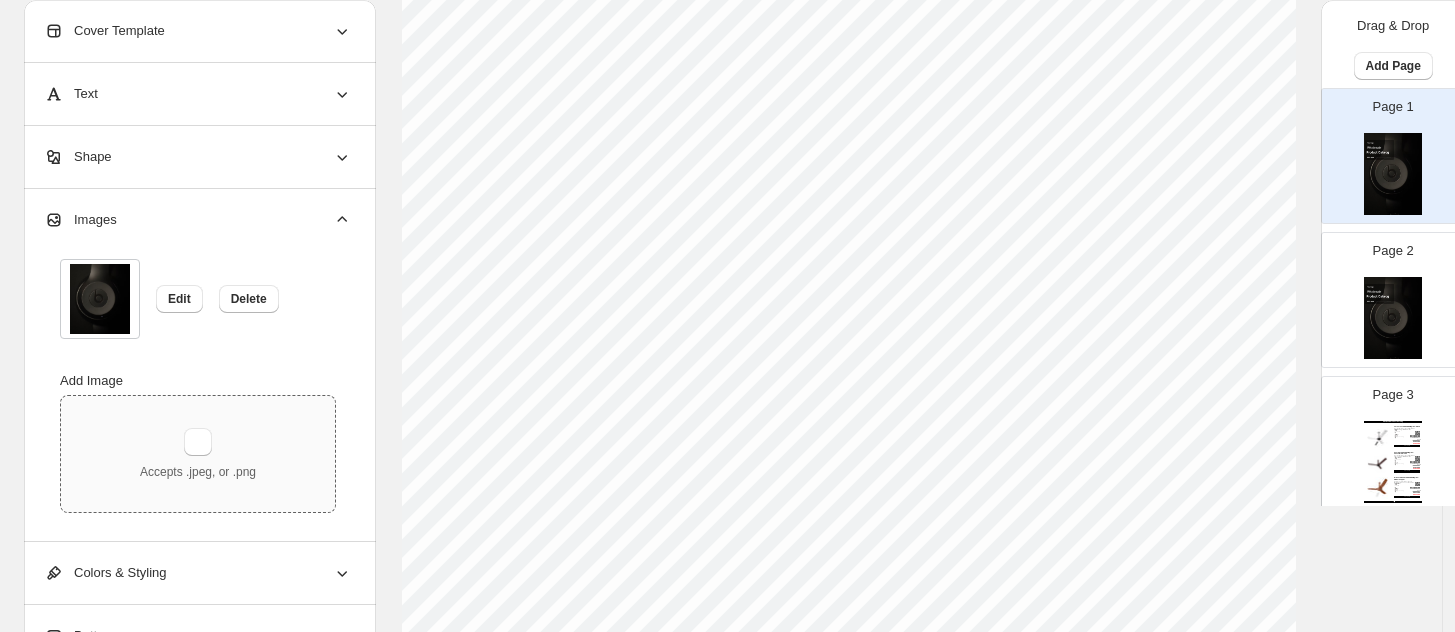click on "Accepts .jpeg, or .png" at bounding box center [198, 472] 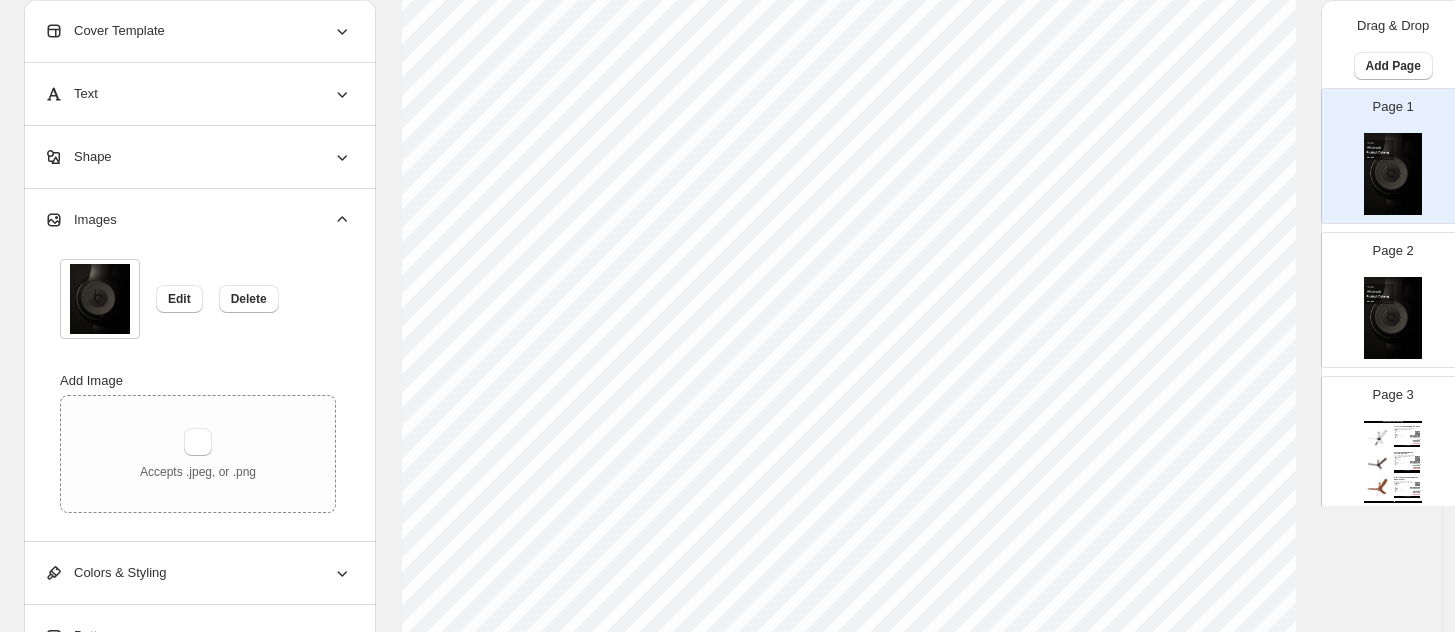 click on "Add Image" at bounding box center [91, 380] 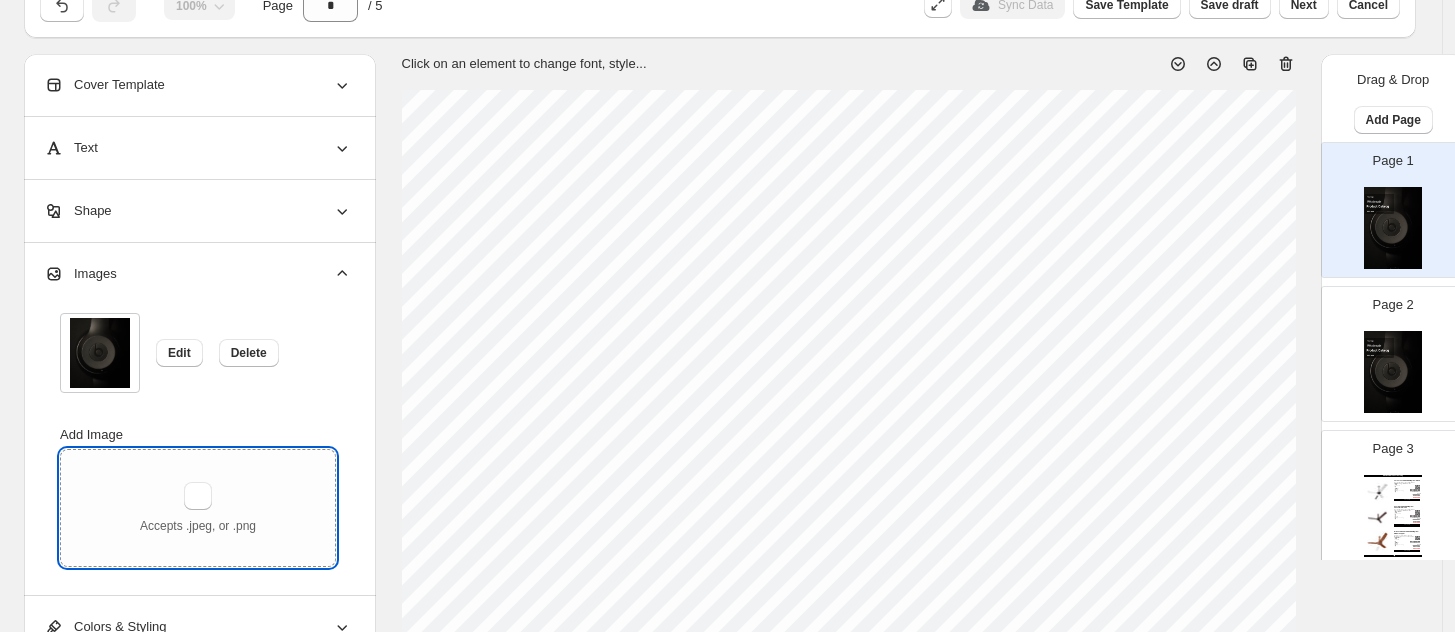 scroll, scrollTop: 53, scrollLeft: 0, axis: vertical 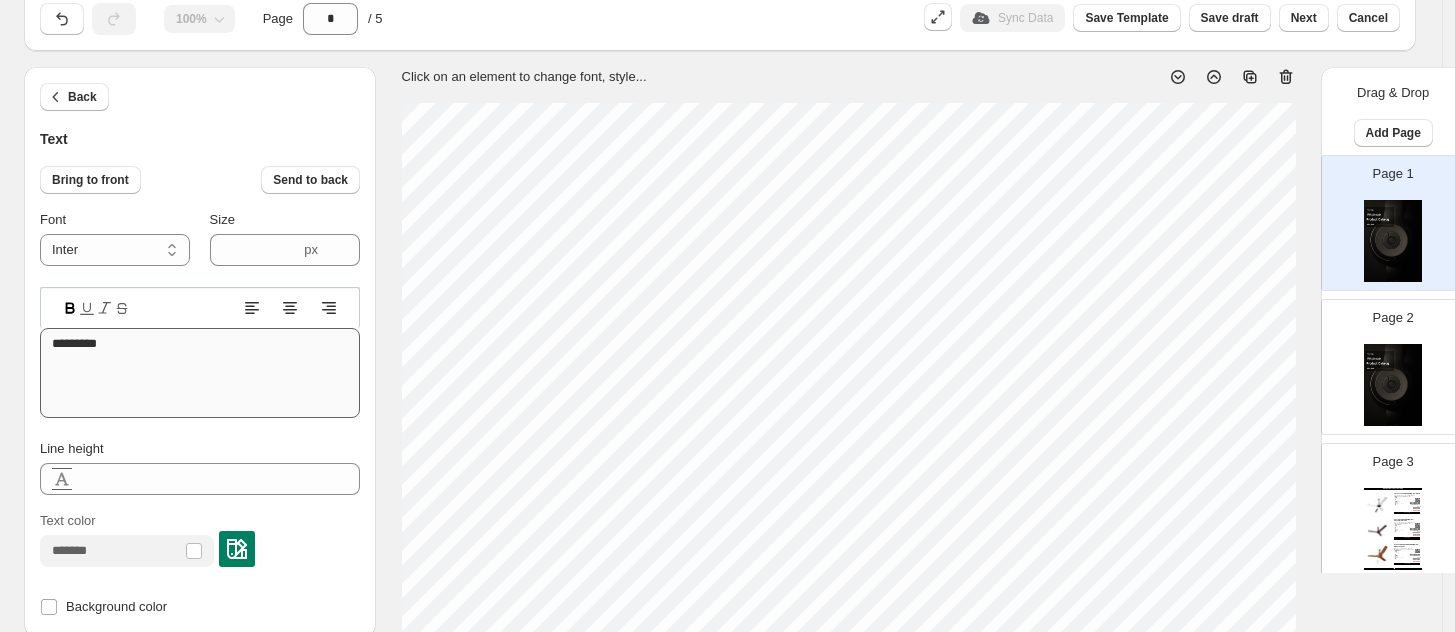 type on "****" 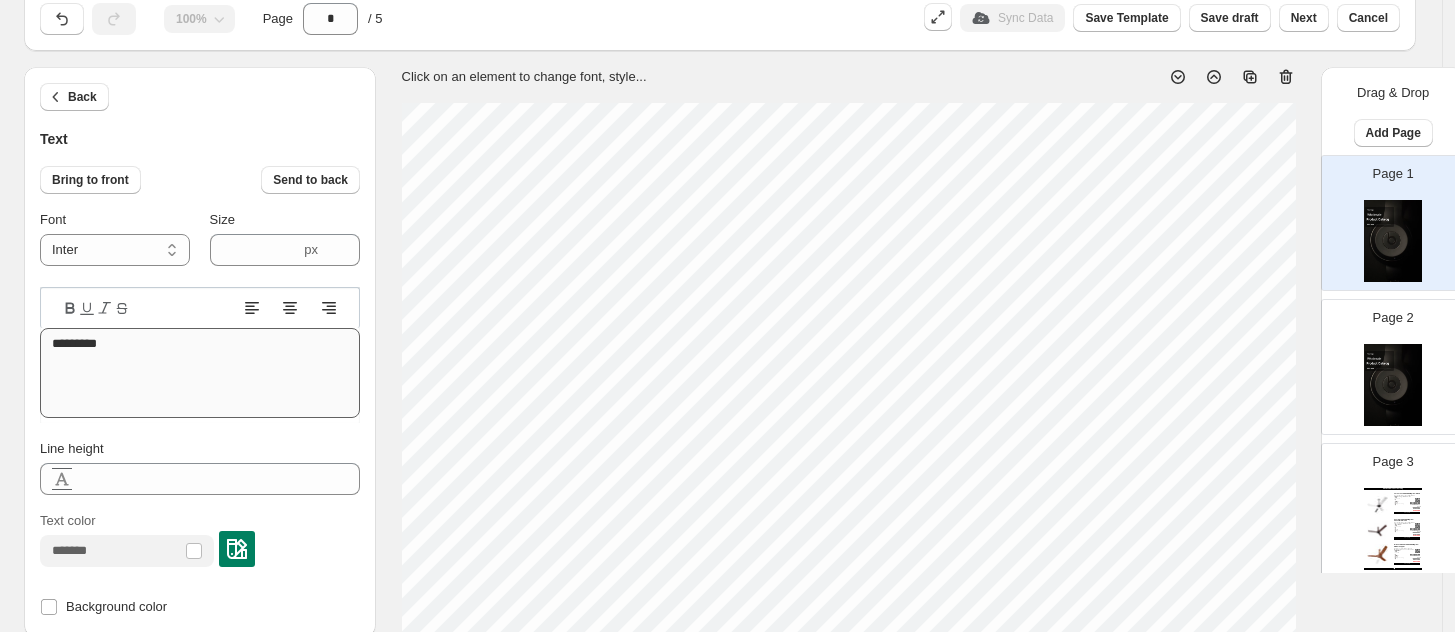 type on "**********" 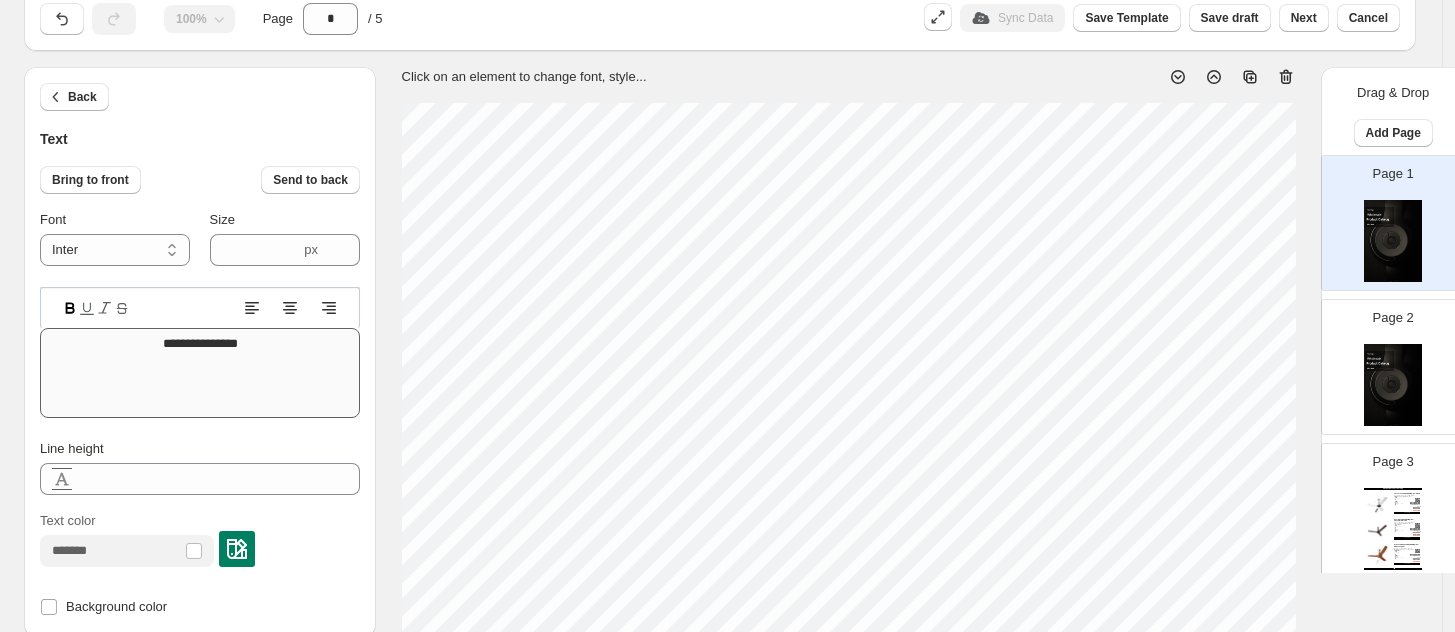 type on "****" 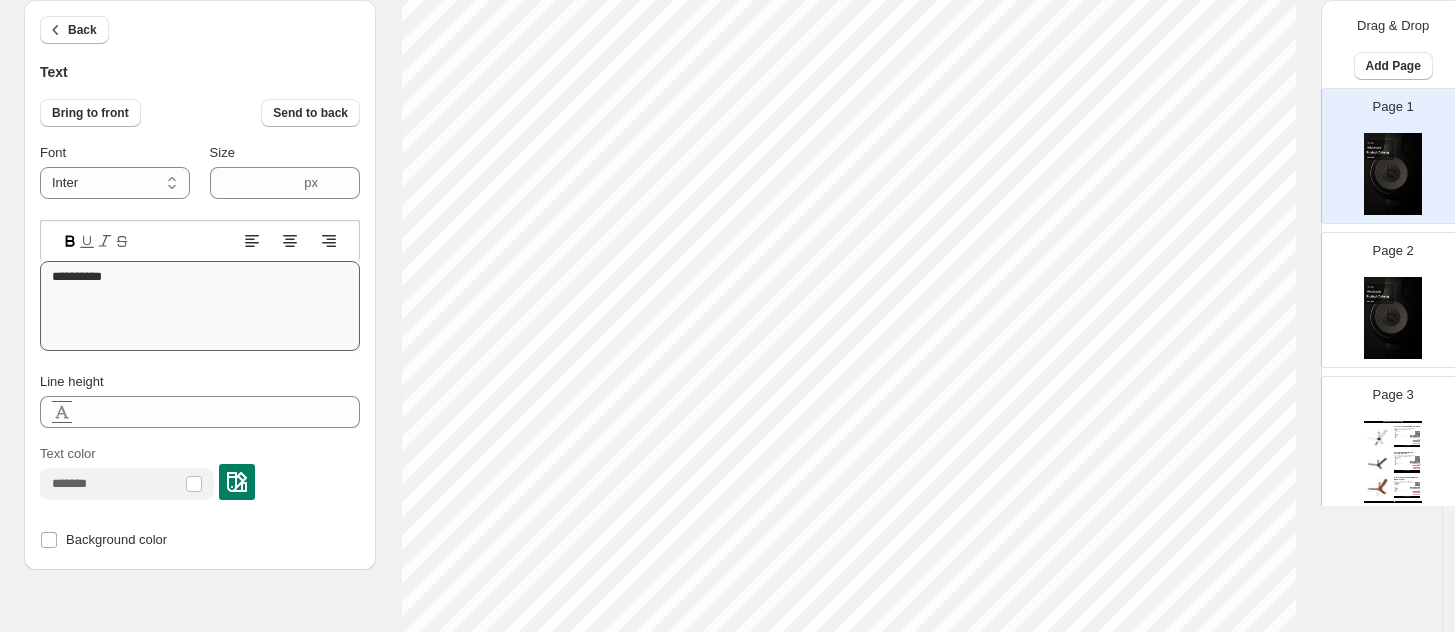 scroll, scrollTop: 363, scrollLeft: 0, axis: vertical 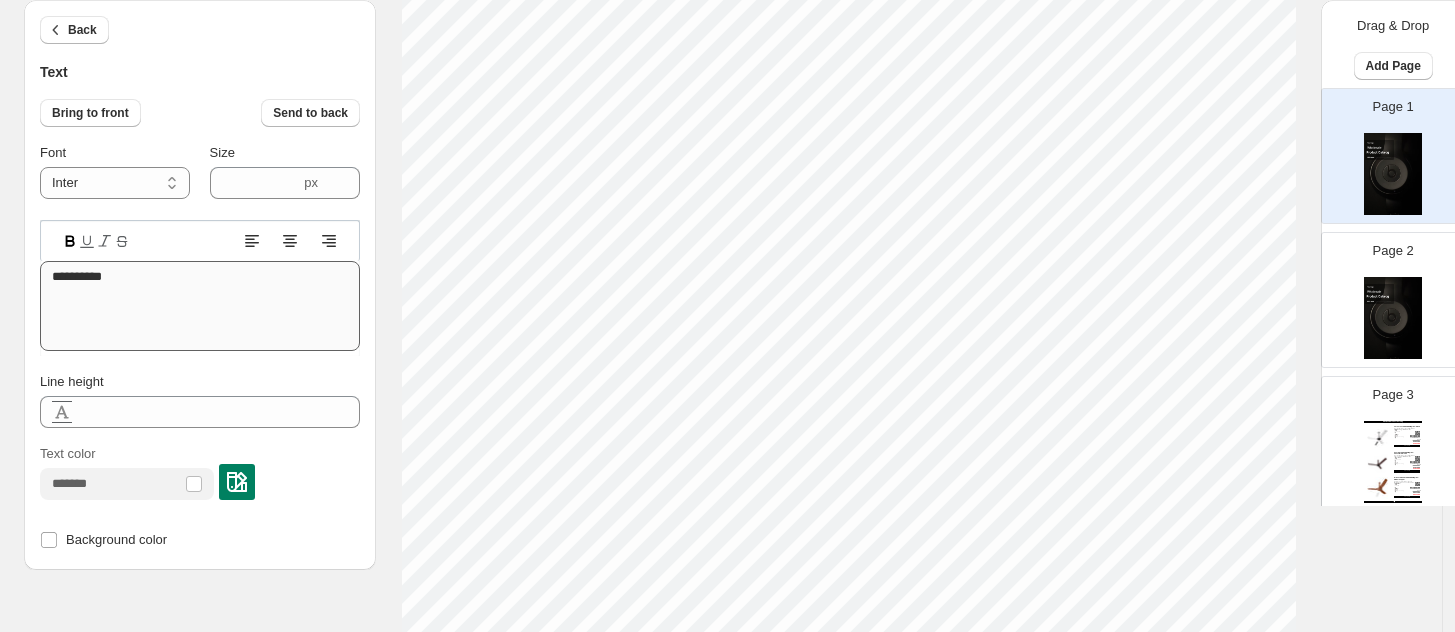 type on "****" 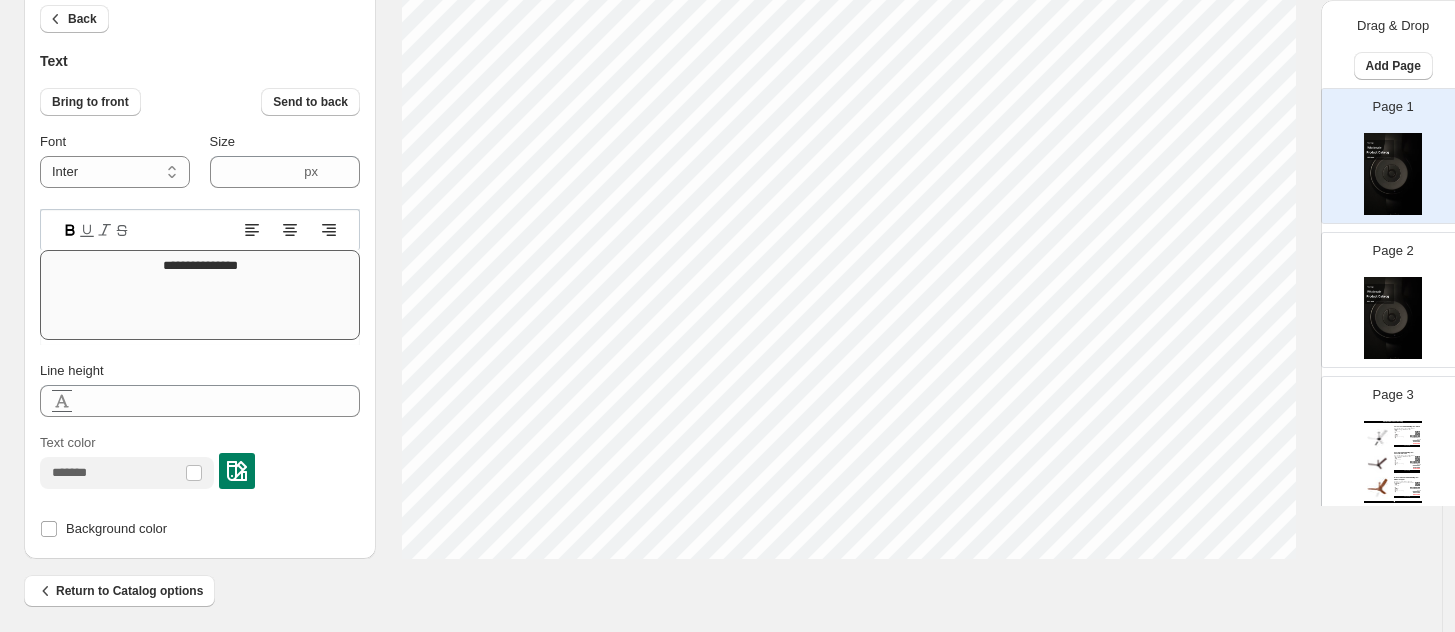 scroll, scrollTop: 867, scrollLeft: 0, axis: vertical 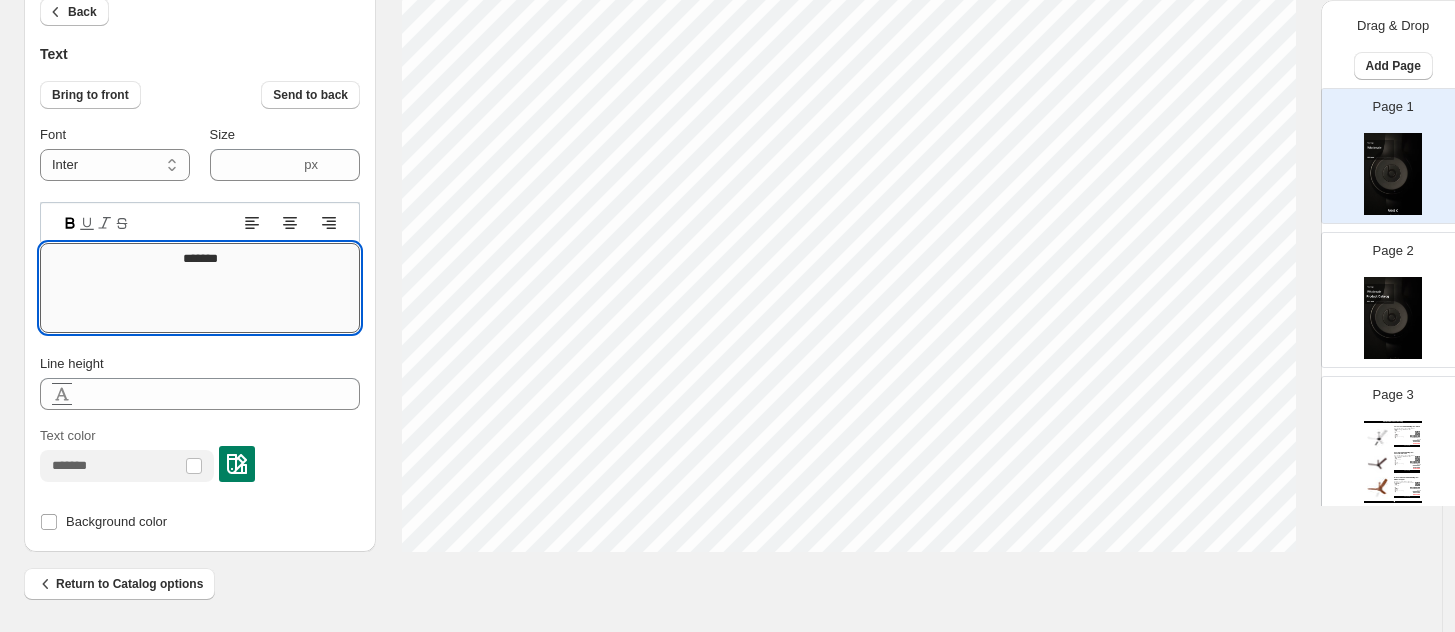 type on "********" 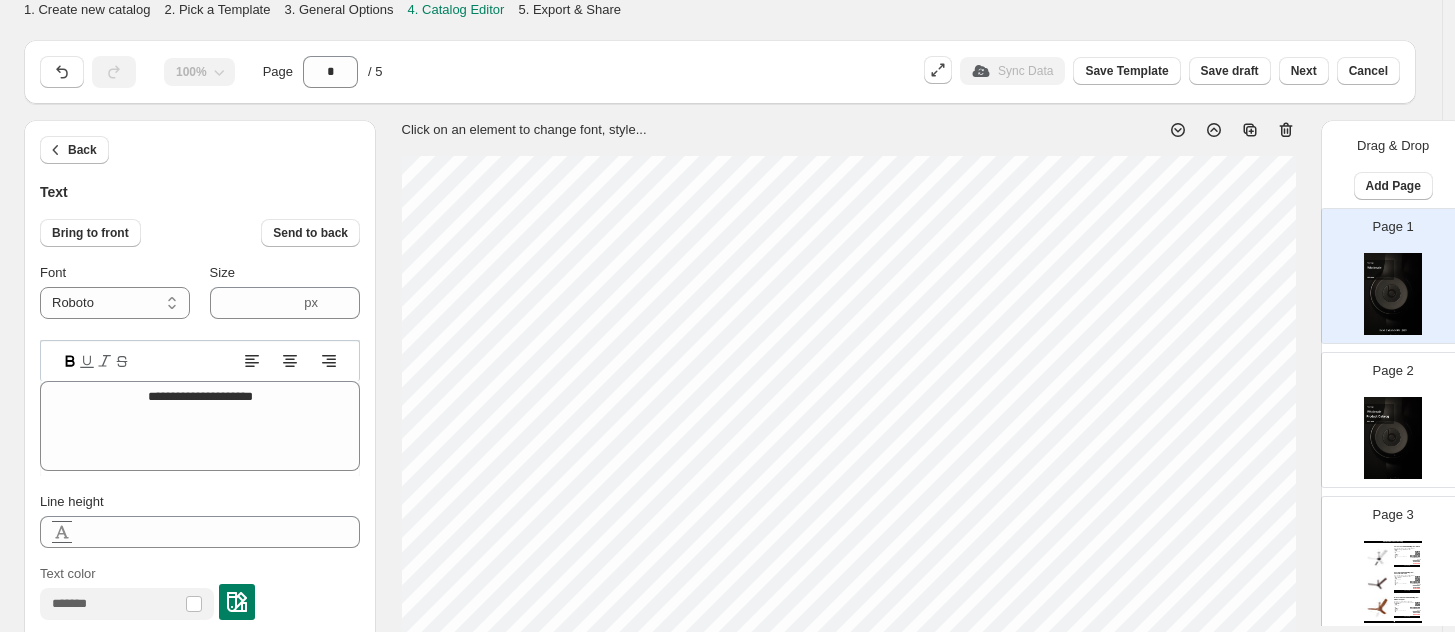 scroll, scrollTop: 867, scrollLeft: 0, axis: vertical 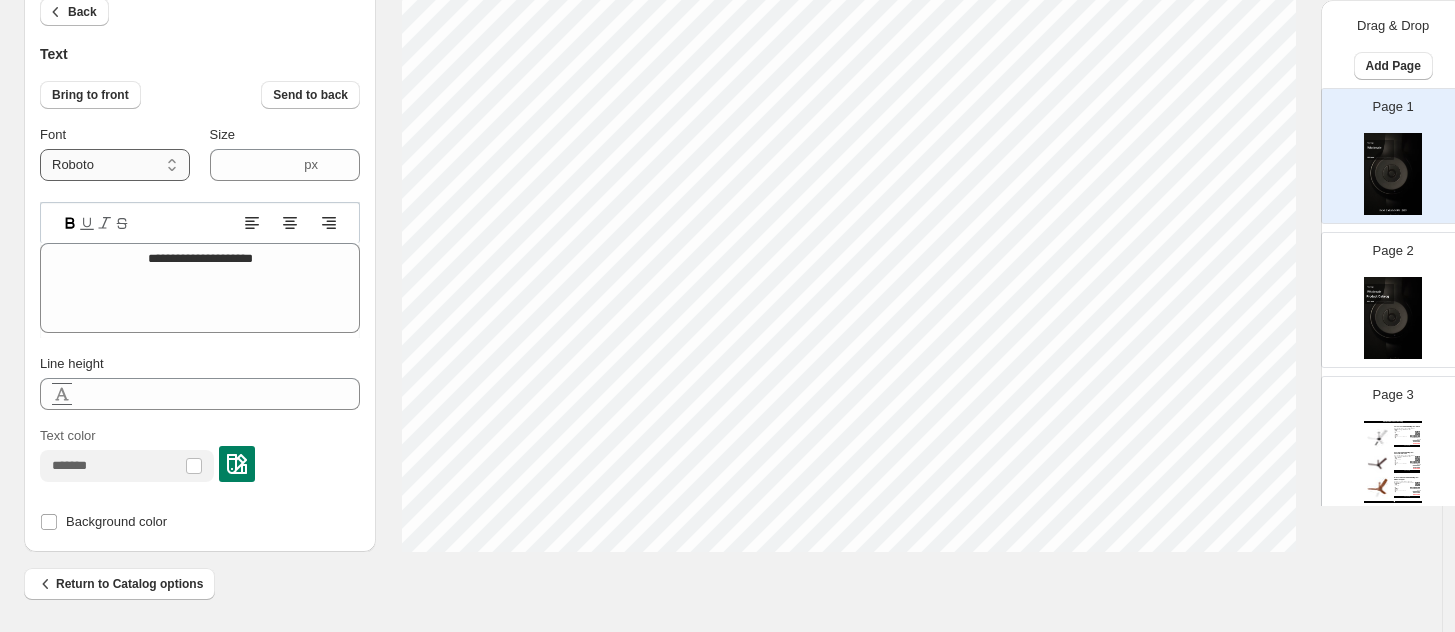 click on "**********" at bounding box center [115, 165] 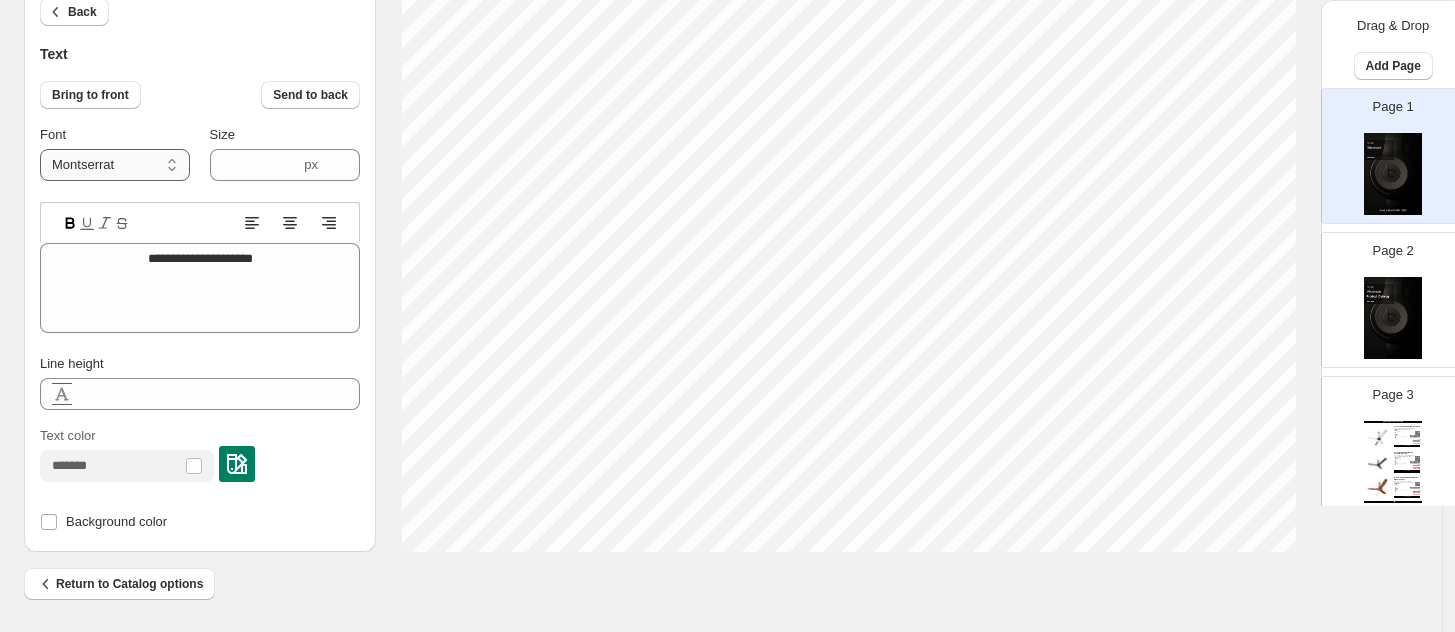 click on "**********" at bounding box center [115, 165] 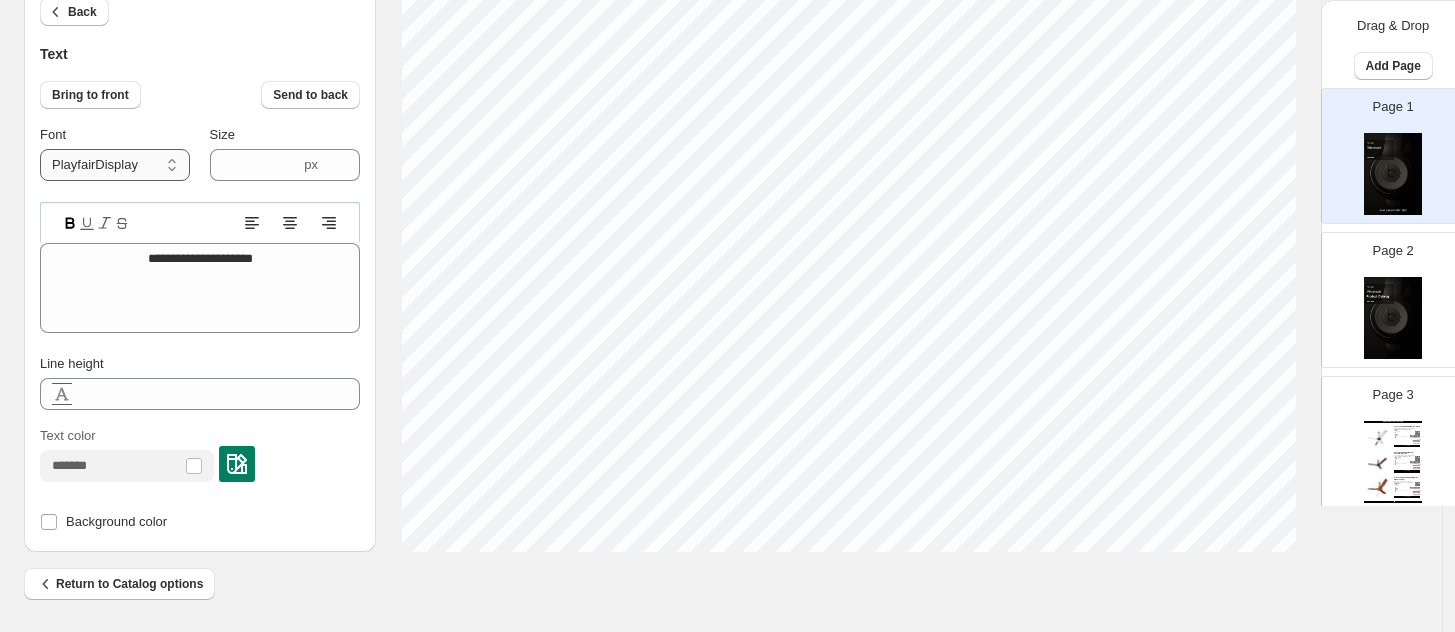click on "**********" at bounding box center [115, 165] 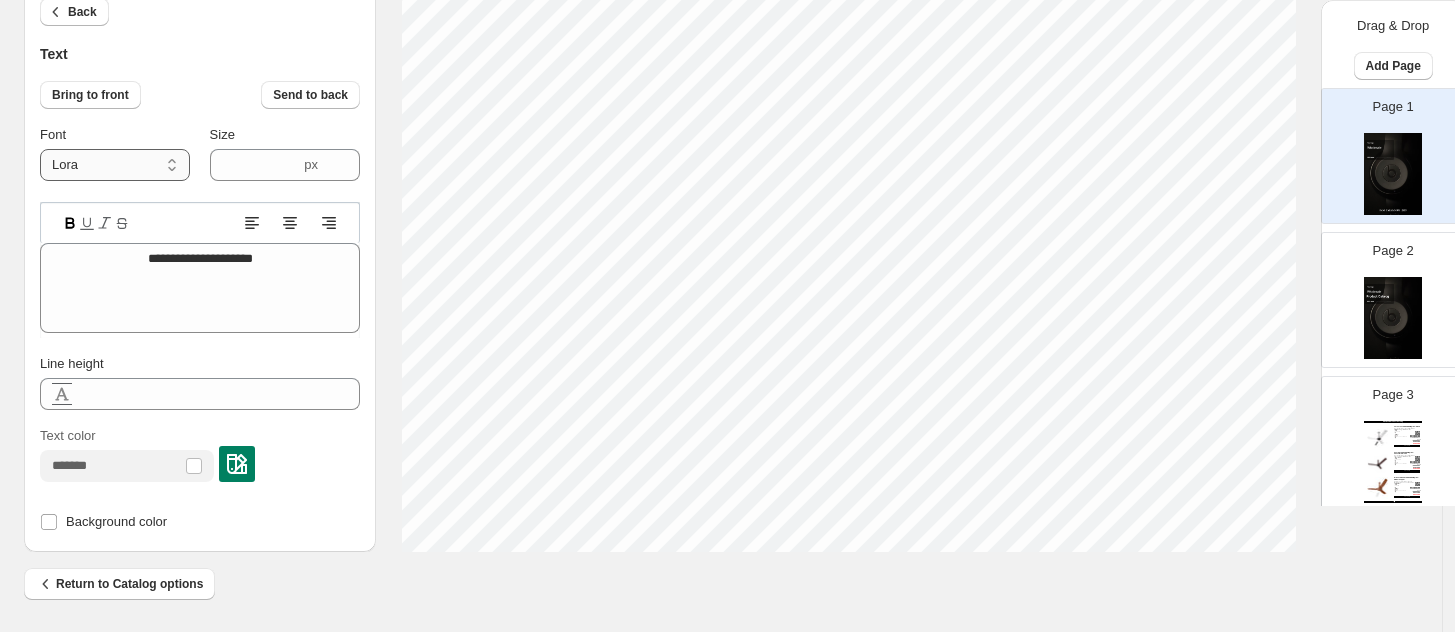 click on "**********" at bounding box center (115, 165) 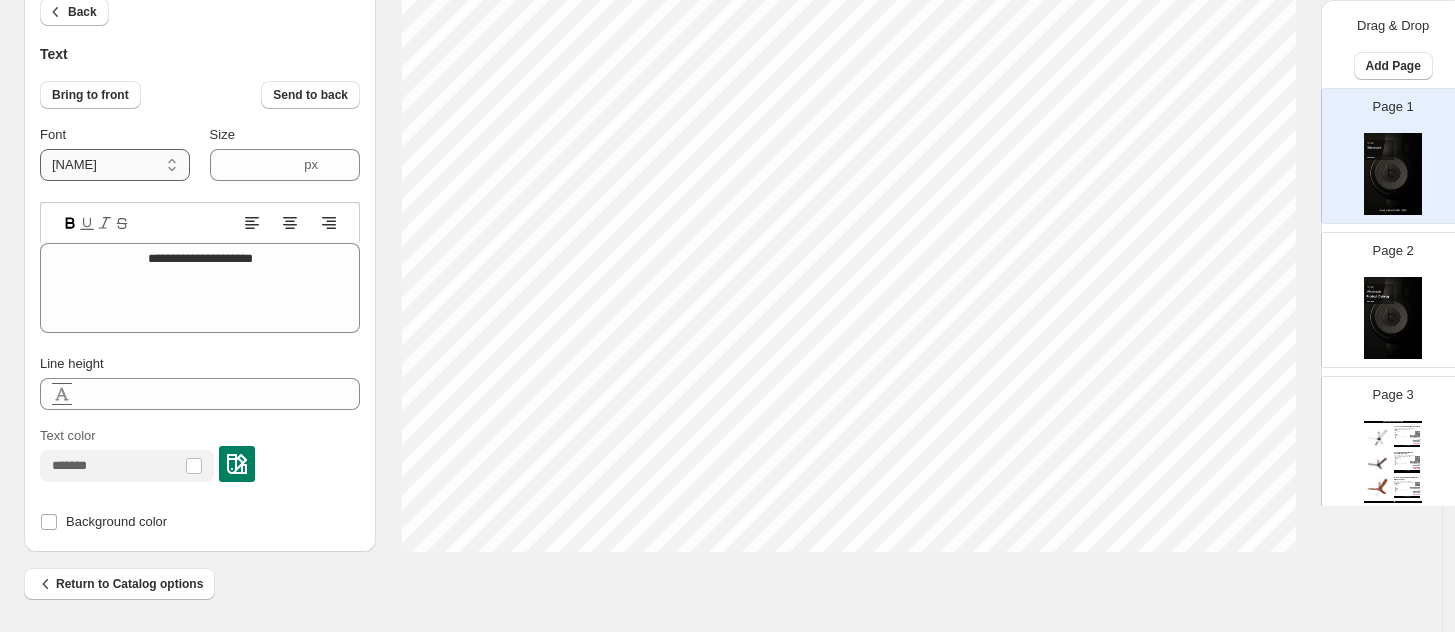 drag, startPoint x: 112, startPoint y: 165, endPoint x: 108, endPoint y: 175, distance: 10.770329 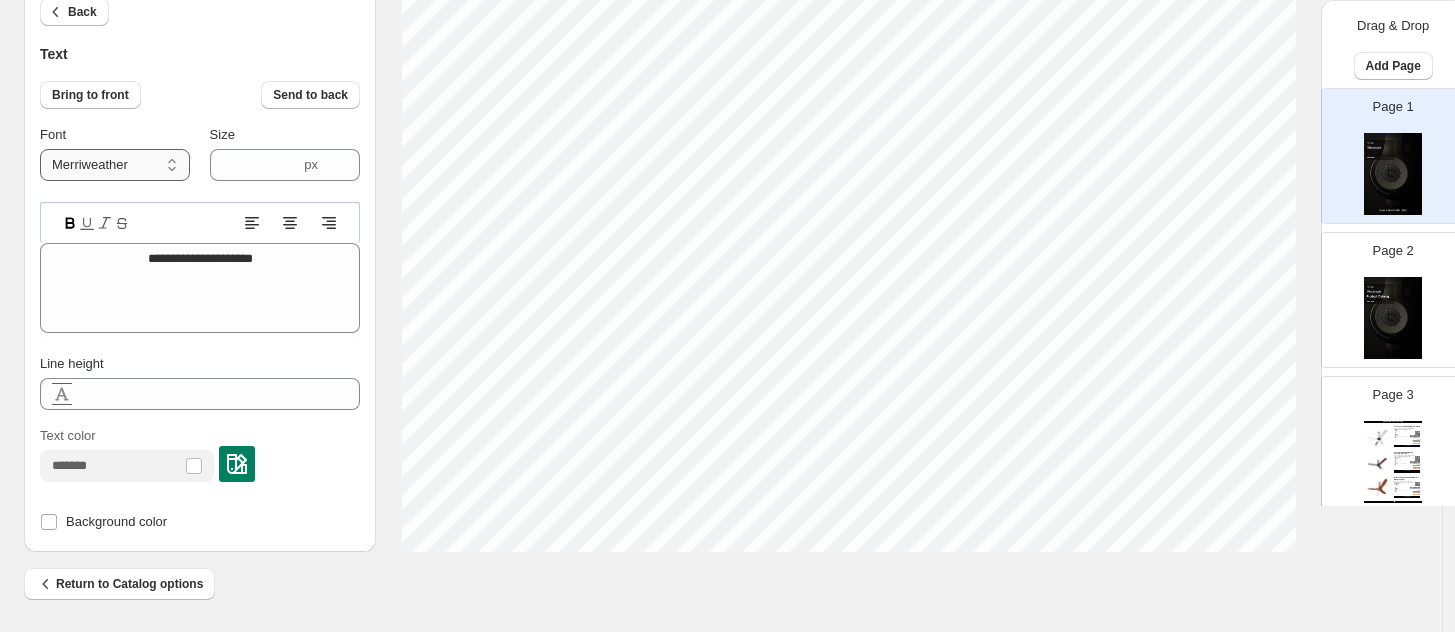click on "**********" at bounding box center (115, 165) 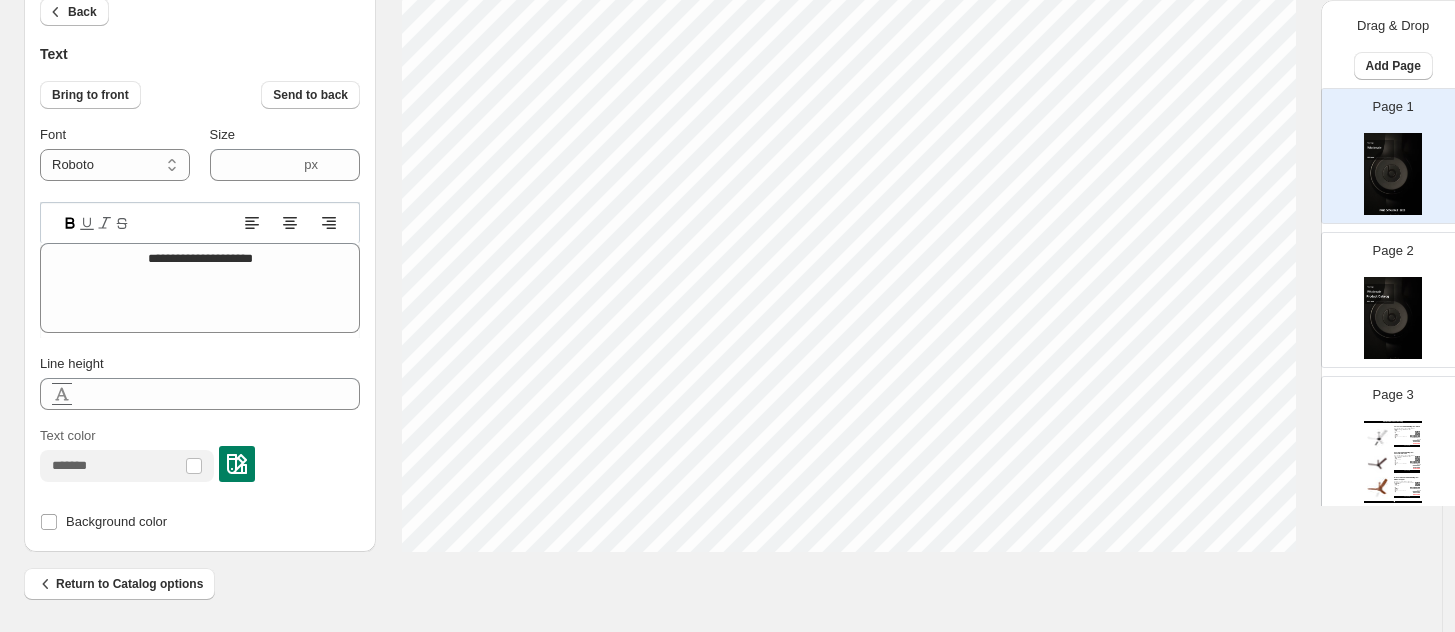 click on "Bring to front Send to back" at bounding box center [200, 95] 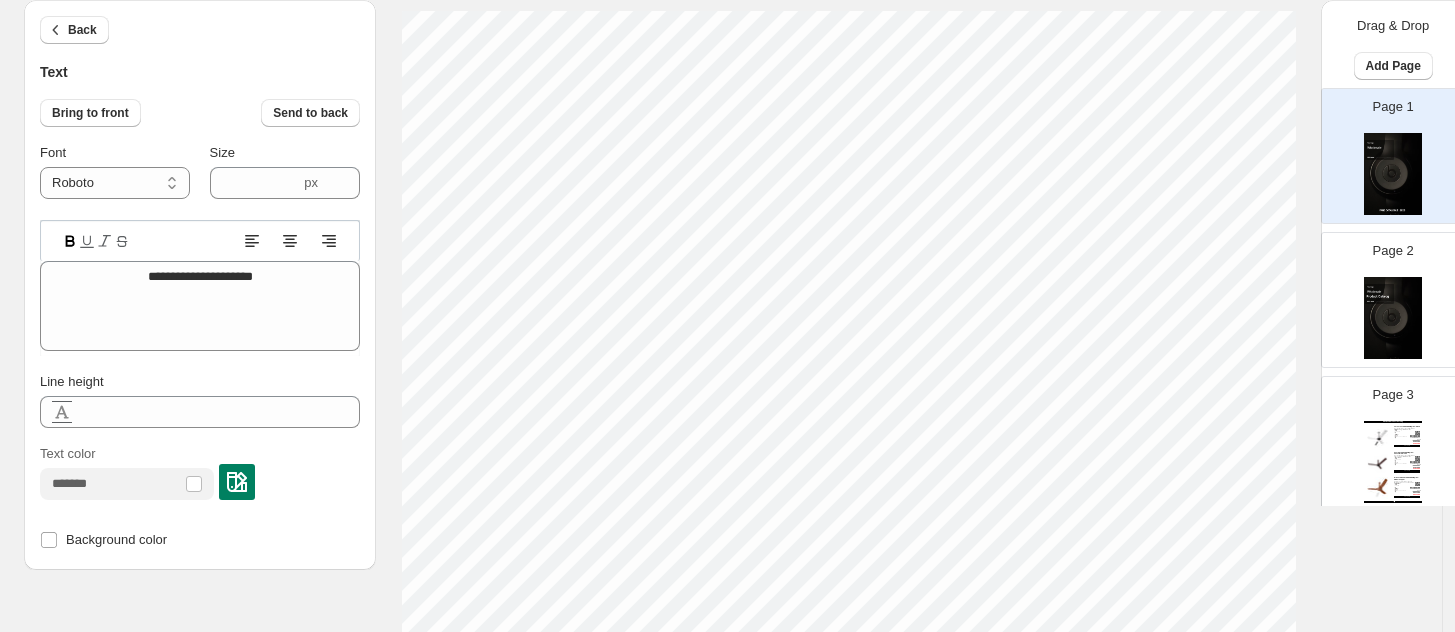 scroll, scrollTop: 135, scrollLeft: 0, axis: vertical 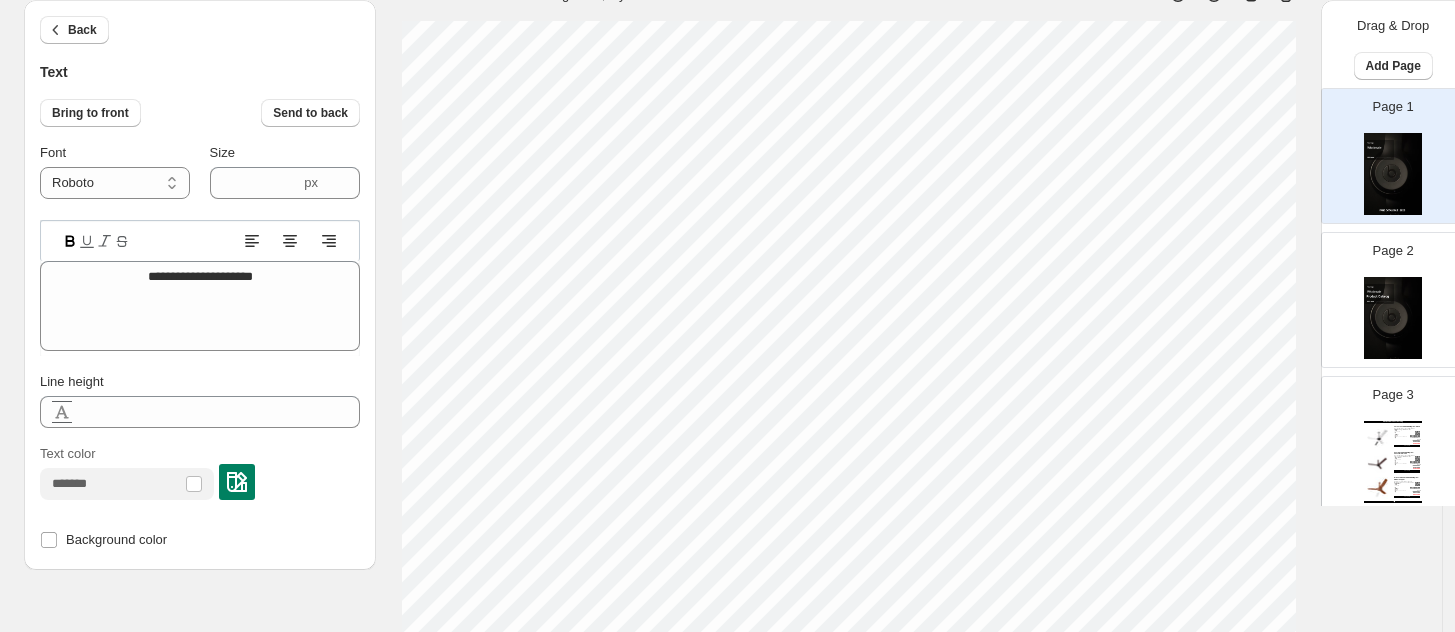 select on "*****" 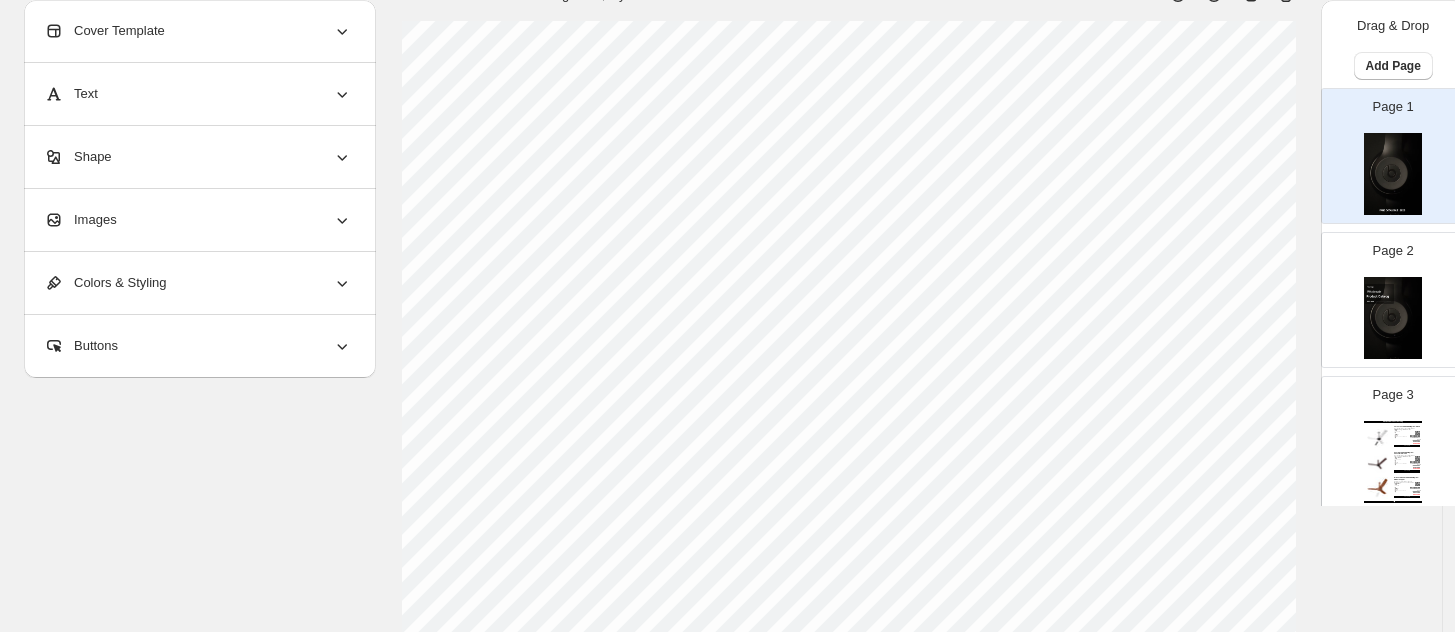 click on "Shape" at bounding box center (198, 157) 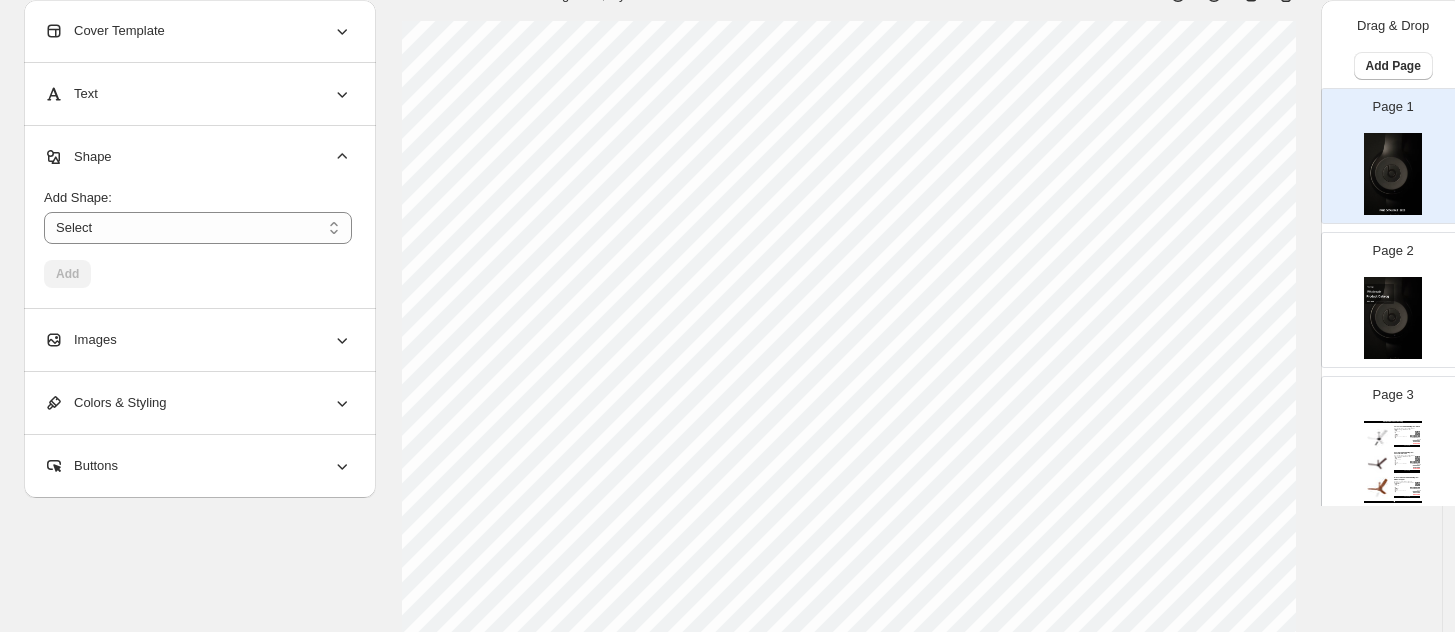 click on "Add Shape: ****** ********* **** **** ******* Select Add" at bounding box center (198, 230) 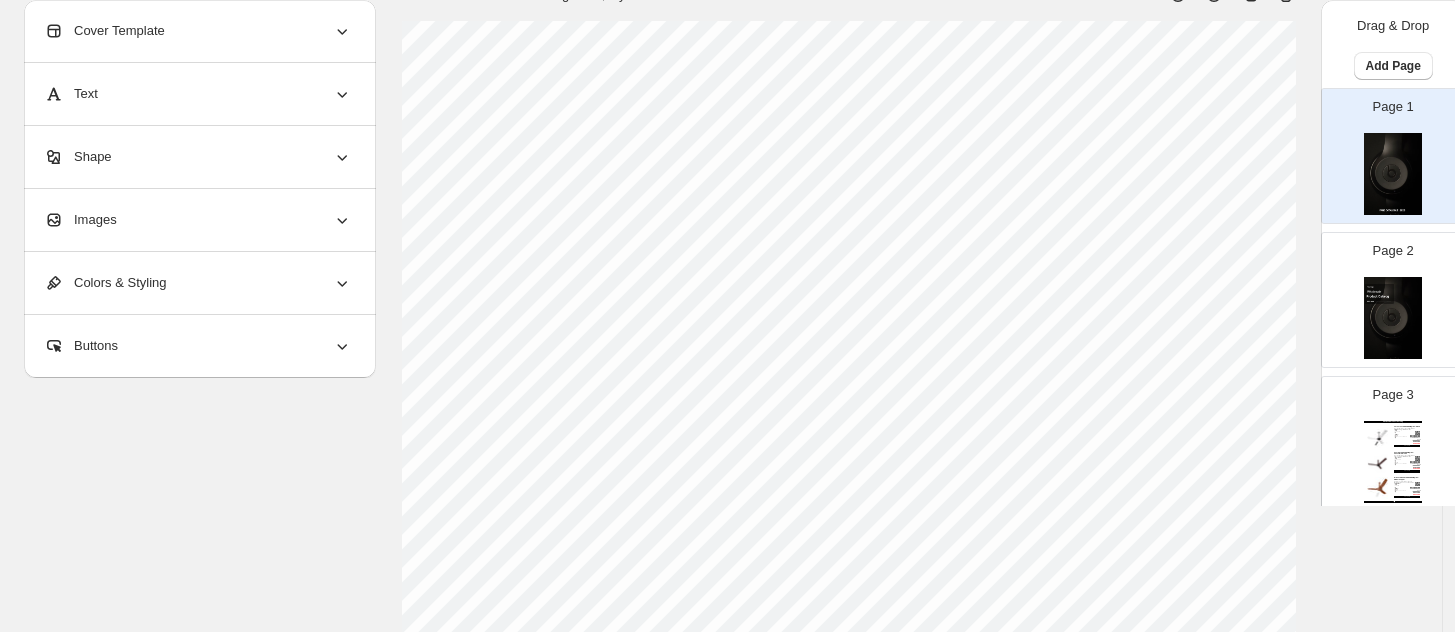 drag, startPoint x: 110, startPoint y: 213, endPoint x: 141, endPoint y: 254, distance: 51.40039 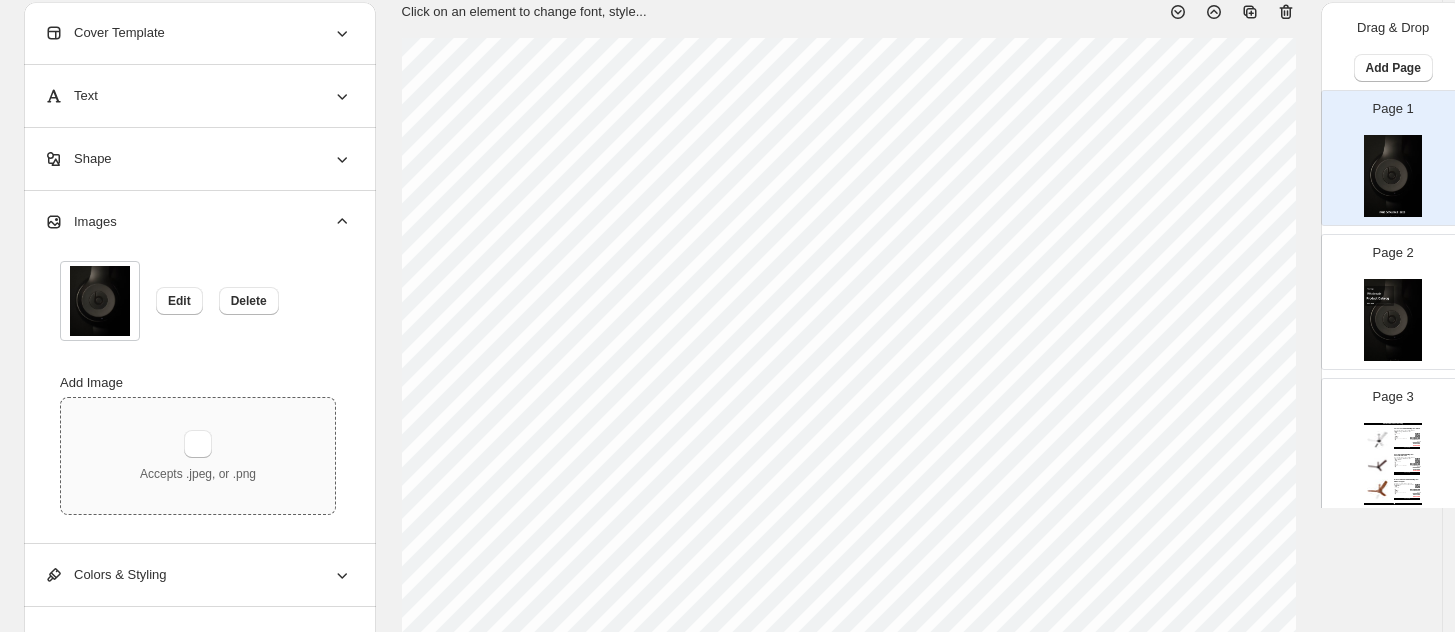 scroll, scrollTop: 116, scrollLeft: 0, axis: vertical 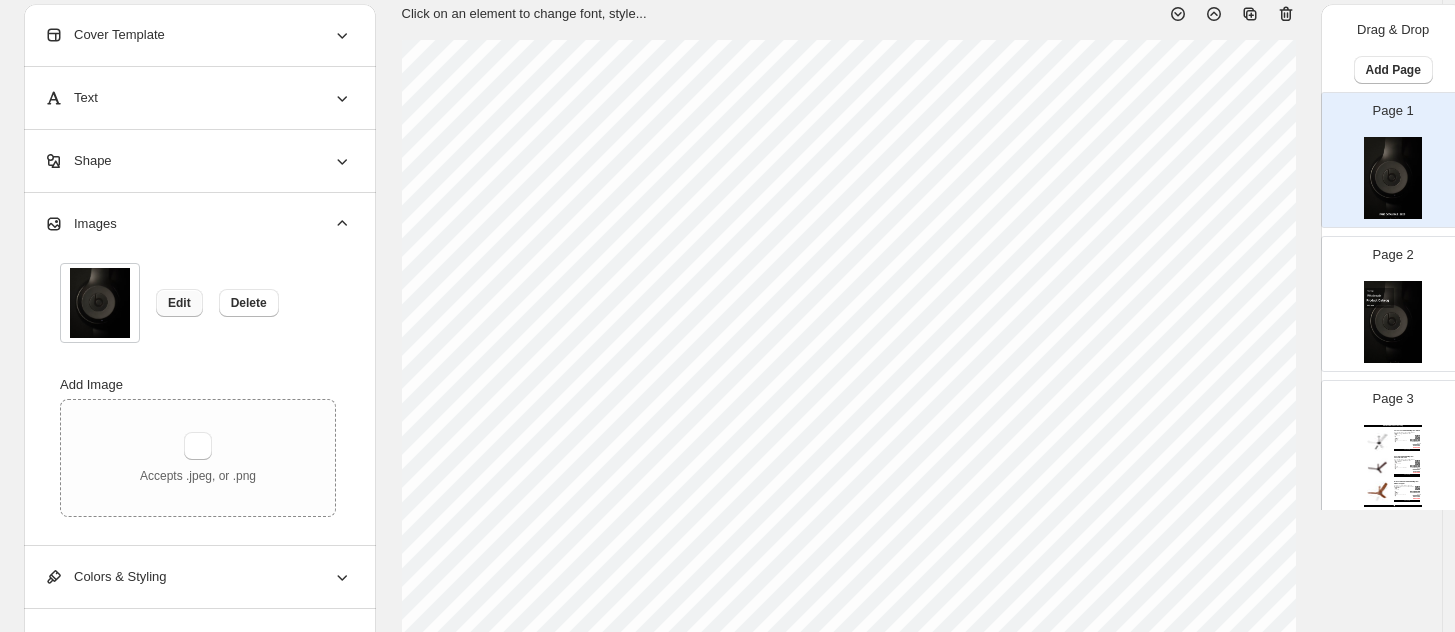 click on "Edit" at bounding box center (179, 303) 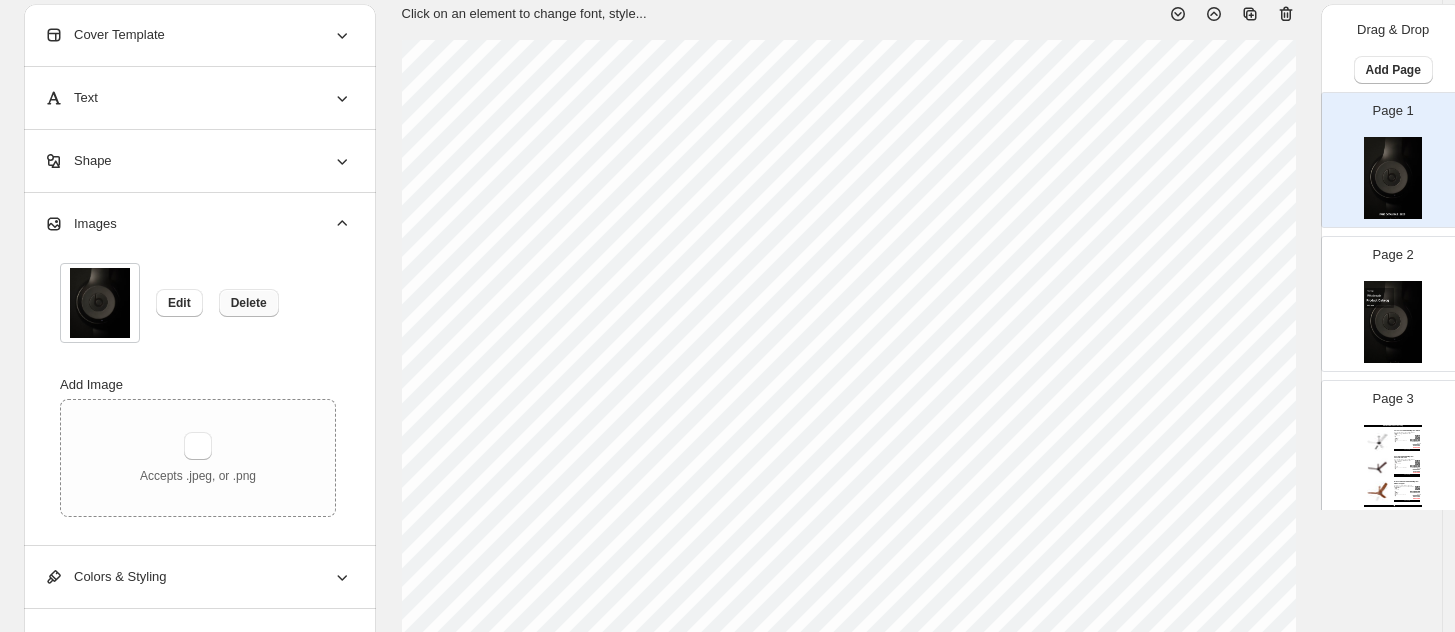 click on "Delete" at bounding box center [249, 303] 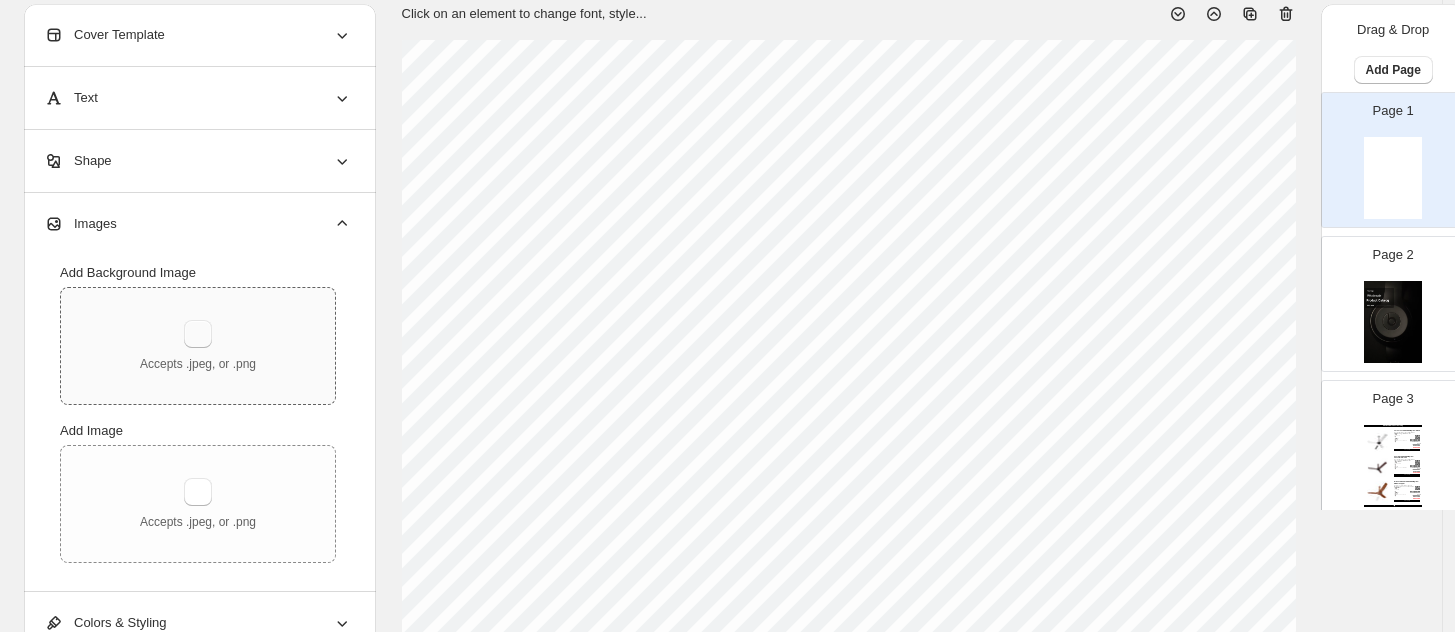 click at bounding box center (198, 334) 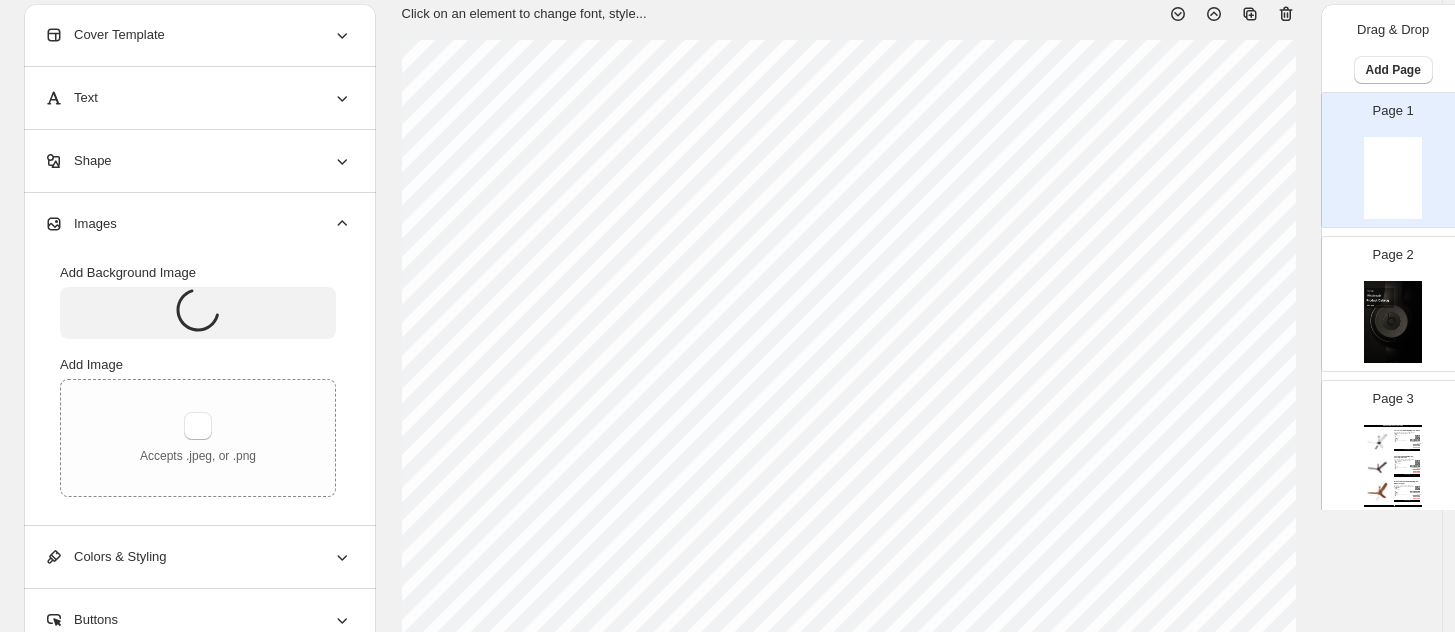 type 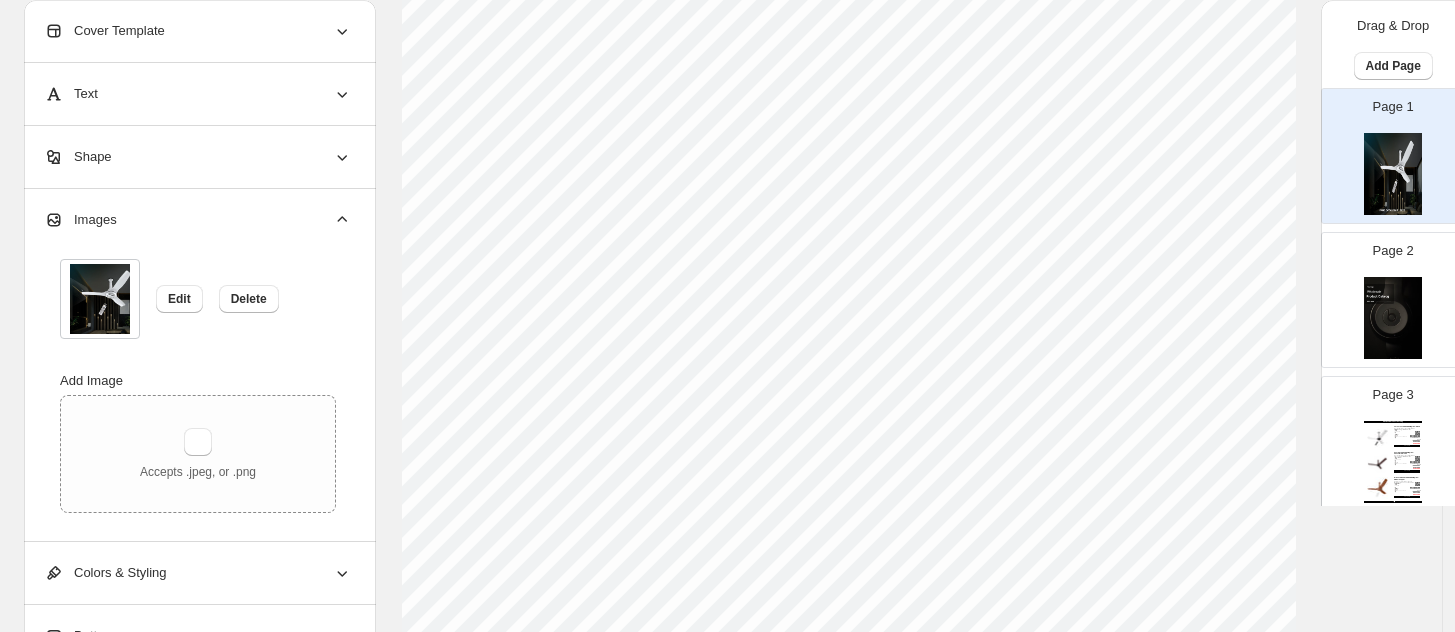 scroll, scrollTop: 356, scrollLeft: 0, axis: vertical 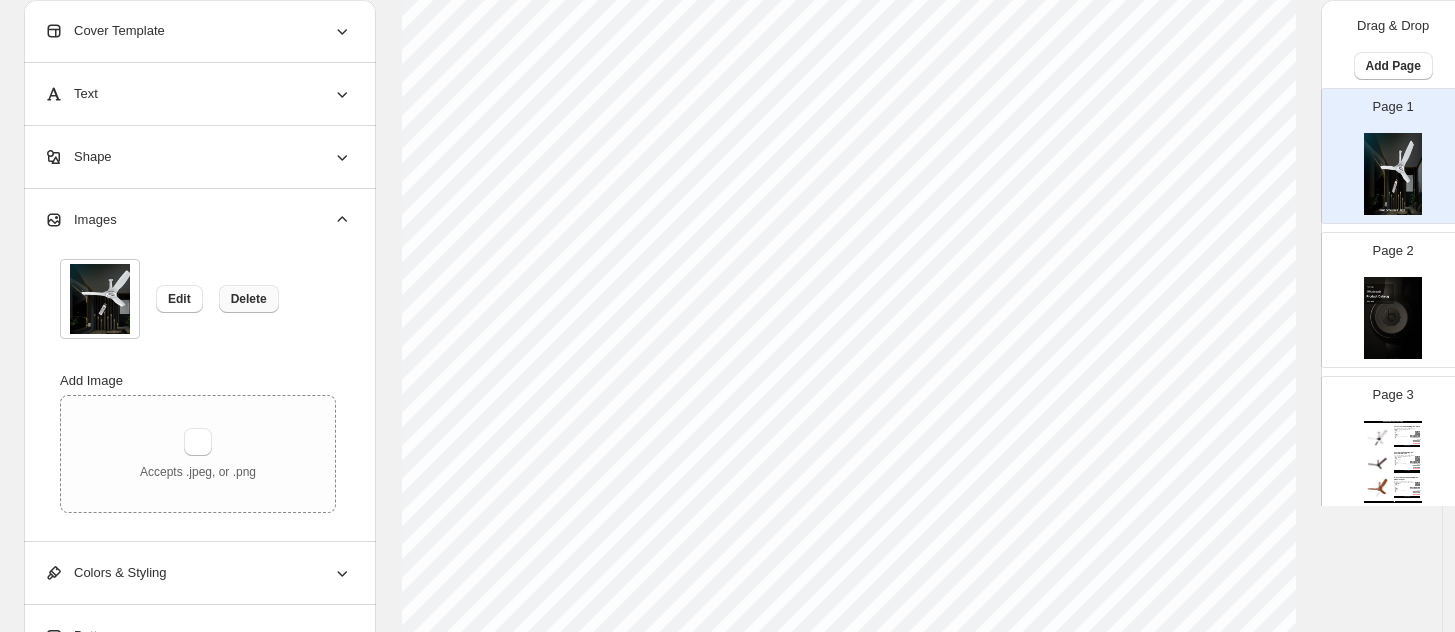 click on "Delete" at bounding box center (249, 299) 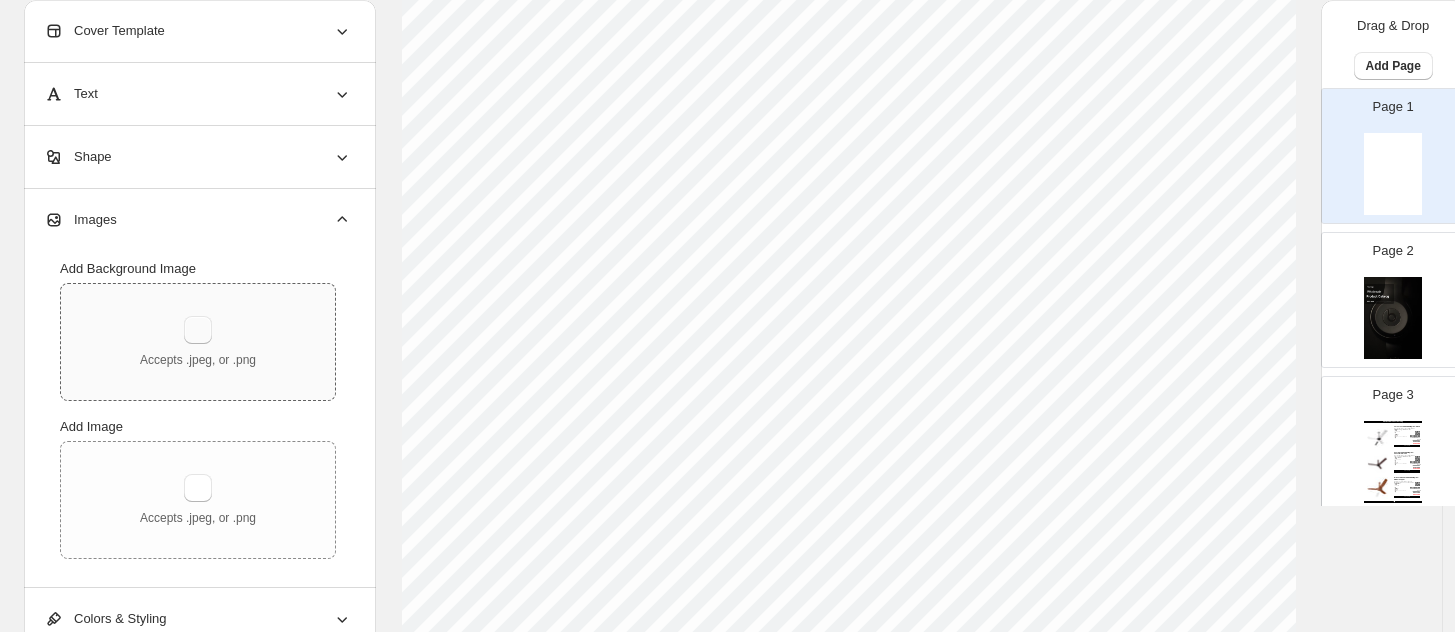 click at bounding box center (198, 330) 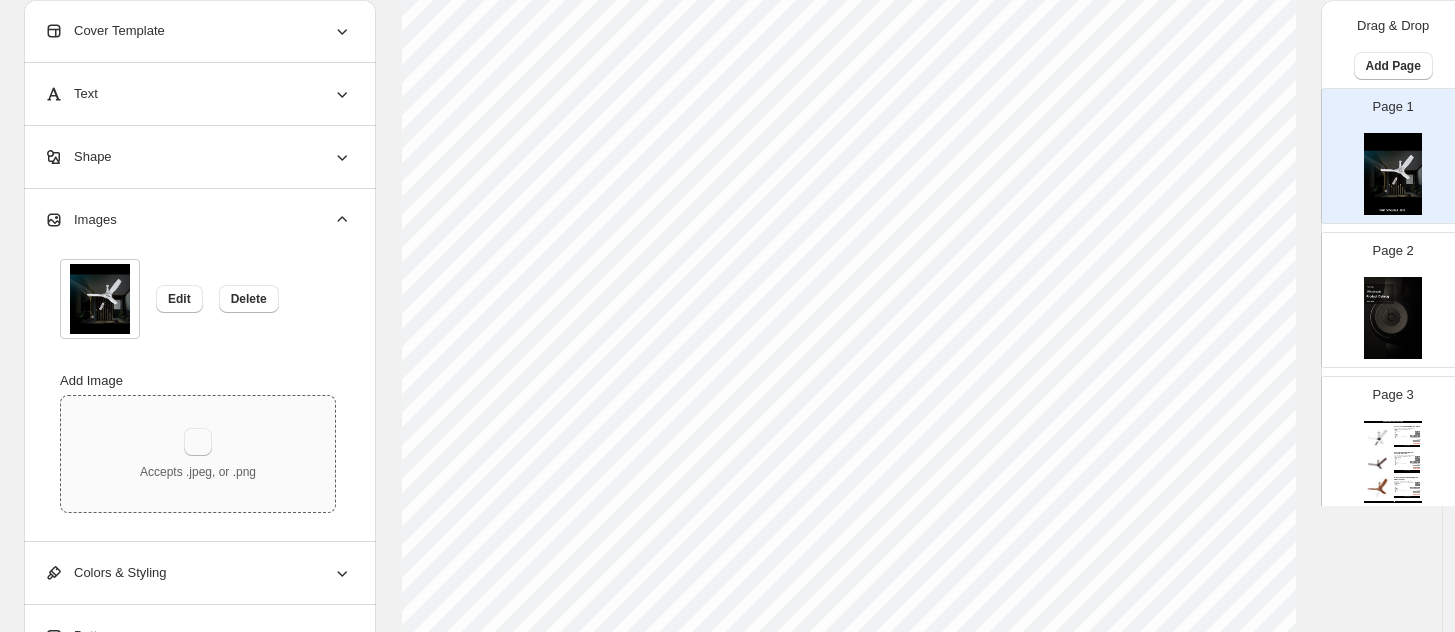 click at bounding box center (198, 442) 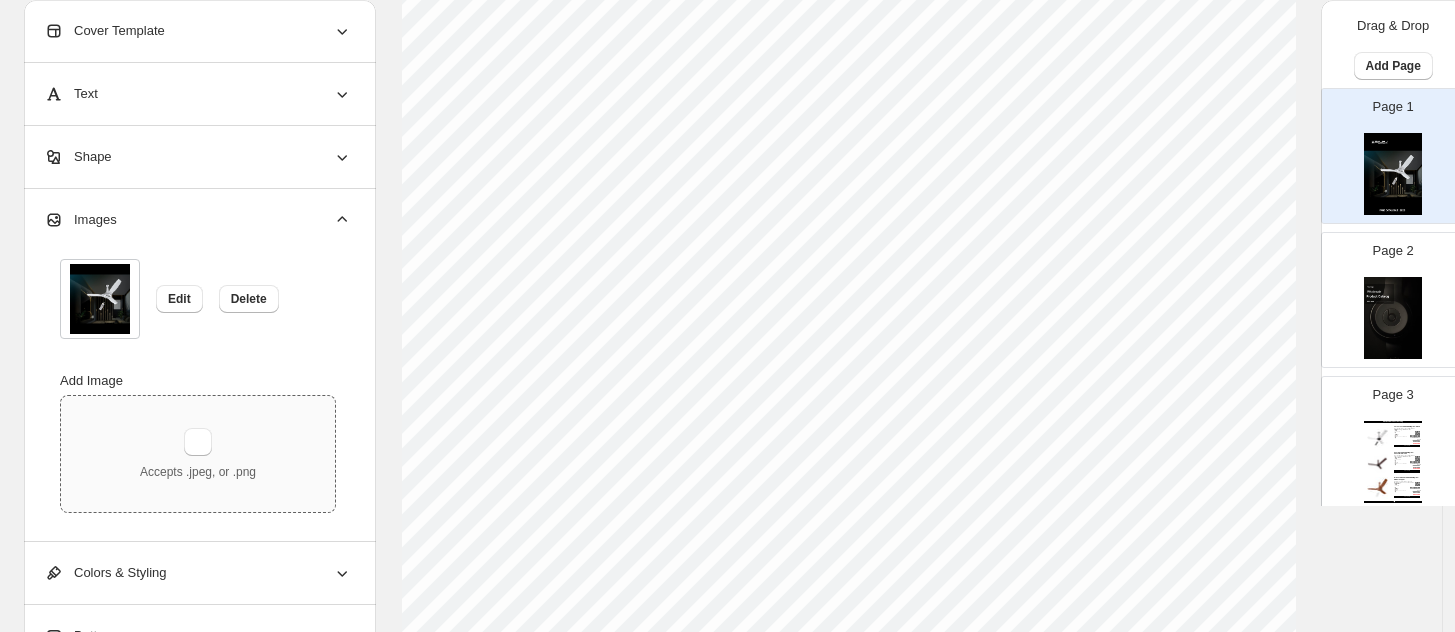 scroll, scrollTop: 477, scrollLeft: 0, axis: vertical 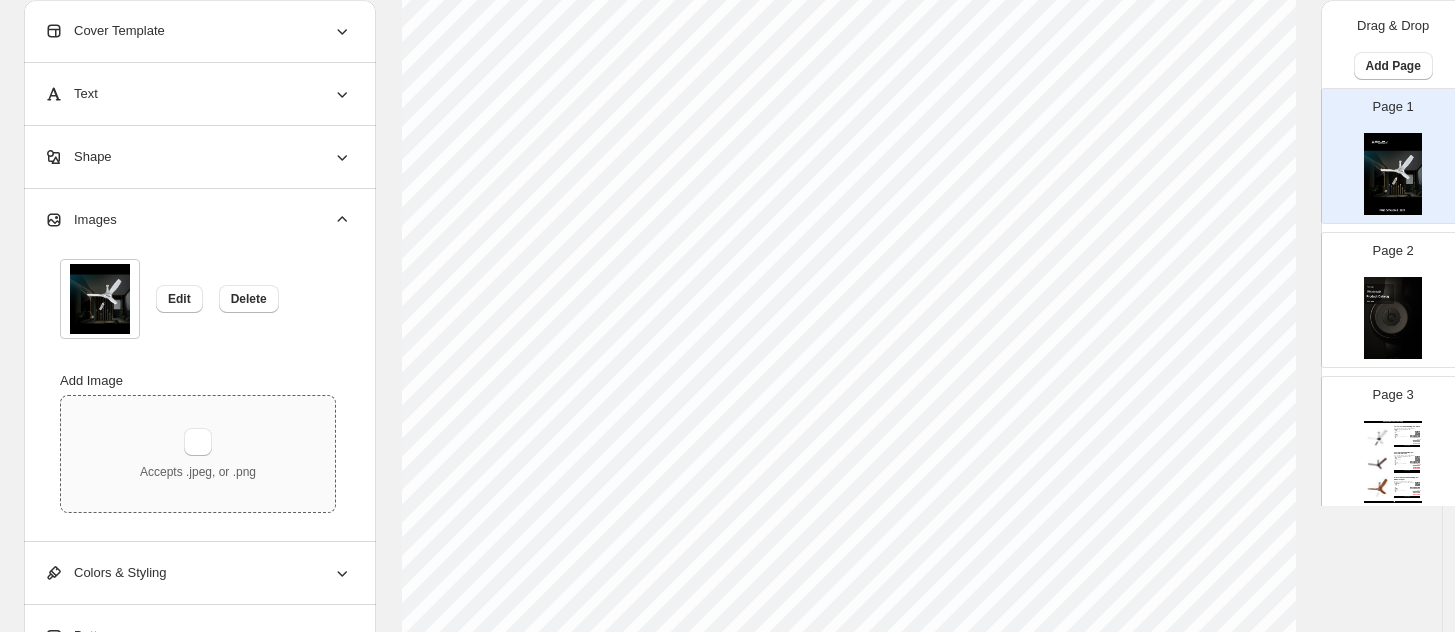 click on "Accepts .jpeg, or .png" at bounding box center [198, 472] 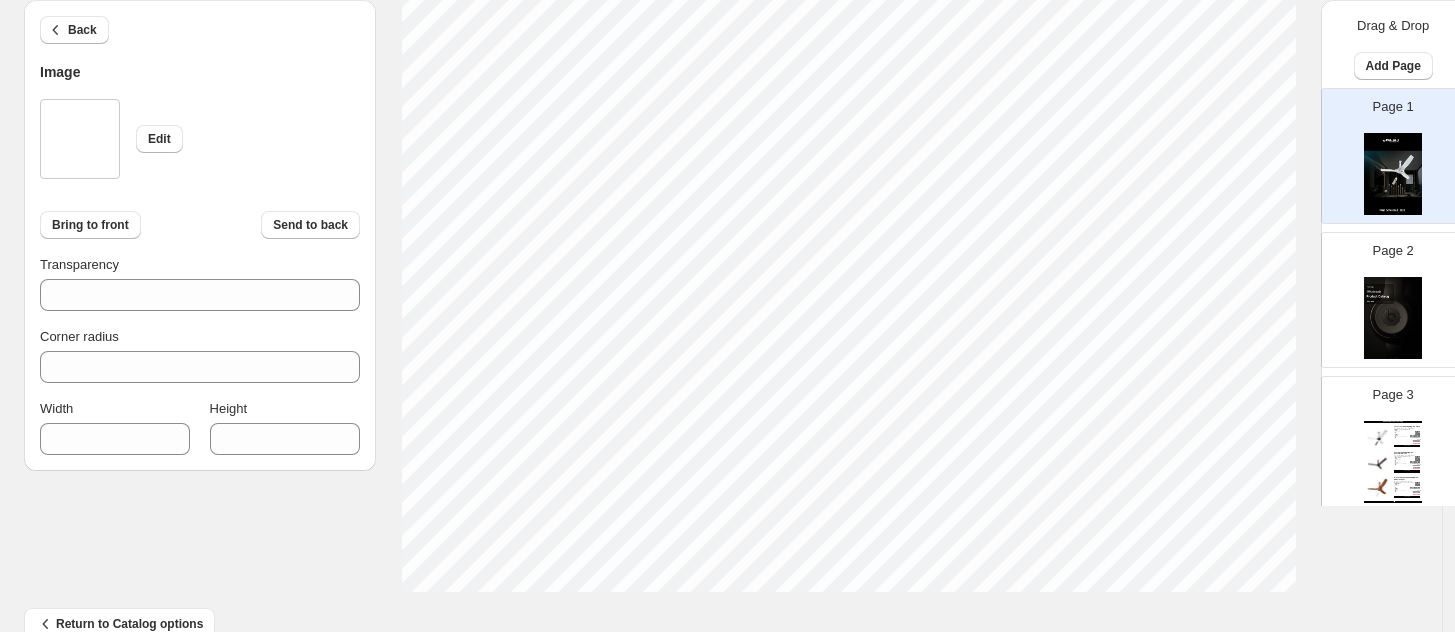 scroll, scrollTop: 867, scrollLeft: 0, axis: vertical 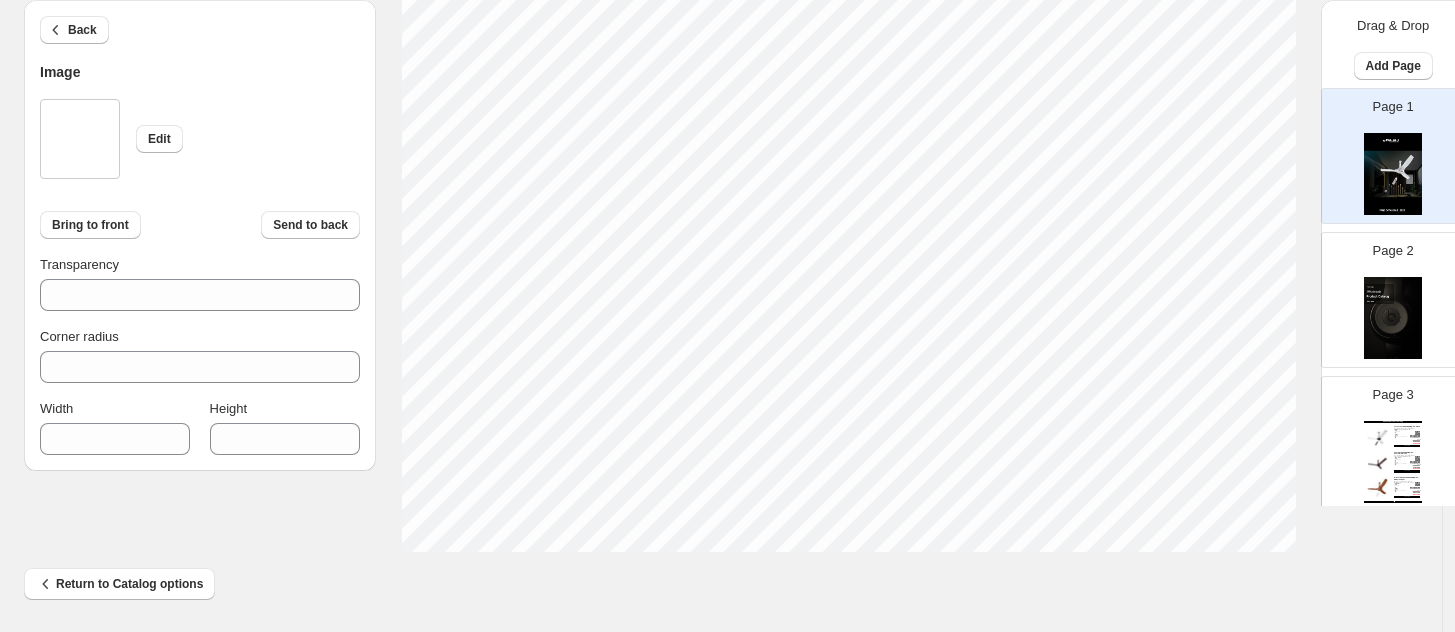 select on "******" 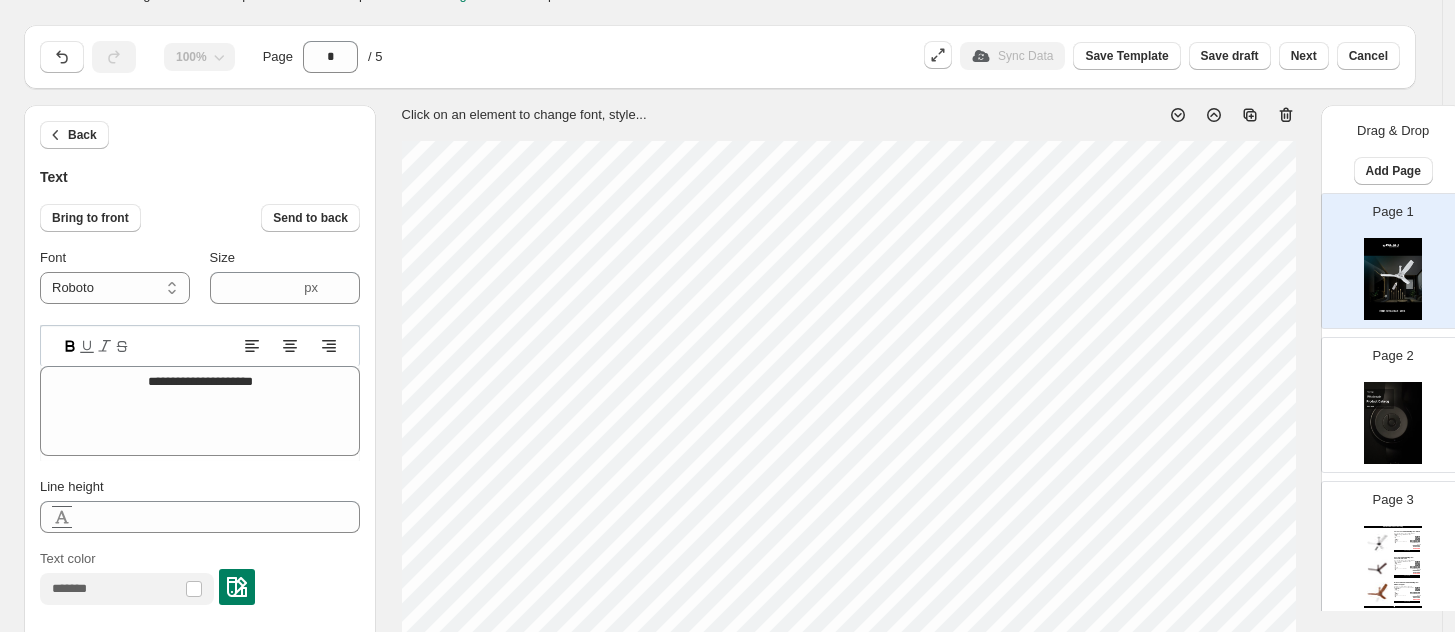 scroll, scrollTop: 0, scrollLeft: 0, axis: both 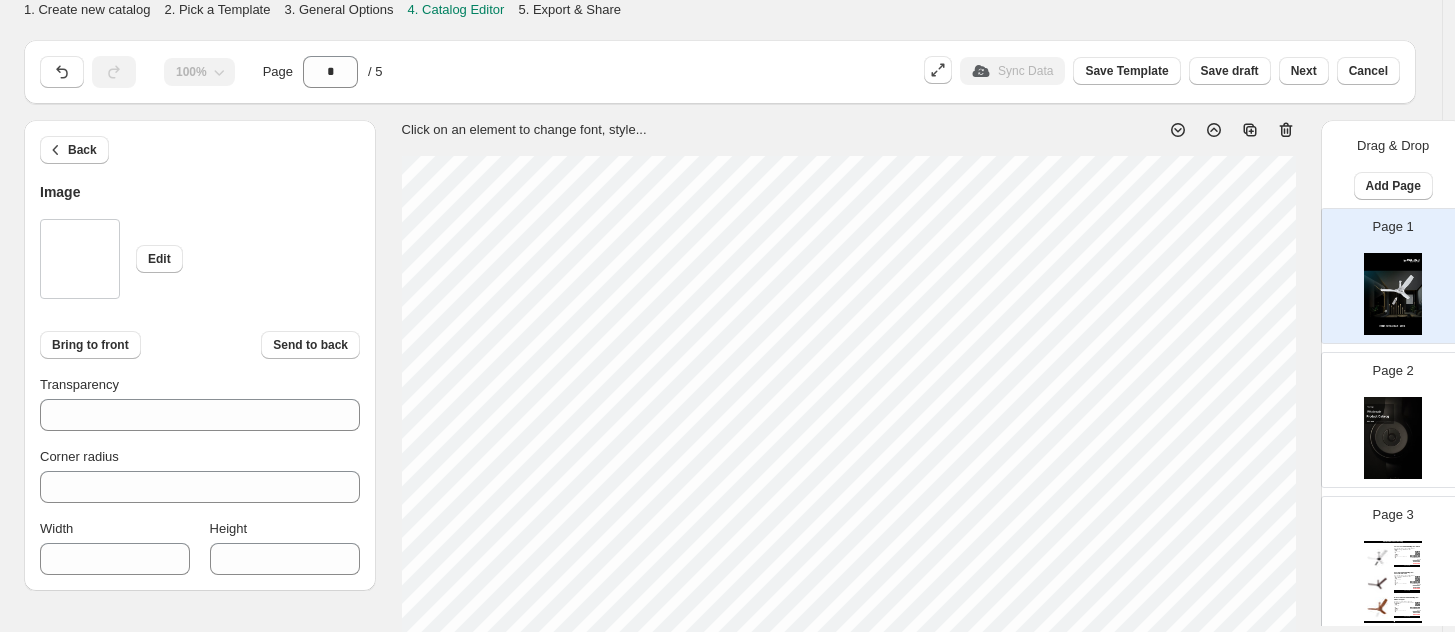 type on "***" 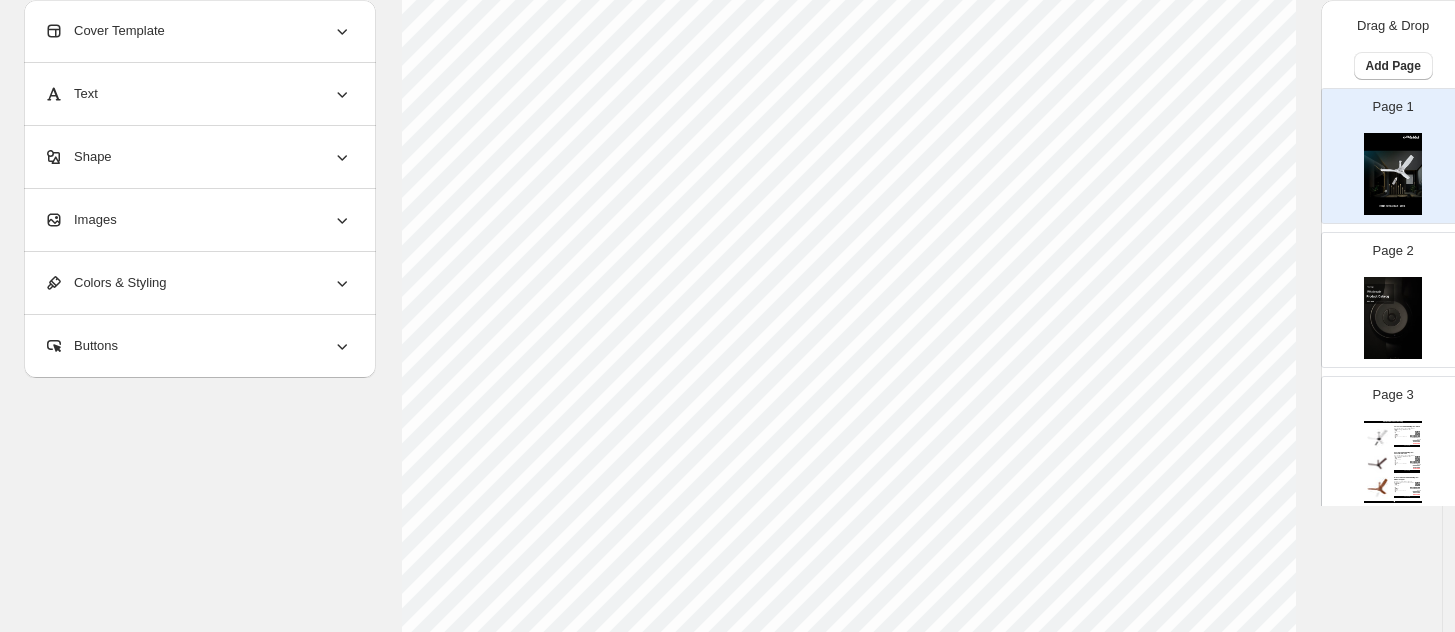 scroll, scrollTop: 172, scrollLeft: 0, axis: vertical 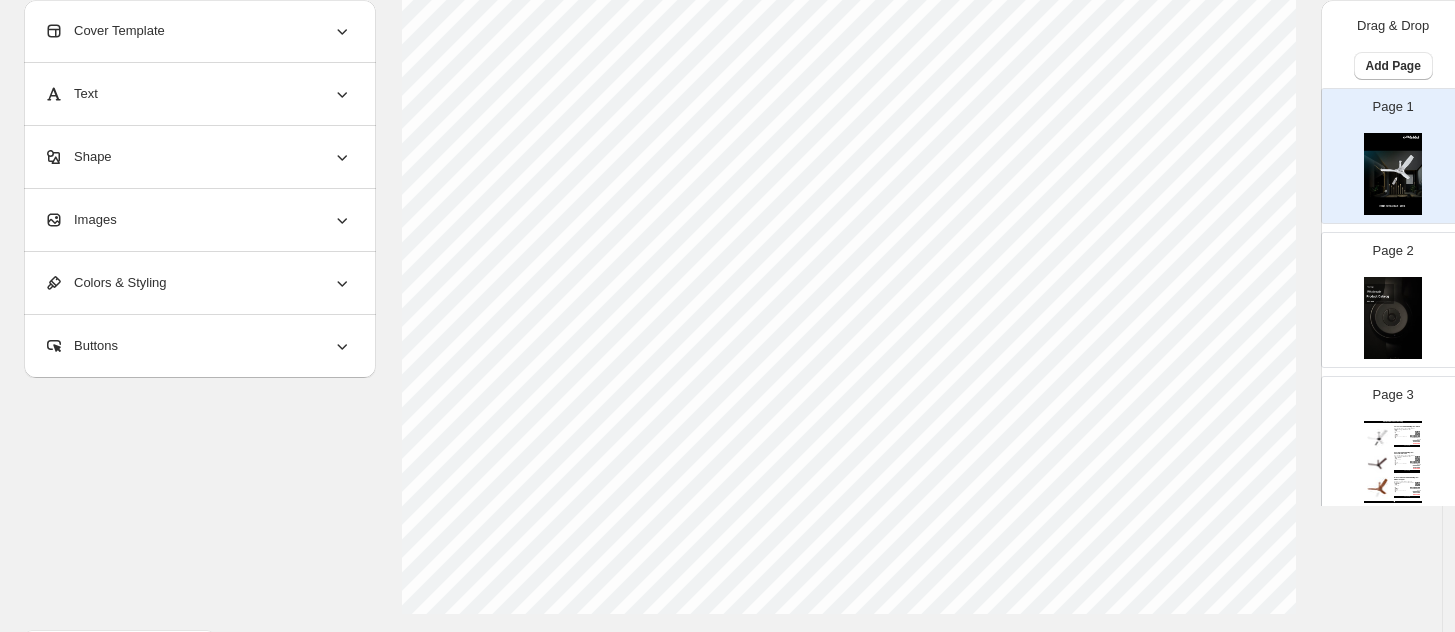 select on "******" 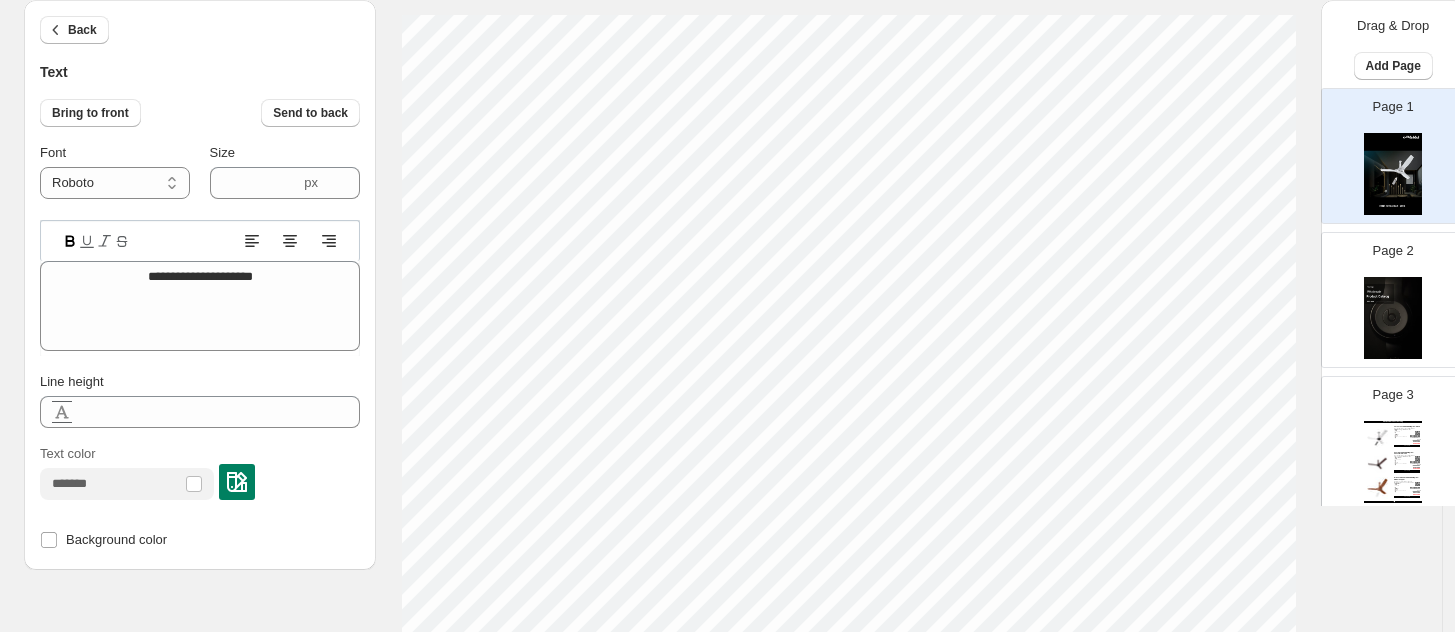 scroll, scrollTop: 141, scrollLeft: 0, axis: vertical 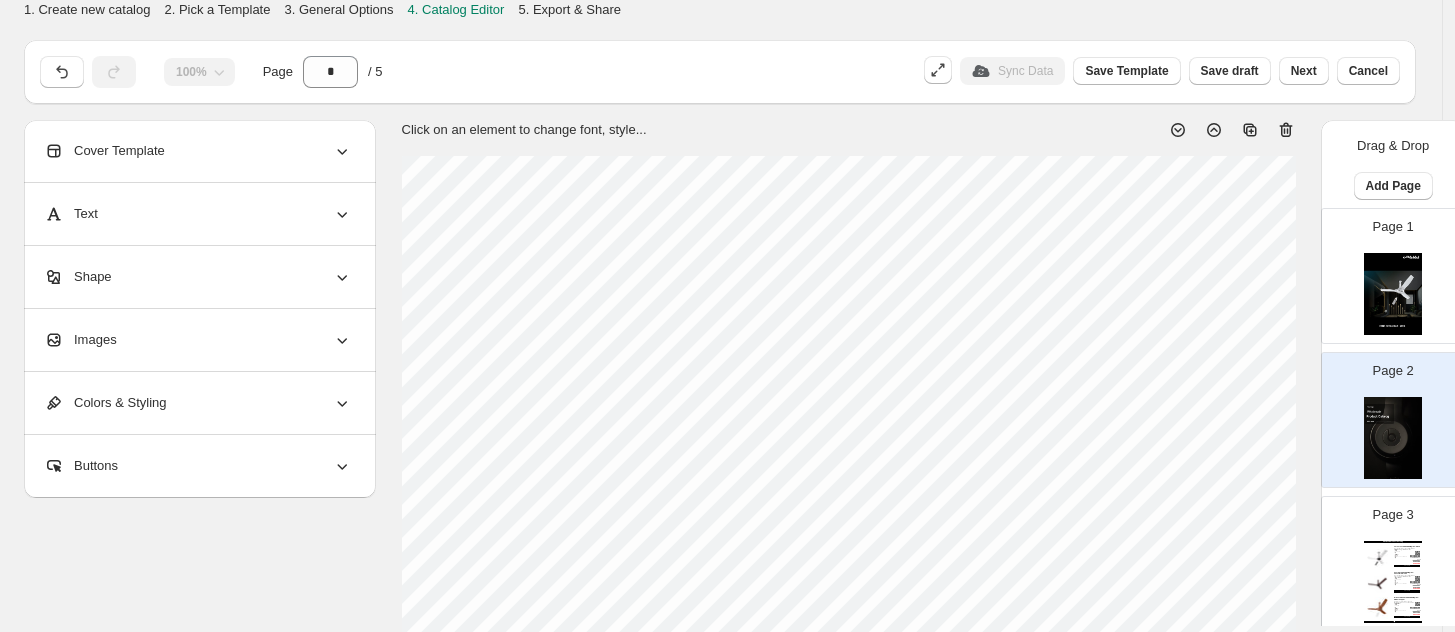 click at bounding box center [1393, 294] 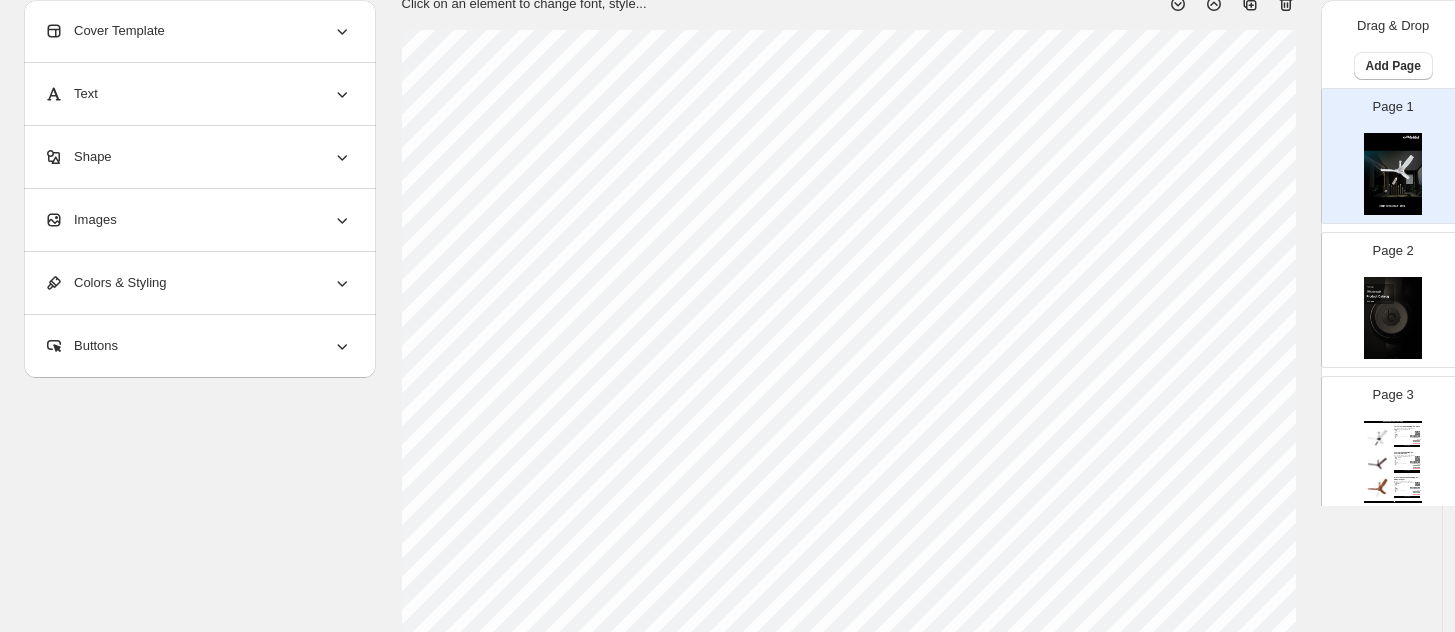scroll, scrollTop: 91, scrollLeft: 0, axis: vertical 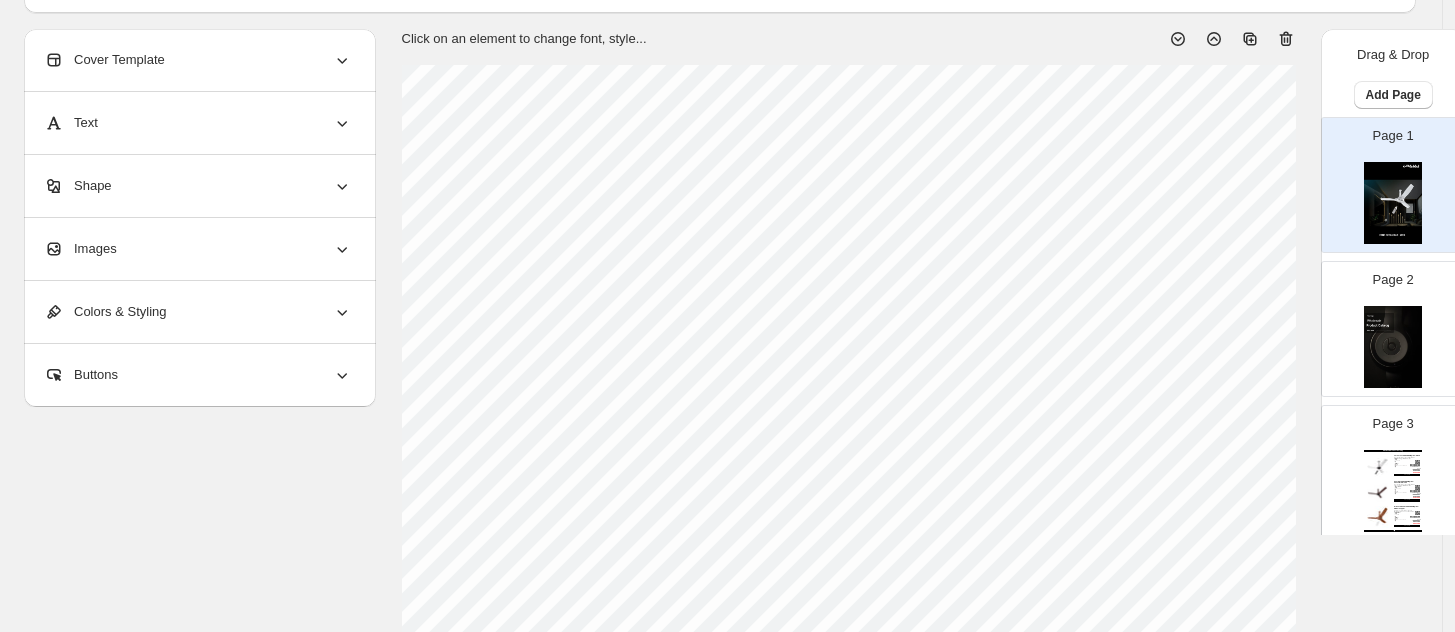 click 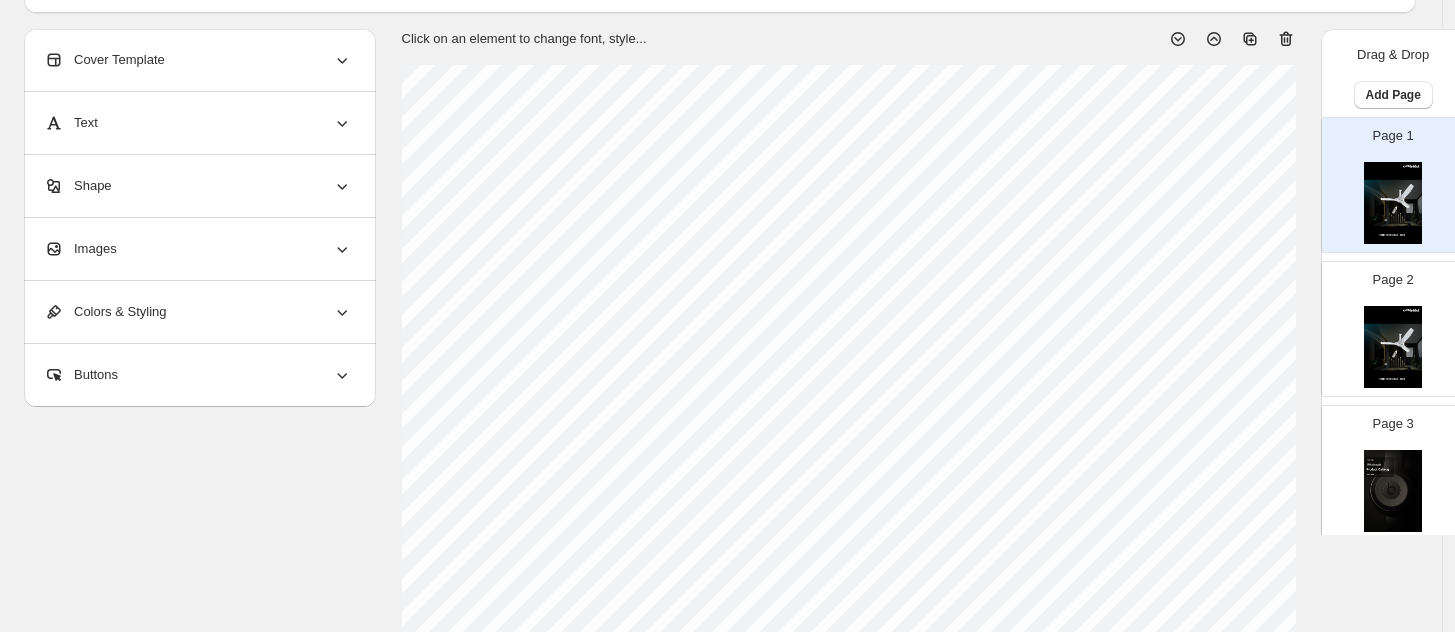 click at bounding box center (1393, 347) 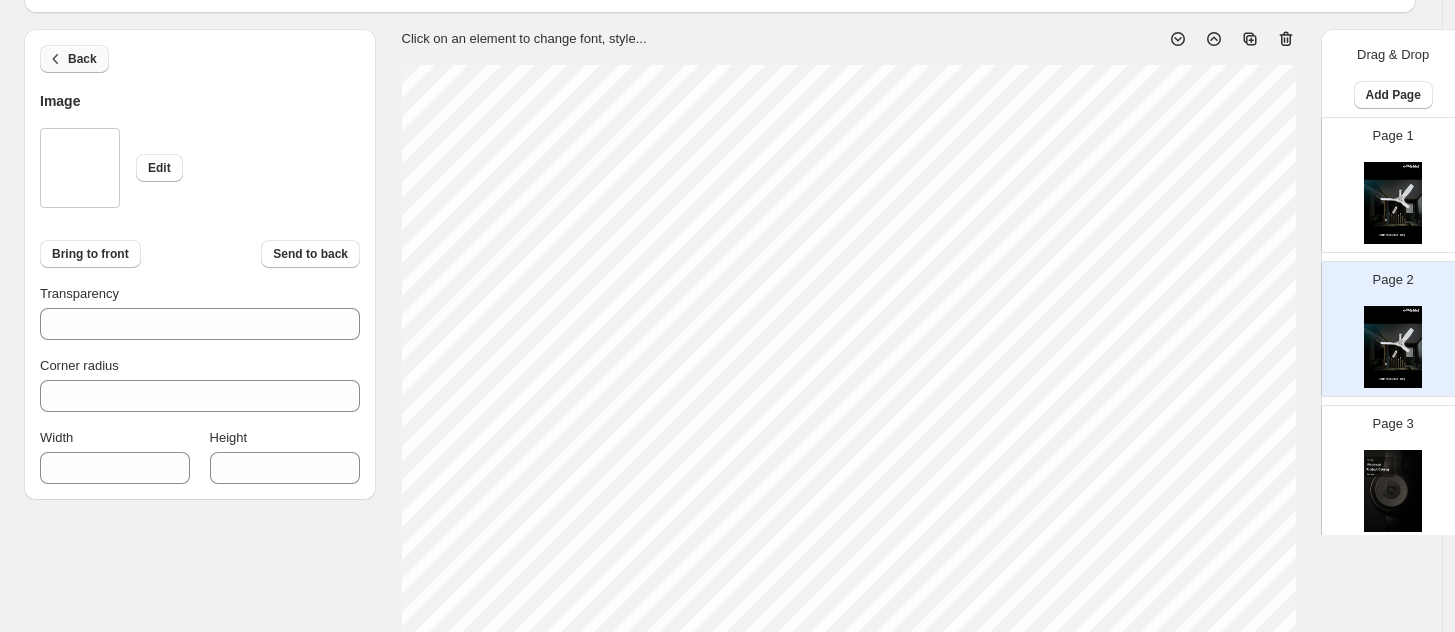 click on "Back" at bounding box center [74, 59] 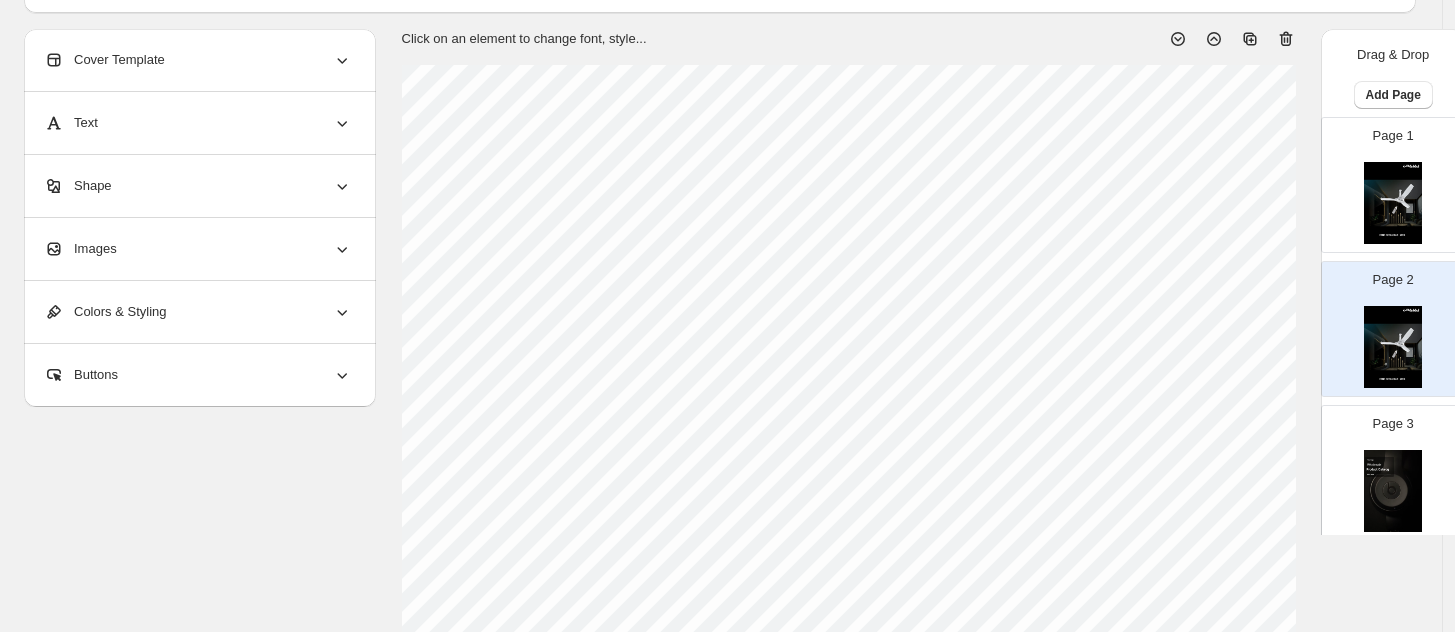 click on "Cover Template" at bounding box center [104, 60] 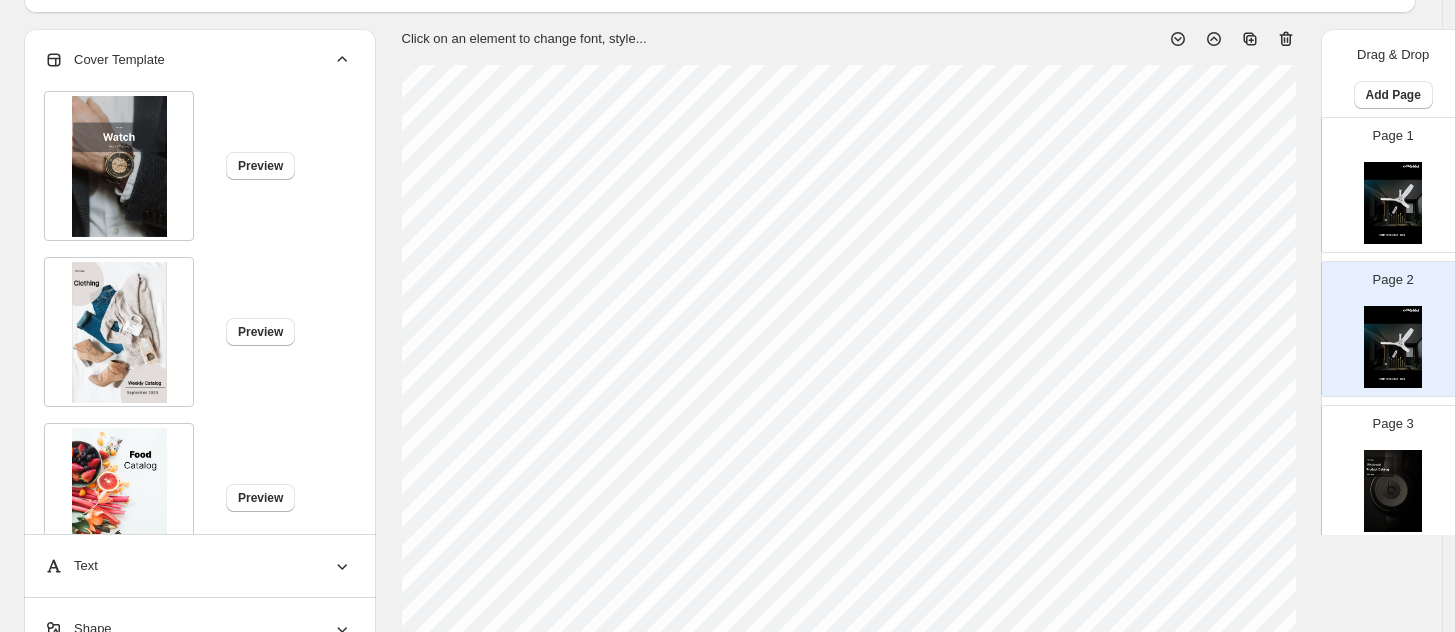 click on "Cover Template" at bounding box center [104, 60] 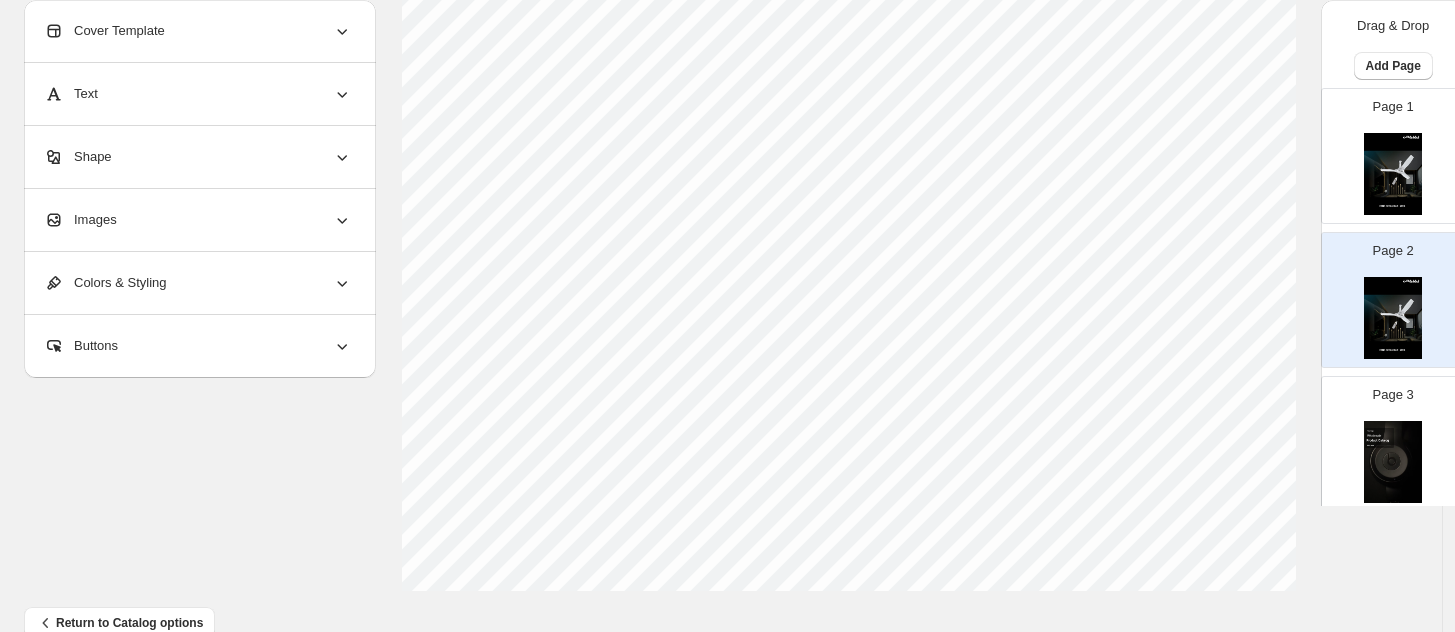 scroll, scrollTop: 867, scrollLeft: 0, axis: vertical 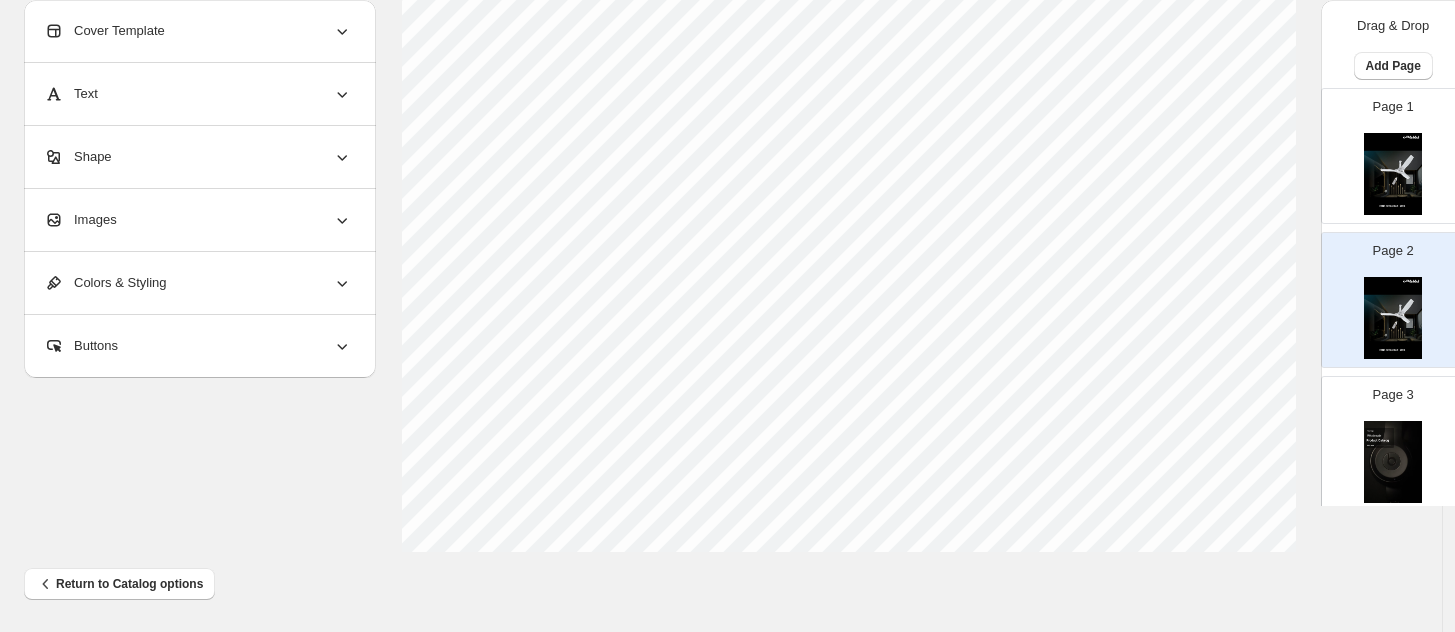 select on "******" 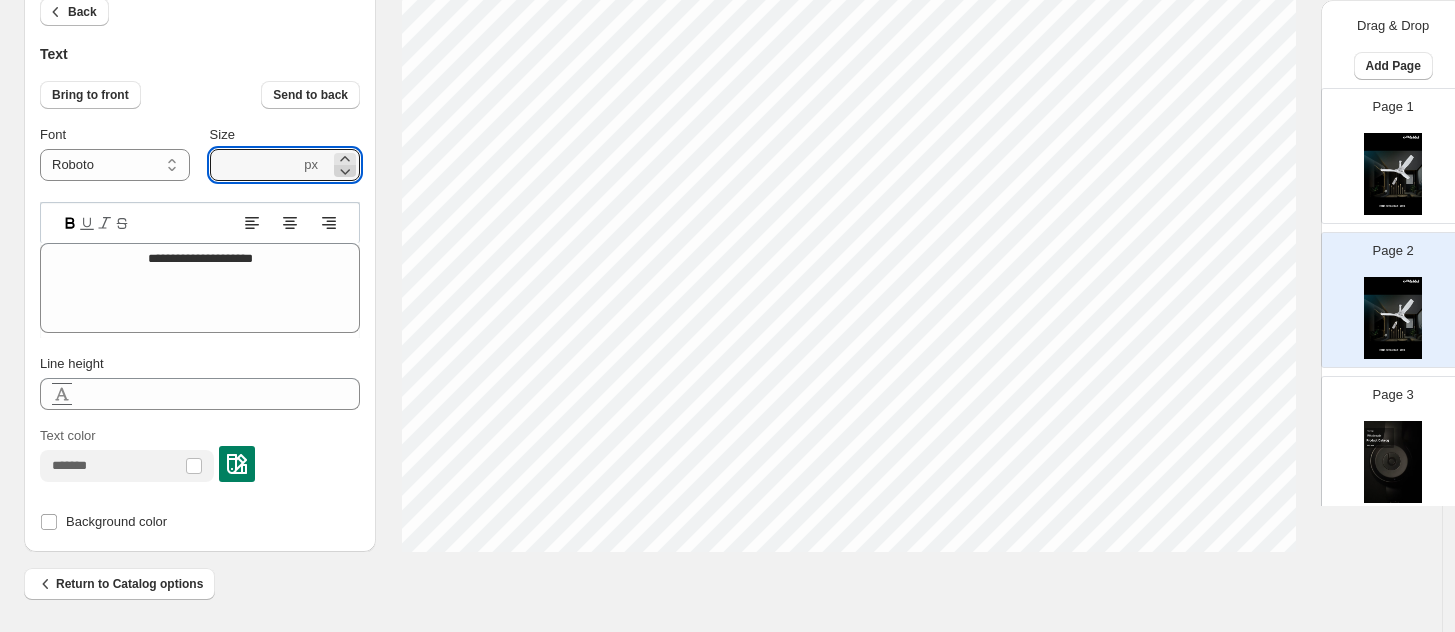 click 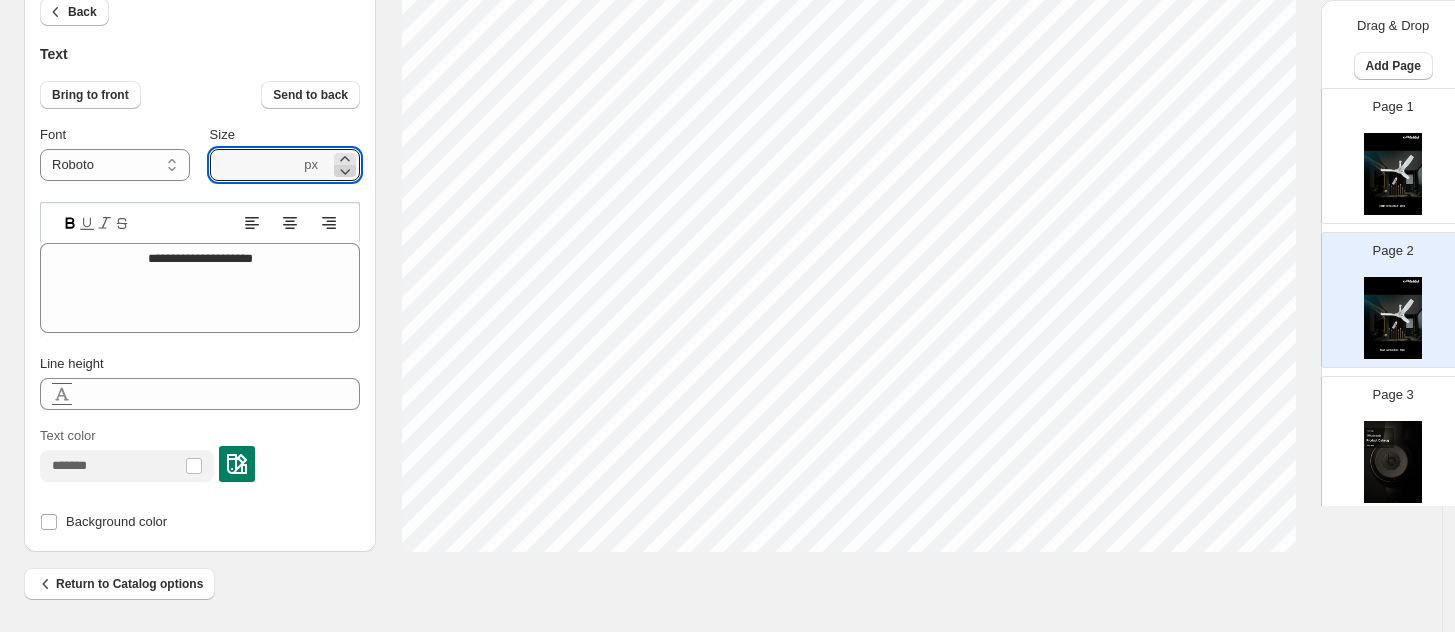 click 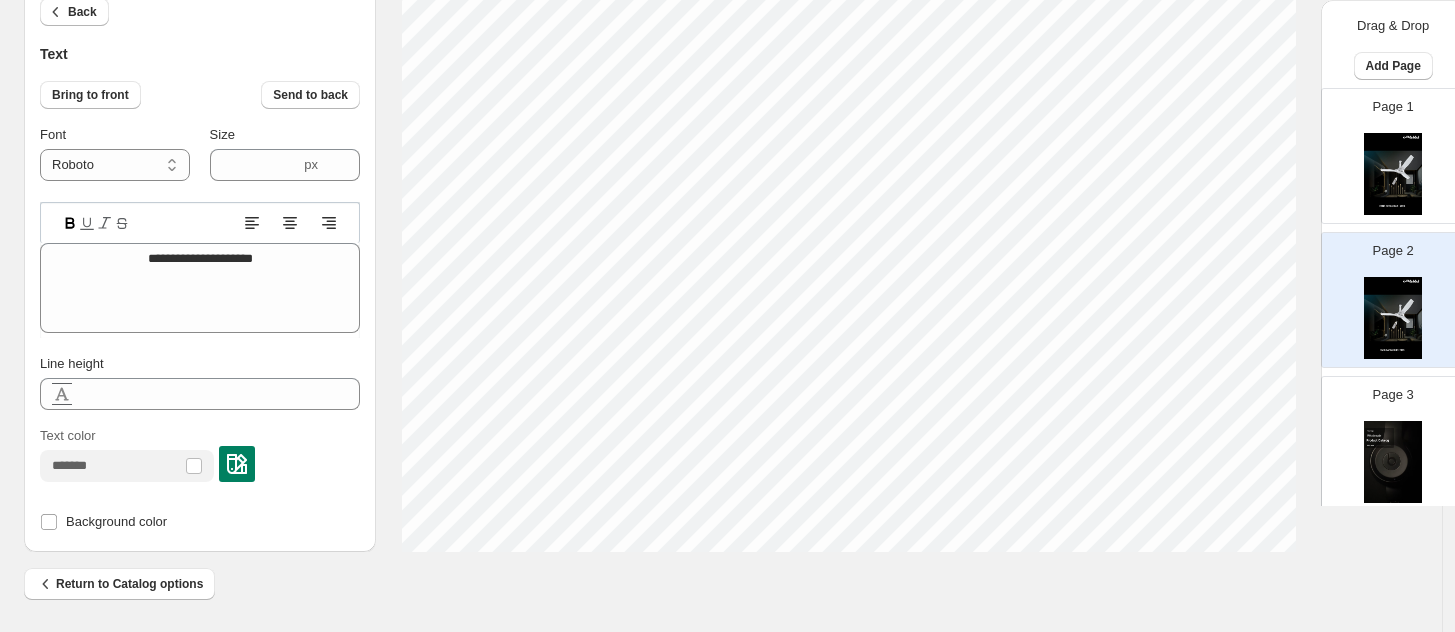 click on "Line height" at bounding box center [200, 364] 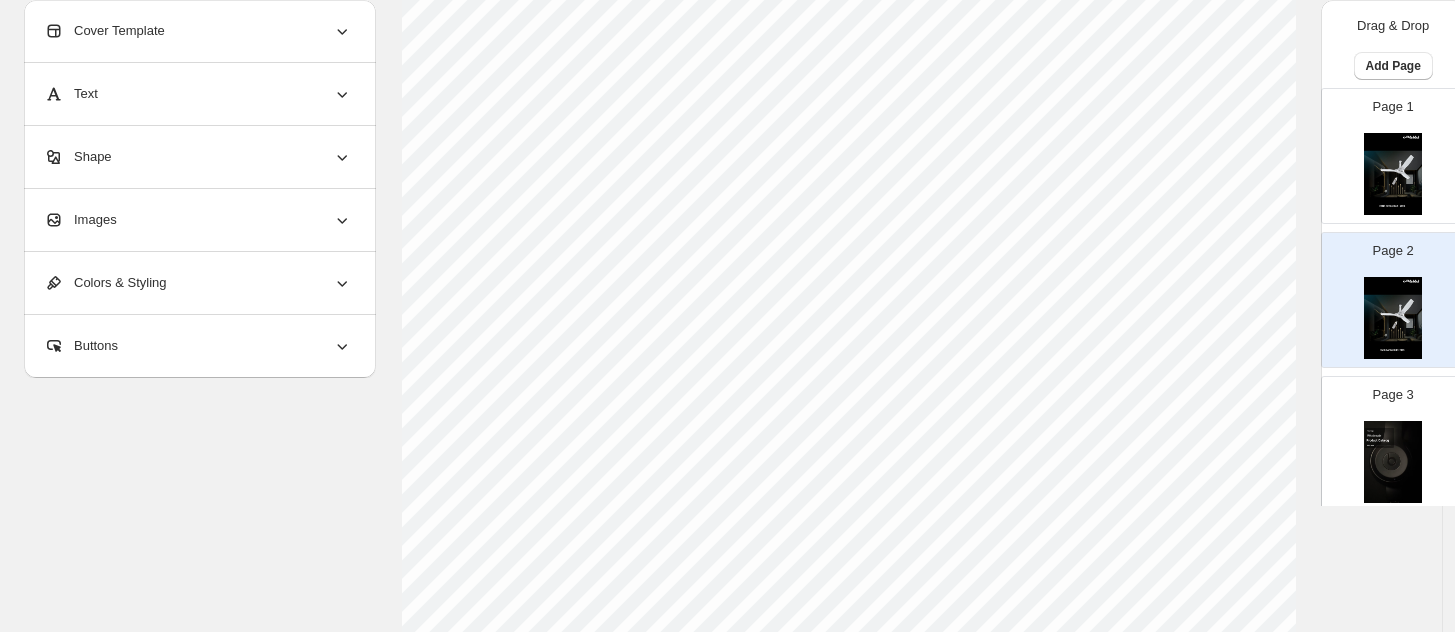 scroll, scrollTop: 0, scrollLeft: 0, axis: both 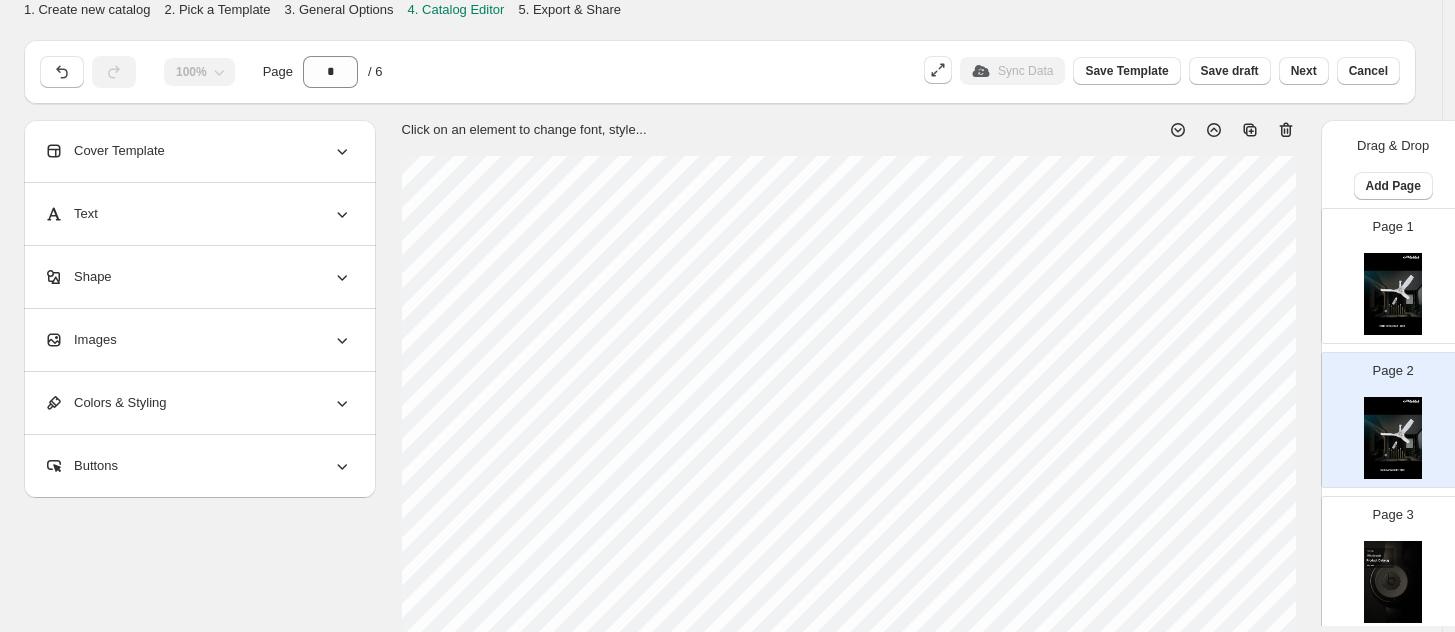 click on "Page 2" at bounding box center [1385, 412] 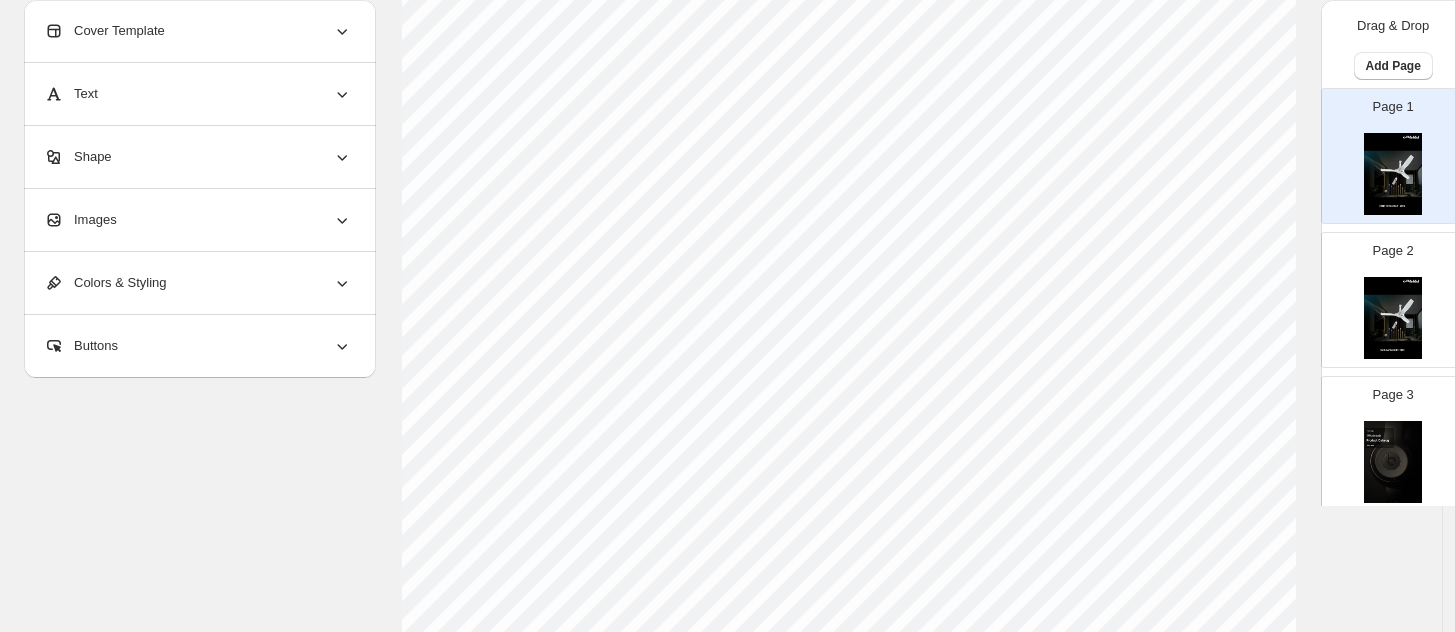 scroll, scrollTop: 867, scrollLeft: 0, axis: vertical 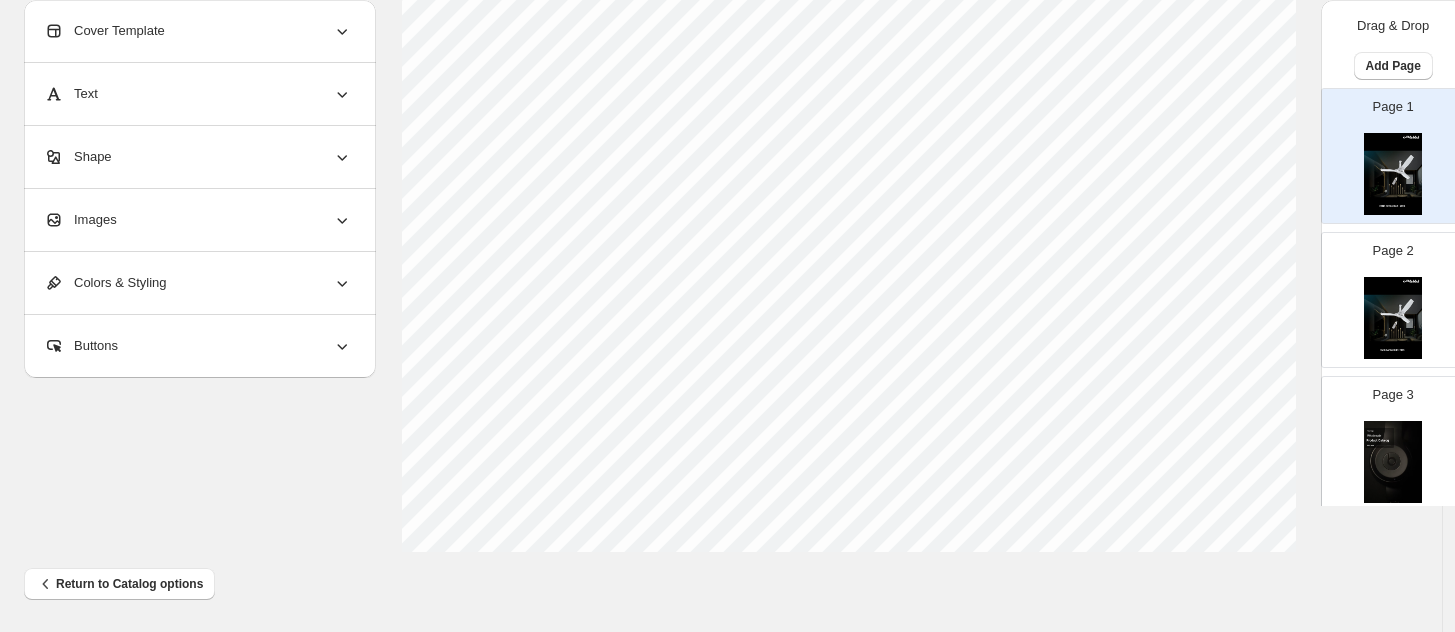 select on "******" 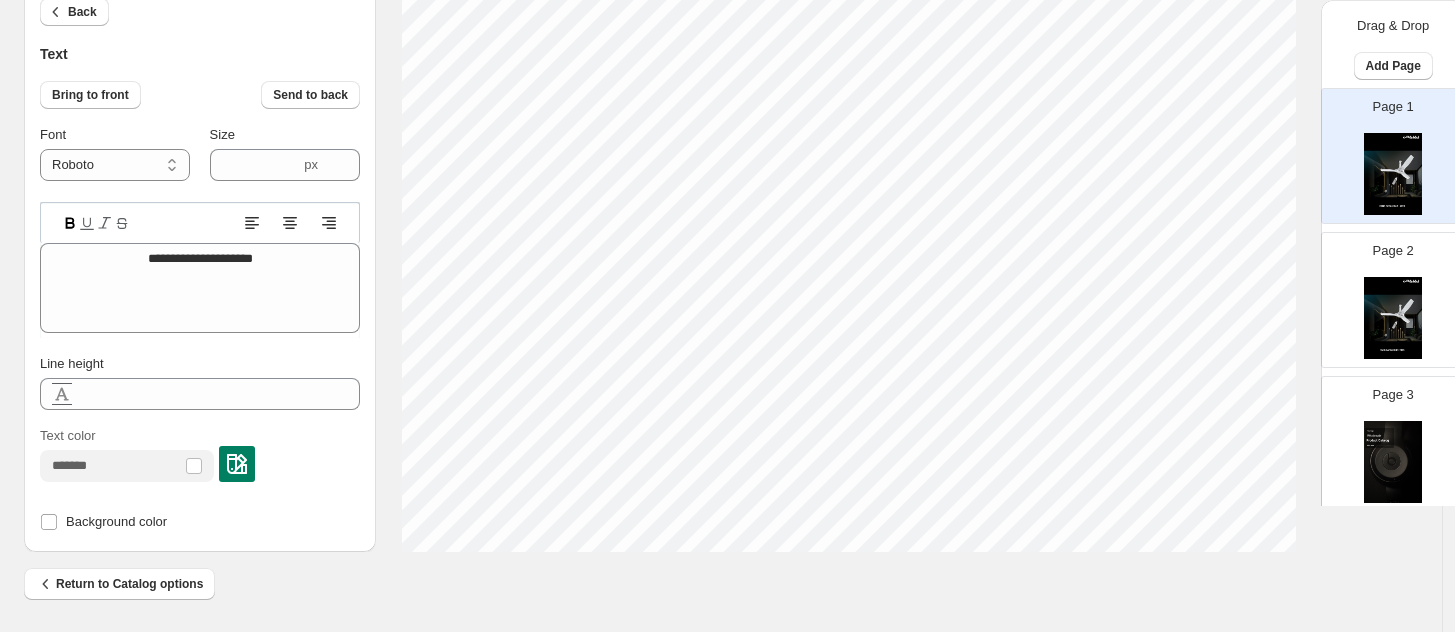 click at bounding box center [1393, 318] 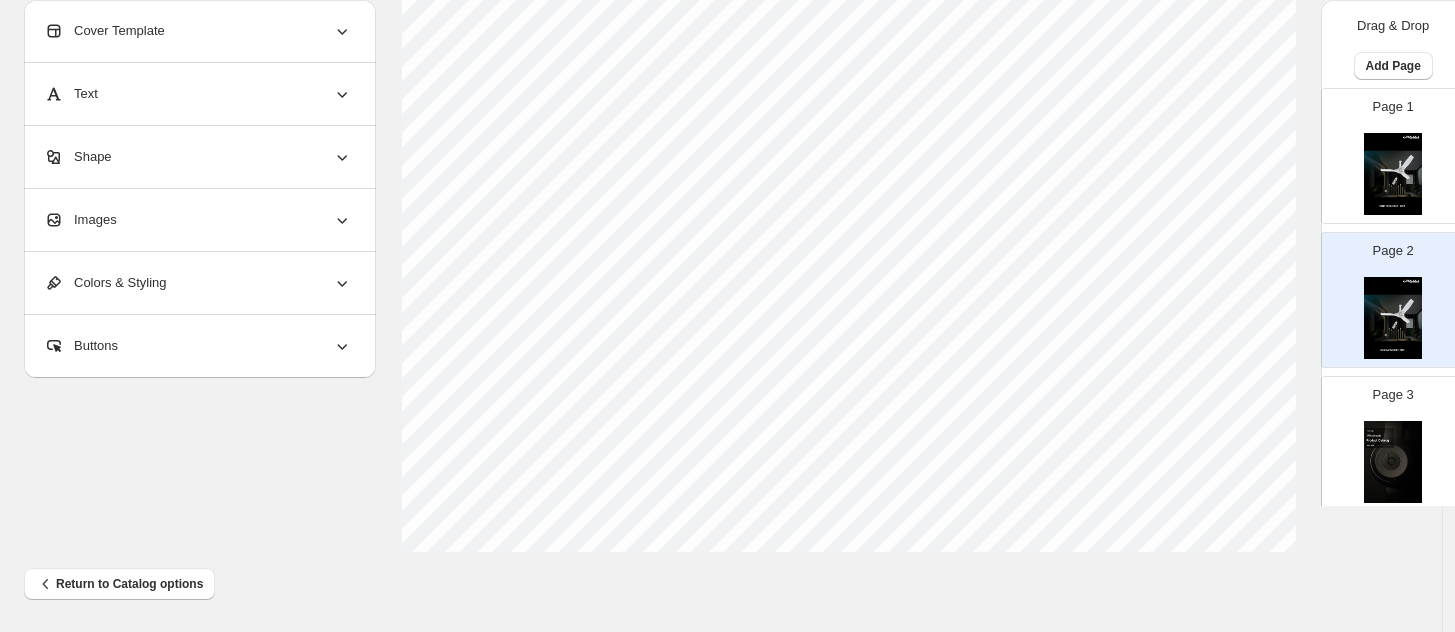 click at bounding box center (1393, 174) 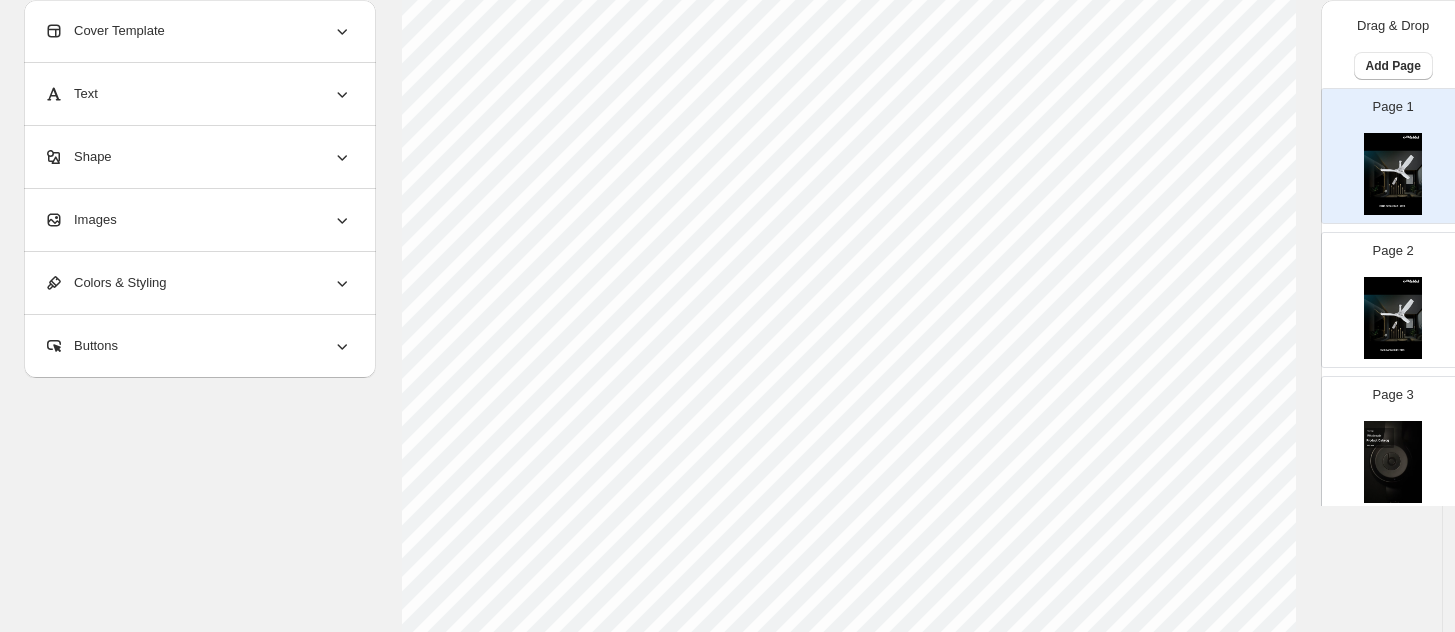 scroll, scrollTop: 750, scrollLeft: 0, axis: vertical 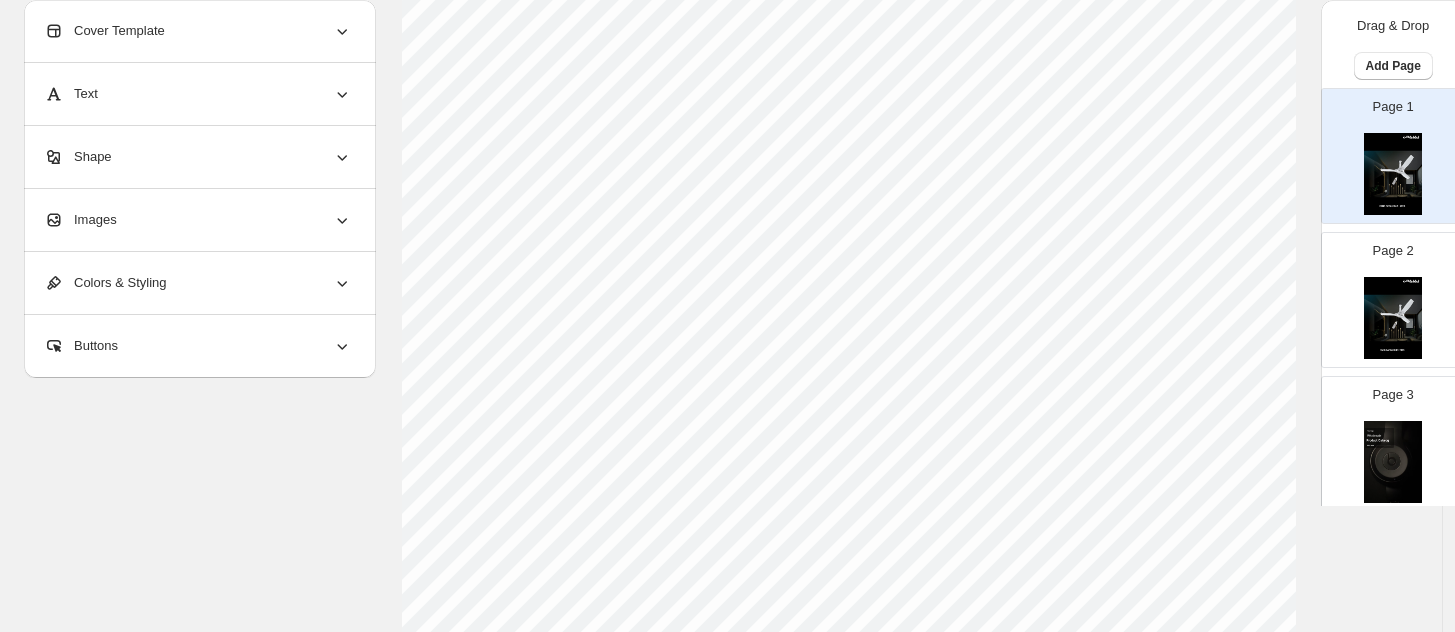 click at bounding box center (1393, 318) 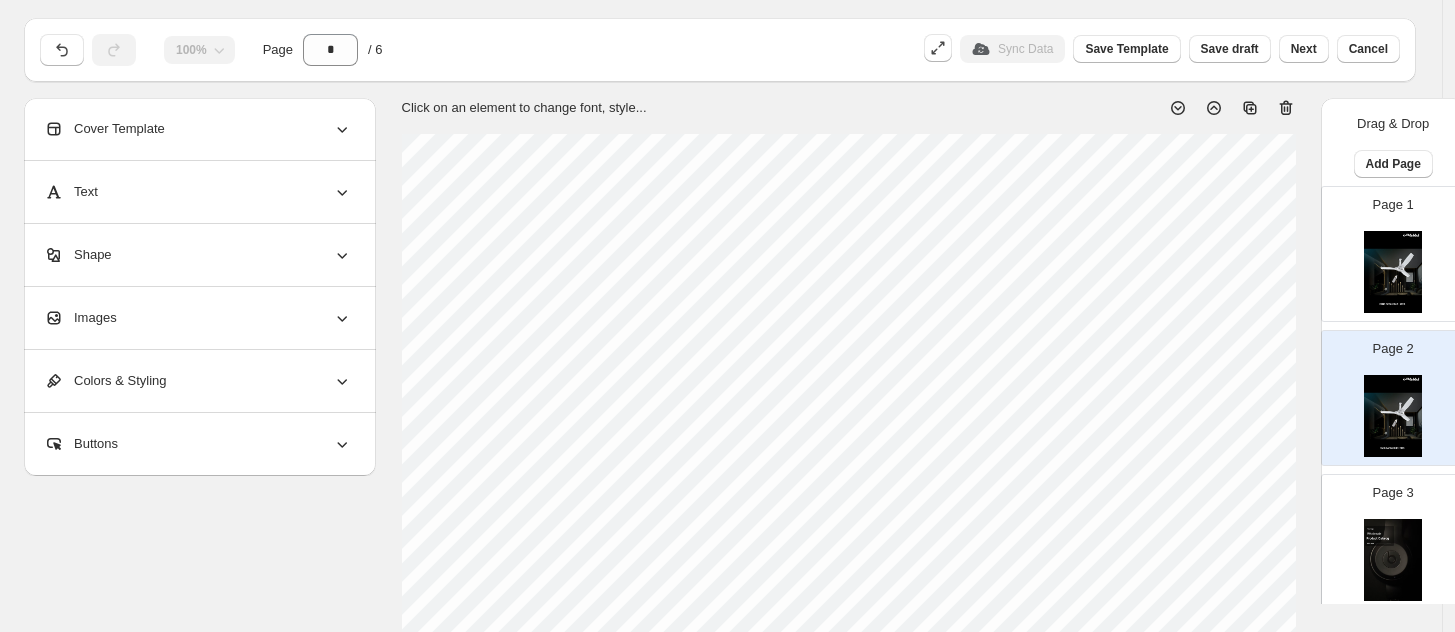 scroll, scrollTop: 0, scrollLeft: 0, axis: both 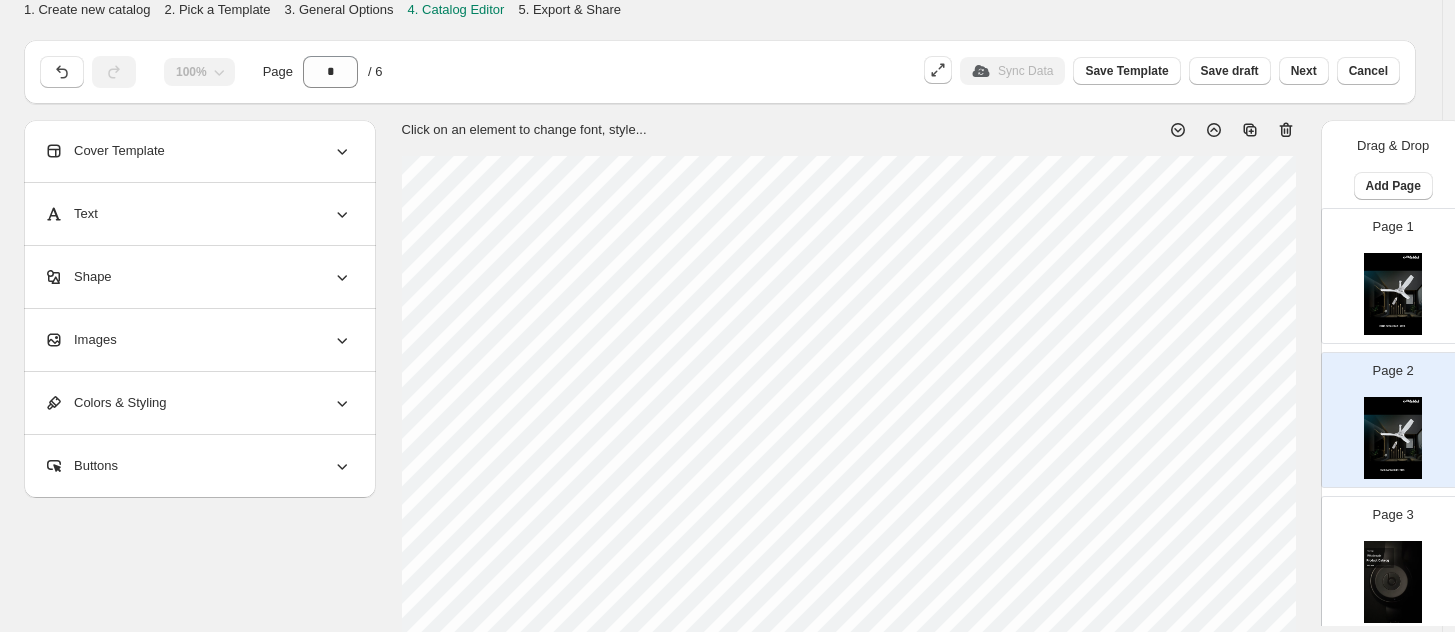 click at bounding box center (1393, 438) 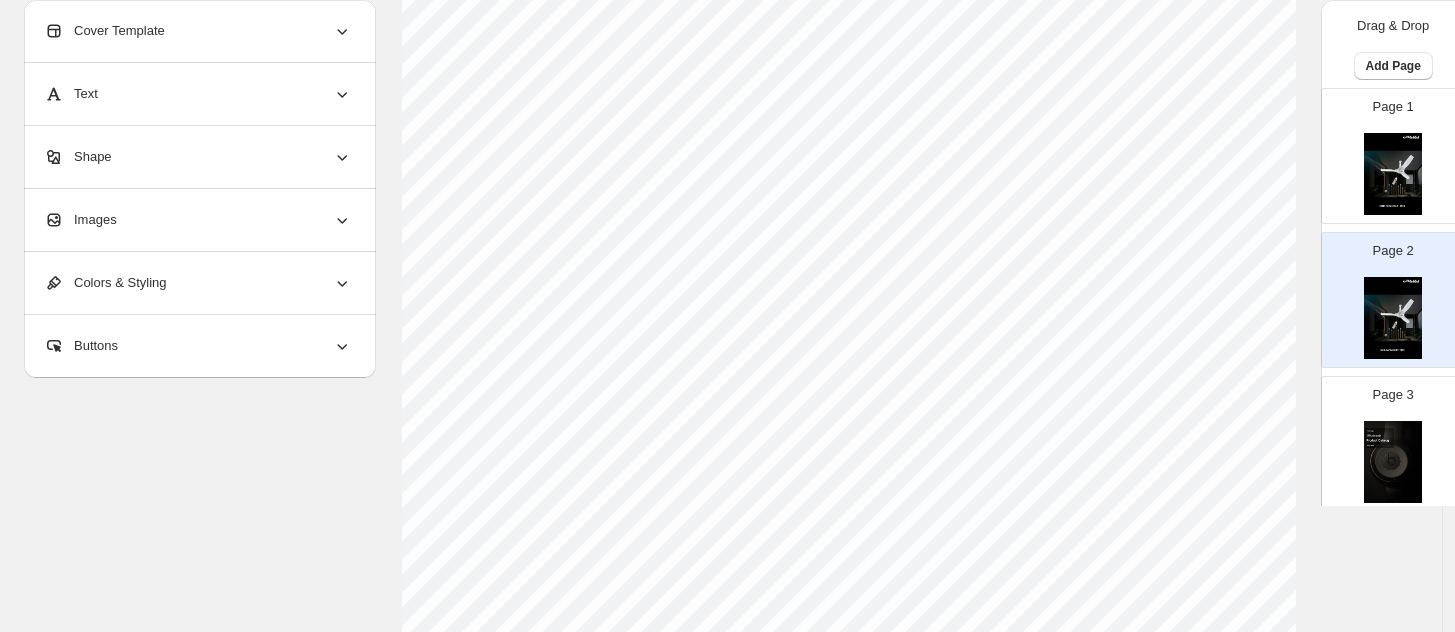 scroll, scrollTop: 125, scrollLeft: 0, axis: vertical 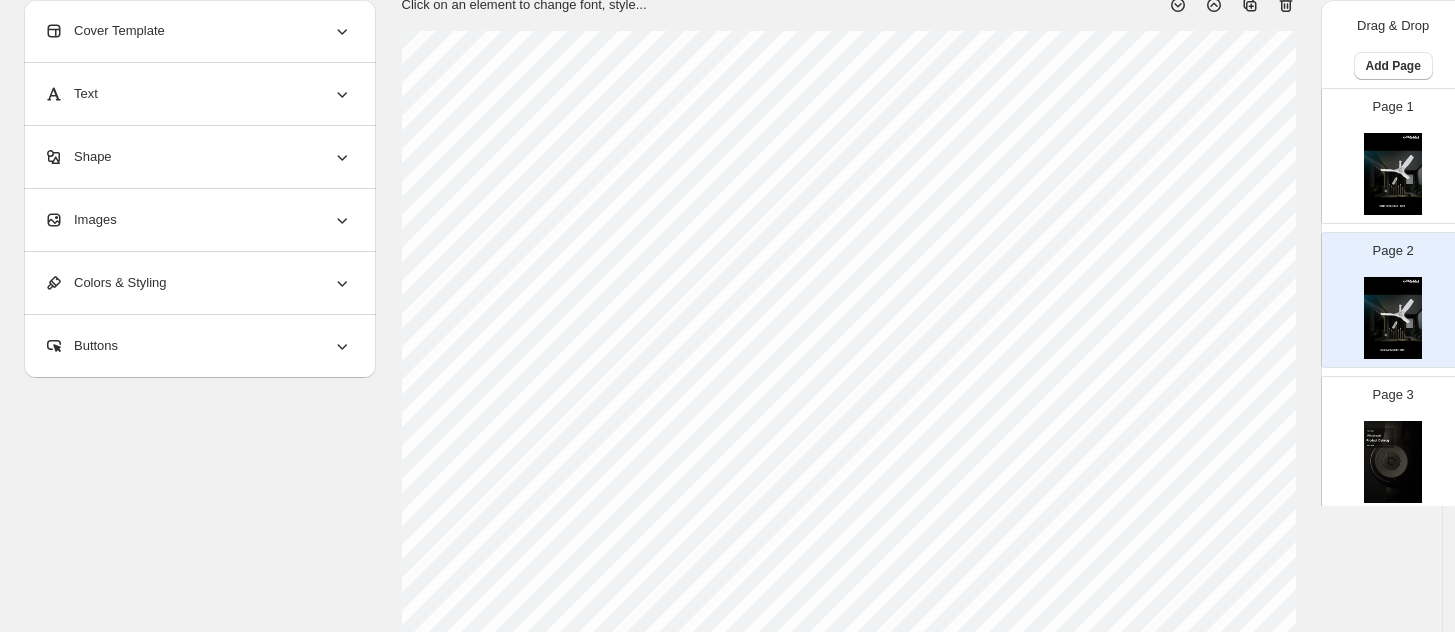 click on "Images" at bounding box center (80, 220) 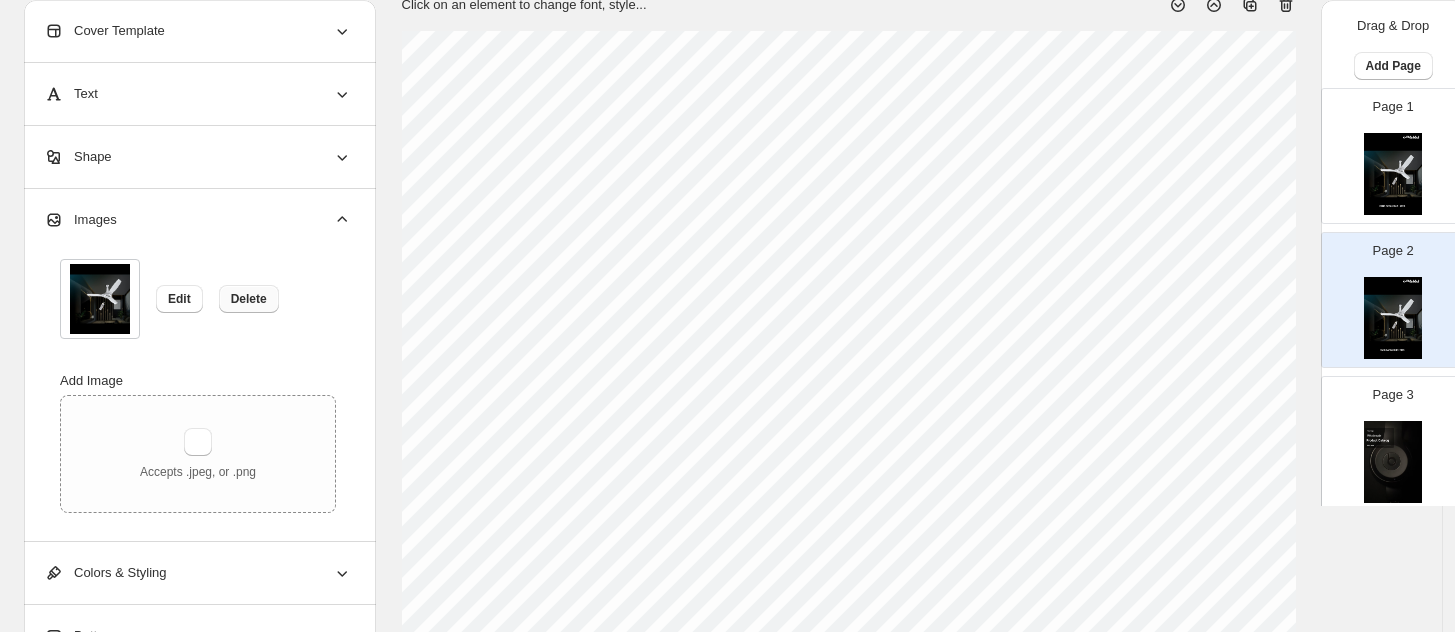 click on "Delete" at bounding box center (249, 299) 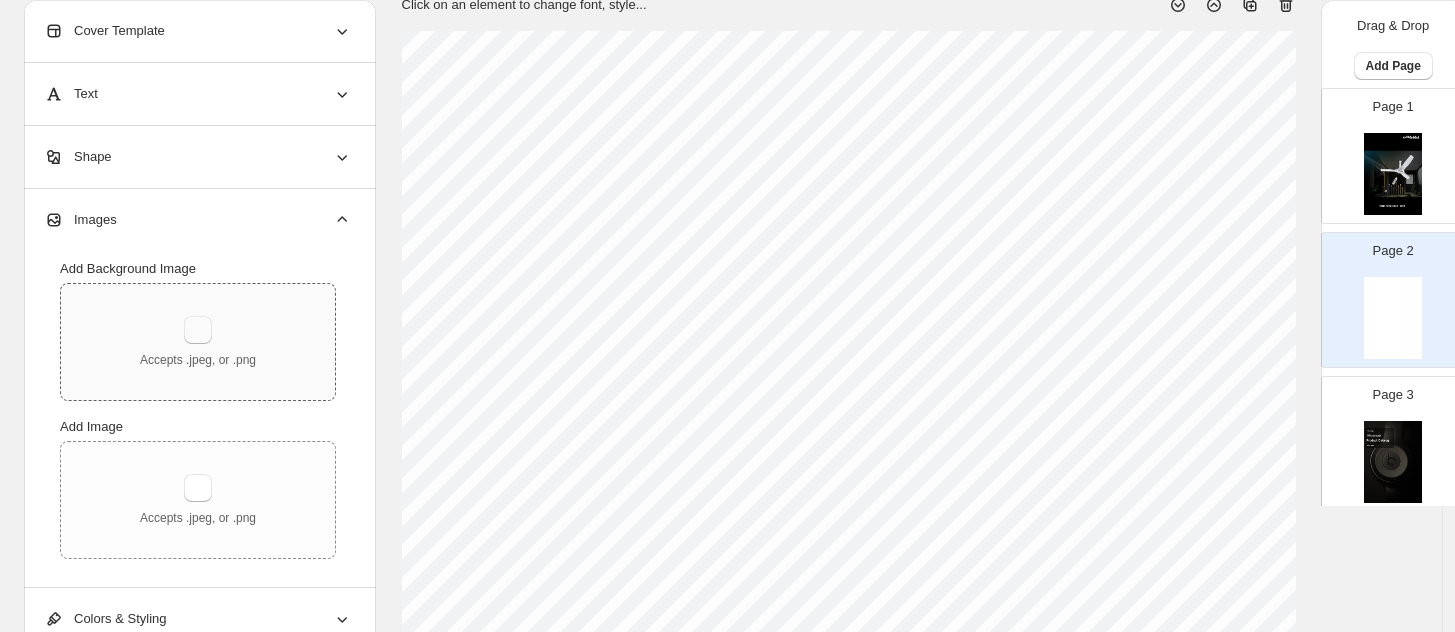 click at bounding box center [198, 330] 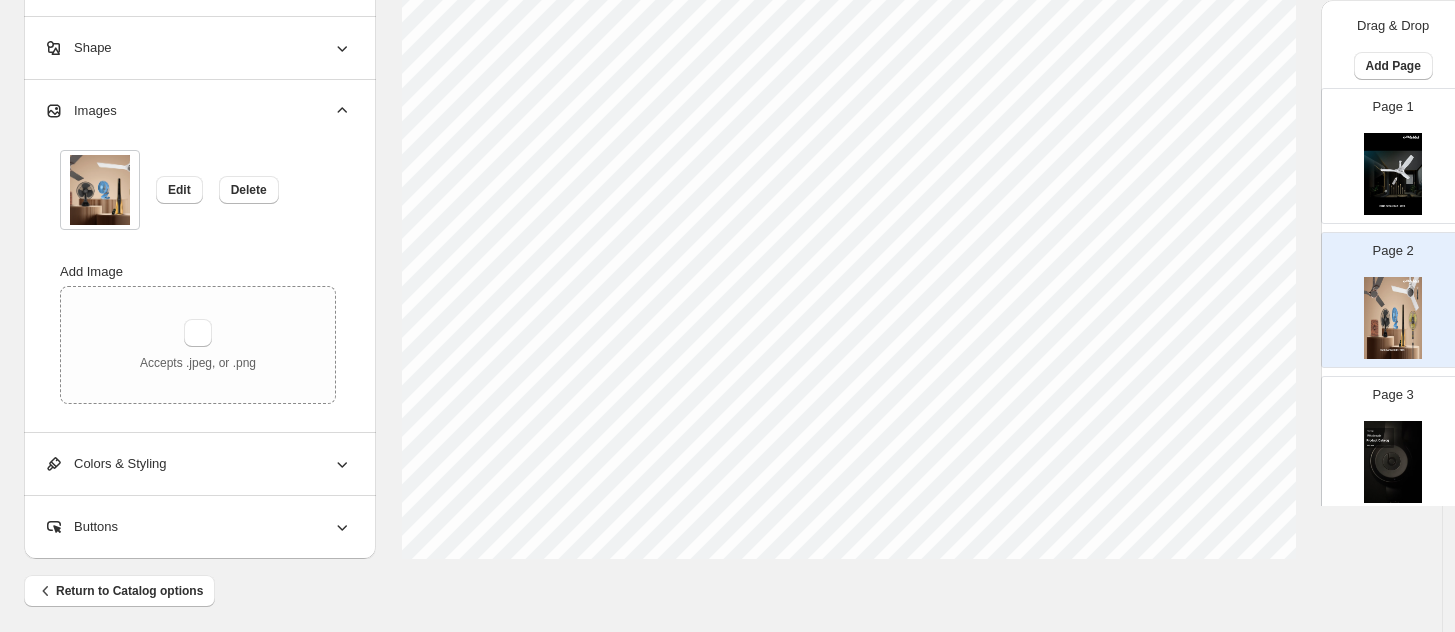 scroll, scrollTop: 867, scrollLeft: 0, axis: vertical 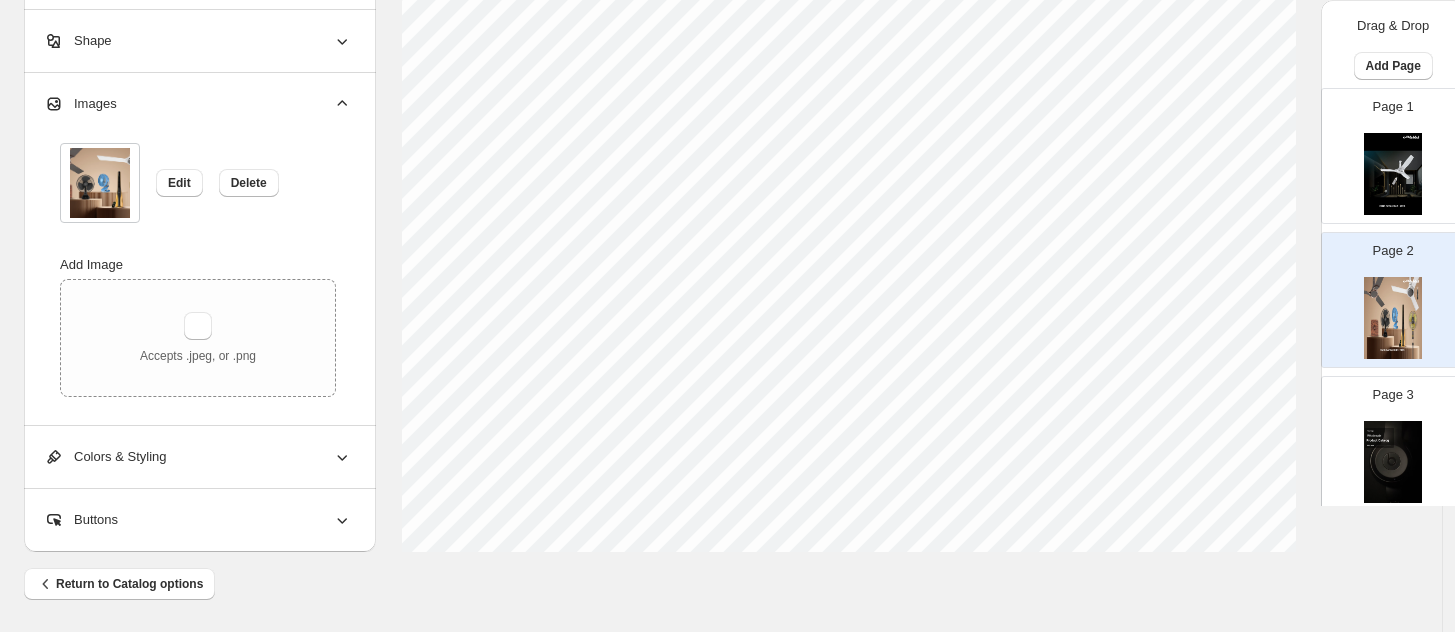 select on "******" 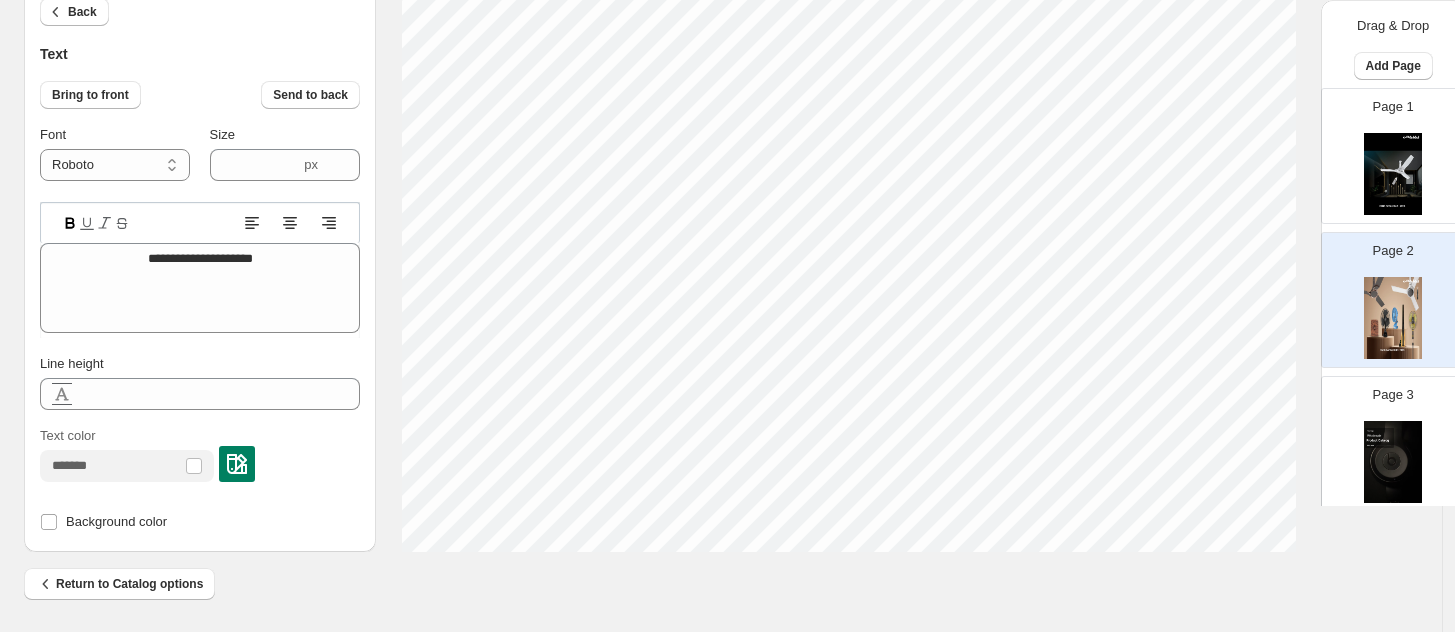 scroll, scrollTop: 20, scrollLeft: 5, axis: both 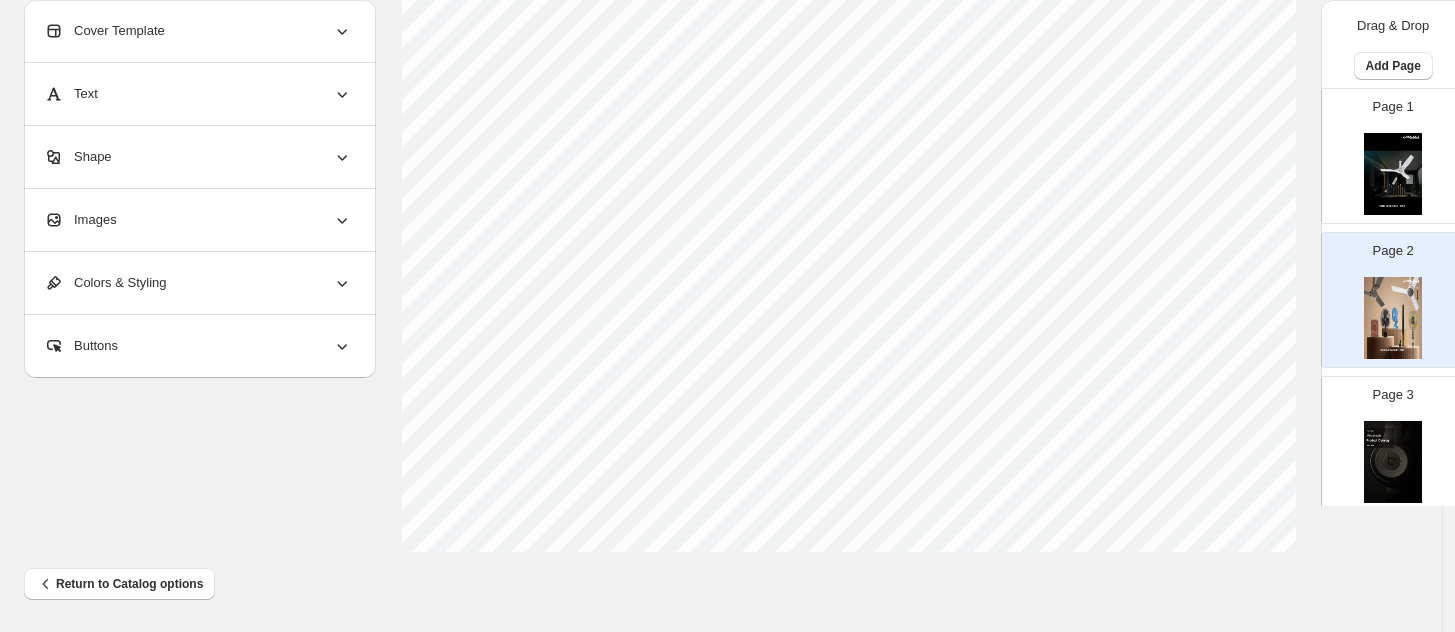 select on "******" 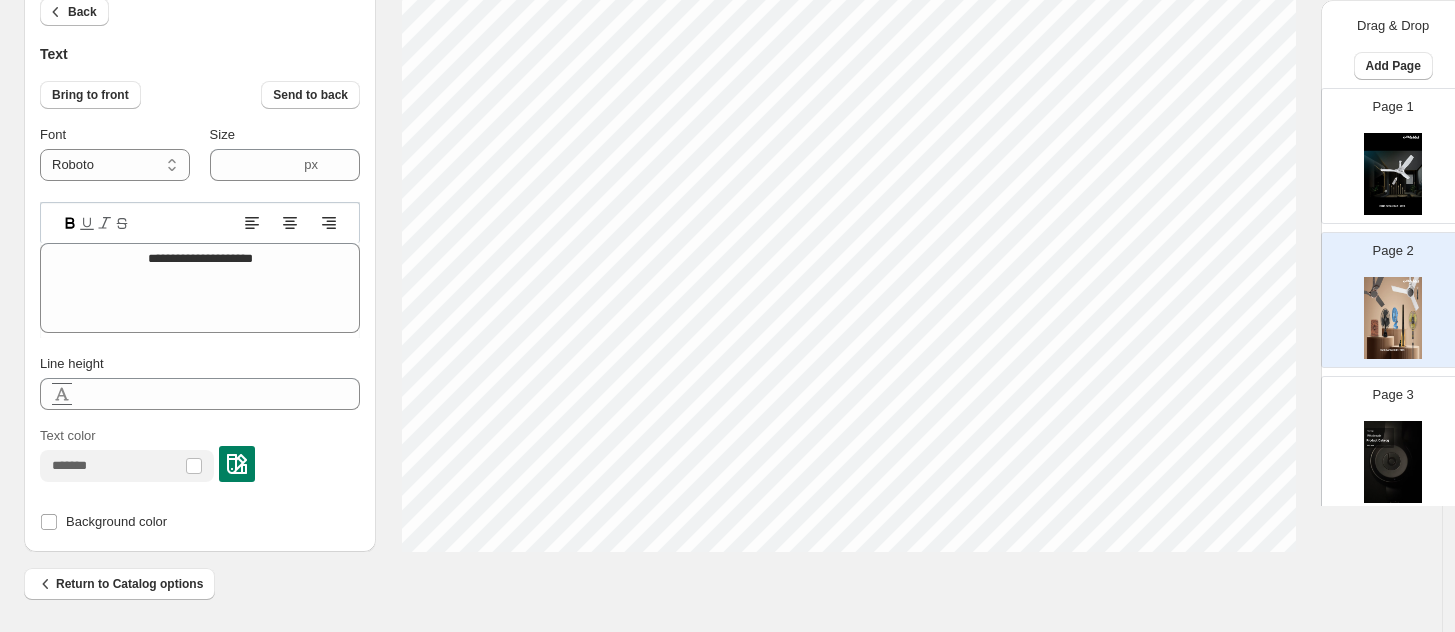scroll, scrollTop: 20, scrollLeft: 2, axis: both 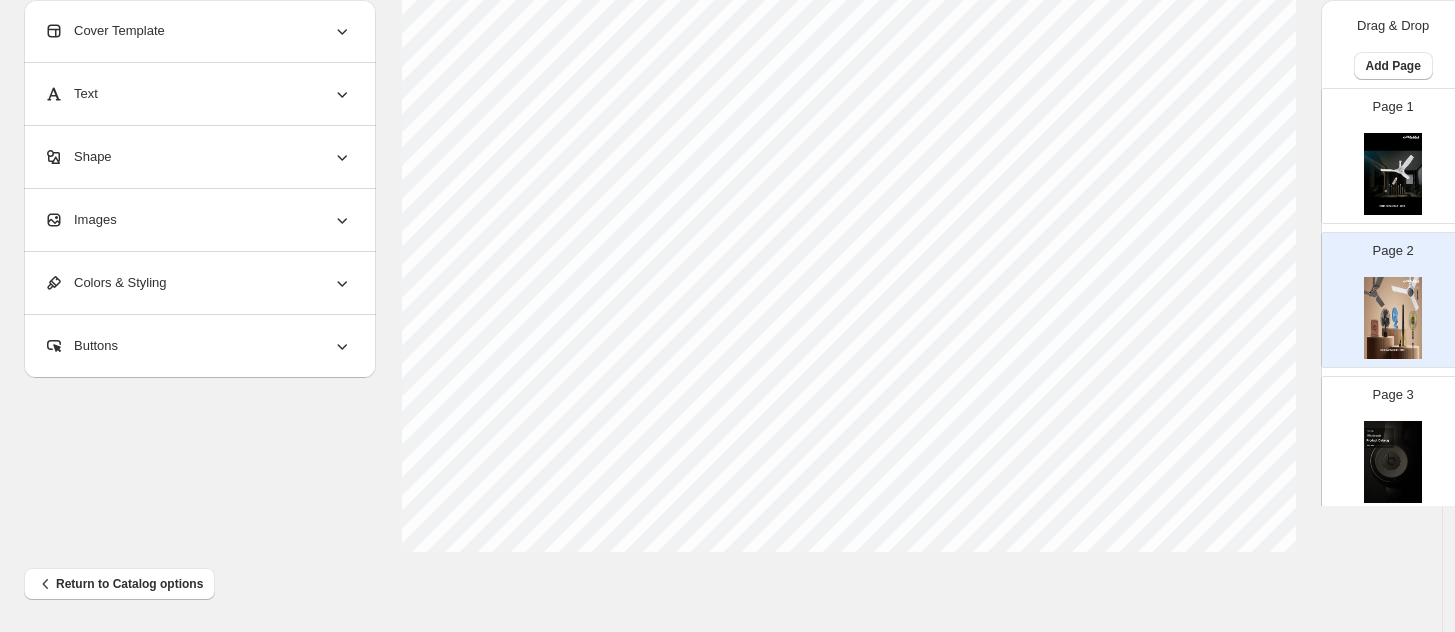 select on "******" 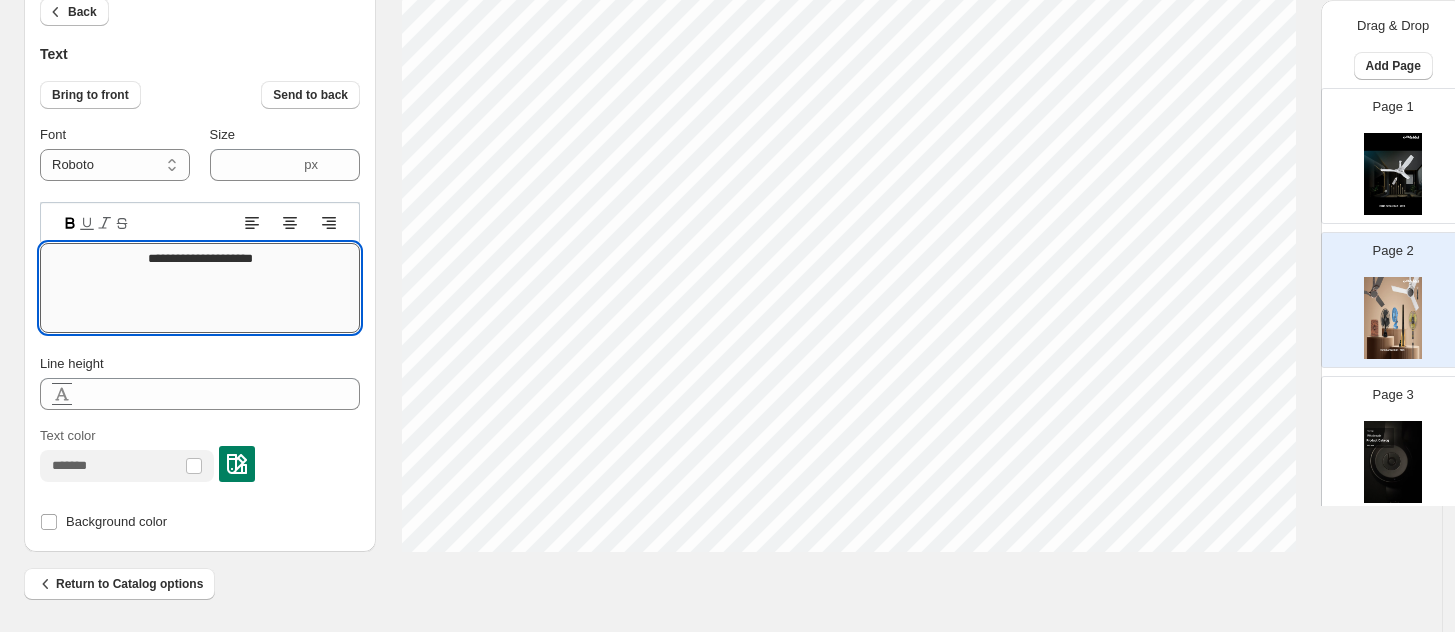 drag, startPoint x: 293, startPoint y: 261, endPoint x: 76, endPoint y: 256, distance: 217.0576 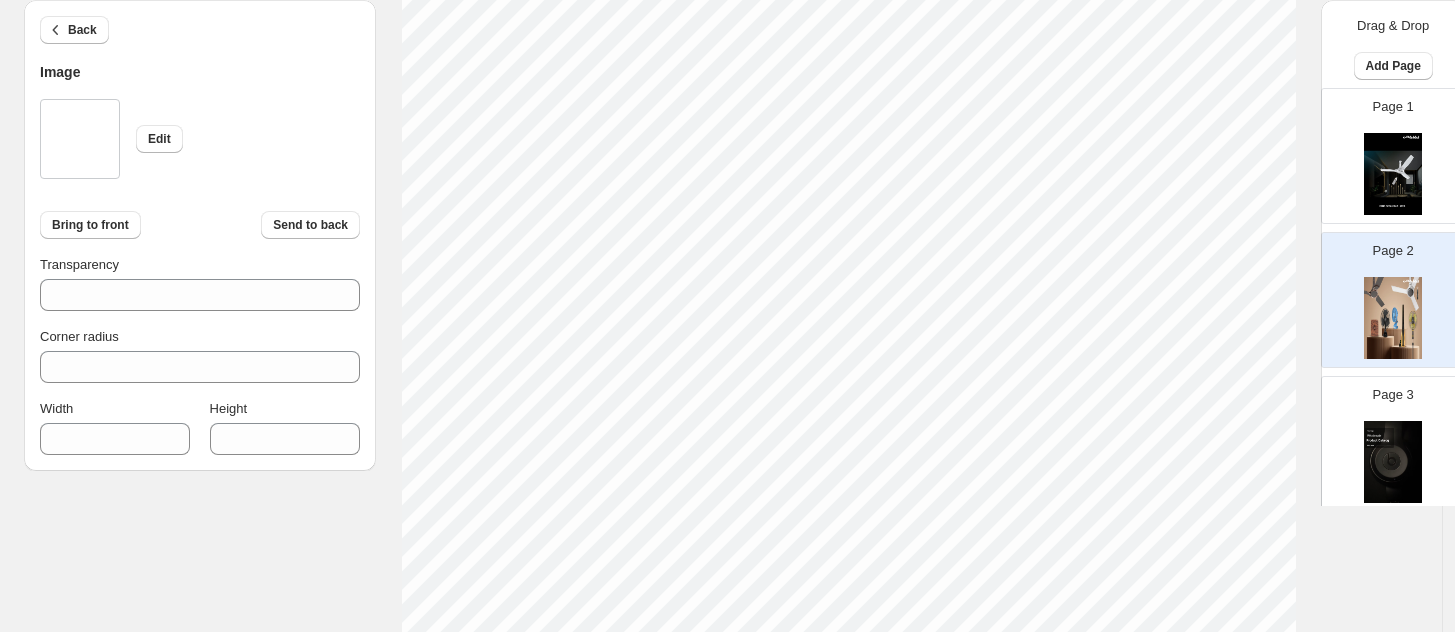 scroll, scrollTop: 117, scrollLeft: 0, axis: vertical 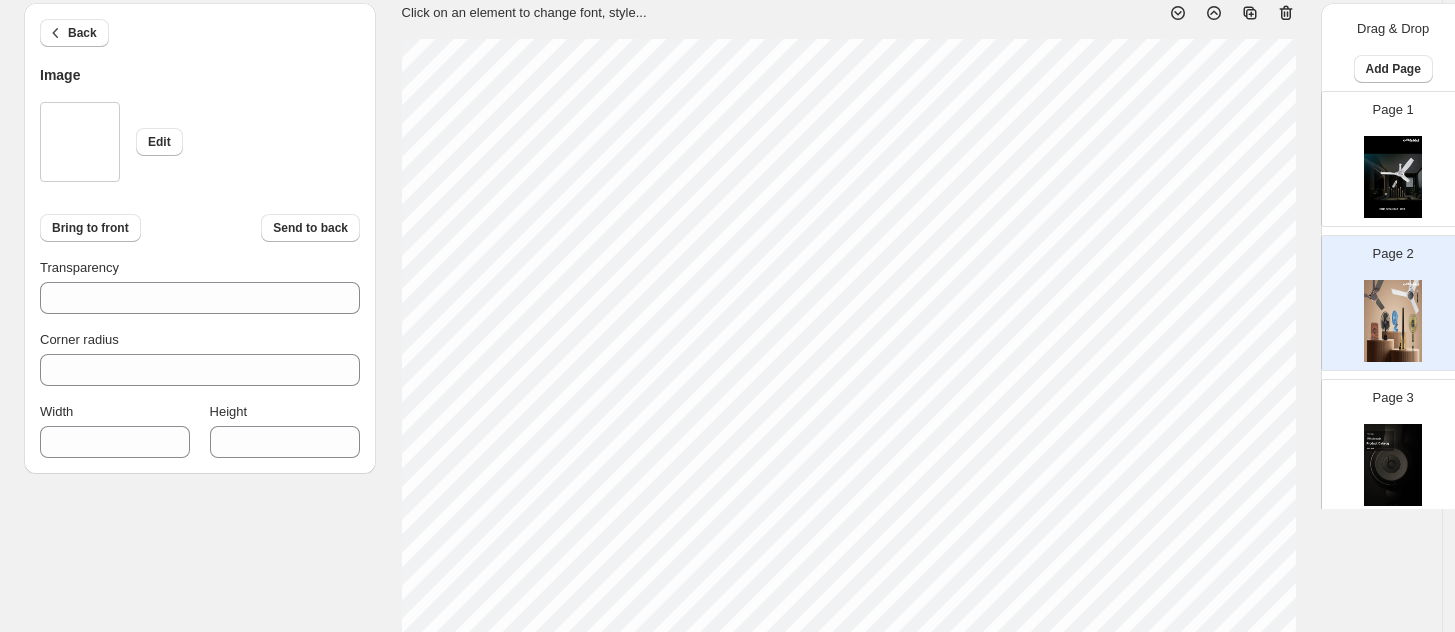click at bounding box center [1393, 177] 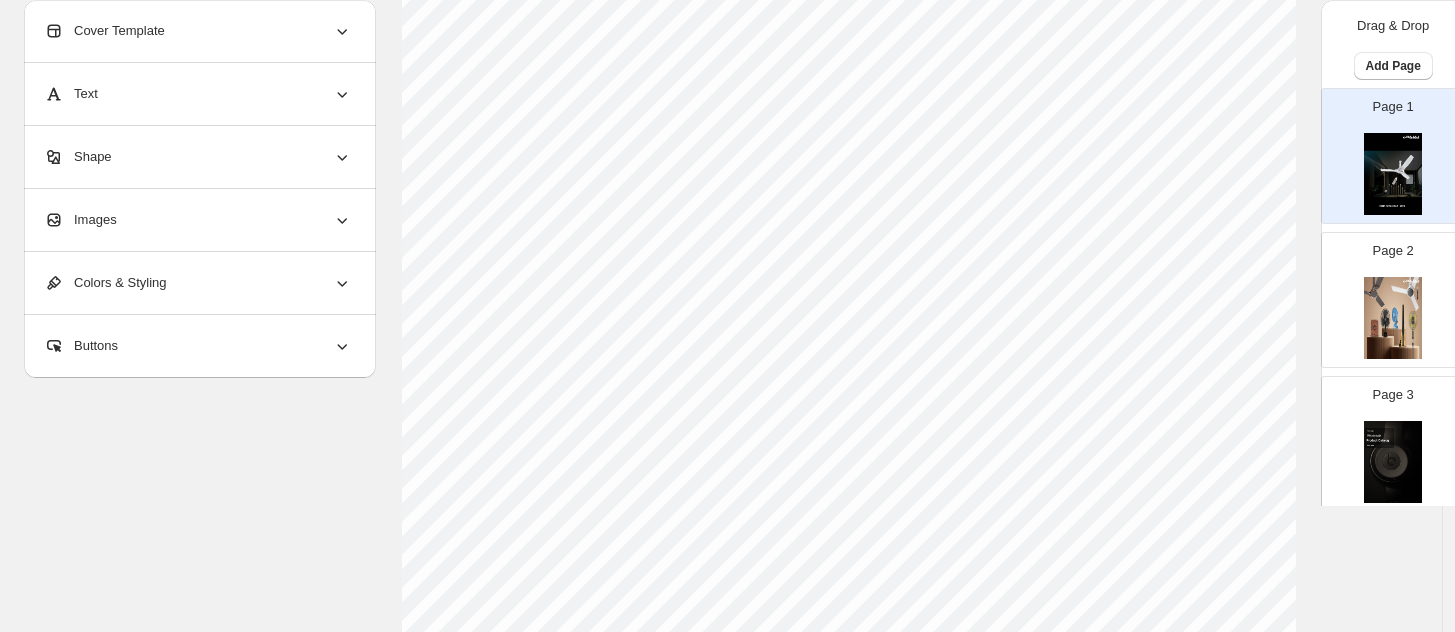 scroll, scrollTop: 867, scrollLeft: 0, axis: vertical 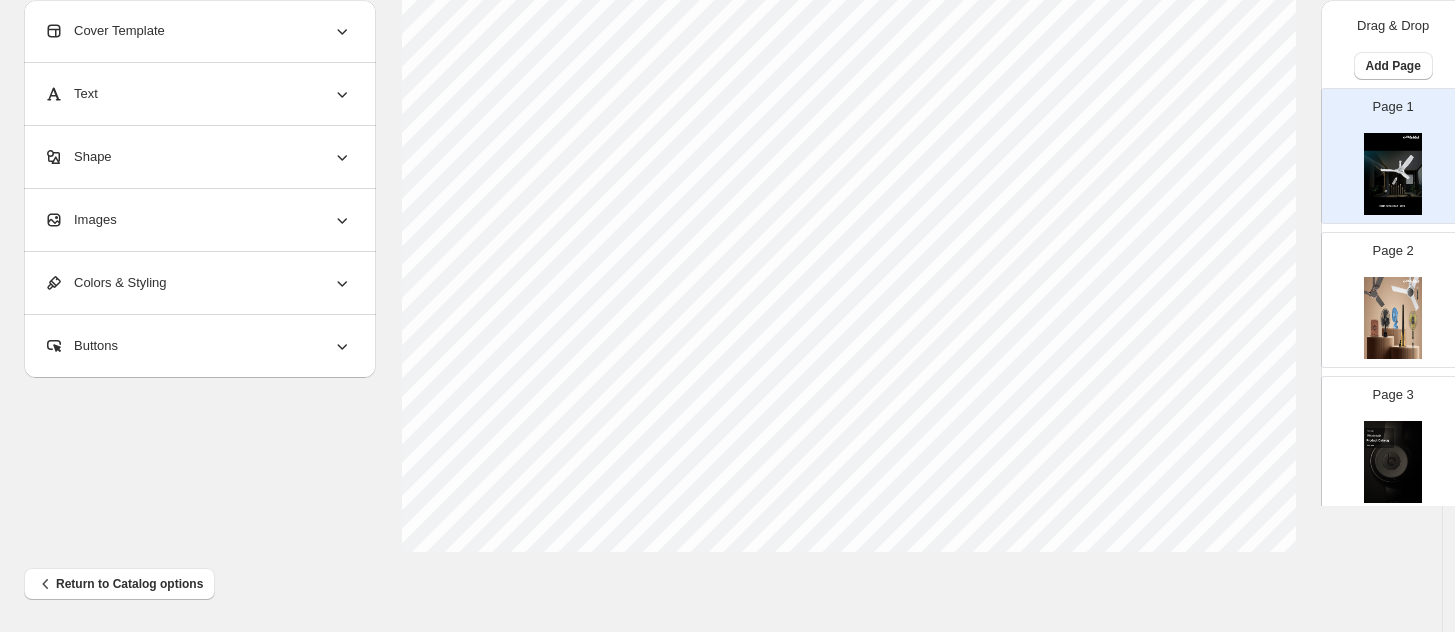 click at bounding box center [1393, 318] 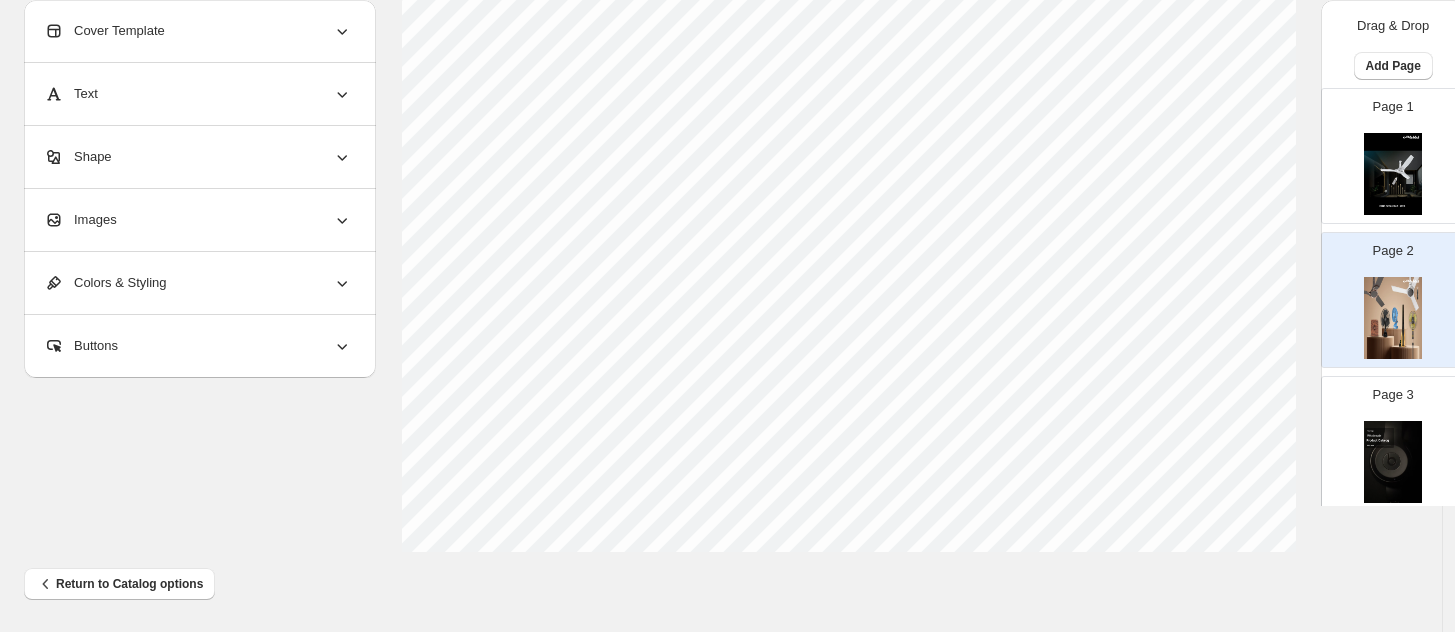 click on "Cover Template" at bounding box center (198, 31) 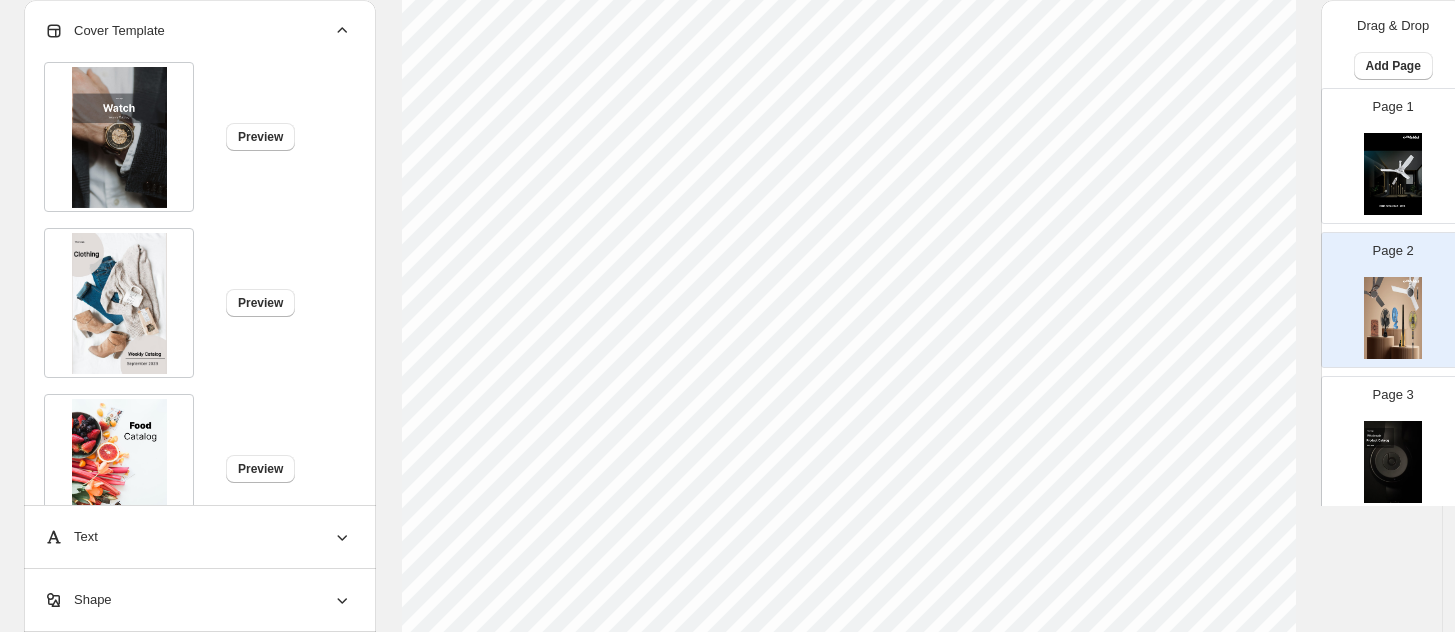 scroll, scrollTop: 271, scrollLeft: 0, axis: vertical 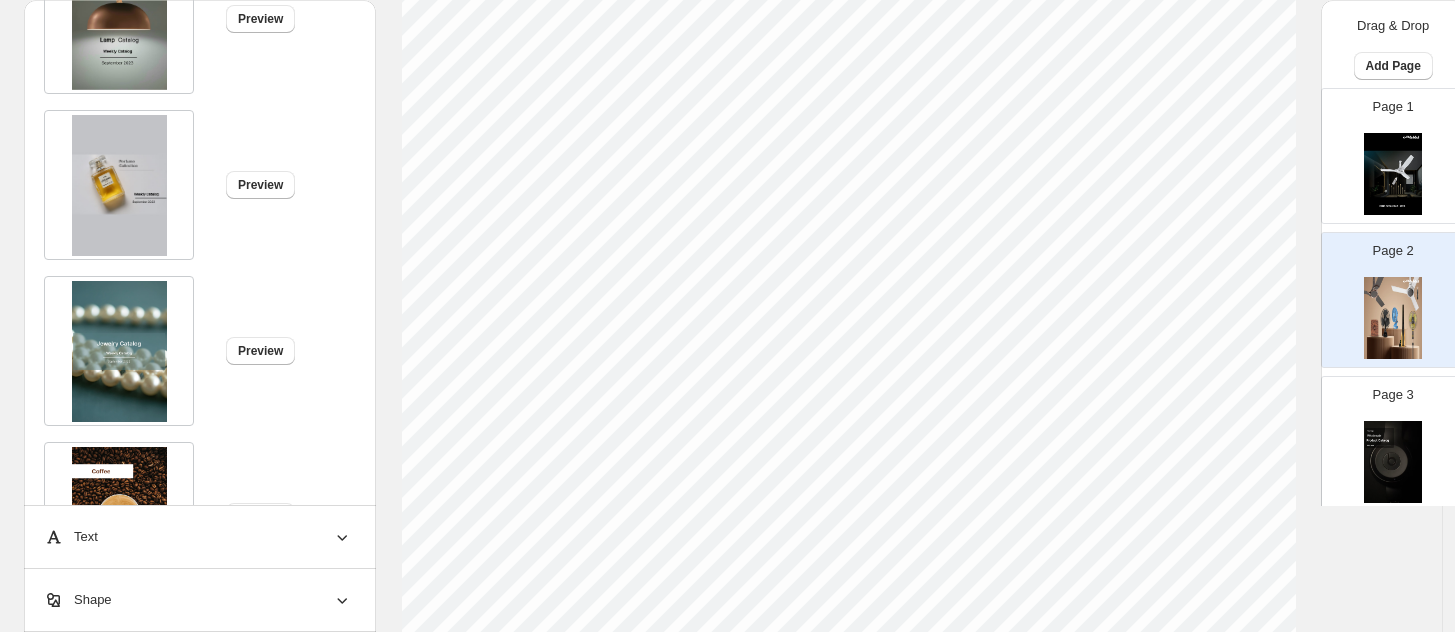 click at bounding box center (119, 351) 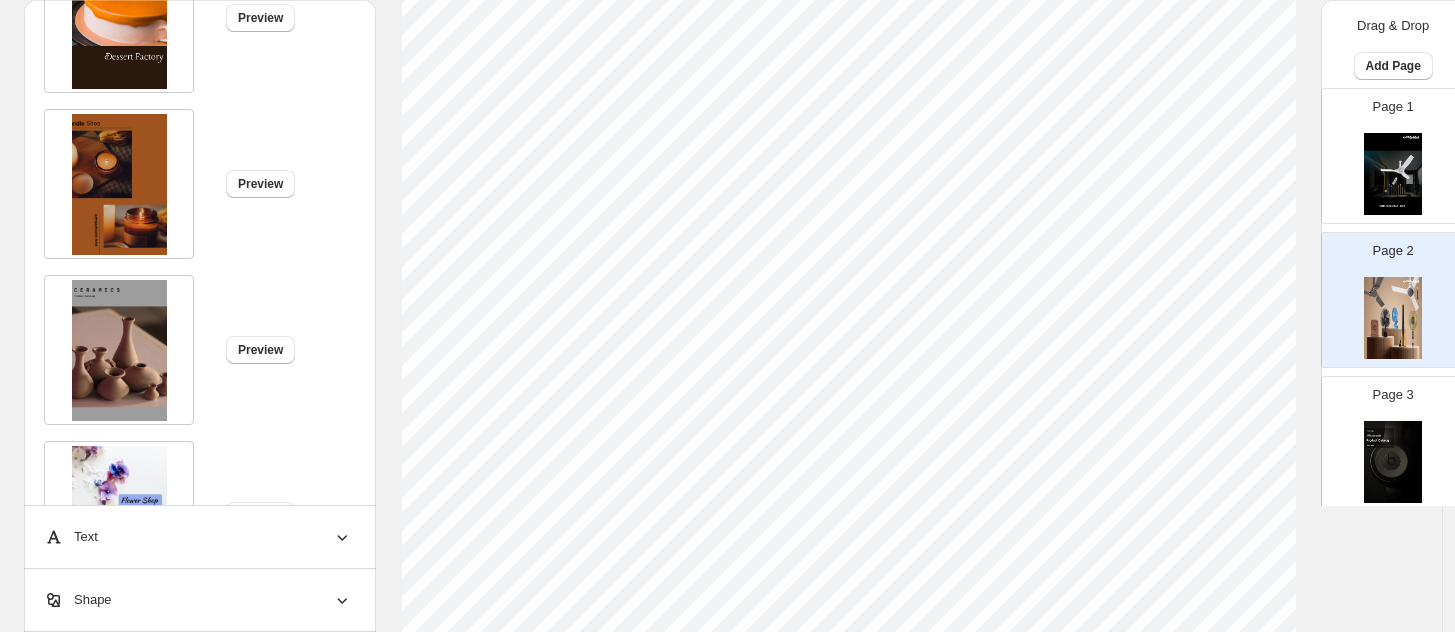 scroll, scrollTop: 4032, scrollLeft: 0, axis: vertical 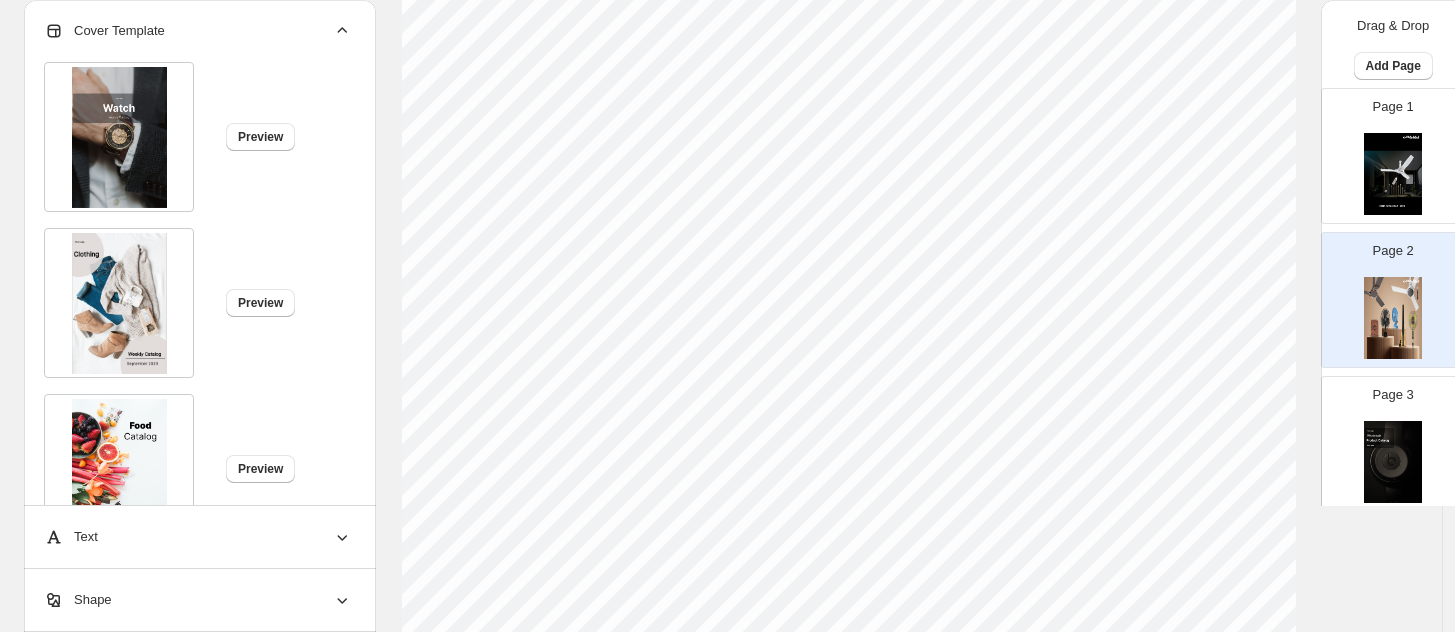 click 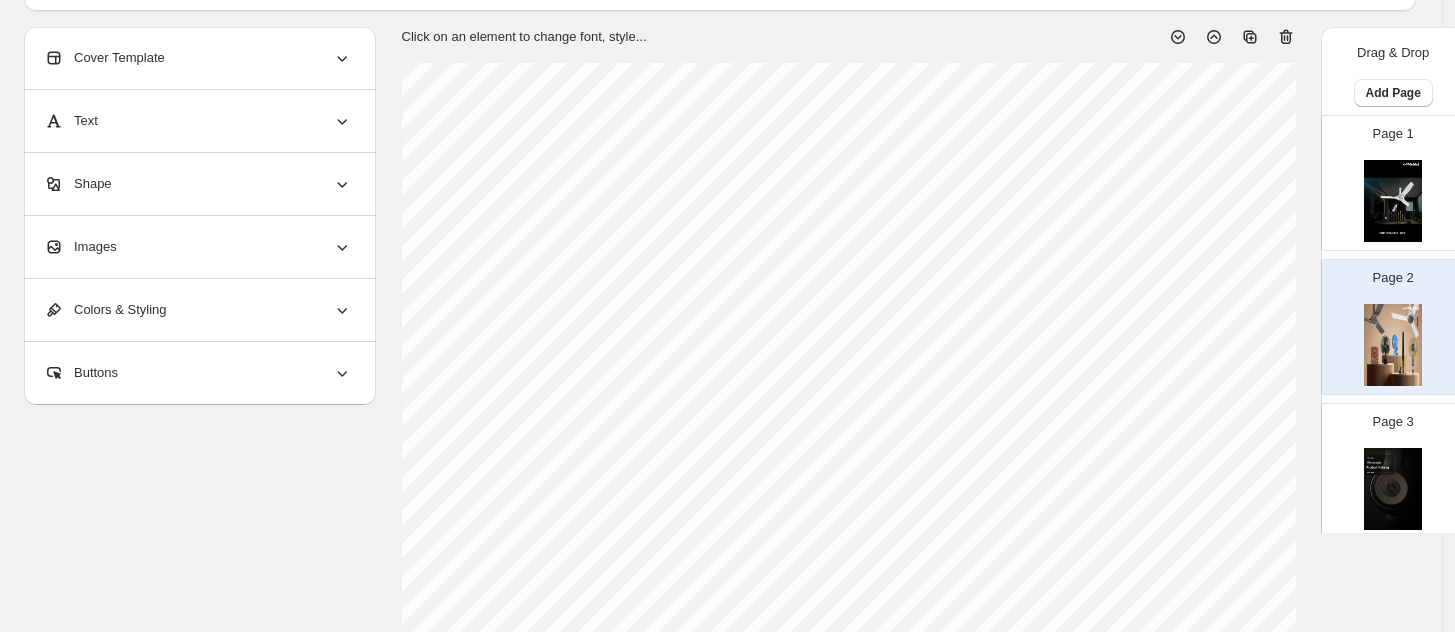 scroll, scrollTop: 95, scrollLeft: 0, axis: vertical 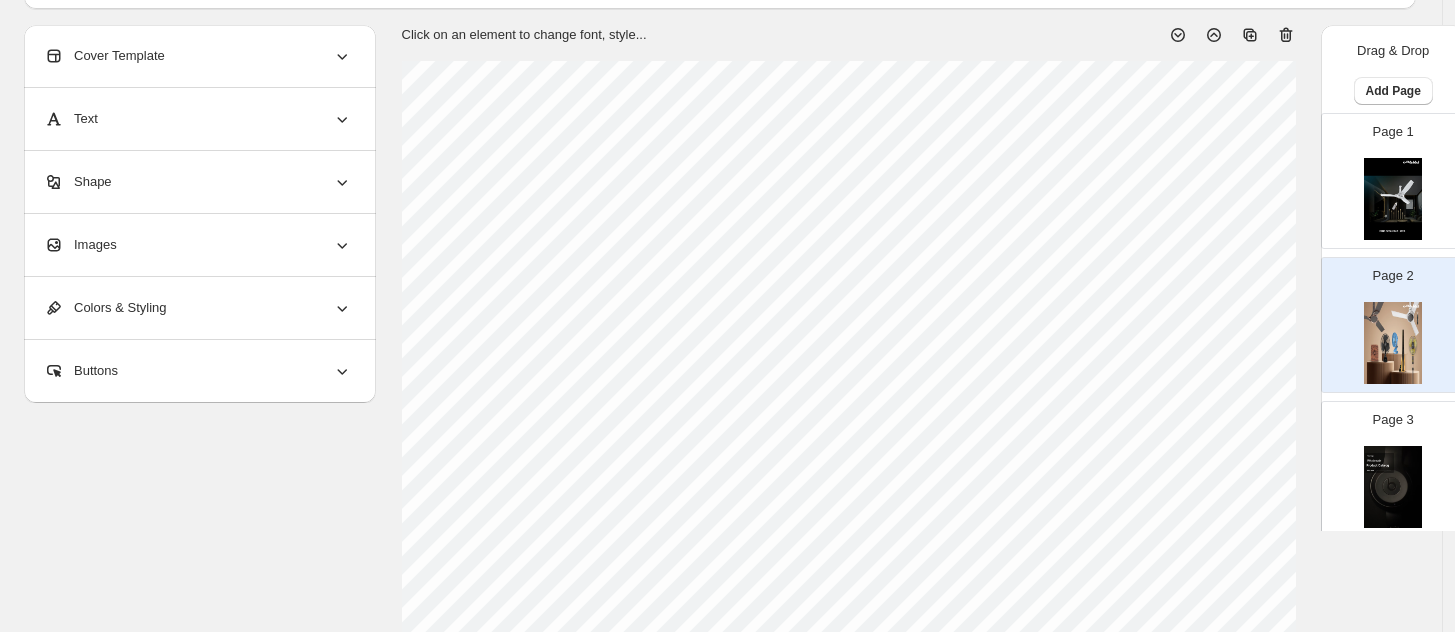 click on "Images" at bounding box center [198, 245] 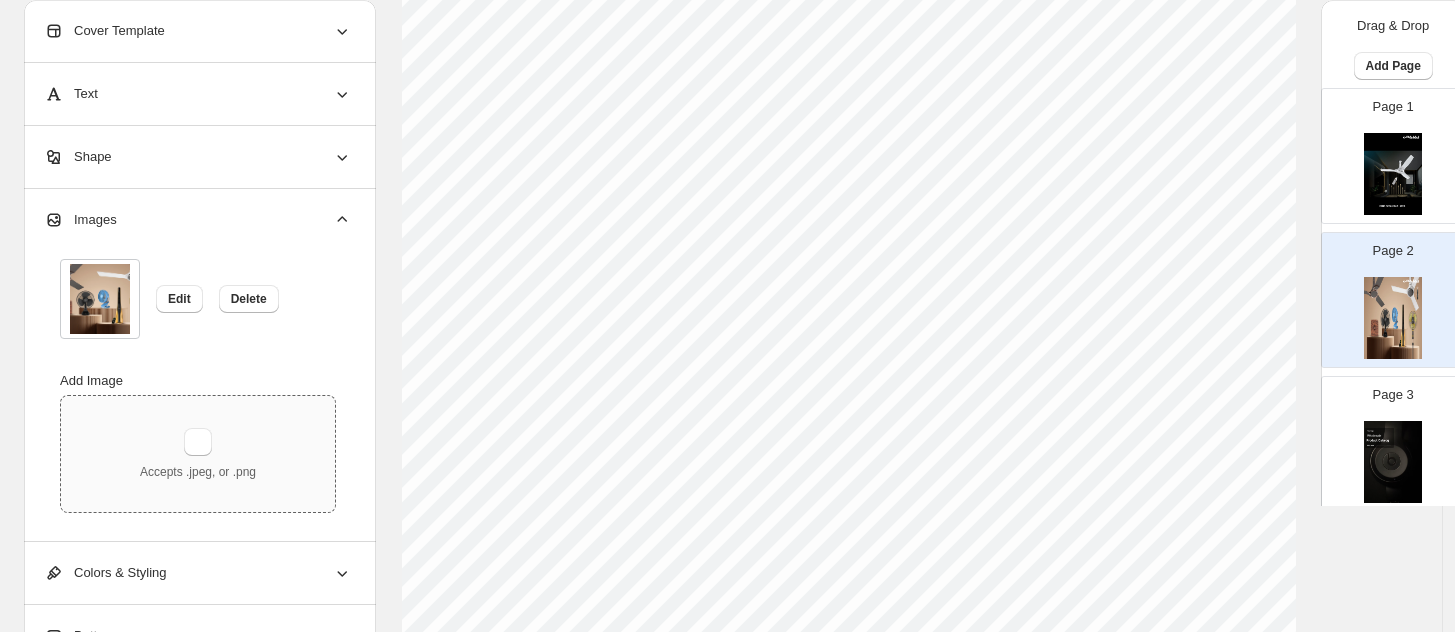scroll, scrollTop: 220, scrollLeft: 0, axis: vertical 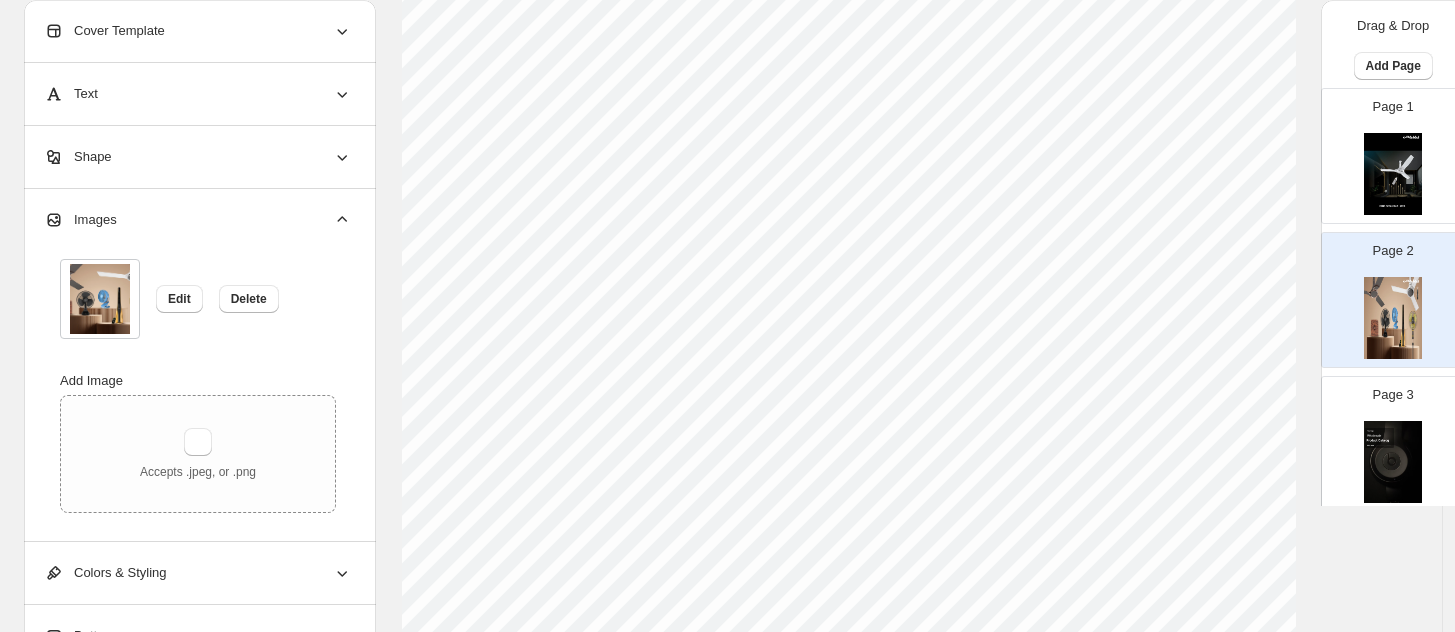click on "Colors & Styling" at bounding box center [198, 573] 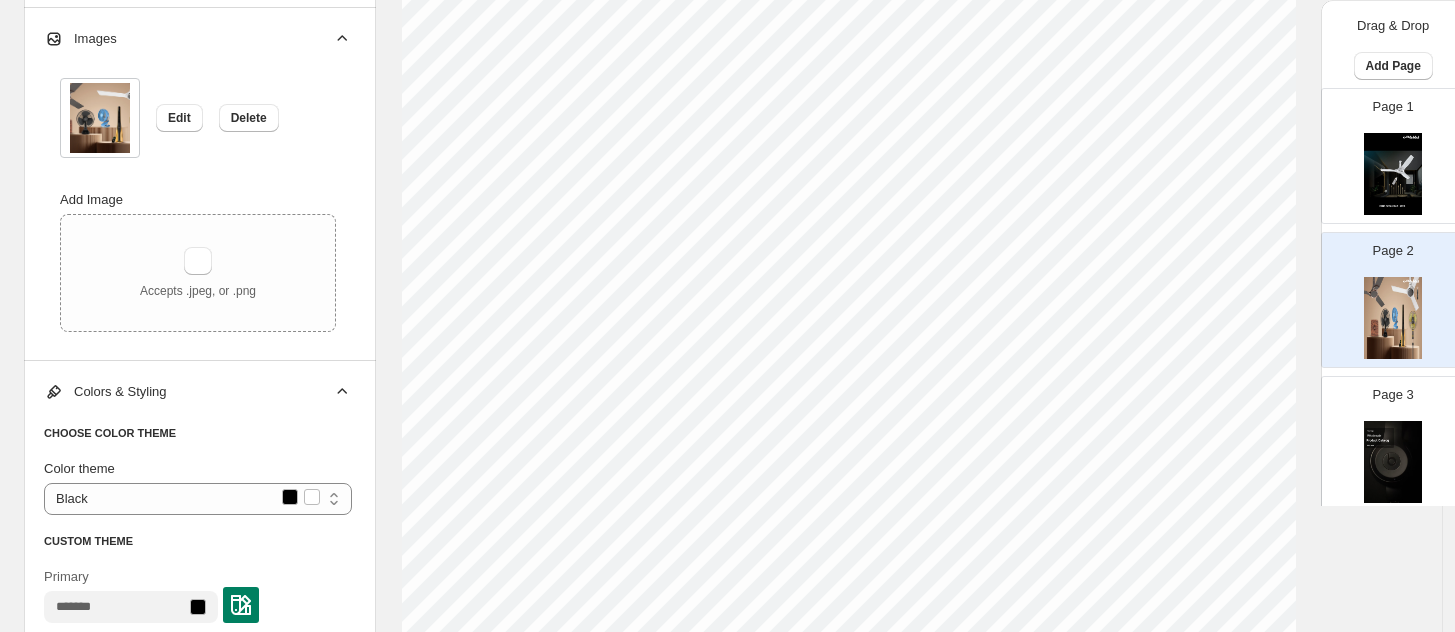 scroll, scrollTop: 595, scrollLeft: 0, axis: vertical 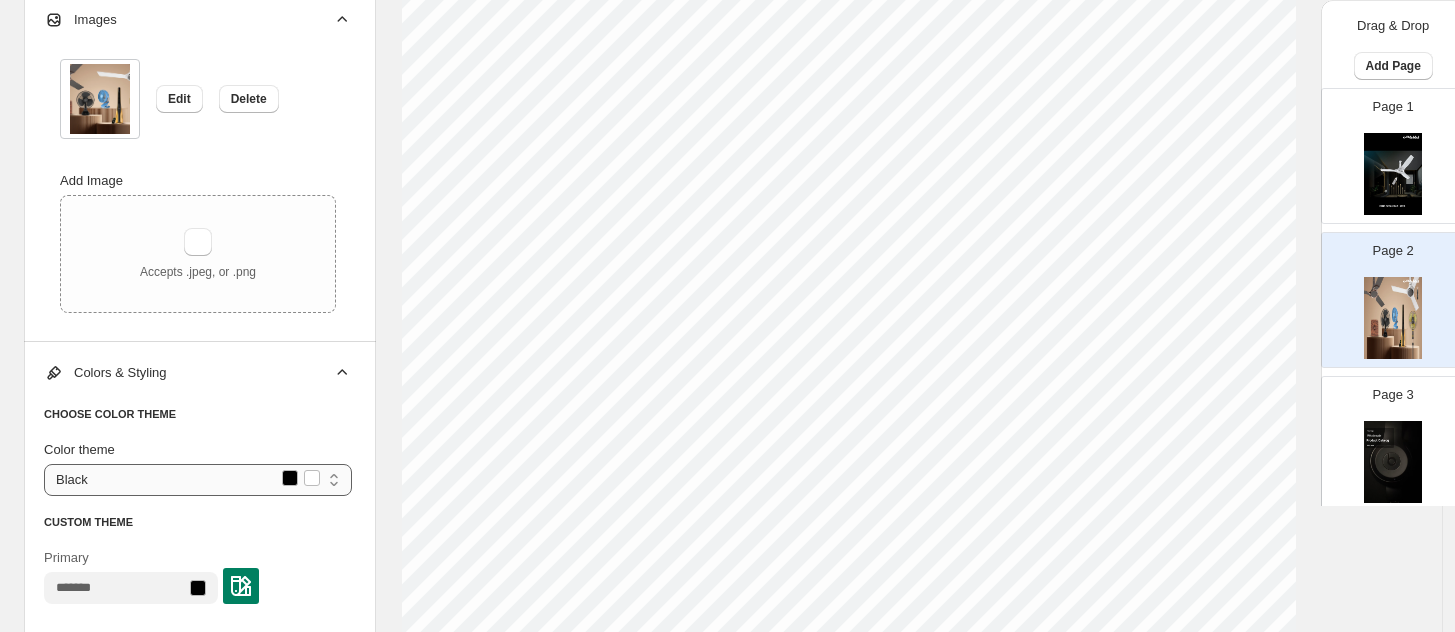 click on "**********" at bounding box center (198, 480) 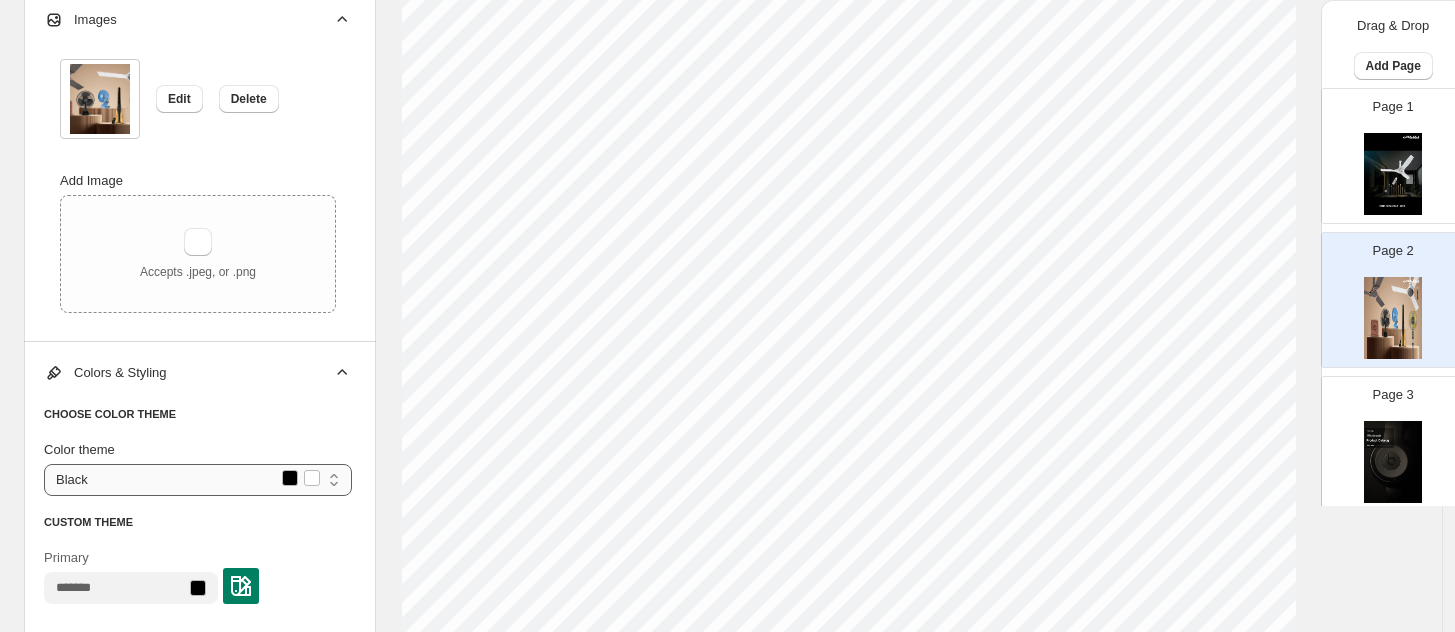 click on "**********" at bounding box center [198, 480] 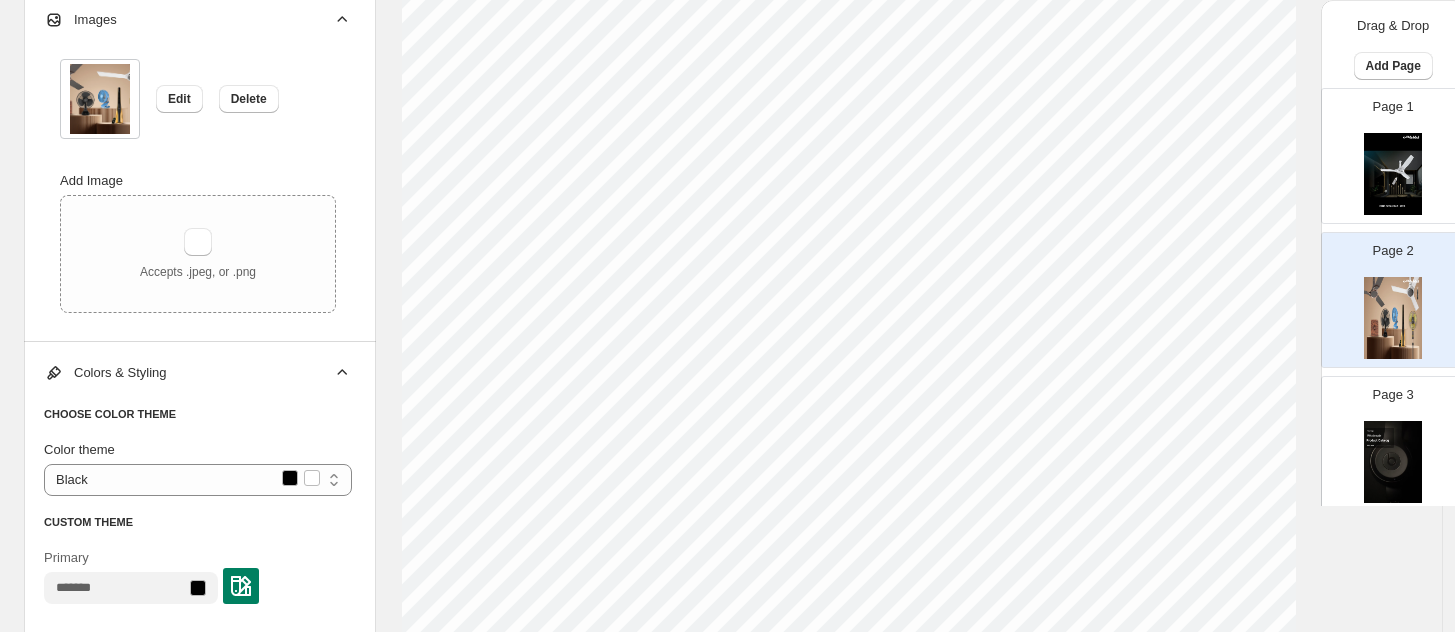 click on "CHOOSE COLOR THEME" at bounding box center (110, 414) 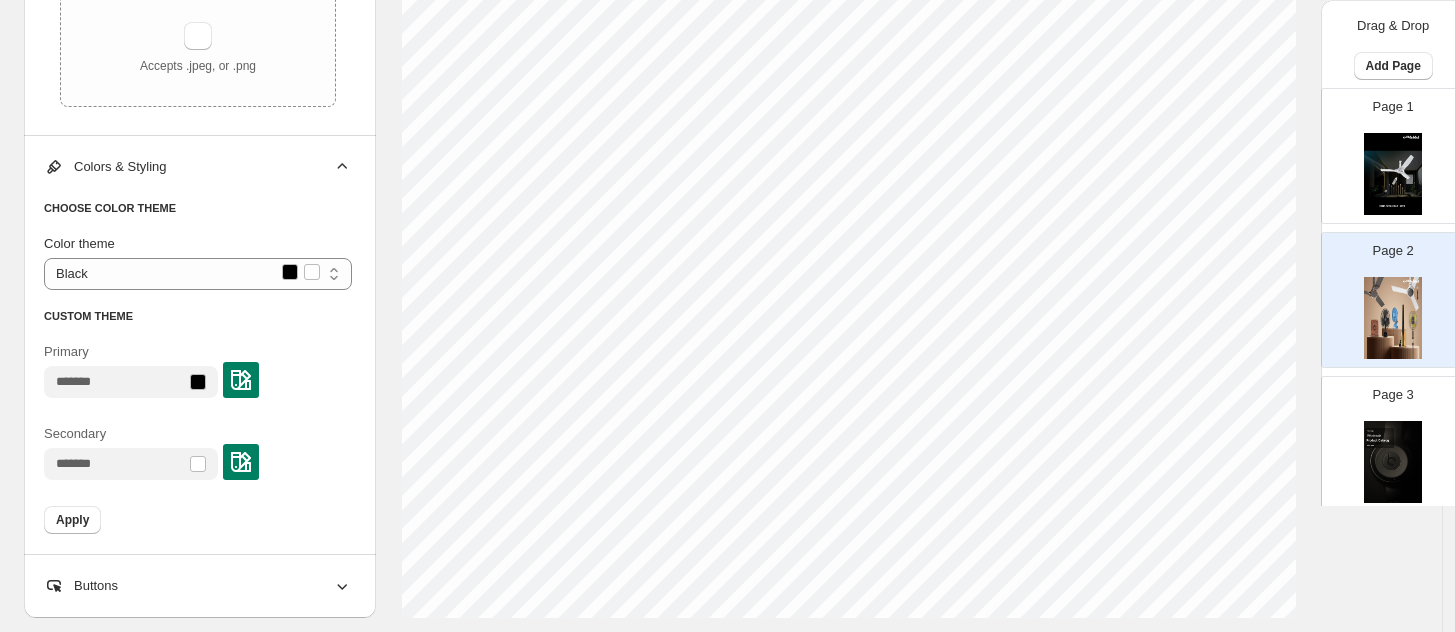scroll, scrollTop: 845, scrollLeft: 0, axis: vertical 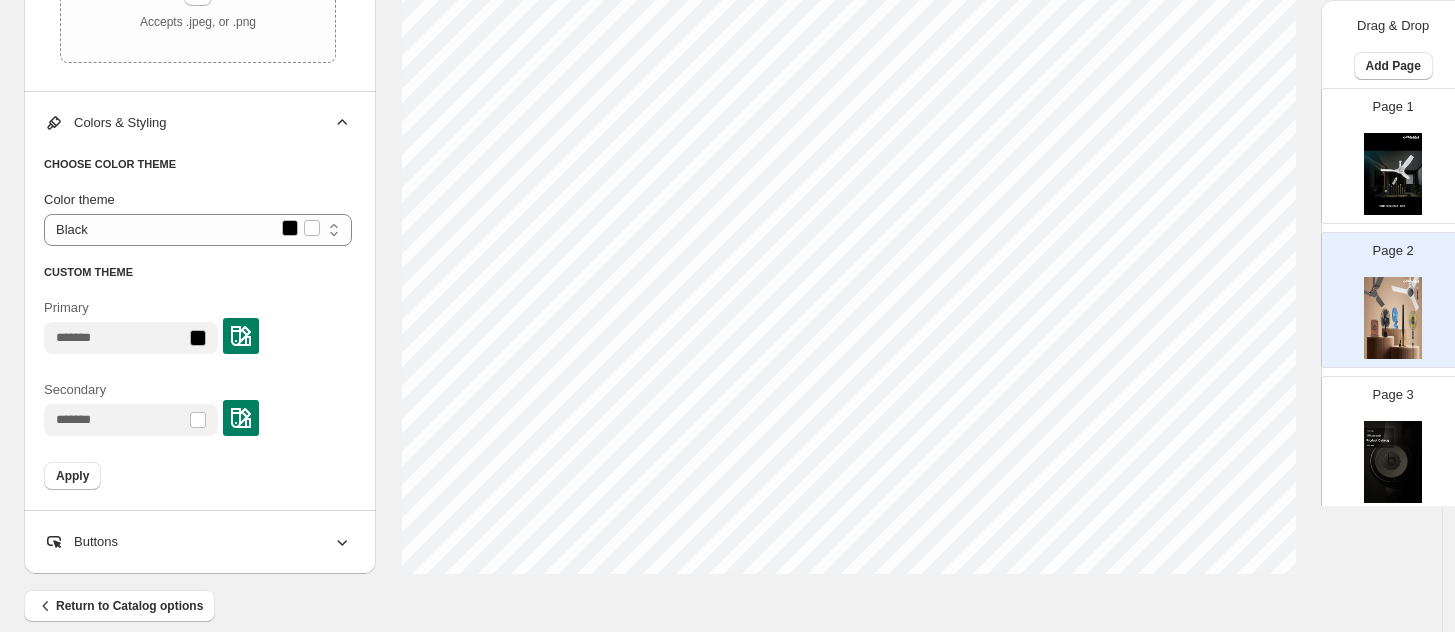 click at bounding box center (198, 420) 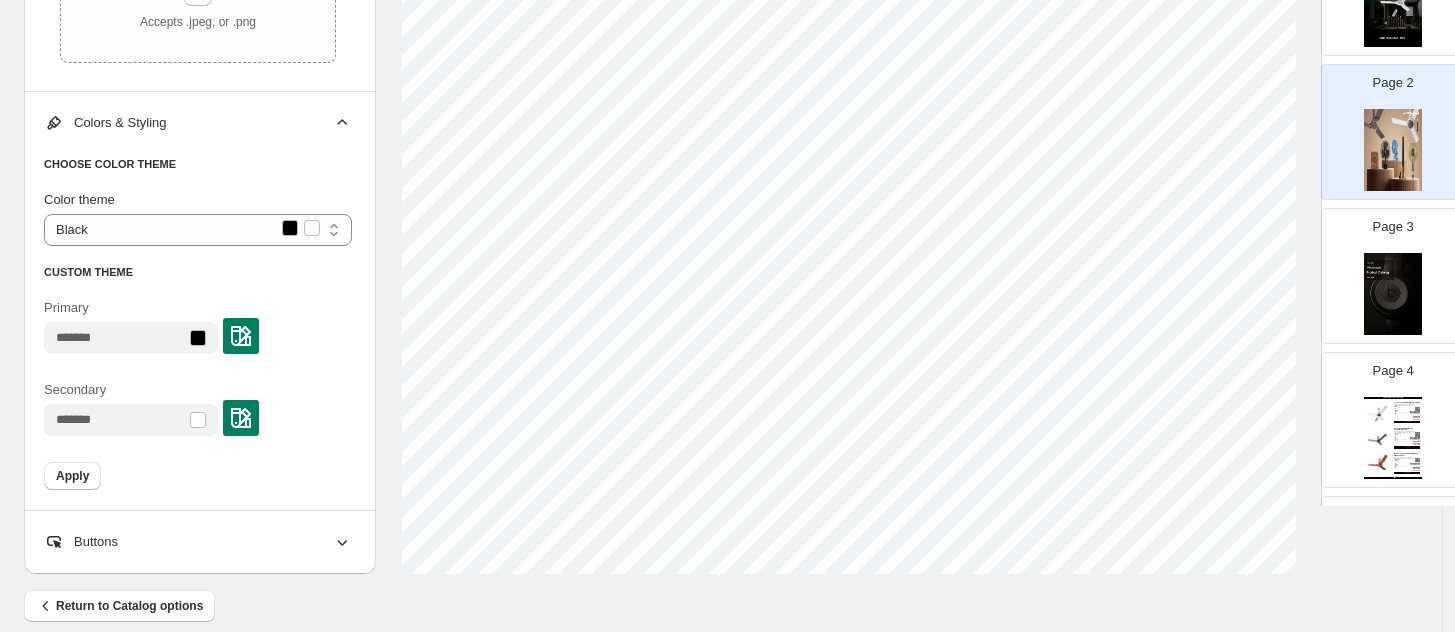 scroll, scrollTop: 125, scrollLeft: 0, axis: vertical 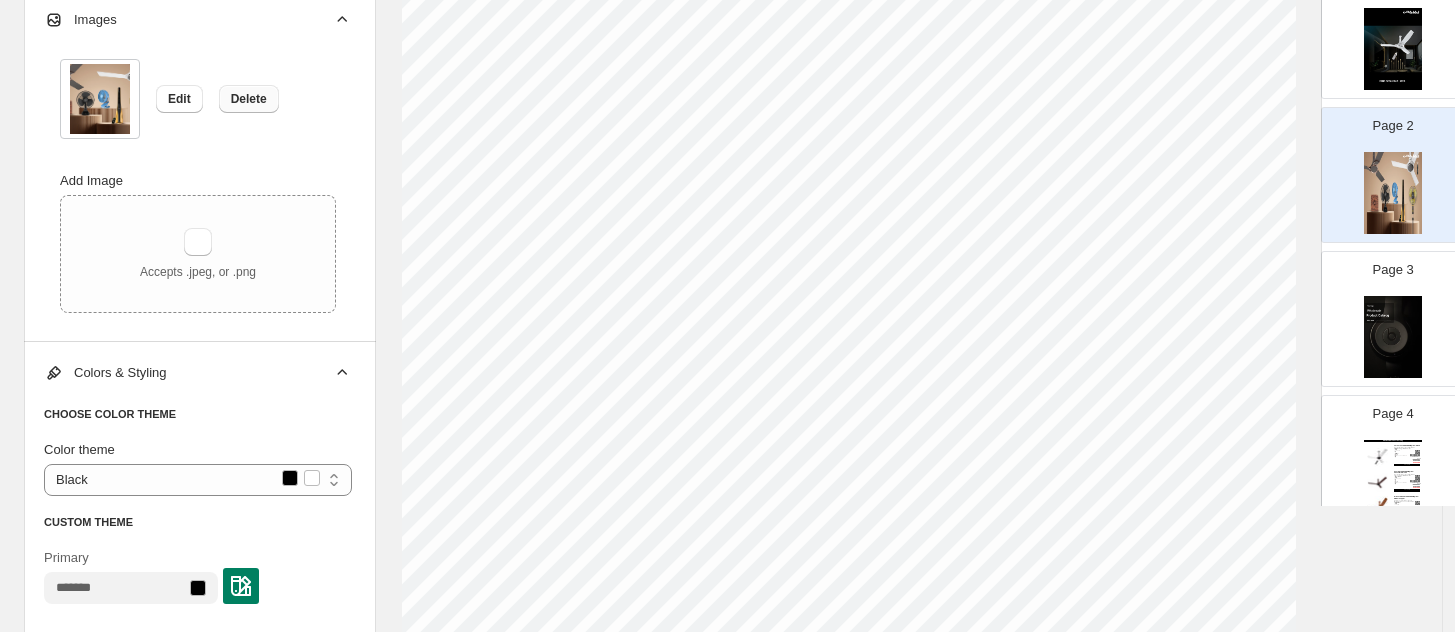 click on "Delete" at bounding box center (249, 99) 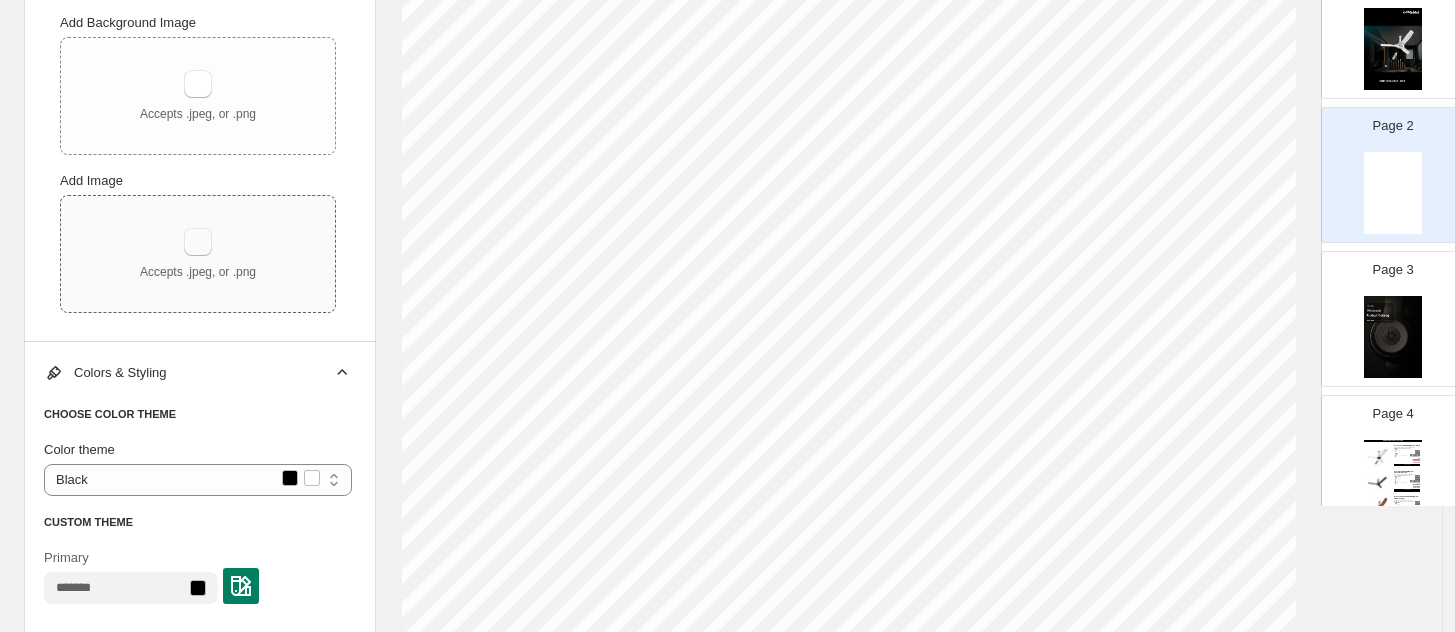 click at bounding box center (198, 242) 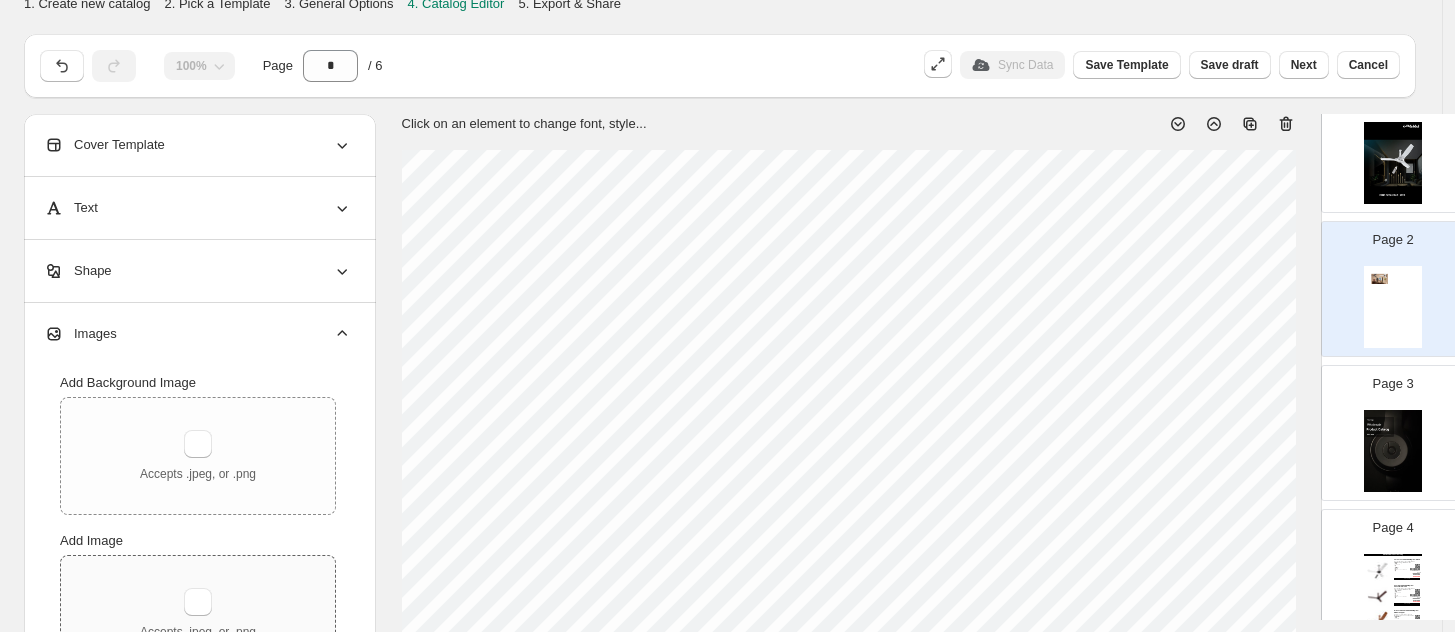 scroll, scrollTop: 0, scrollLeft: 0, axis: both 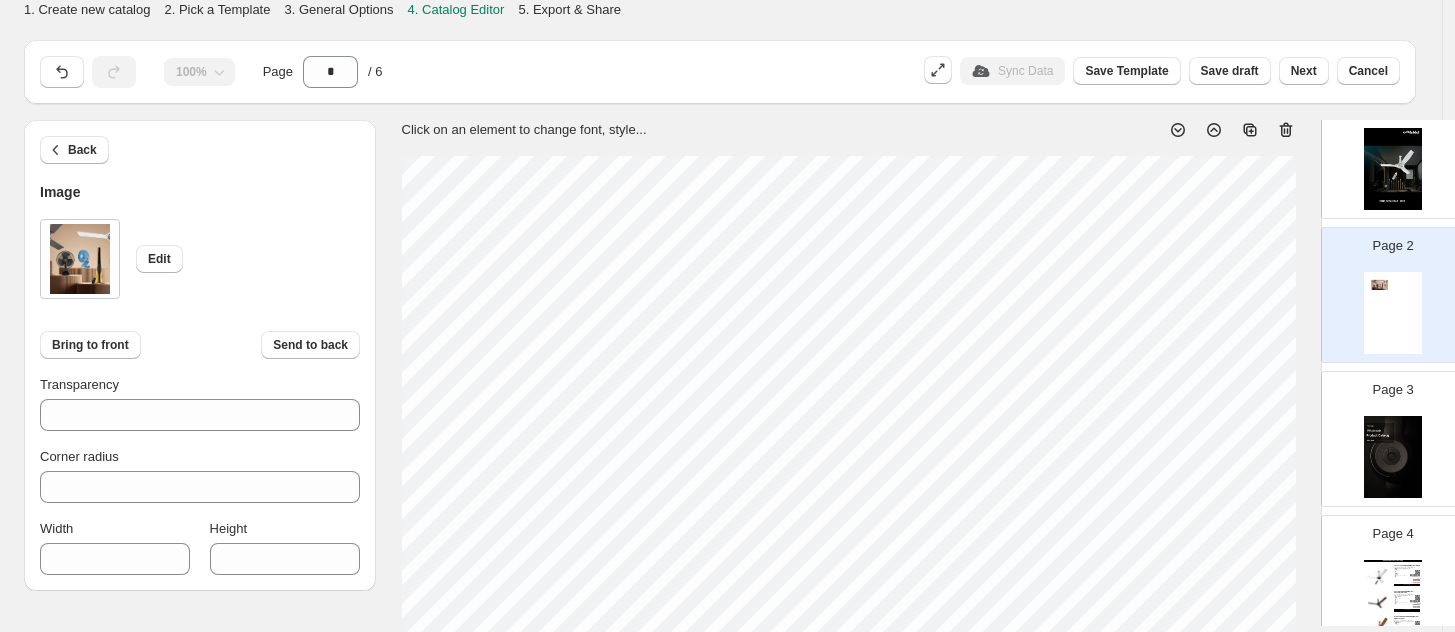 click on "1. Create new catalog 2. Pick a Template 3. General Options 4. Catalog Editor 5. Export & Share 100% Page *  / 6 Sync Data Save Template Save draft Next Cancel Back Image Edit Bring to front Send to back Transparency *** Corner radius * Width *** Height *** Click on an element to change font, style... Drag & Drop Add Page Page 1 Page 2 Page 3 Page 4 Wholesale Product Catalog Eurostos 1200mm Ceiling Fan - White Aesthetically designed BLDC fan with soothing LED indication White, Bronze Mist Stock Quantity:  4 SKU:  251627EE Weight:  0 Tags:  all, Ceiling Fans, Fans, Home ... Brand:  Bajaj Barcode №:  8901308744028 Ceiling Fans ₹ null ₹ 7999.00 ₹ 6022.00 ₹ 6022.00 BUY NOW Voittaa 1200mm Ceiling Fan - Chocolate Brown Aesthetically designed  BLDC fan with  soothing LED indication Chocolate Brown, Sparkle White, Glaze... Stock Quantity:  4 SKU:  261641EE Weight:  0 Tags:   Brand:  Bajaj Barcode №:  8901308744240 Ceiling Fans ₹ null ₹ 8499.00 ₹ 5870.00 ₹ 5870.00 BUY NOW SKU:  251721EE" at bounding box center [727, 316] 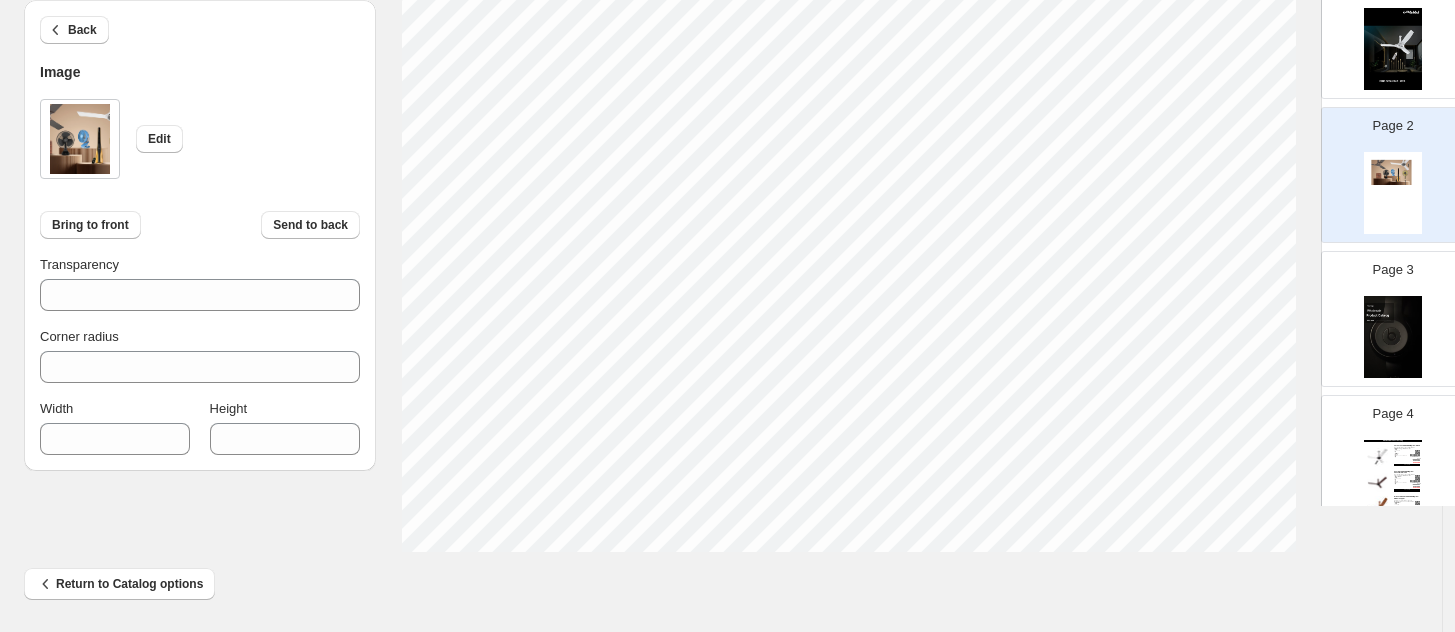 scroll, scrollTop: 367, scrollLeft: 0, axis: vertical 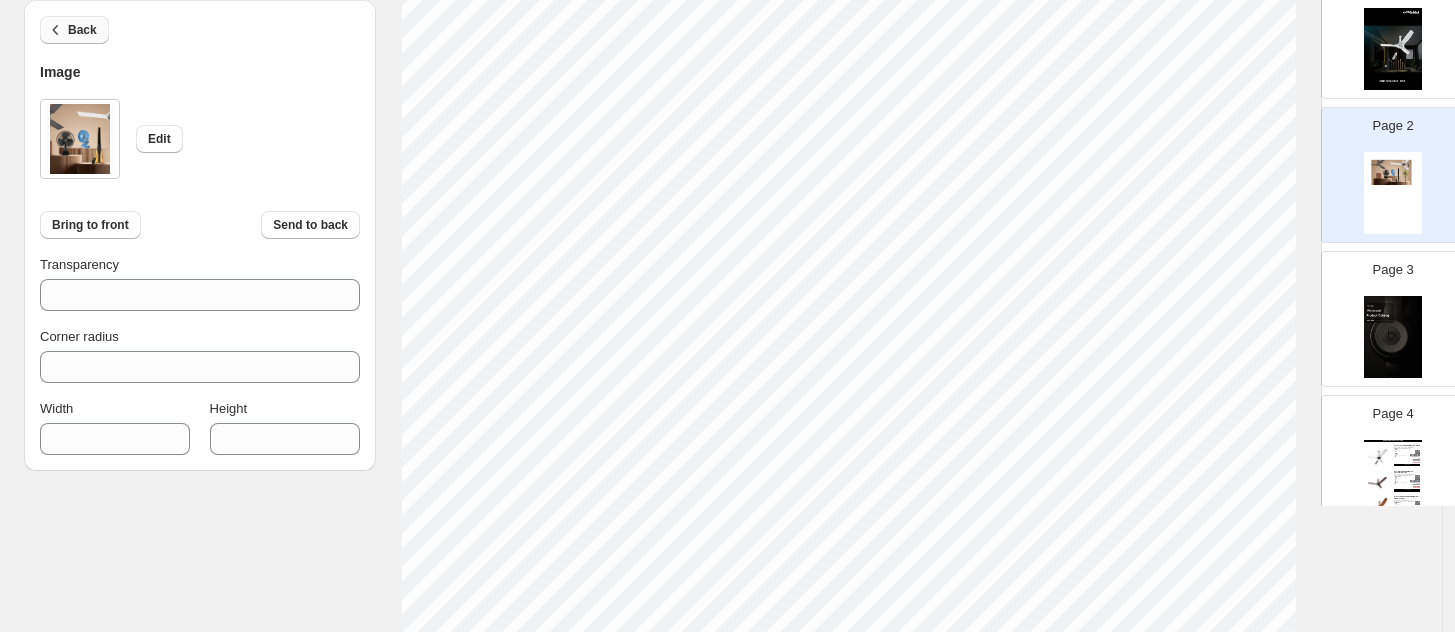 click on "Back" at bounding box center [74, 30] 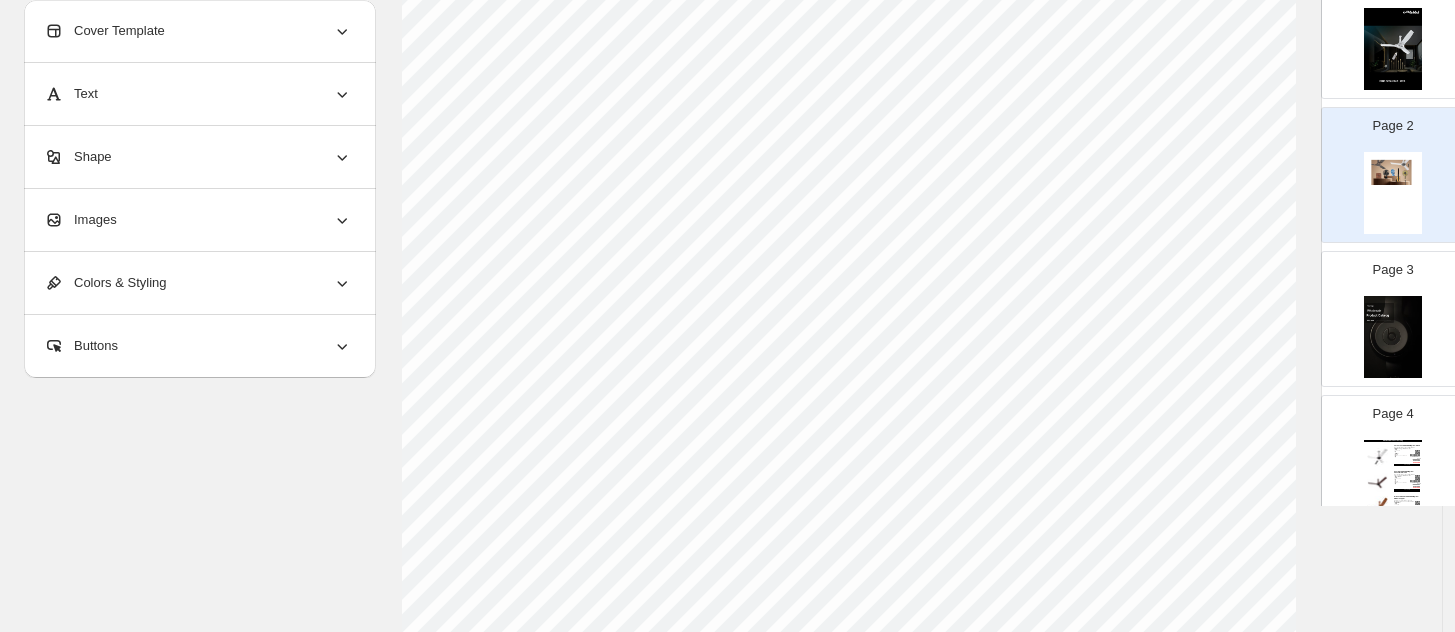 click on "Colors & Styling" at bounding box center [105, 283] 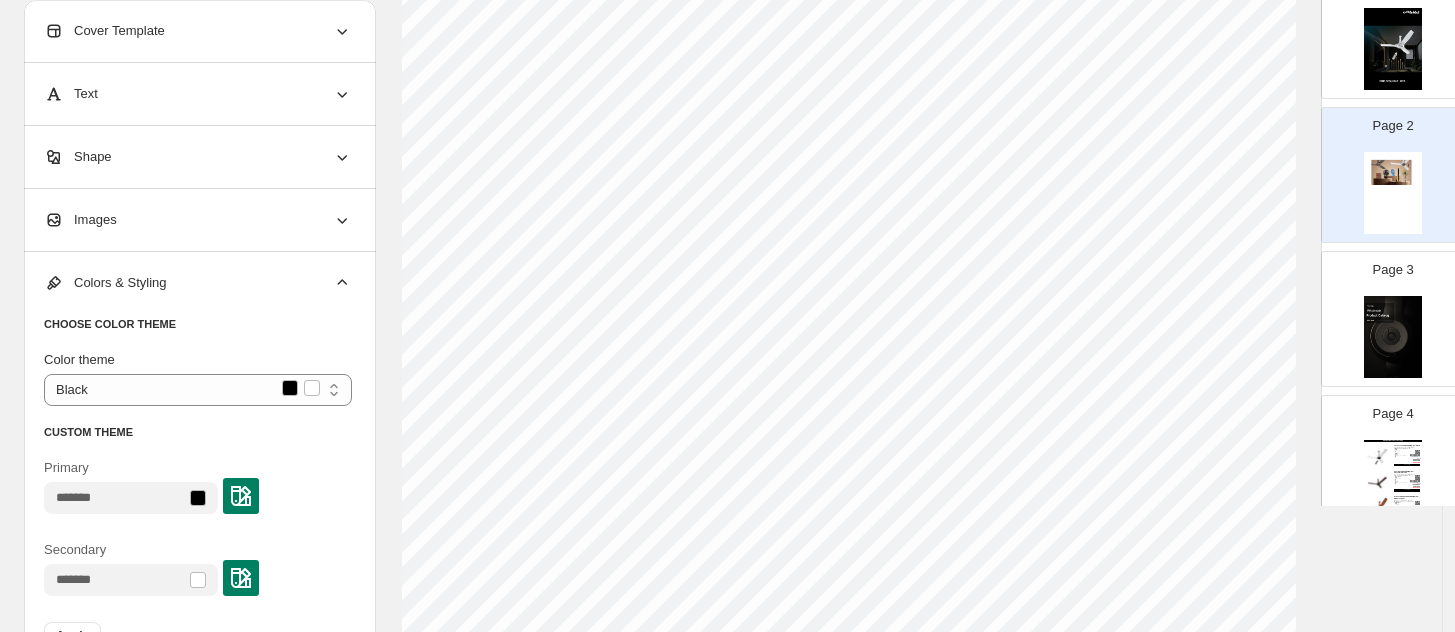 scroll, scrollTop: 492, scrollLeft: 0, axis: vertical 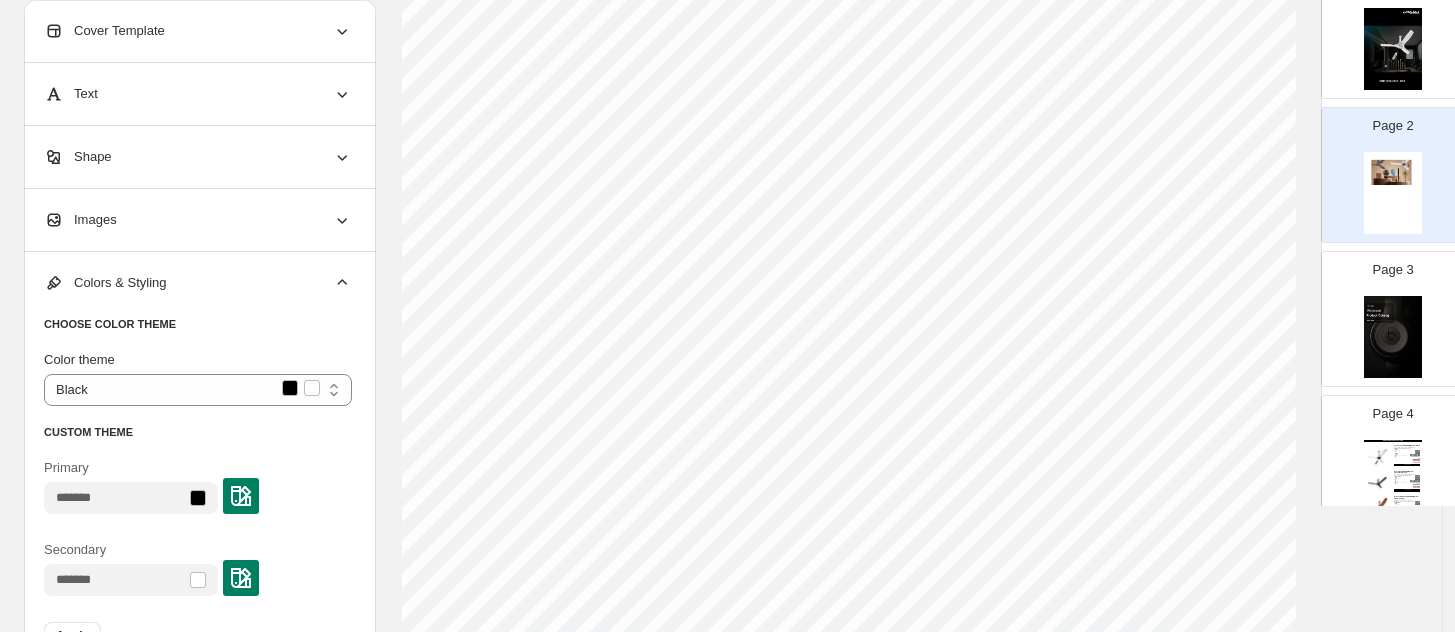 click at bounding box center [198, 580] 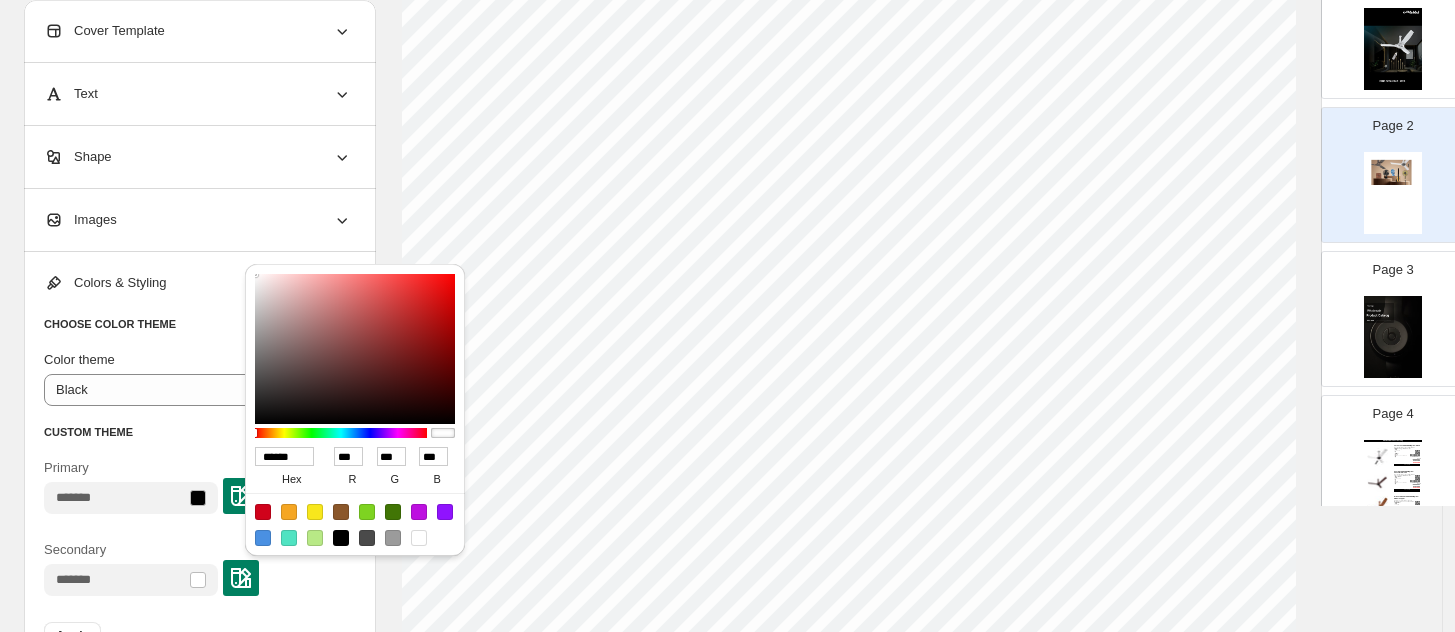 click on "******" at bounding box center (284, 456) 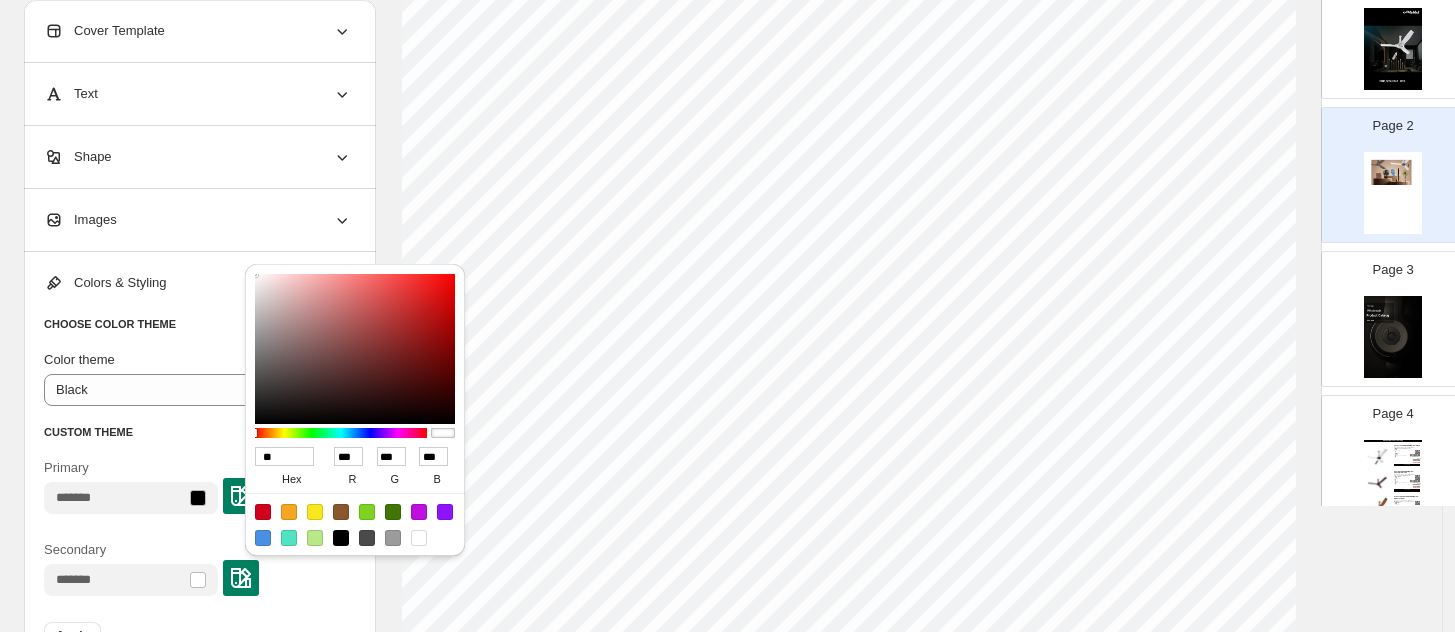 type on "***" 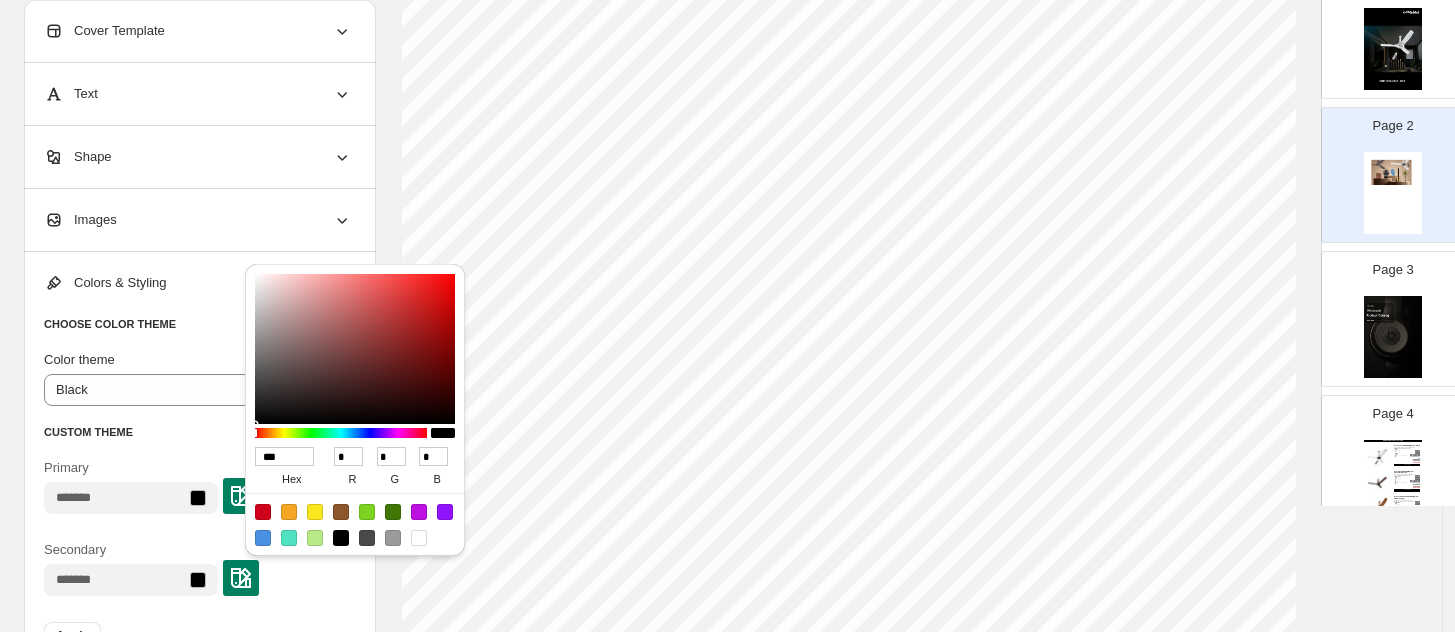 type on "******" 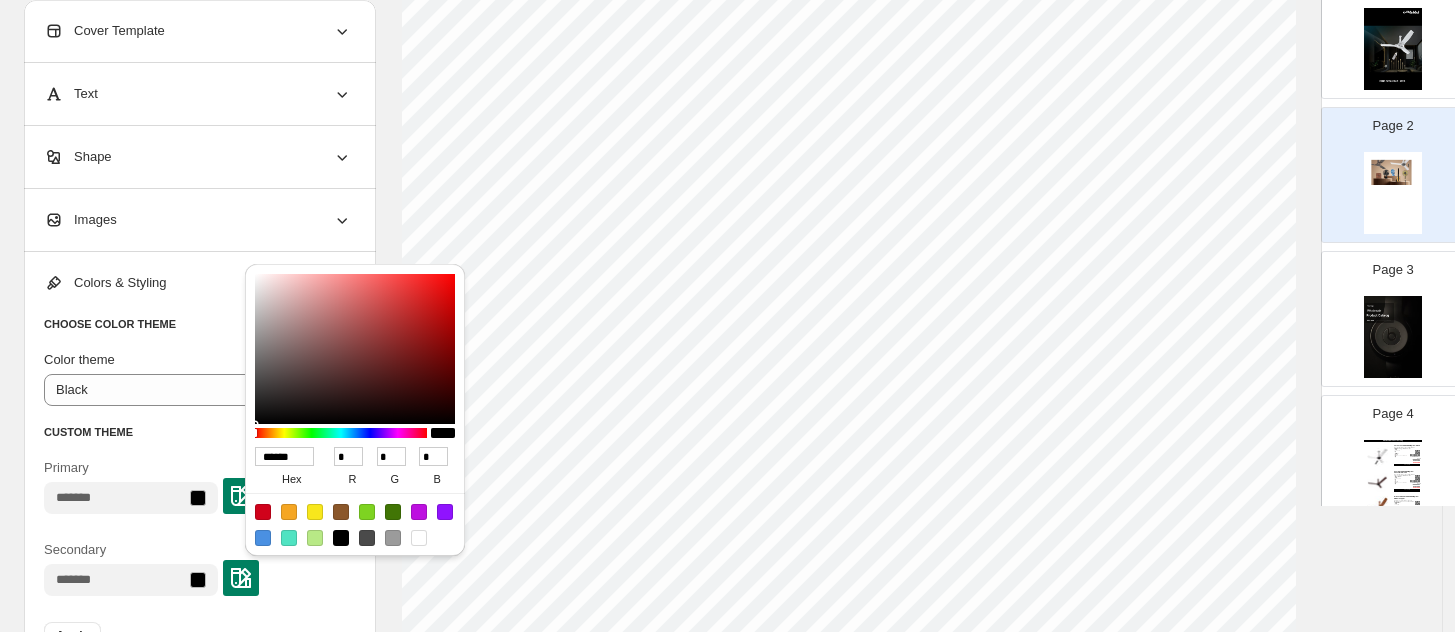 click on "Secondary" at bounding box center [198, 568] 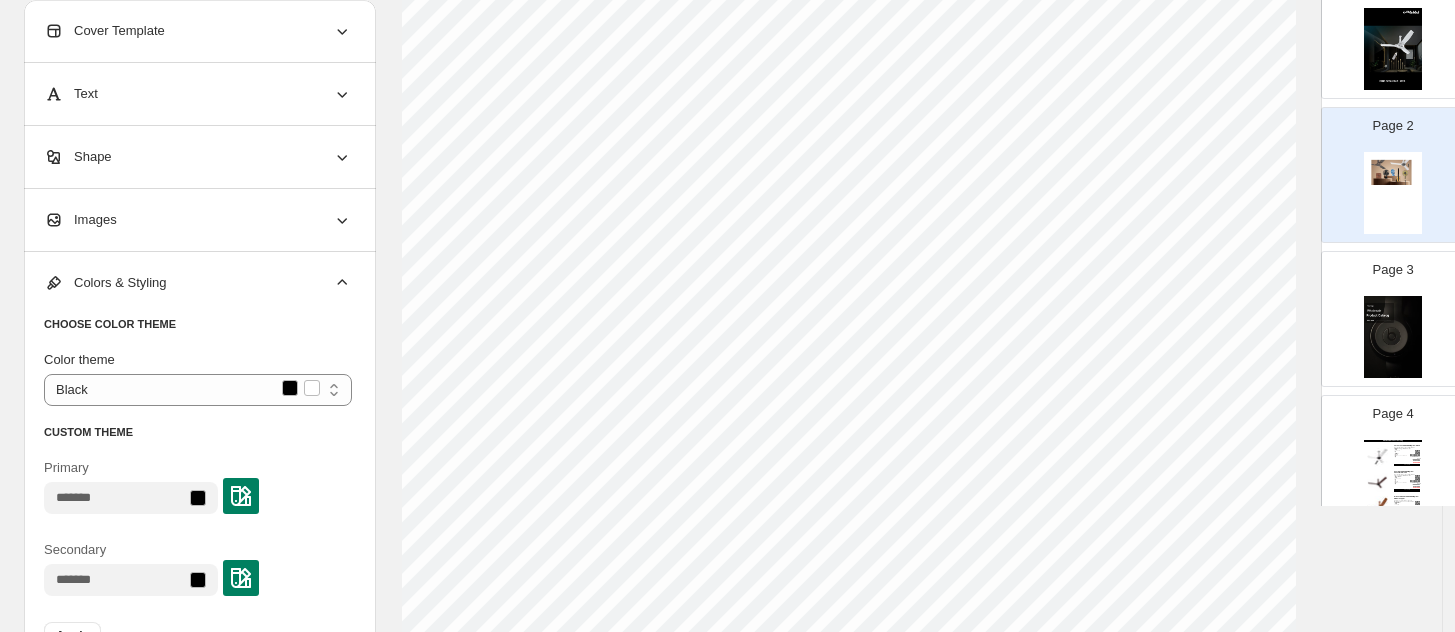 click on "Secondary" at bounding box center [198, 565] 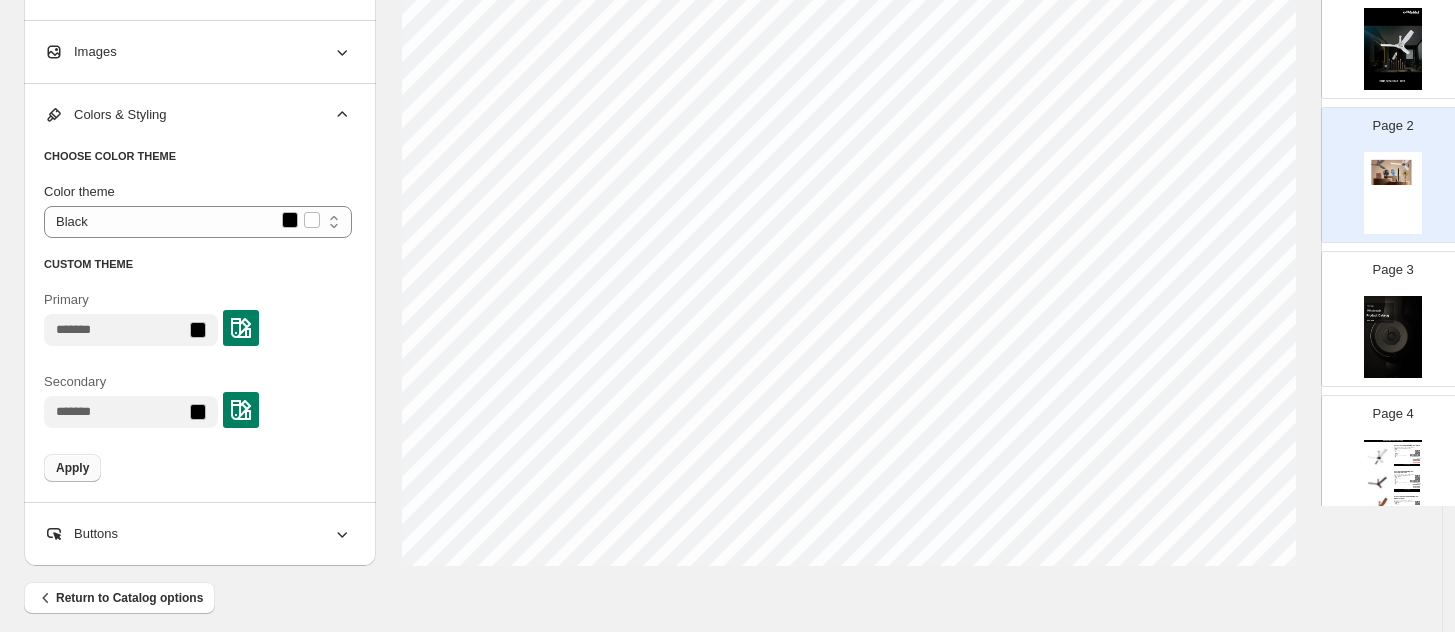 scroll, scrollTop: 856, scrollLeft: 0, axis: vertical 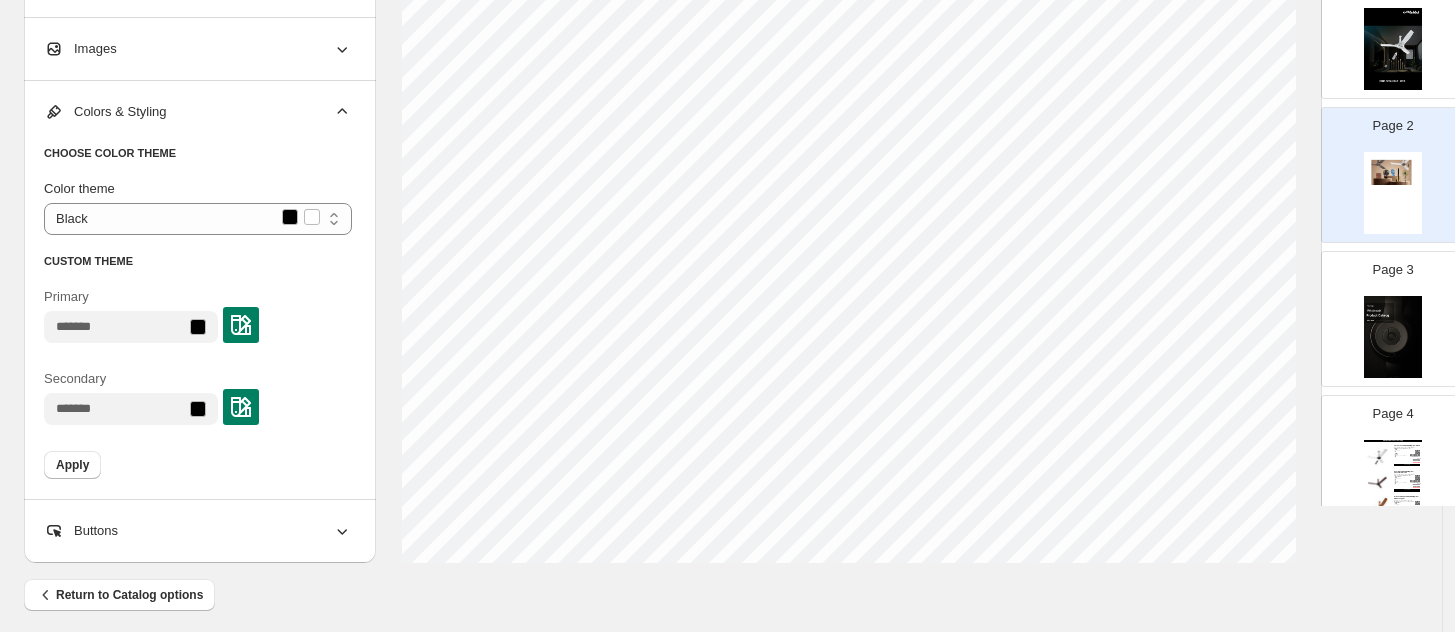 click on "Apply" at bounding box center (72, 465) 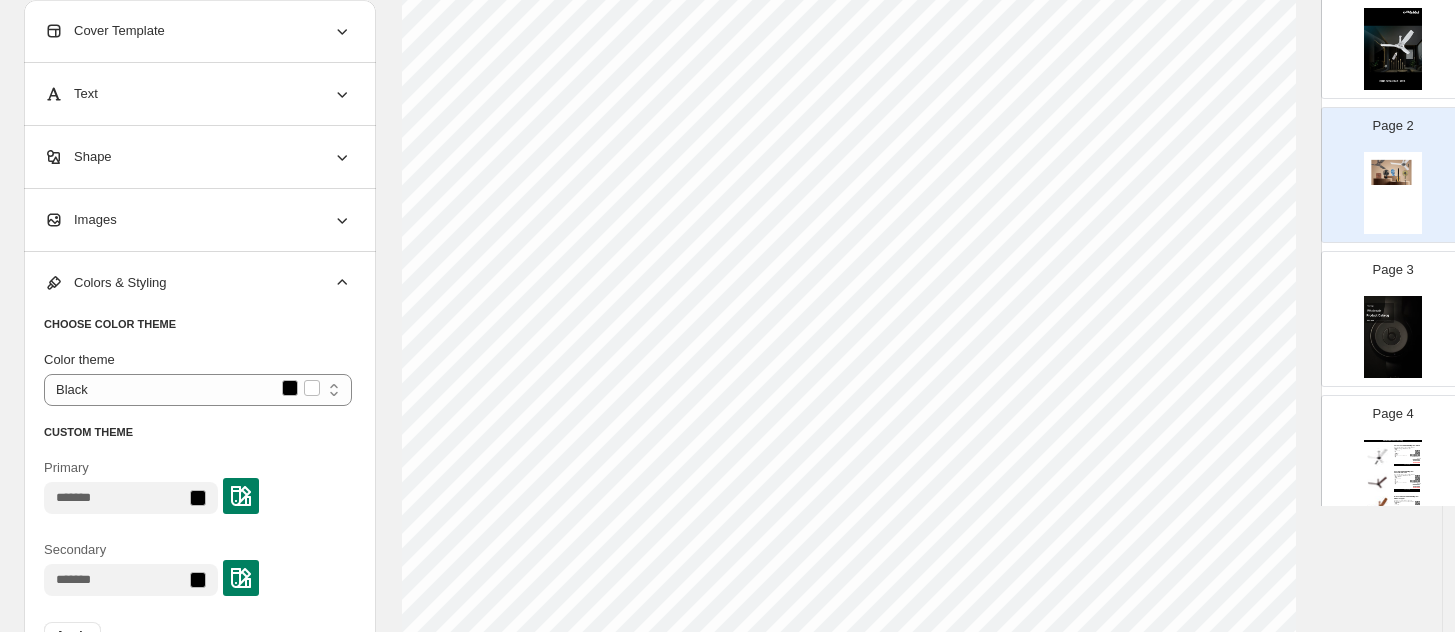 scroll, scrollTop: 435, scrollLeft: 0, axis: vertical 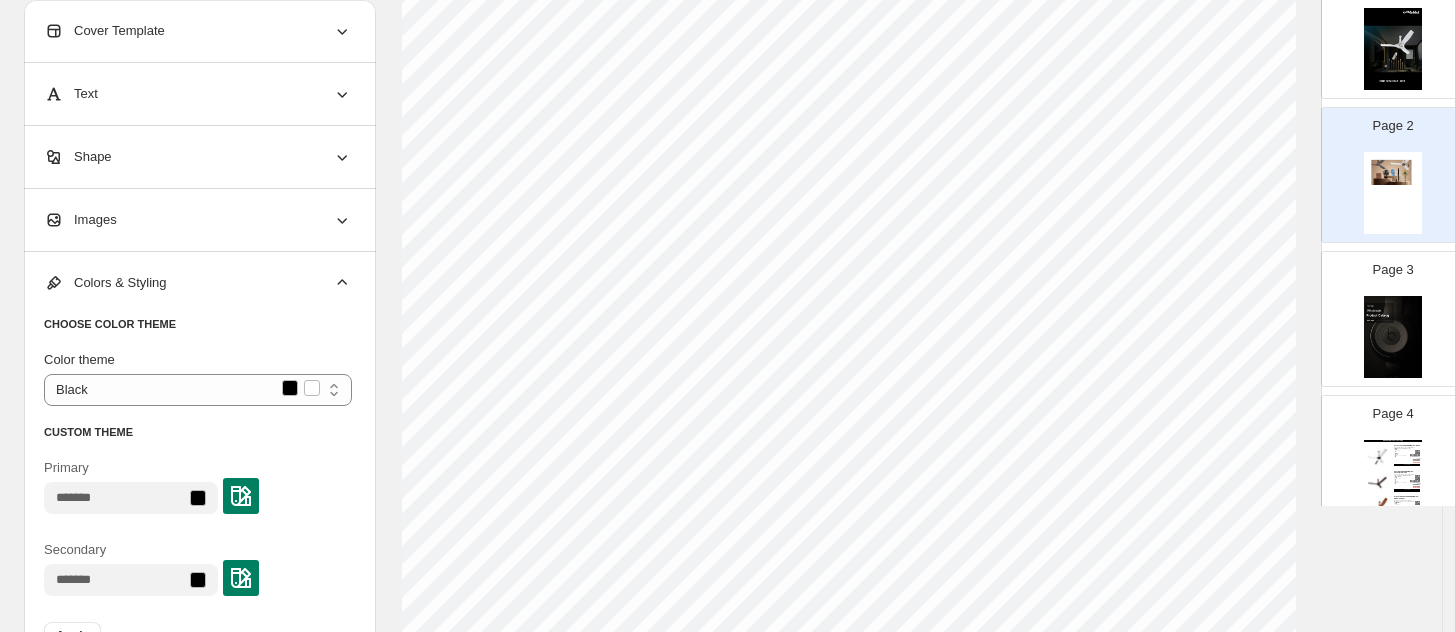 click on "Primary" at bounding box center (198, 486) 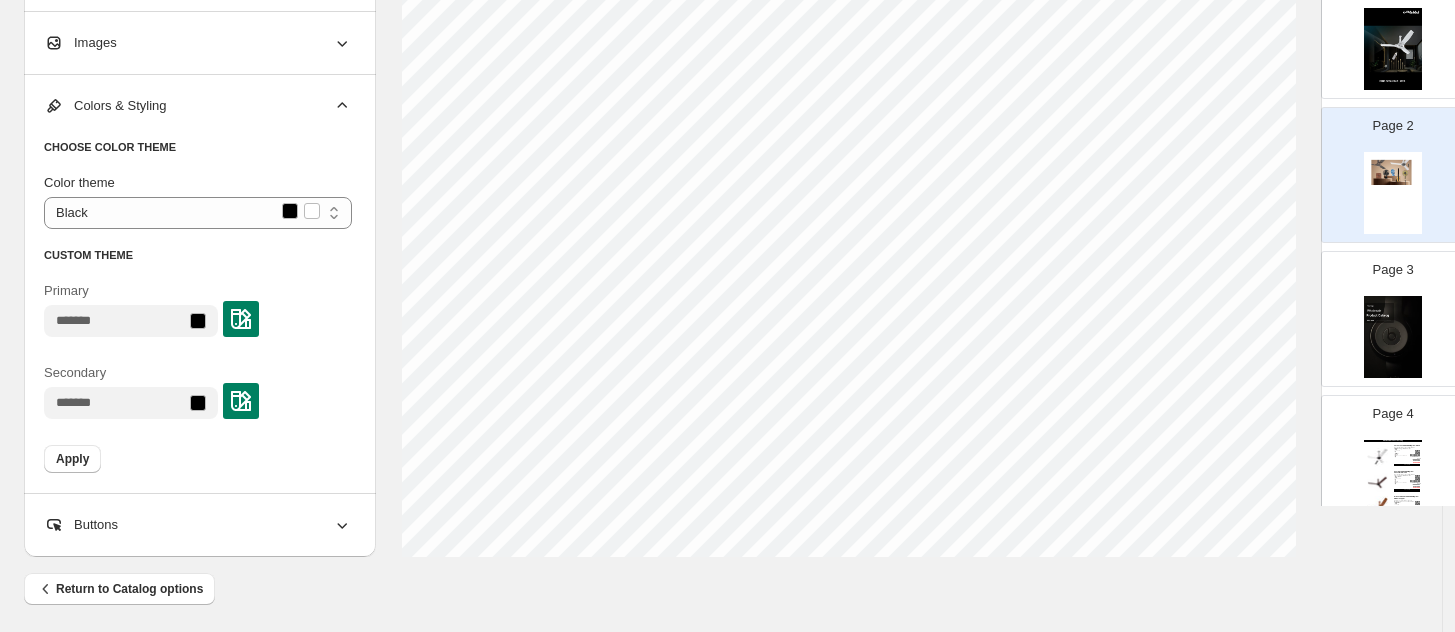scroll, scrollTop: 863, scrollLeft: 0, axis: vertical 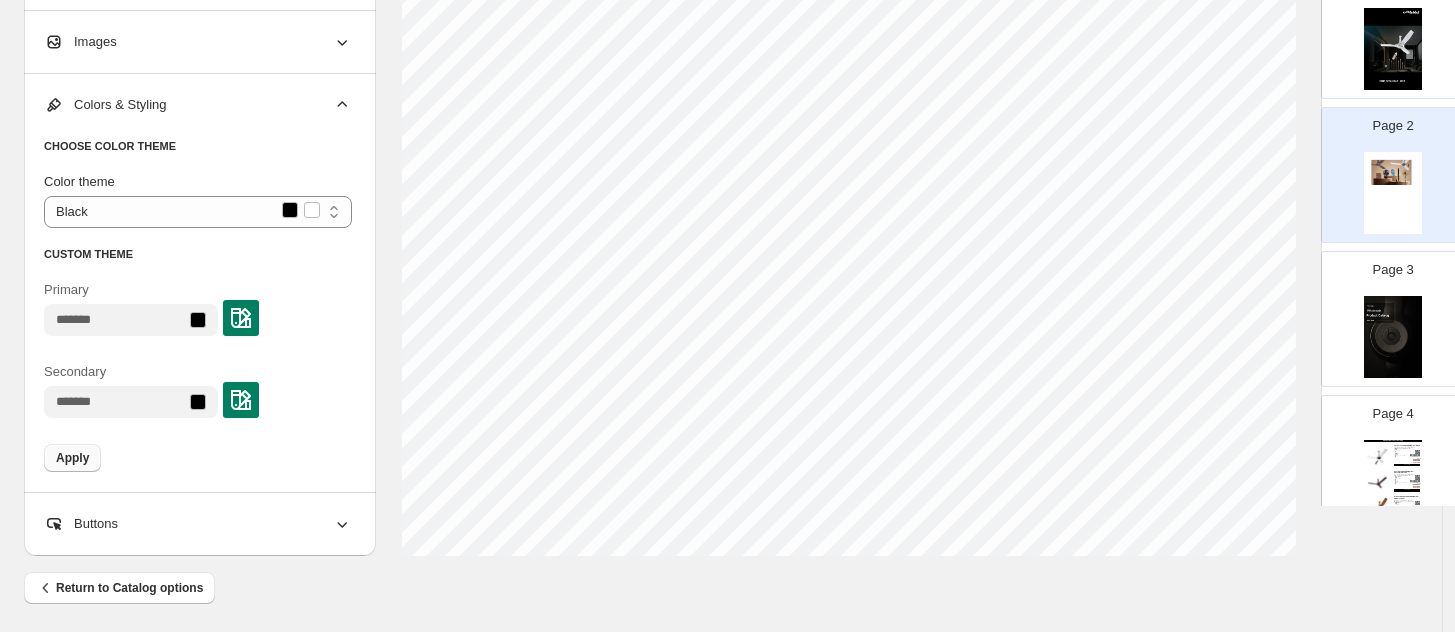 click on "Apply" at bounding box center [72, 458] 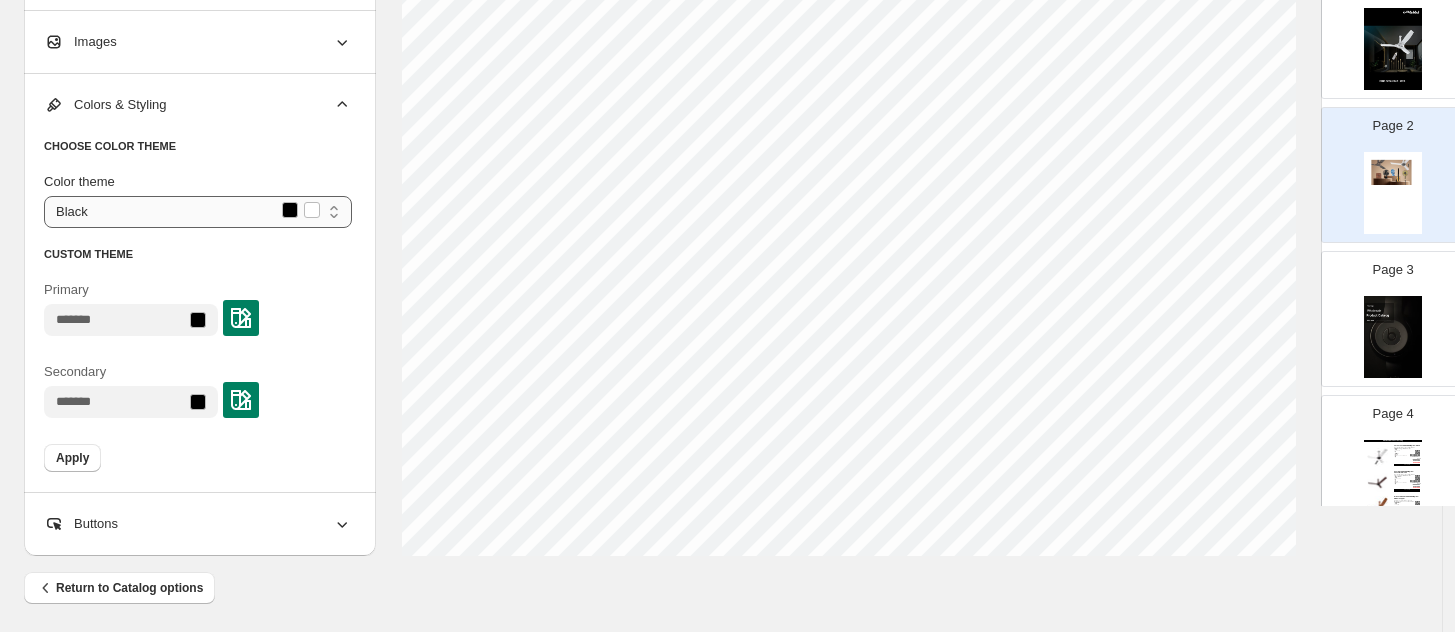click on "**********" at bounding box center (198, 212) 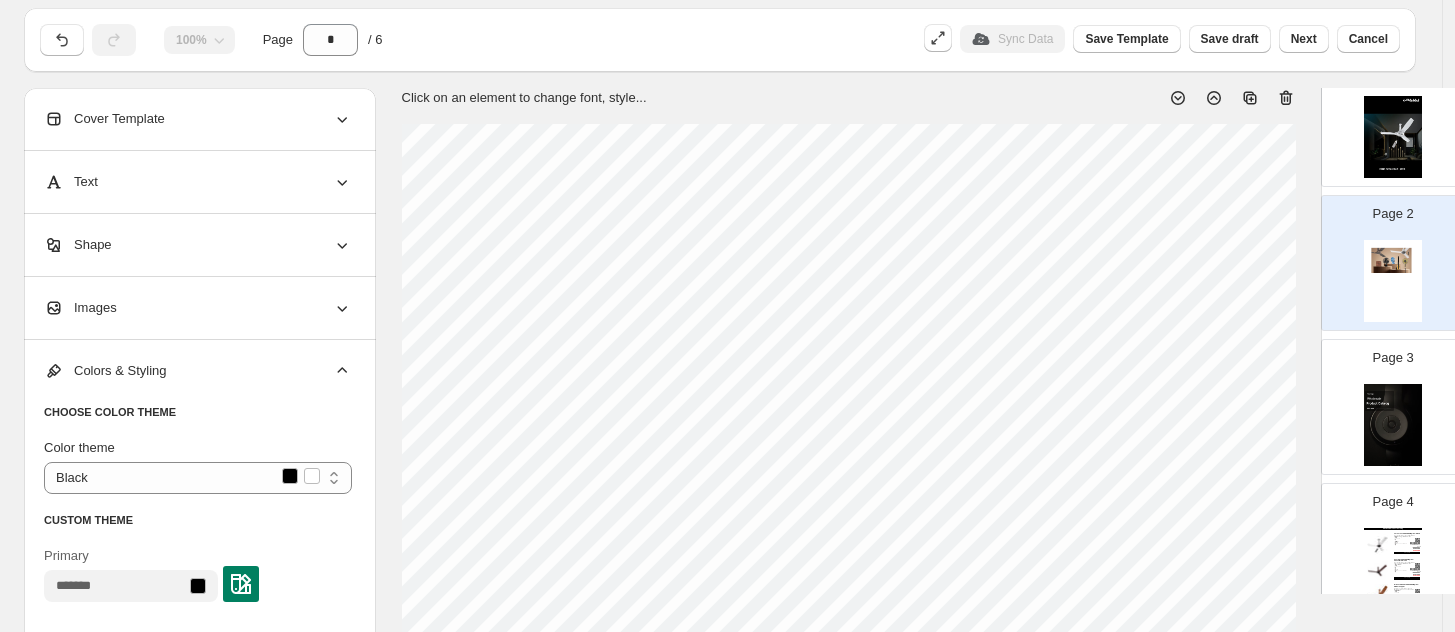 scroll, scrollTop: 0, scrollLeft: 0, axis: both 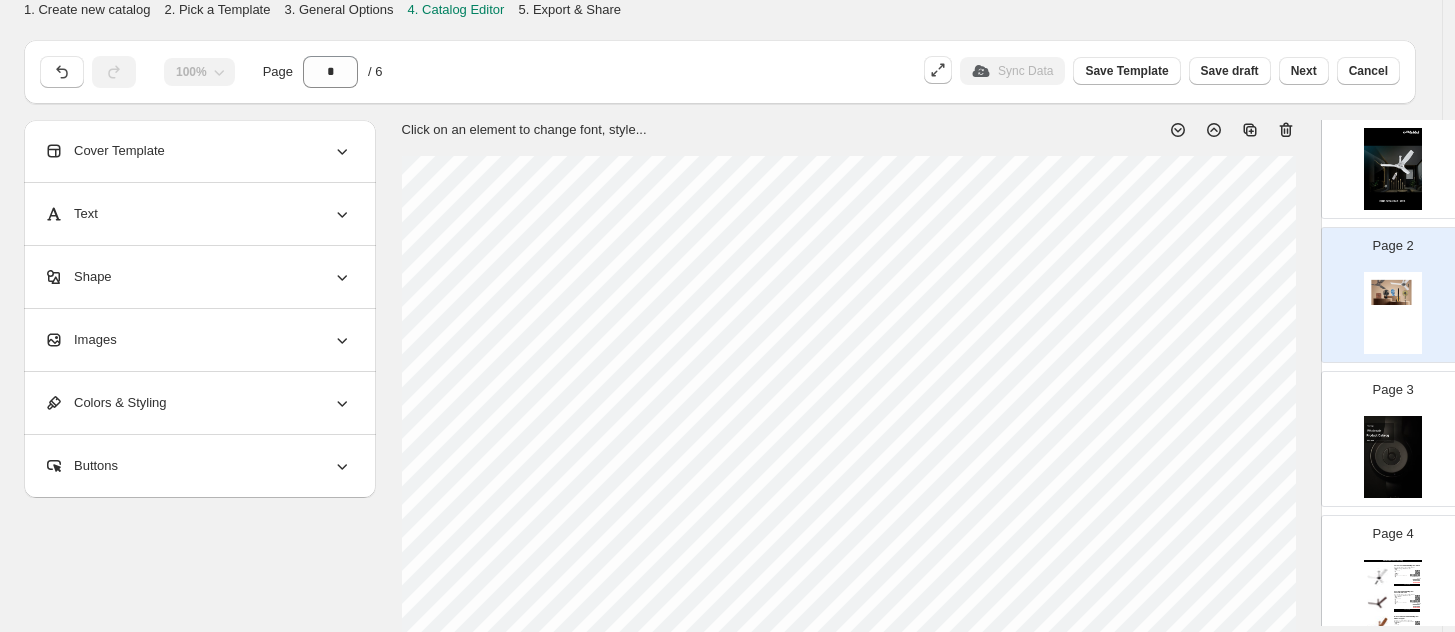 click on "Colors & Styling" at bounding box center (198, 403) 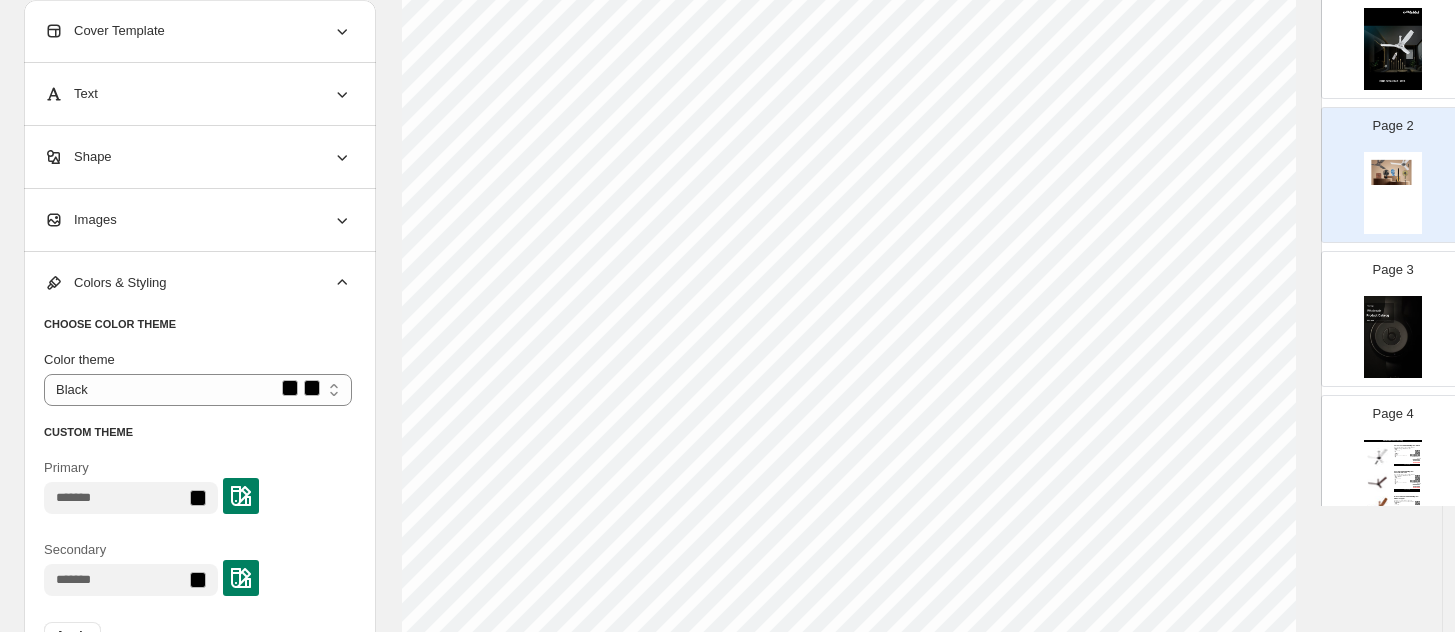 scroll, scrollTop: 386, scrollLeft: 0, axis: vertical 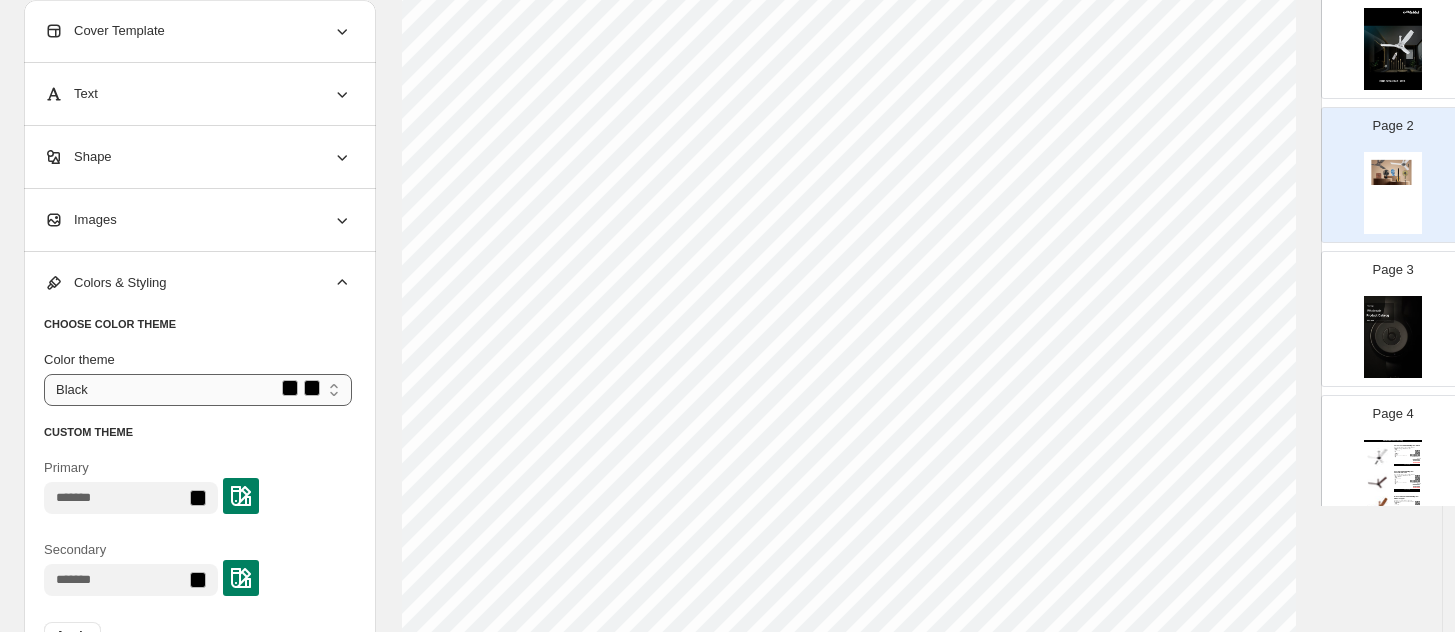 click on "**********" at bounding box center (198, 390) 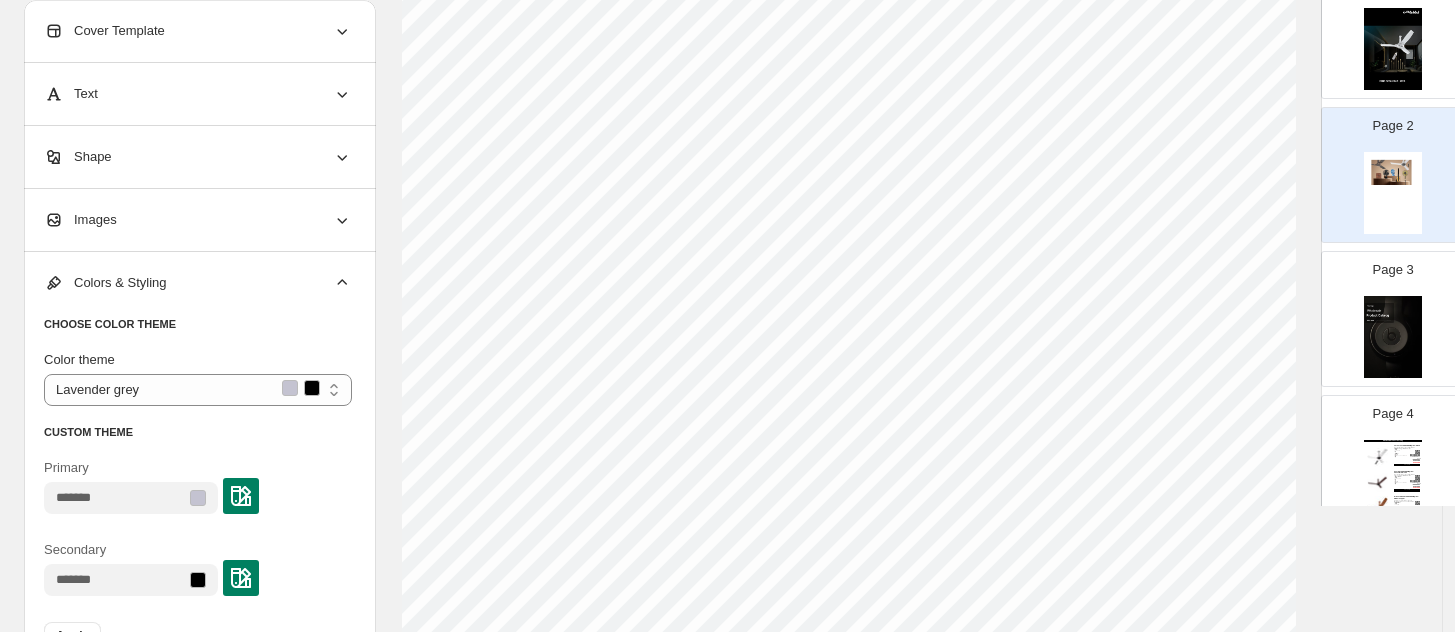 click on "**********" at bounding box center [200, 461] 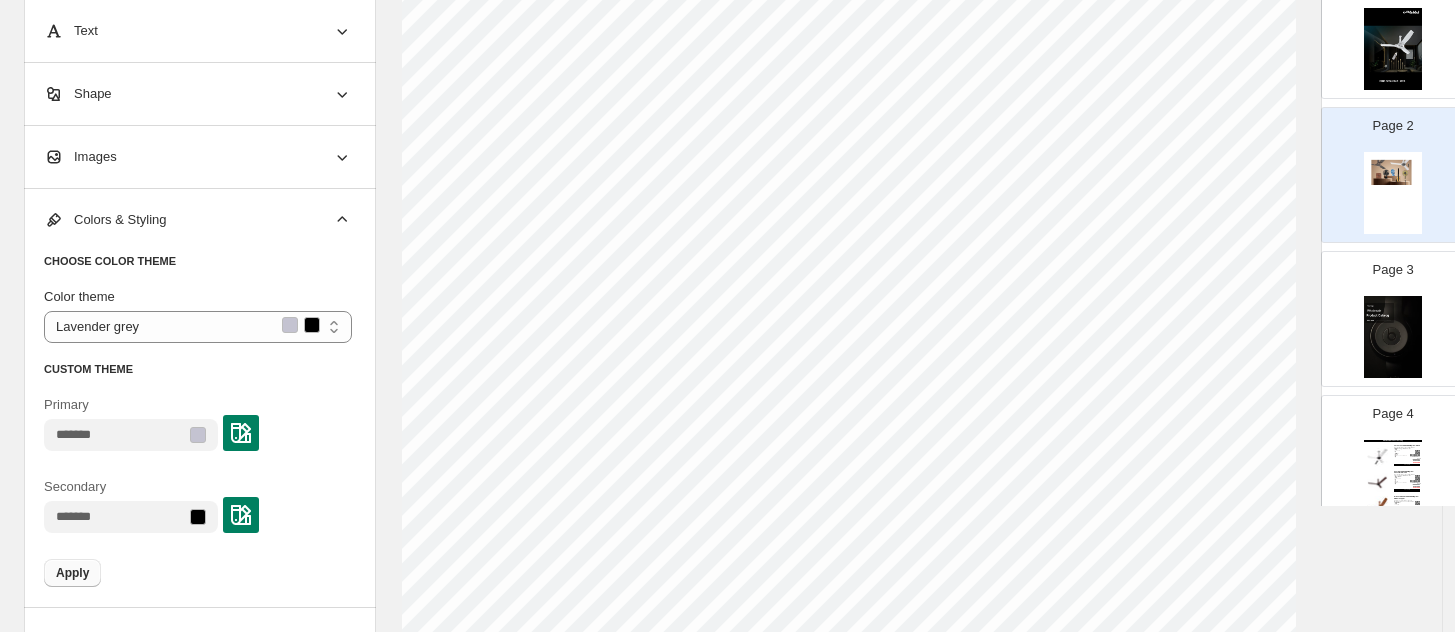 scroll, scrollTop: 750, scrollLeft: 0, axis: vertical 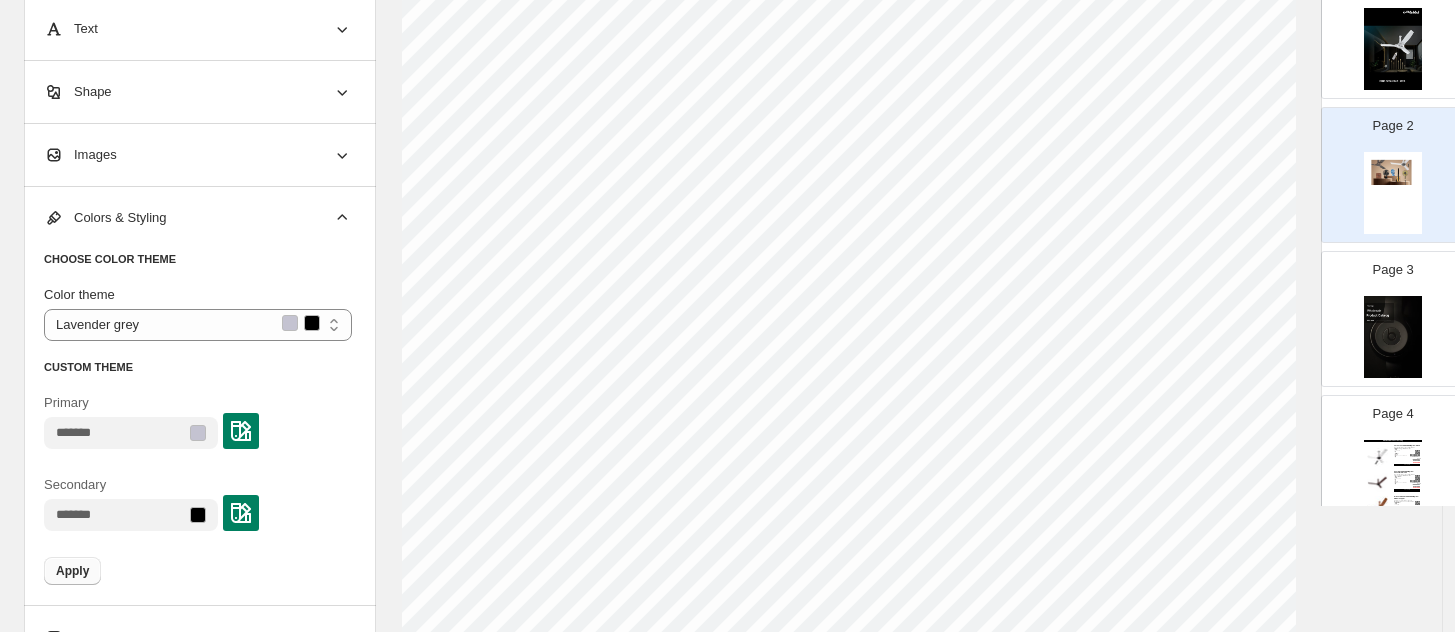 click on "Apply" at bounding box center [72, 571] 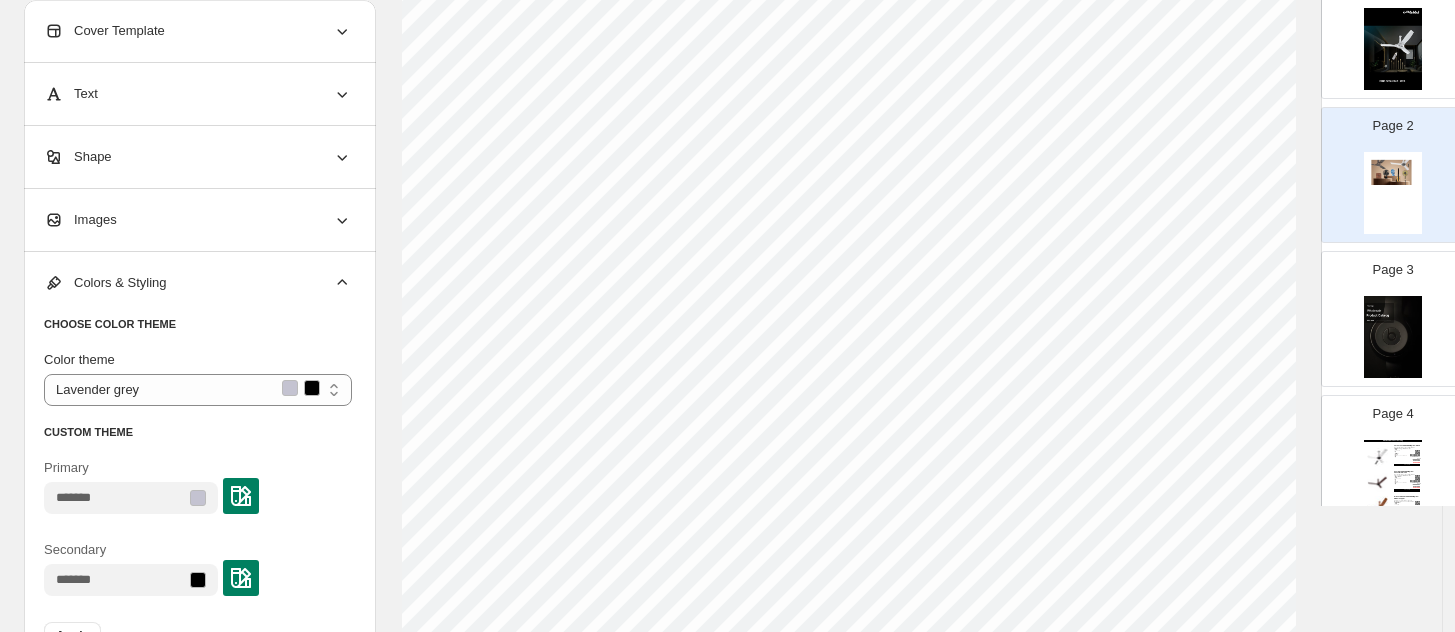 scroll, scrollTop: 618, scrollLeft: 0, axis: vertical 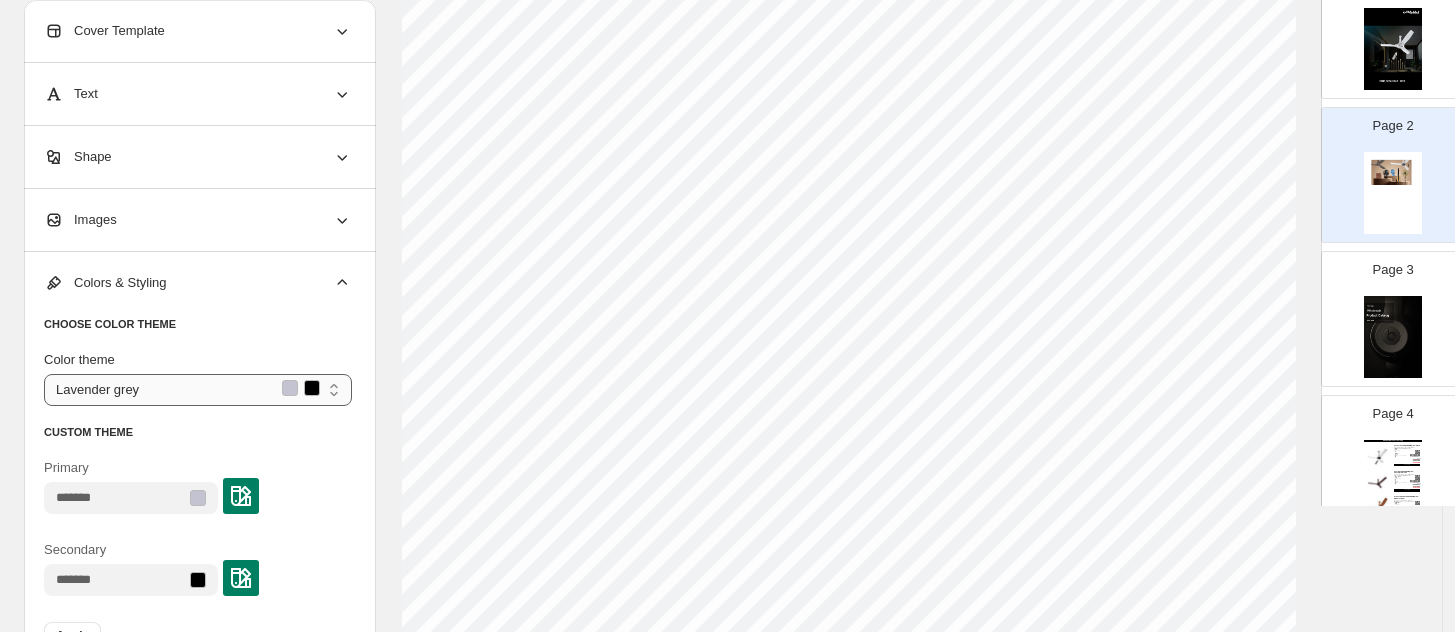 click on "**********" at bounding box center [198, 390] 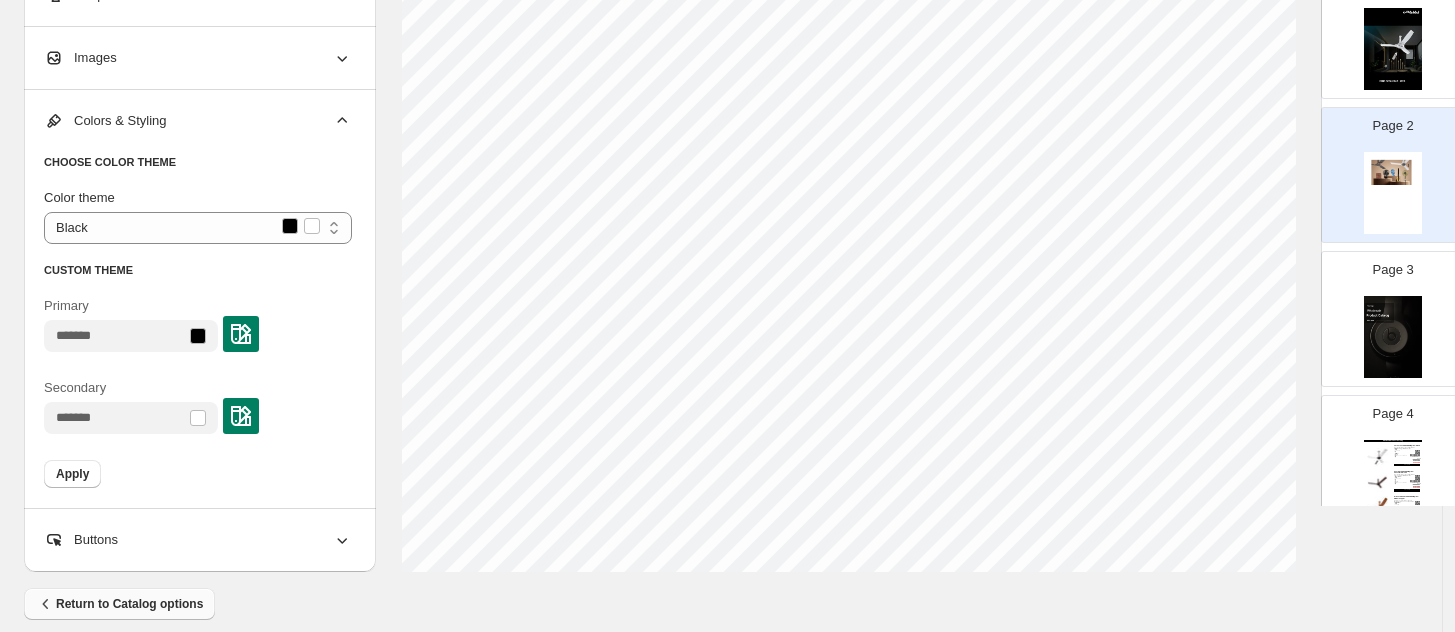 scroll, scrollTop: 867, scrollLeft: 0, axis: vertical 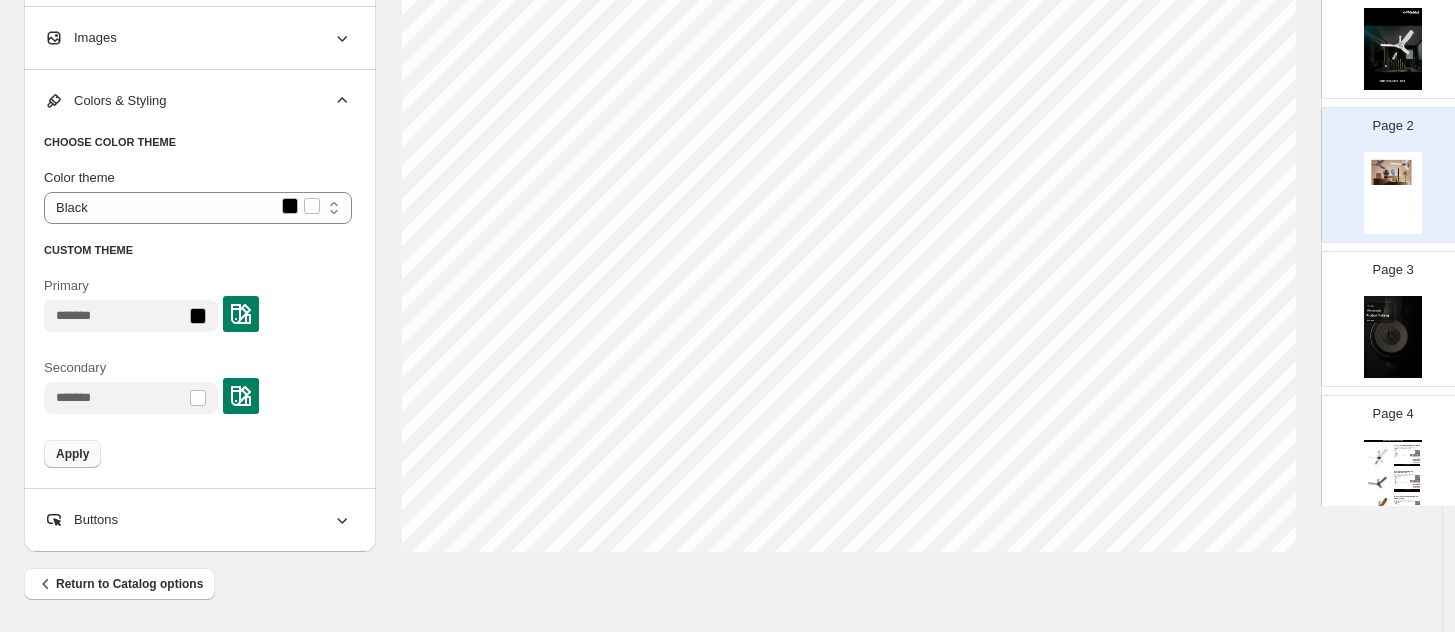 click on "Apply" at bounding box center [72, 454] 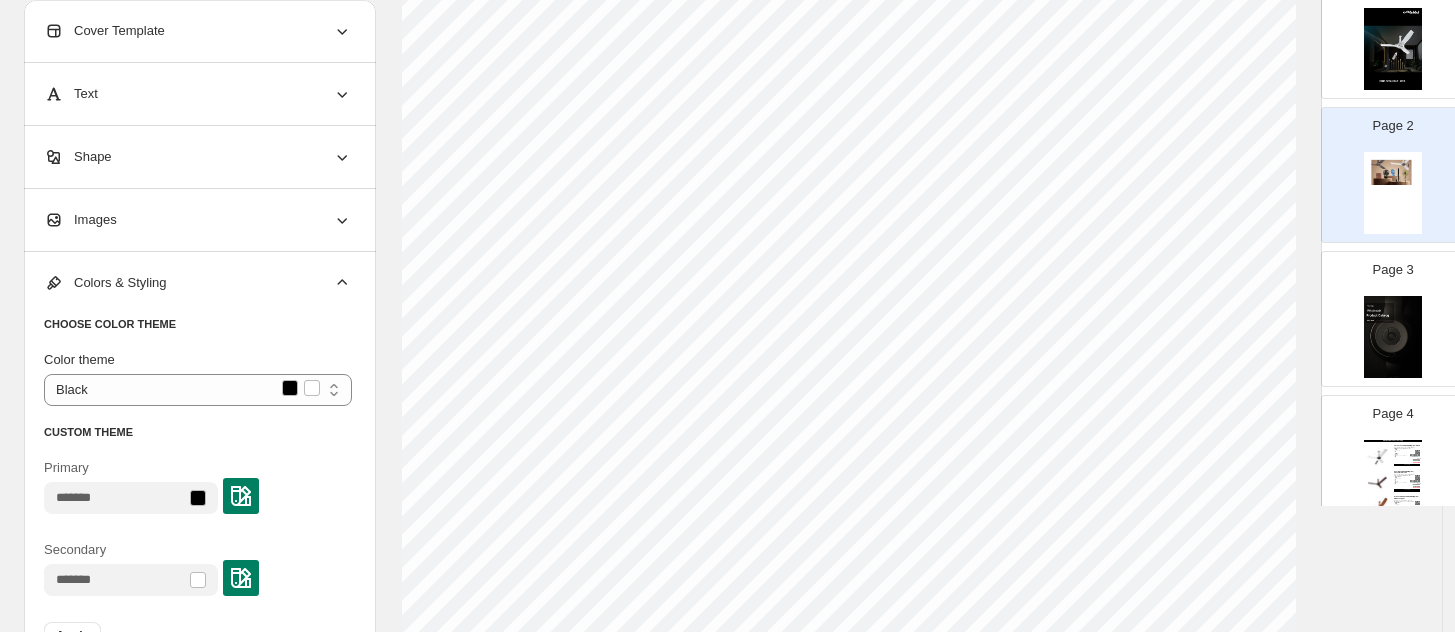 scroll, scrollTop: 658, scrollLeft: 0, axis: vertical 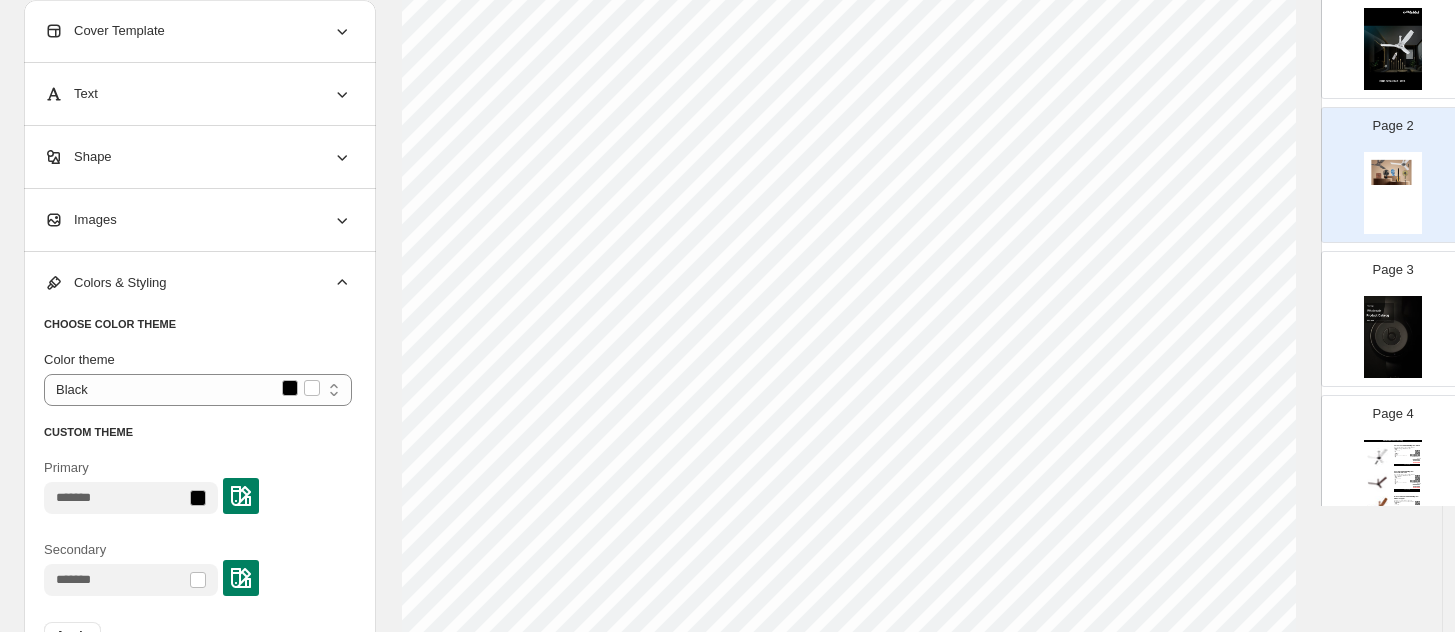 click on "Colors & Styling" at bounding box center (198, 283) 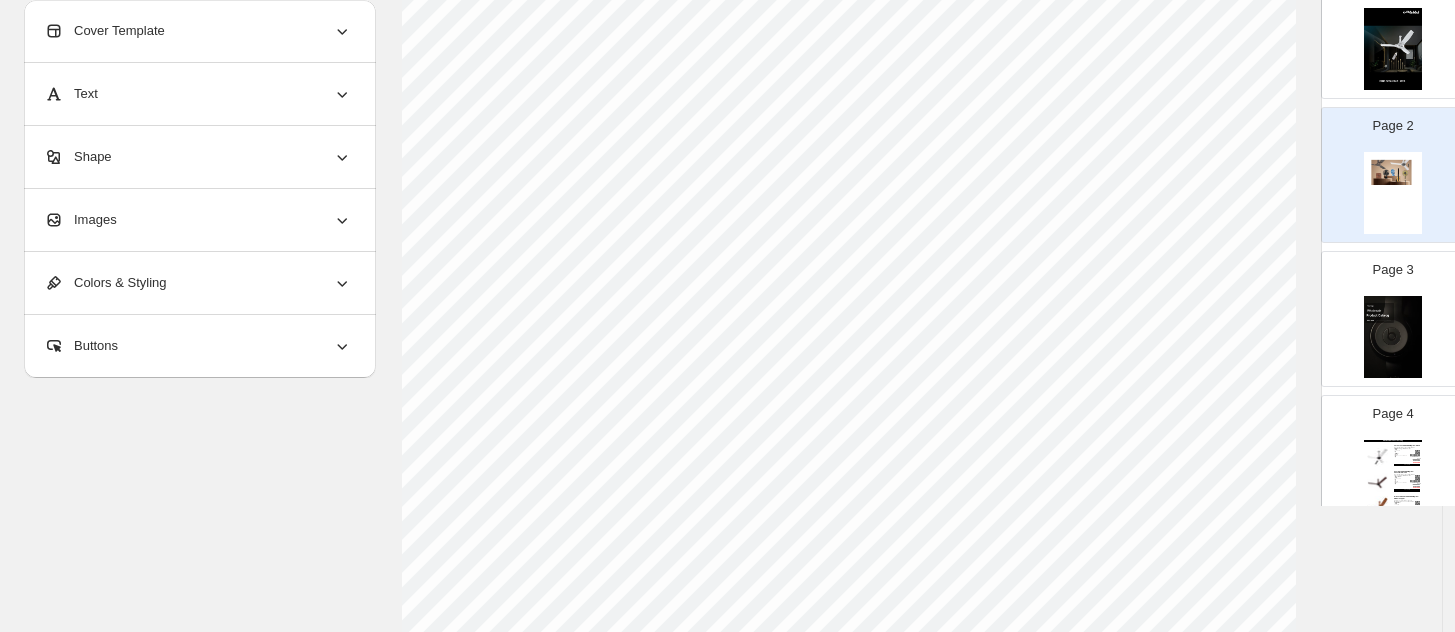 click on "Buttons" at bounding box center (198, 346) 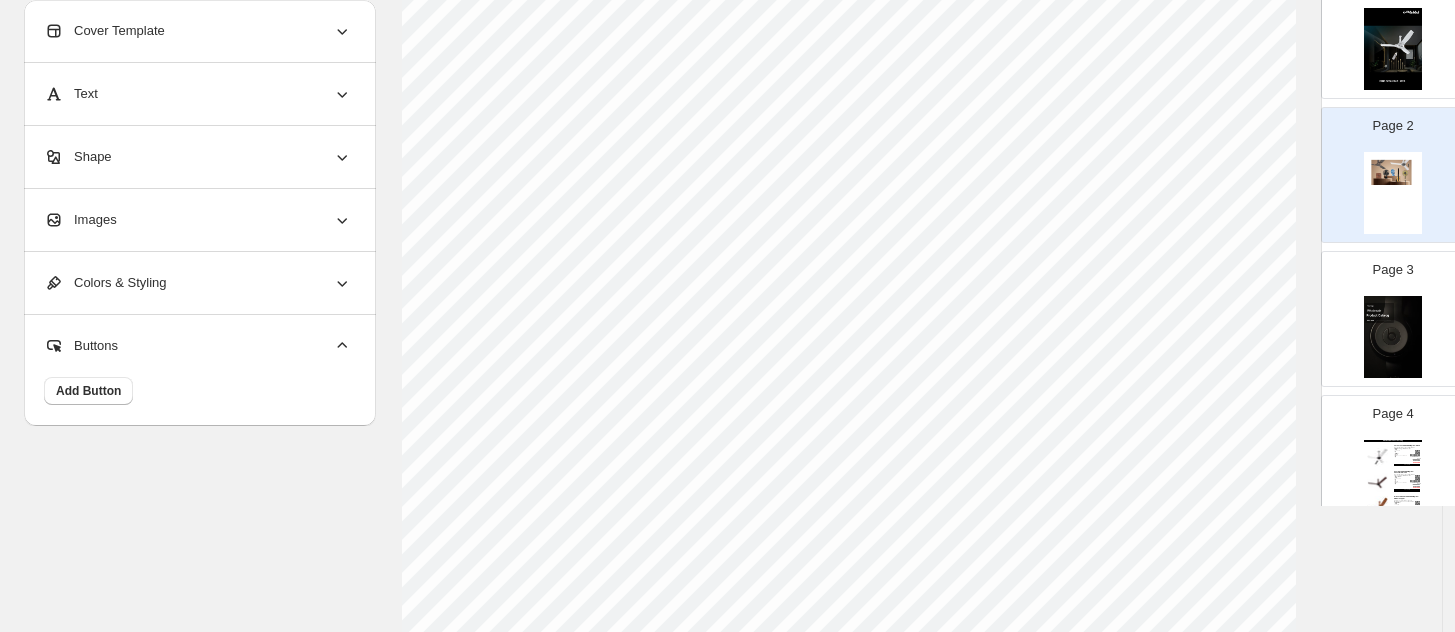 click on "Buttons" at bounding box center (198, 346) 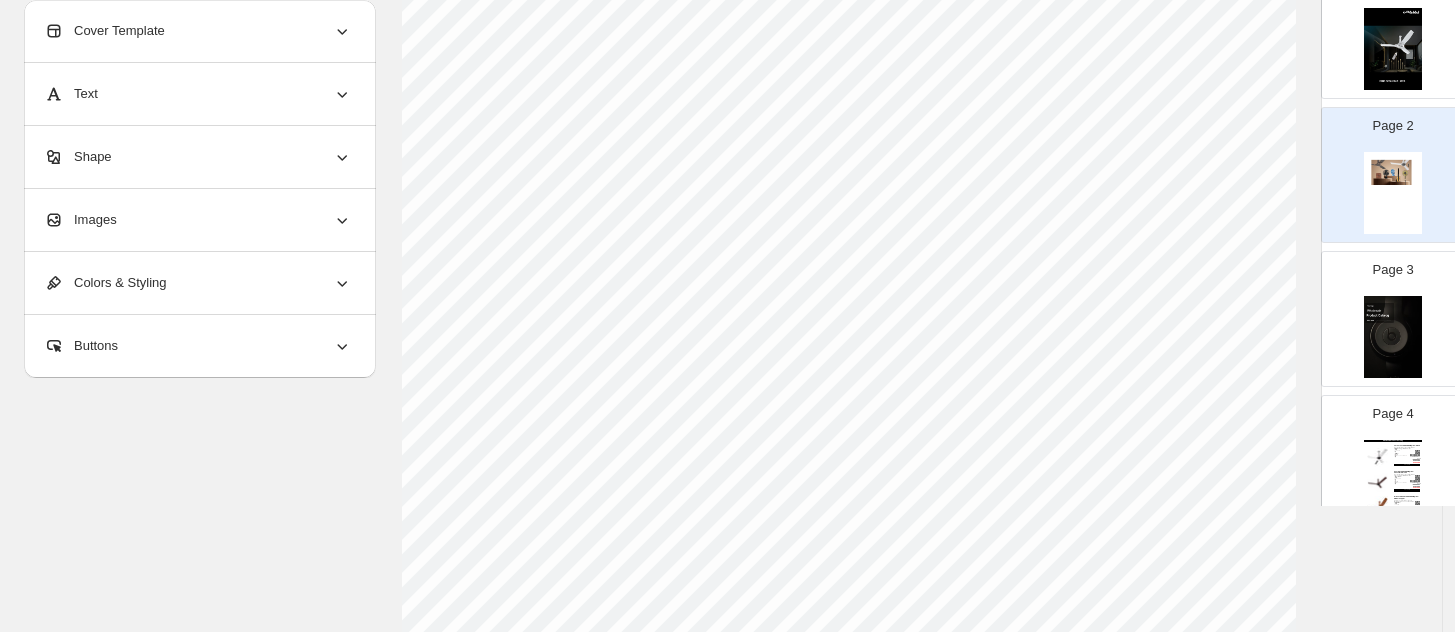 click on "Images" at bounding box center [198, 220] 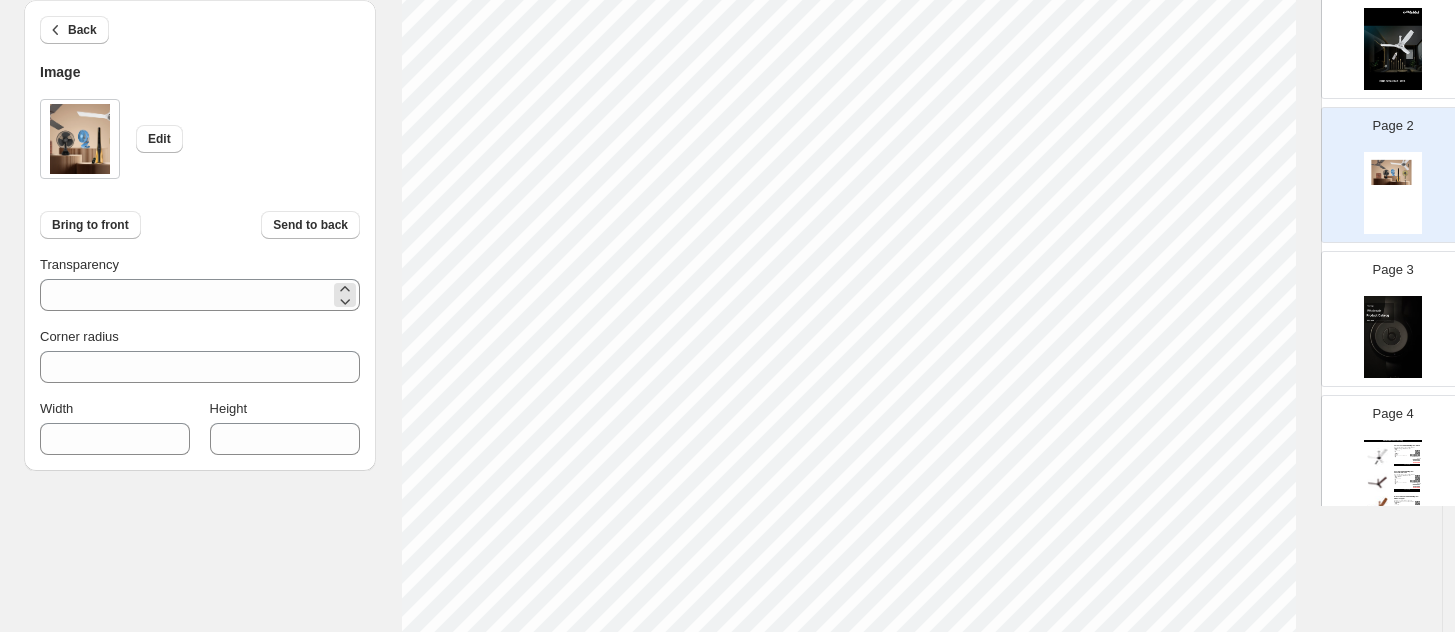 scroll, scrollTop: 255, scrollLeft: 0, axis: vertical 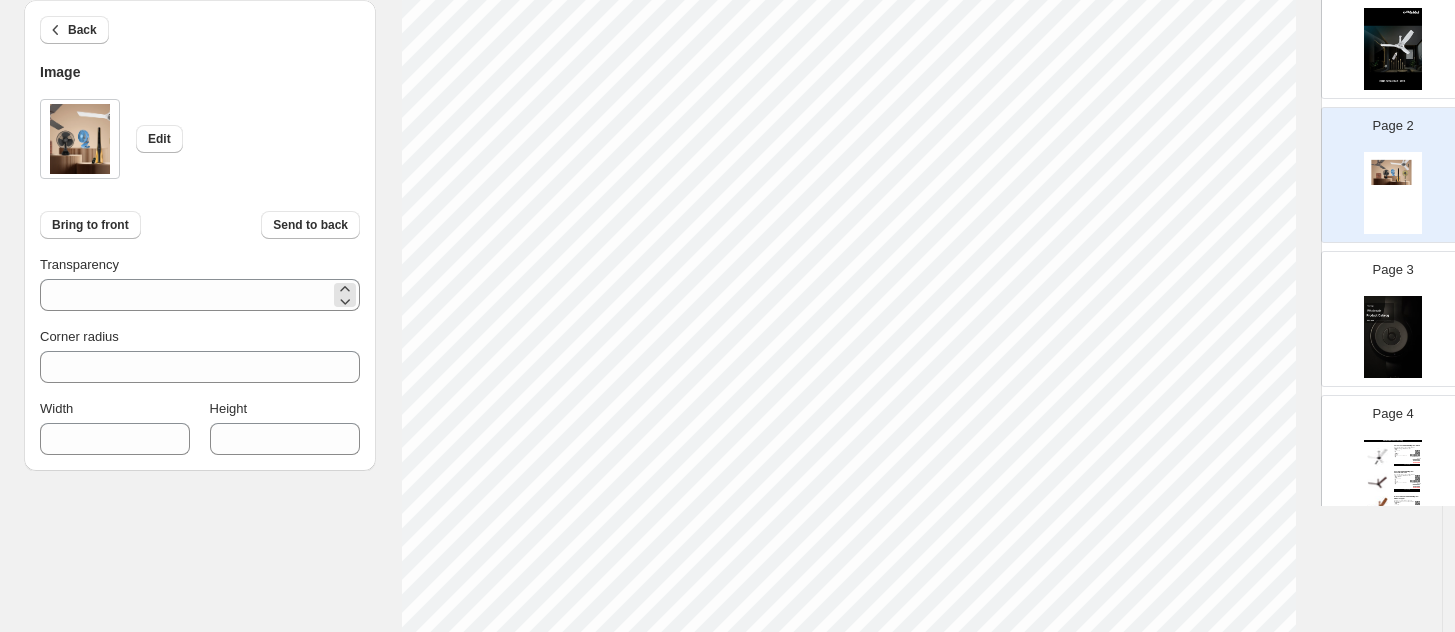 type on "***" 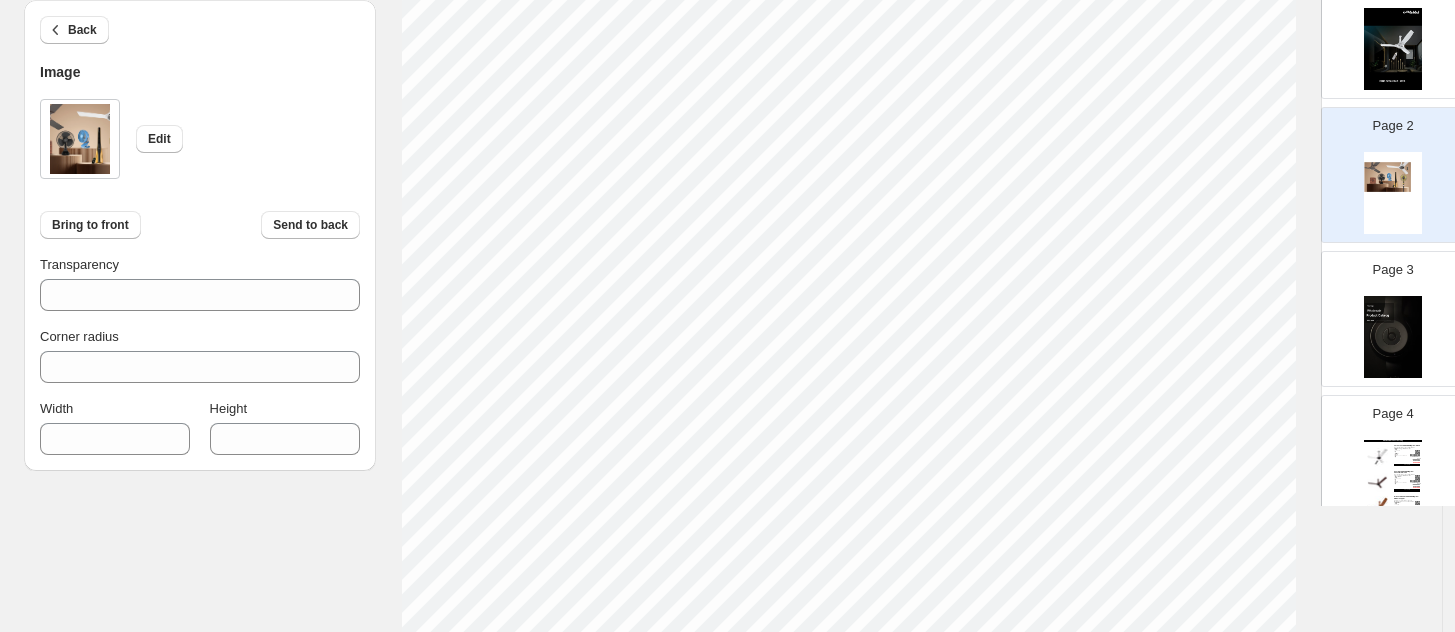 click on "1. Create new catalog 2. Pick a Template 3. General Options 4. Catalog Editor 5. Export & Share 100% Page *  / 6 Sync Data Save Template Save draft Next Cancel Back Image Edit Bring to front Send to back Transparency *** Corner radius * Width *** Height *** Click on an element to change font, style... Drag & Drop Add Page Page 1 Page 2 Page 3 Page 4 Wholesale Product Catalog Eurostos 1200mm Ceiling Fan - White Aesthetically designed BLDC fan with soothing LED indication White, Bronze Mist Stock Quantity:  4 SKU:  251627EE Weight:  0 Tags:  all, Ceiling Fans, Fans, Home ... Brand:  Bajaj Barcode №:  8901308744028 Ceiling Fans ₹ null ₹ 7999.00 ₹ 6022.00 ₹ 6022.00 BUY NOW Voittaa 1200mm Ceiling Fan - Chocolate Brown Aesthetically designed  BLDC fan with  soothing LED indication Chocolate Brown, Sparkle White, Glaze... Stock Quantity:  4 SKU:  261641EE Weight:  0 Tags:   Brand:  Bajaj Barcode №:  8901308744240 Ceiling Fans ₹ null ₹ 8499.00 ₹ 5870.00 ₹ 5870.00 BUY NOW SKU:  251721EE" at bounding box center (727, 61) 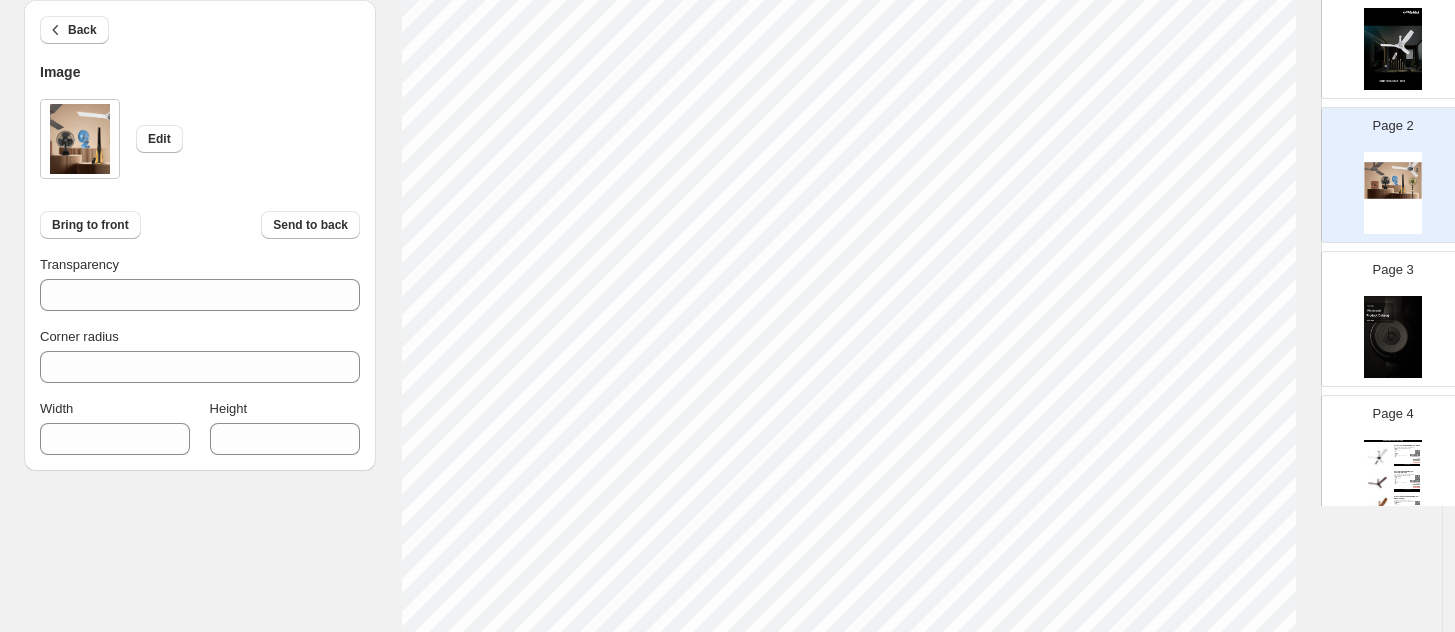 scroll, scrollTop: 387, scrollLeft: 0, axis: vertical 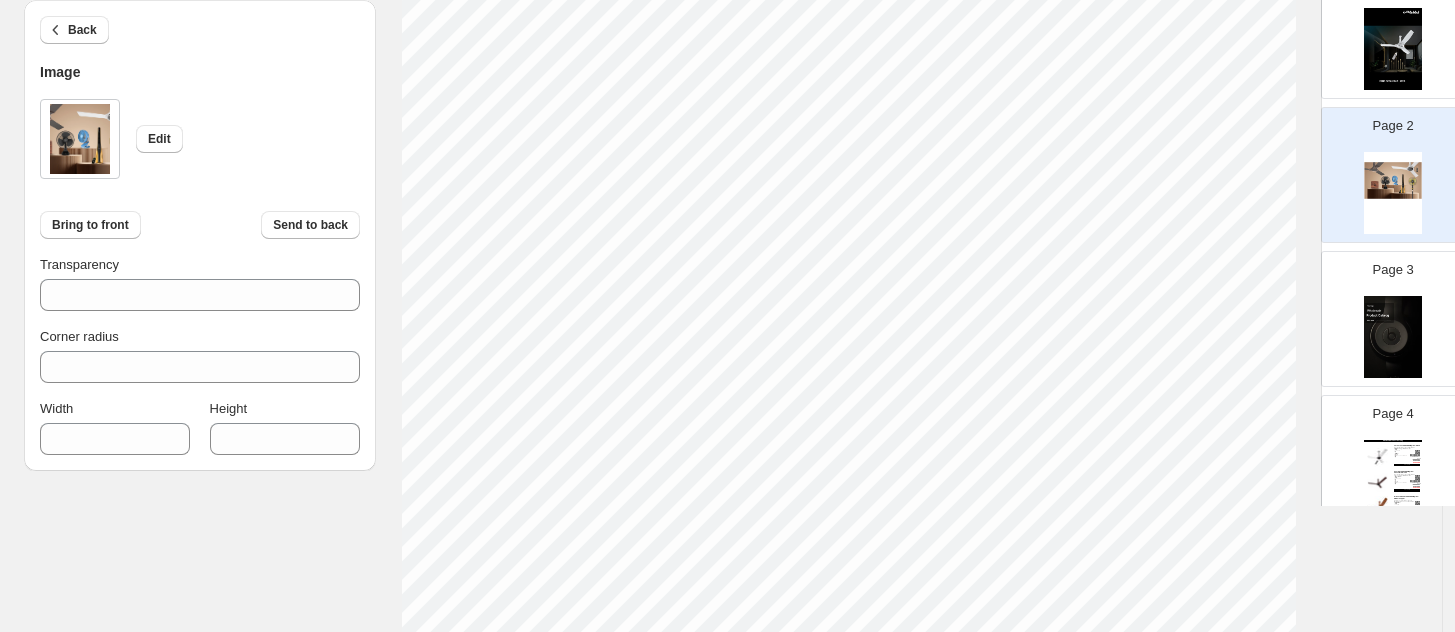 click on "Click on an element to change font, style..." at bounding box center (848, 382) 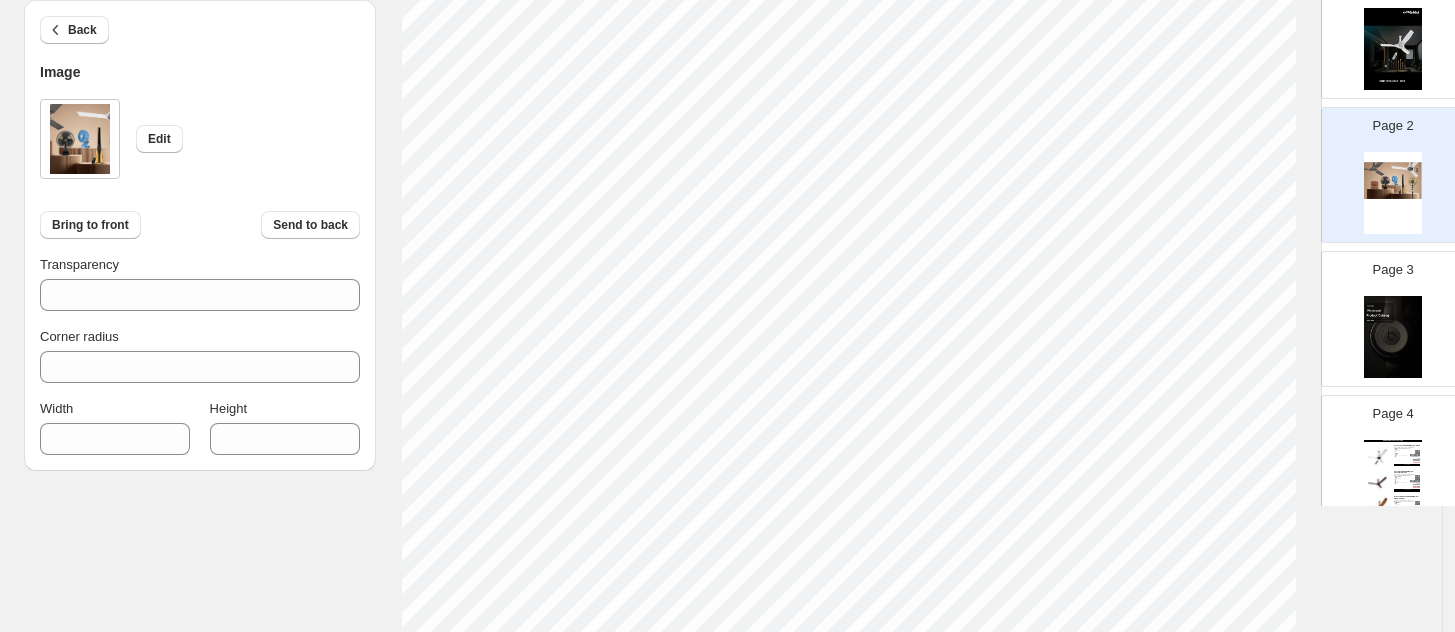 click on "Click on an element to change font, style..." at bounding box center [848, 382] 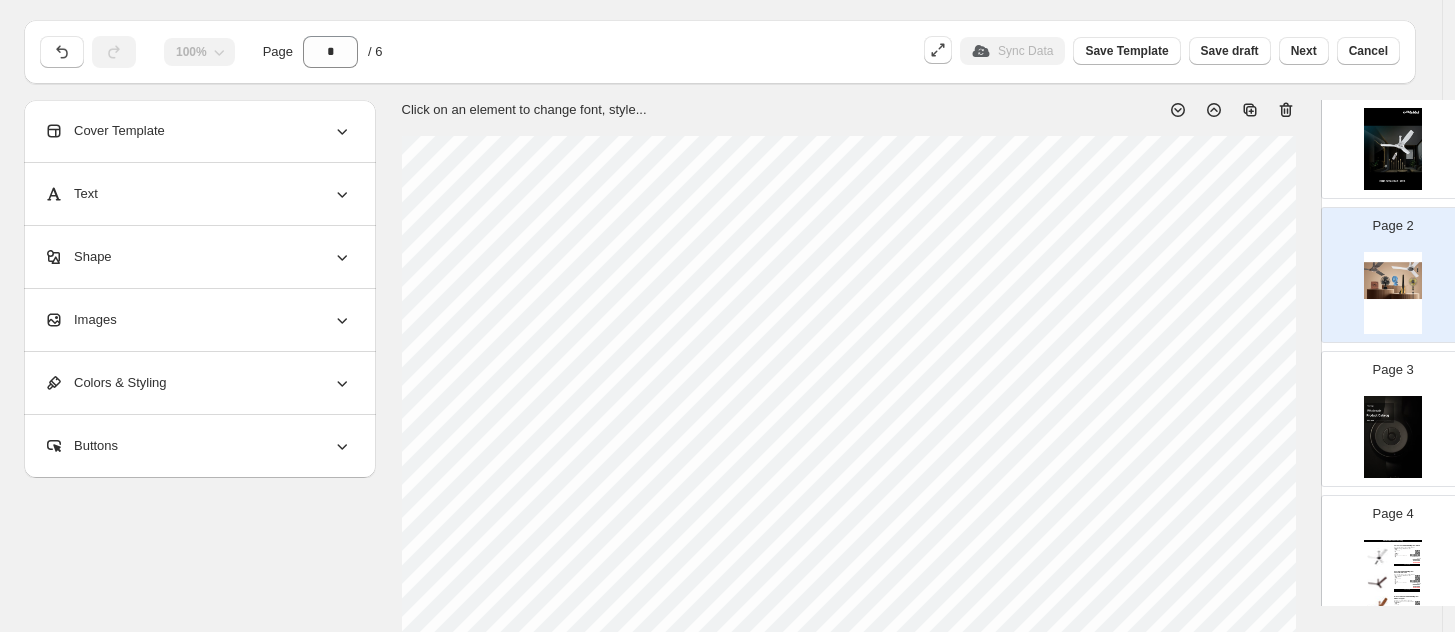 scroll, scrollTop: 16, scrollLeft: 0, axis: vertical 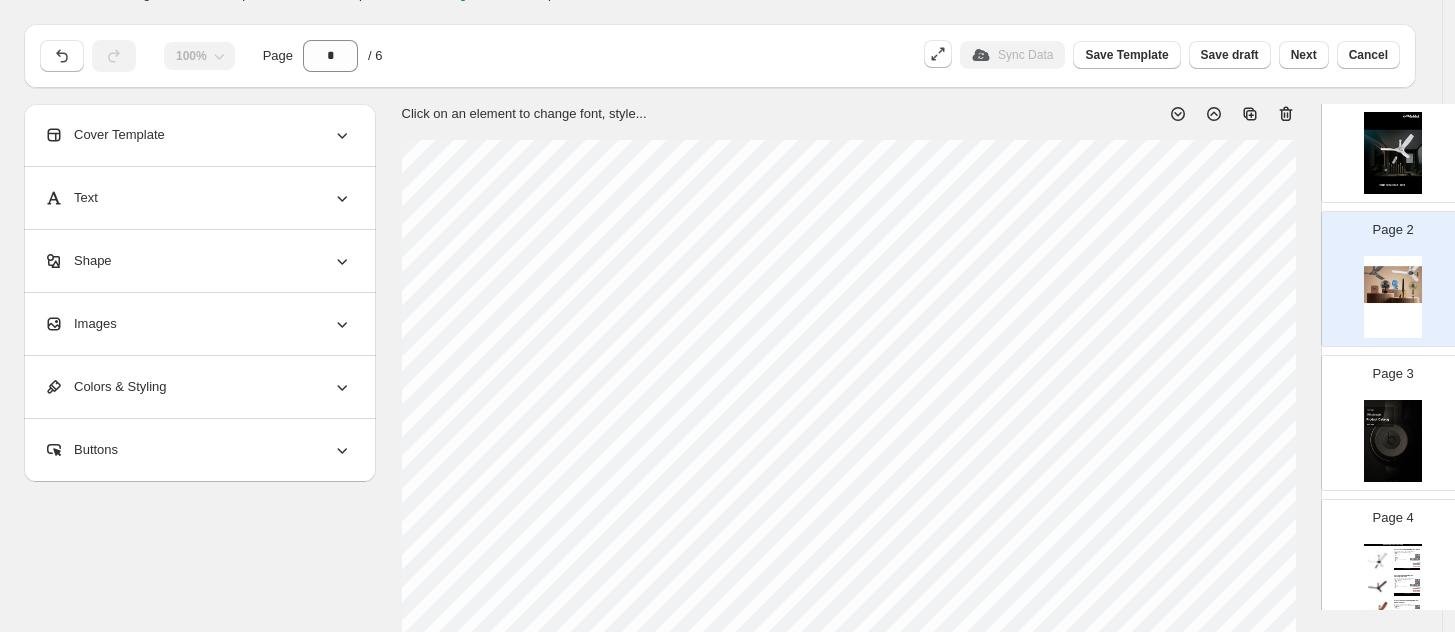 click on "Images" at bounding box center [80, 324] 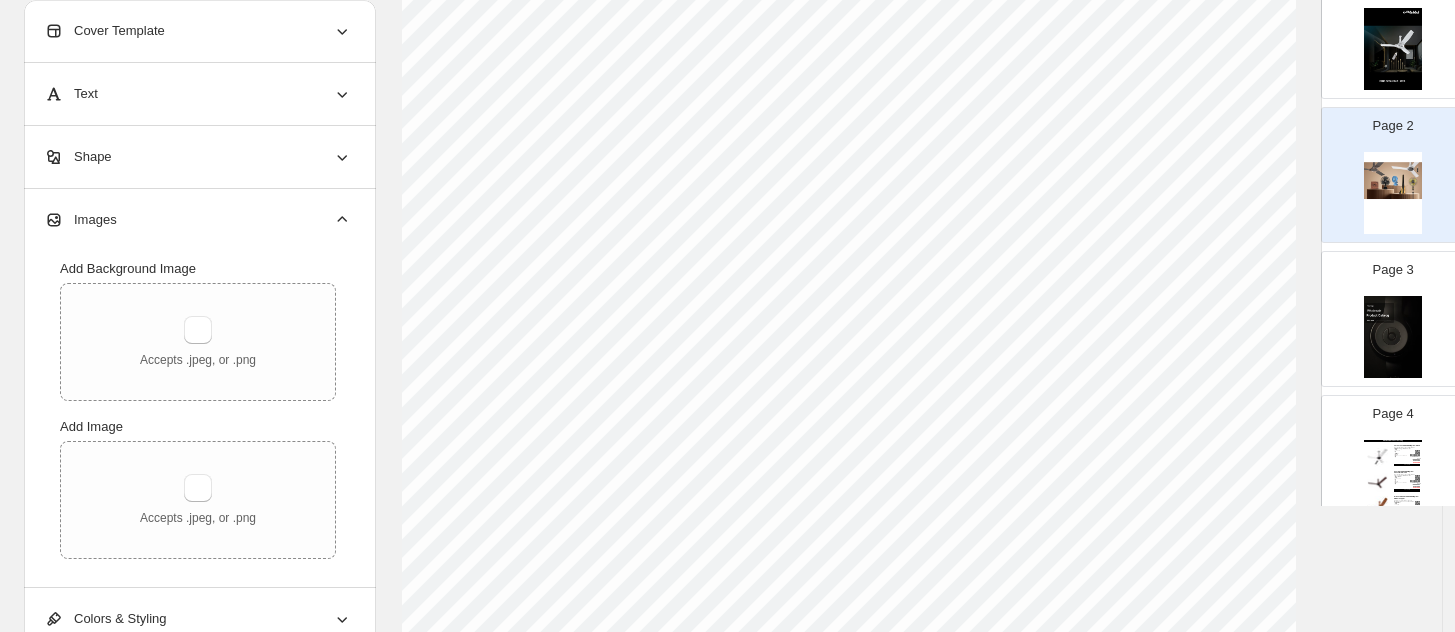 scroll, scrollTop: 212, scrollLeft: 0, axis: vertical 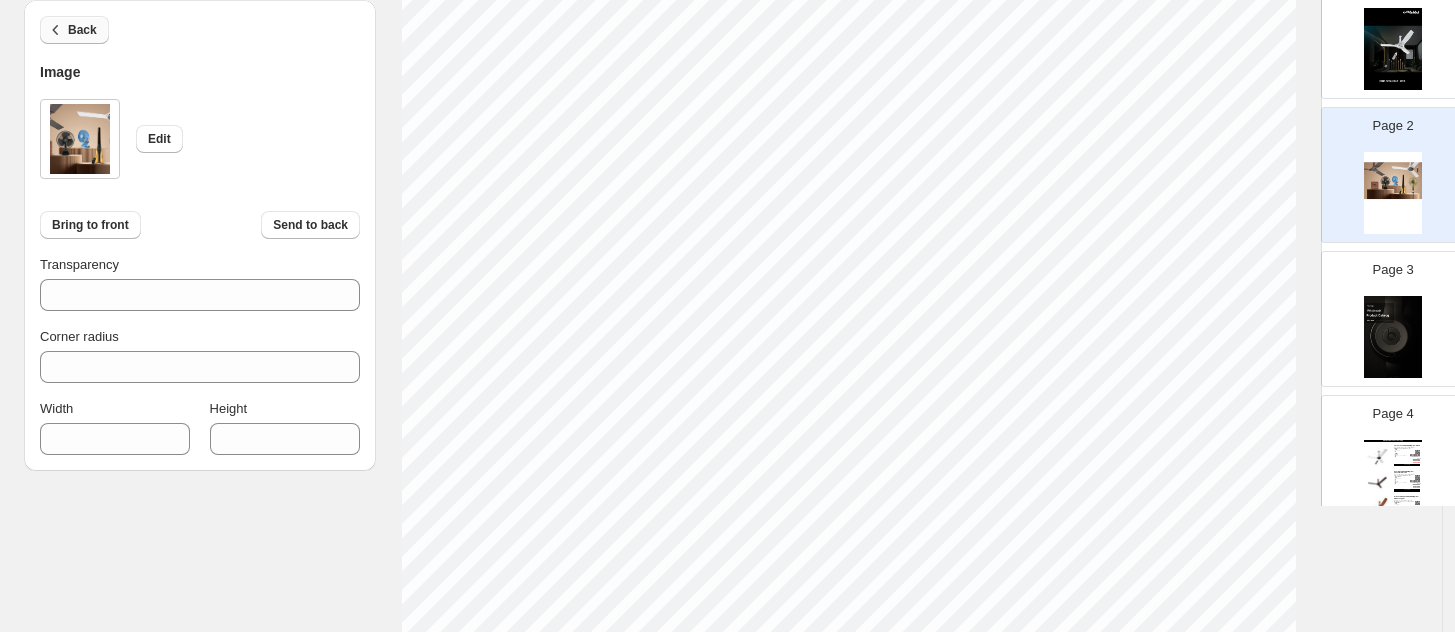 click 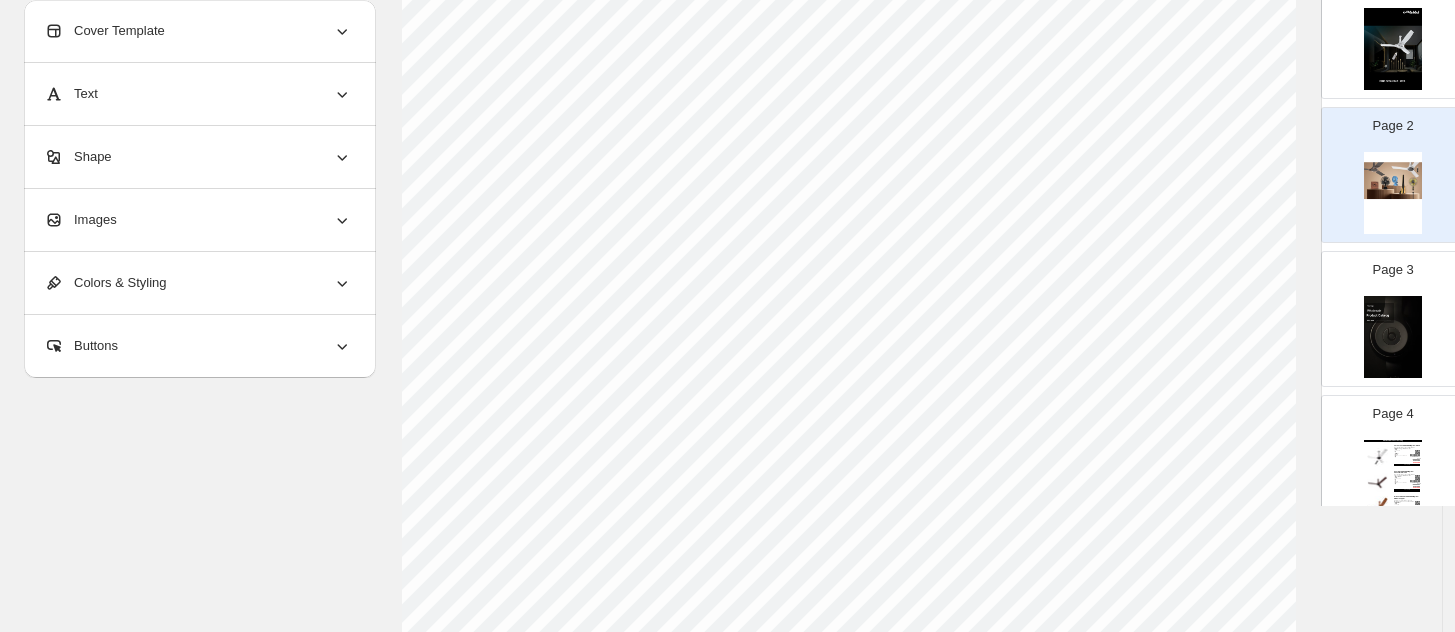 scroll, scrollTop: 0, scrollLeft: 0, axis: both 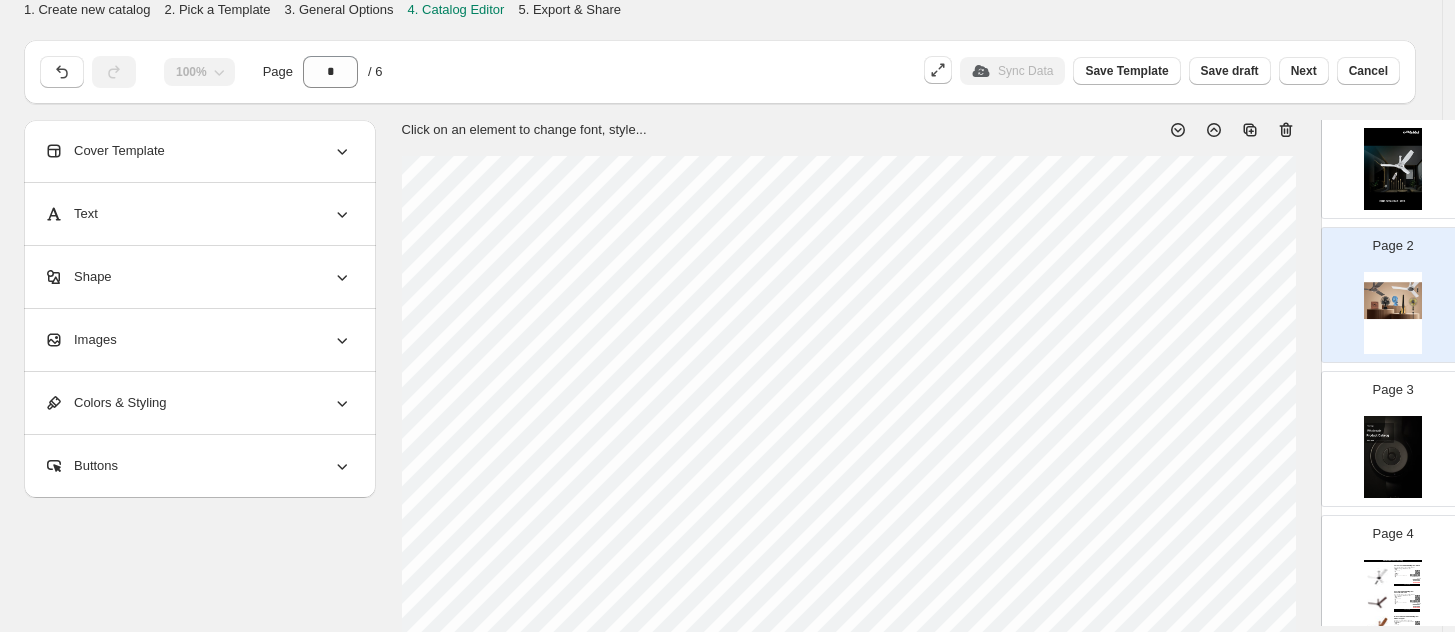 click at bounding box center [1393, 169] 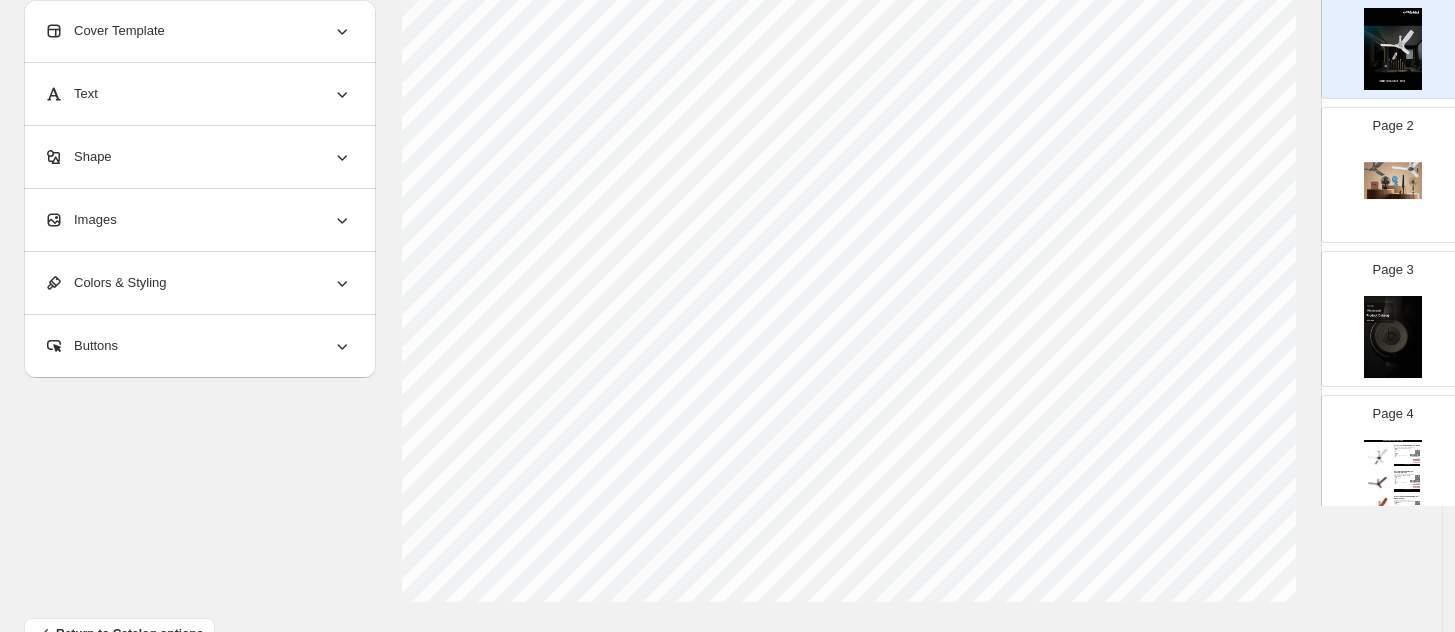 scroll, scrollTop: 867, scrollLeft: 0, axis: vertical 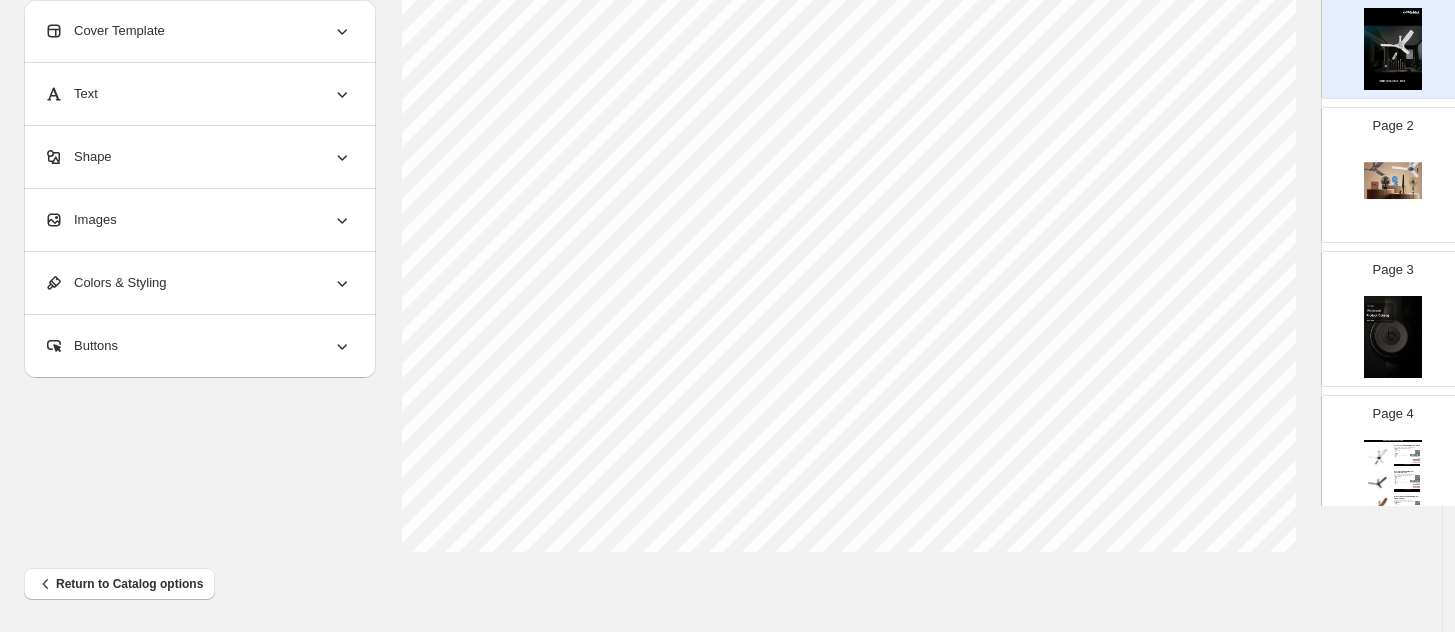 click at bounding box center [1393, 193] 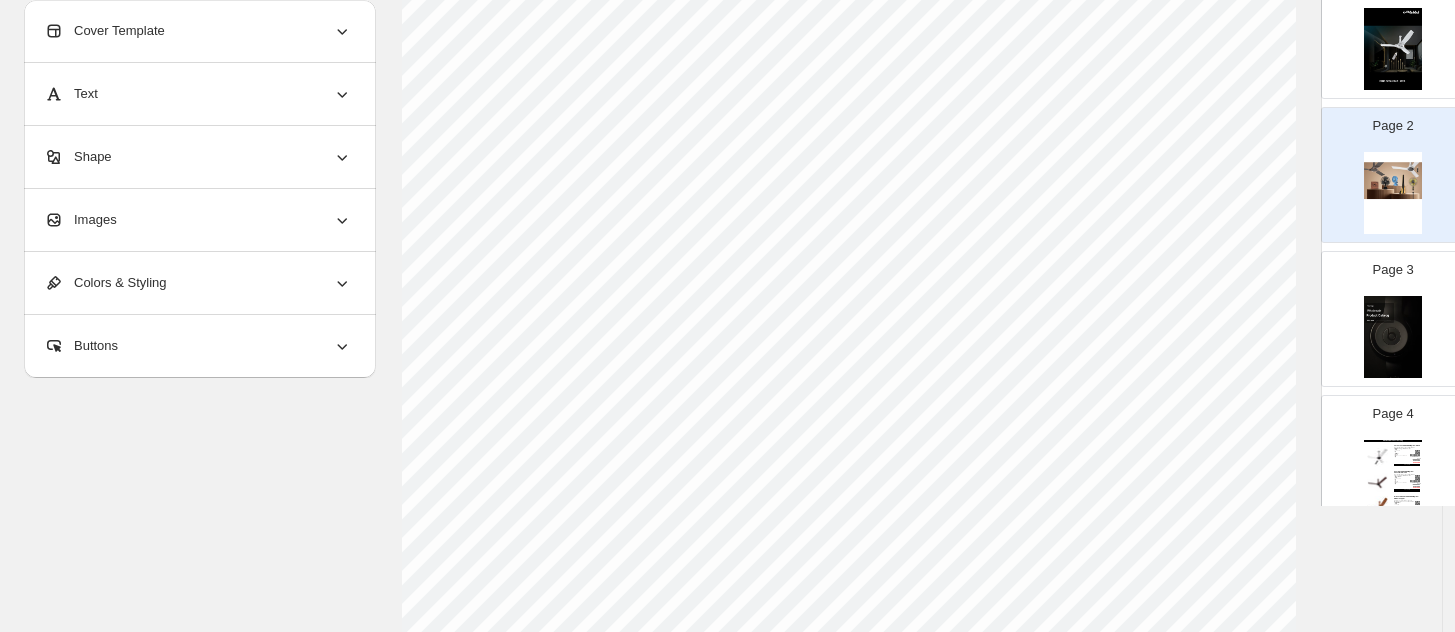 scroll, scrollTop: 0, scrollLeft: 0, axis: both 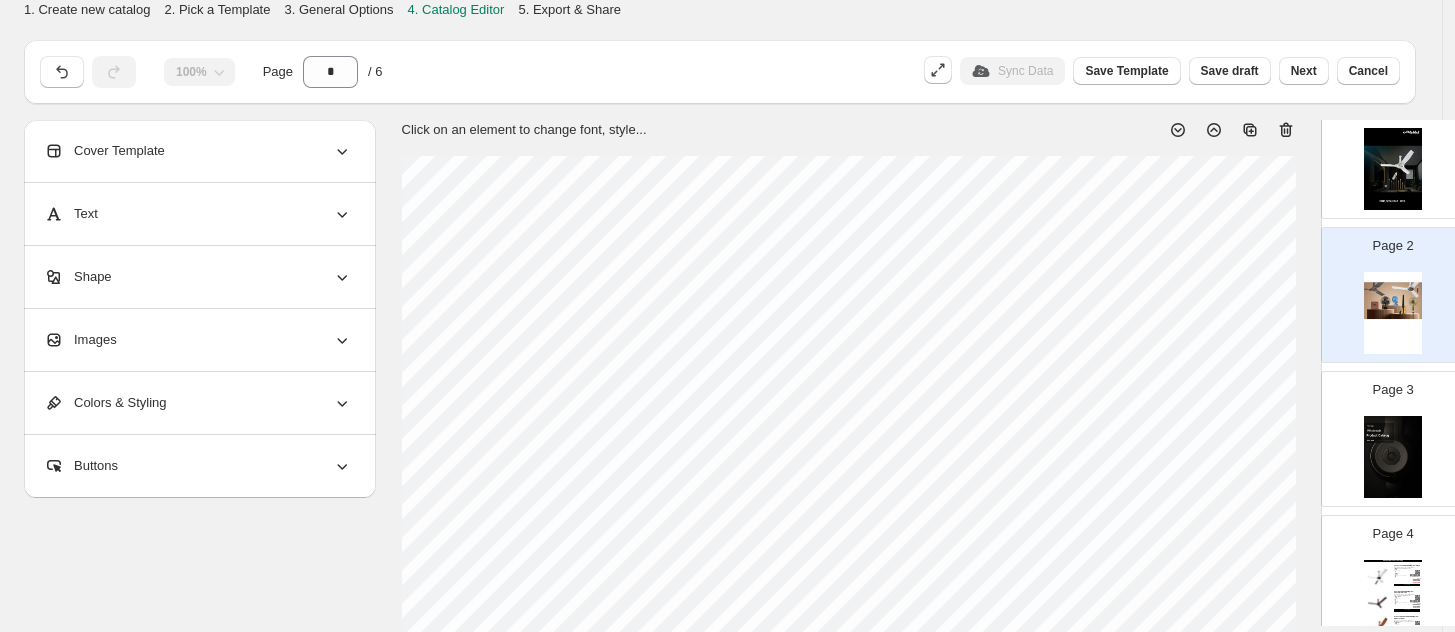 click on "Colors & Styling" at bounding box center (105, 403) 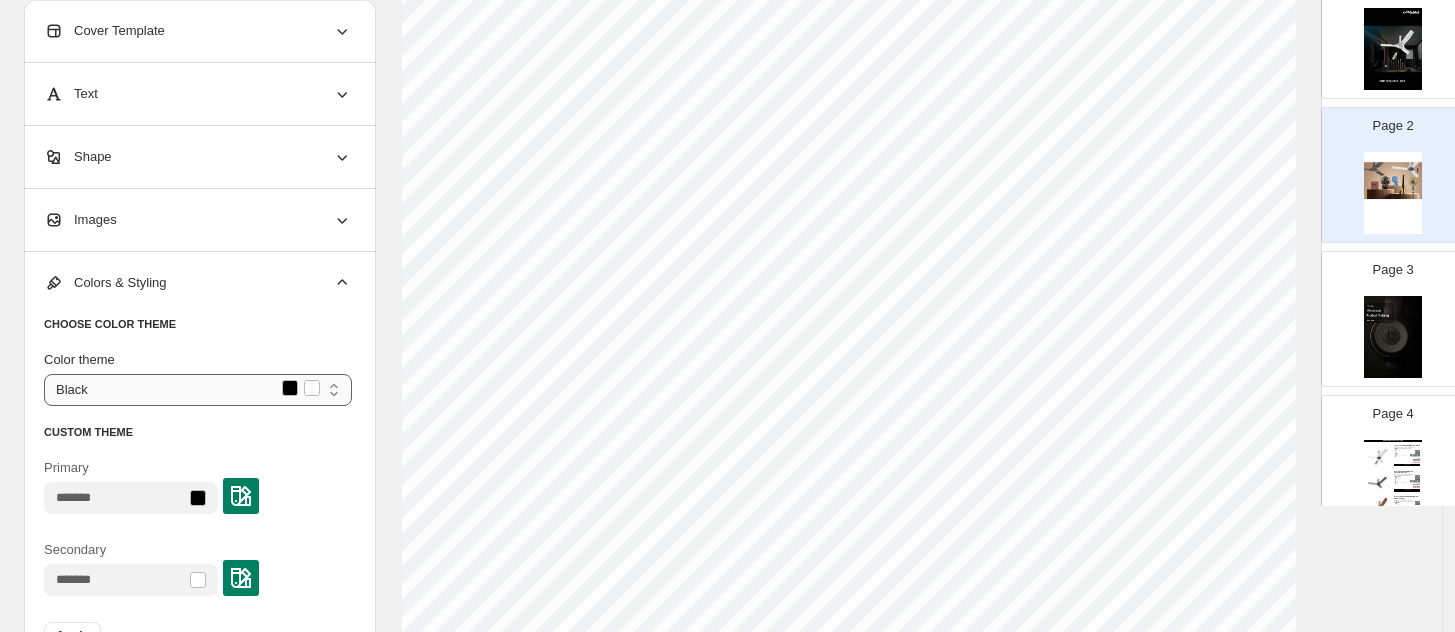 scroll, scrollTop: 418, scrollLeft: 0, axis: vertical 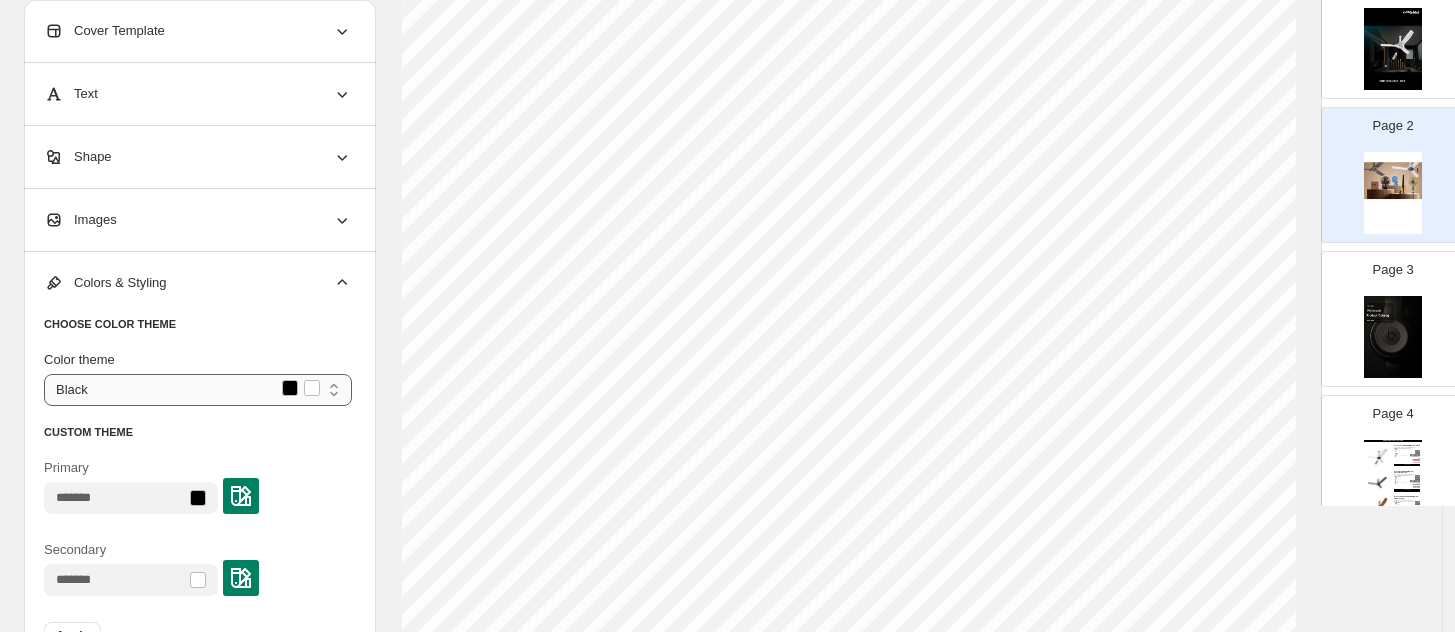 click on "**********" at bounding box center (198, 390) 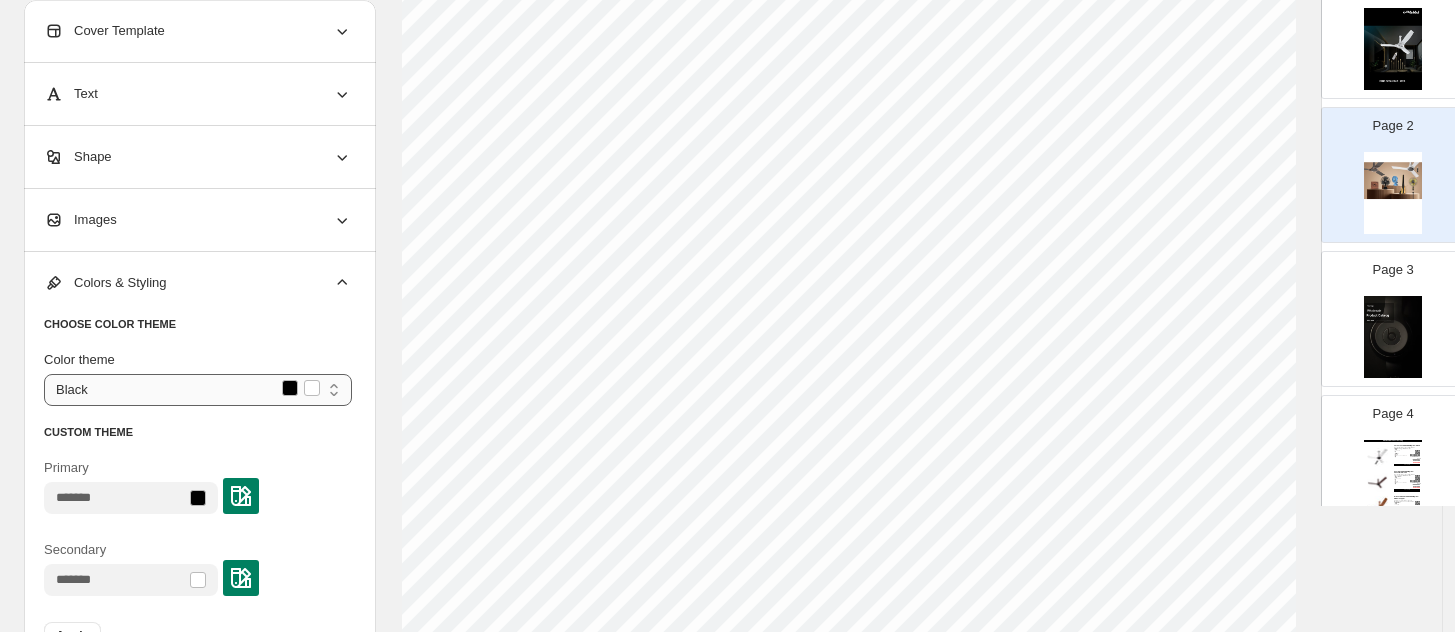 click on "**********" at bounding box center [198, 390] 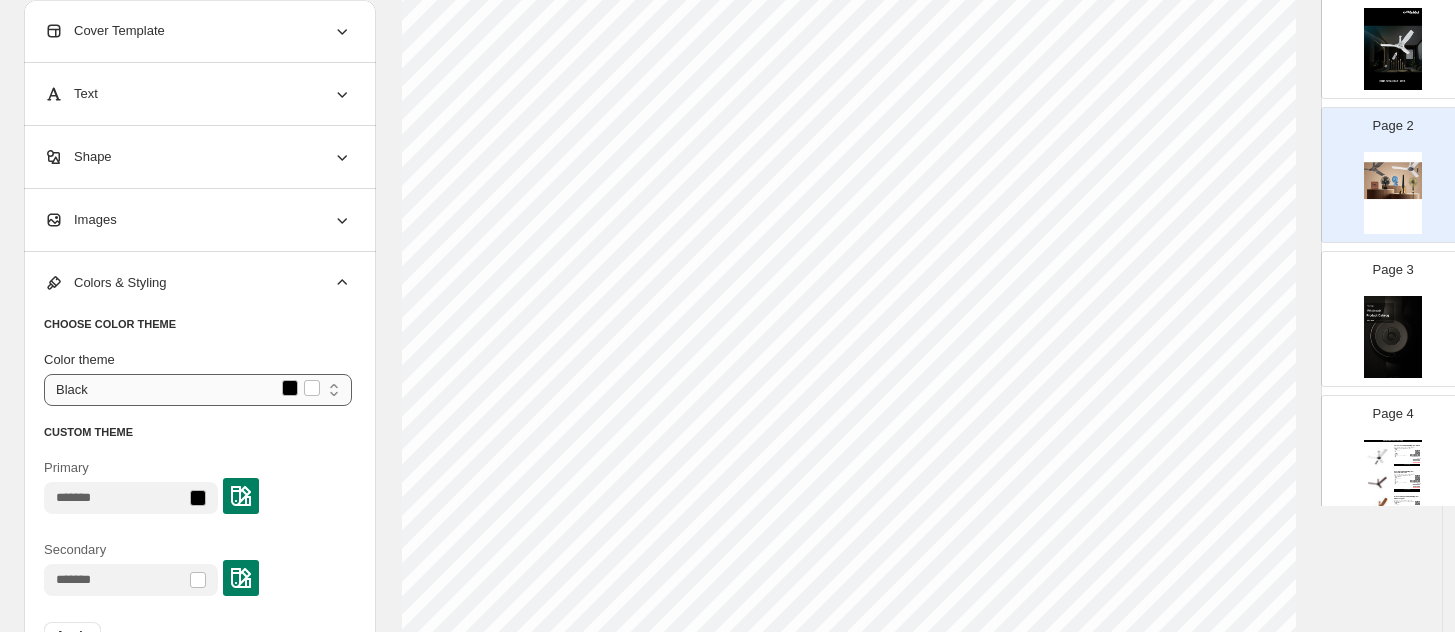 click on "**********" at bounding box center [198, 390] 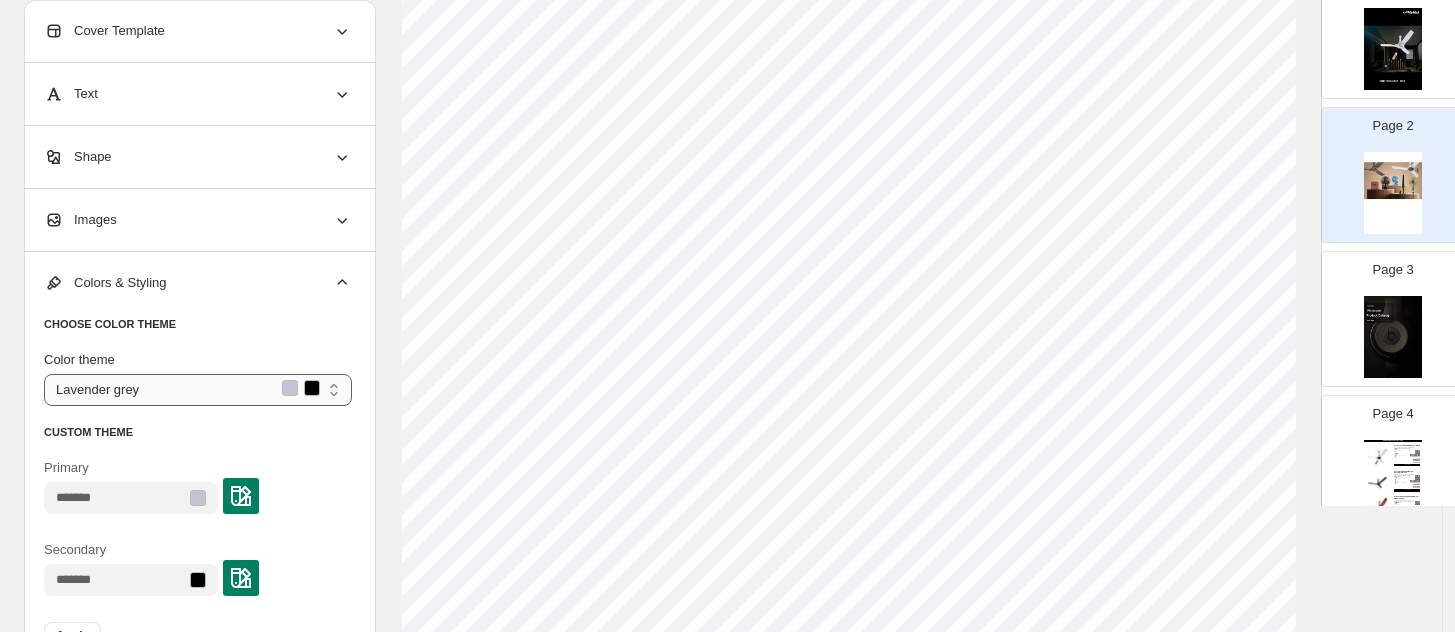 click on "**********" at bounding box center [198, 390] 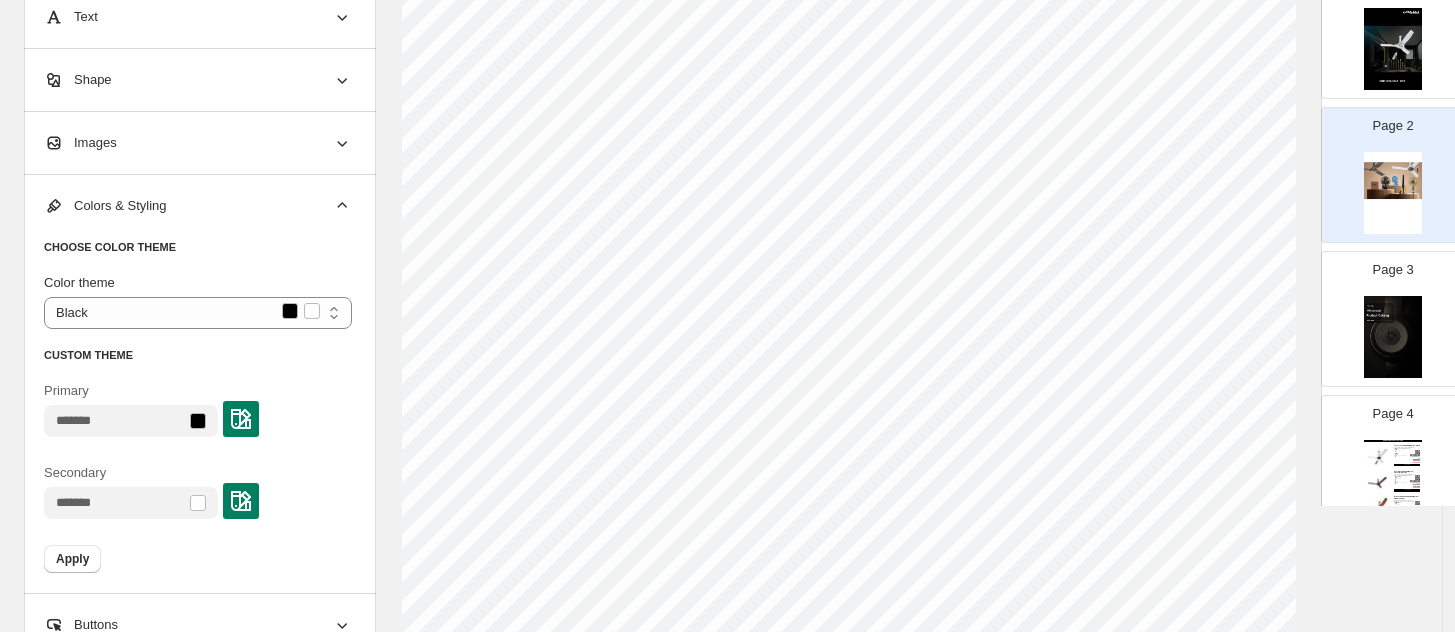 scroll, scrollTop: 763, scrollLeft: 0, axis: vertical 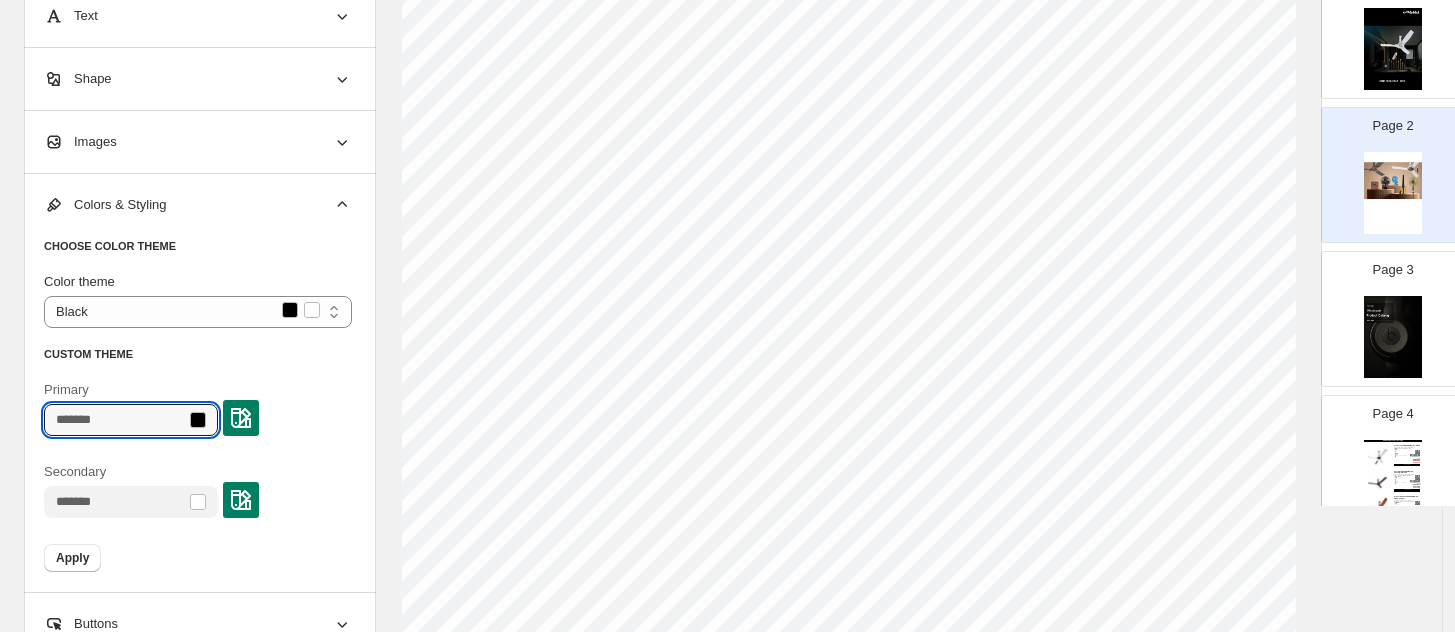 click on "Primary" at bounding box center [115, 420] 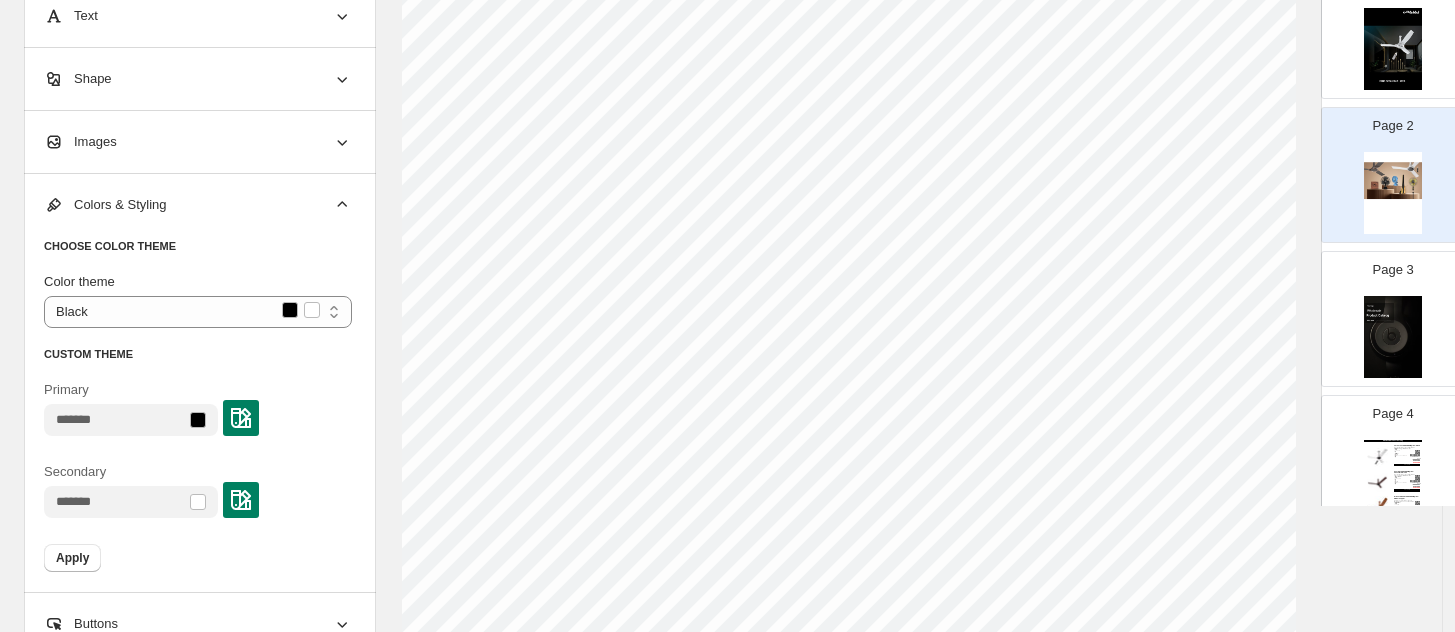 click at bounding box center [241, 418] 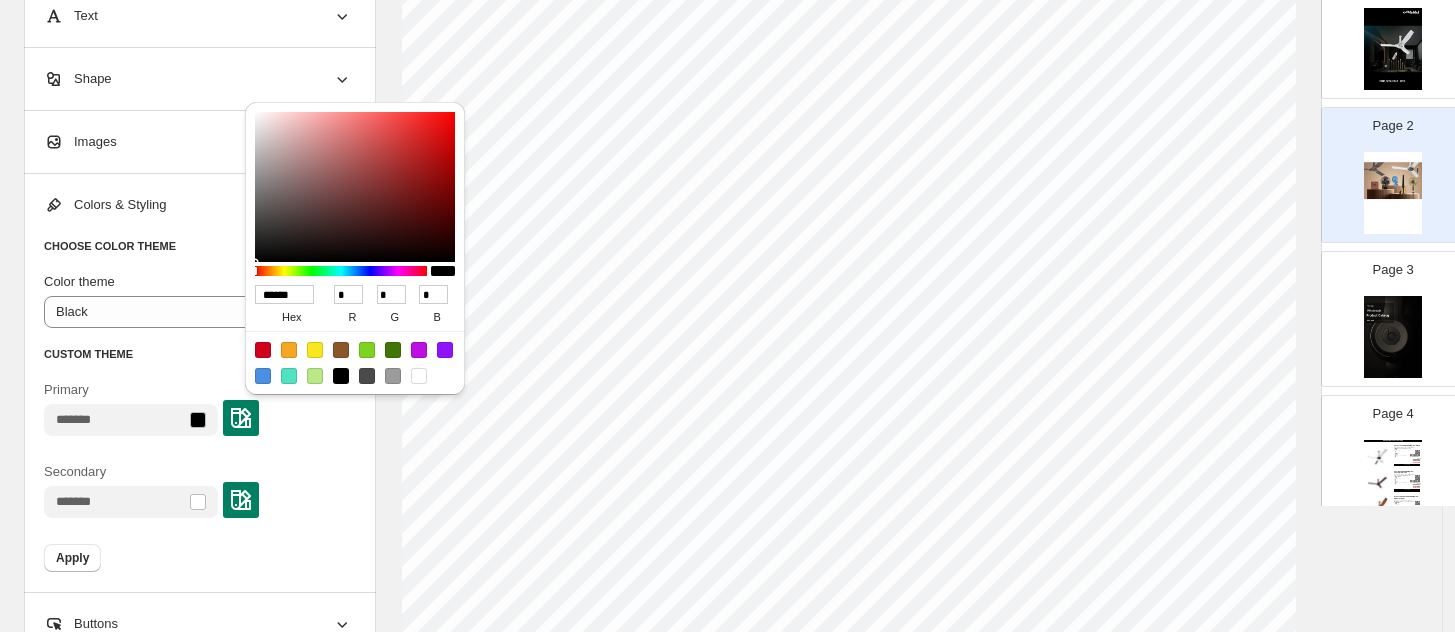 click on "******" at bounding box center [284, 294] 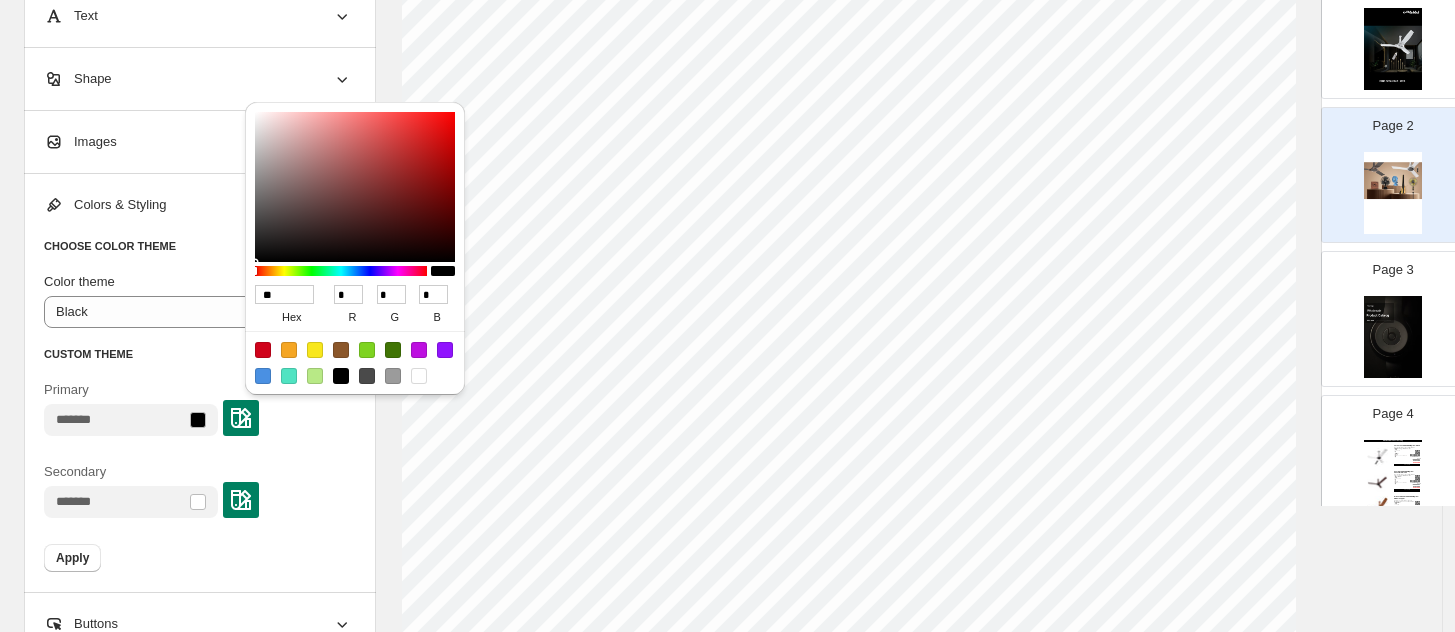 type on "***" 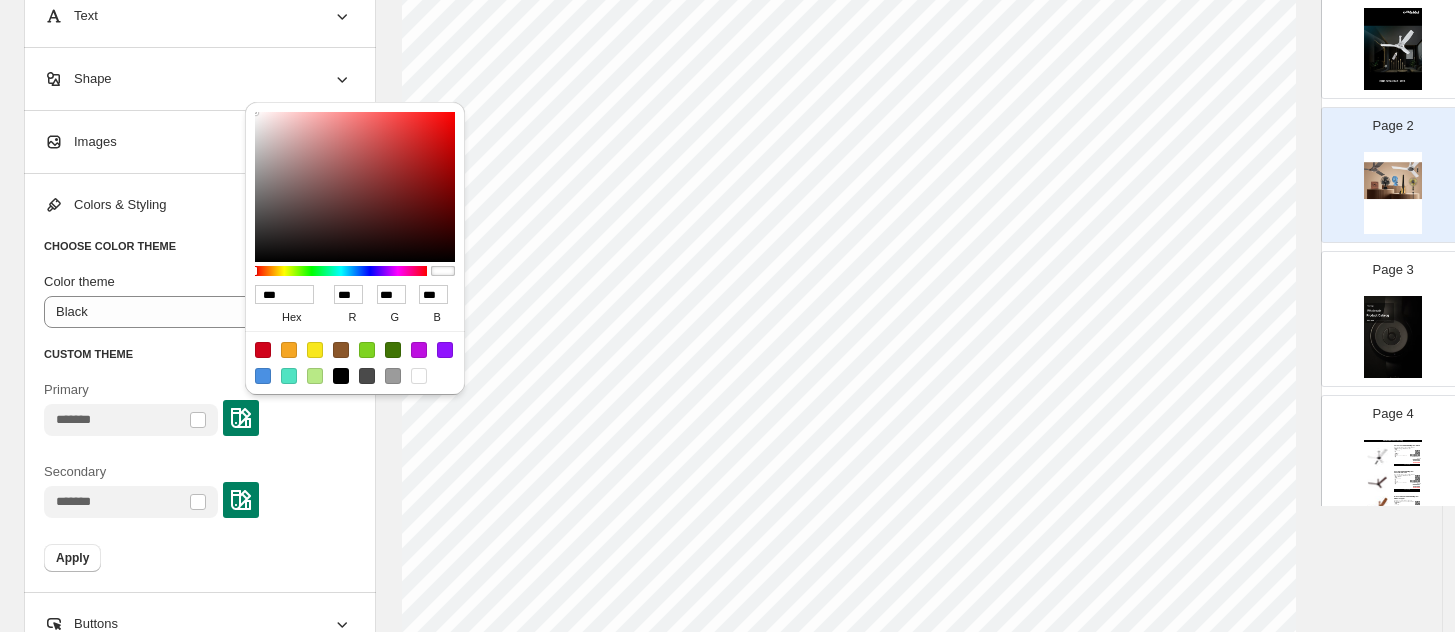 type on "******" 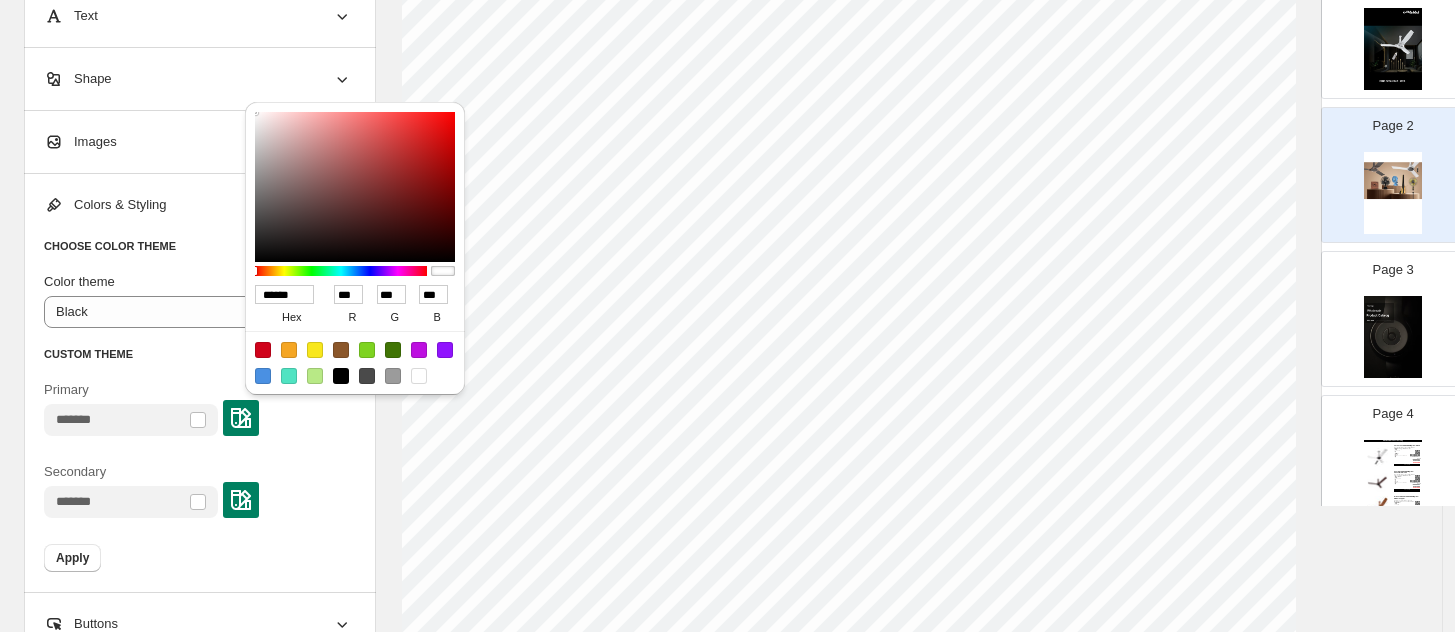 click on "Secondary" at bounding box center [198, 490] 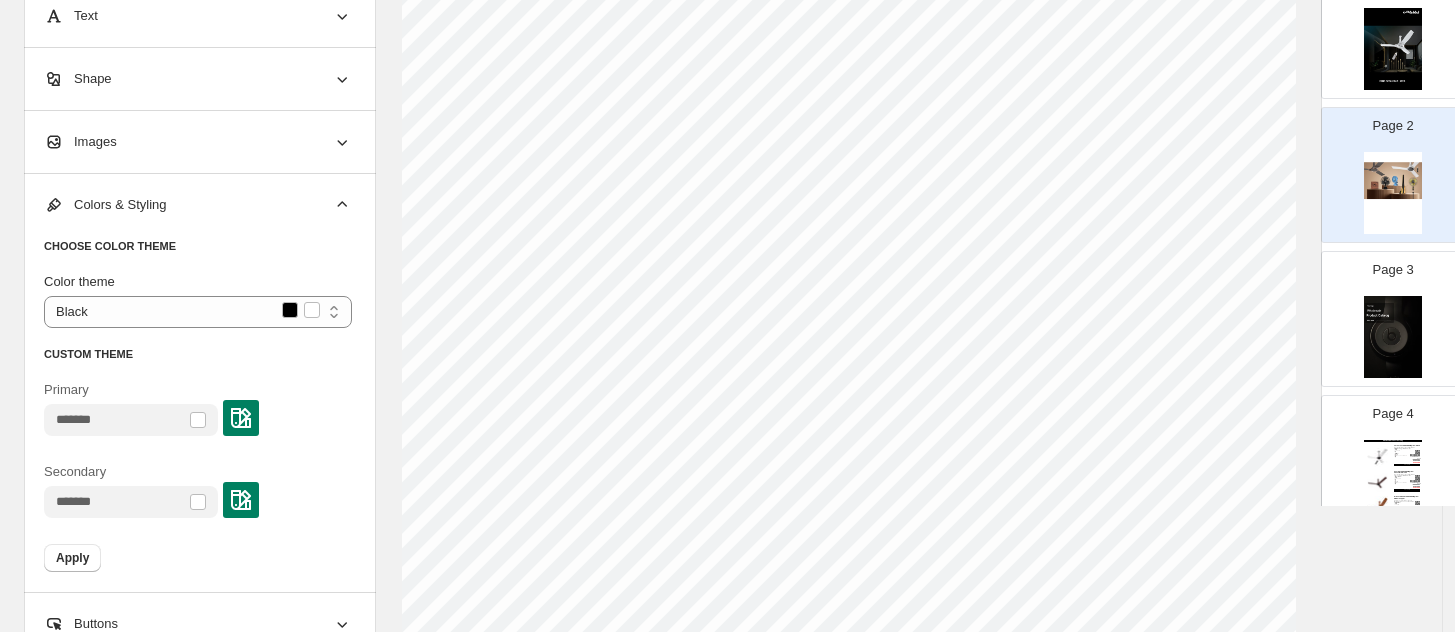 click at bounding box center (241, 500) 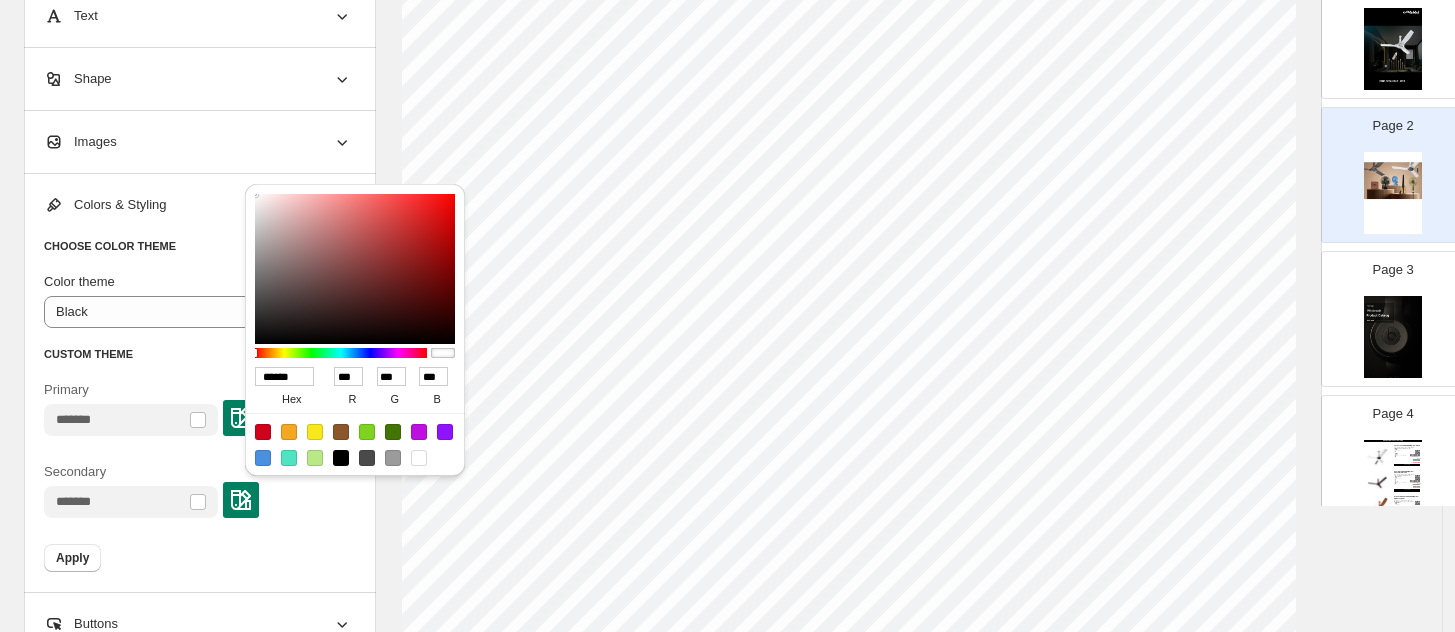 click on "******" at bounding box center (284, 376) 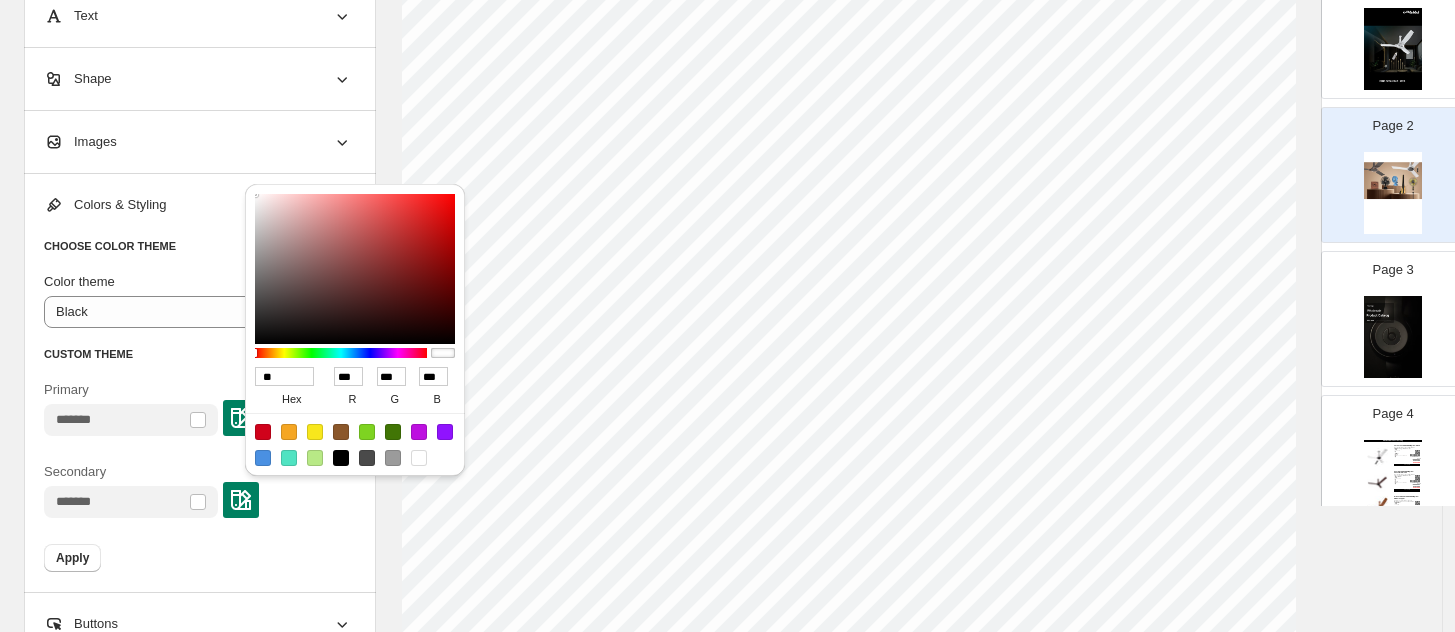 type on "***" 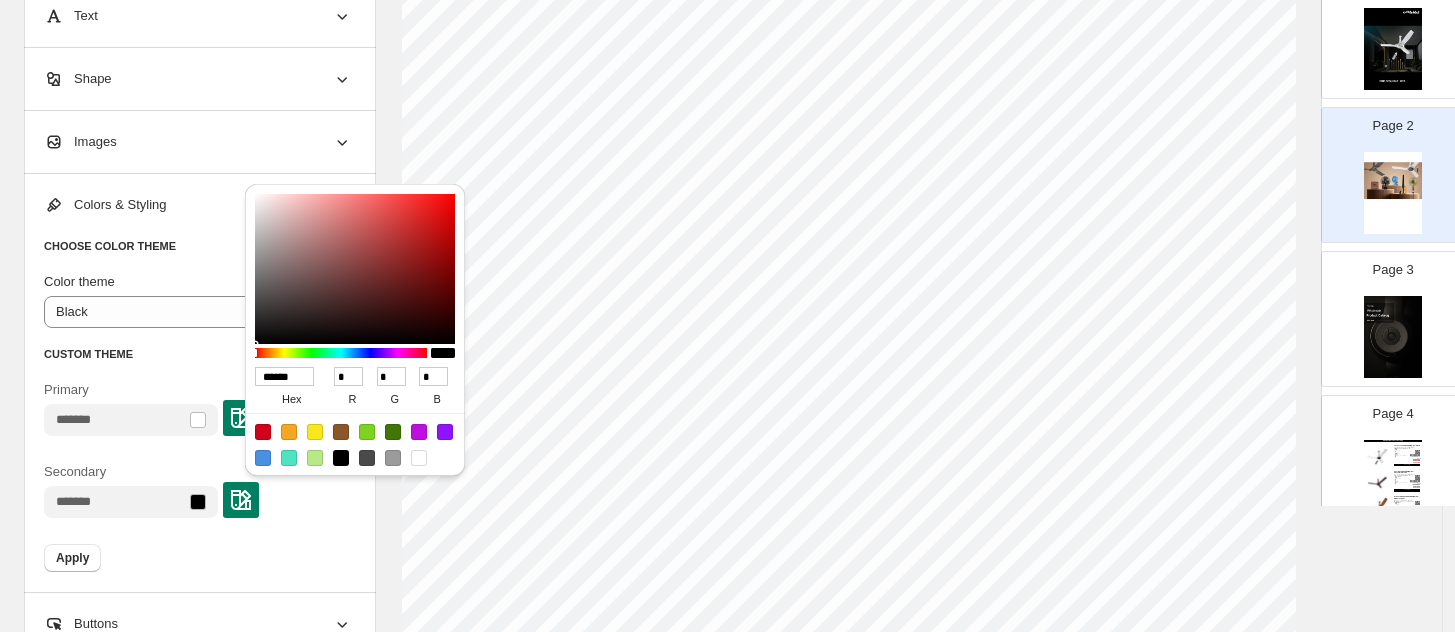 type on "******" 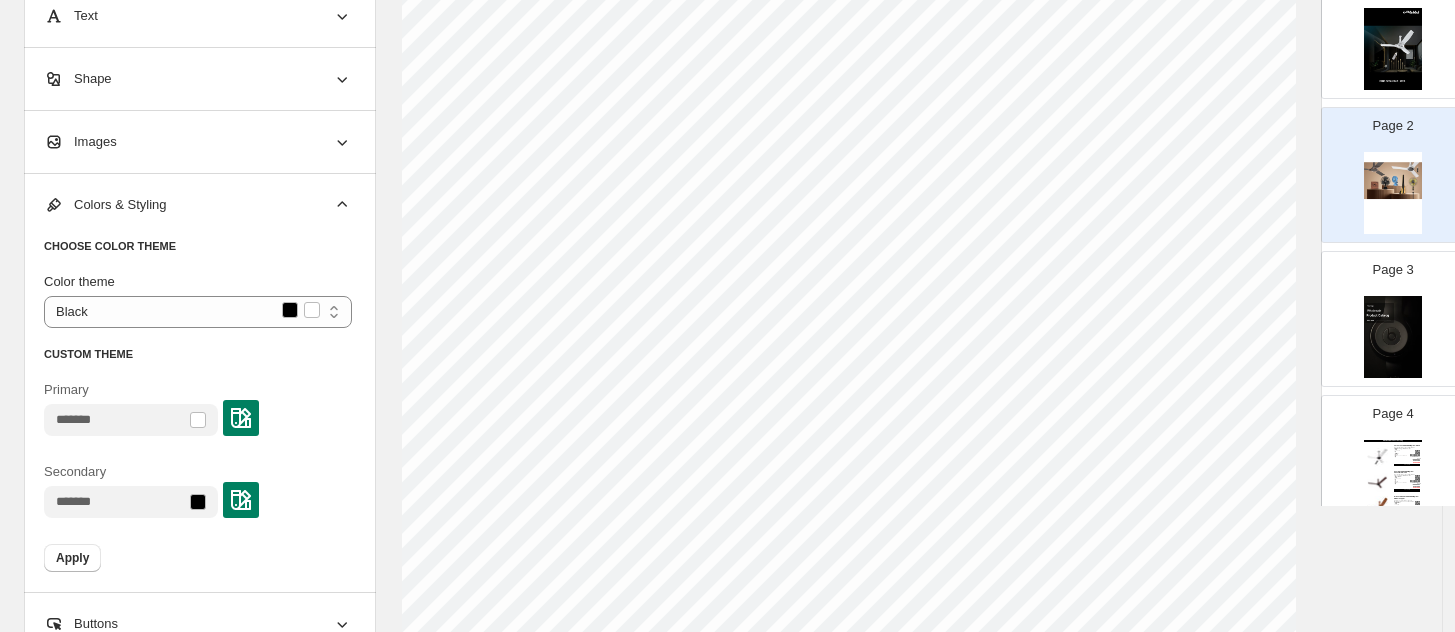 scroll, scrollTop: 867, scrollLeft: 0, axis: vertical 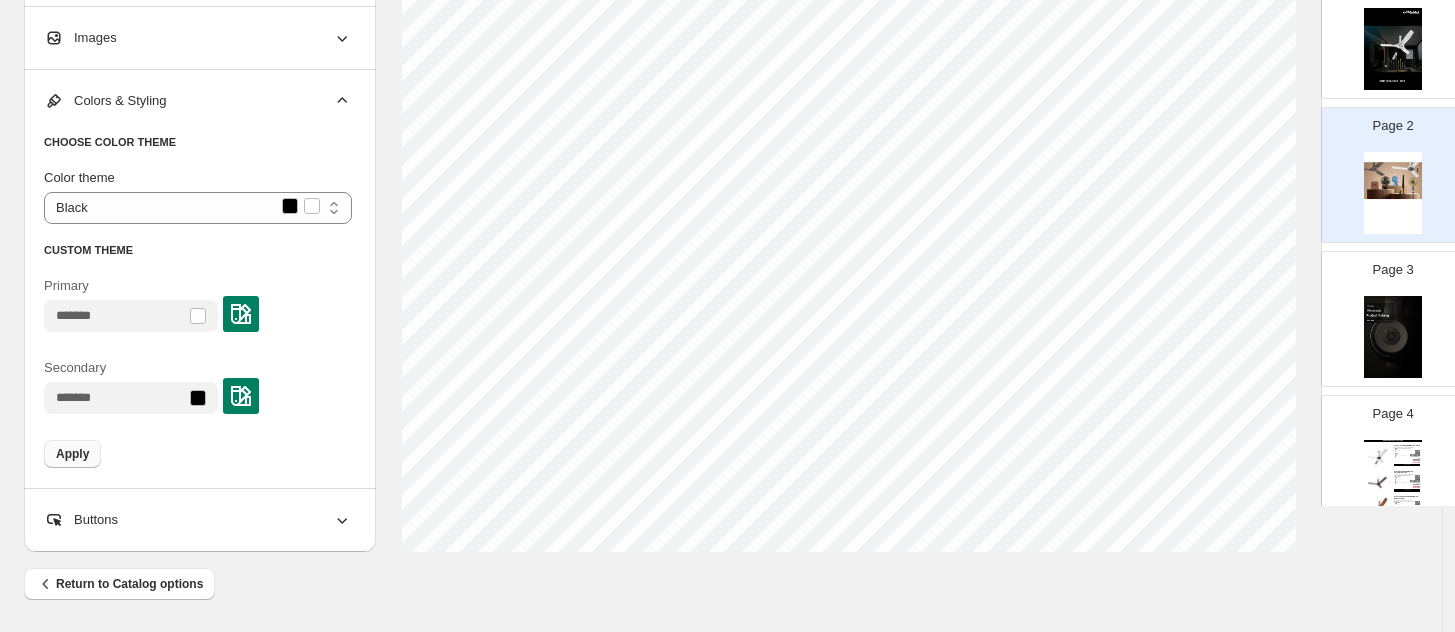 click on "Apply" at bounding box center (72, 454) 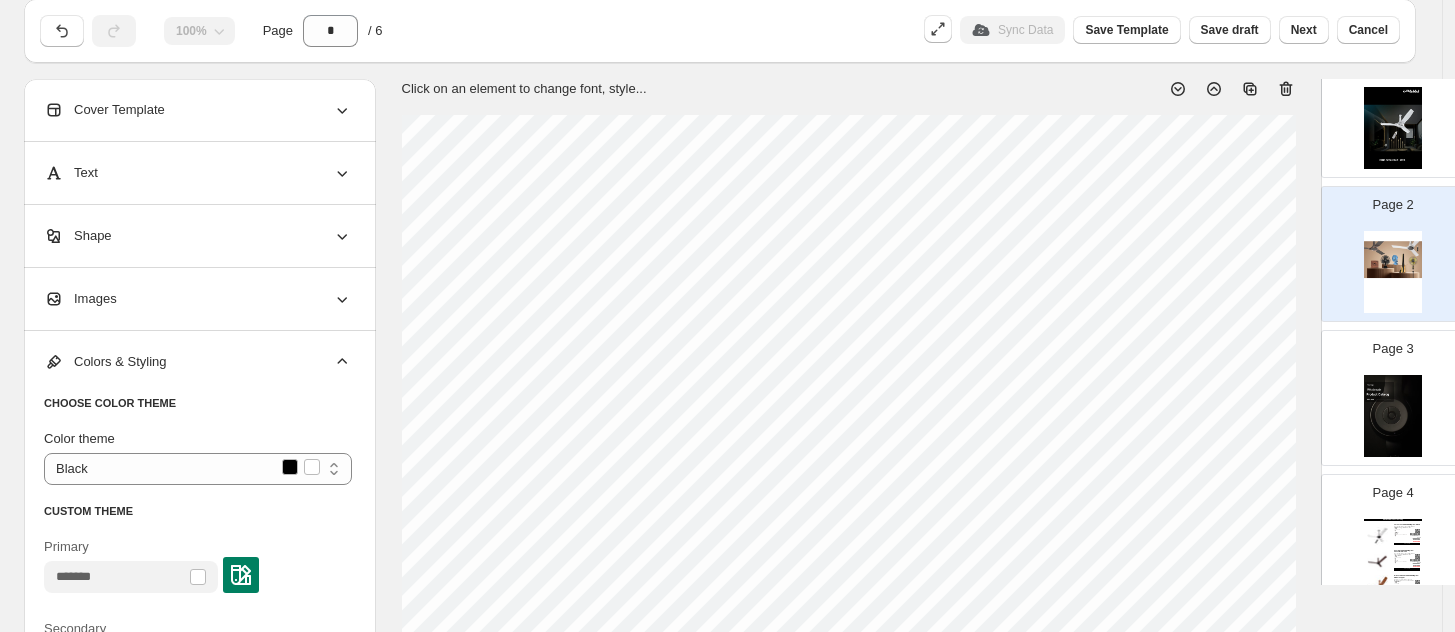 drag, startPoint x: 693, startPoint y: 88, endPoint x: 686, endPoint y: 118, distance: 30.805843 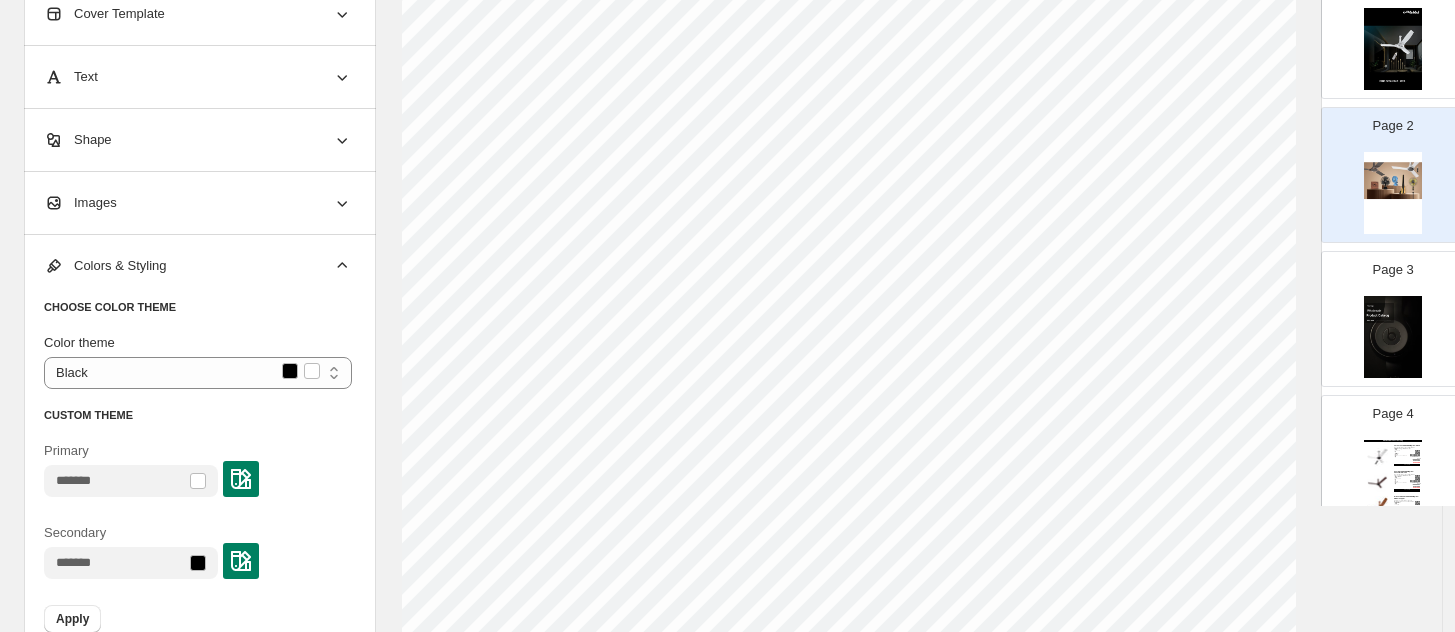 scroll, scrollTop: 701, scrollLeft: 0, axis: vertical 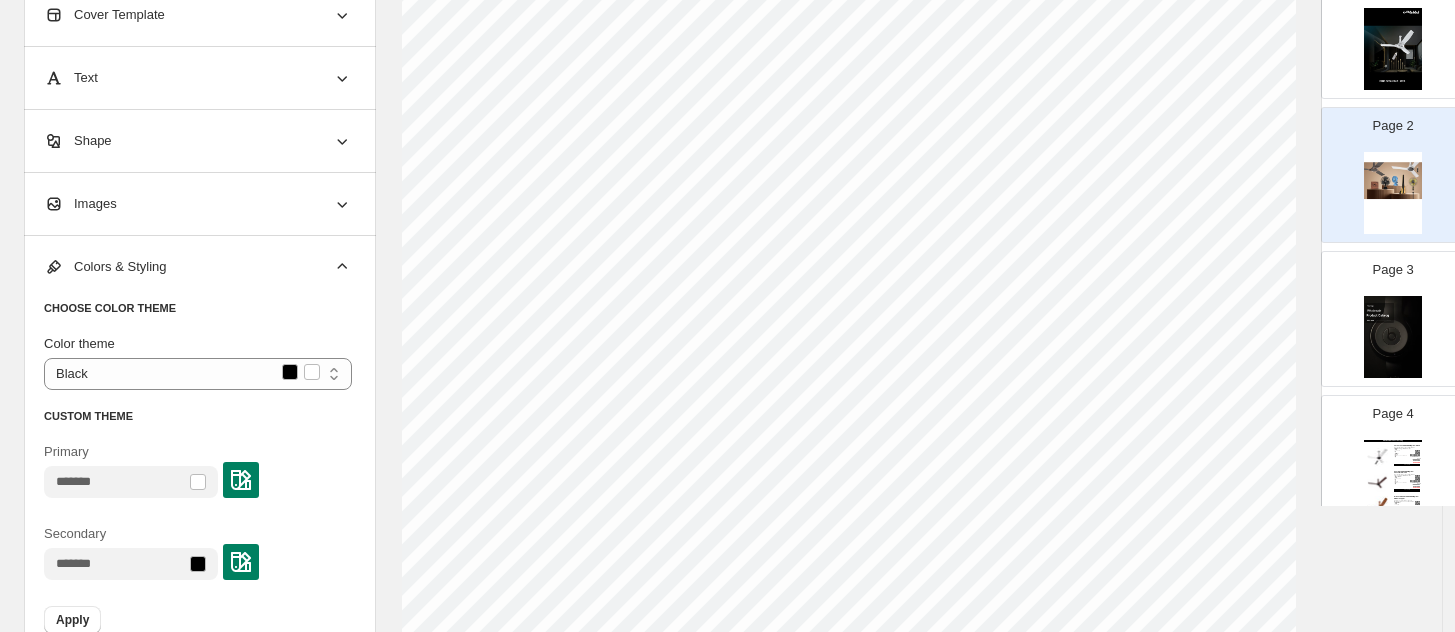 click on "CHOOSE COLOR THEME" at bounding box center (110, 308) 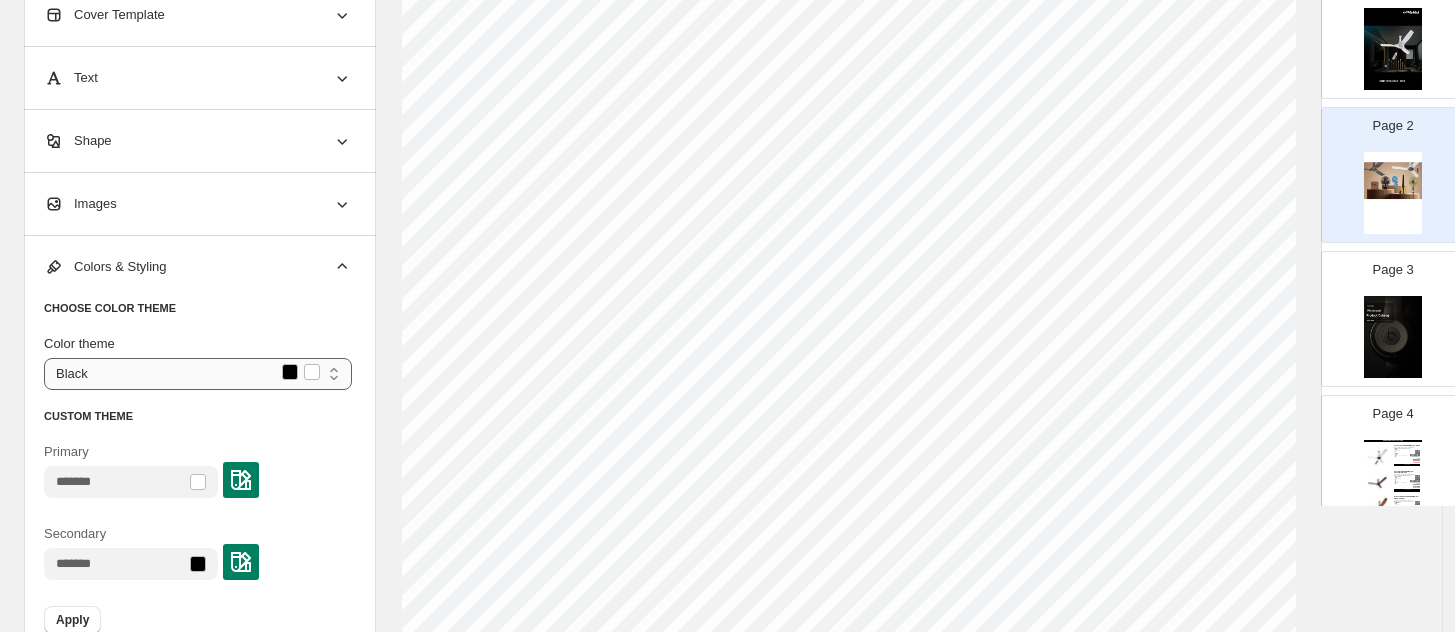 click on "**********" at bounding box center (198, 374) 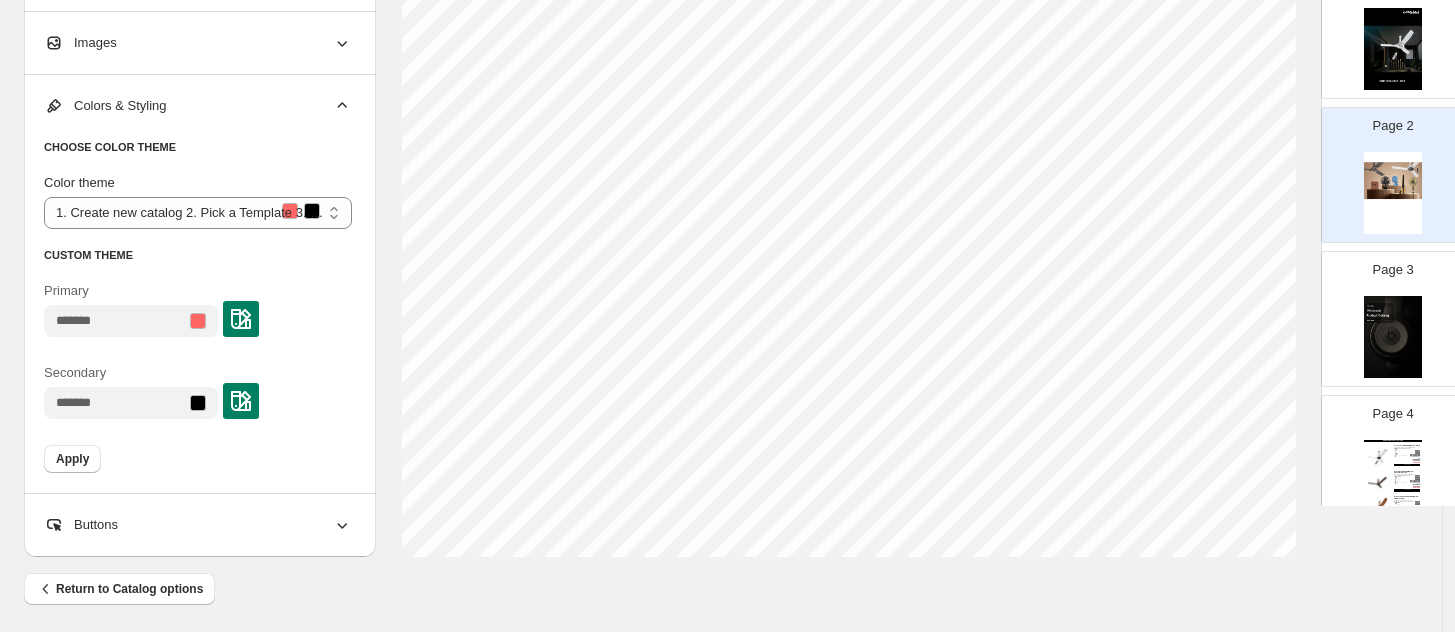 scroll, scrollTop: 867, scrollLeft: 0, axis: vertical 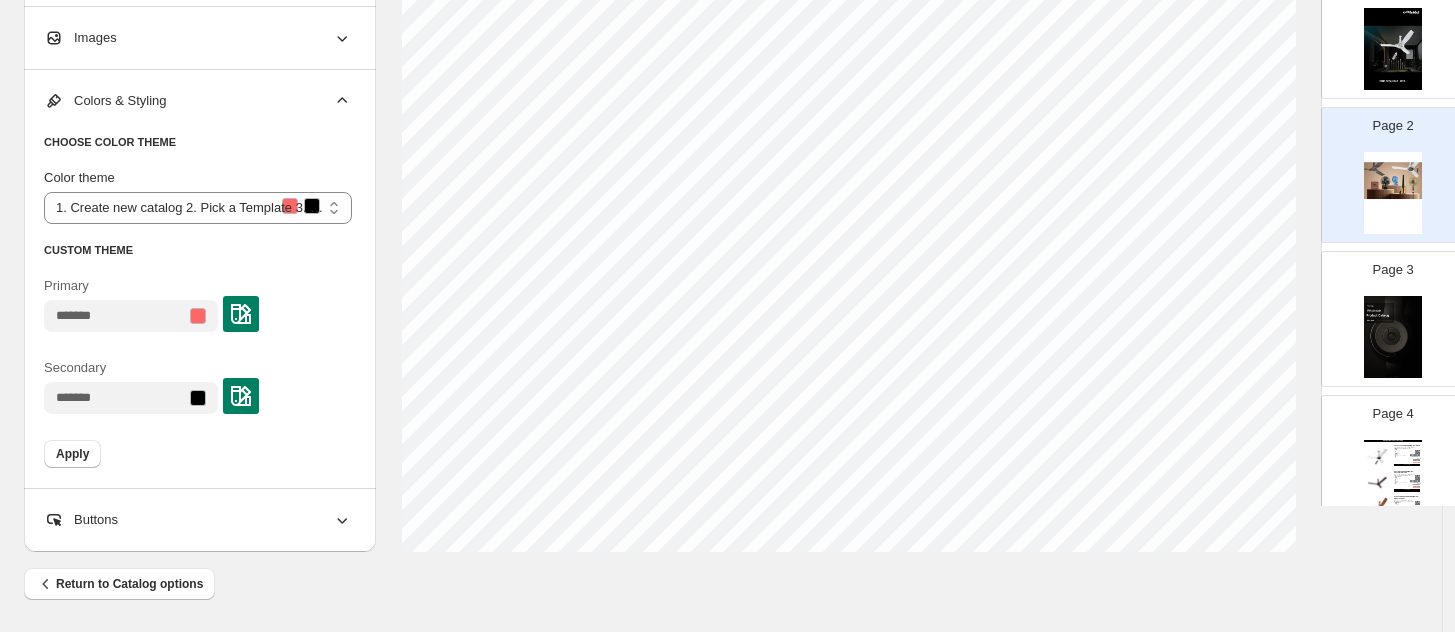 click on "Apply" at bounding box center [72, 454] 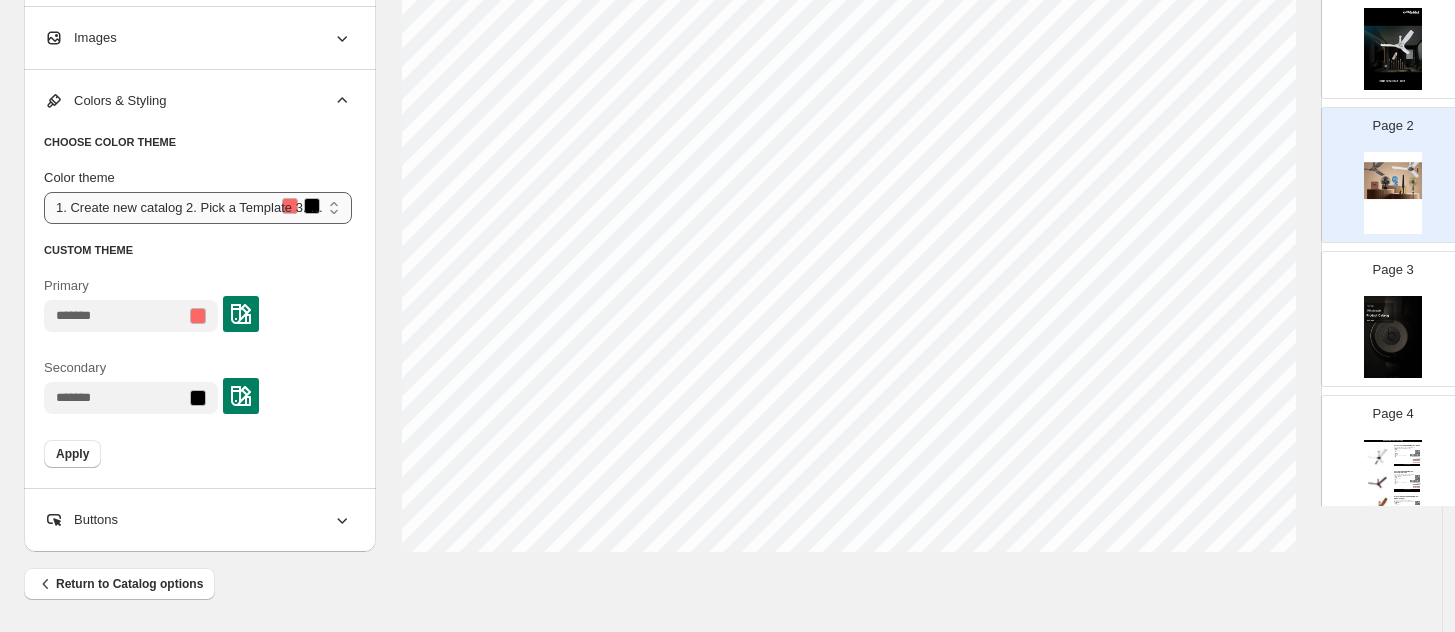 click on "**********" at bounding box center [198, 208] 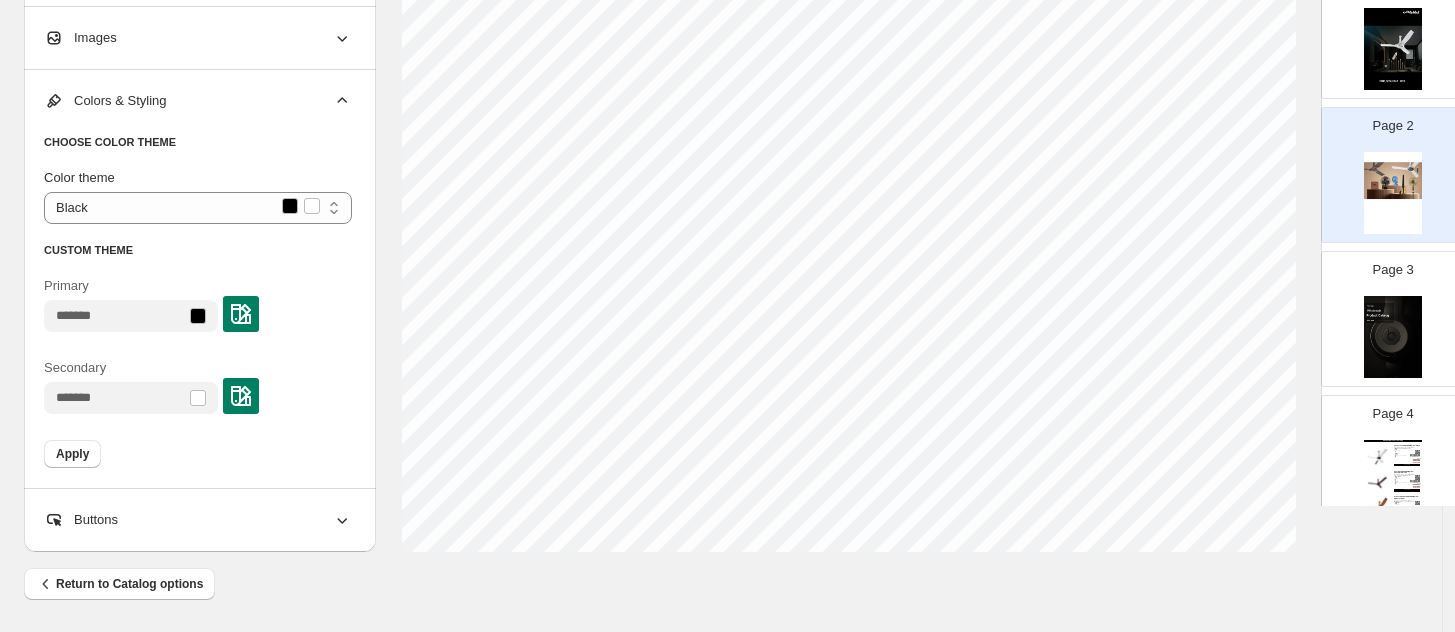 click on "Apply" at bounding box center [72, 454] 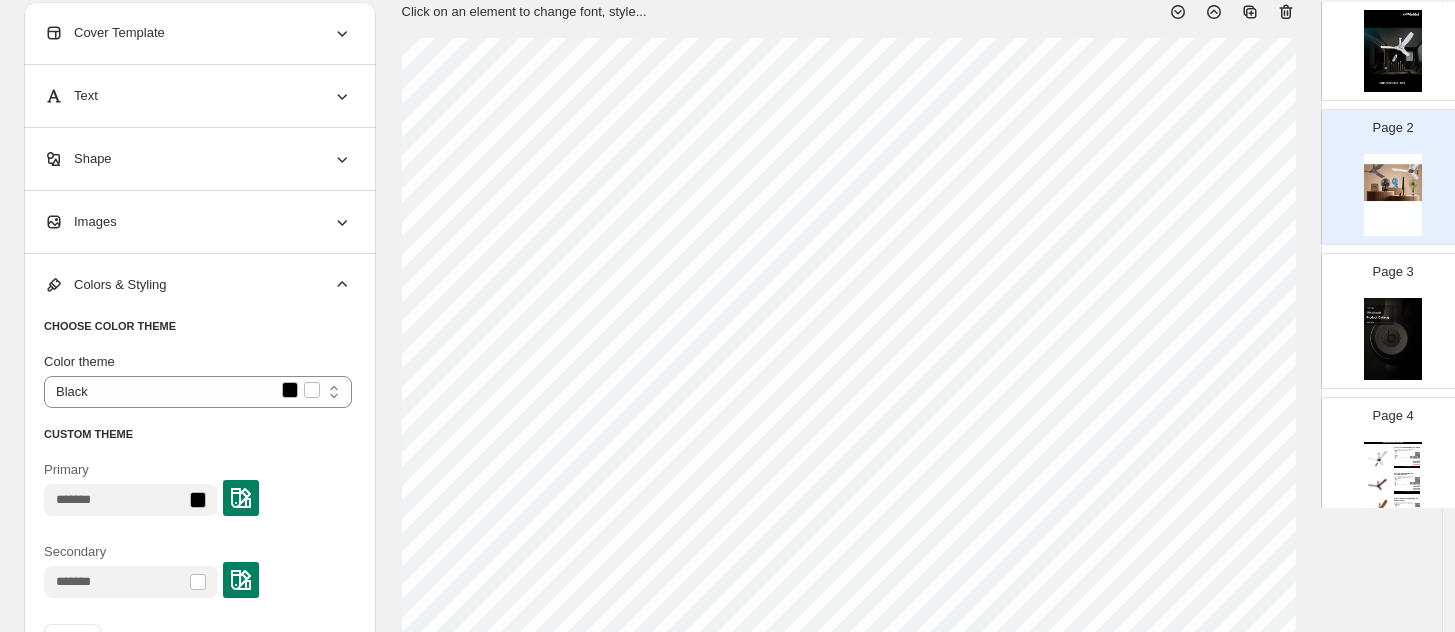 scroll, scrollTop: 0, scrollLeft: 0, axis: both 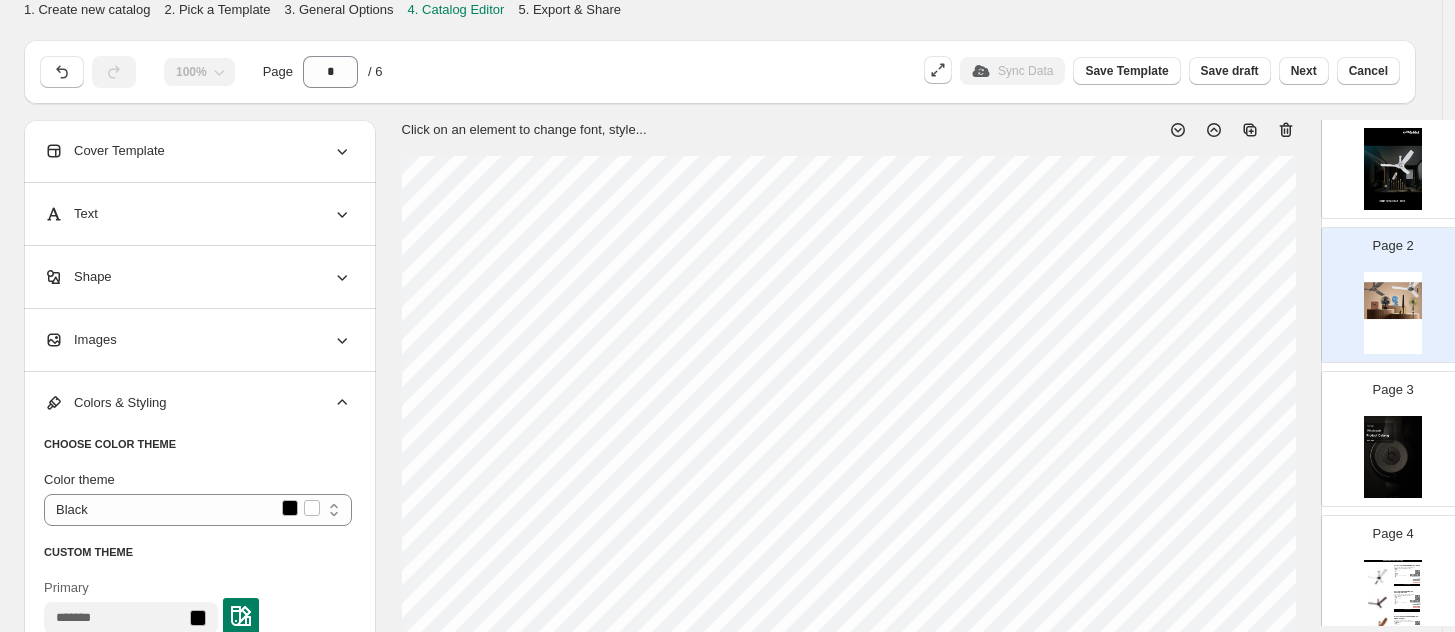 click on "Cover Template" at bounding box center [104, 151] 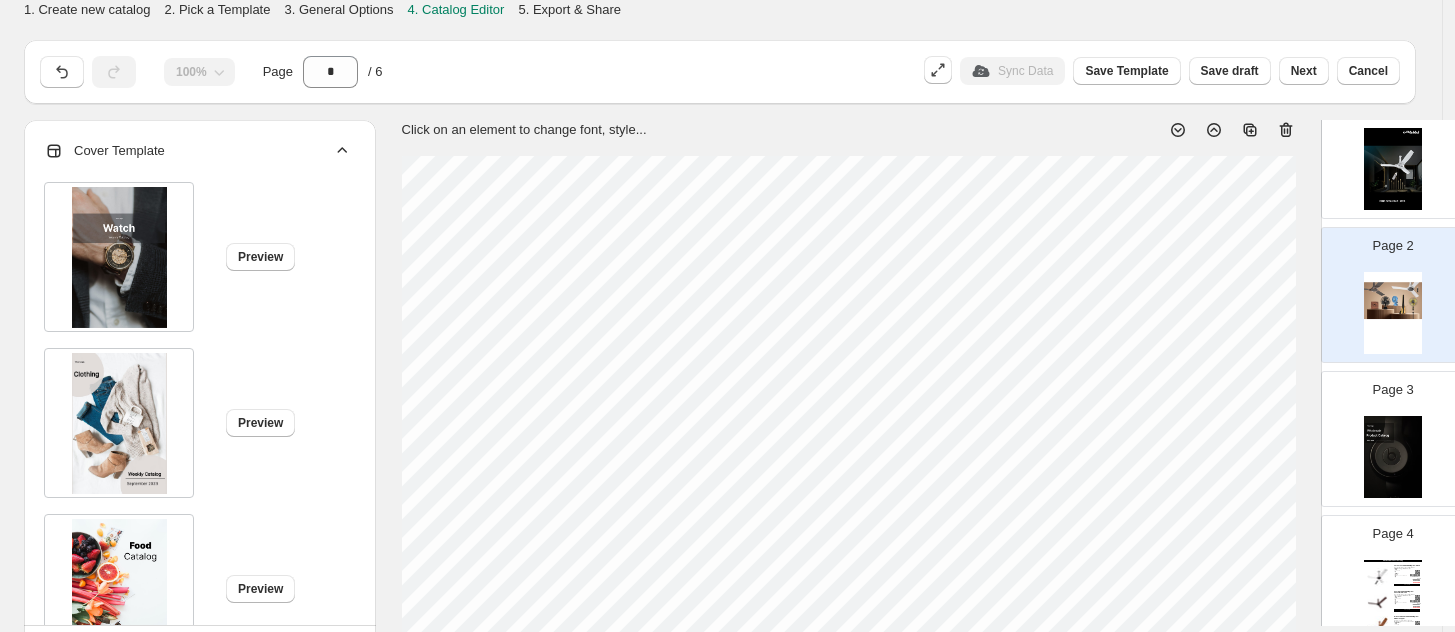 click on "Cover Template" at bounding box center (104, 151) 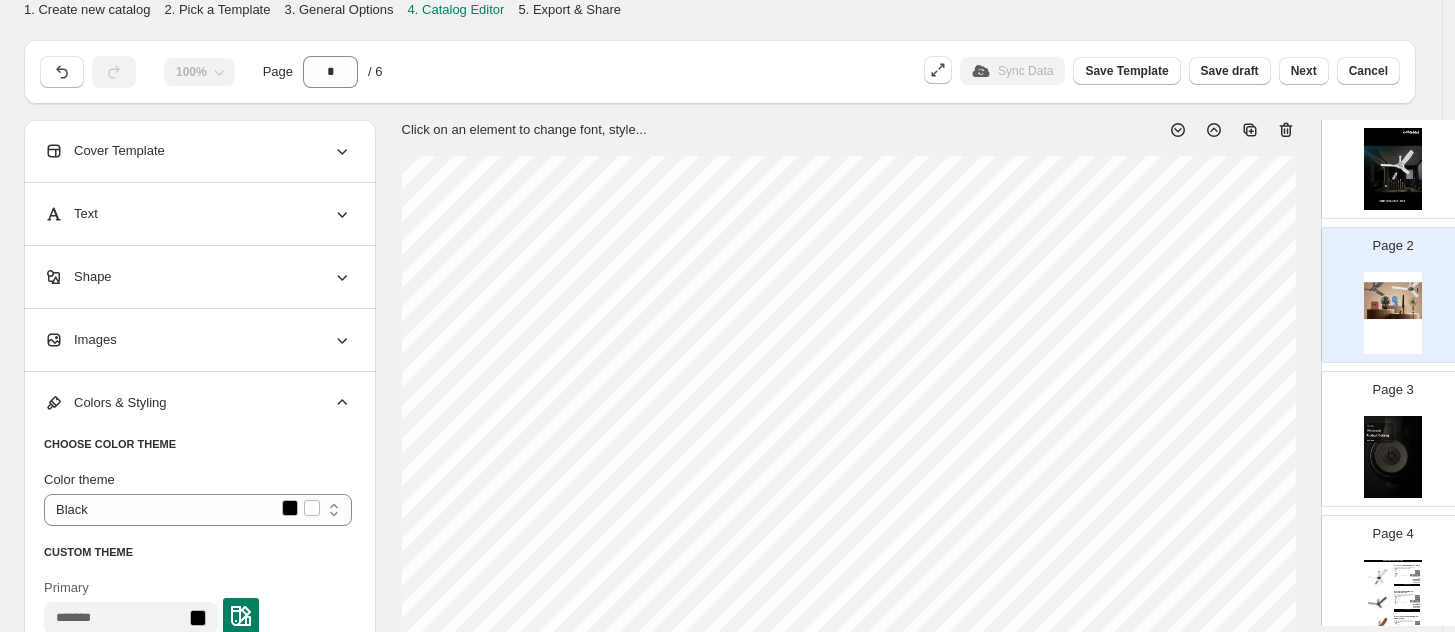 click on "Text" at bounding box center (198, 214) 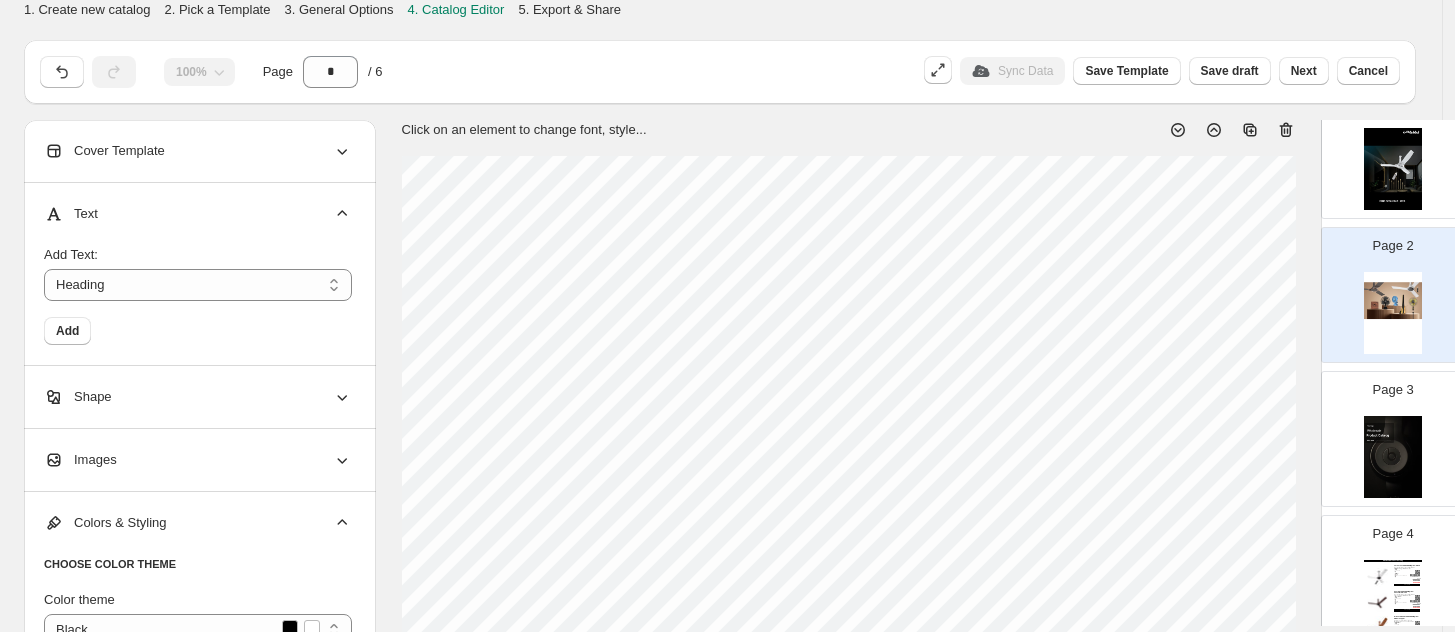 click on "Add Text: ******* Heading Add" at bounding box center (198, 287) 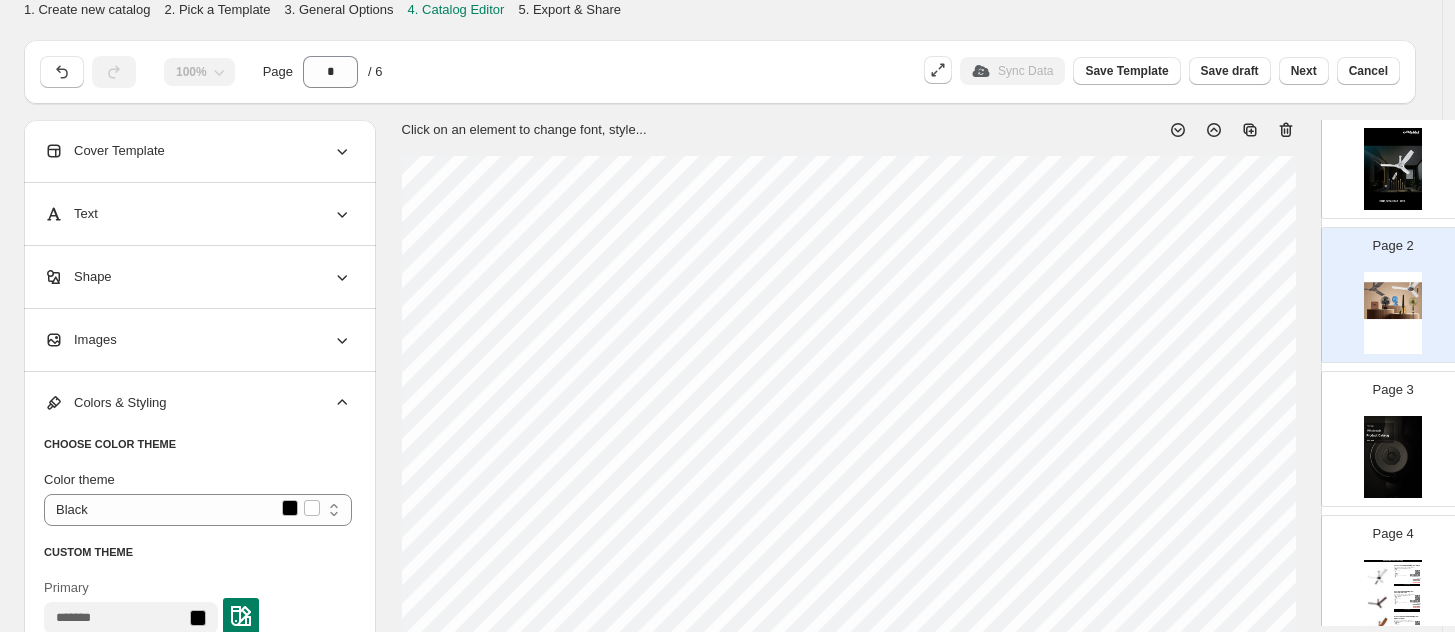 click on "Shape" at bounding box center (198, 277) 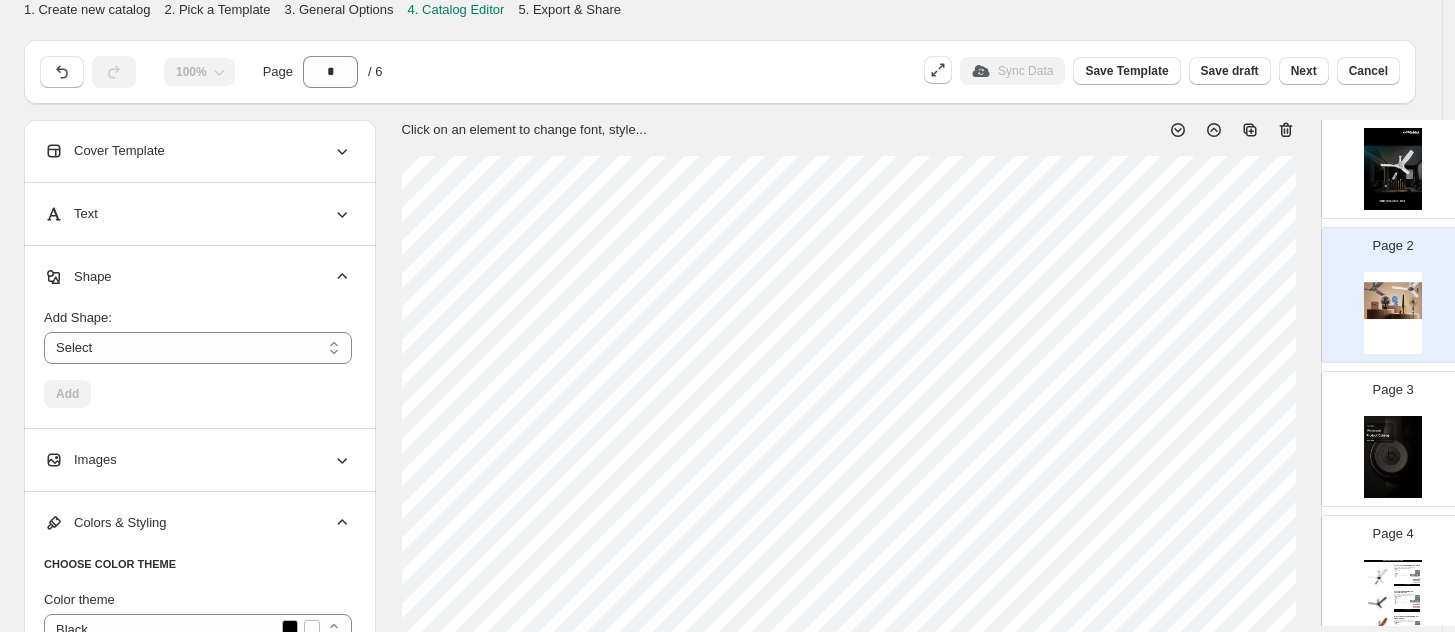 click on "Shape" at bounding box center [198, 277] 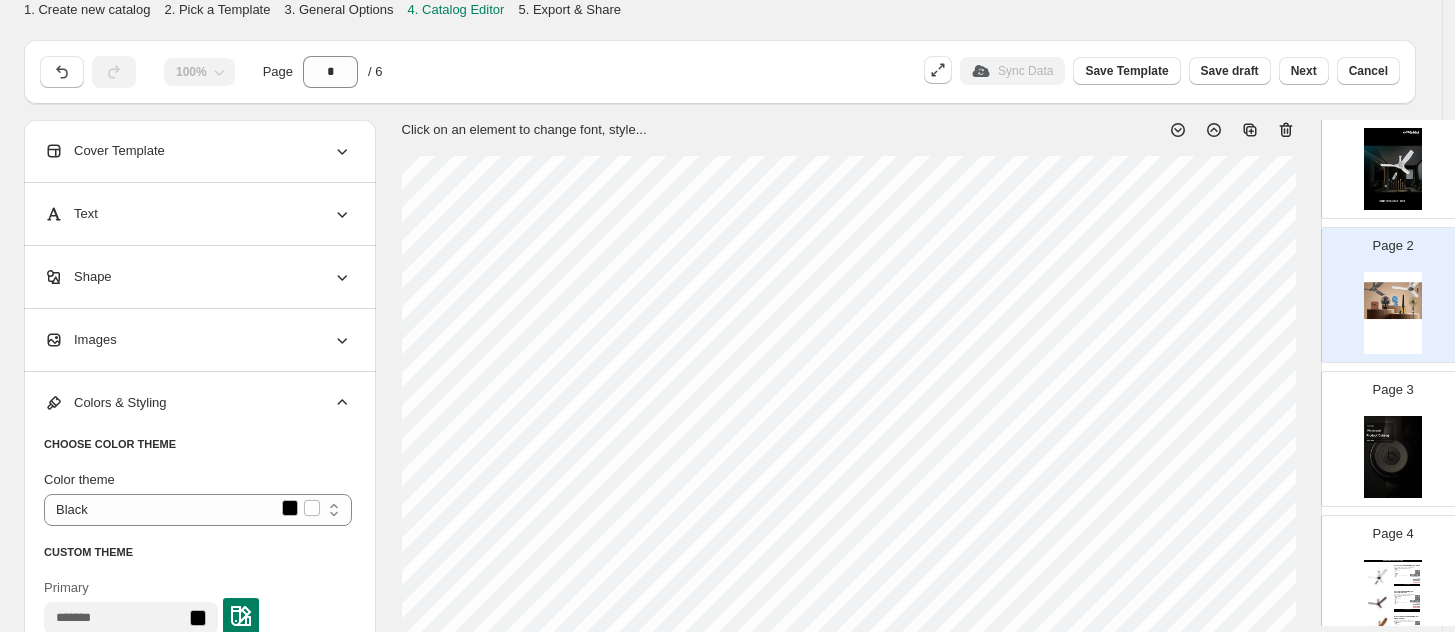 click on "Images" at bounding box center (198, 340) 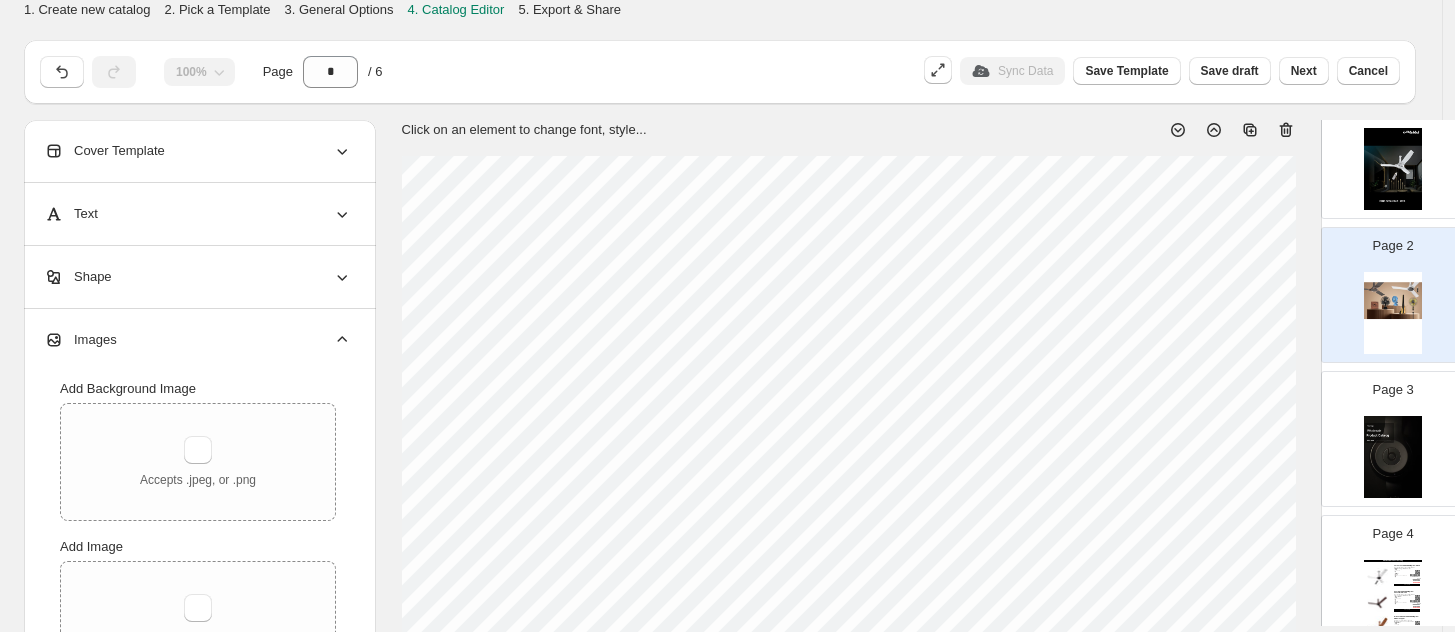 click on "Images" at bounding box center (198, 340) 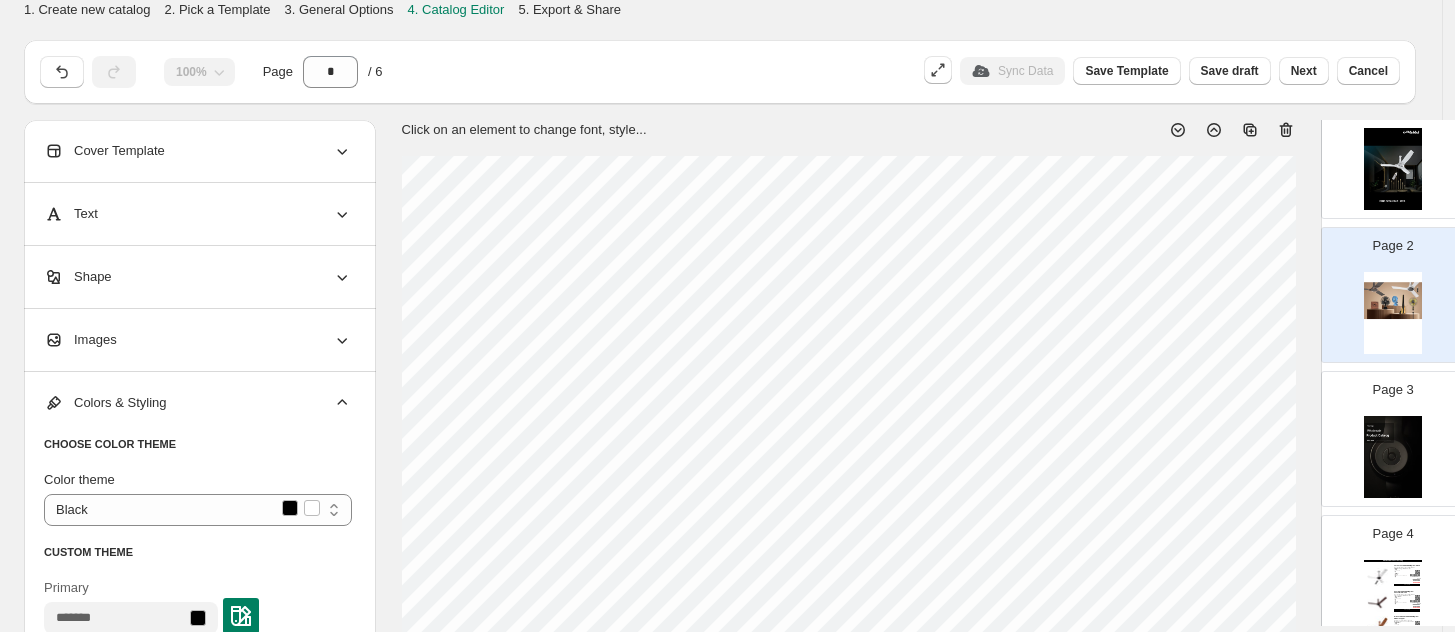 click on "Colors & Styling" at bounding box center (198, 403) 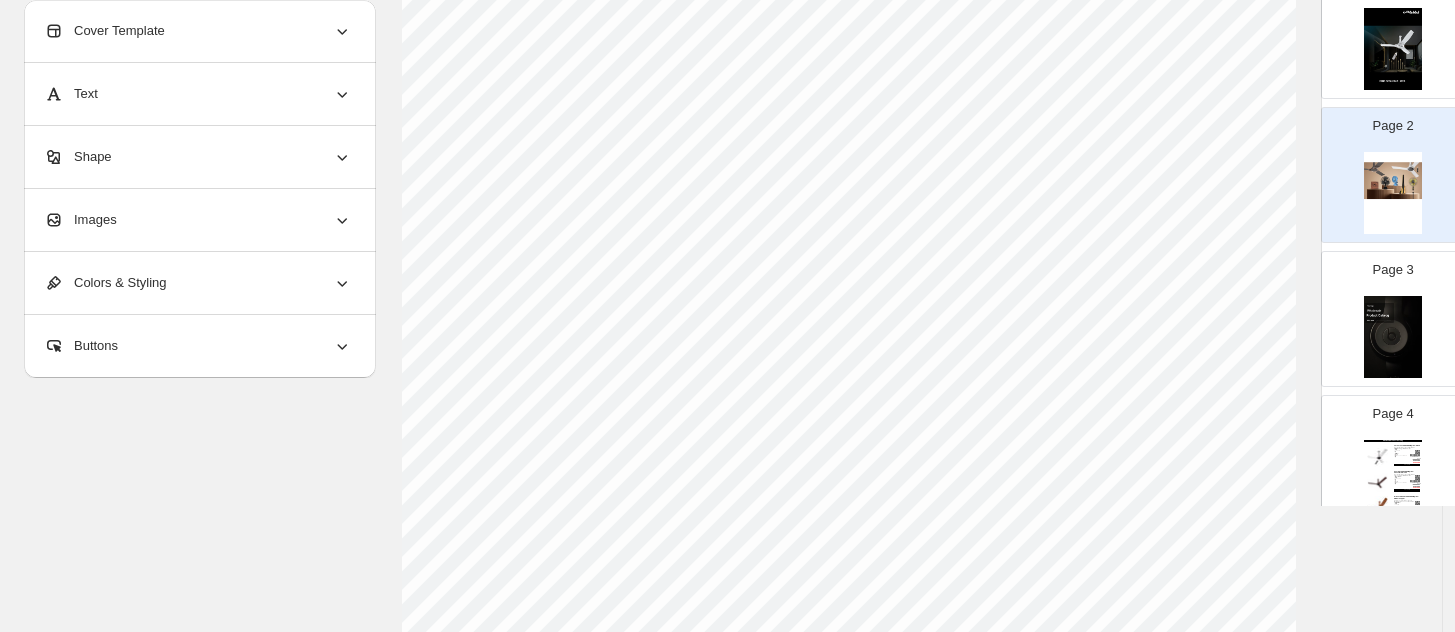 scroll, scrollTop: 0, scrollLeft: 0, axis: both 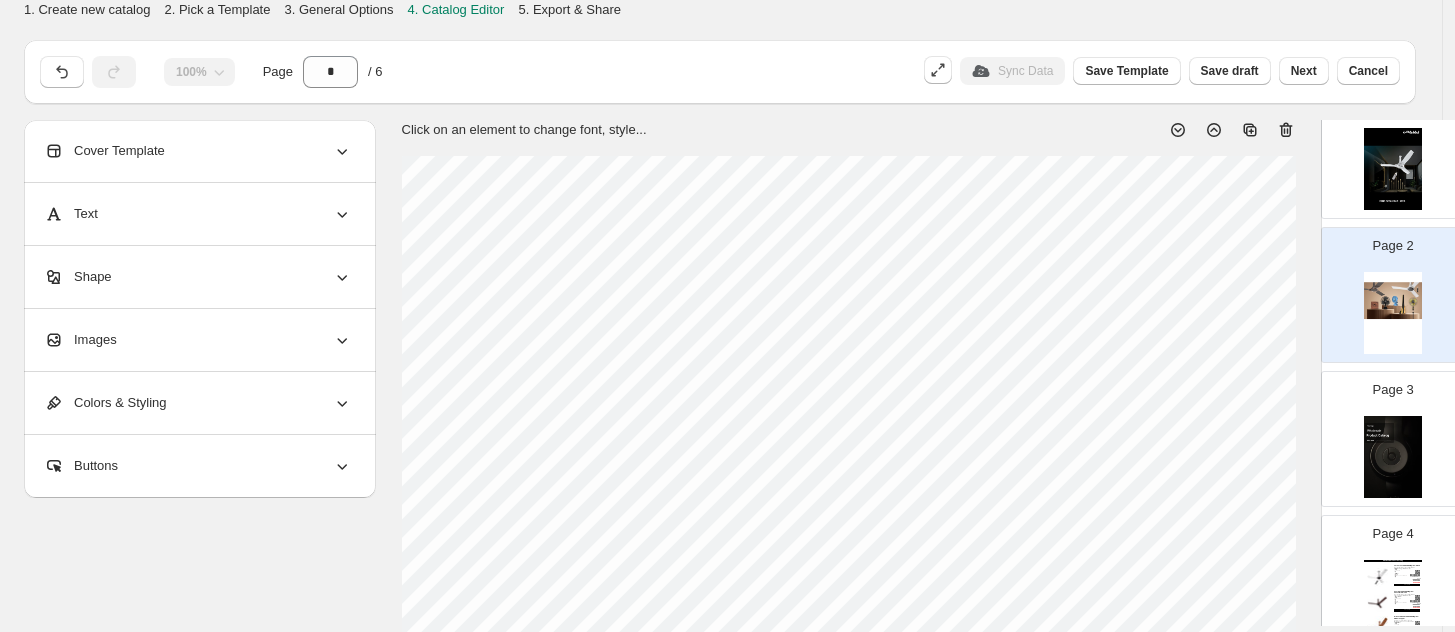 click at bounding box center (1393, 169) 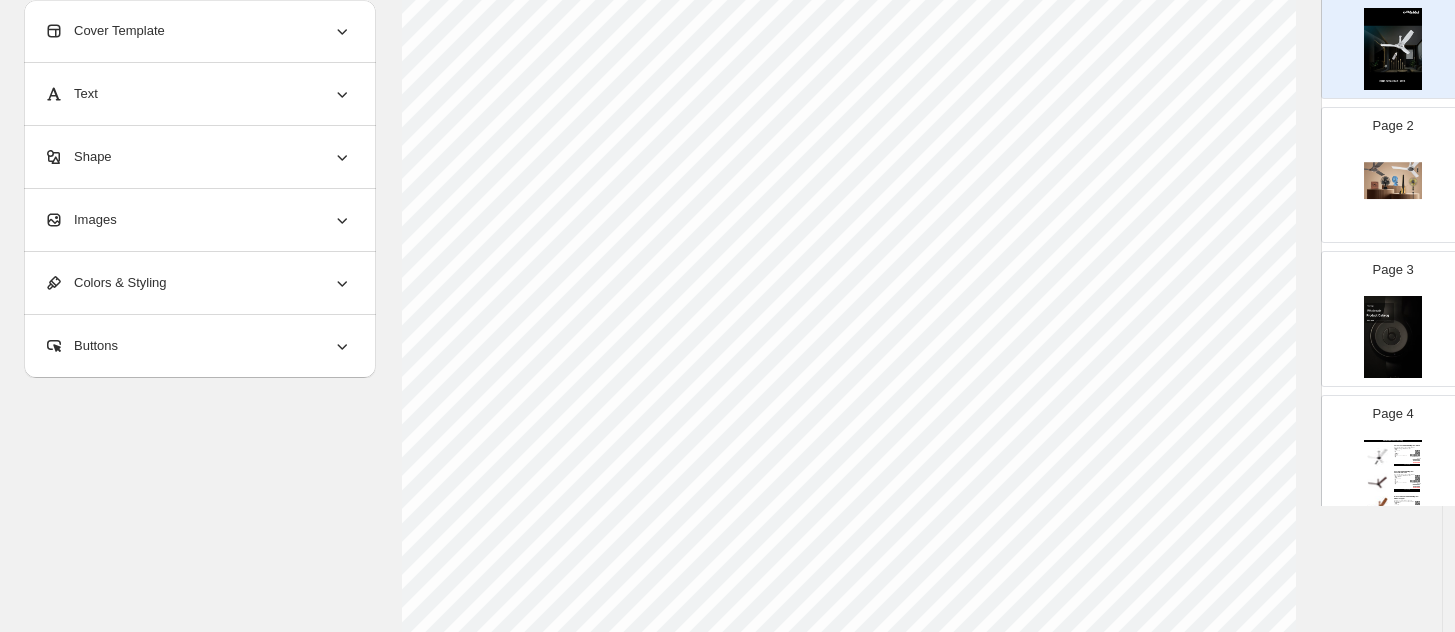 scroll, scrollTop: 867, scrollLeft: 0, axis: vertical 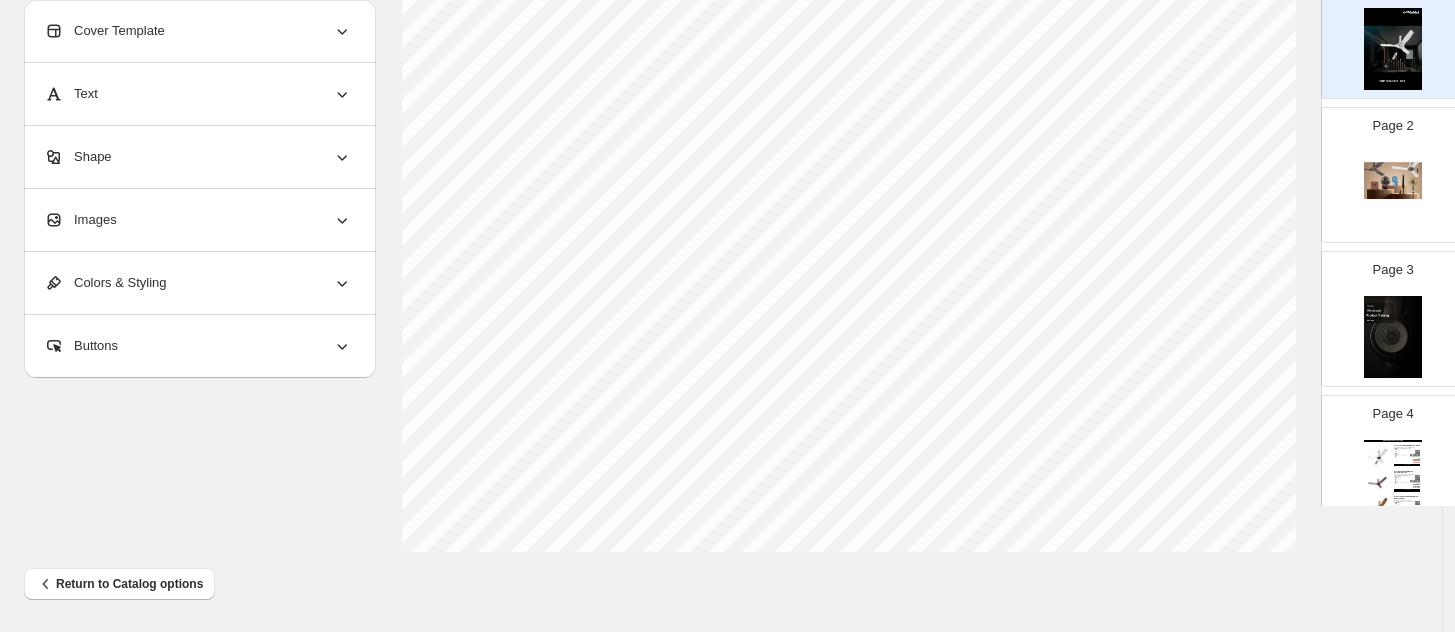 click at bounding box center (1393, 193) 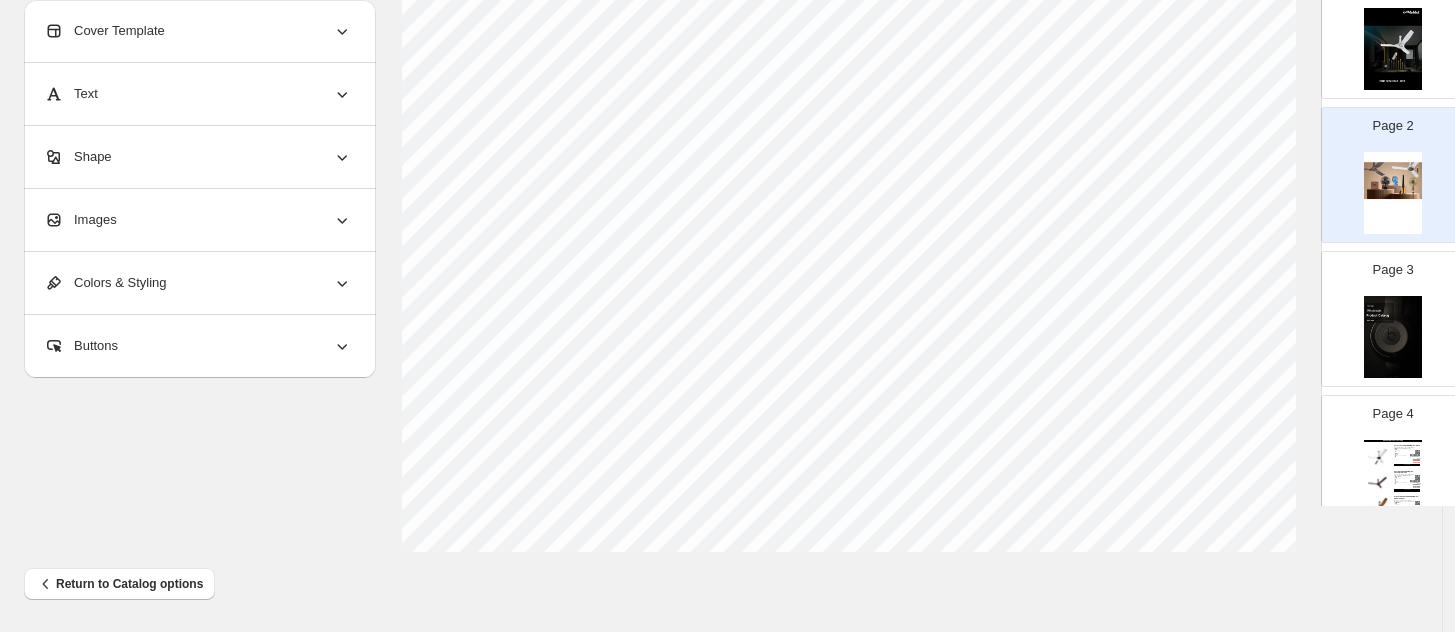 click at bounding box center (1393, 49) 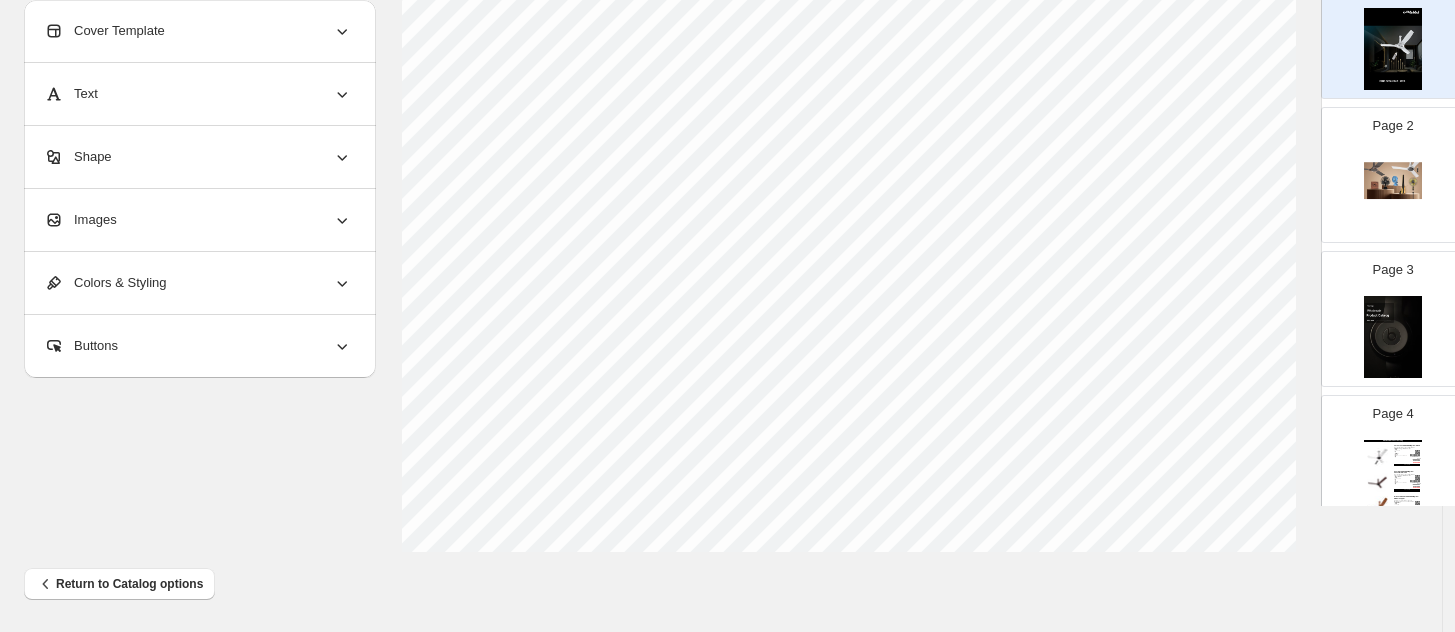 click at bounding box center [1393, 193] 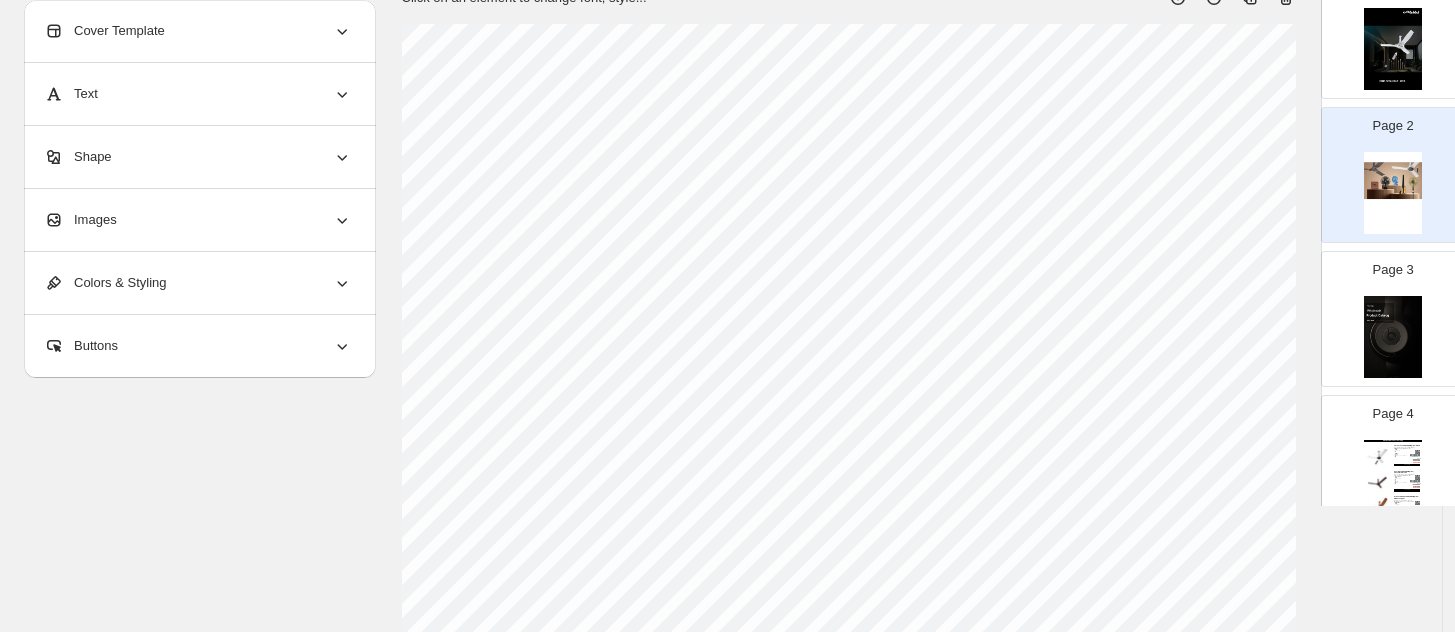 scroll, scrollTop: 0, scrollLeft: 0, axis: both 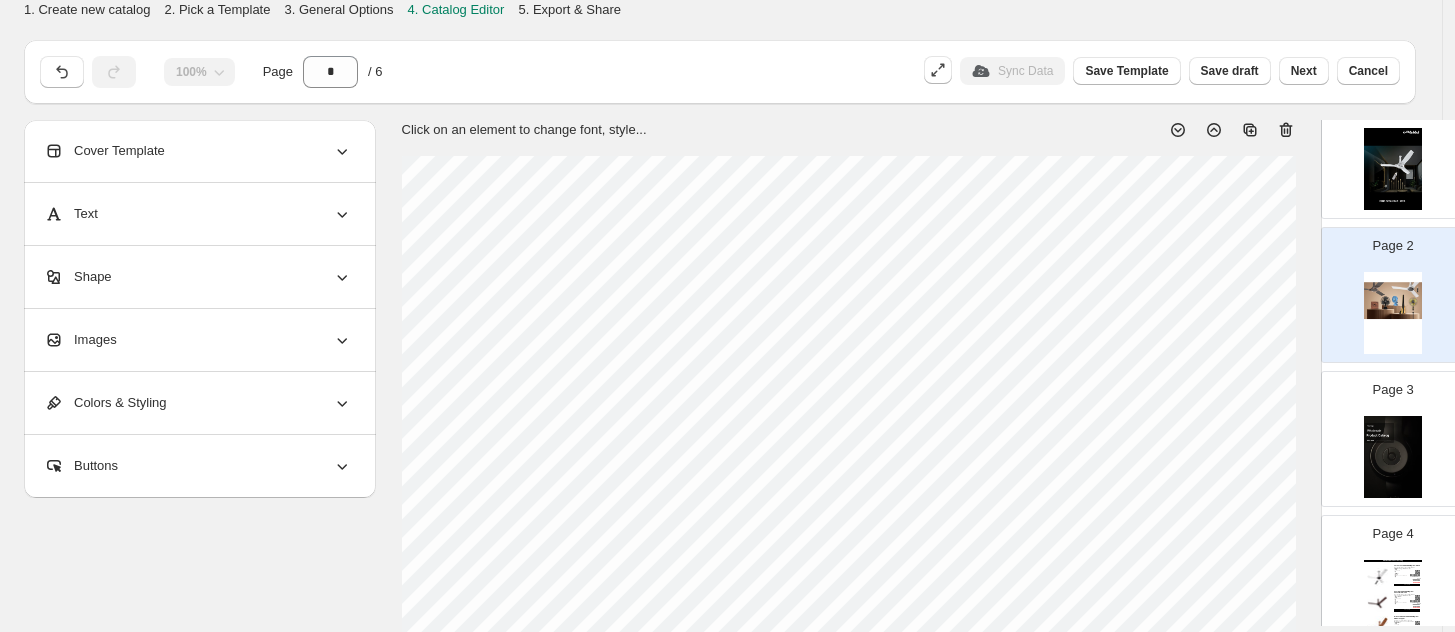 click on "Cover Template" at bounding box center (104, 151) 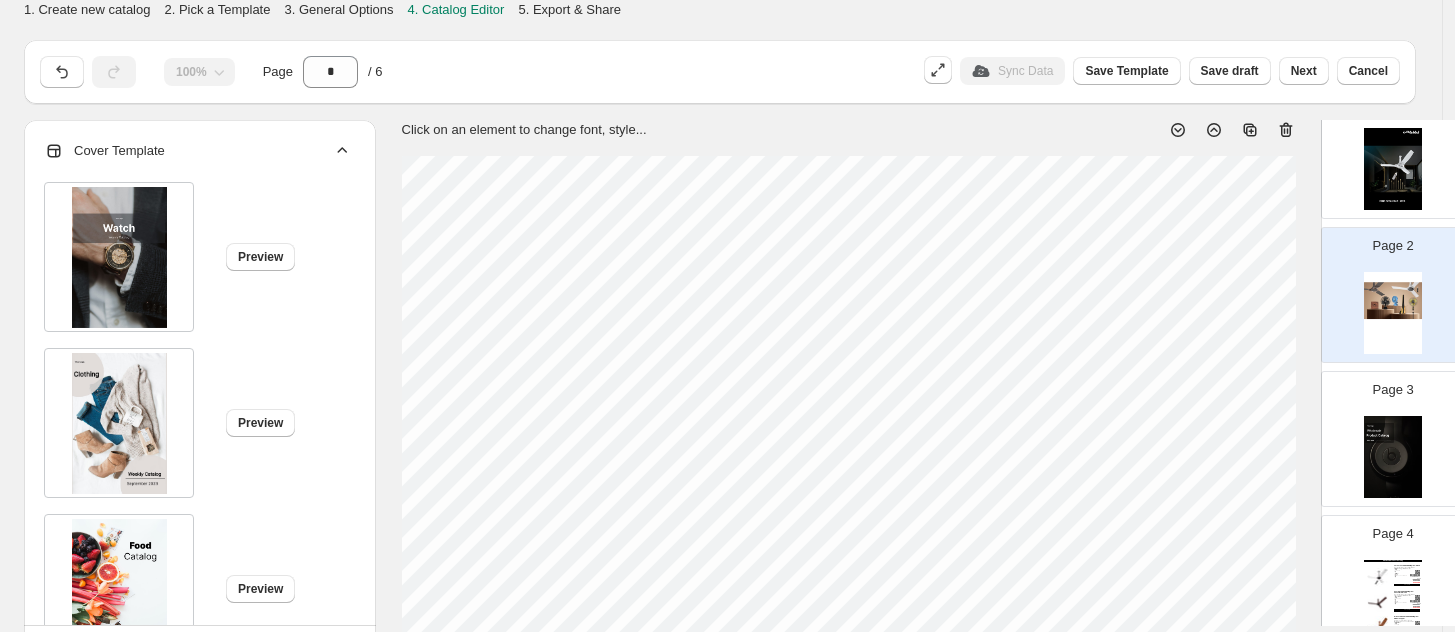 click on "Cover Template" at bounding box center [104, 151] 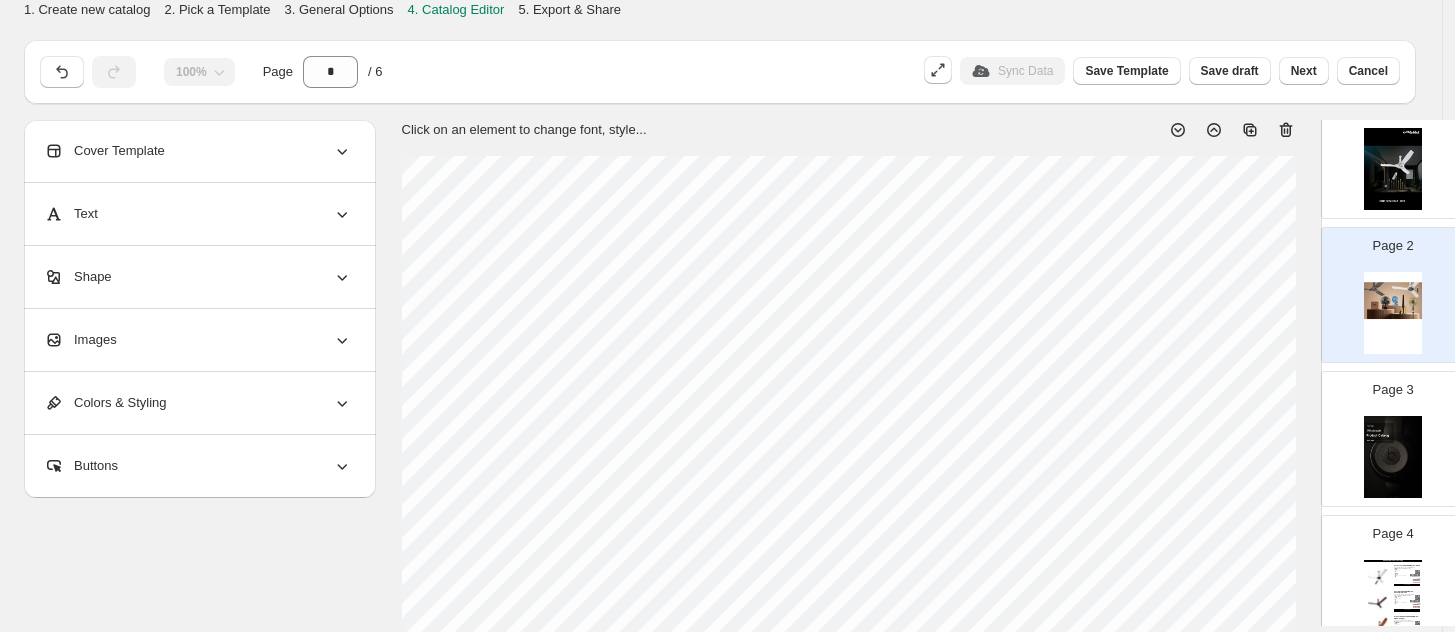 click on "Text" at bounding box center (198, 214) 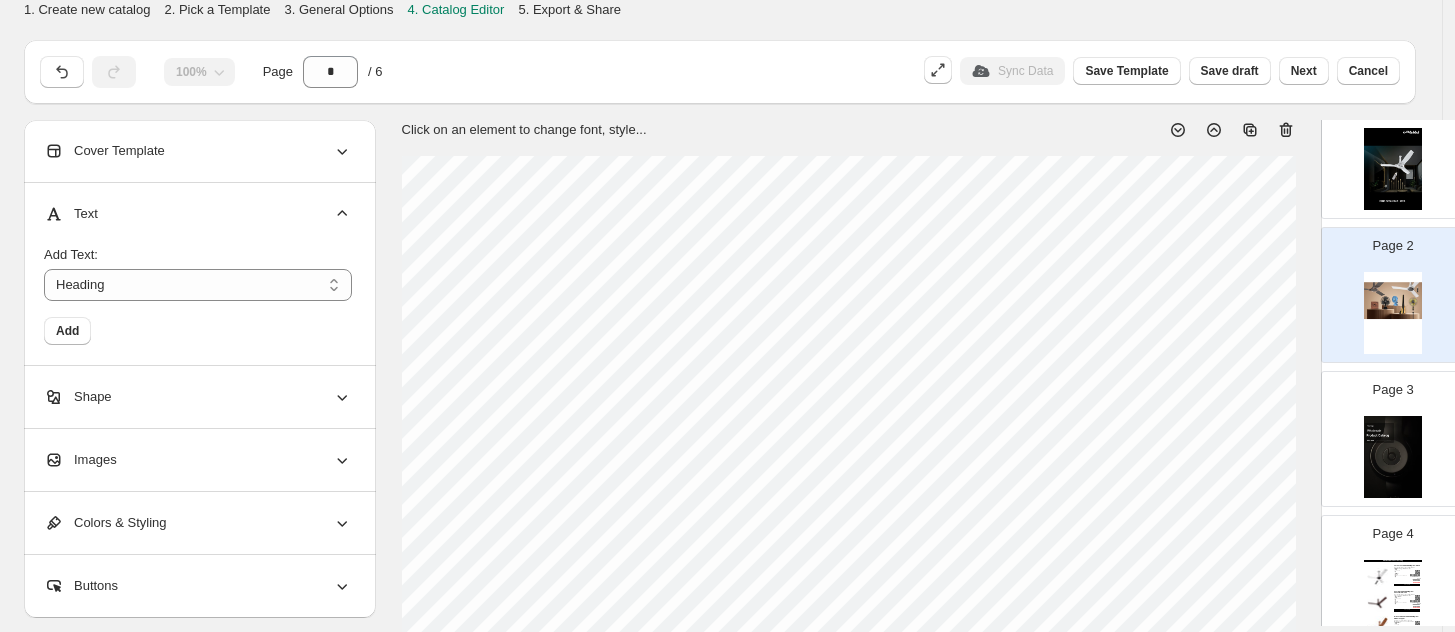 click on "Text" at bounding box center (198, 214) 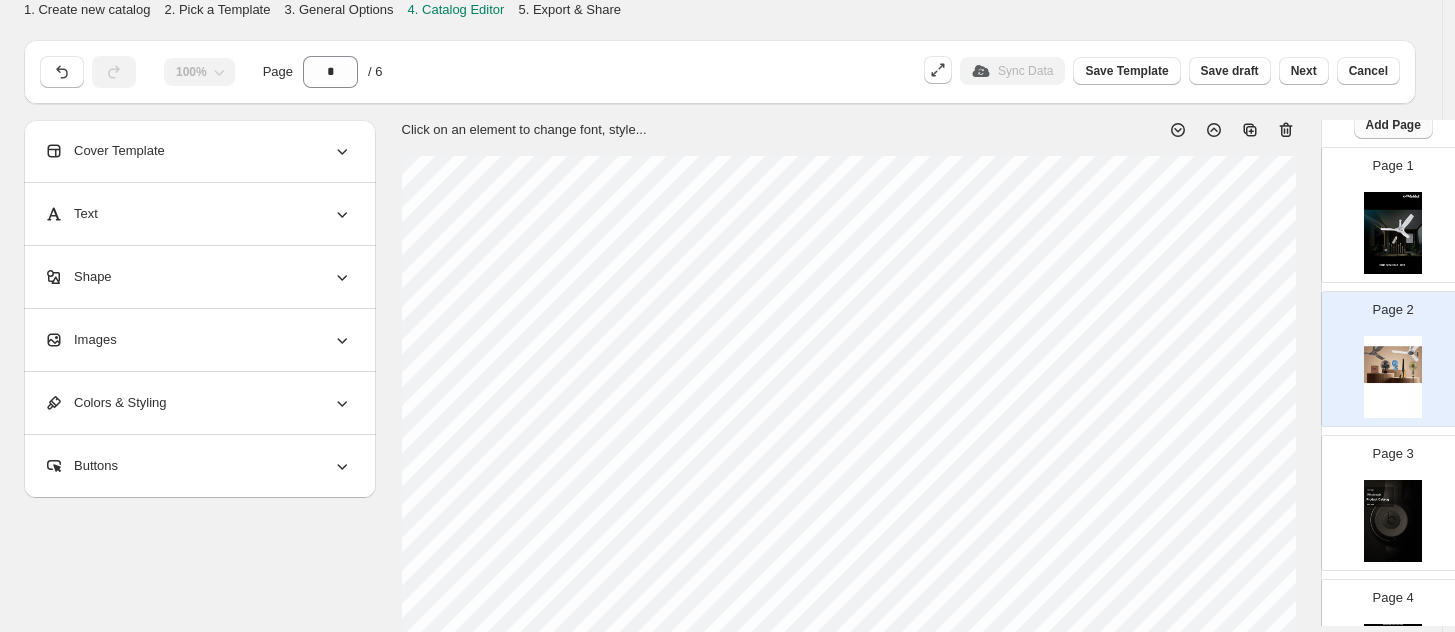scroll, scrollTop: 0, scrollLeft: 0, axis: both 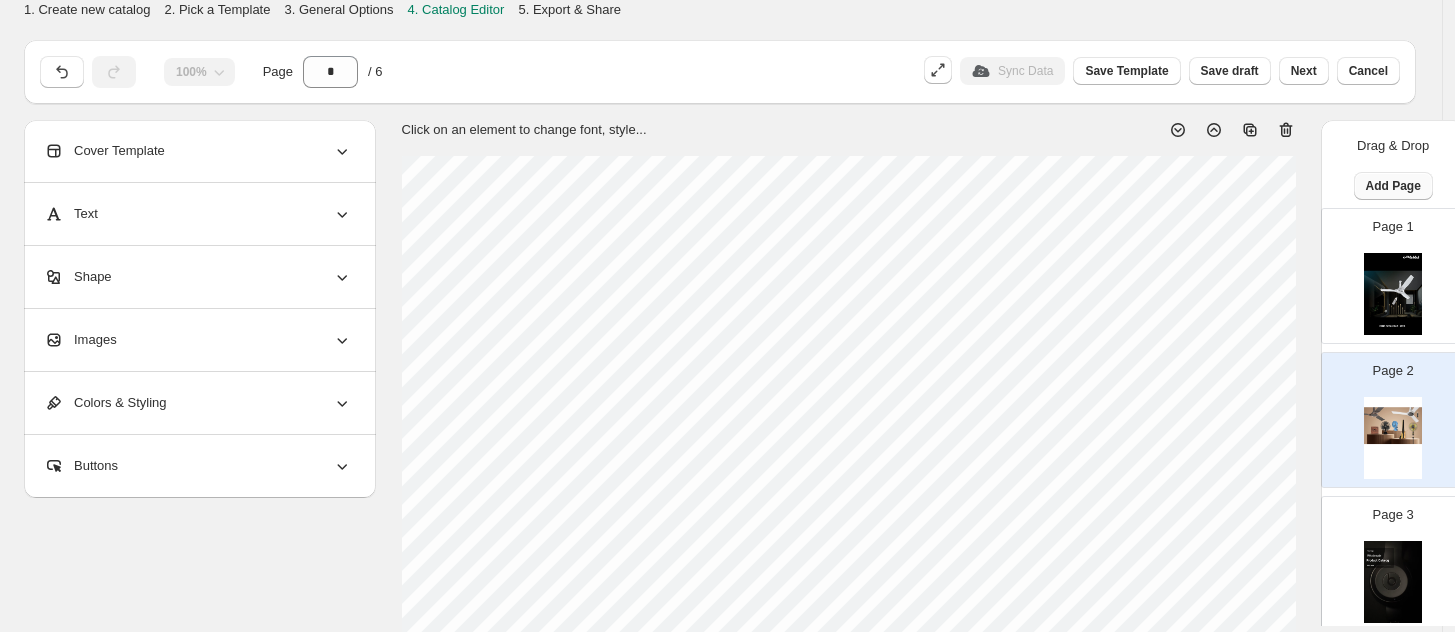 drag, startPoint x: 1392, startPoint y: 158, endPoint x: 1387, endPoint y: 174, distance: 16.763054 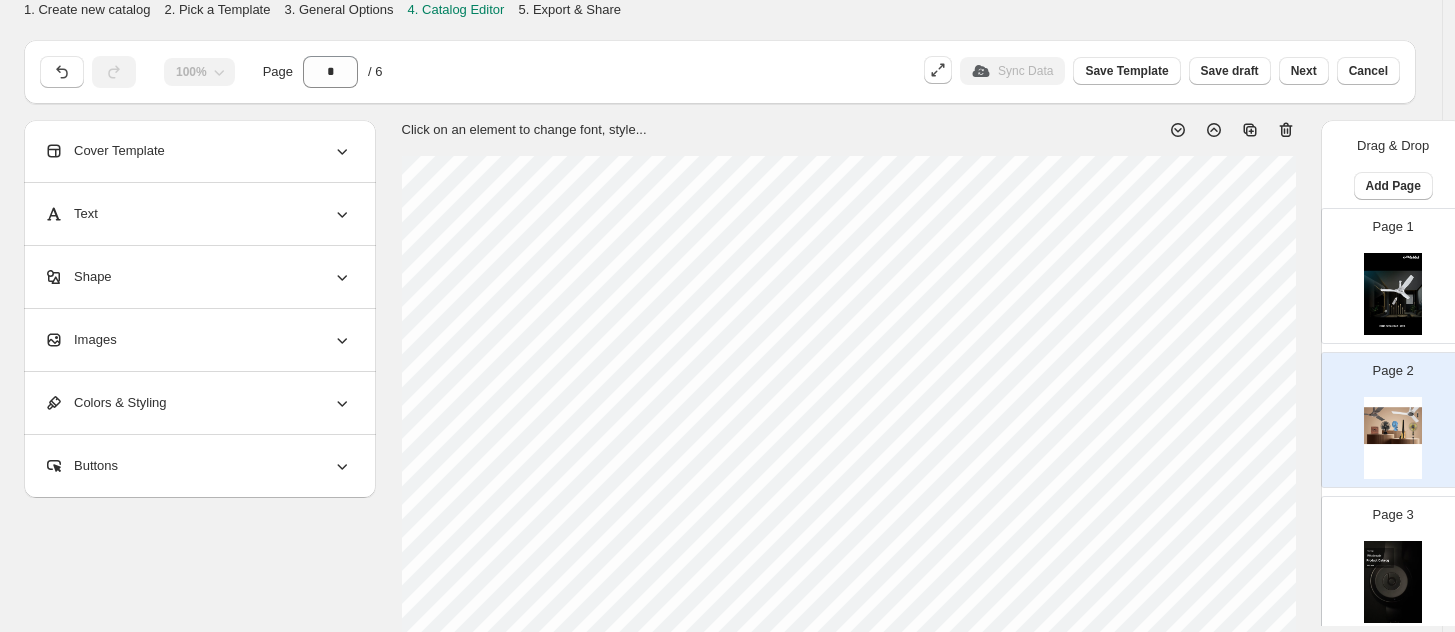 click at bounding box center (1393, 294) 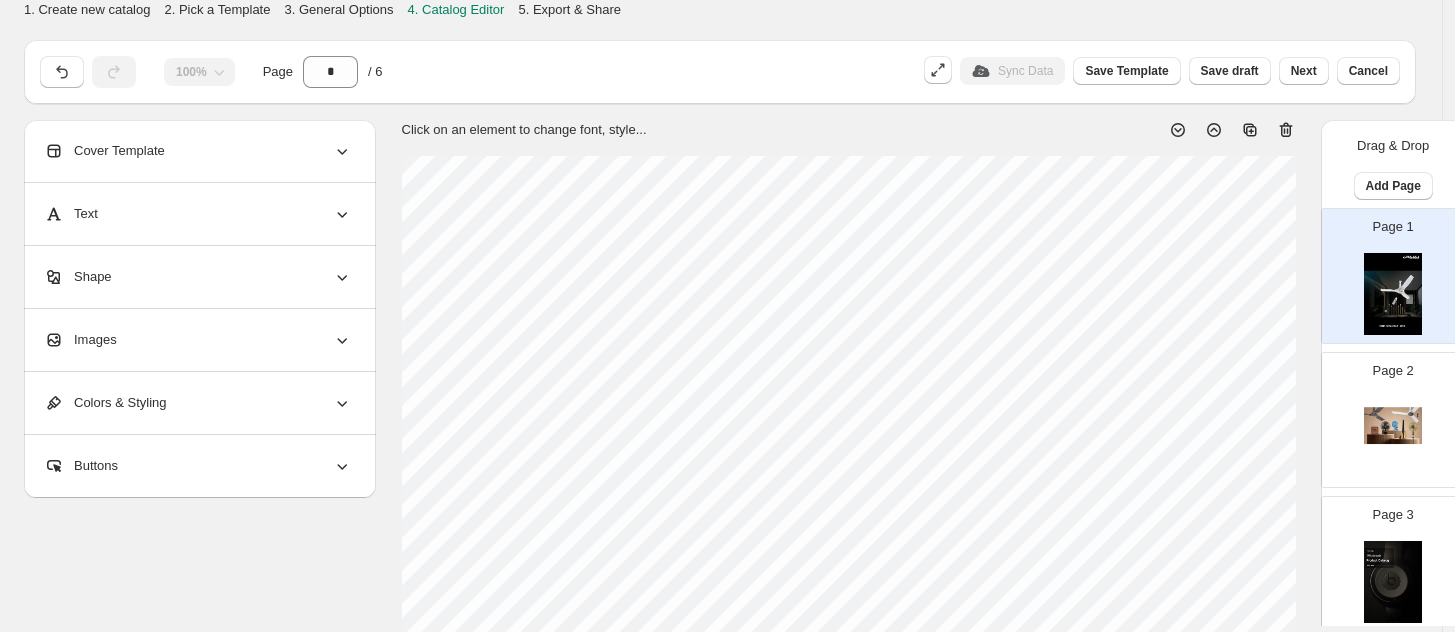click on "Colors & Styling" at bounding box center (105, 403) 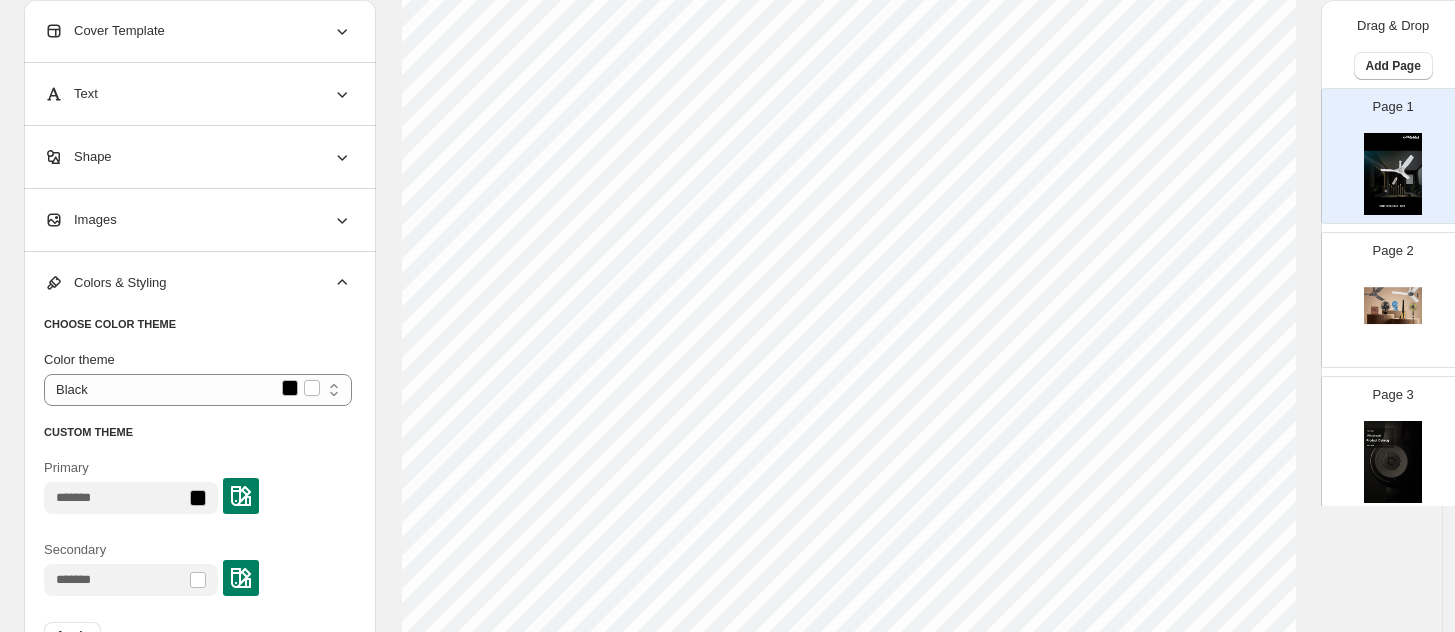 scroll, scrollTop: 250, scrollLeft: 0, axis: vertical 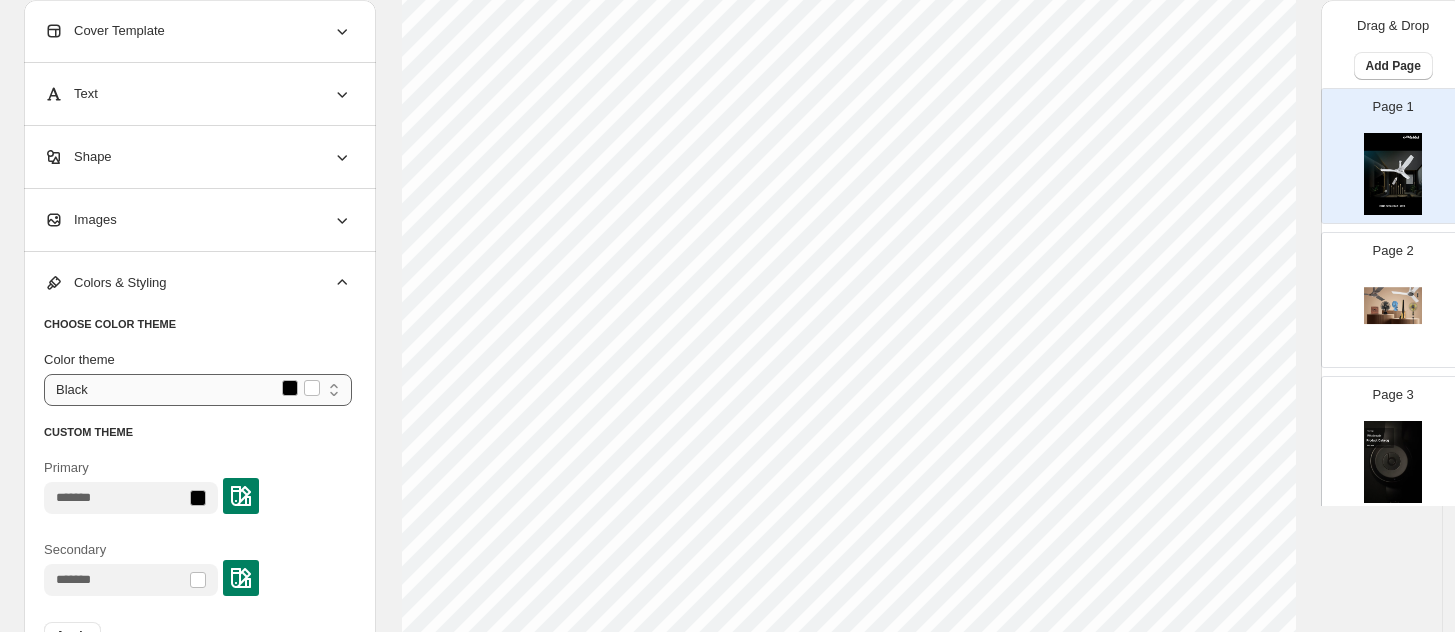 click on "**********" at bounding box center (198, 390) 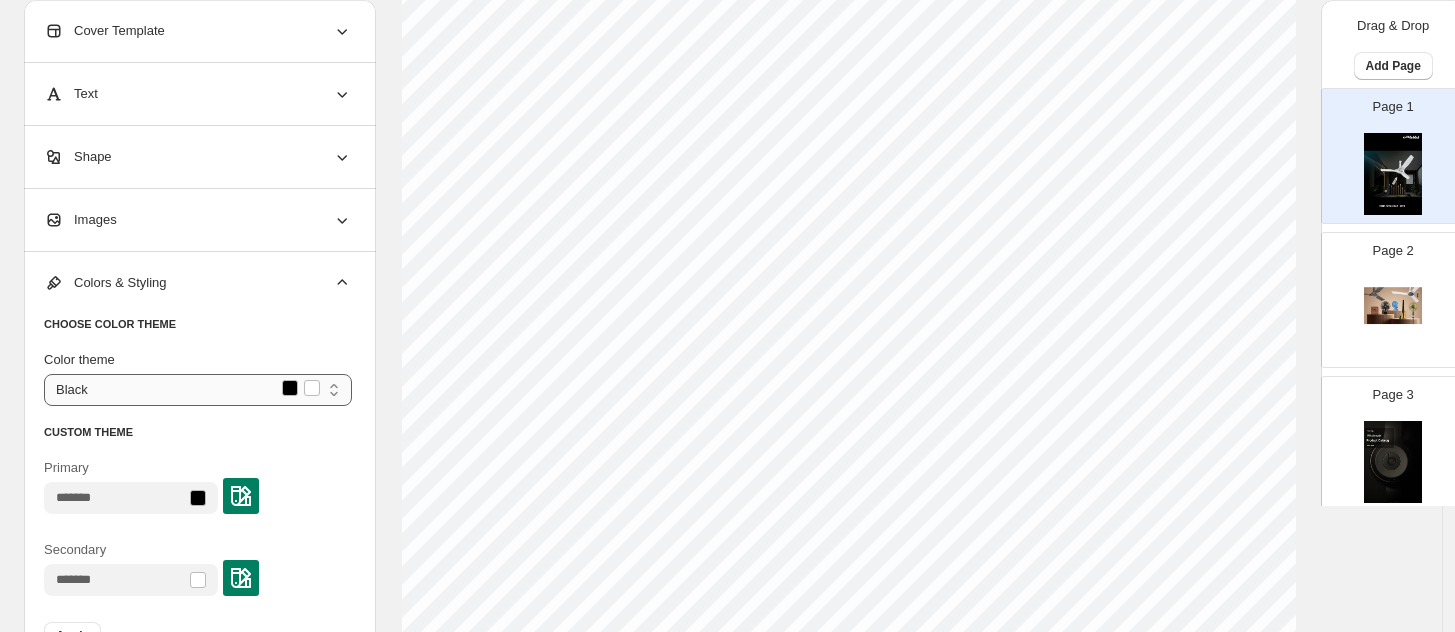 click on "**********" at bounding box center (198, 390) 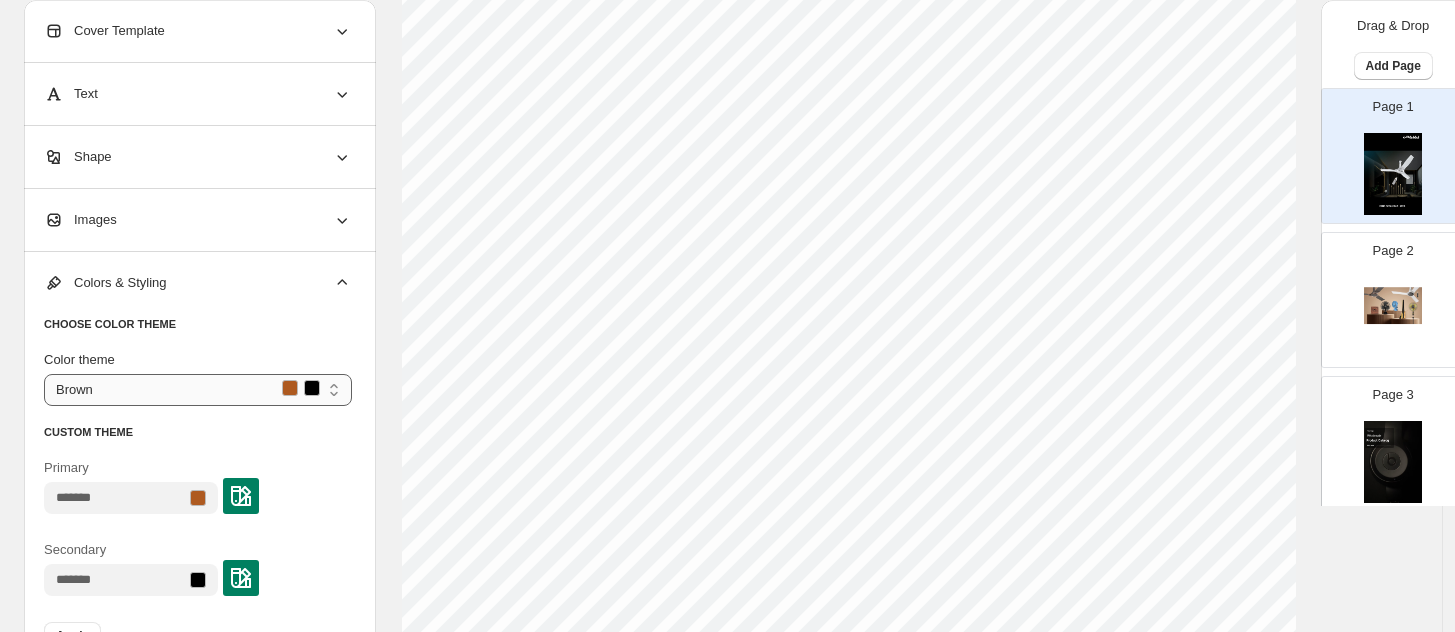 click on "**********" at bounding box center (198, 390) 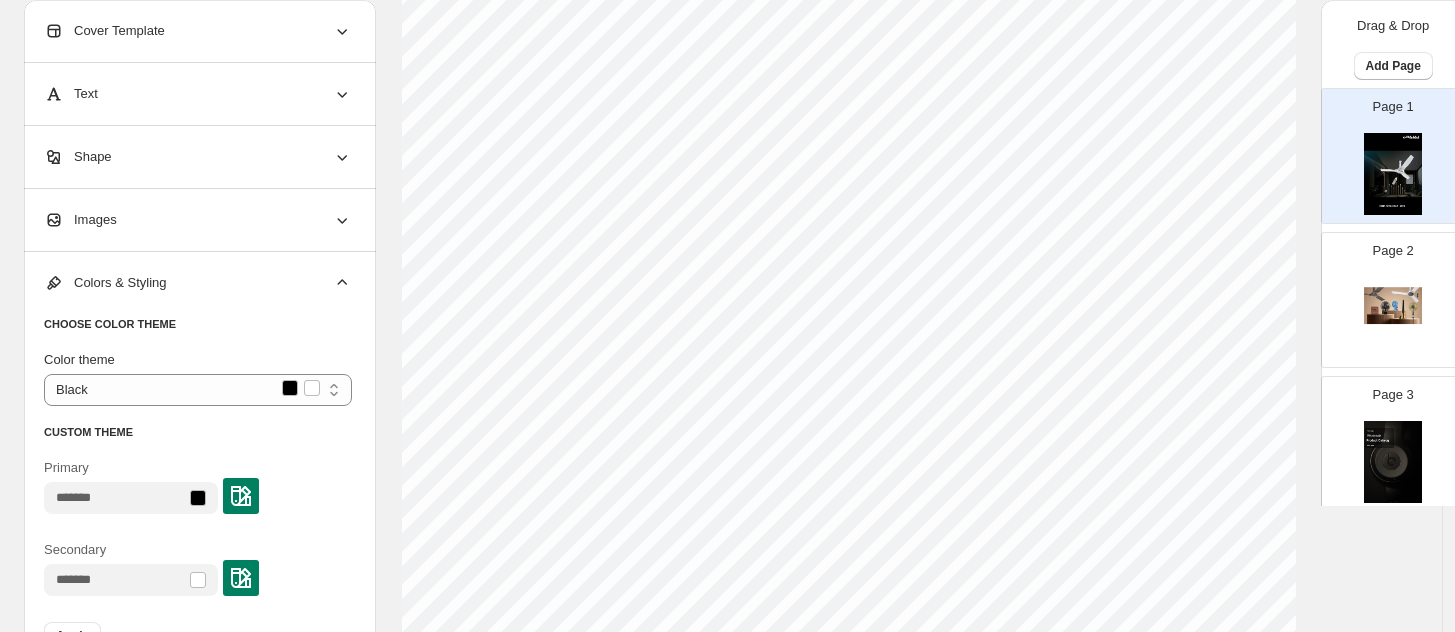 click on "Primary" at bounding box center [198, 486] 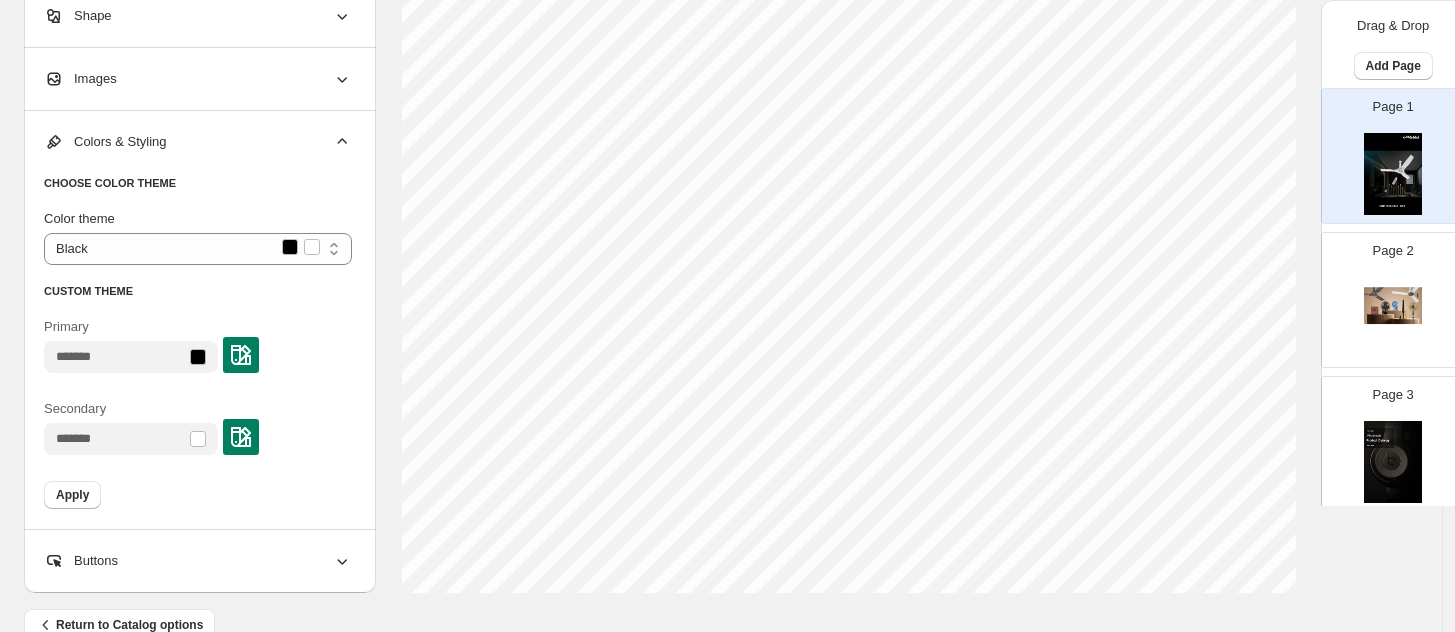 scroll, scrollTop: 867, scrollLeft: 0, axis: vertical 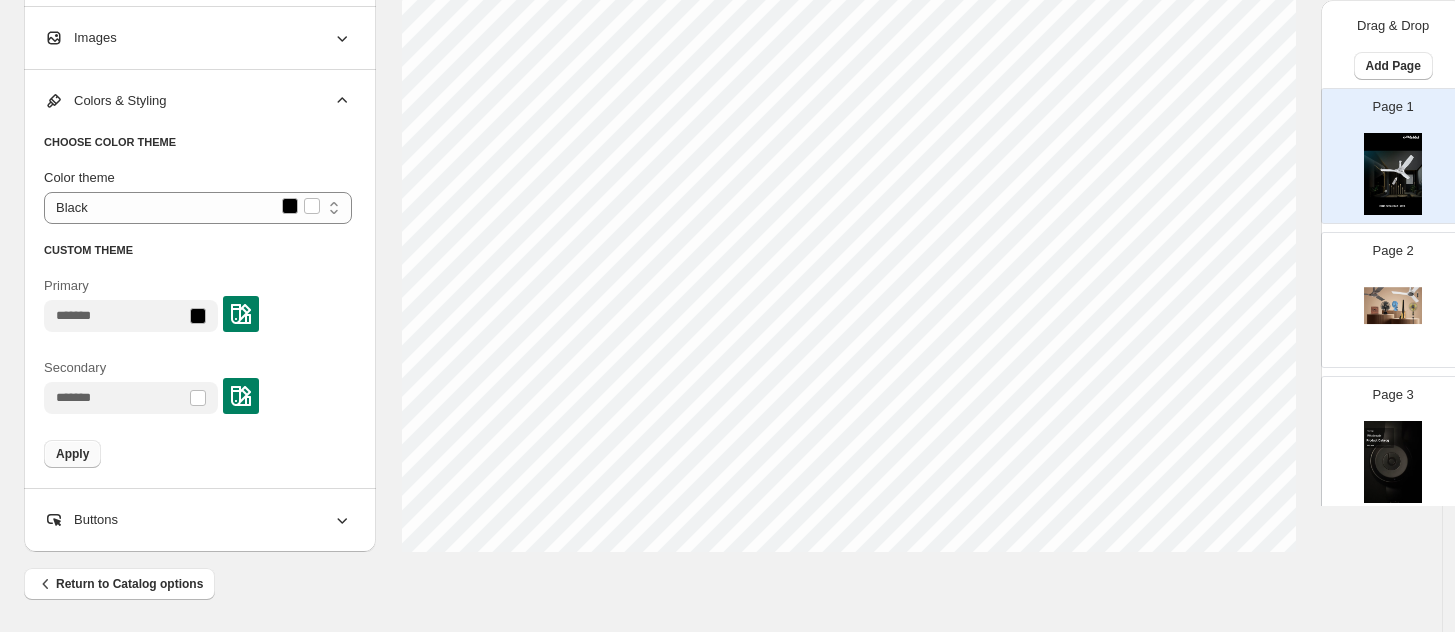 click on "Apply" at bounding box center (72, 454) 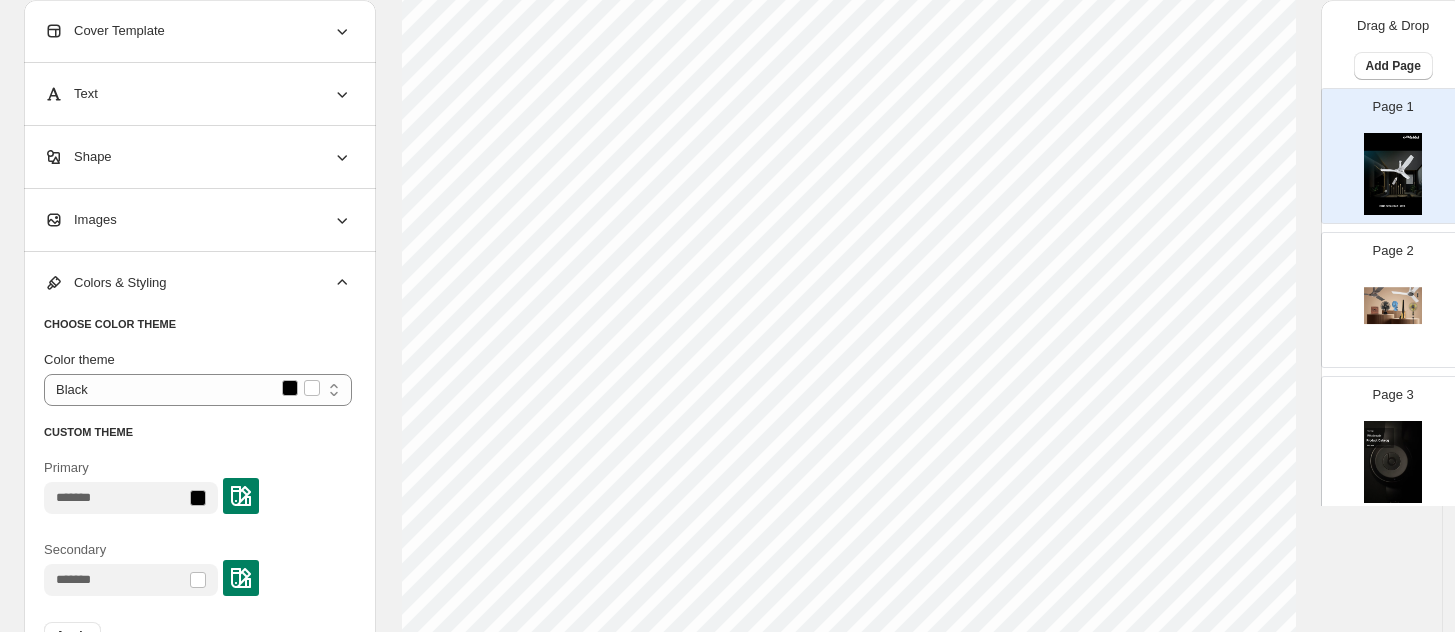 scroll, scrollTop: 242, scrollLeft: 0, axis: vertical 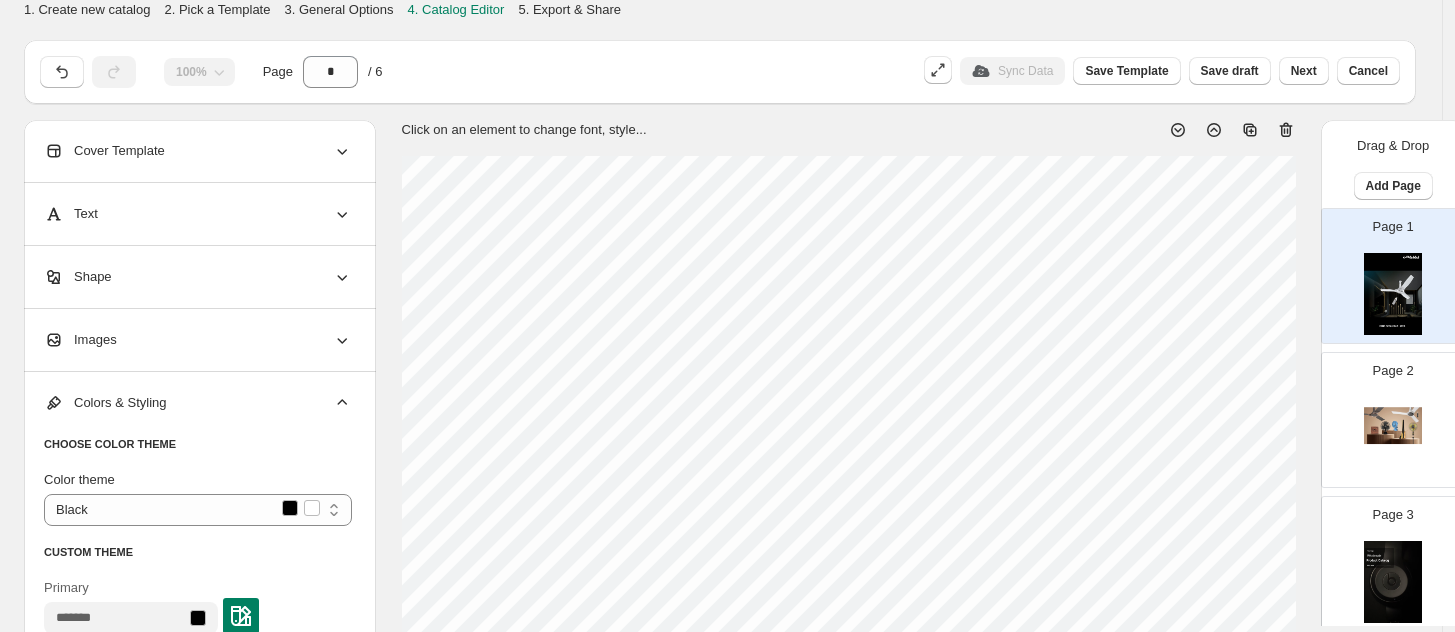 click on "Cover Template" at bounding box center (198, 151) 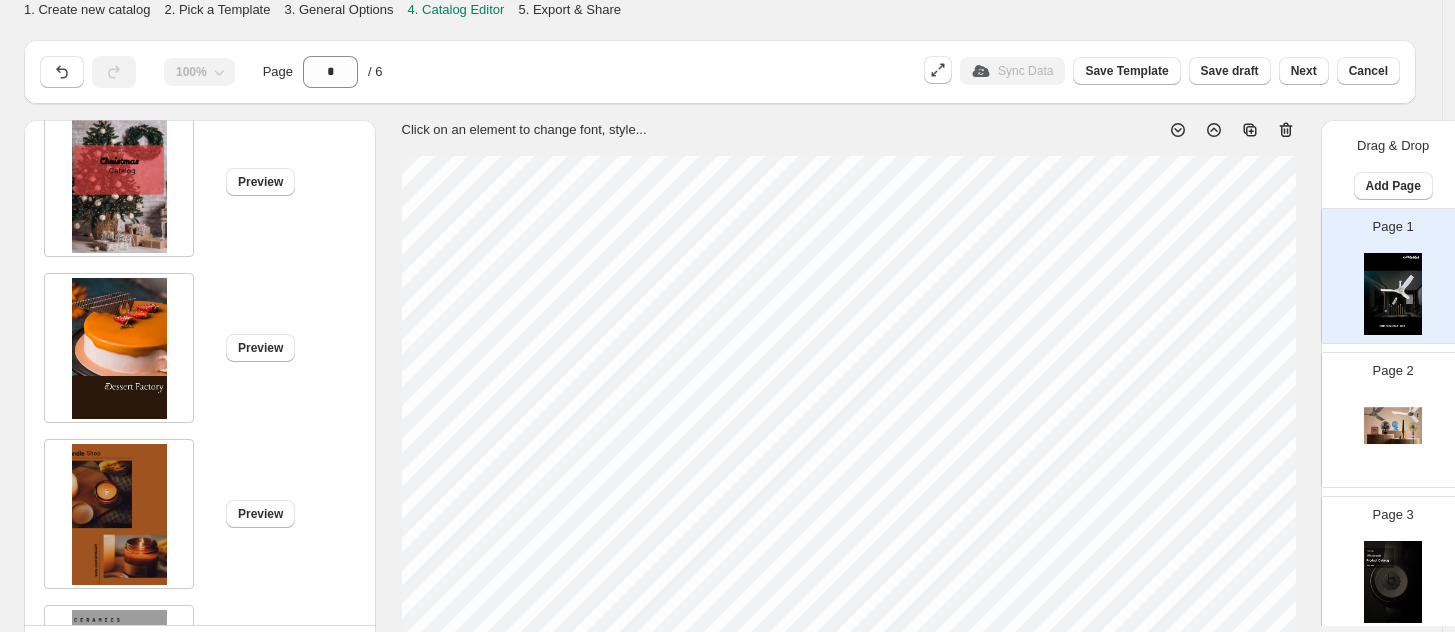 scroll, scrollTop: 4032, scrollLeft: 0, axis: vertical 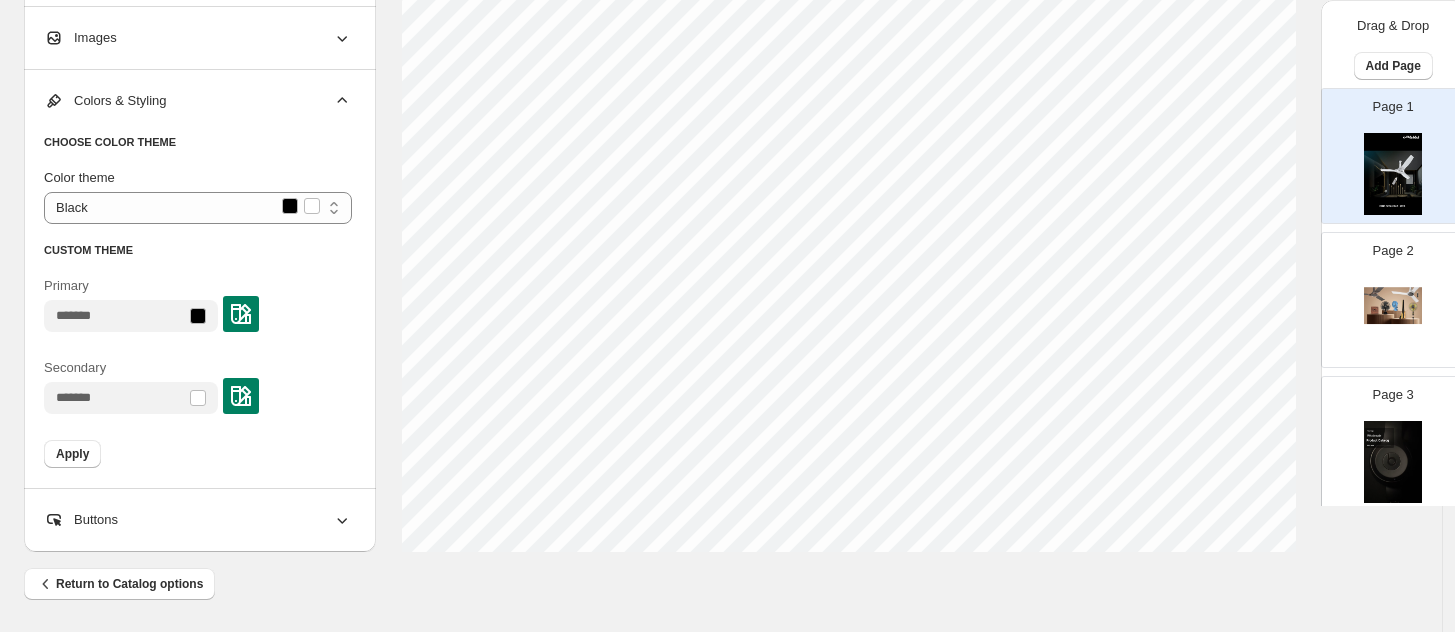 click at bounding box center (1393, 318) 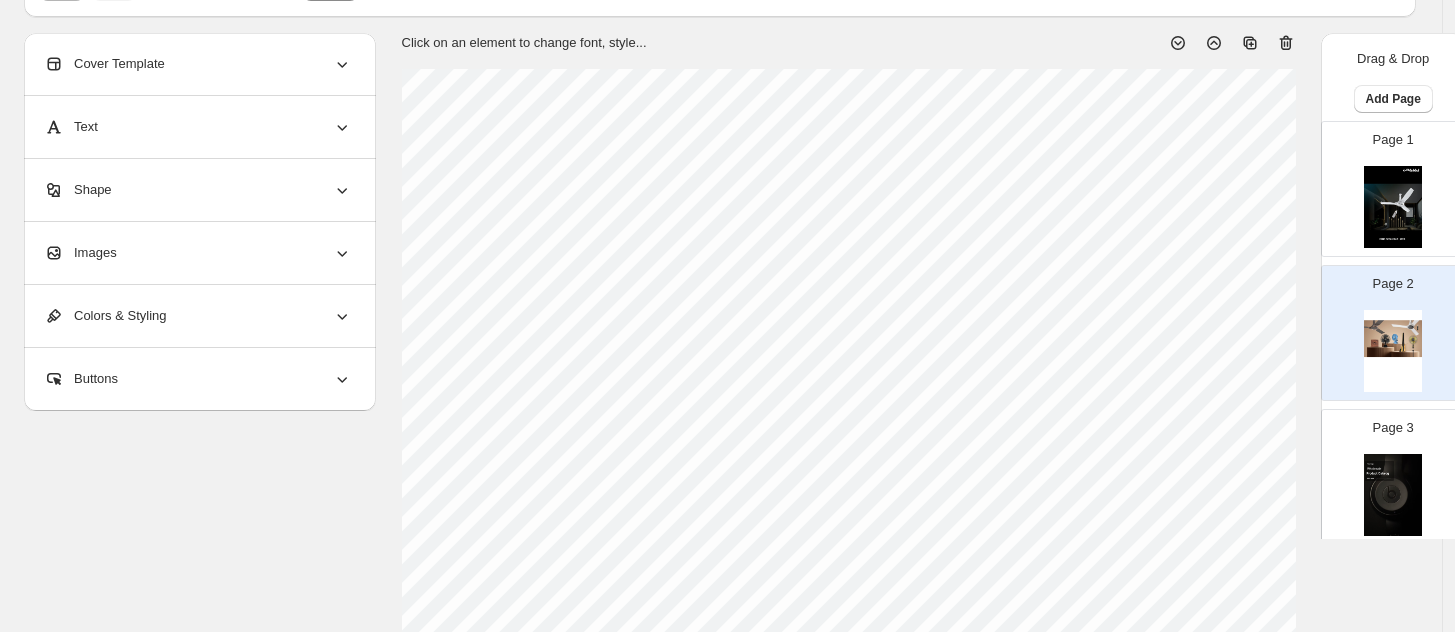 scroll, scrollTop: 0, scrollLeft: 0, axis: both 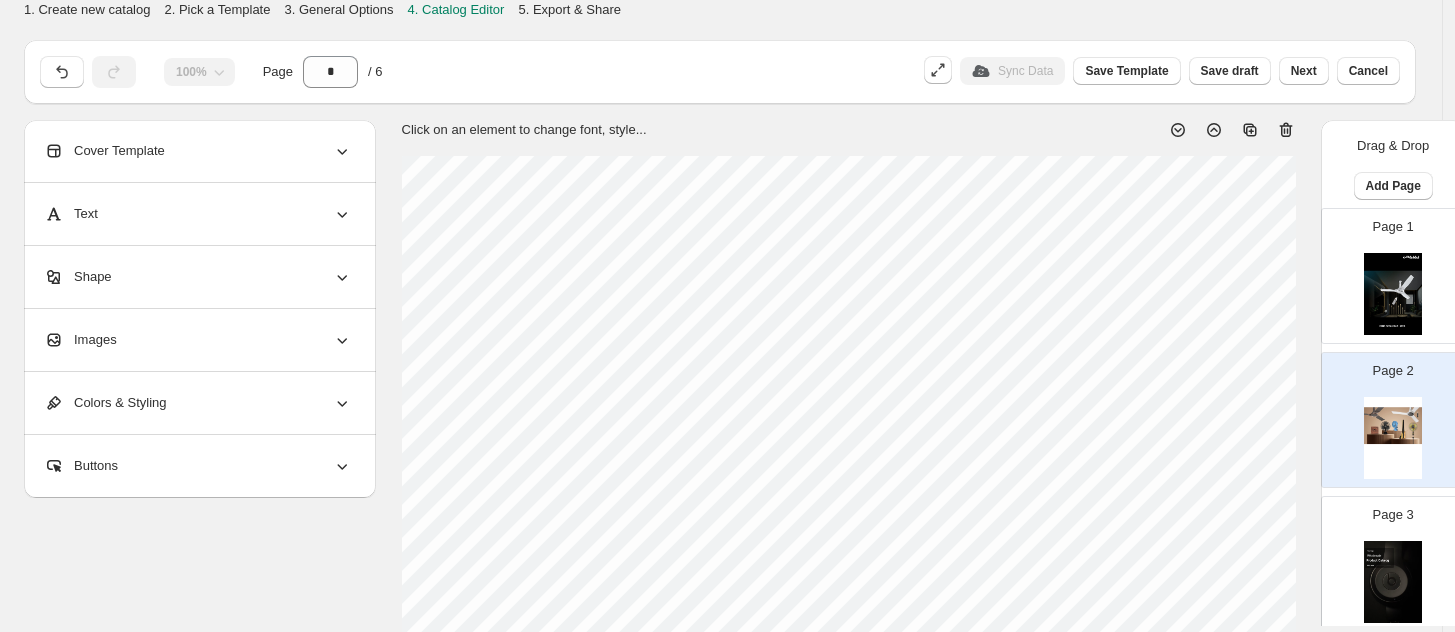 click on "**********" at bounding box center (727, 316) 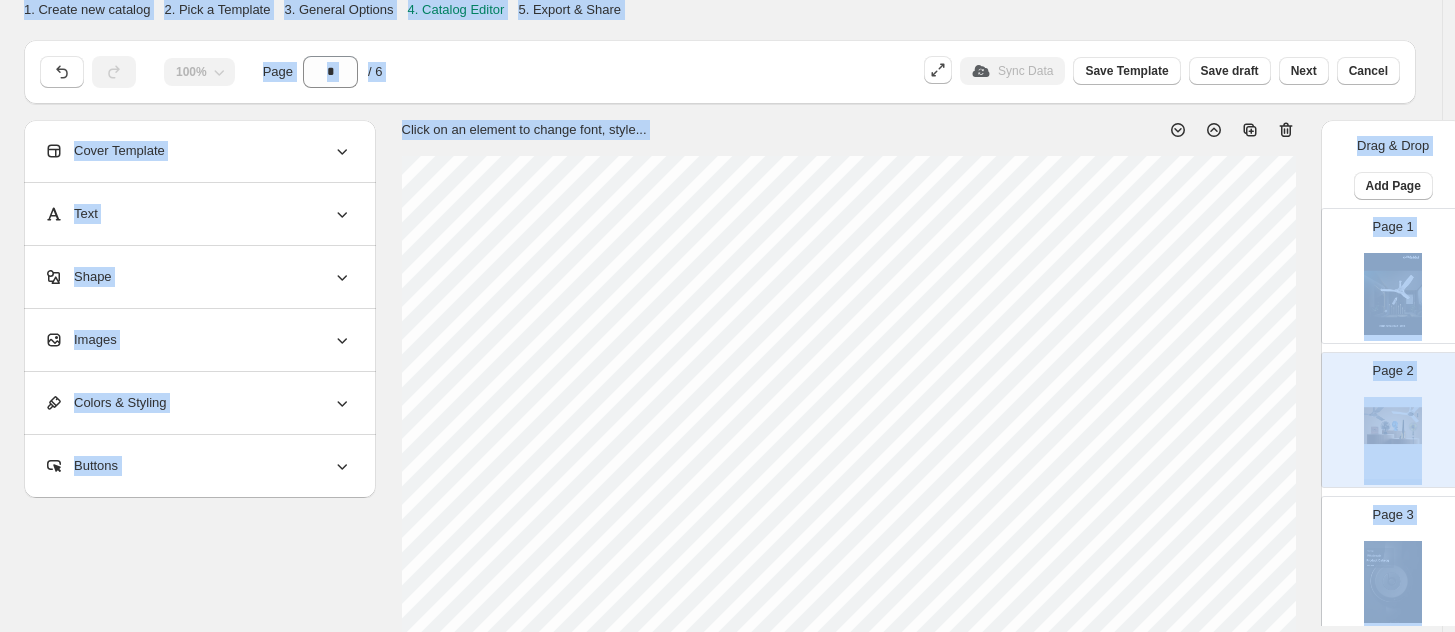 click on "100% Page *  / 6" at bounding box center (470, 68) 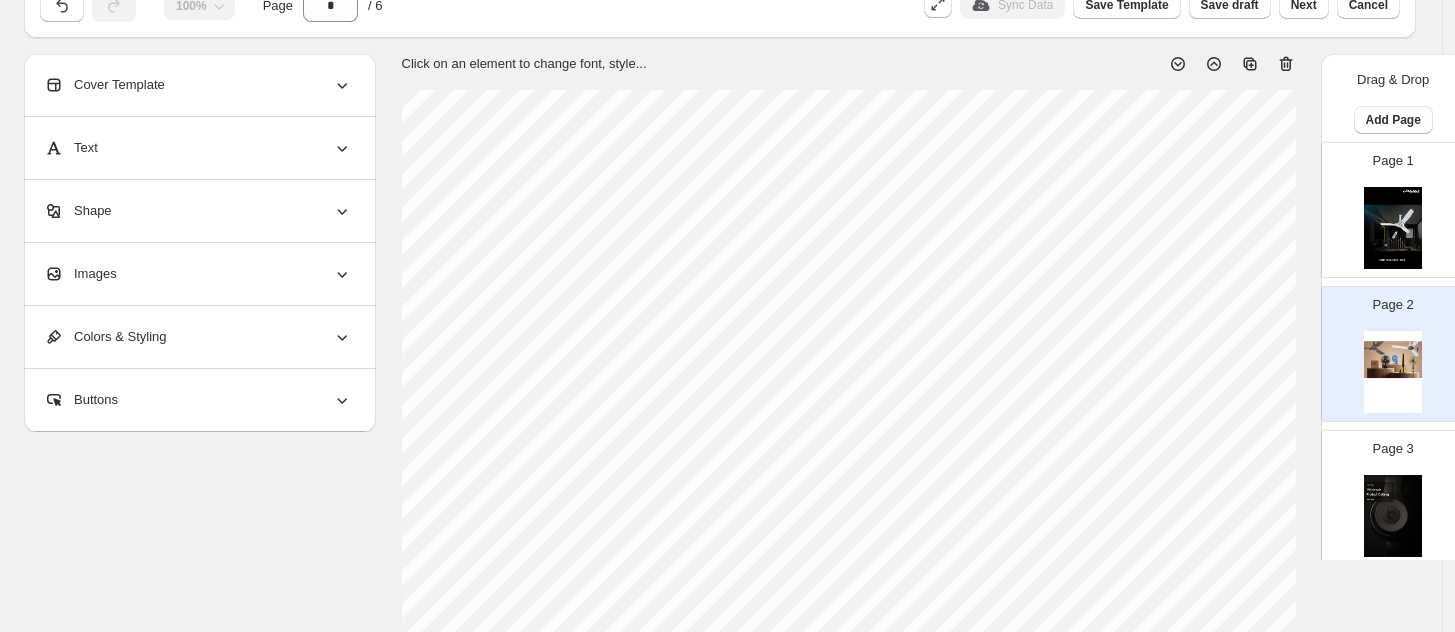 scroll, scrollTop: 0, scrollLeft: 0, axis: both 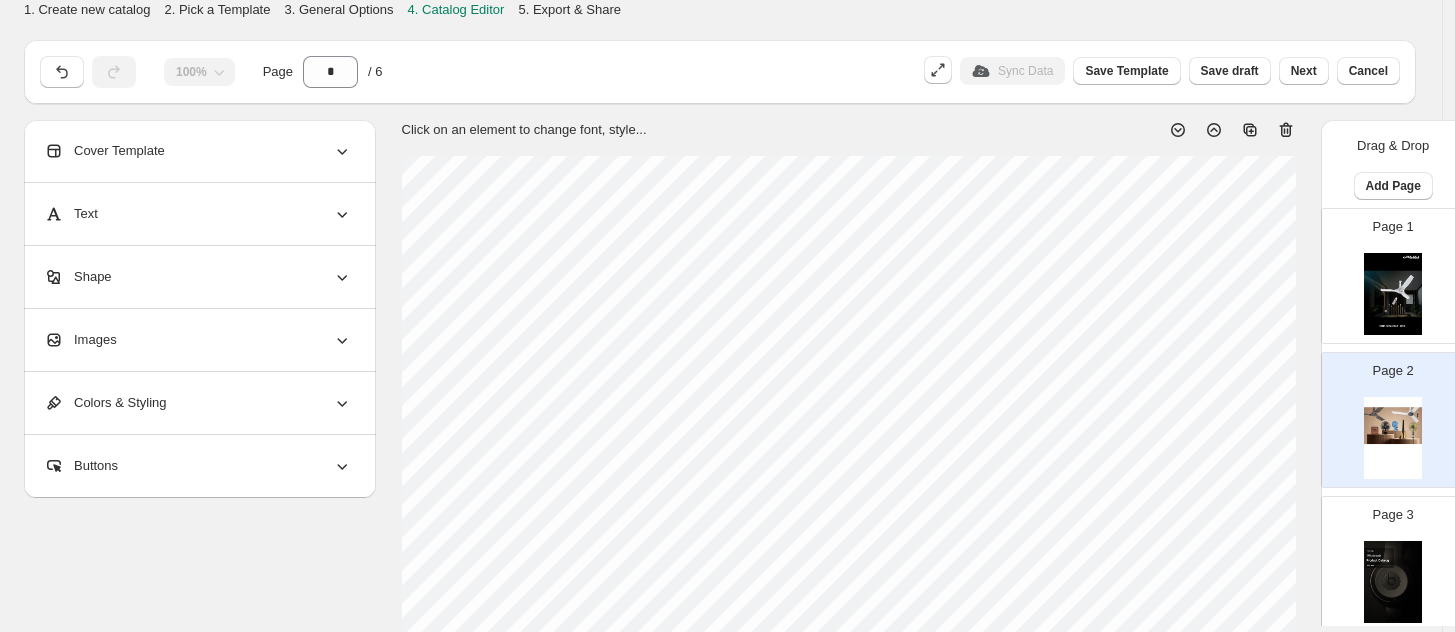 click on "Cover Template" at bounding box center (198, 151) 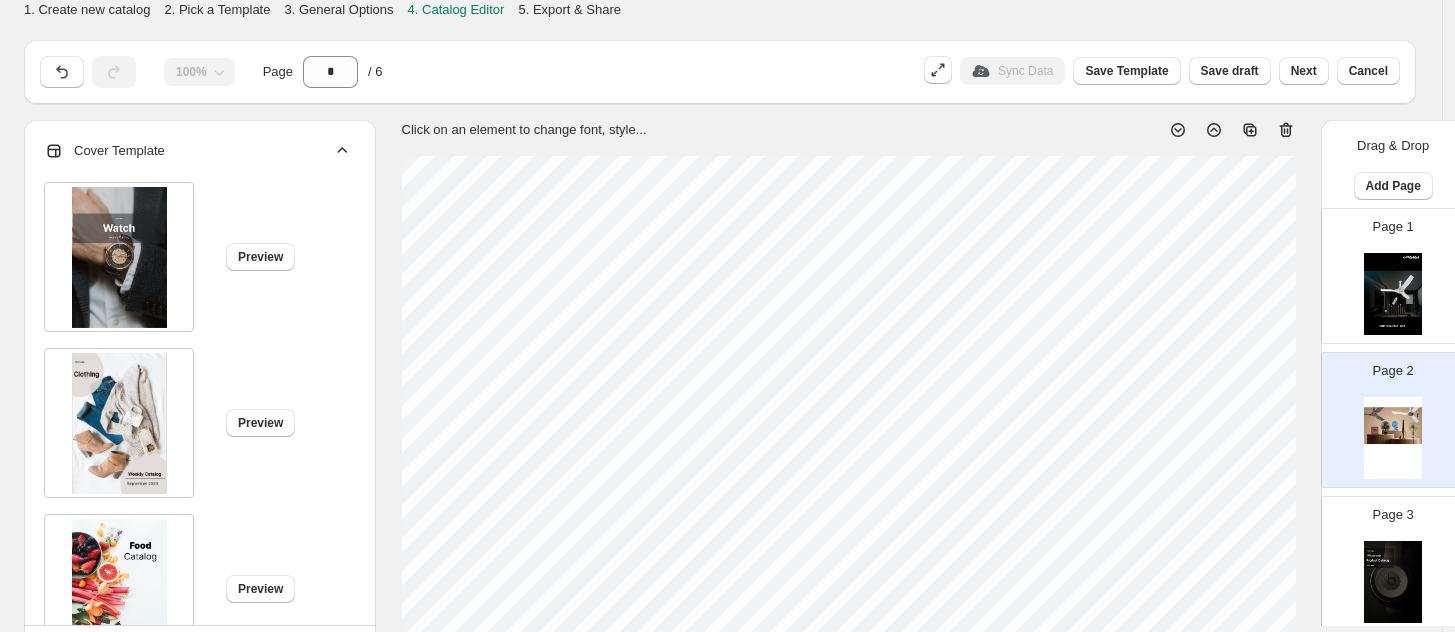 click on "Cover Template" at bounding box center [198, 151] 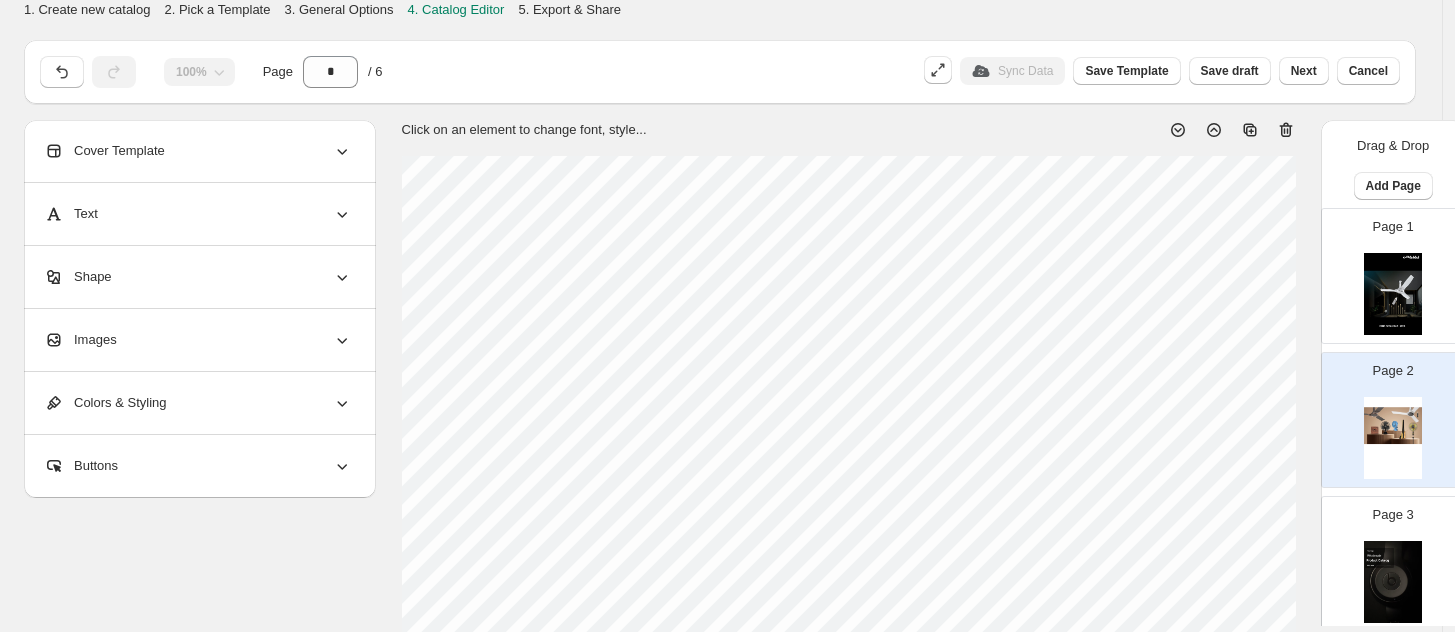 click on "Text" at bounding box center (198, 214) 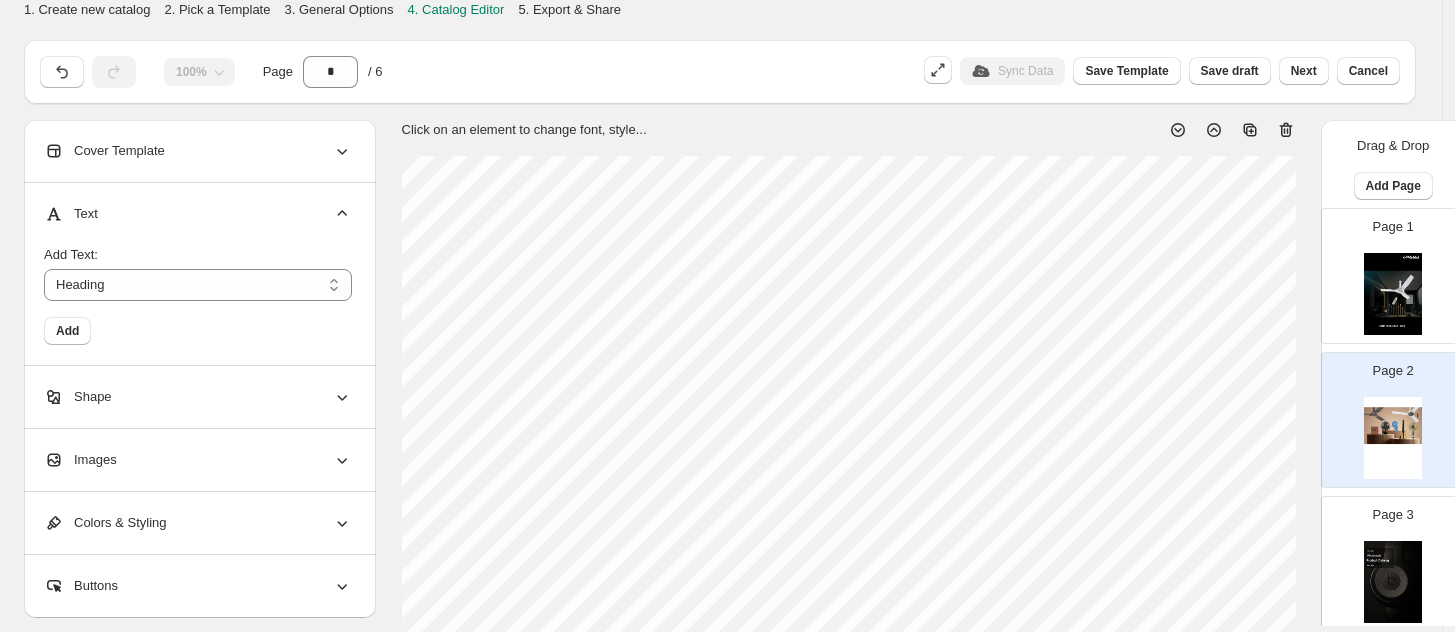click on "Text" at bounding box center [198, 214] 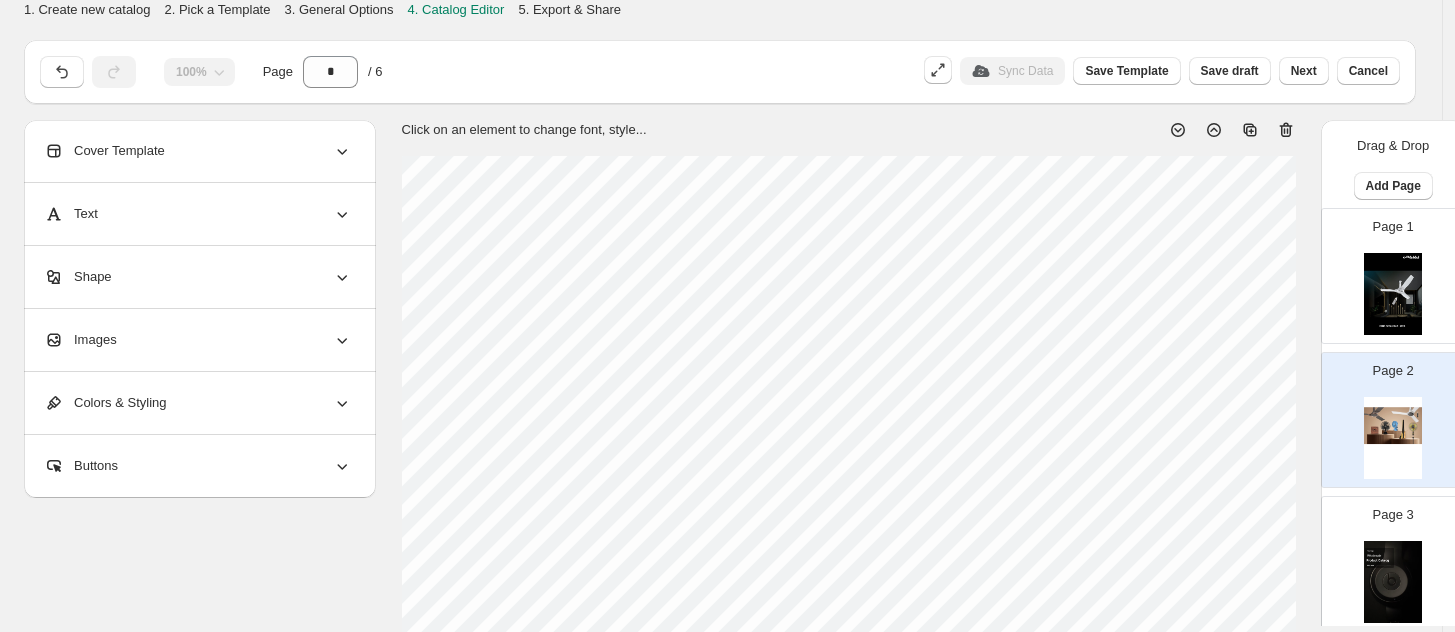 click on "Shape" at bounding box center [198, 277] 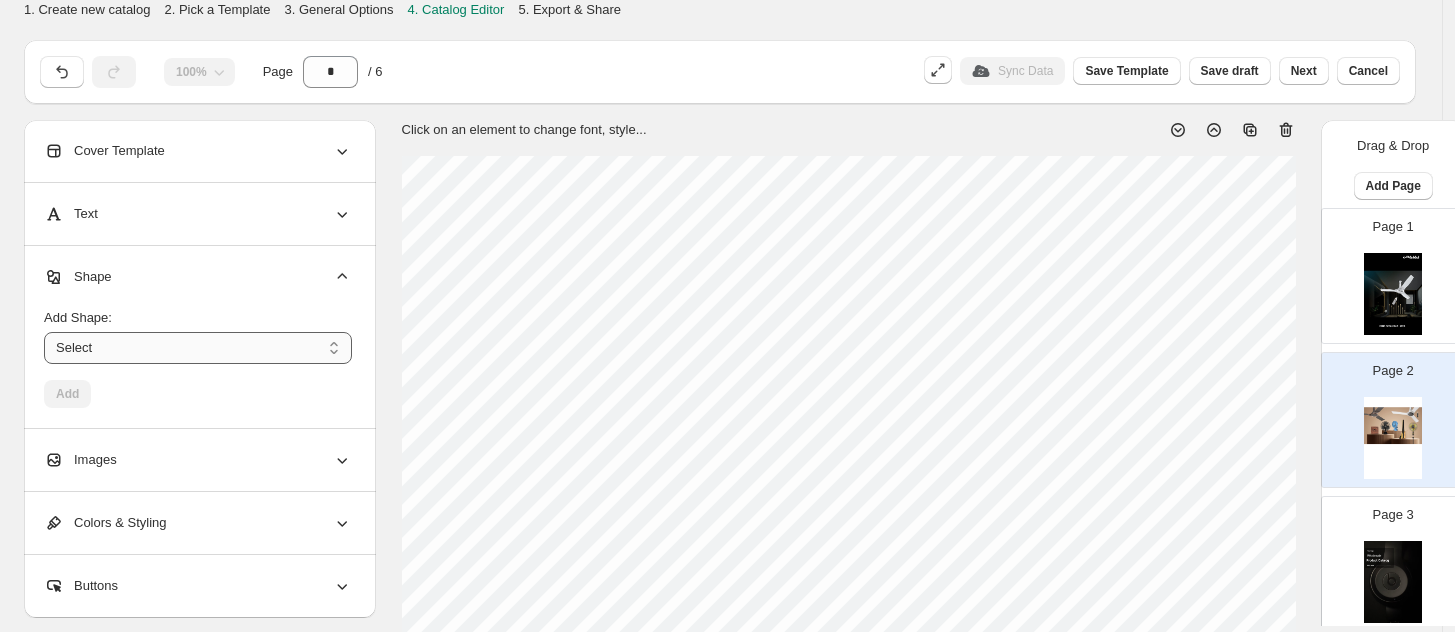 click on "****** ********* **** **** *******" at bounding box center (198, 348) 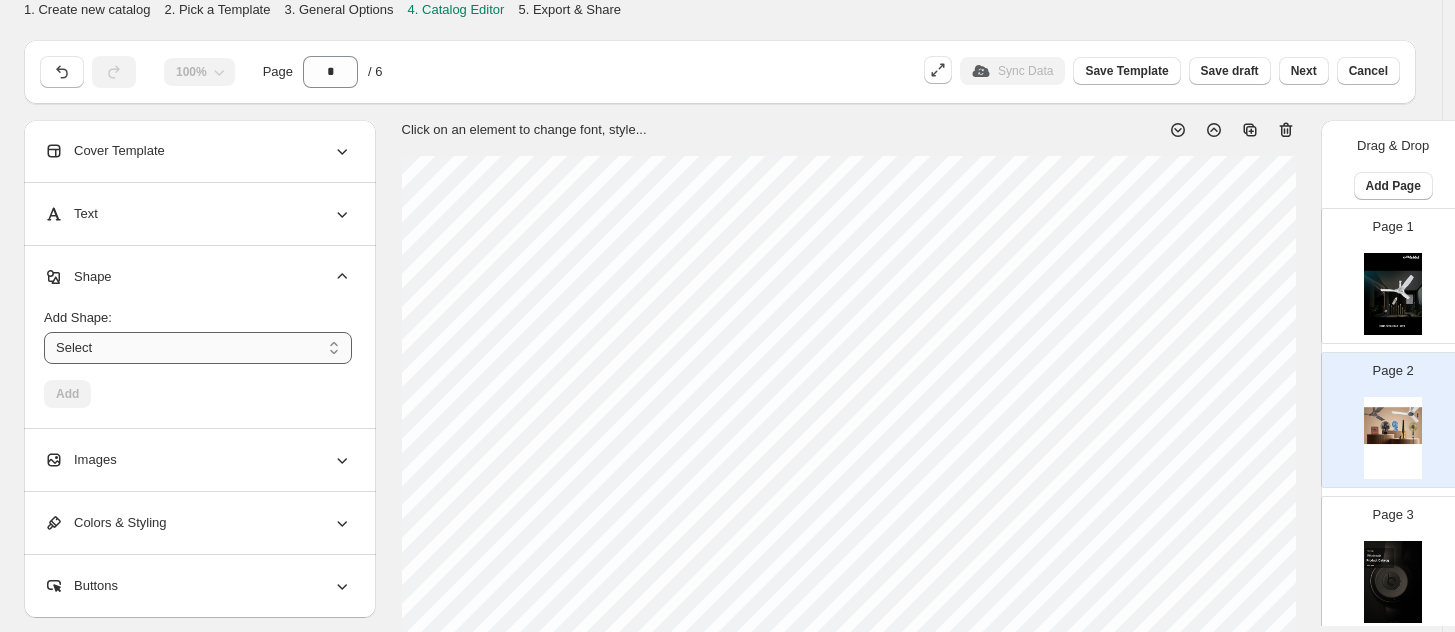 select on "*********" 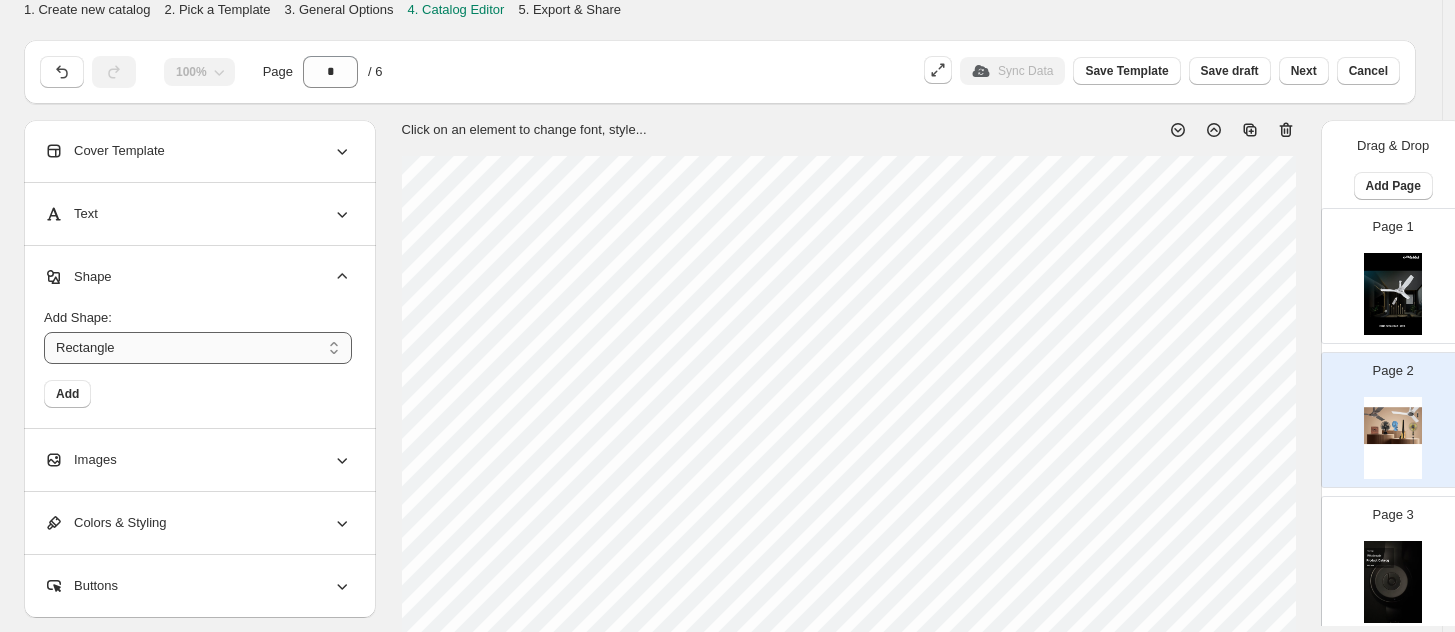 click on "****** ********* **** **** *******" at bounding box center [198, 348] 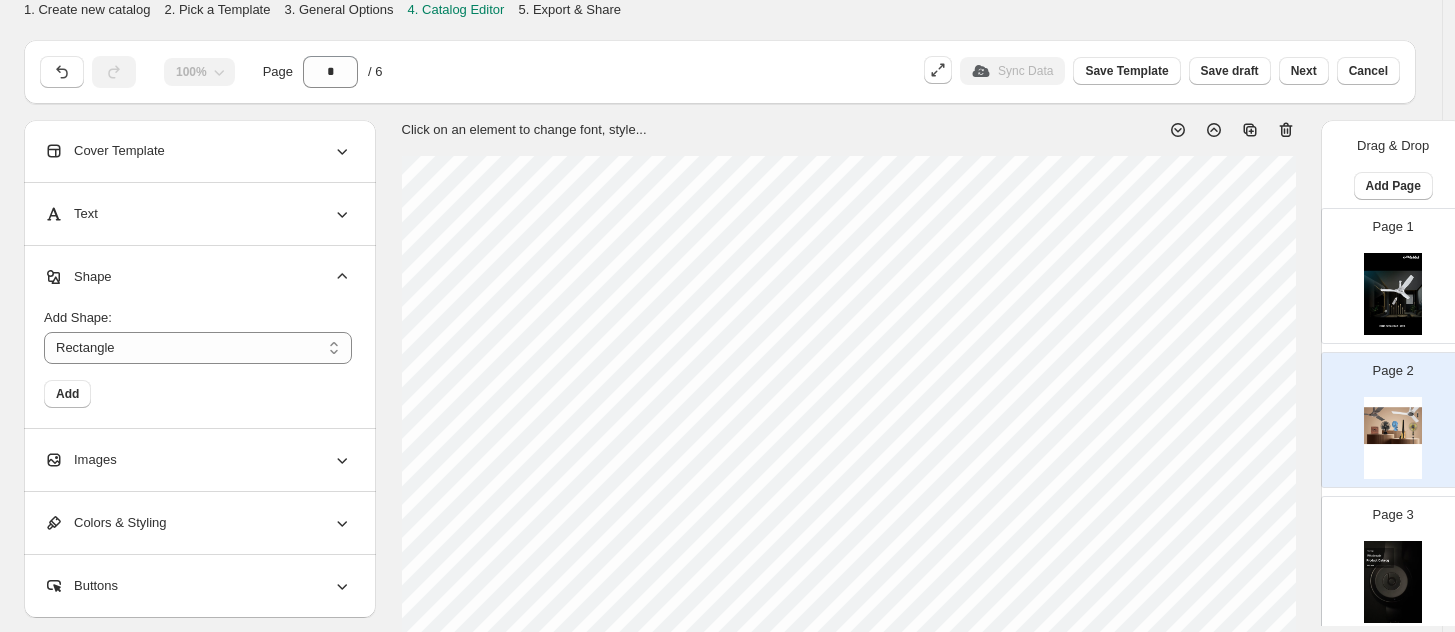 click on "Click on an element to change font, style..." at bounding box center (849, 761) 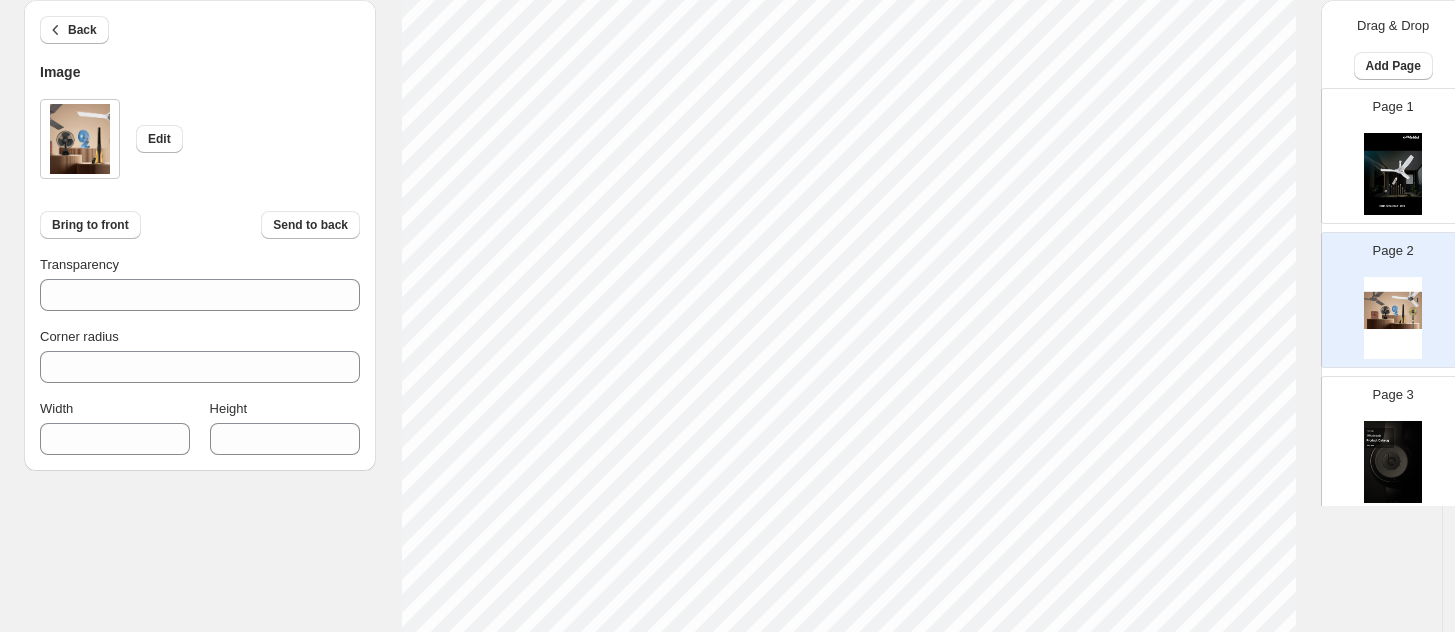 scroll, scrollTop: 281, scrollLeft: 0, axis: vertical 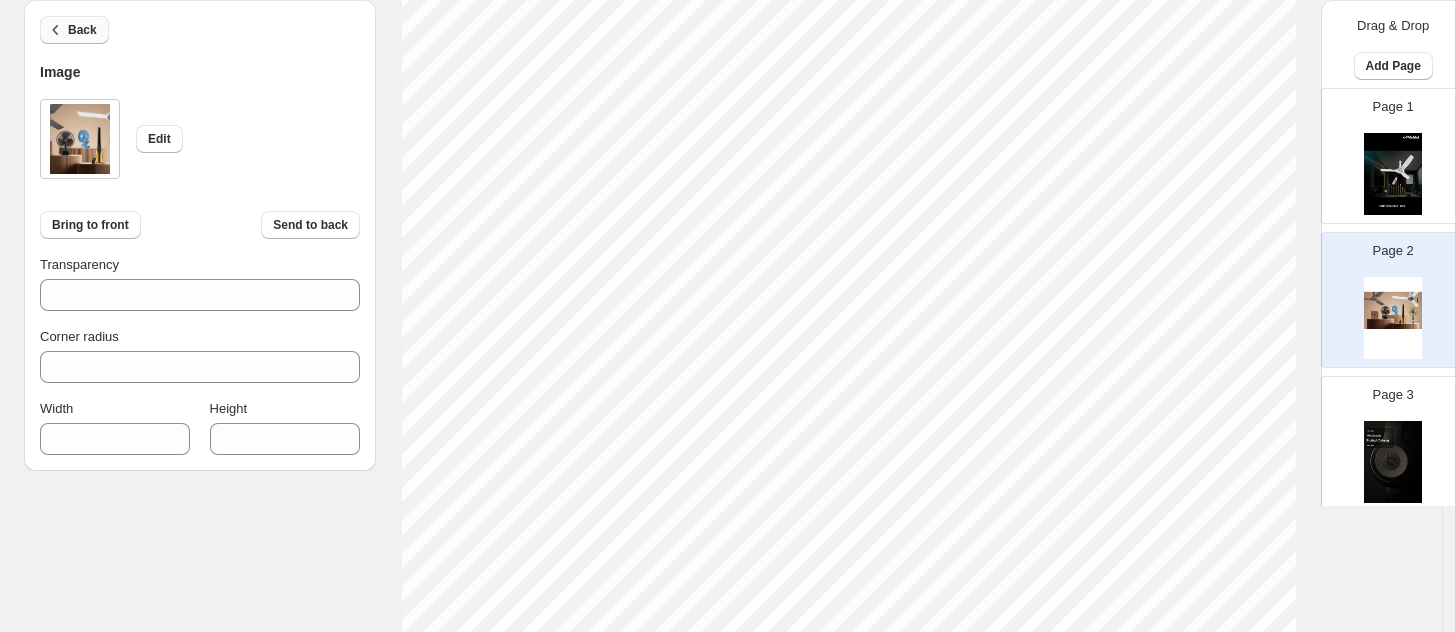 click on "Back" at bounding box center [74, 30] 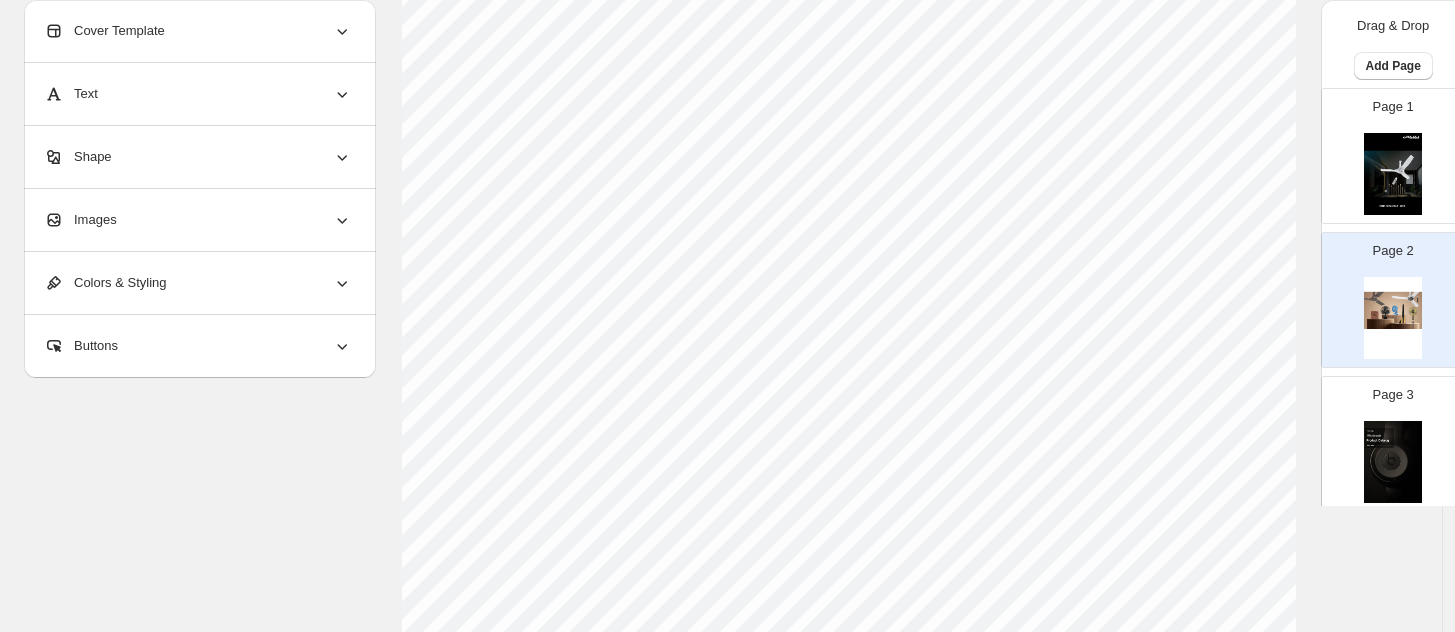 click on "Images" at bounding box center [198, 220] 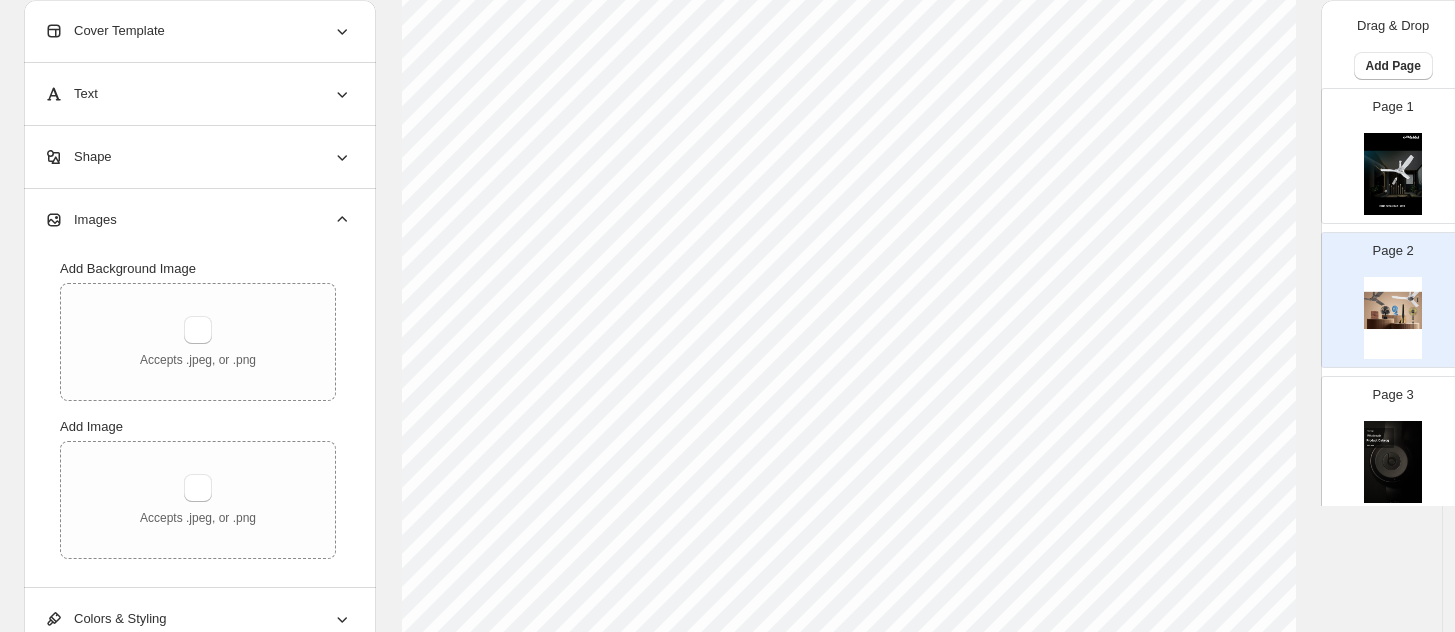 click on "Images" at bounding box center (198, 220) 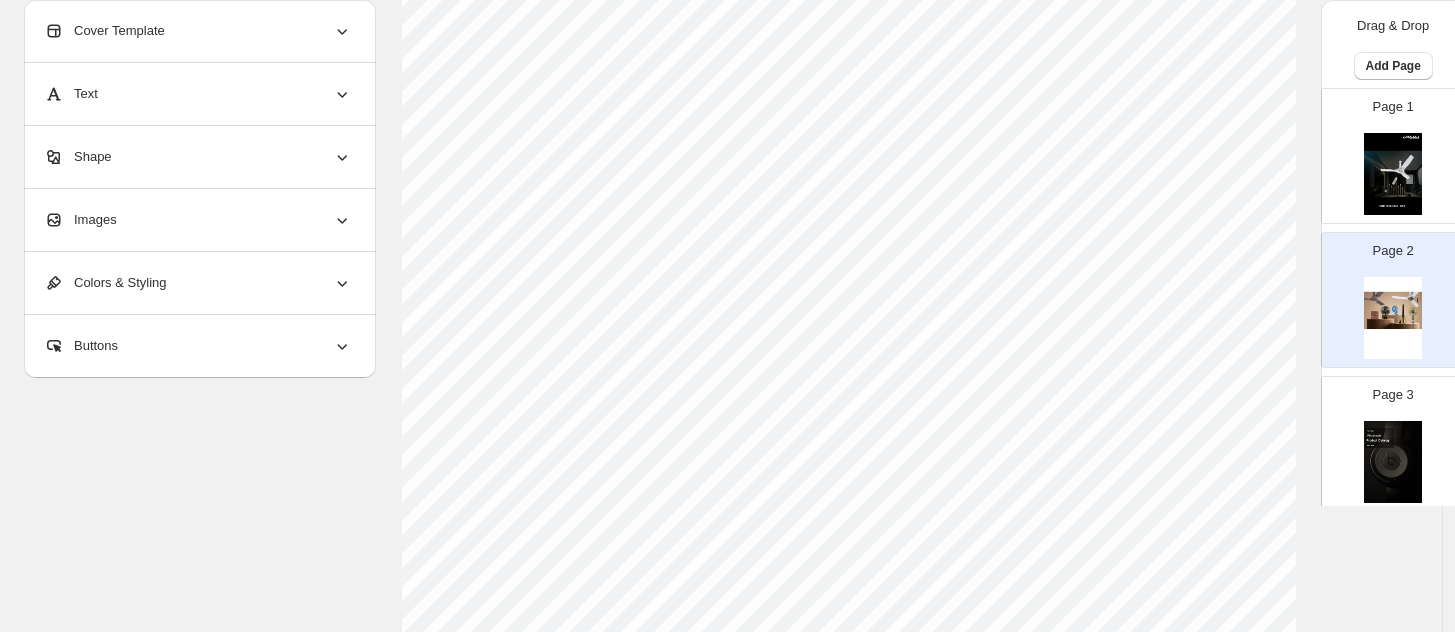 click on "Shape" at bounding box center [198, 157] 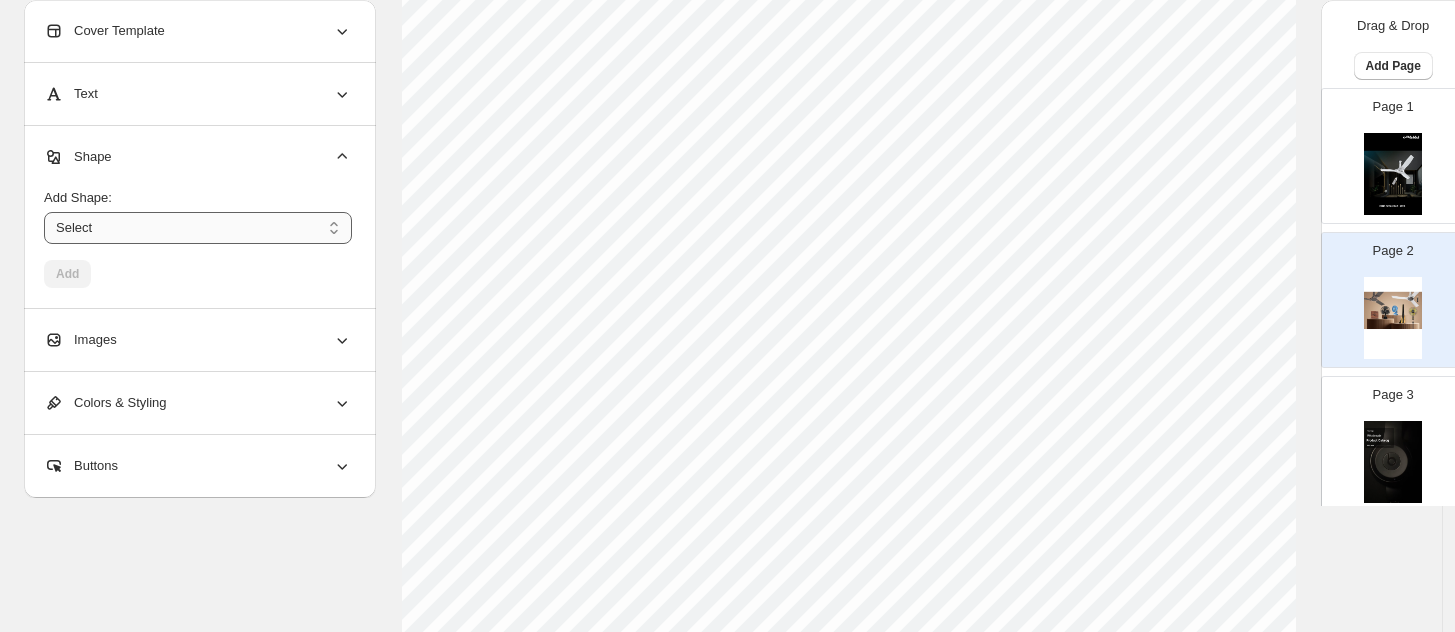 click on "****** ********* **** **** *******" at bounding box center (198, 228) 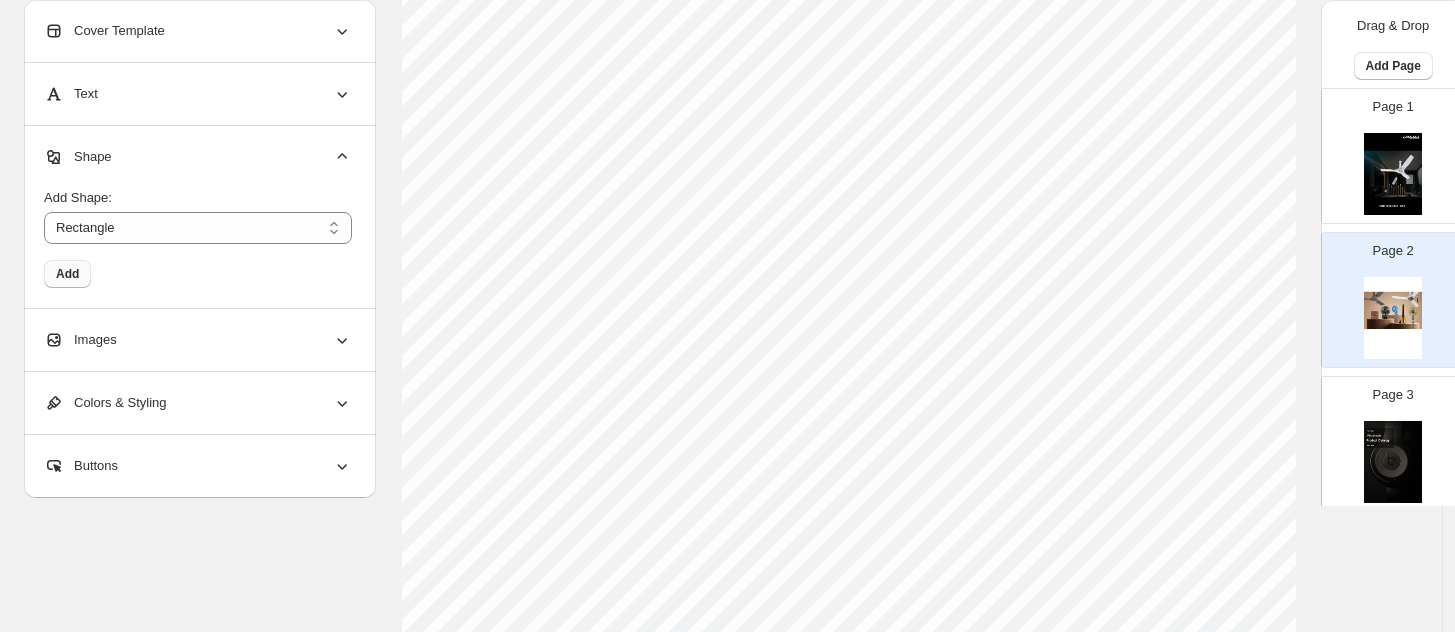 click on "Add" at bounding box center (67, 274) 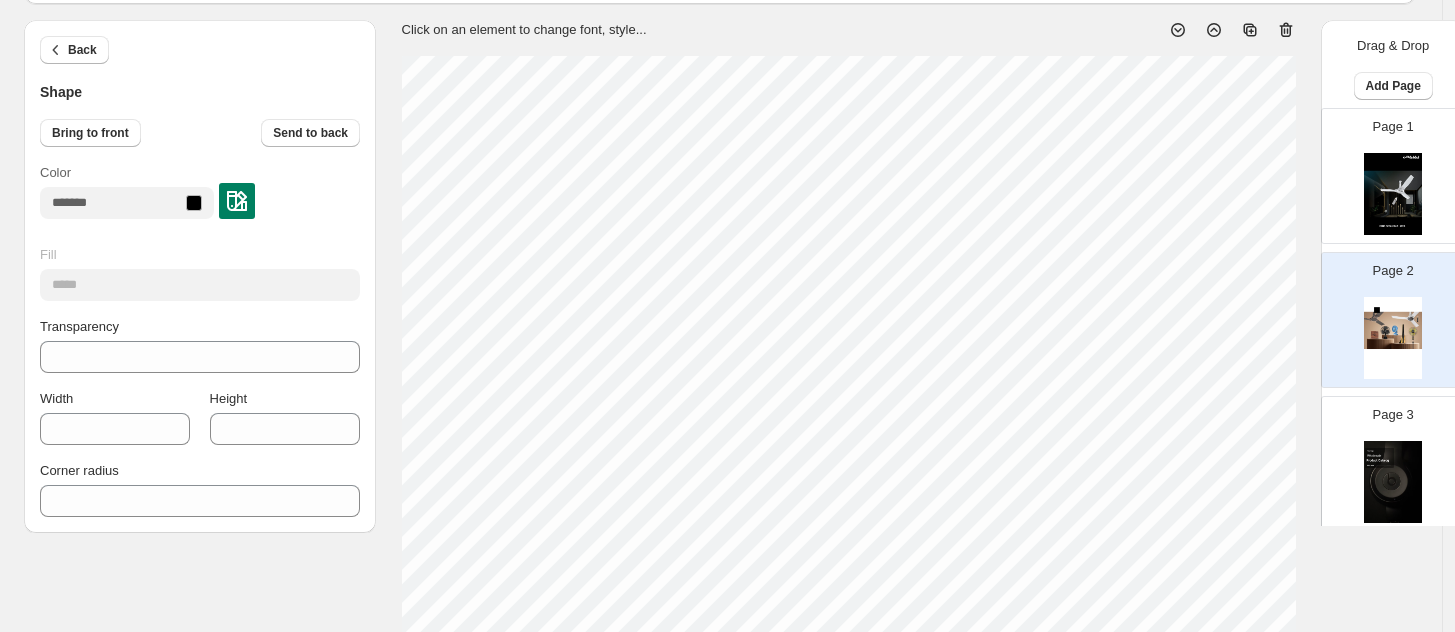 scroll, scrollTop: 98, scrollLeft: 0, axis: vertical 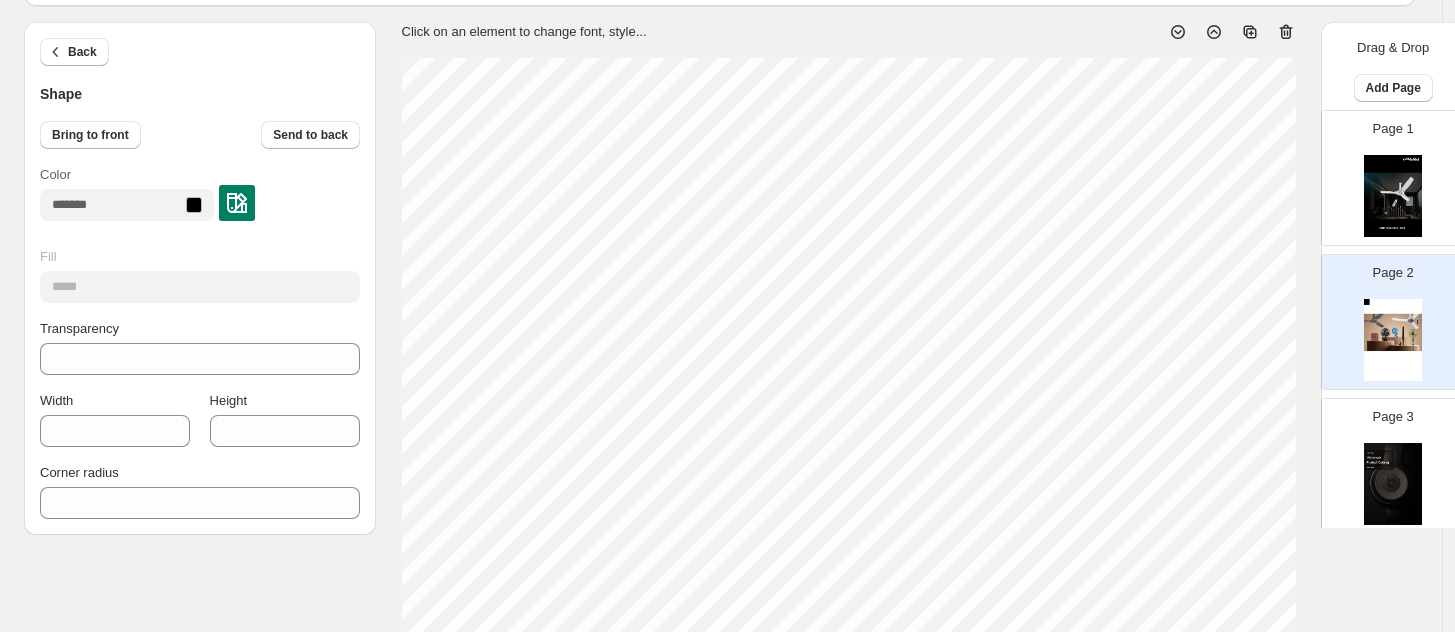type on "***" 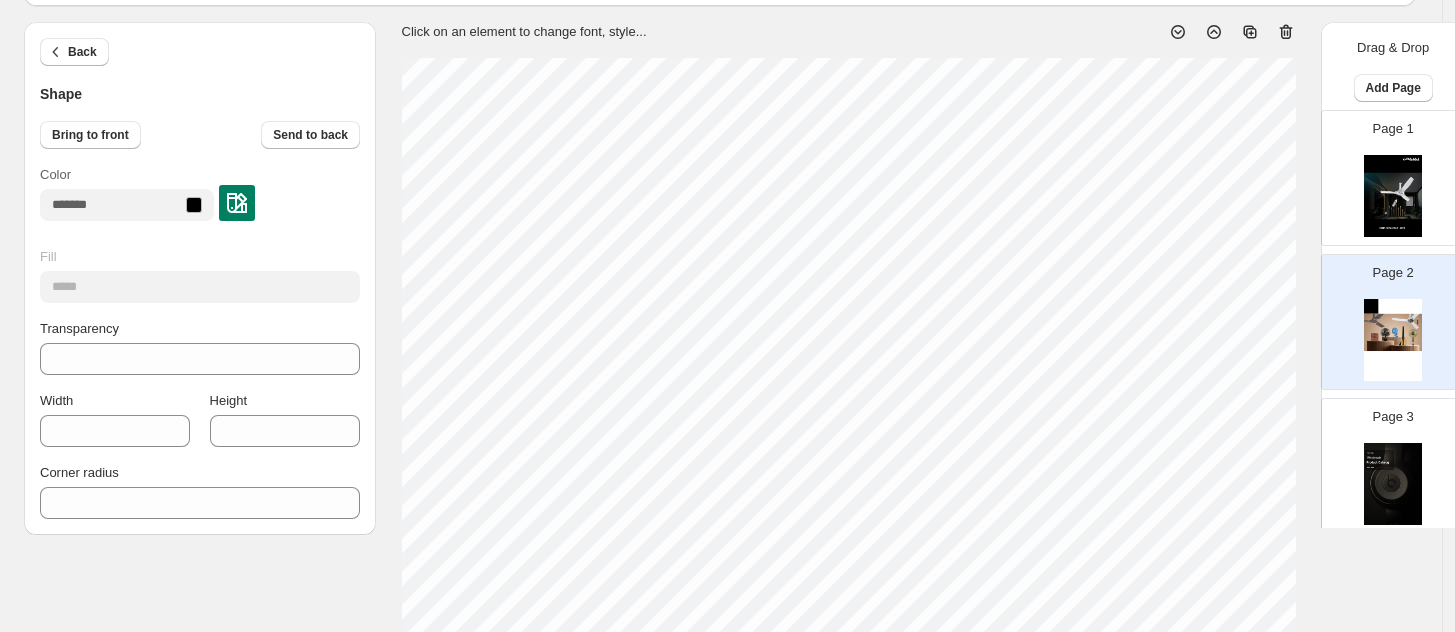 type on "***" 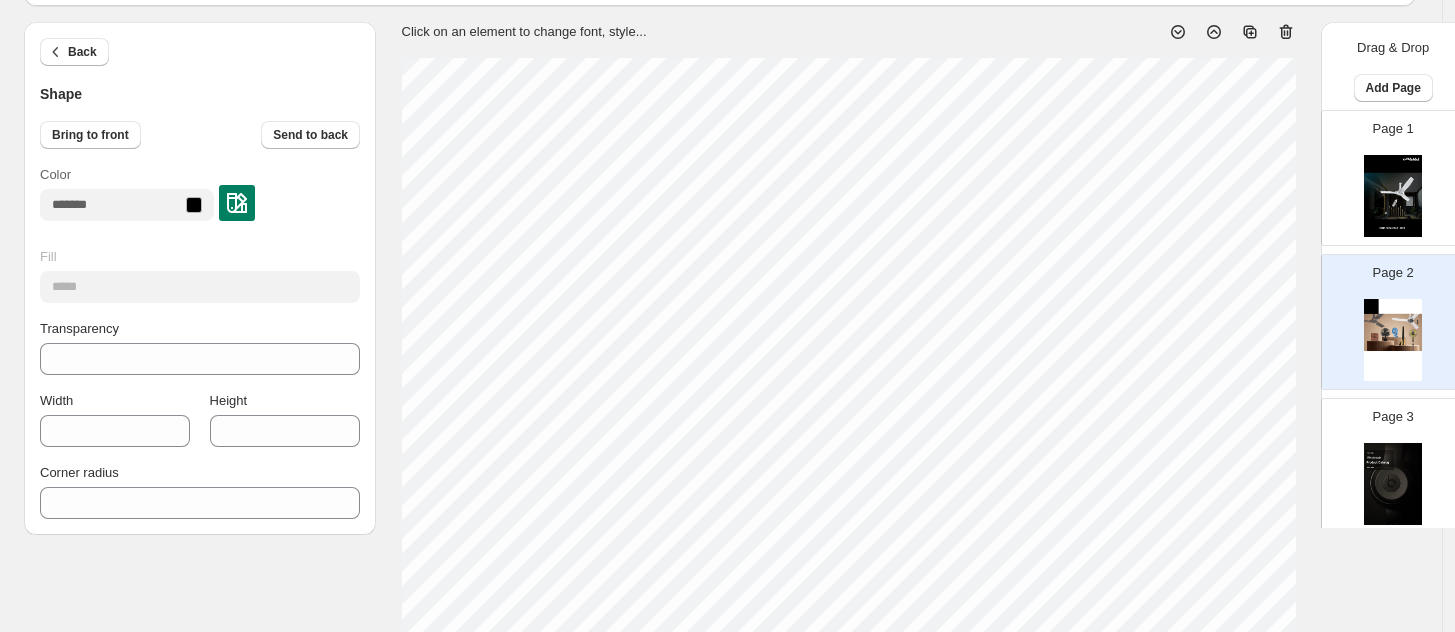 click on "Click on an element to change font, style..." at bounding box center (848, 671) 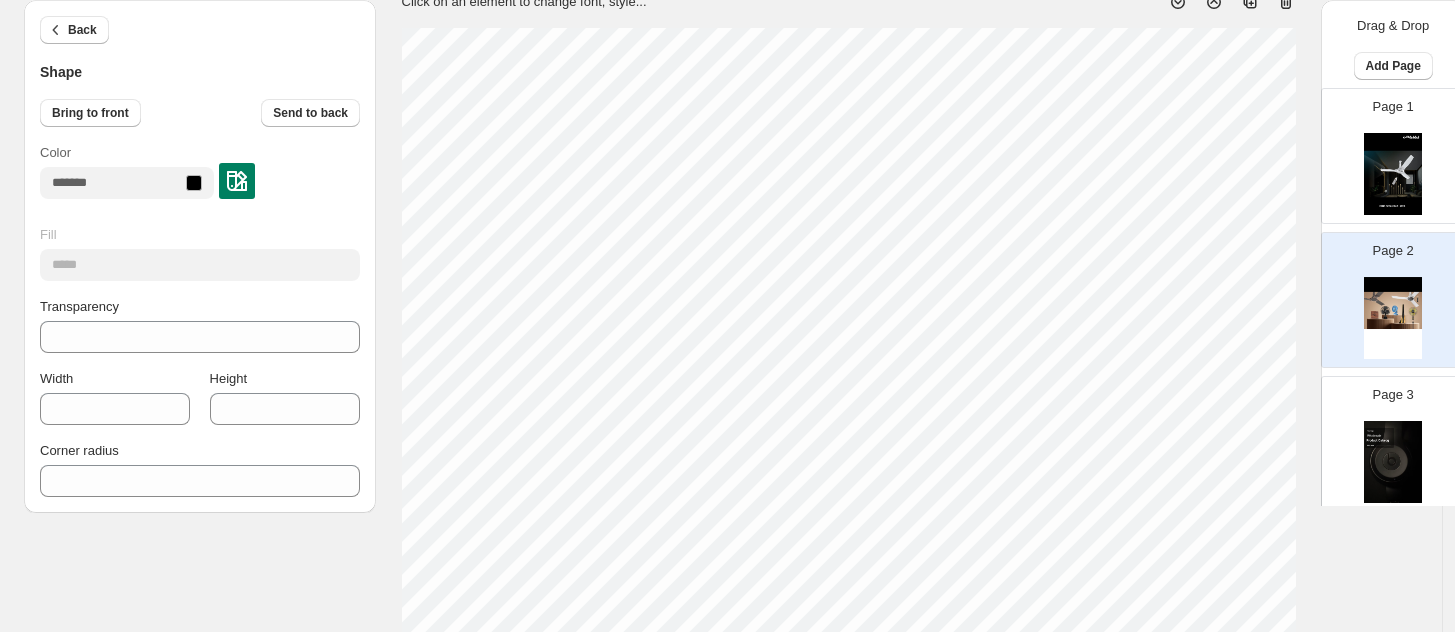 scroll, scrollTop: 135, scrollLeft: 0, axis: vertical 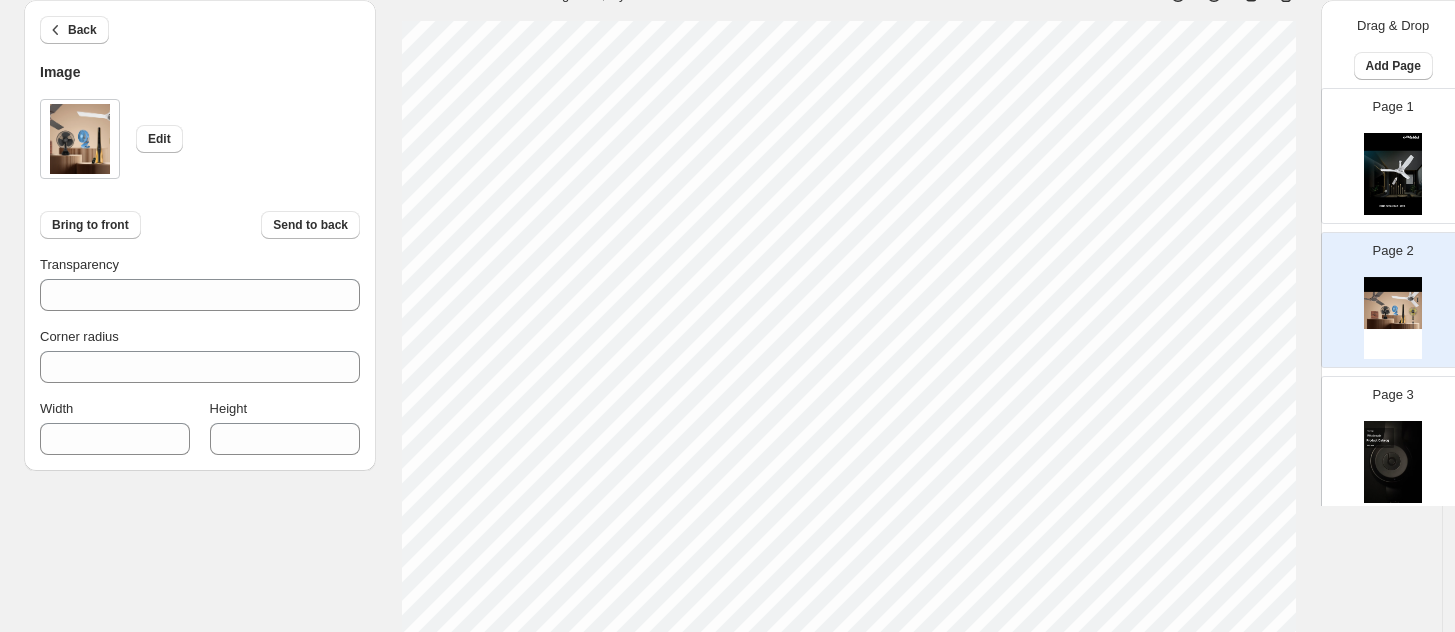 click on "Edit Bring to front Send to back Transparency *** Corner radius * Width *** Height ***" at bounding box center (200, 269) 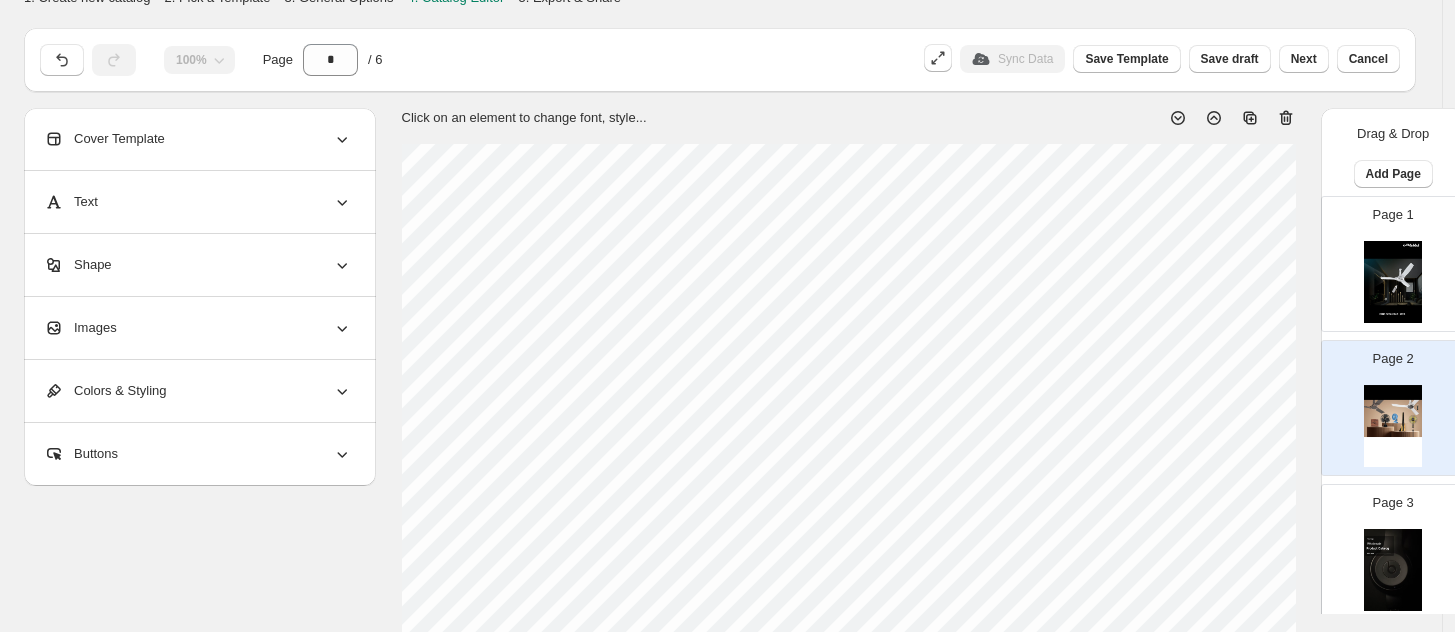scroll, scrollTop: 0, scrollLeft: 0, axis: both 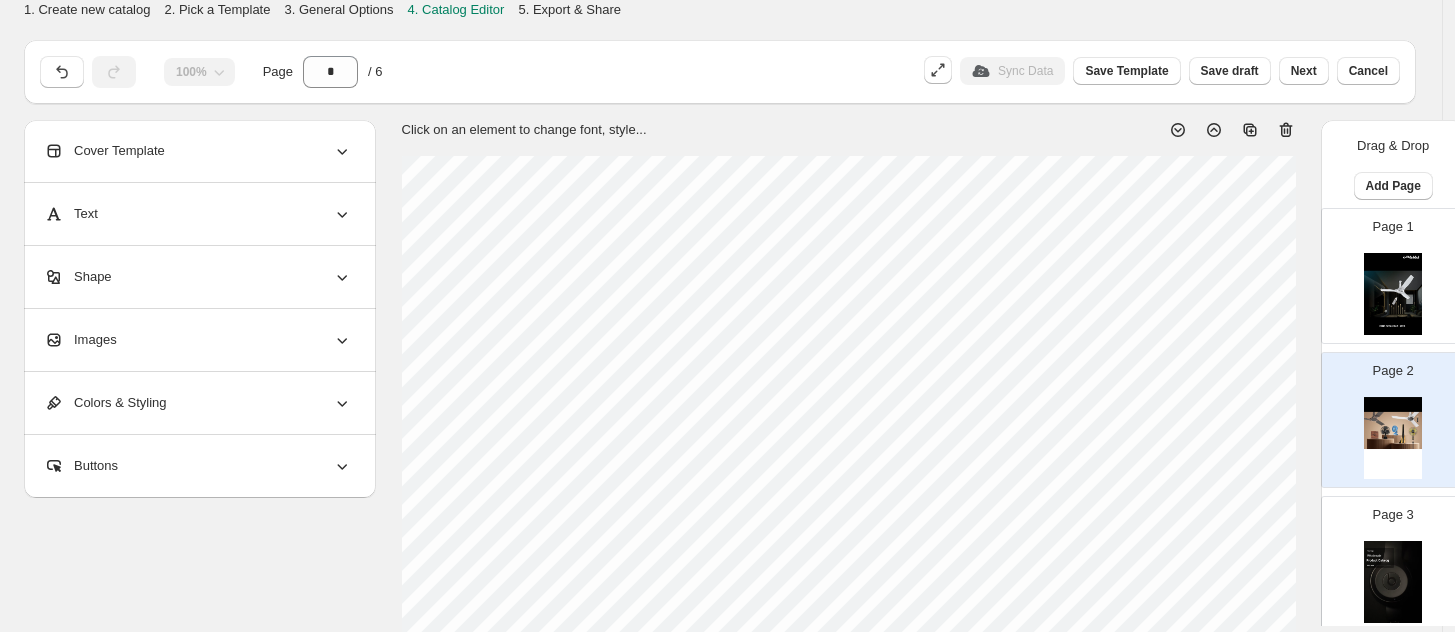click on "Shape" at bounding box center (198, 277) 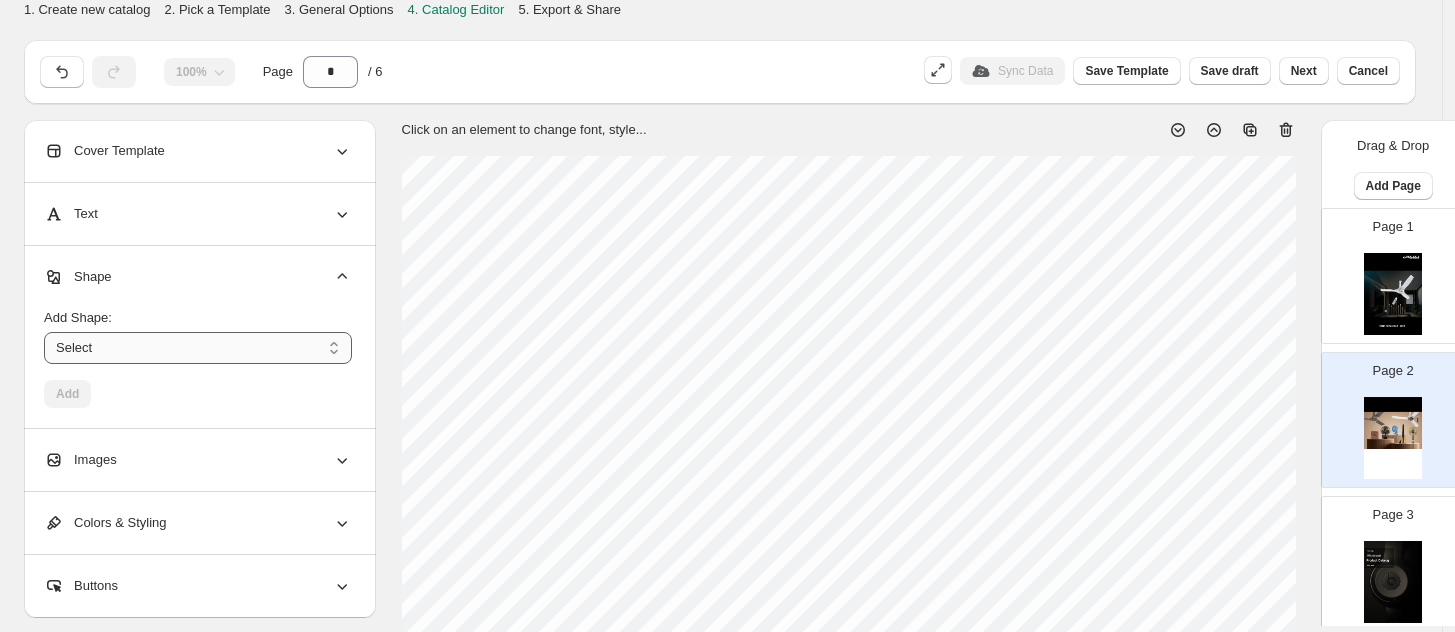 click on "****** ********* **** **** *******" at bounding box center [198, 348] 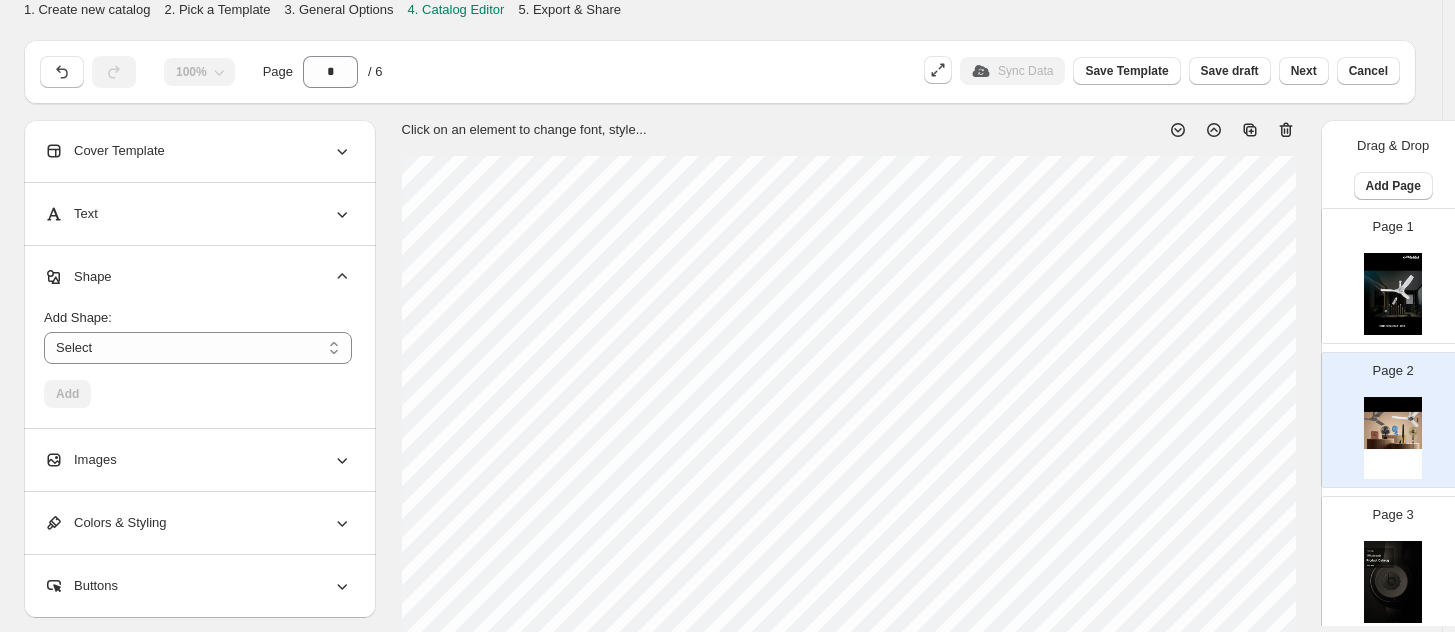 scroll, scrollTop: 12, scrollLeft: 0, axis: vertical 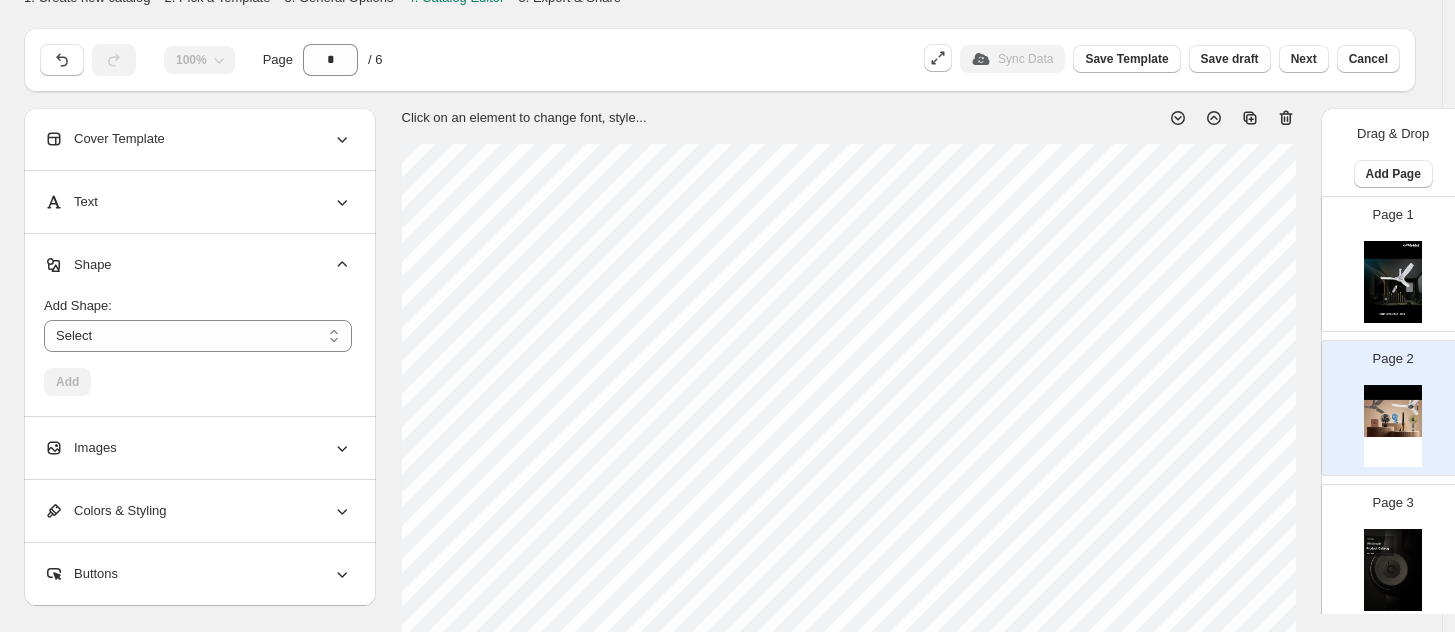 click on "Text" at bounding box center [198, 202] 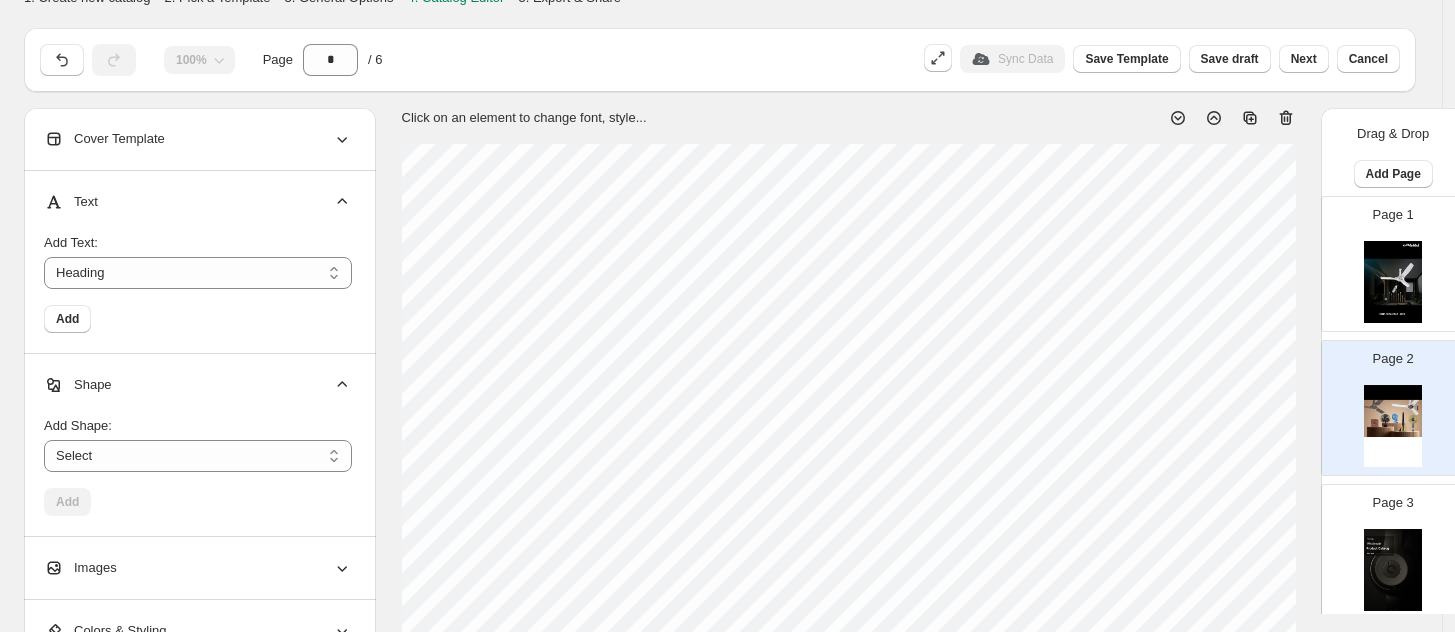 click on "Text" at bounding box center (198, 202) 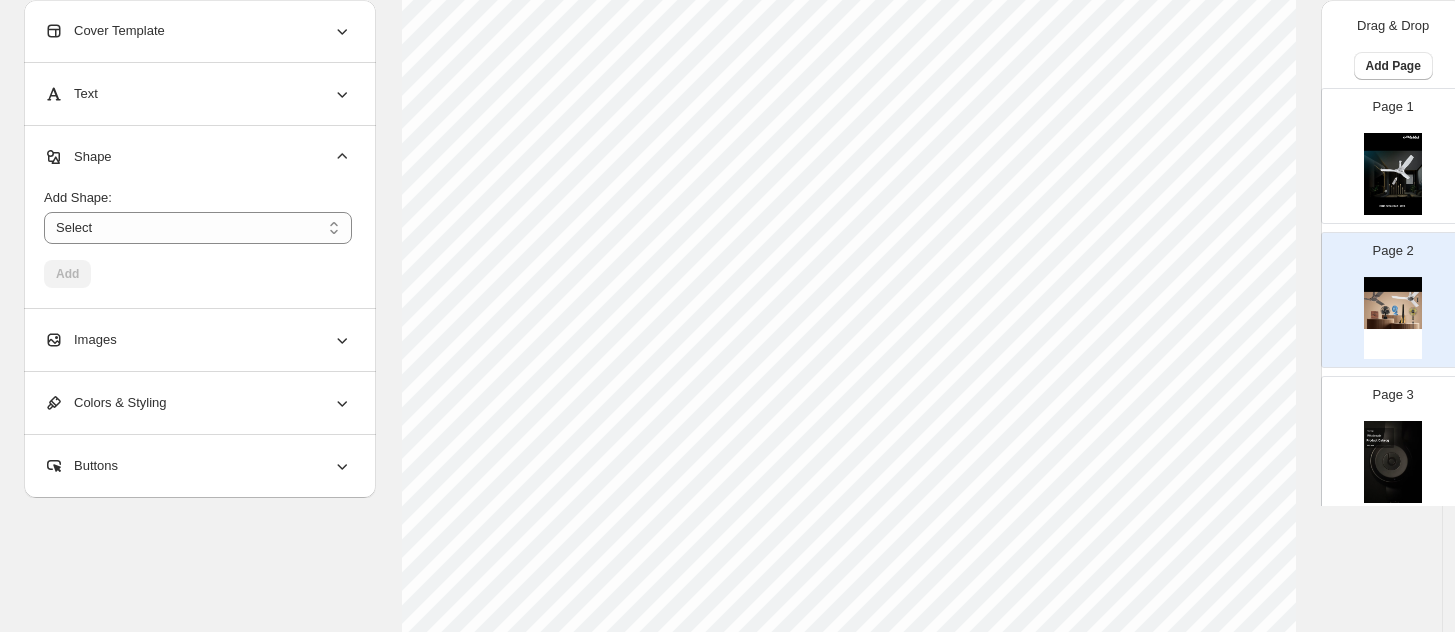 click on "Colors & Styling" at bounding box center [105, 403] 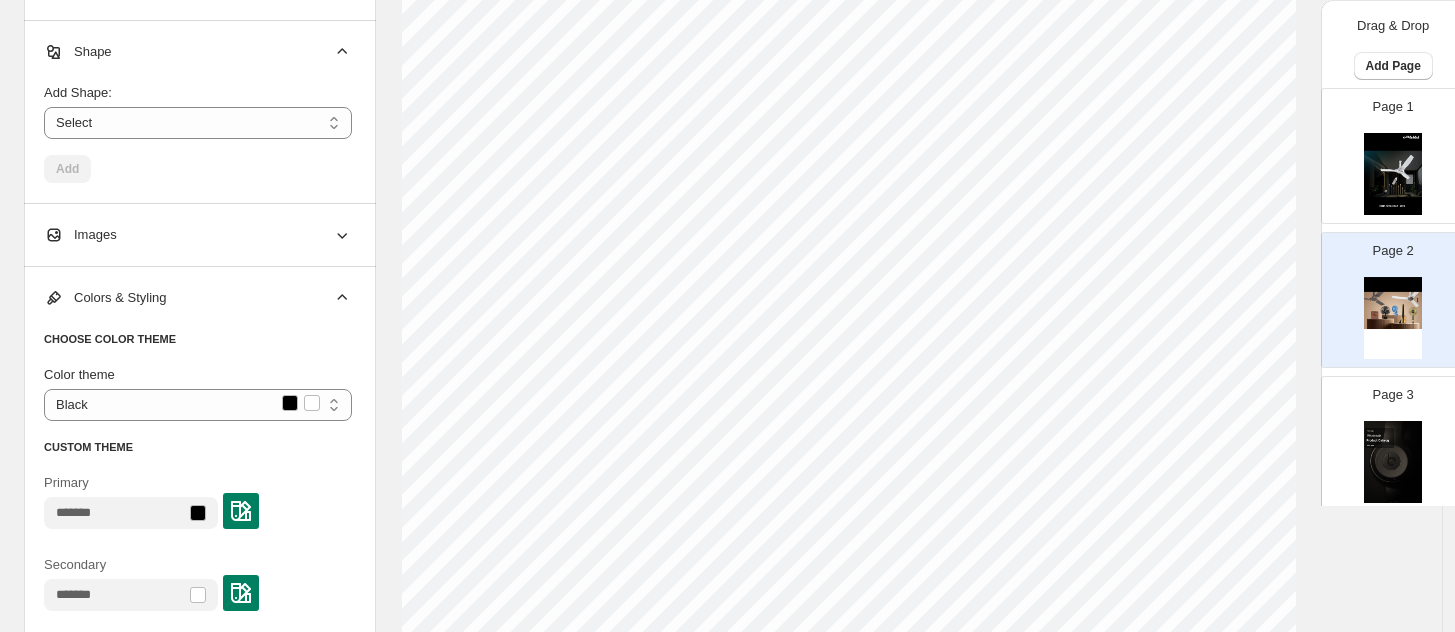 scroll, scrollTop: 671, scrollLeft: 0, axis: vertical 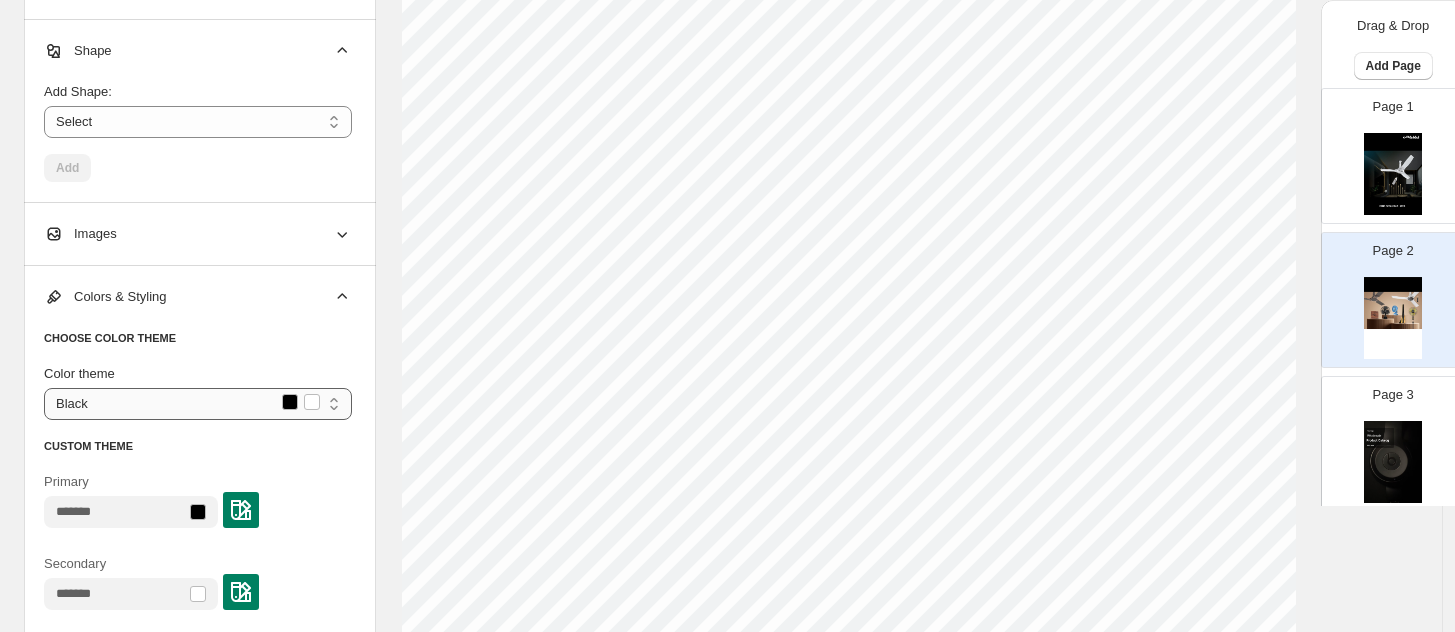 click on "**********" at bounding box center (198, 404) 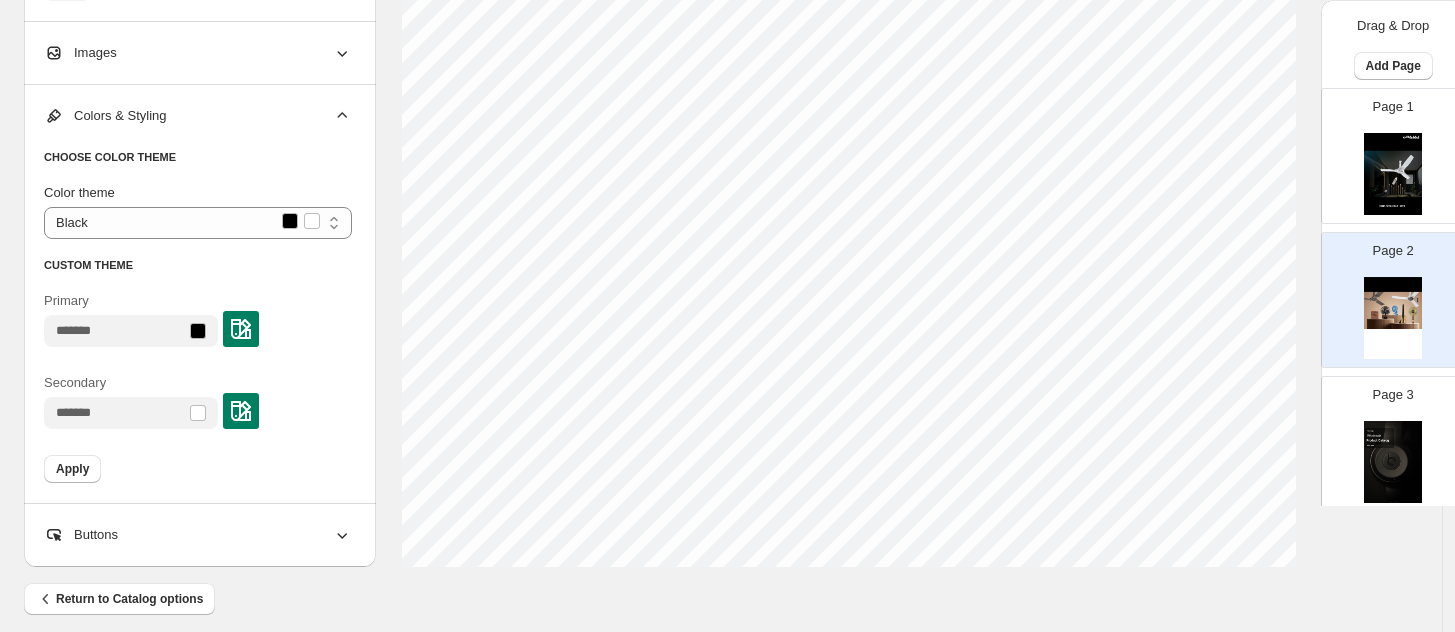 scroll, scrollTop: 867, scrollLeft: 0, axis: vertical 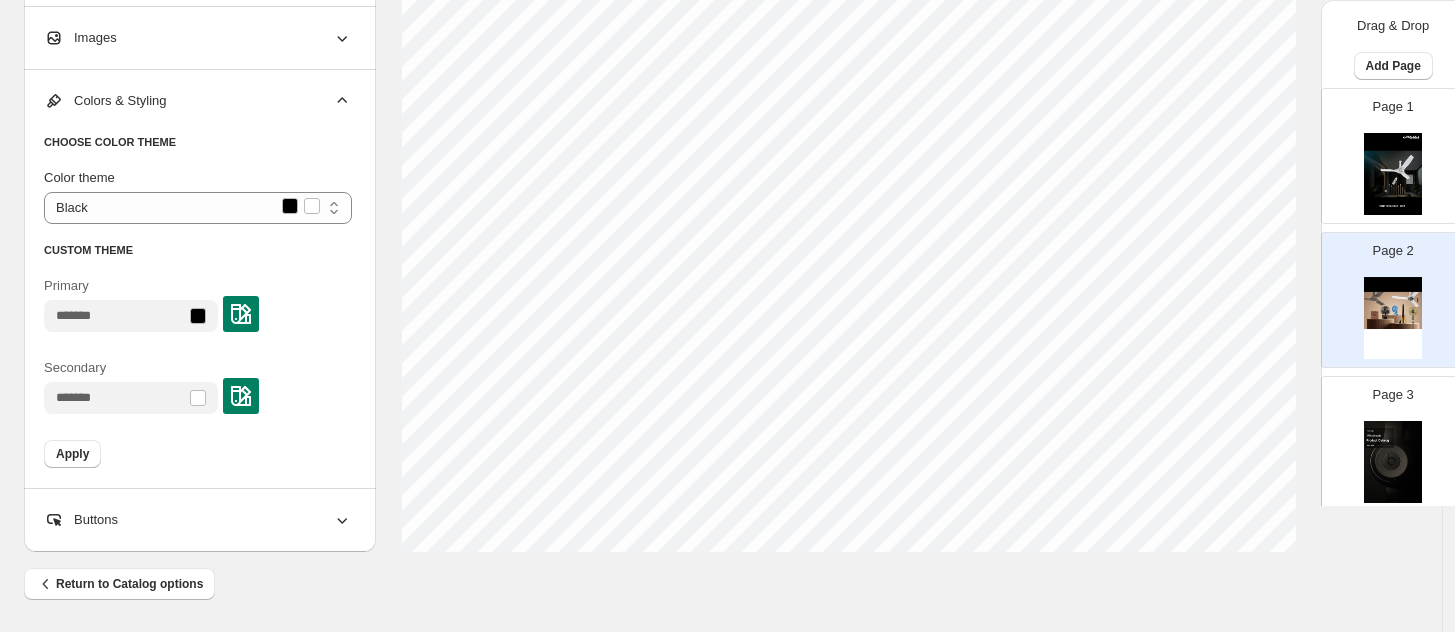click at bounding box center (241, 396) 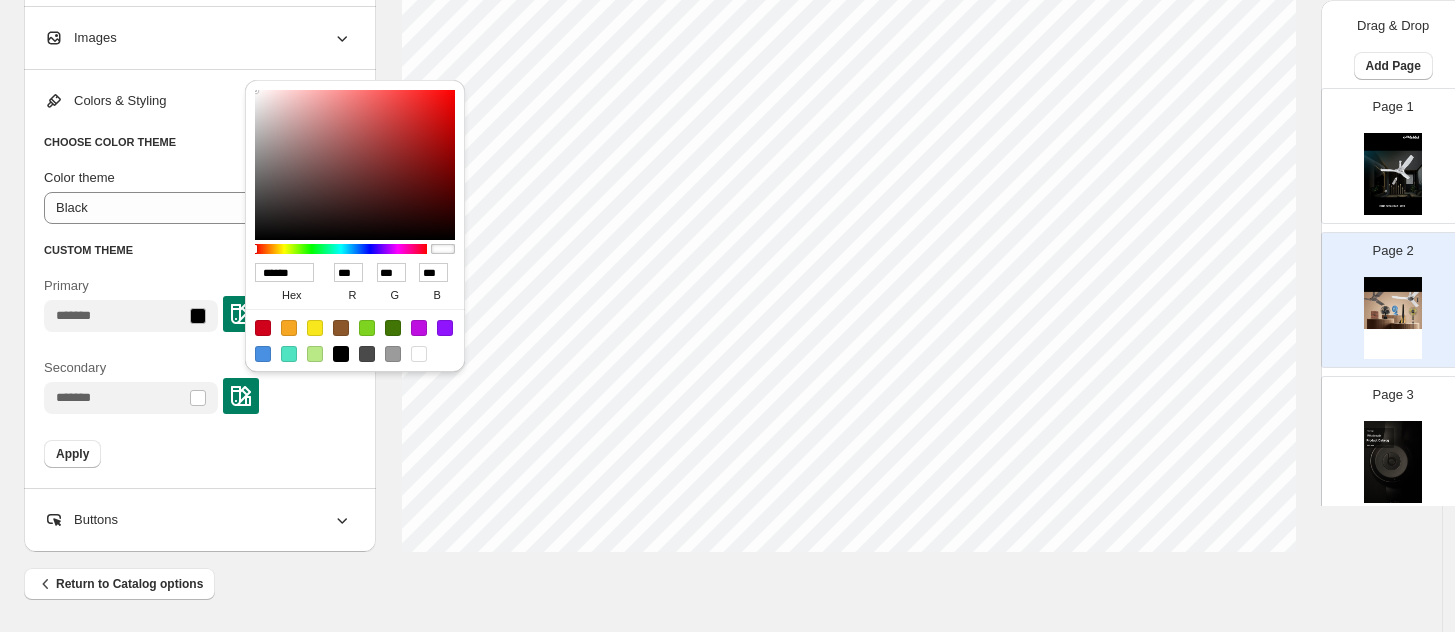click on "******" at bounding box center [284, 272] 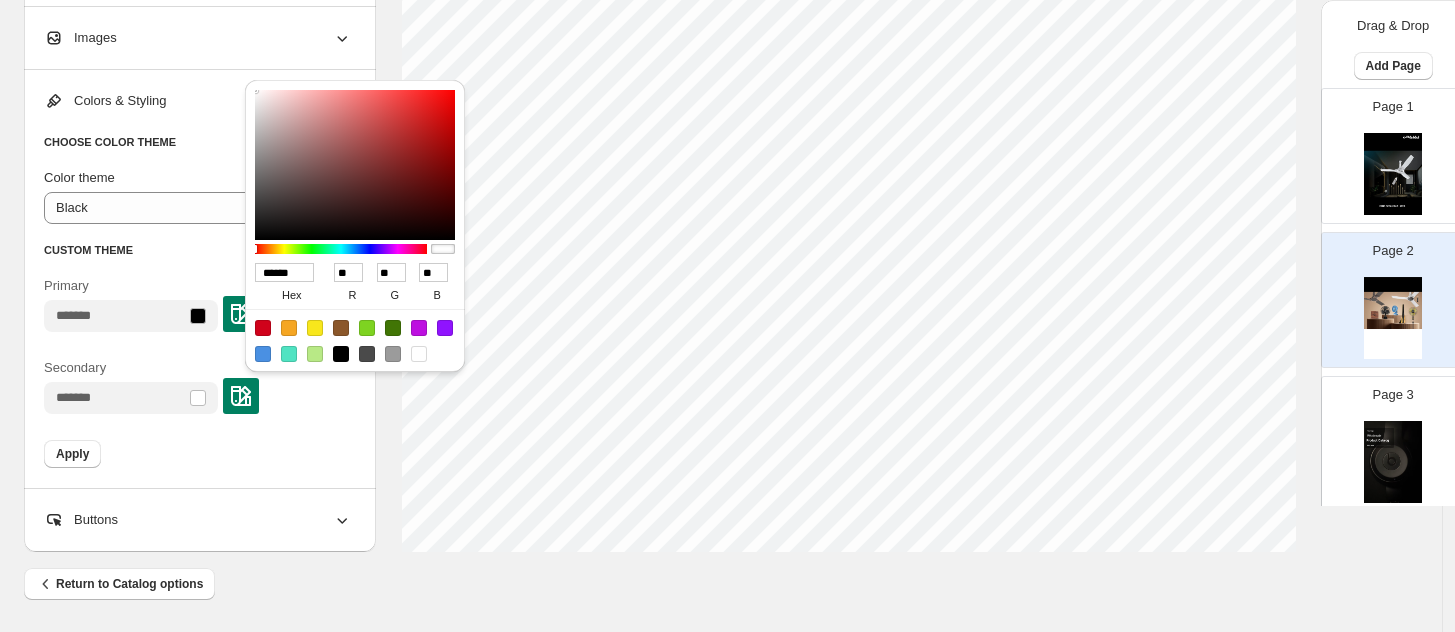 type on "******" 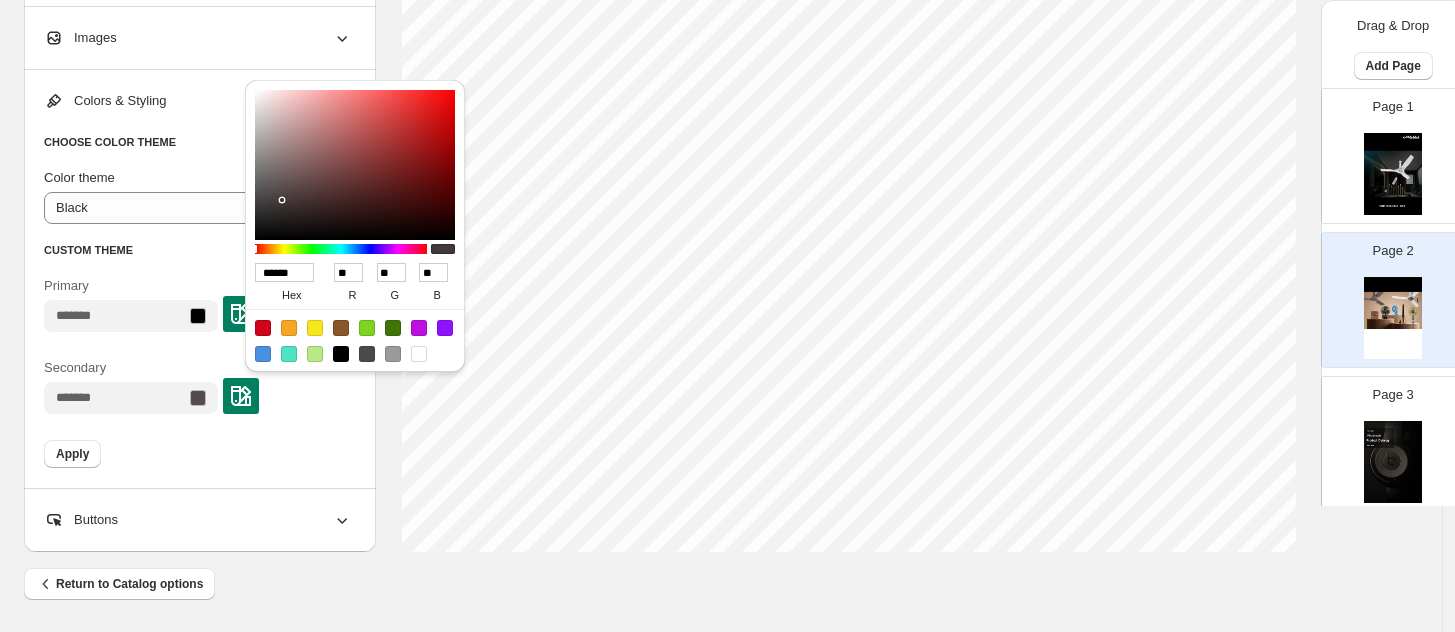 type on "******" 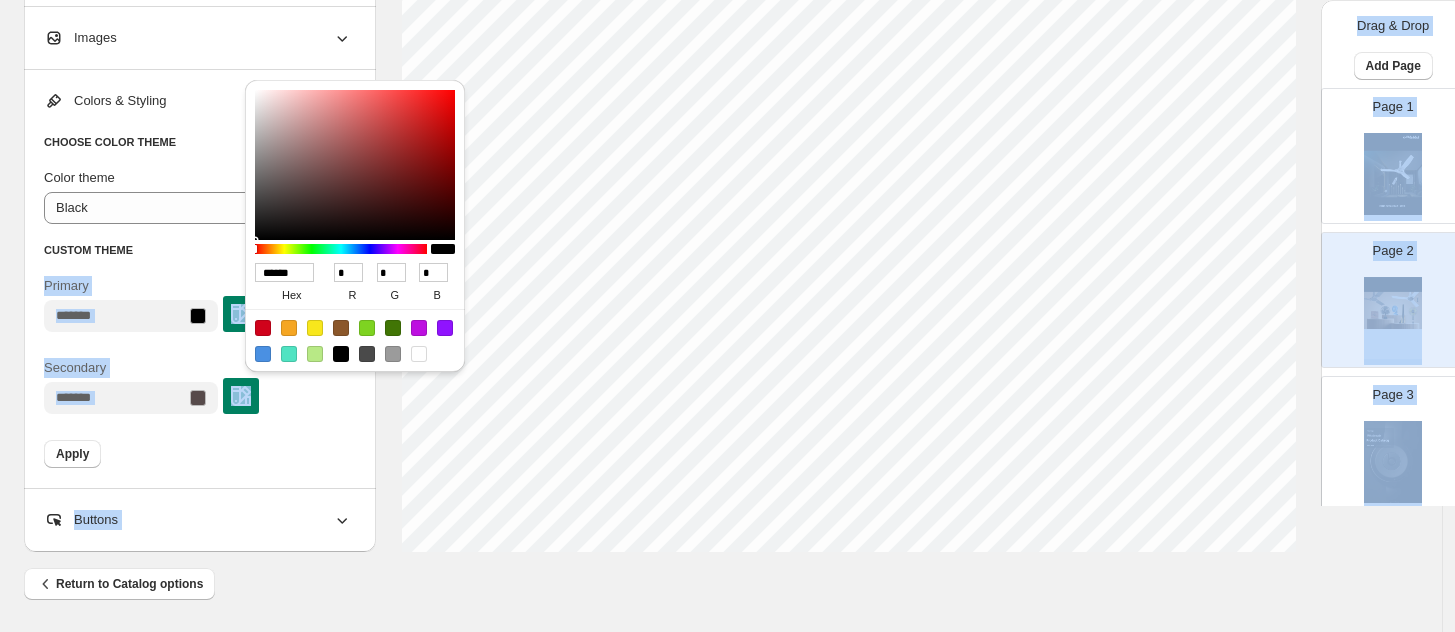 drag, startPoint x: 285, startPoint y: 189, endPoint x: 203, endPoint y: 253, distance: 104.019226 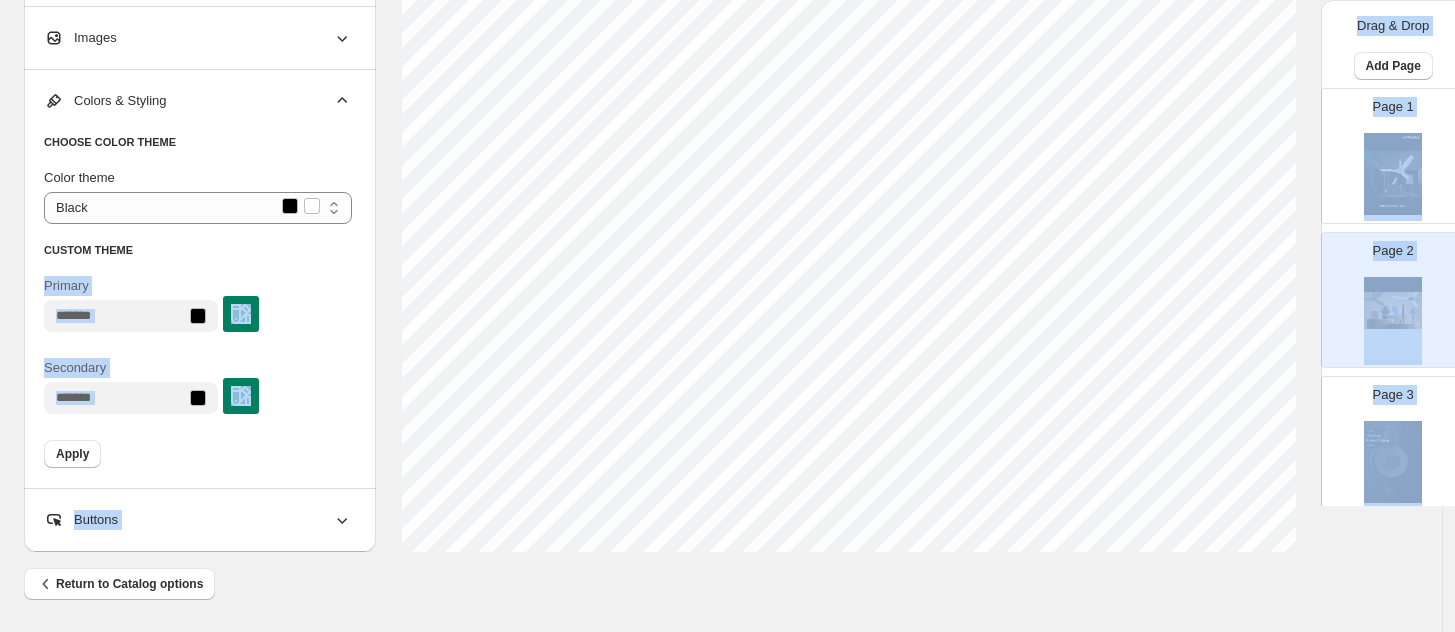 click on "Secondary" at bounding box center (198, 386) 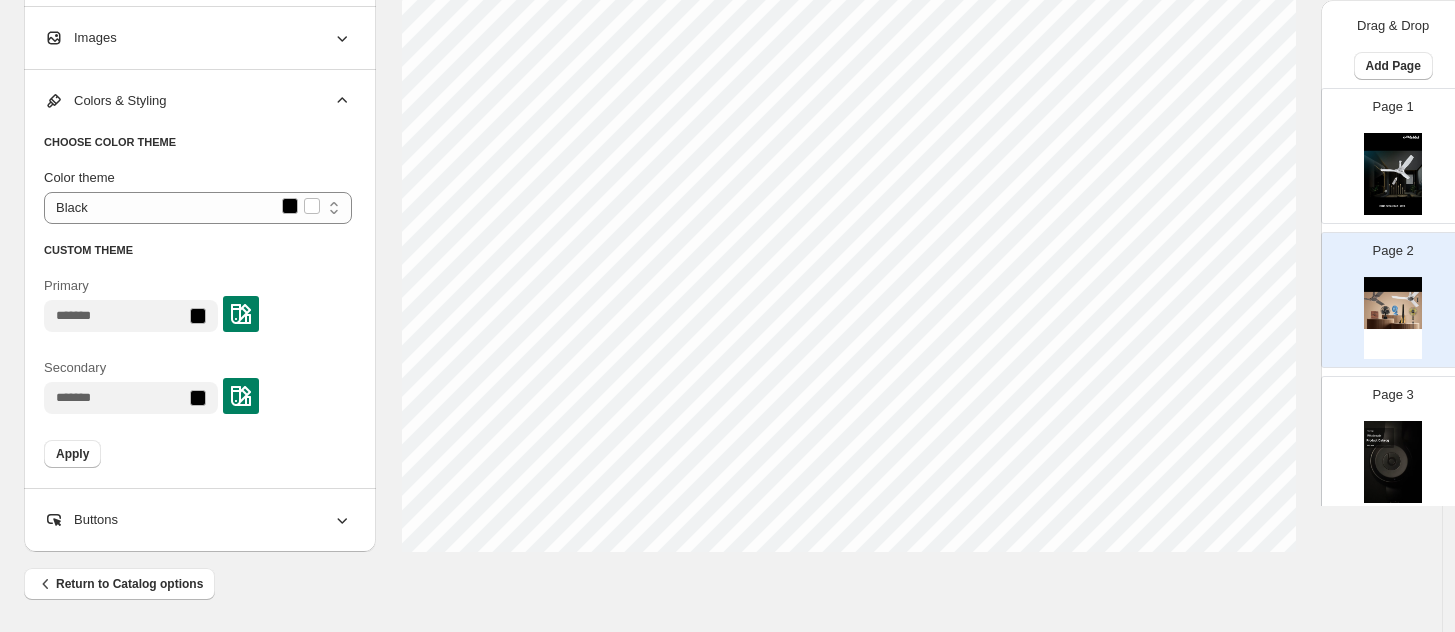 drag, startPoint x: 67, startPoint y: 459, endPoint x: 116, endPoint y: 478, distance: 52.554733 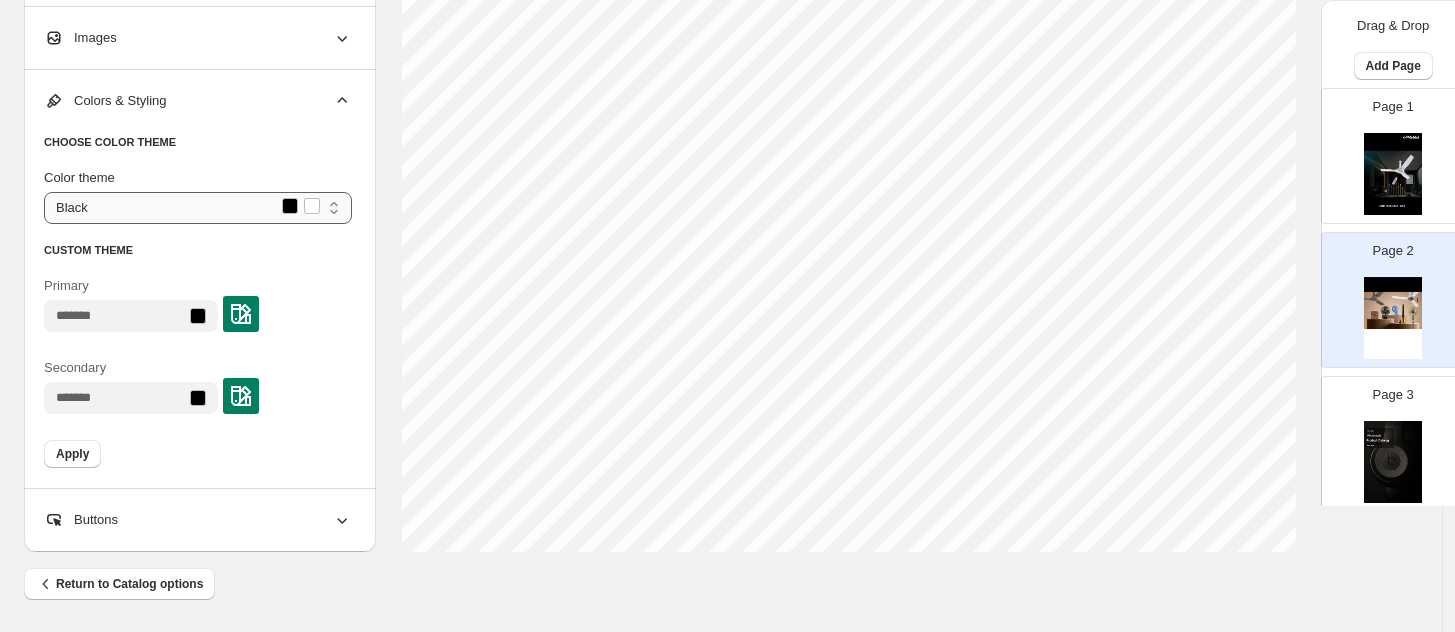 click on "**********" at bounding box center (198, 208) 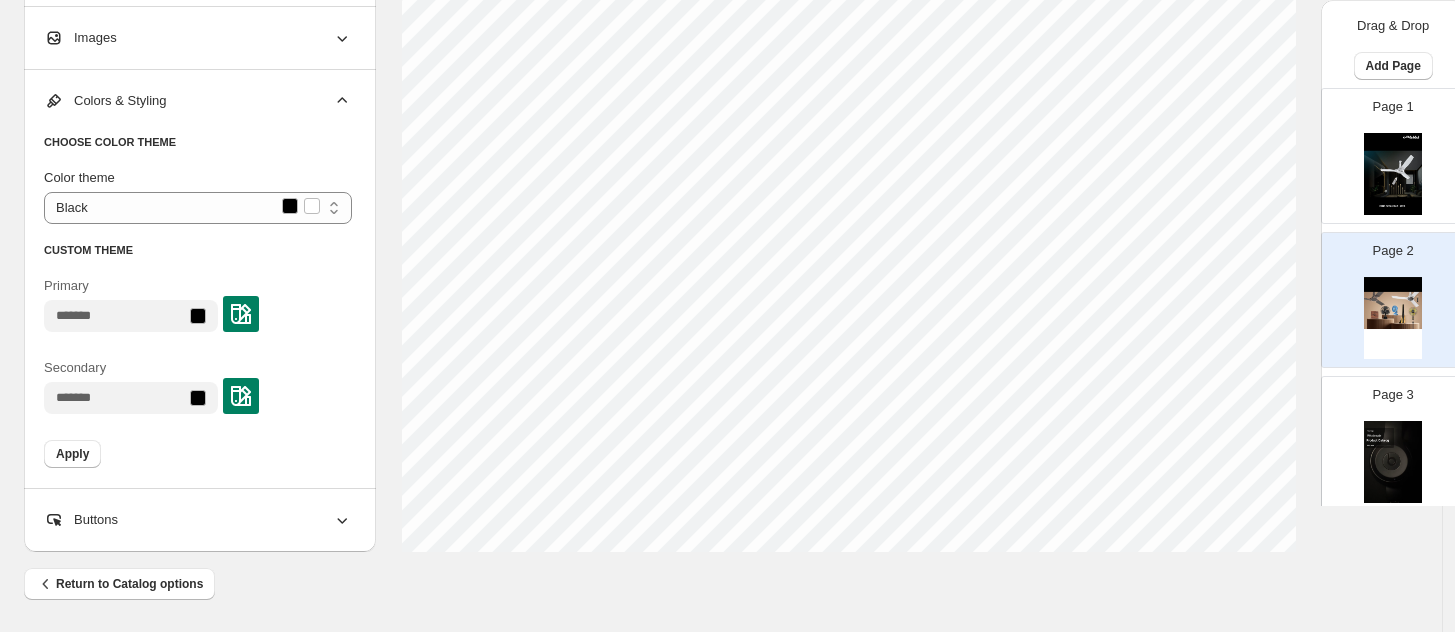 click on "Secondary" at bounding box center (198, 383) 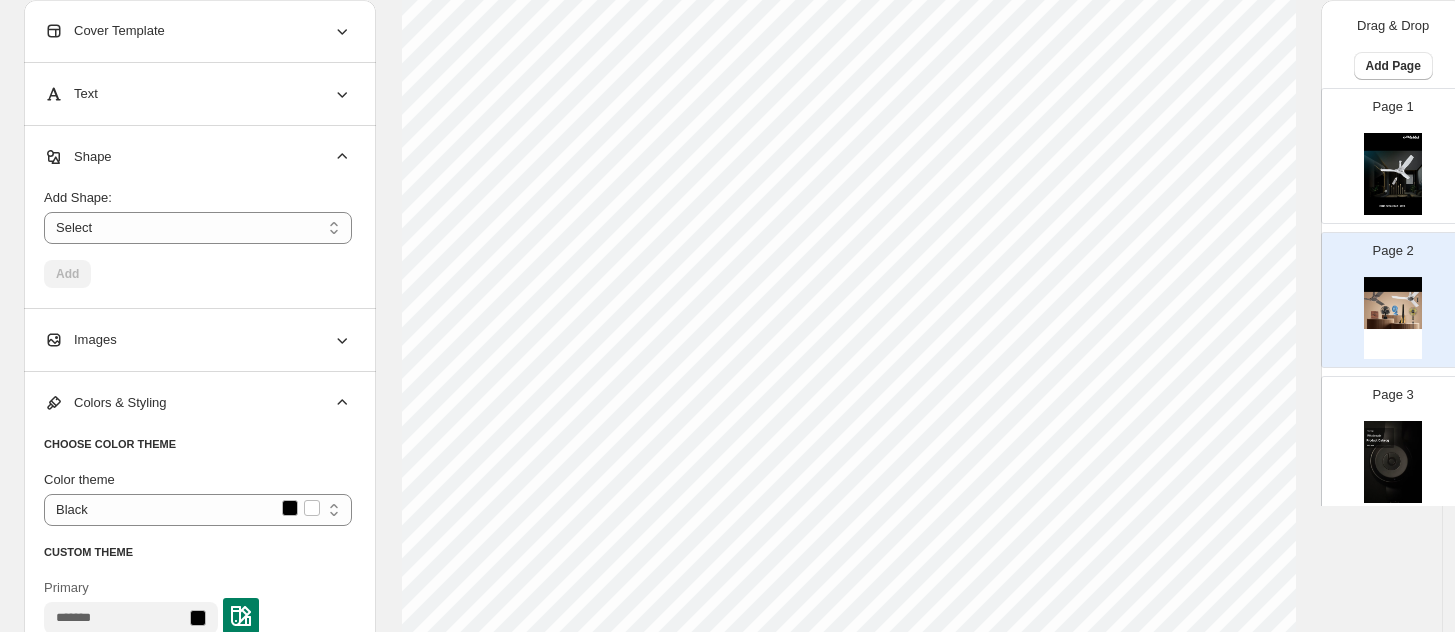 scroll, scrollTop: 387, scrollLeft: 0, axis: vertical 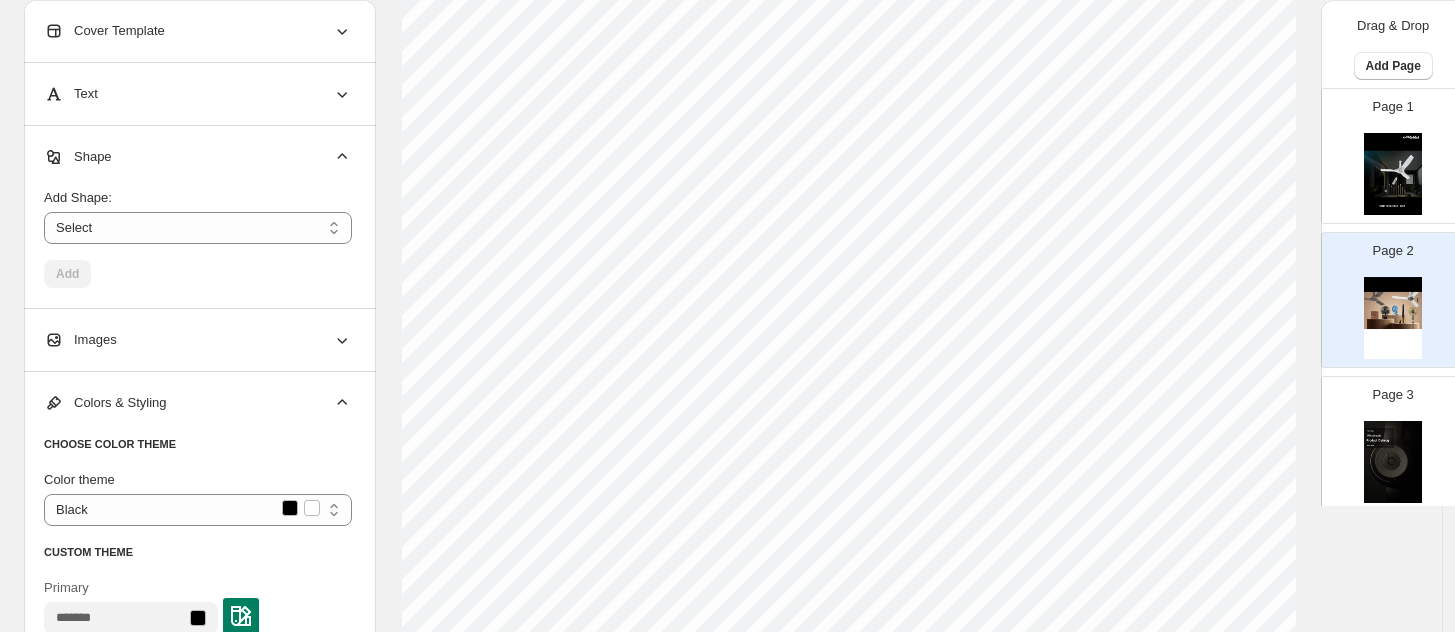 click on "Colors & Styling" at bounding box center [198, 403] 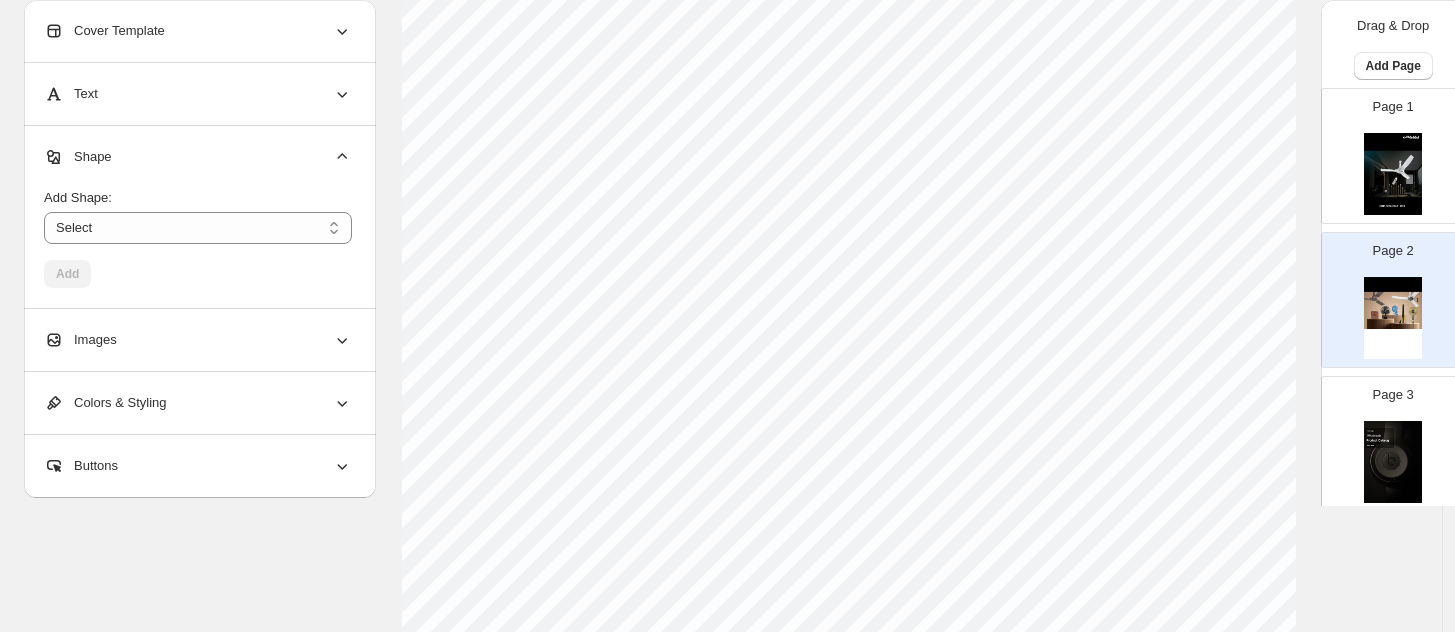 click on "Images" at bounding box center [198, 340] 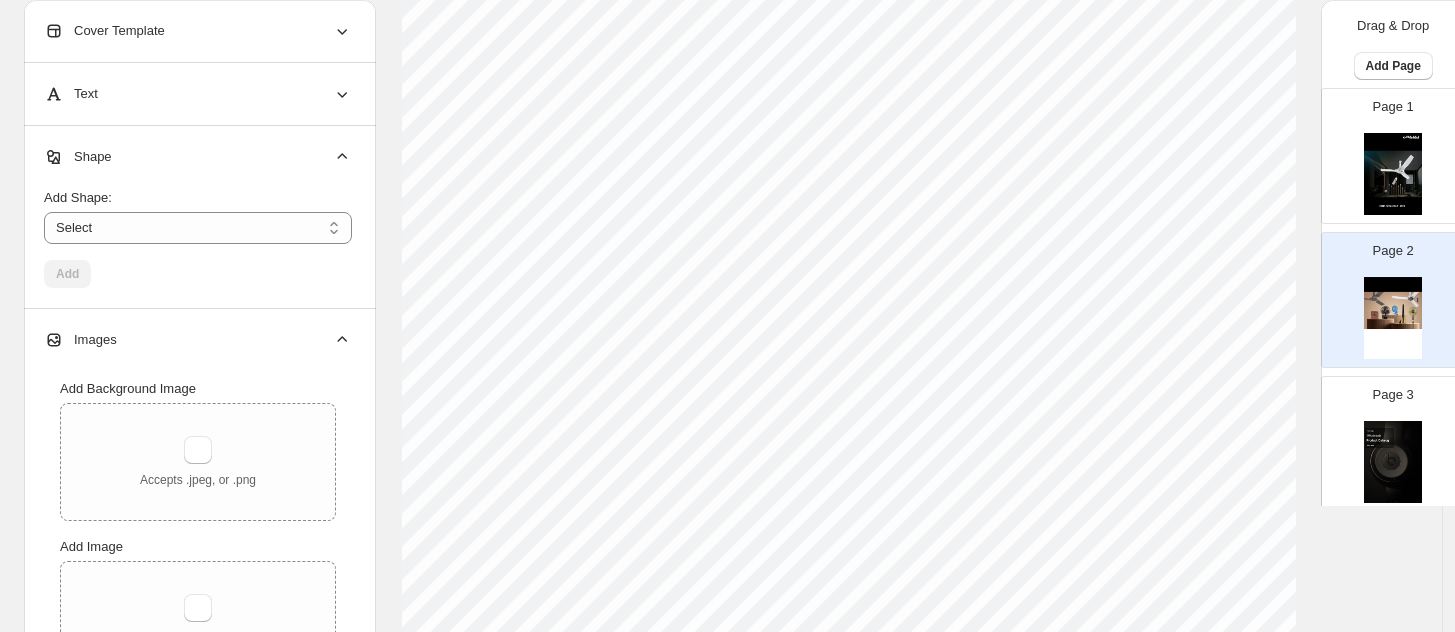 click on "Images" at bounding box center [198, 340] 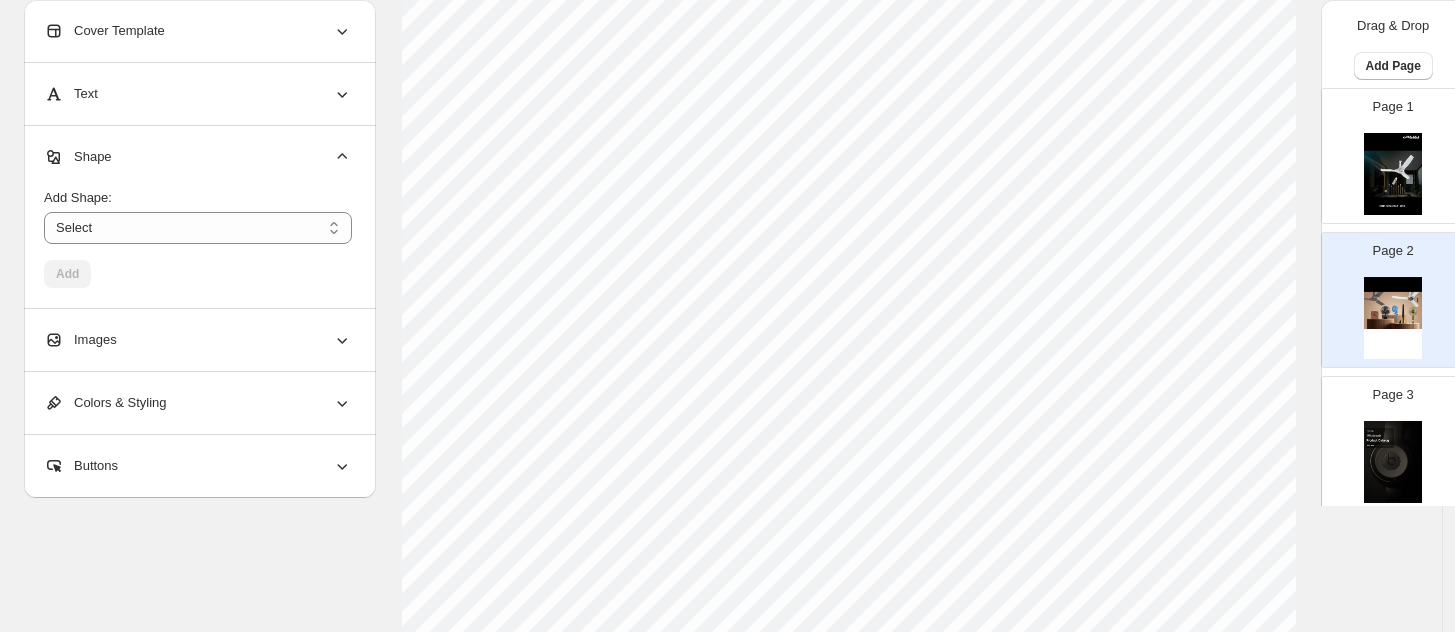 scroll, scrollTop: 177, scrollLeft: 0, axis: vertical 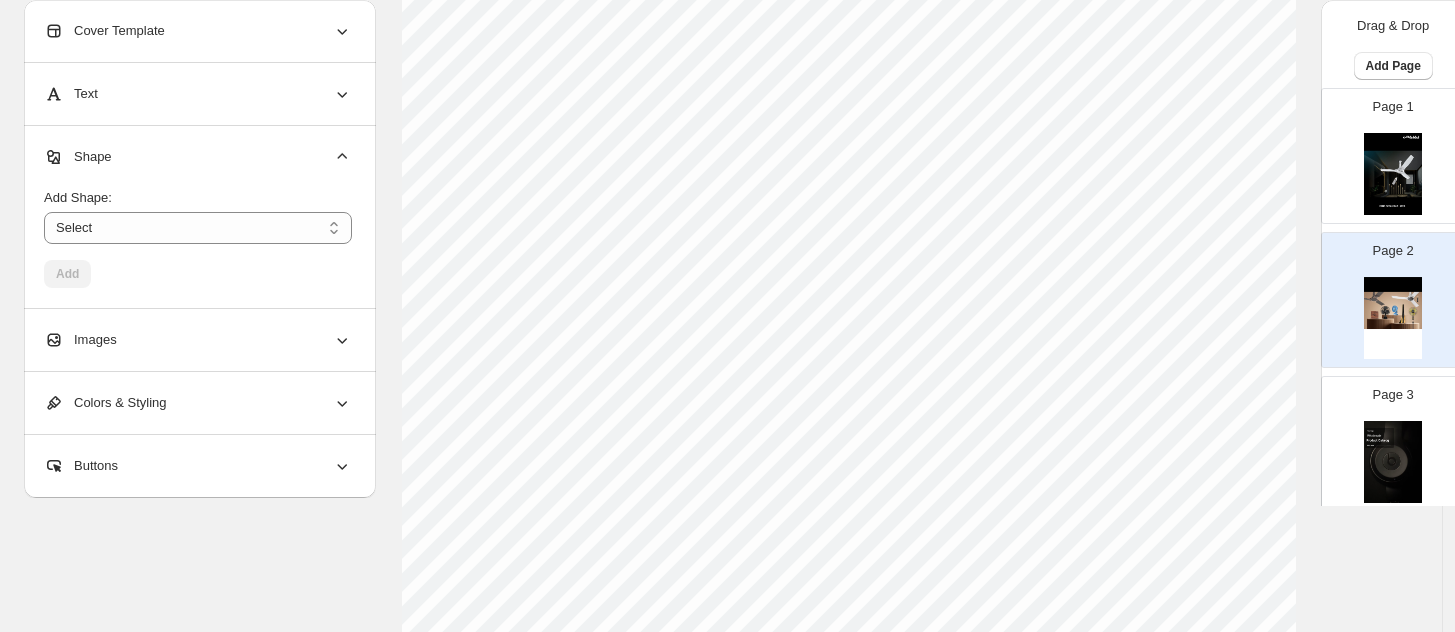 click at bounding box center (1393, 462) 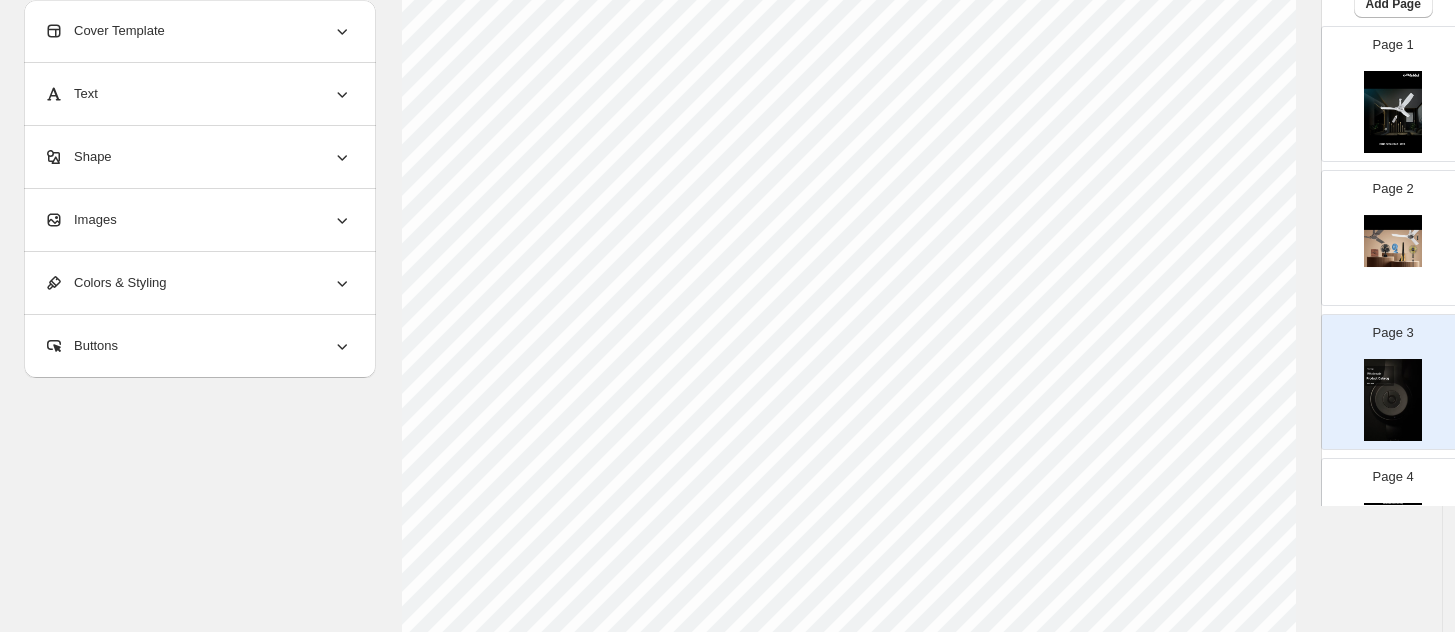 scroll, scrollTop: 31, scrollLeft: 0, axis: vertical 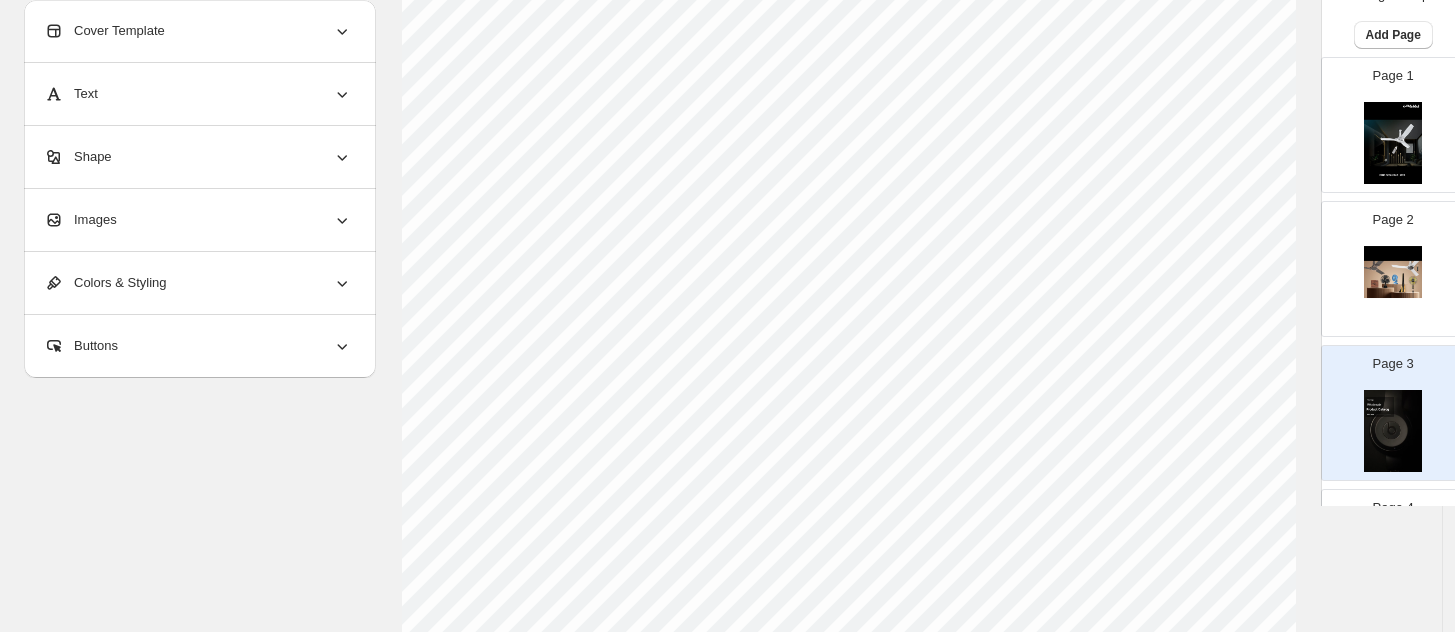 click on "Images" at bounding box center [80, 220] 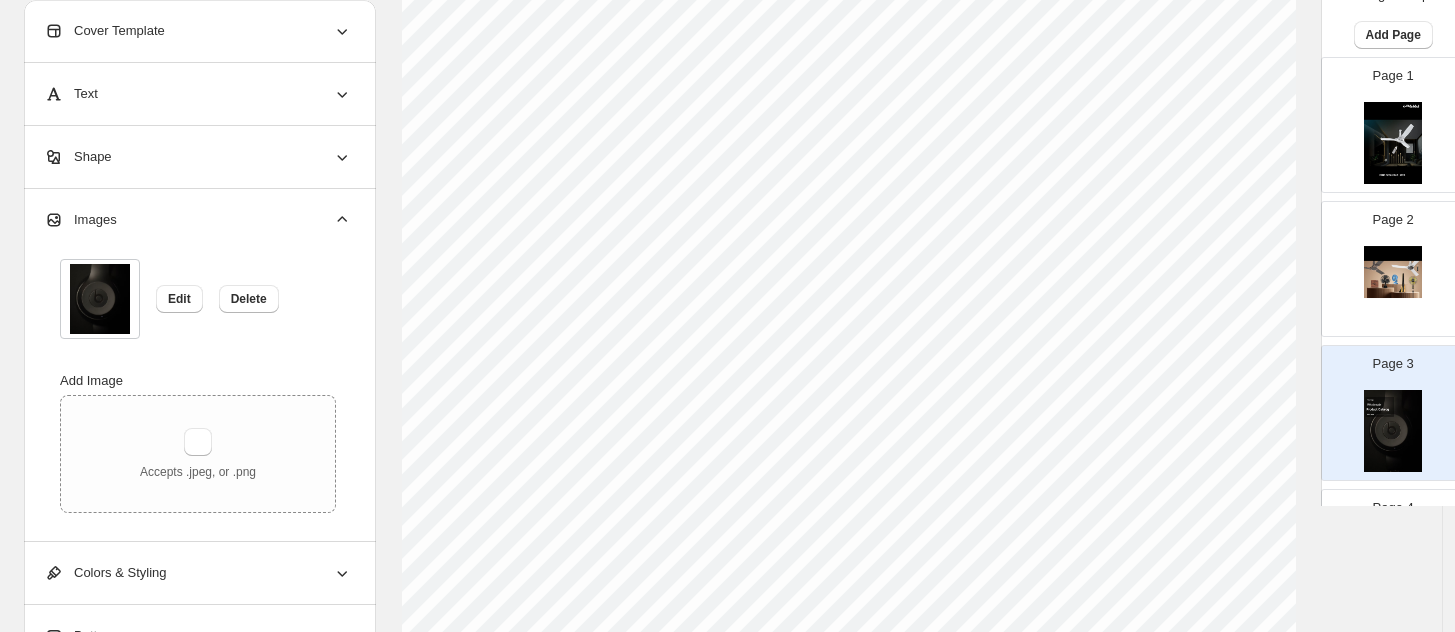 click on "Images" at bounding box center [80, 220] 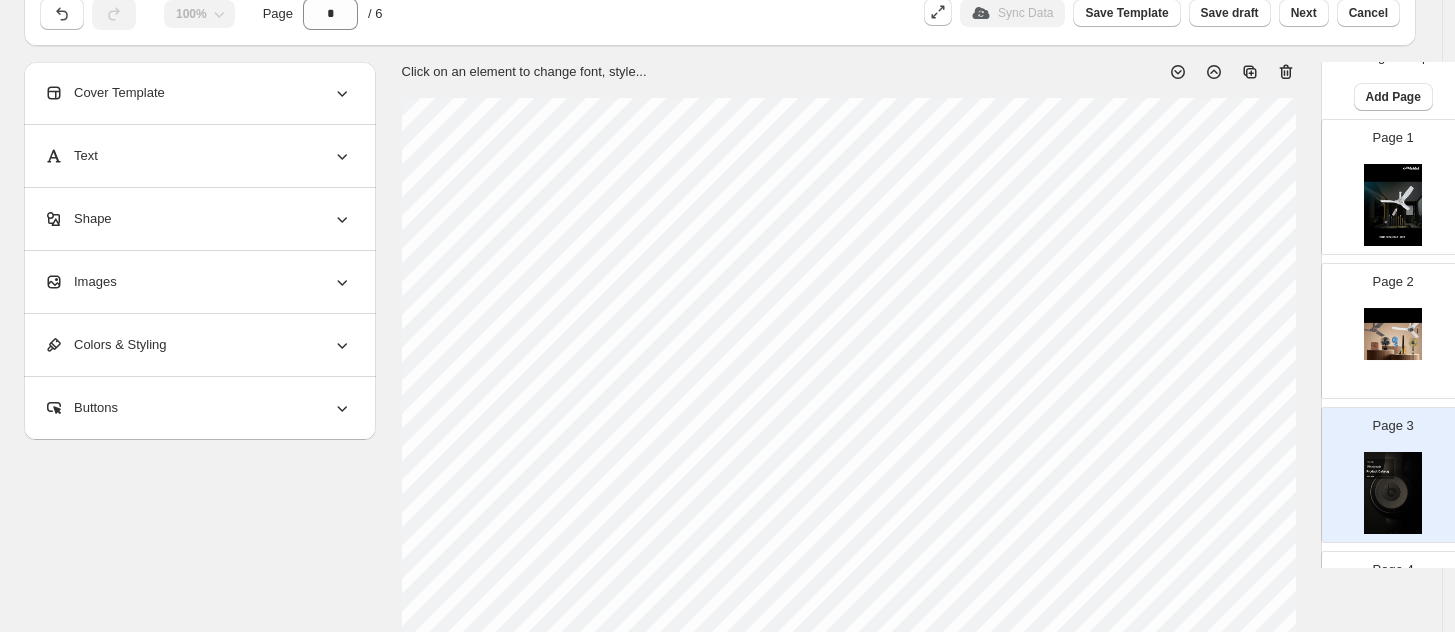 scroll, scrollTop: 0, scrollLeft: 0, axis: both 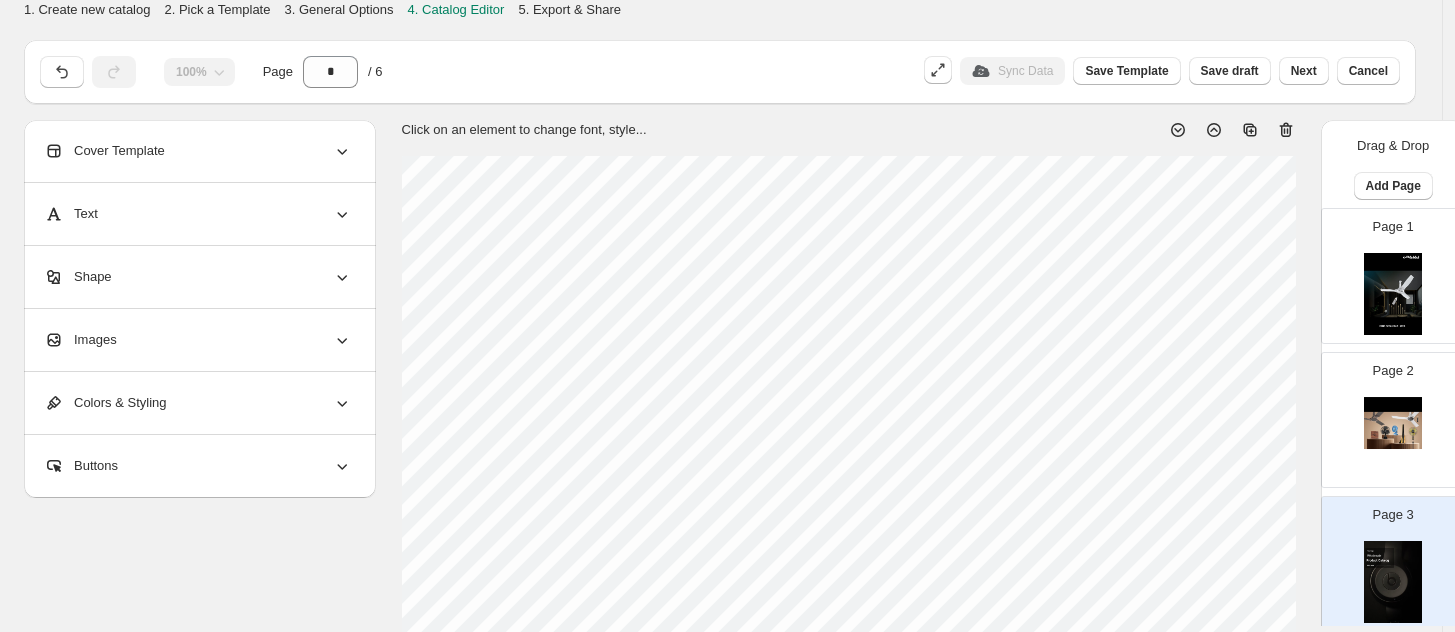 click at bounding box center (1393, 294) 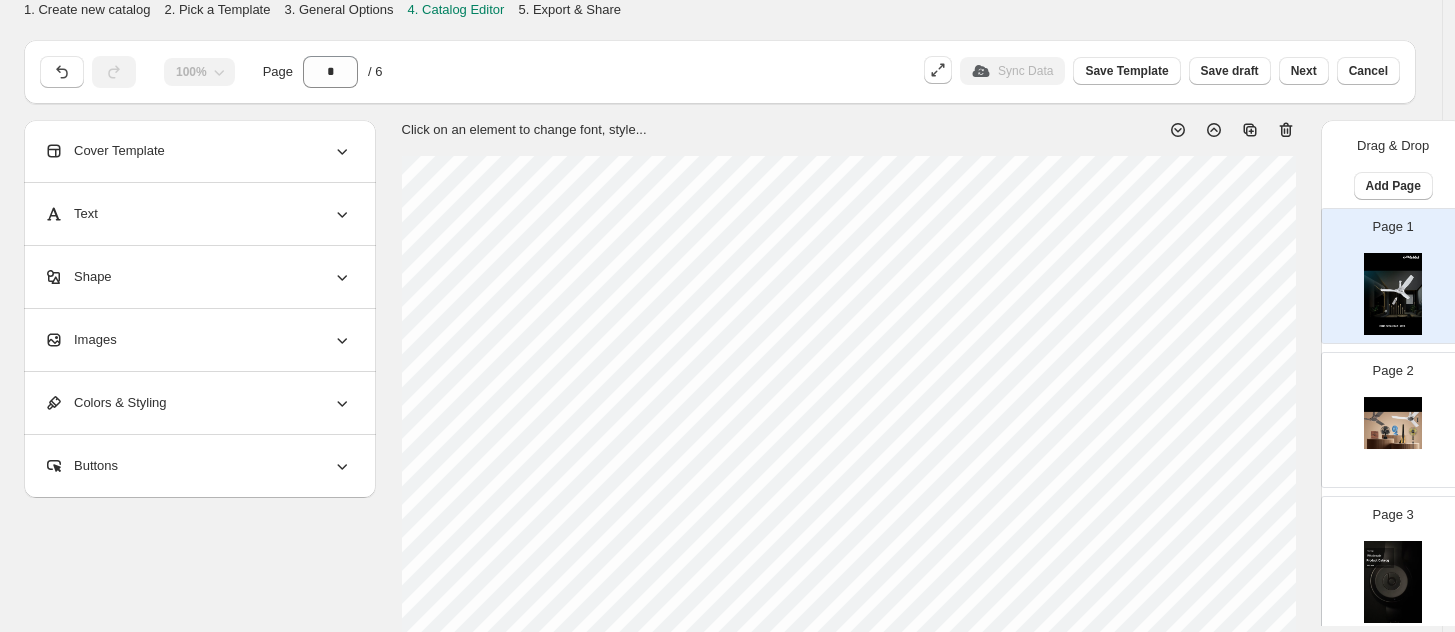 click on "Cover Template" at bounding box center [104, 151] 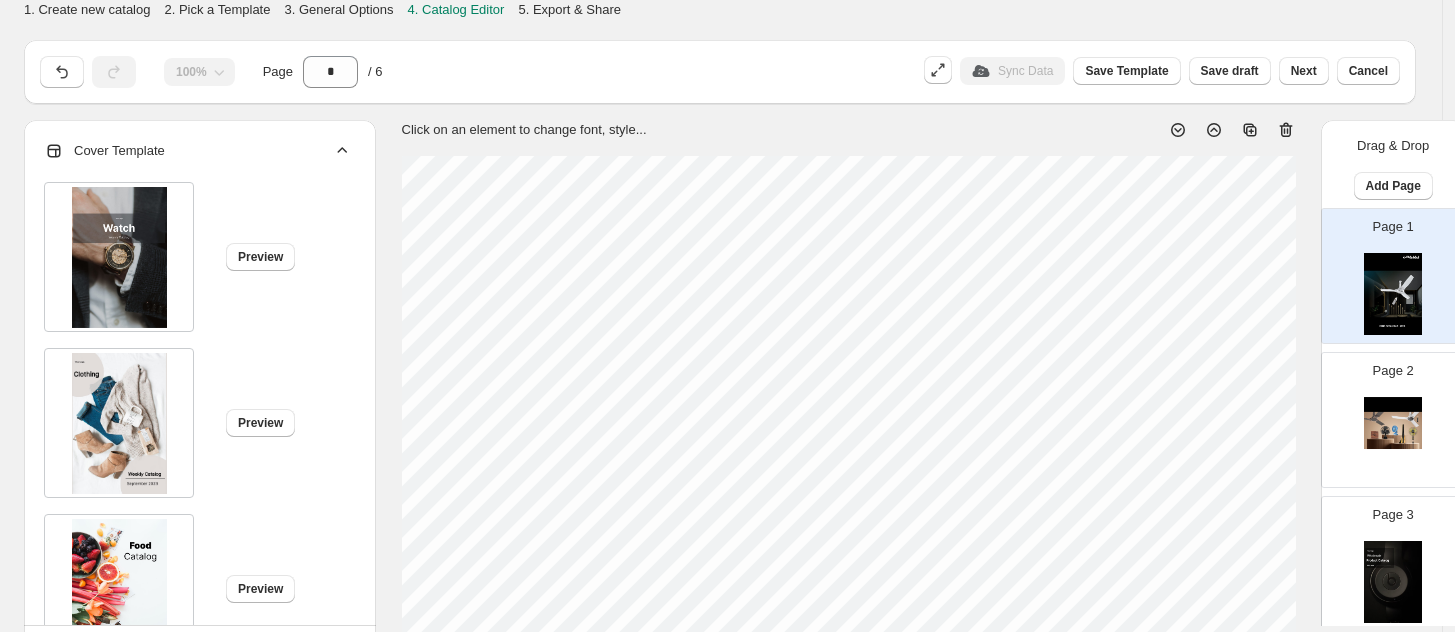 click on "Cover Template" at bounding box center [104, 151] 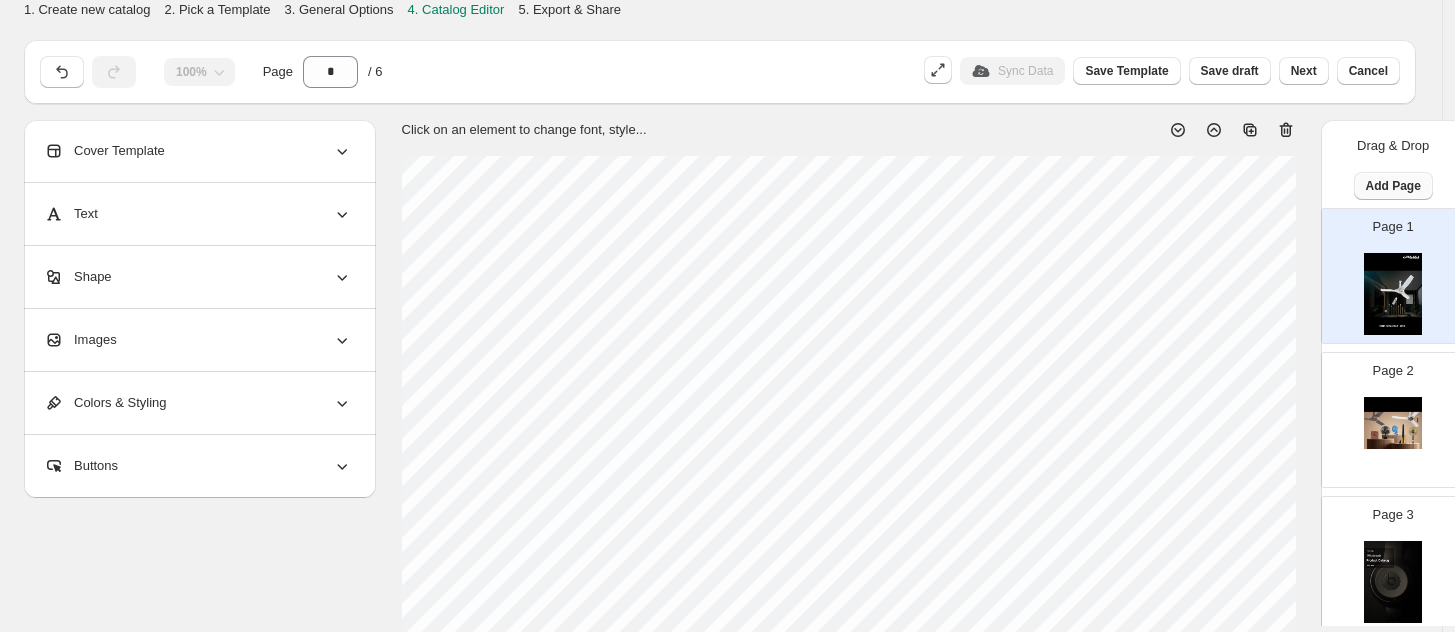 click on "Add Page" at bounding box center [1393, 186] 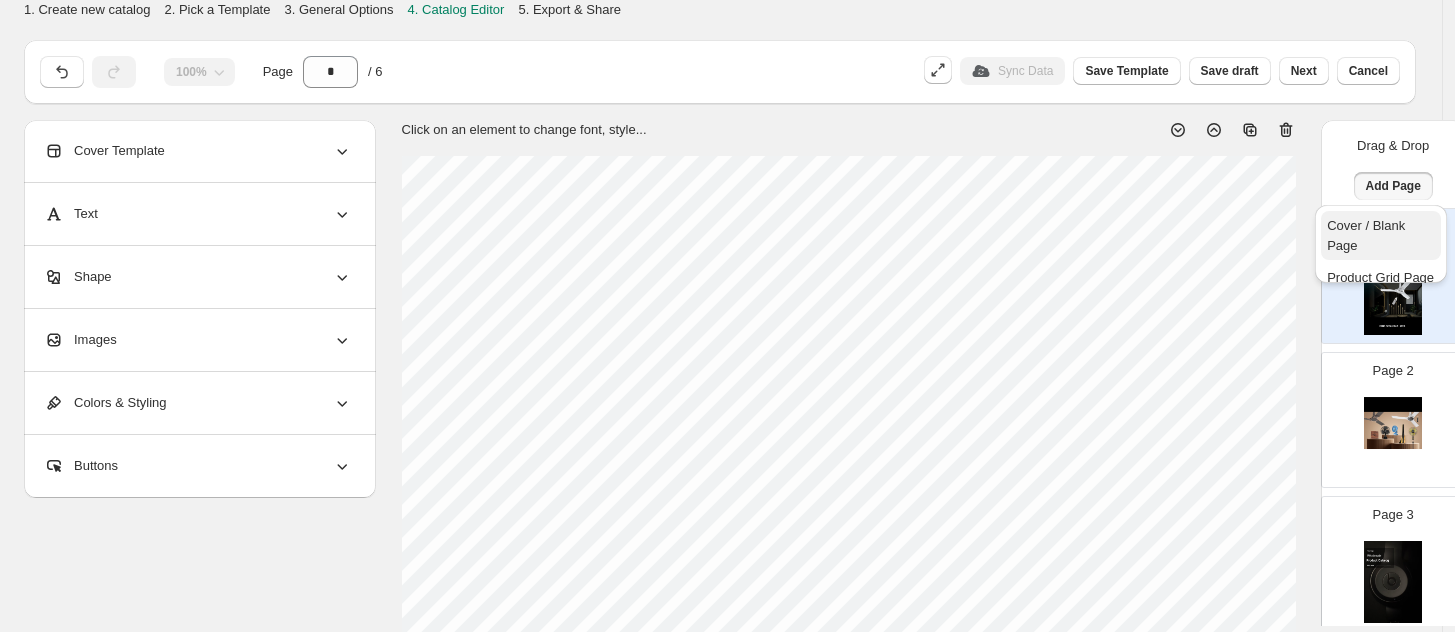 click on "Cover / Blank Page" at bounding box center [1366, 235] 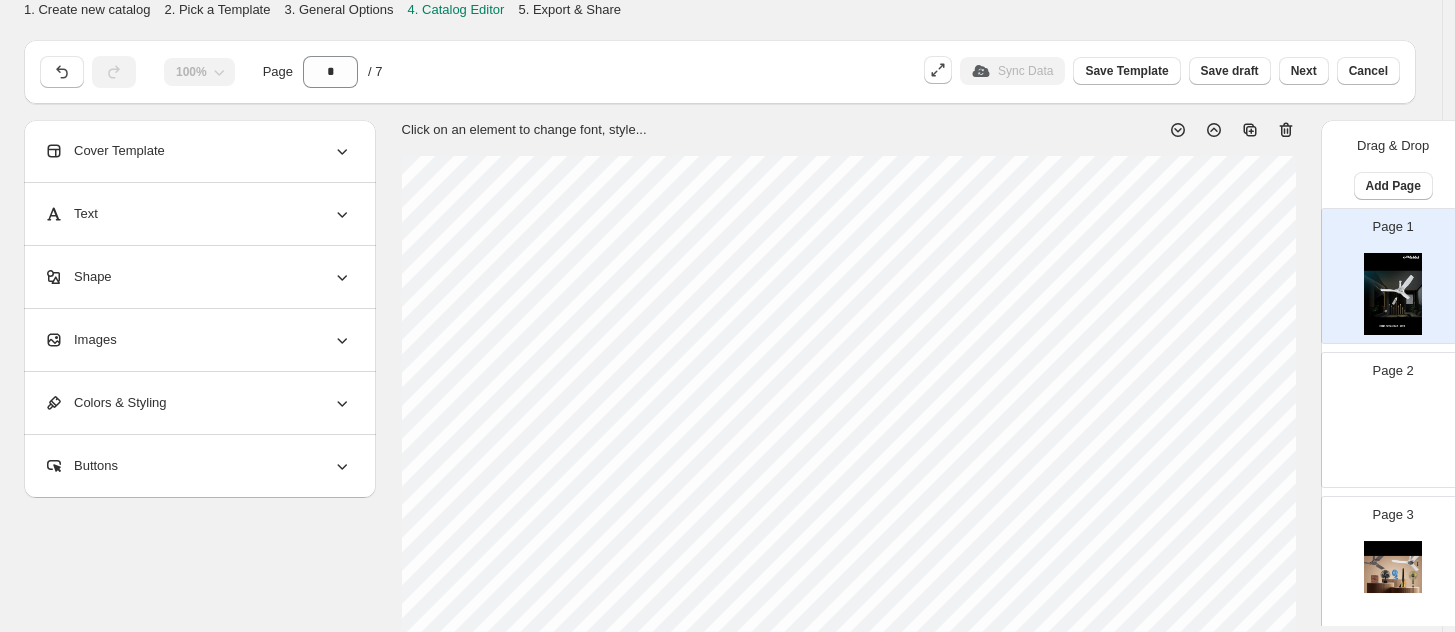 click at bounding box center [1393, 438] 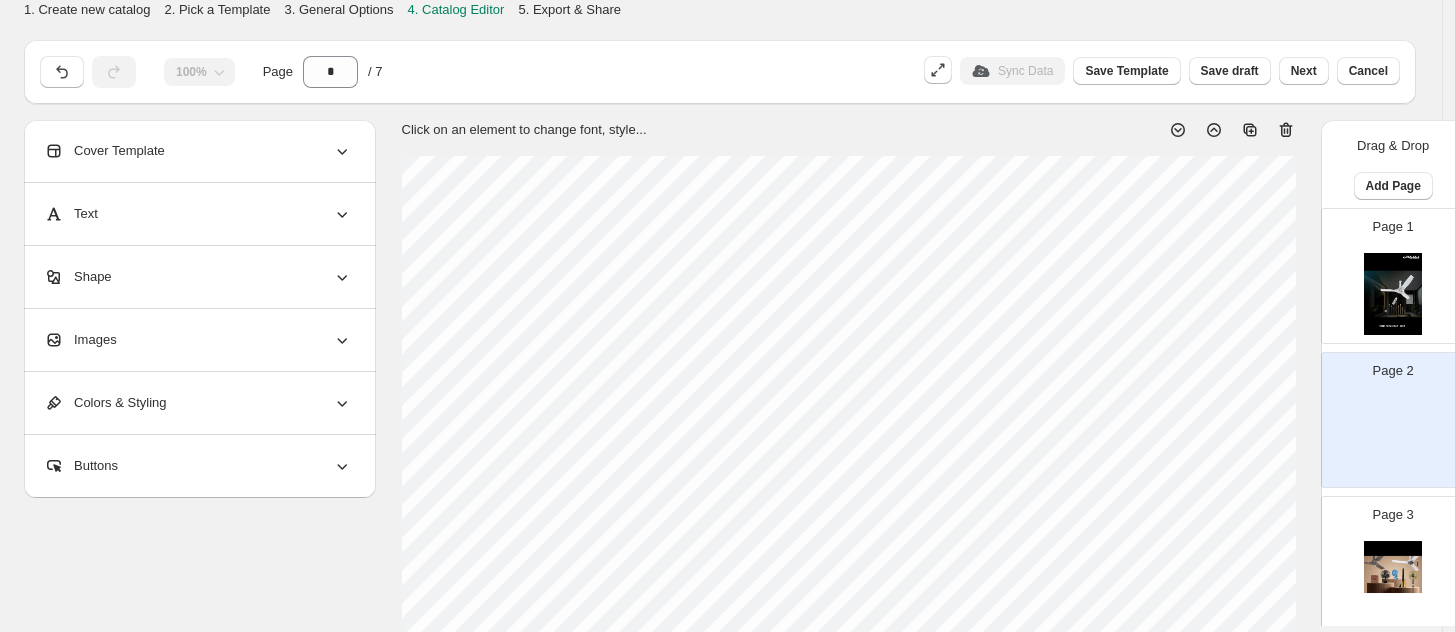 click on "Buttons" at bounding box center (198, 466) 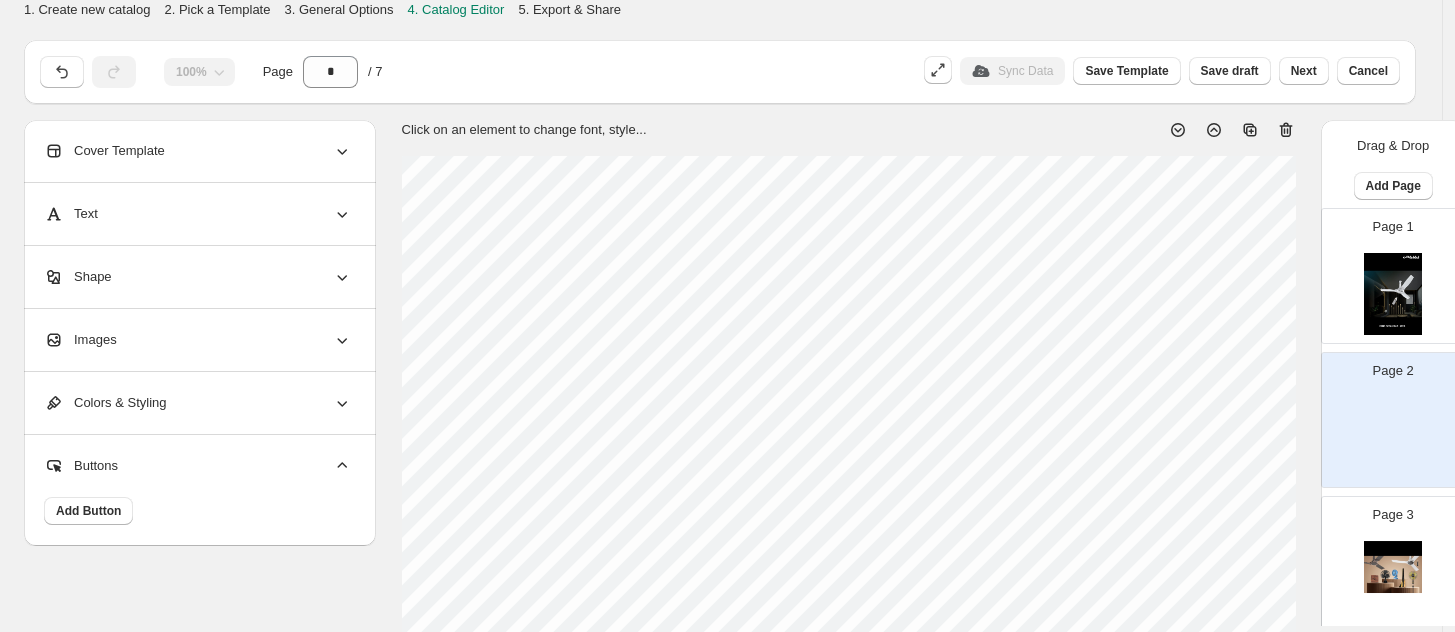 click on "Colors & Styling" at bounding box center [105, 403] 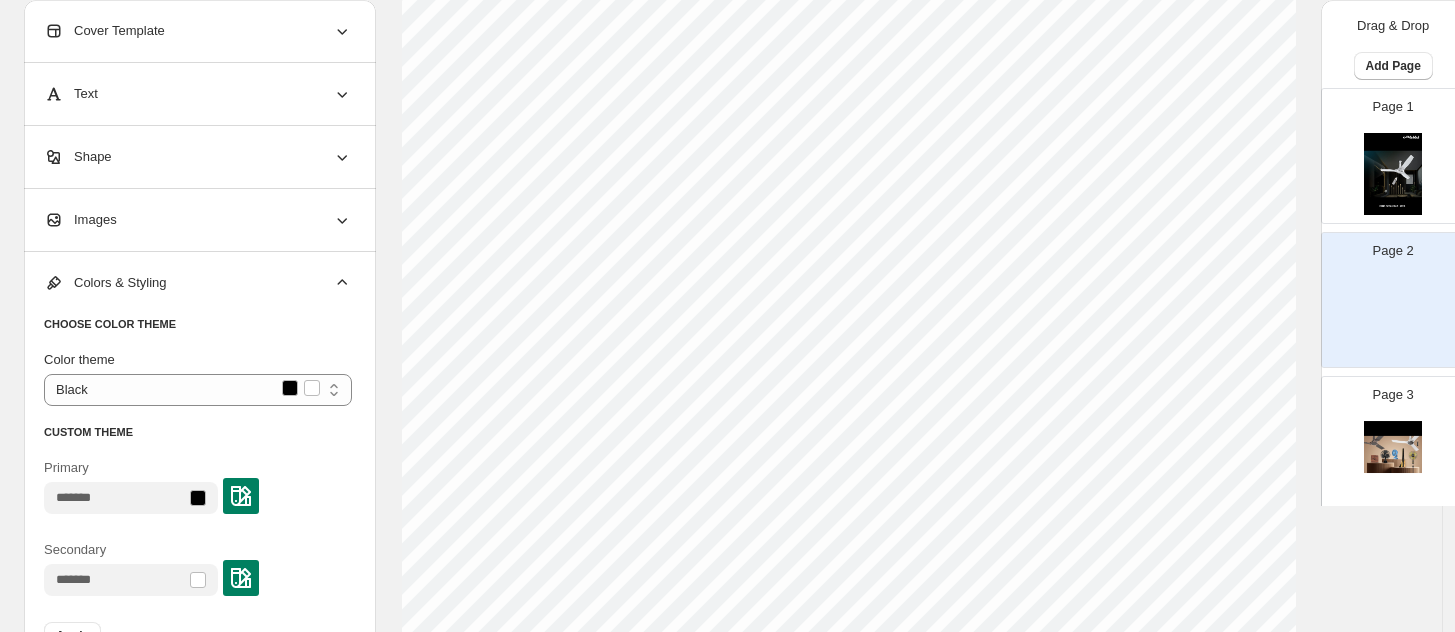 scroll, scrollTop: 250, scrollLeft: 0, axis: vertical 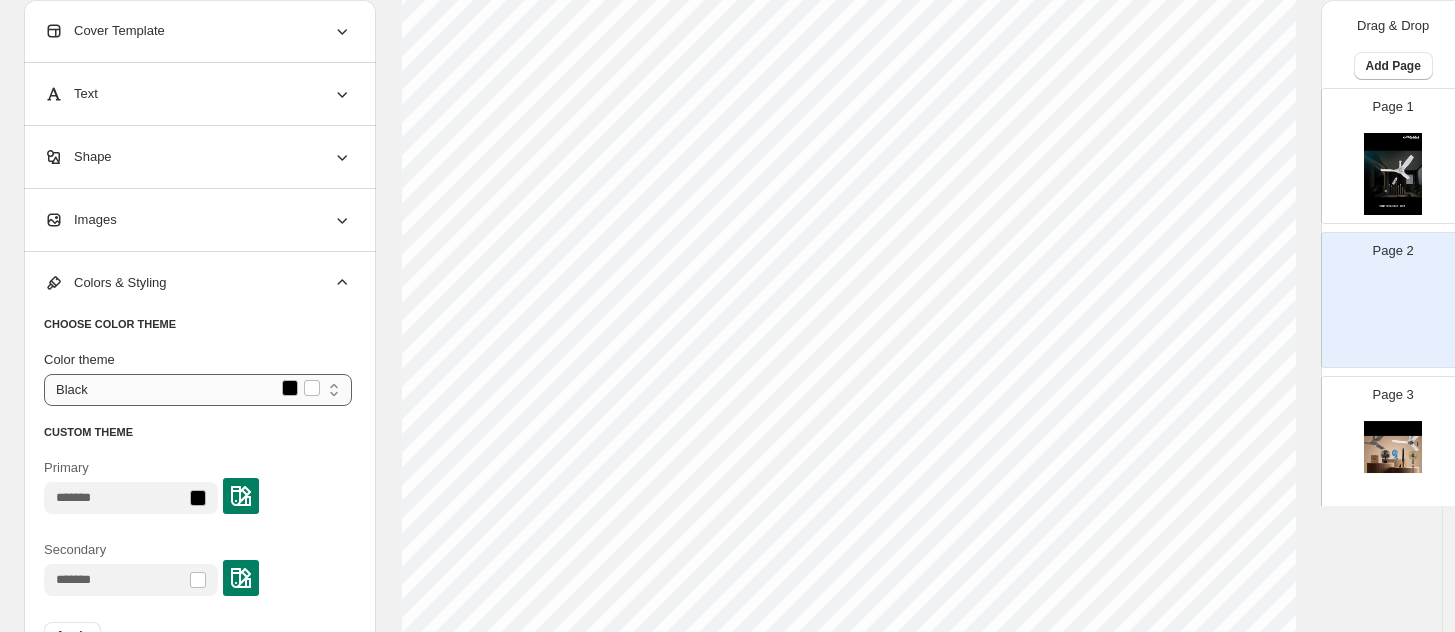 click on "**********" at bounding box center (198, 390) 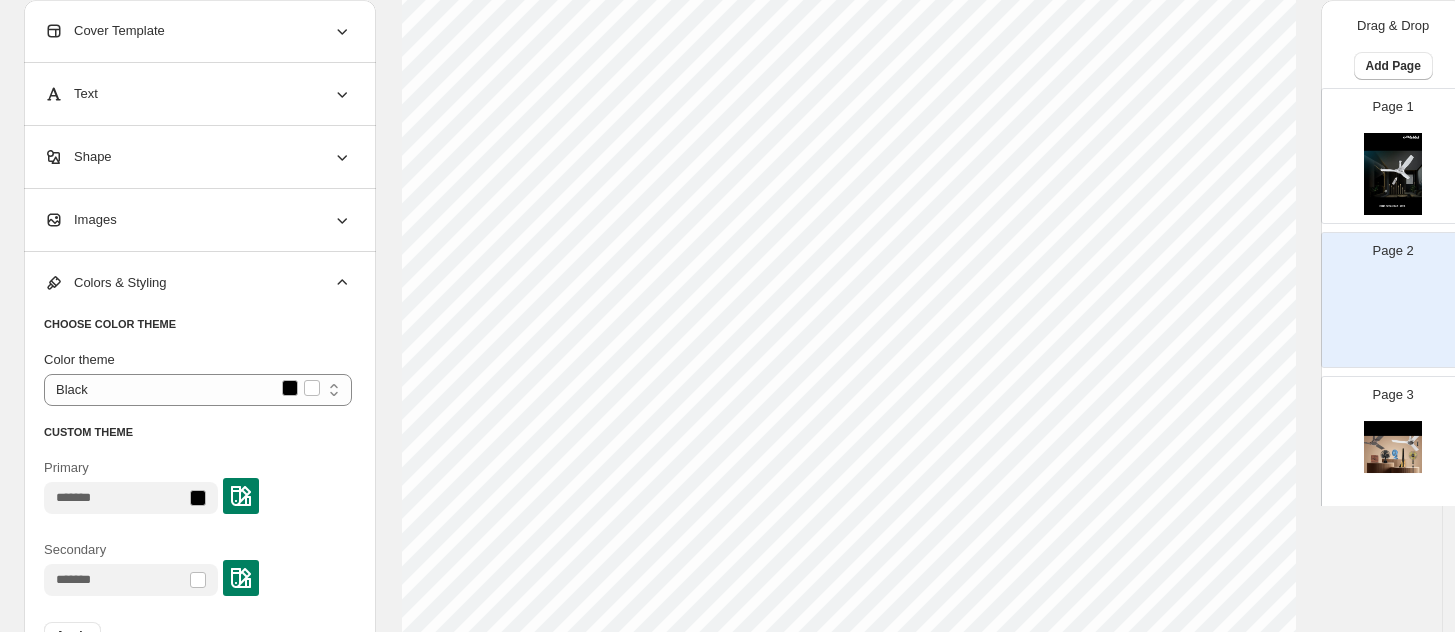 click at bounding box center (131, 580) 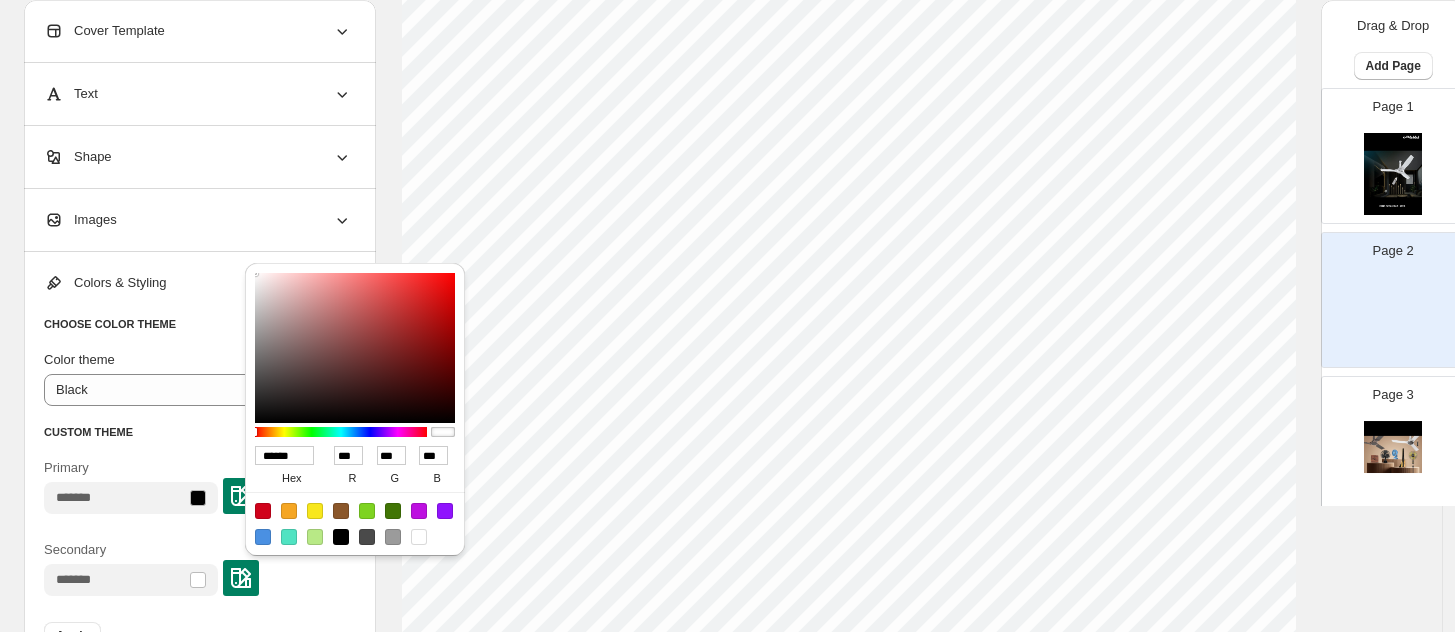 type on "******" 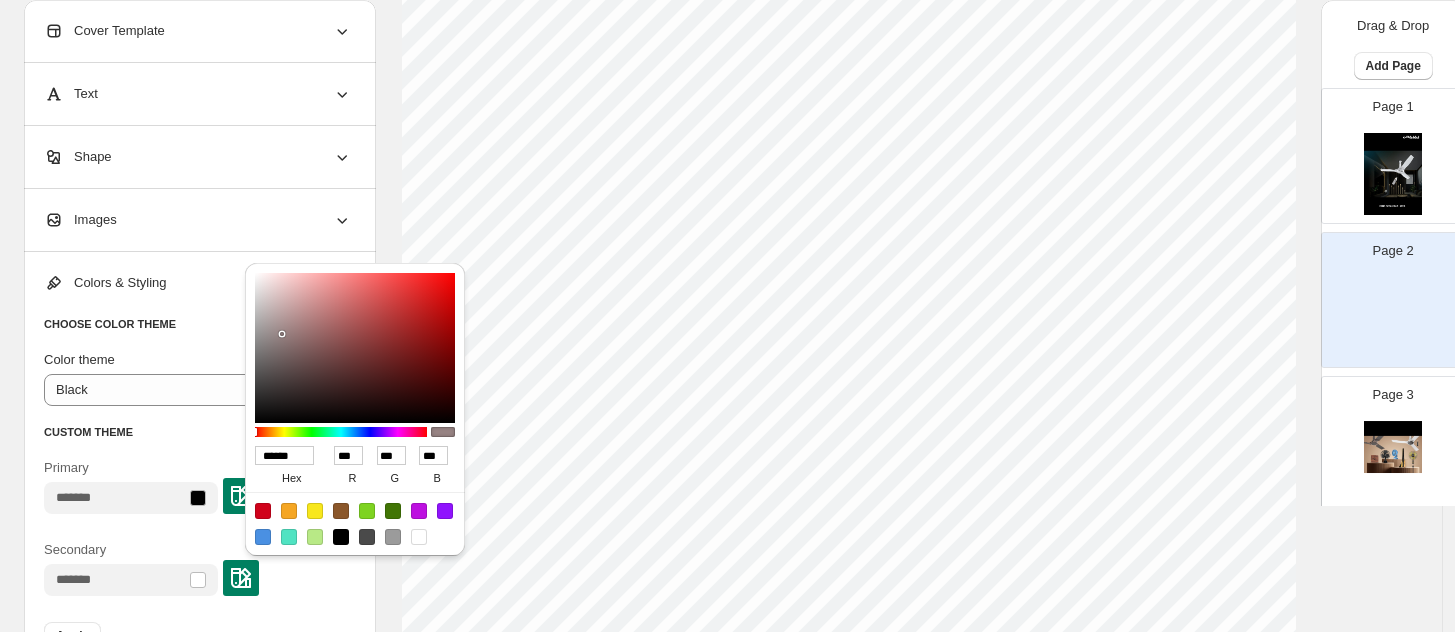 type on "******" 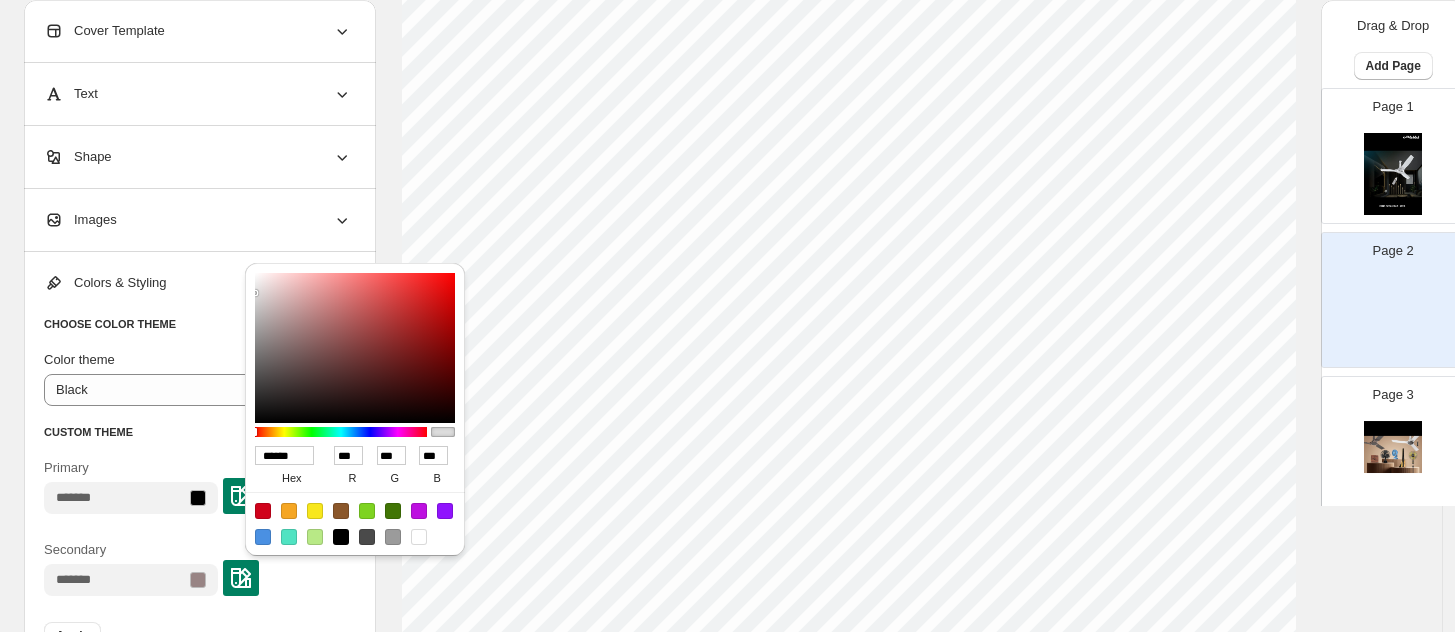 type on "******" 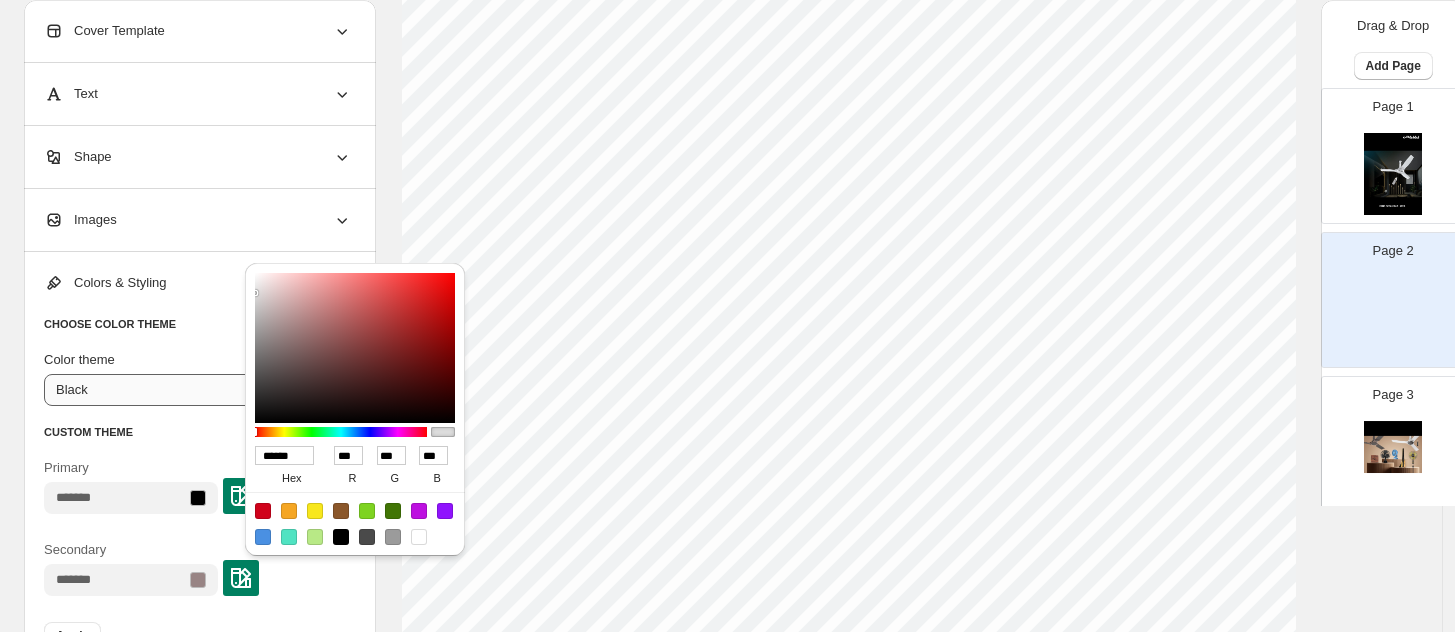 type on "******" 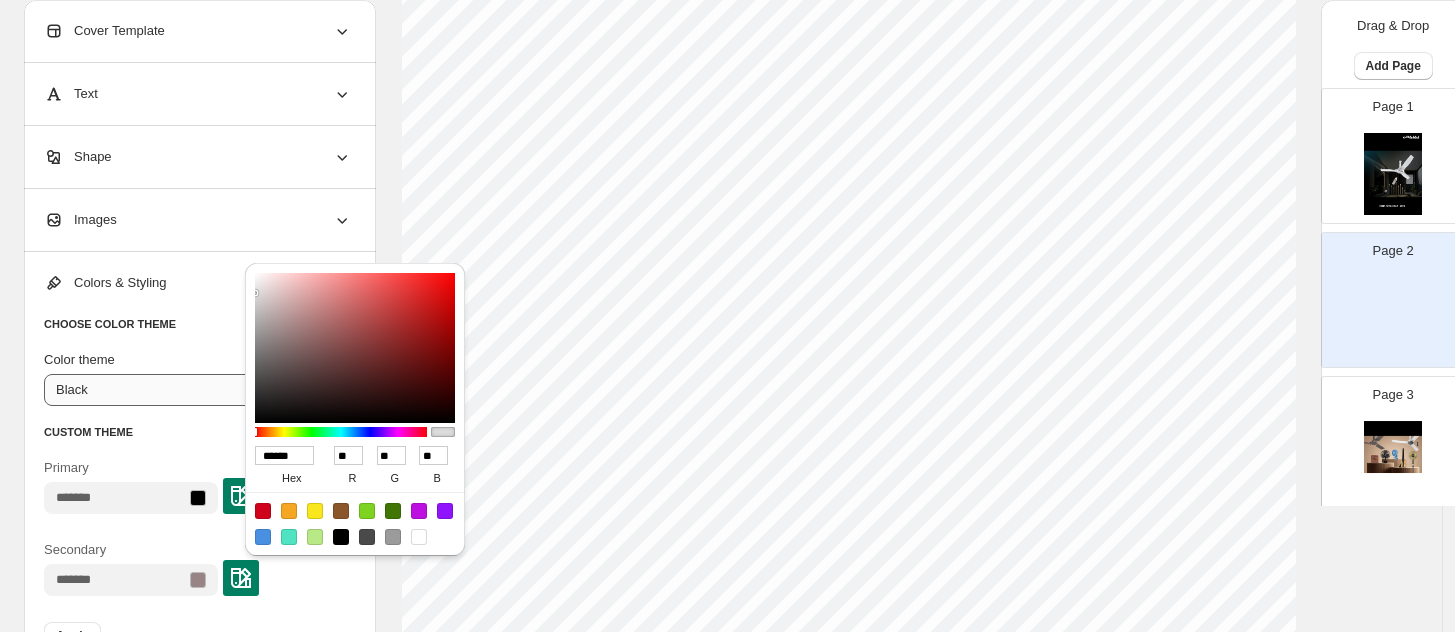 type on "******" 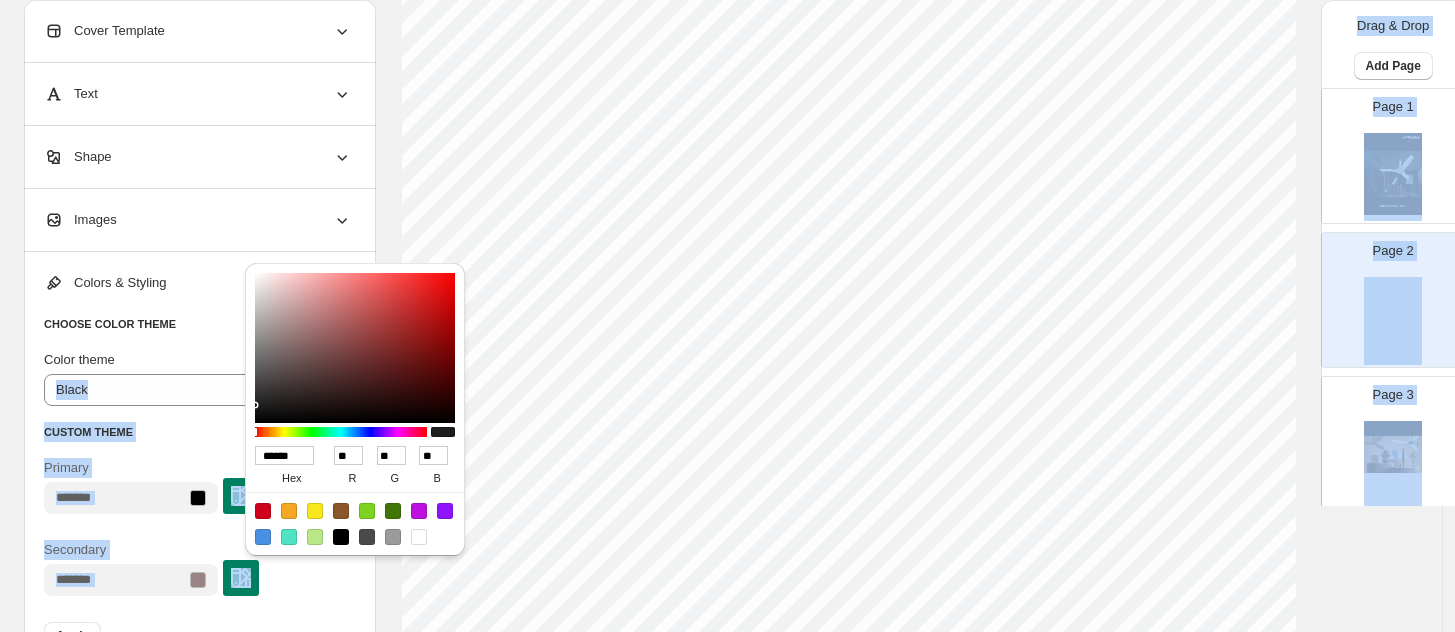 type on "******" 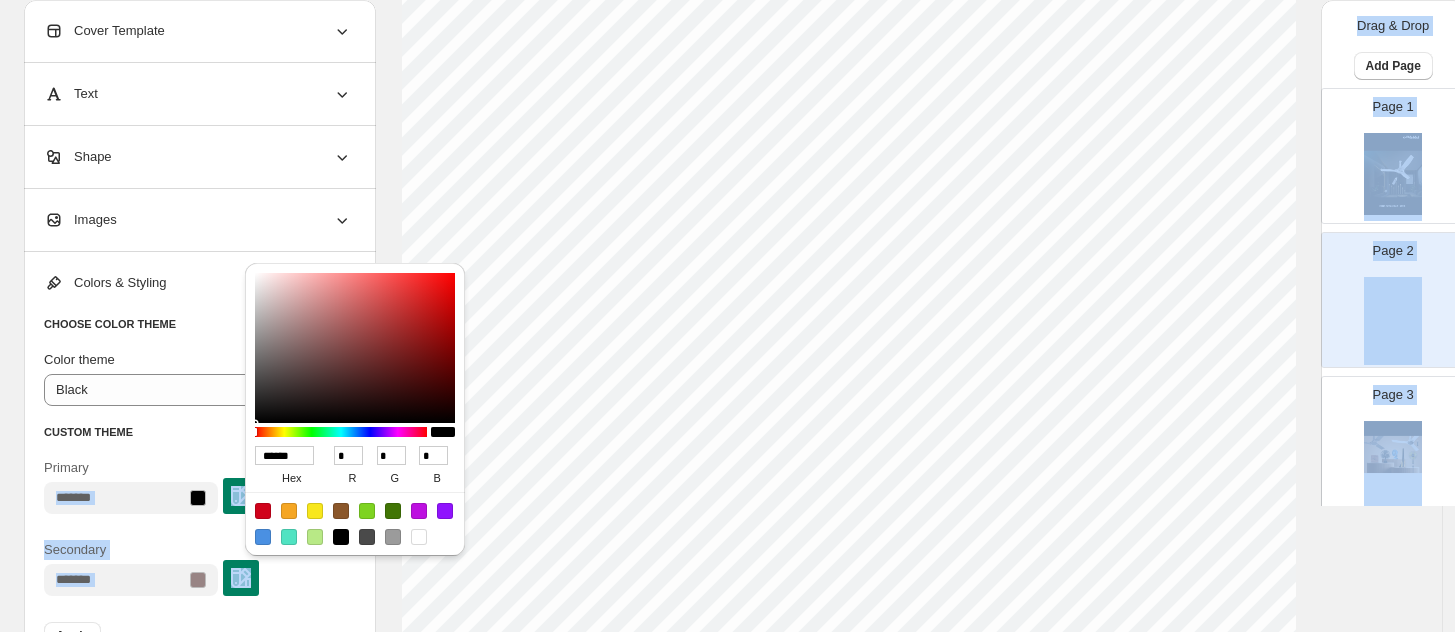 drag, startPoint x: 282, startPoint y: 334, endPoint x: 177, endPoint y: 458, distance: 162.48384 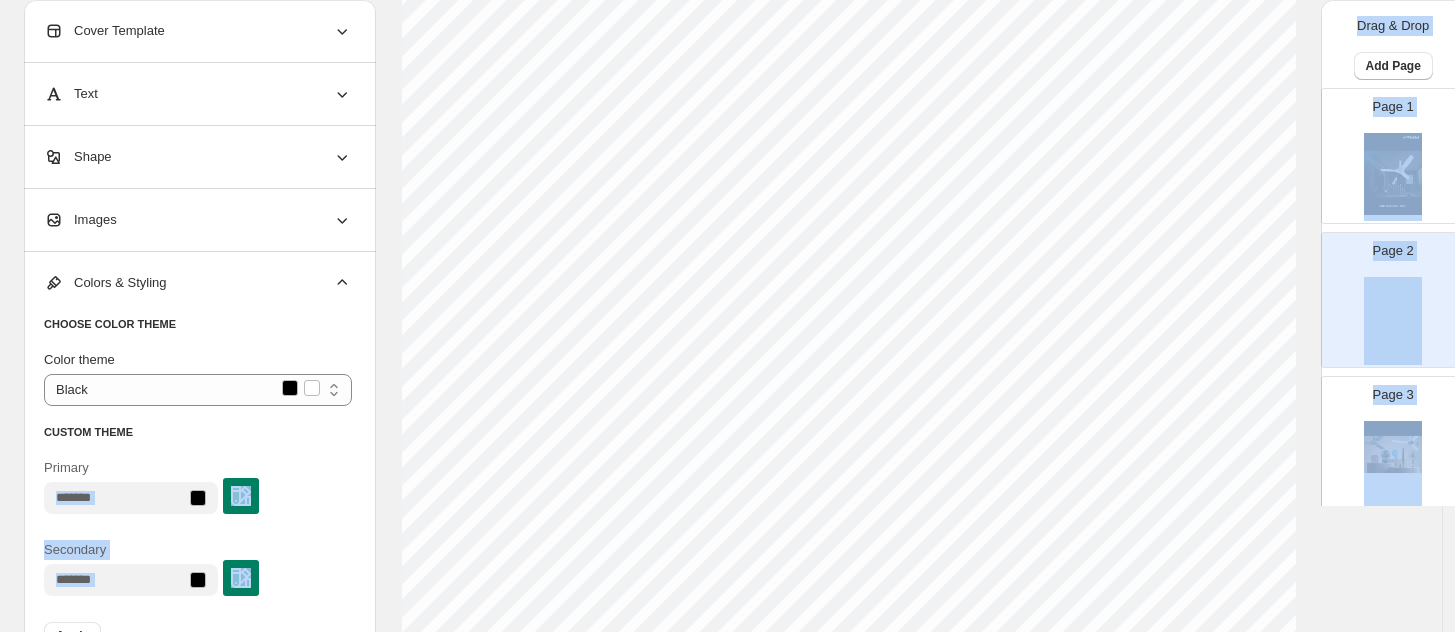 click on "Secondary" at bounding box center (198, 568) 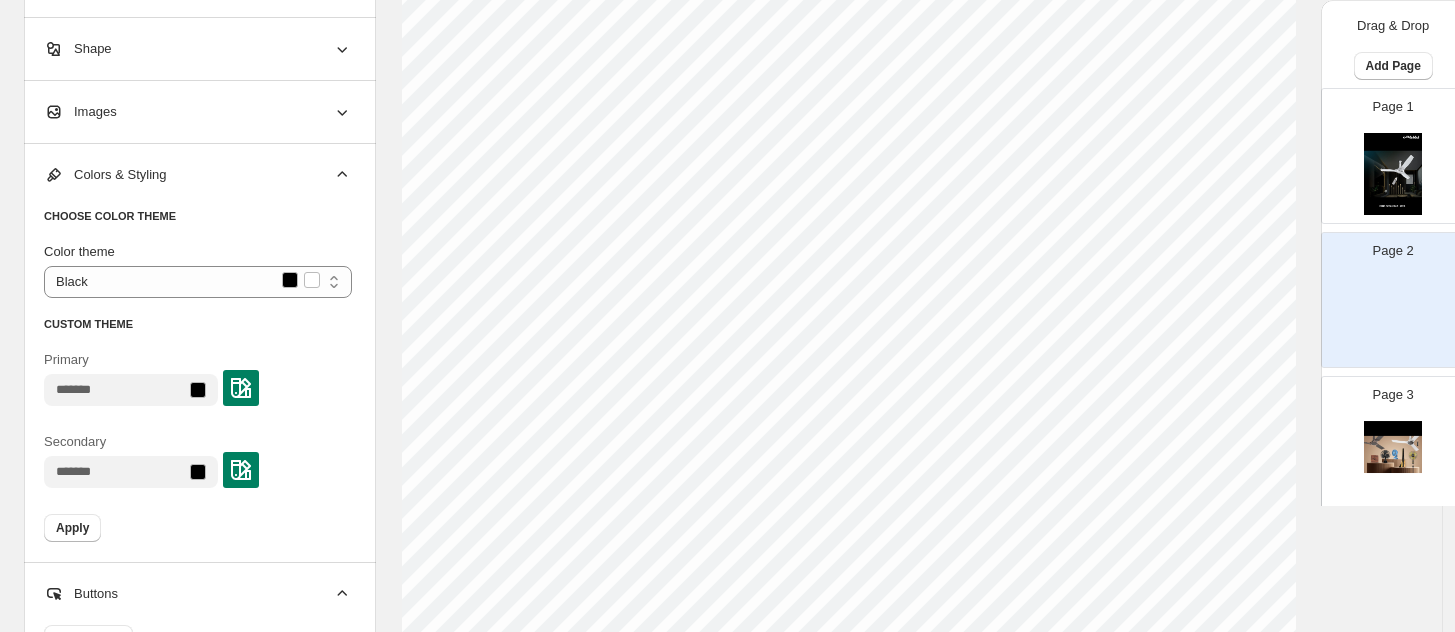 scroll, scrollTop: 750, scrollLeft: 0, axis: vertical 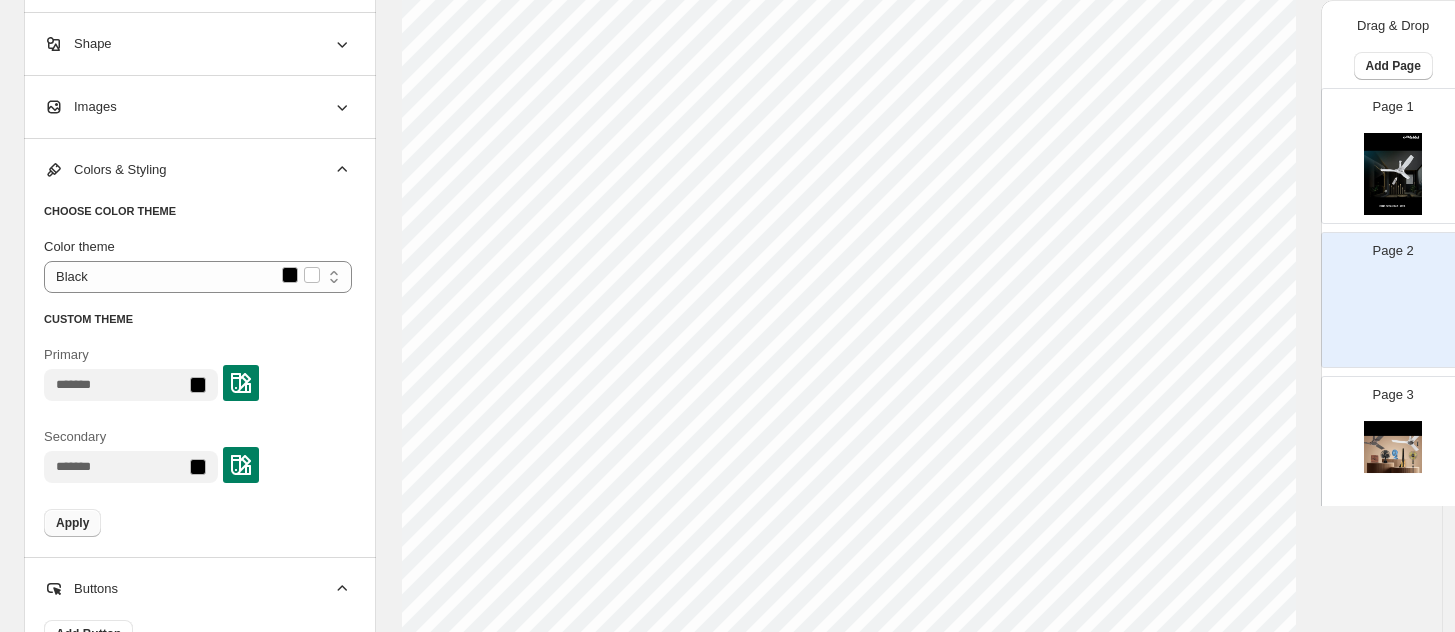 click on "Apply" at bounding box center [72, 523] 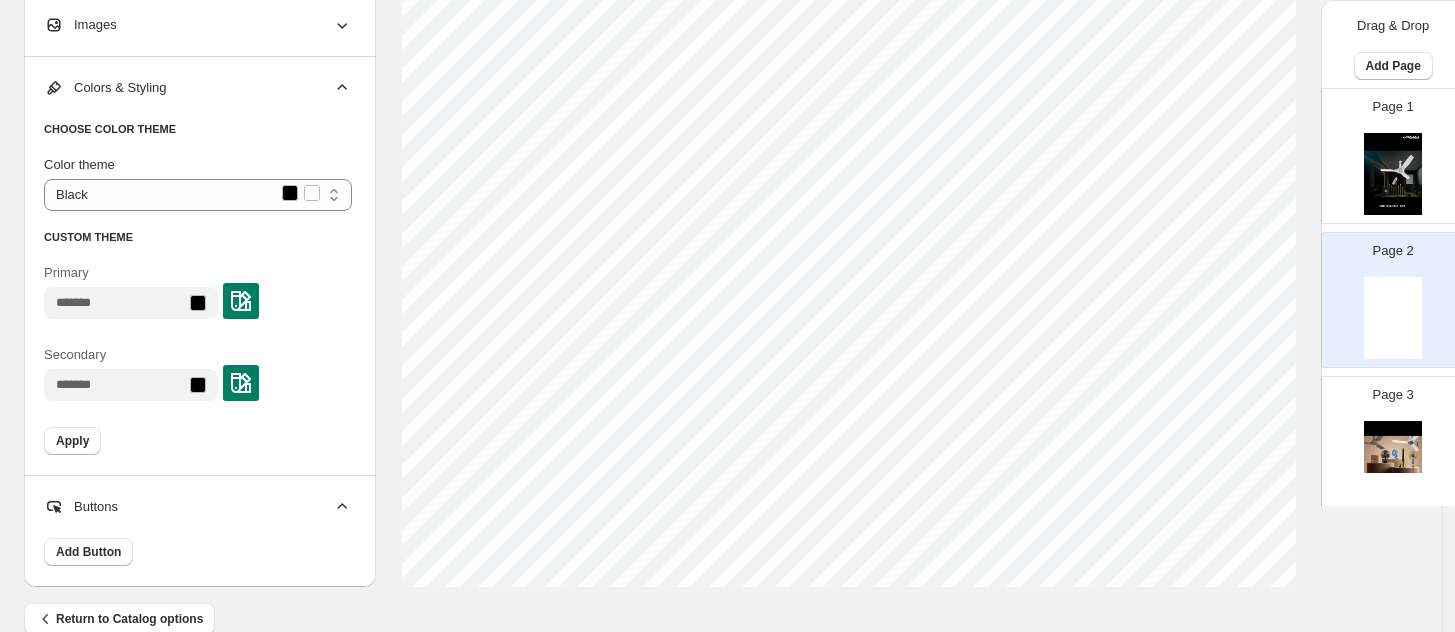 scroll, scrollTop: 867, scrollLeft: 0, axis: vertical 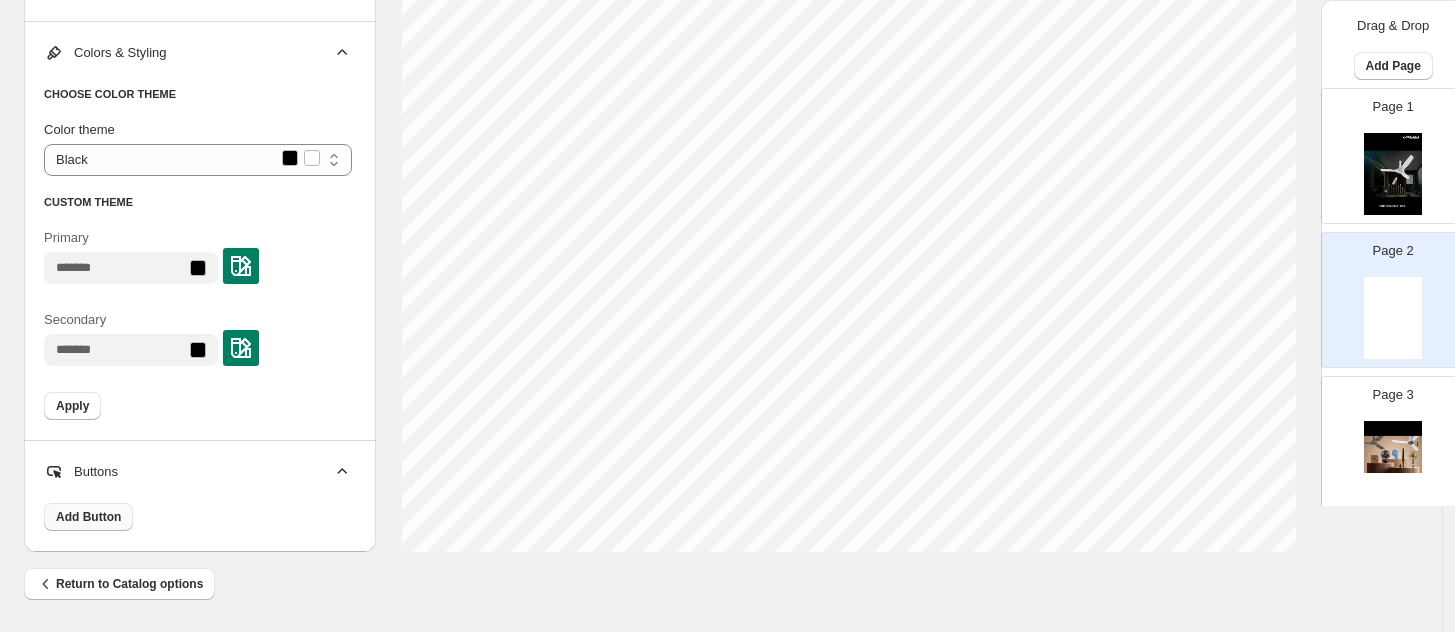 click on "Add Button" at bounding box center [88, 517] 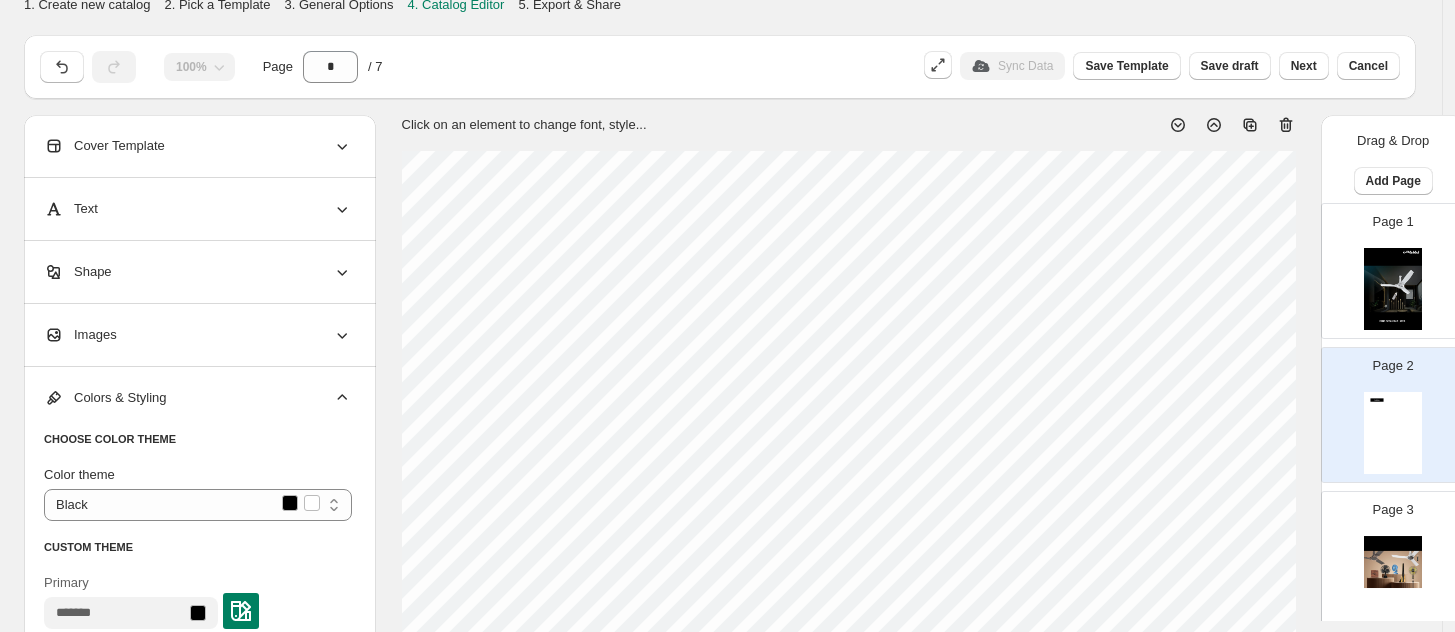 scroll, scrollTop: 0, scrollLeft: 0, axis: both 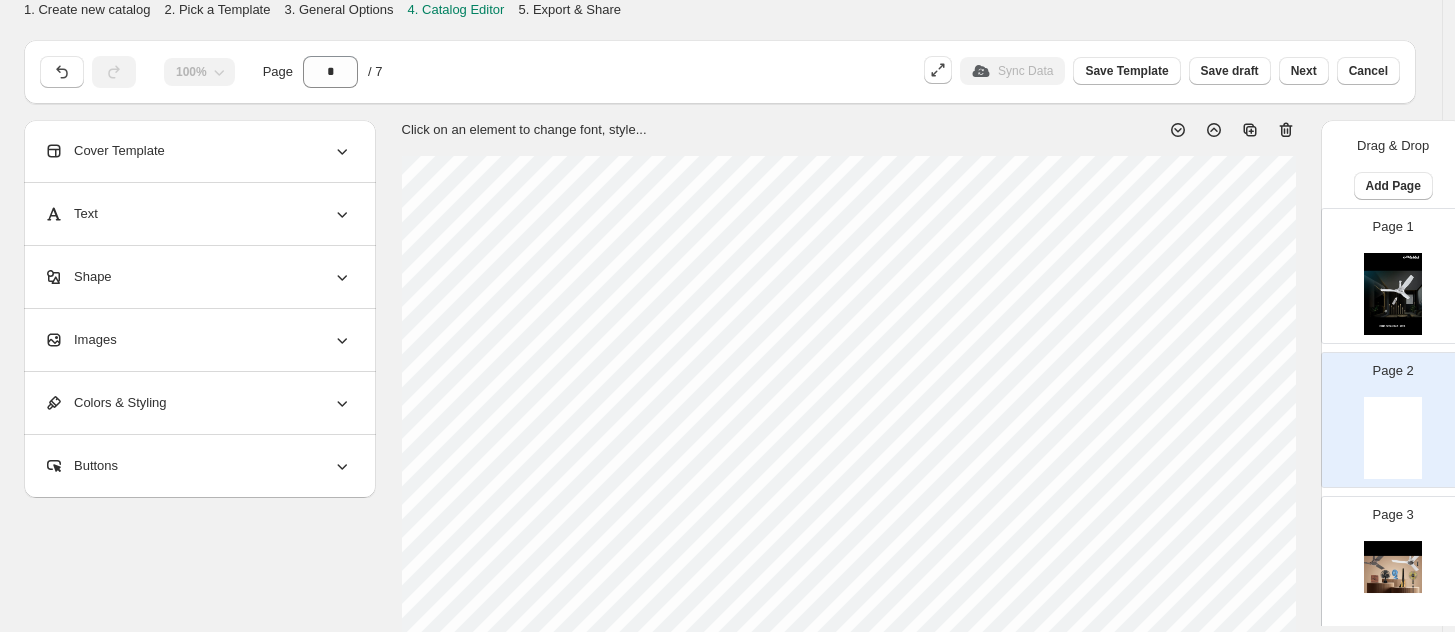 click on "Colors & Styling" at bounding box center (105, 403) 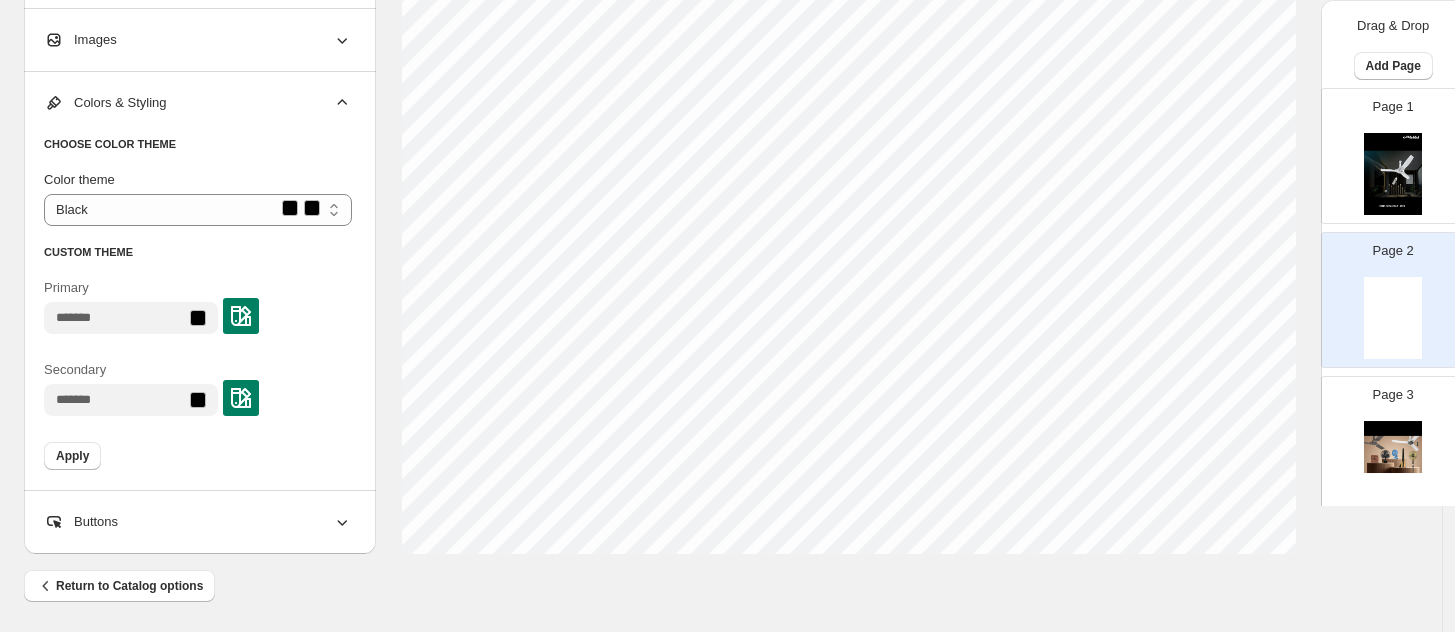 scroll, scrollTop: 867, scrollLeft: 0, axis: vertical 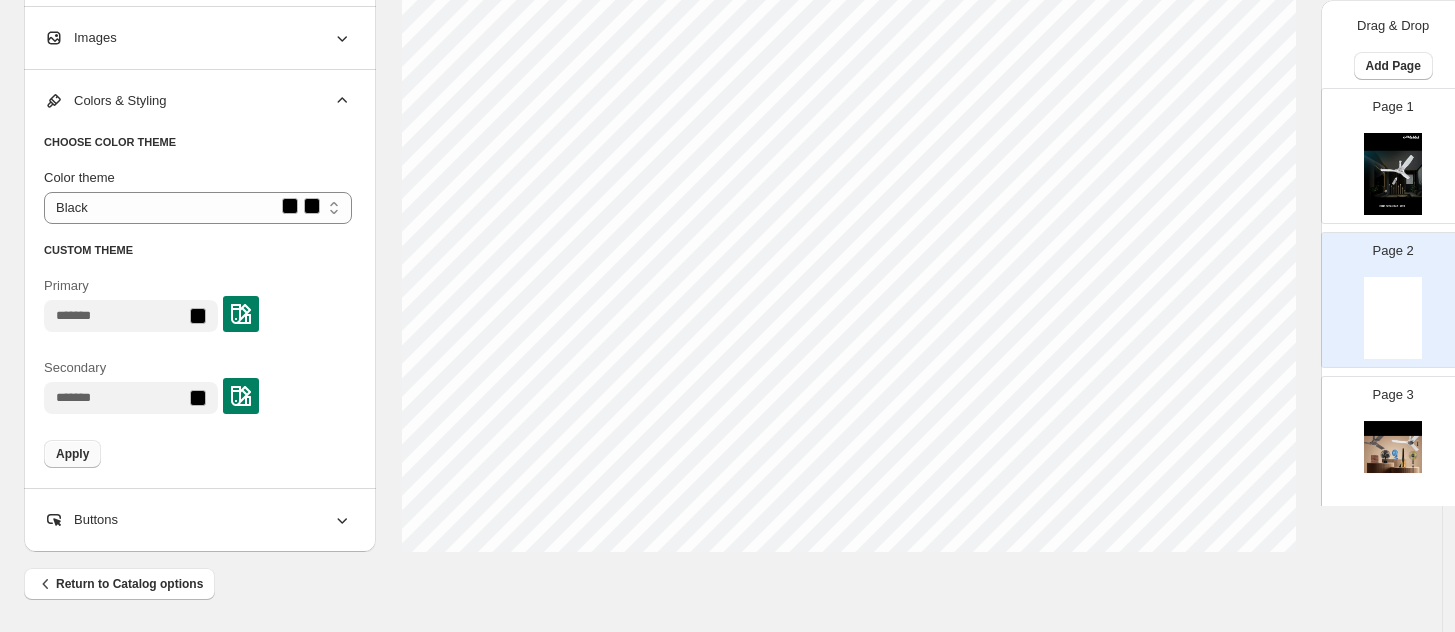 click on "Apply" at bounding box center [72, 454] 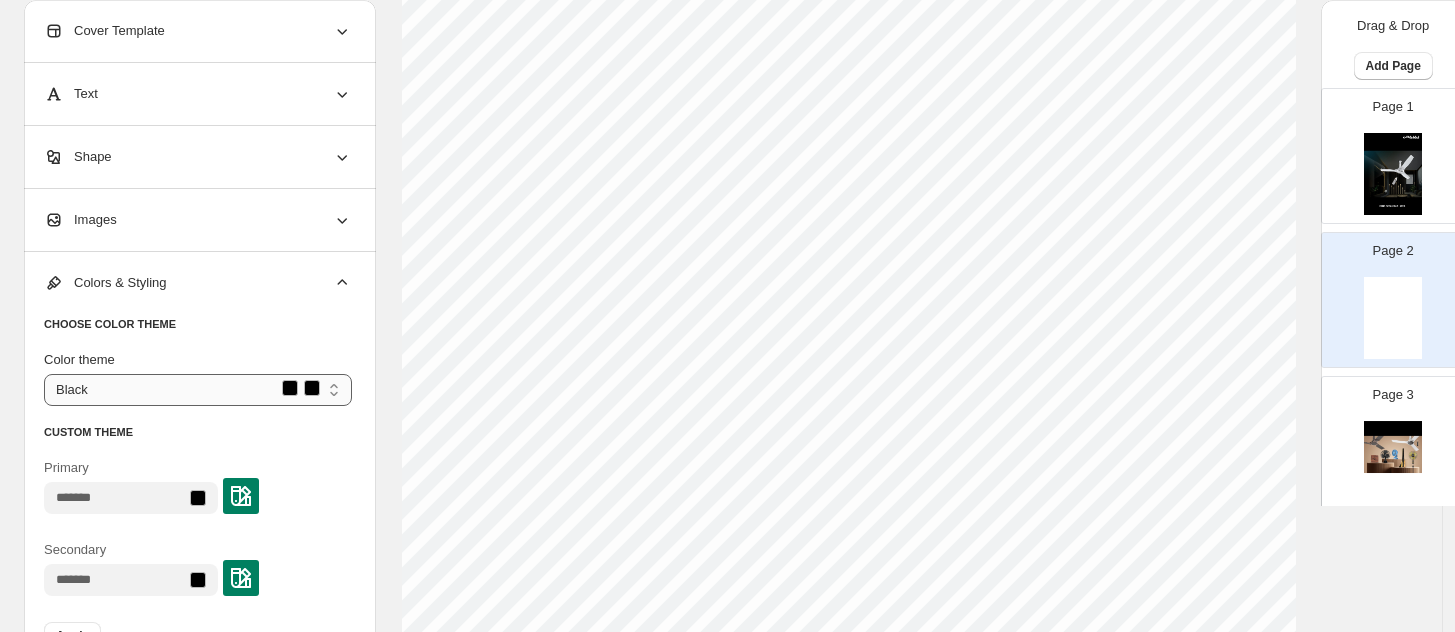 scroll, scrollTop: 367, scrollLeft: 0, axis: vertical 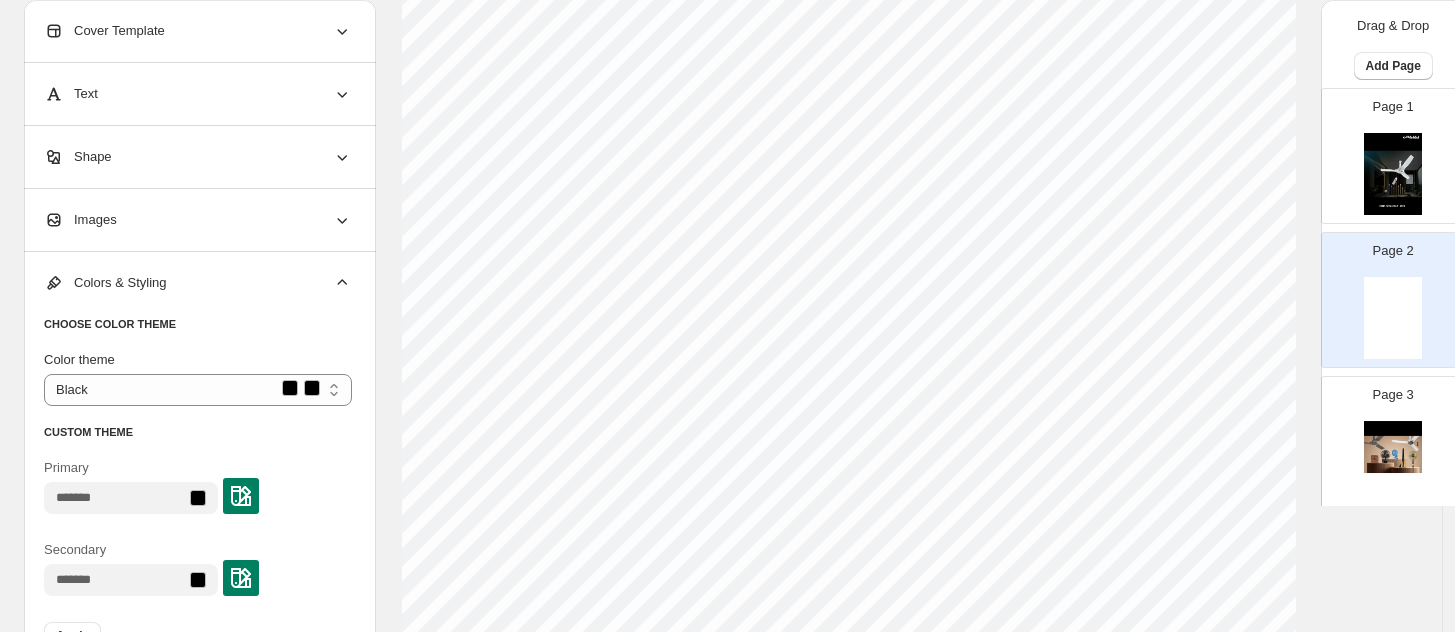 click on "Cover Template" at bounding box center (198, 31) 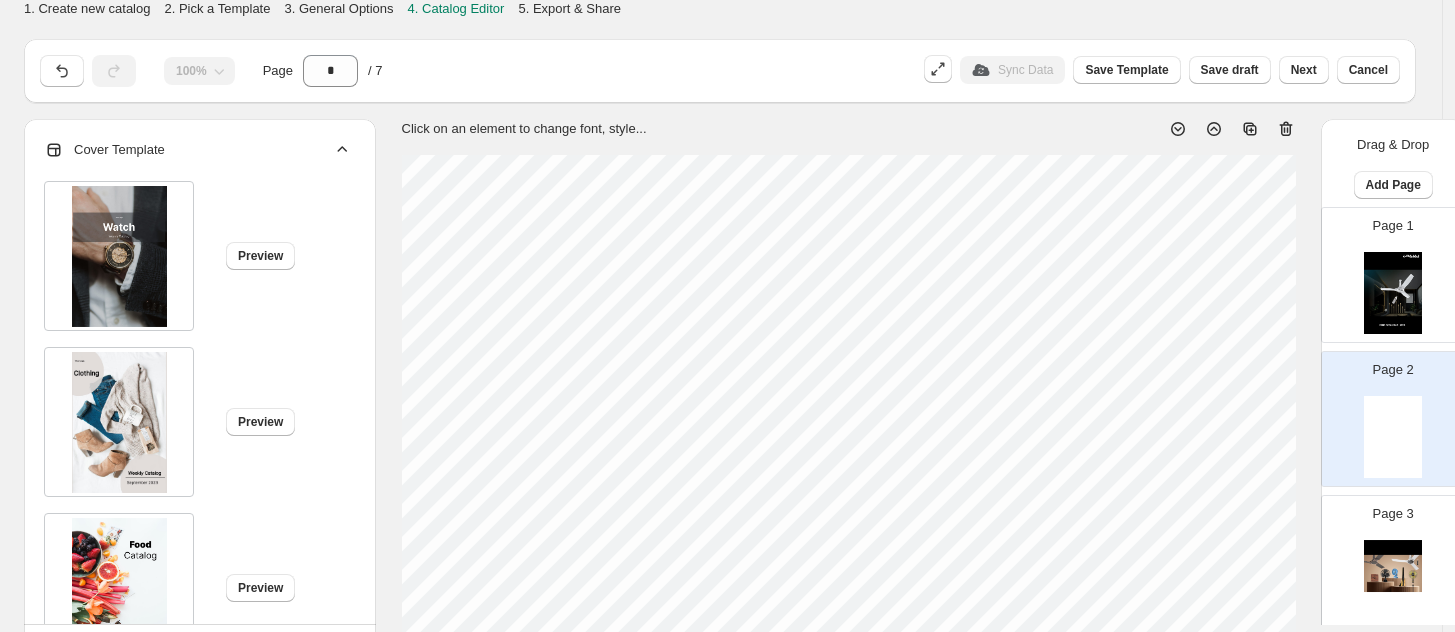 scroll, scrollTop: 0, scrollLeft: 0, axis: both 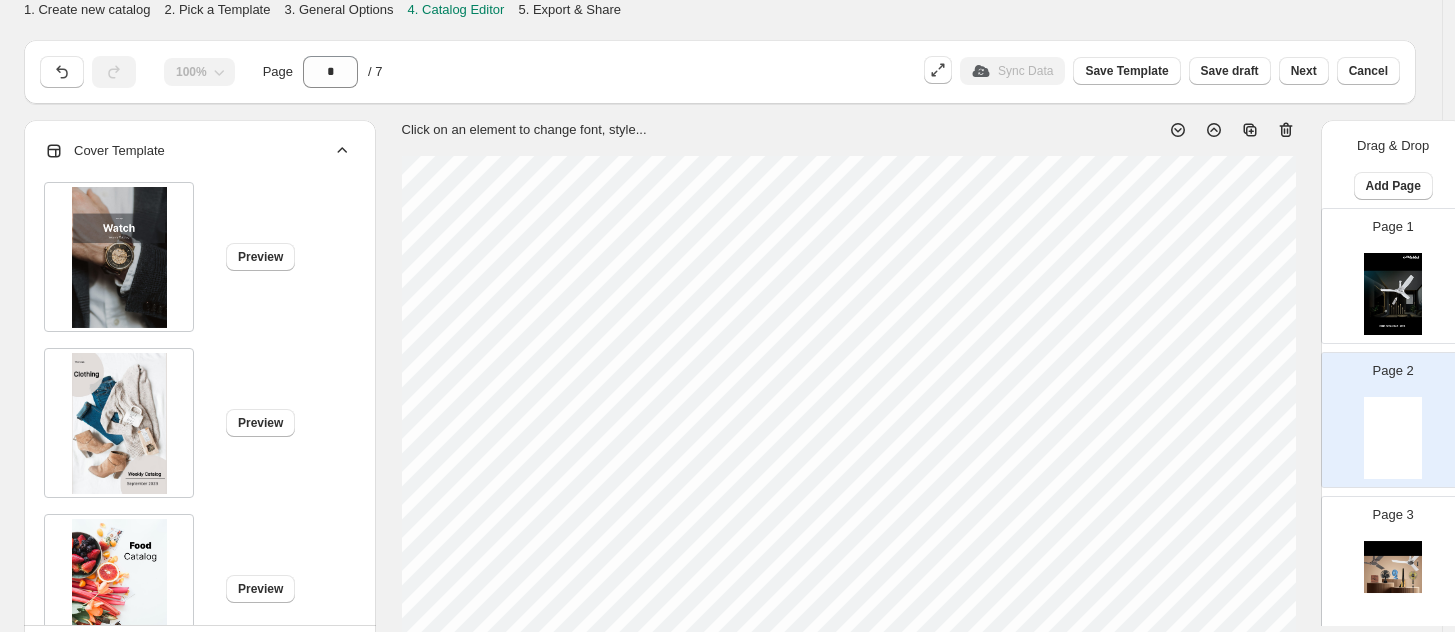click on "Cover Template" at bounding box center [198, 151] 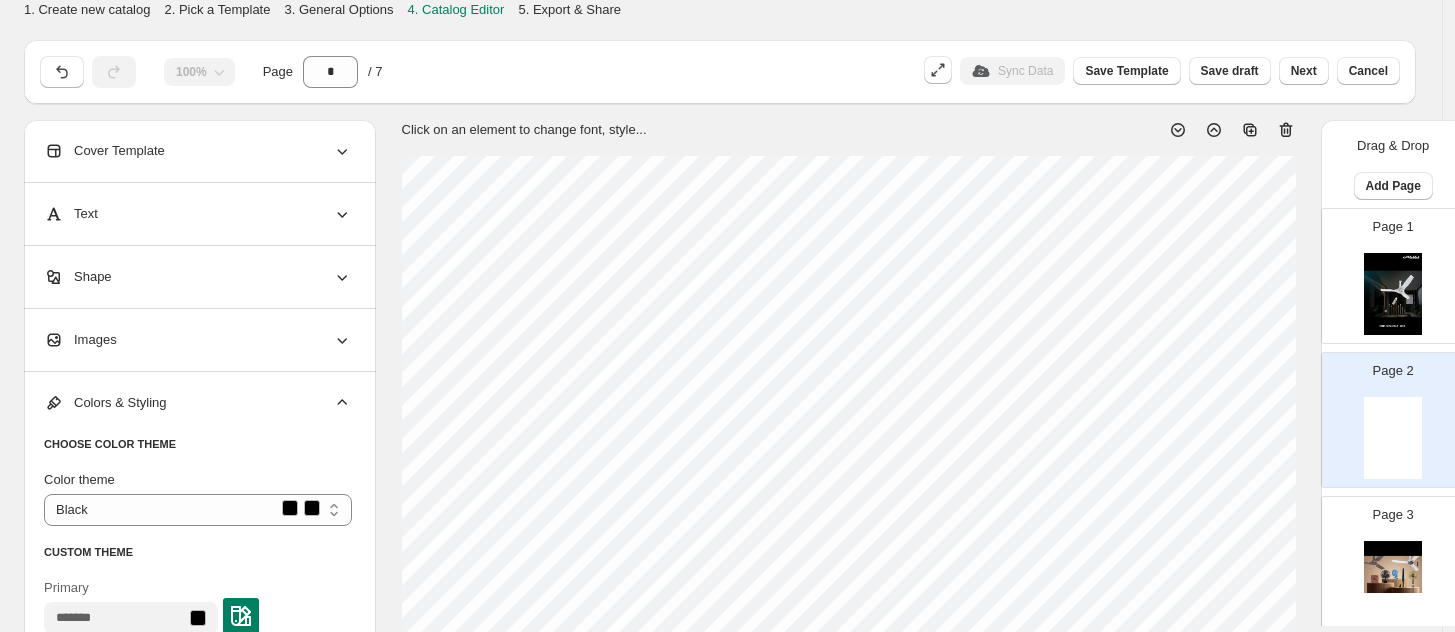 click on "Text" at bounding box center (198, 214) 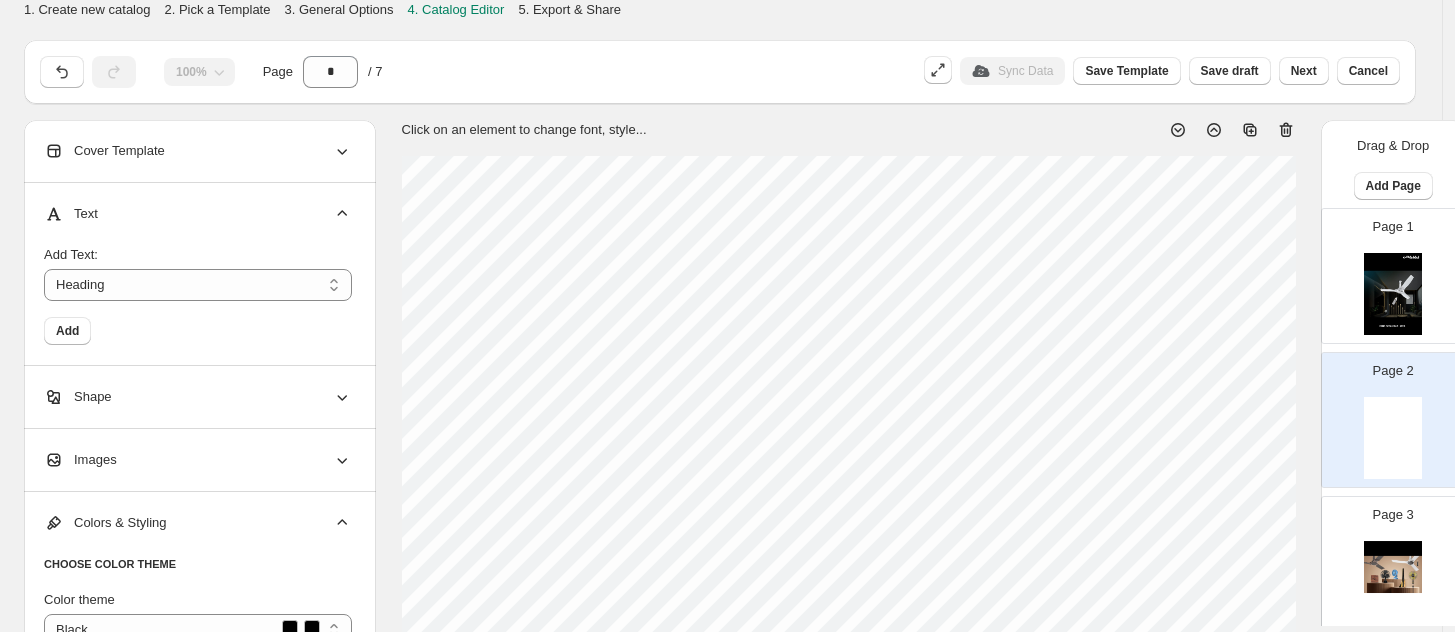 click on "Text" at bounding box center (198, 214) 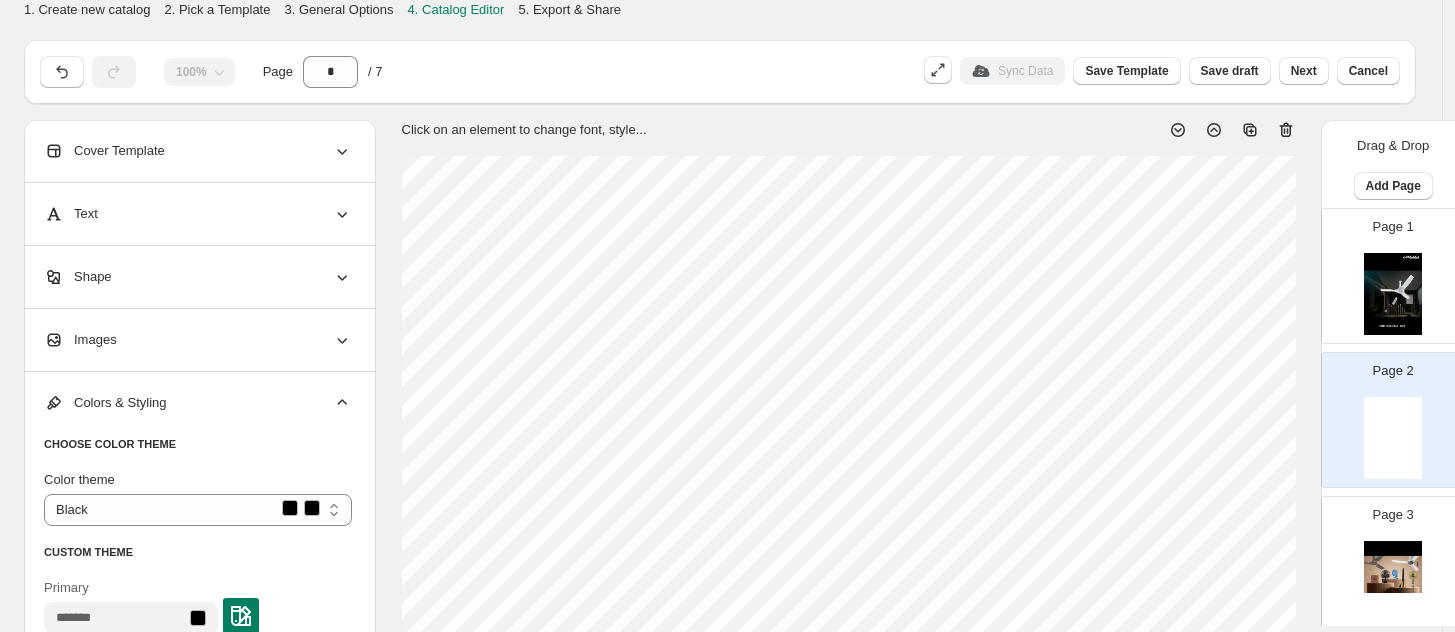 click on "Shape" at bounding box center [198, 277] 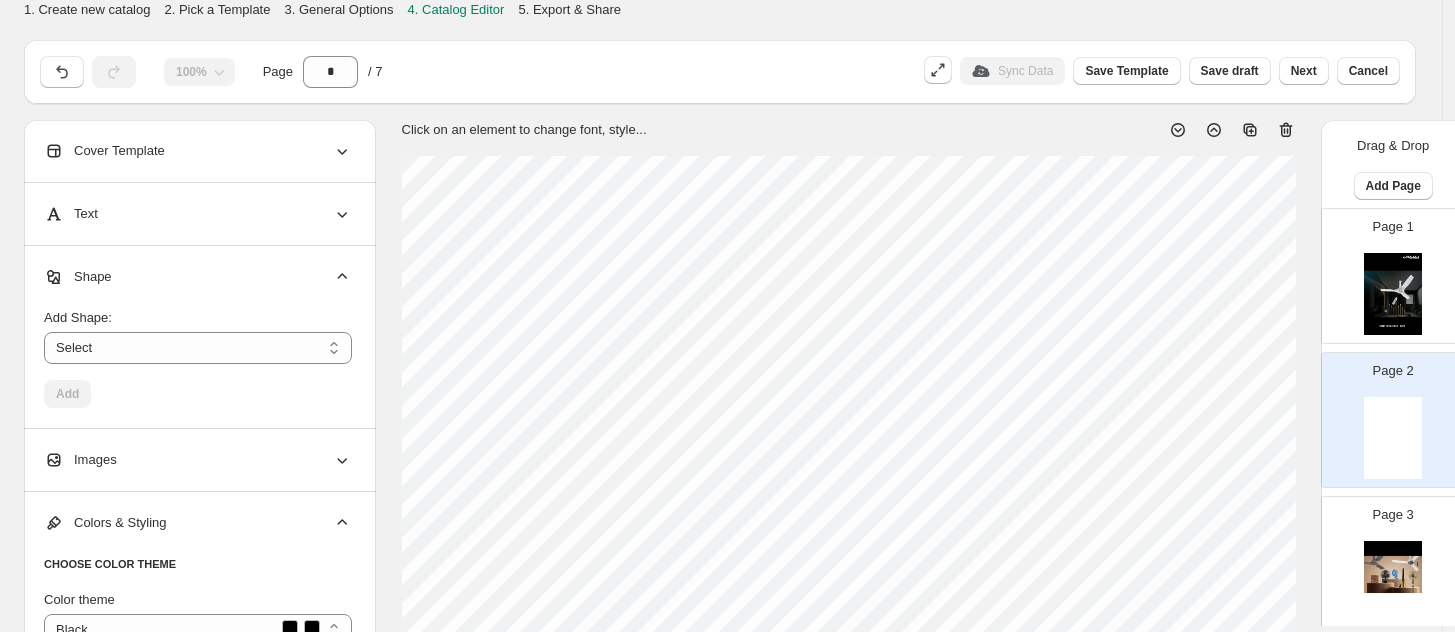 click on "Shape" at bounding box center [198, 277] 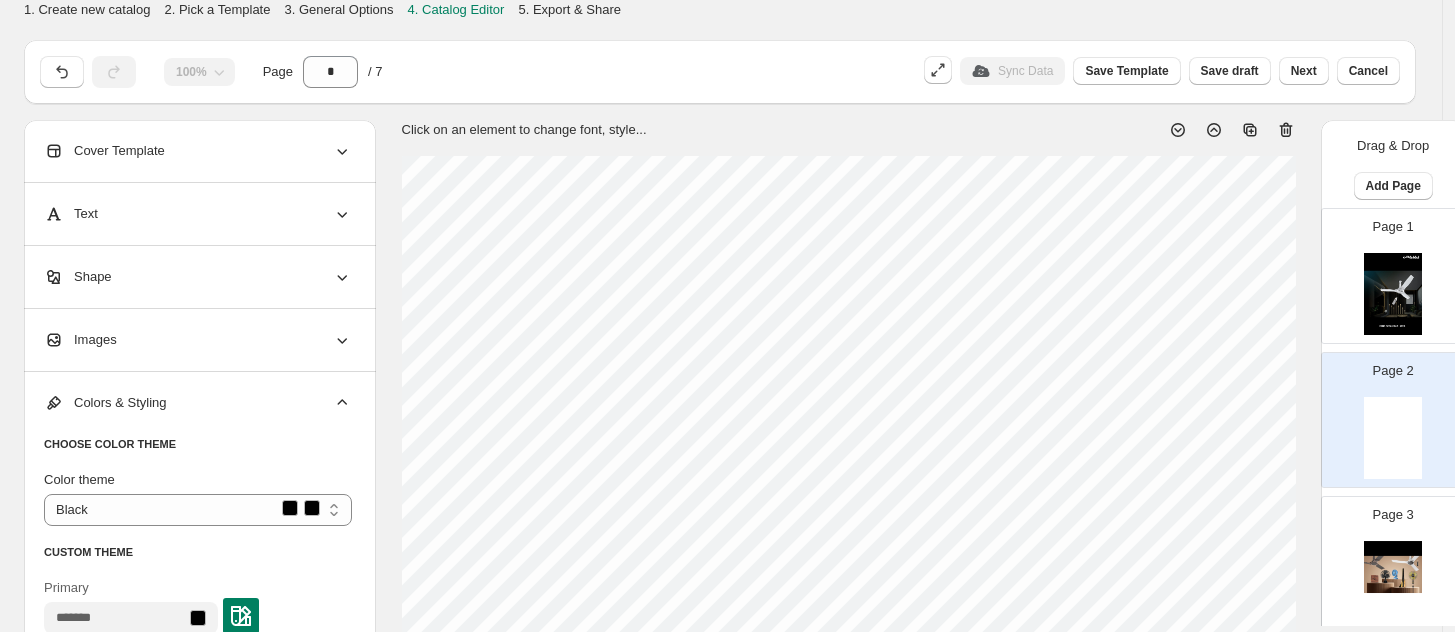 click on "Images" at bounding box center [198, 340] 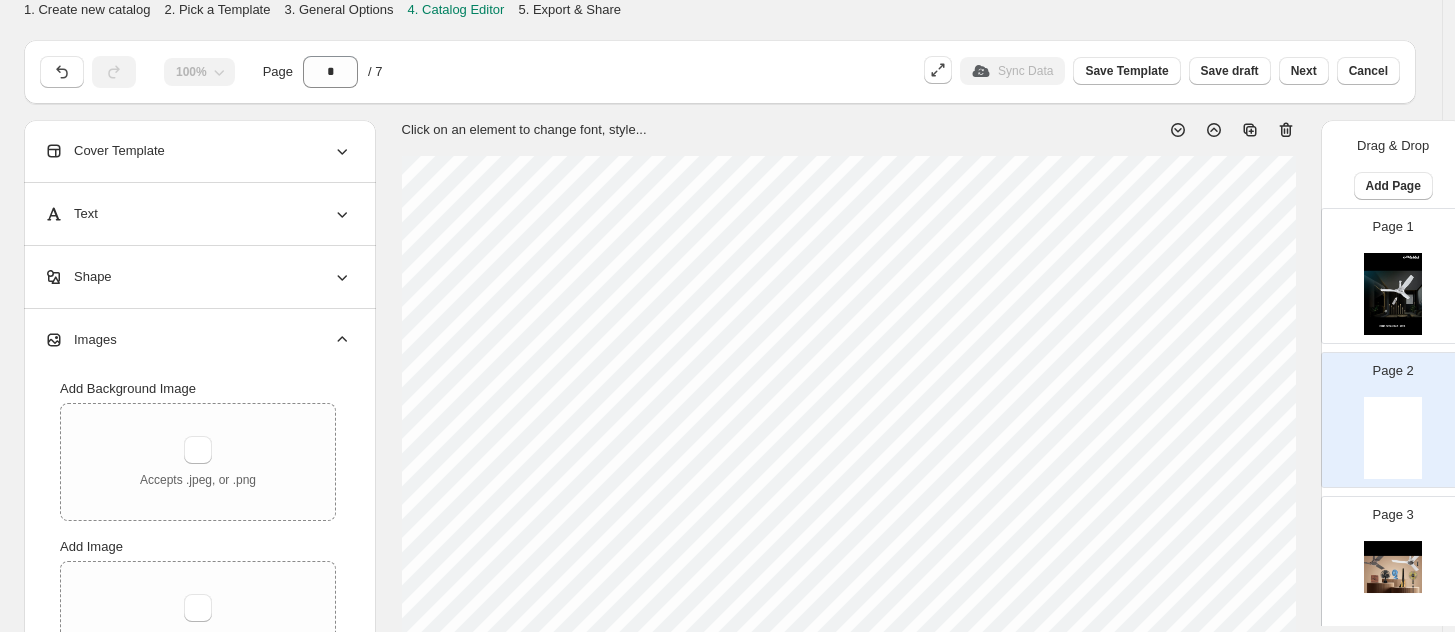 click on "Images" at bounding box center (198, 340) 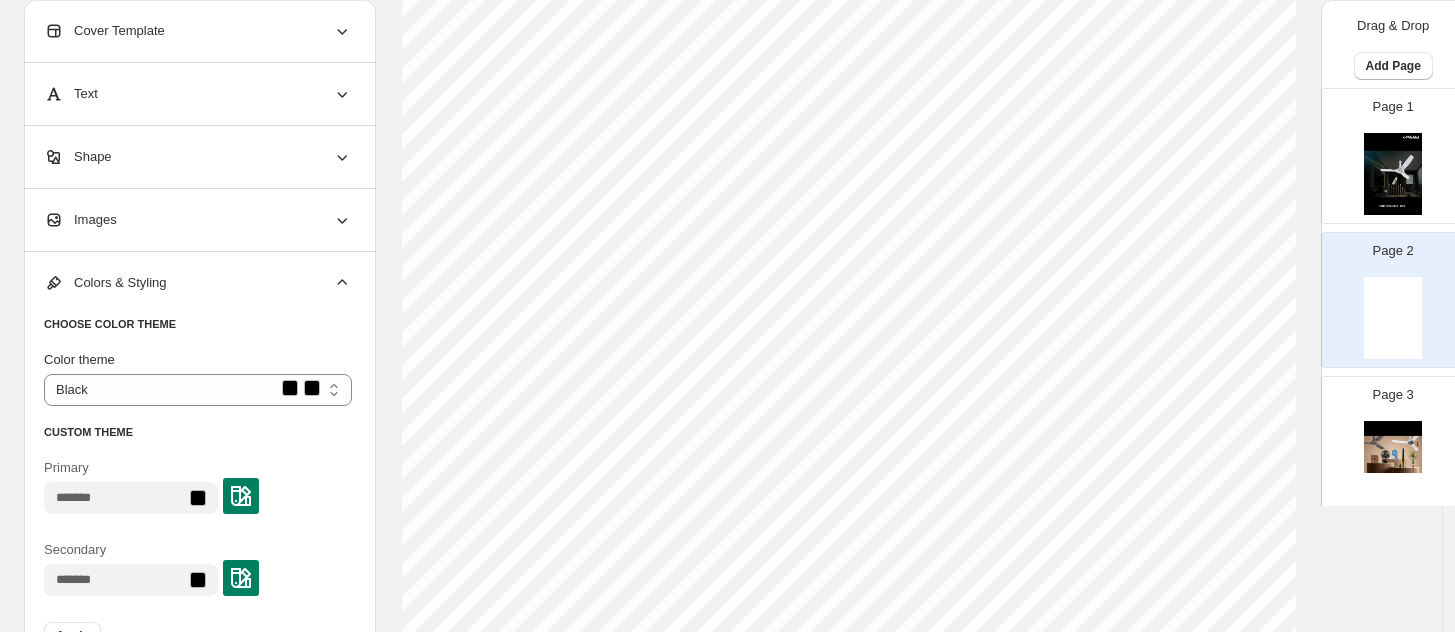 scroll, scrollTop: 500, scrollLeft: 0, axis: vertical 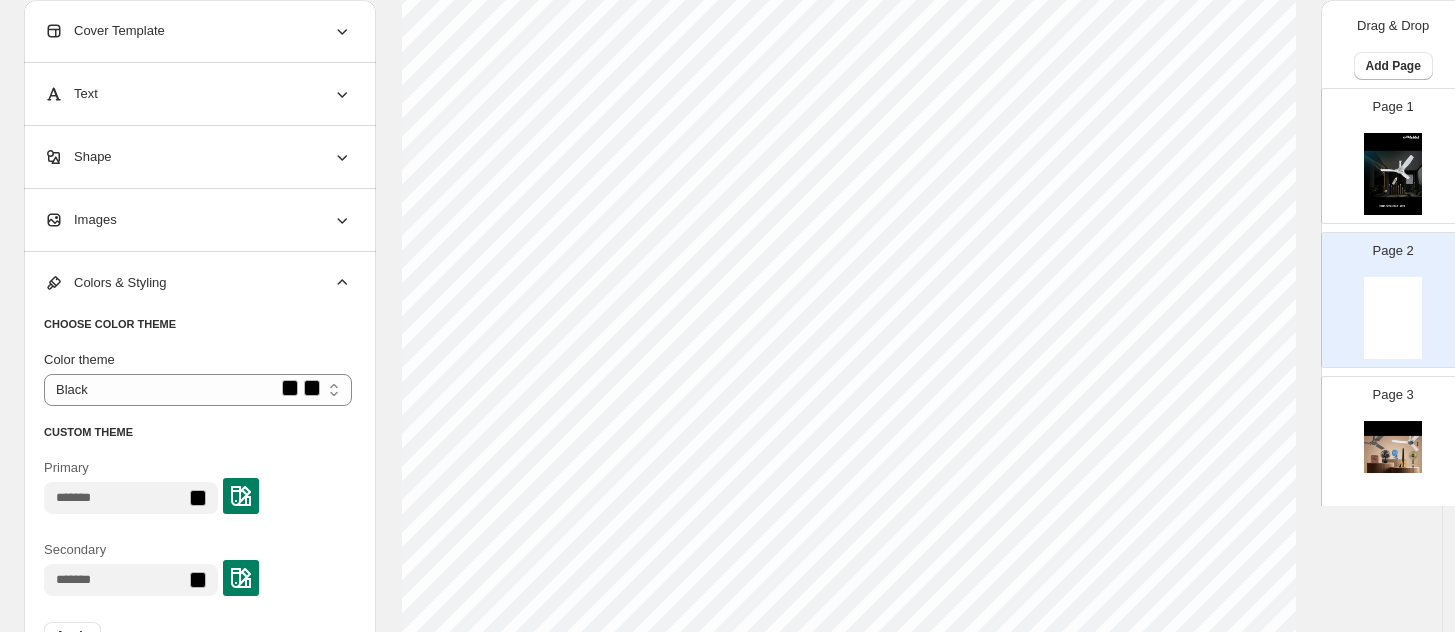 click on "CHOOSE COLOR THEME" at bounding box center [110, 324] 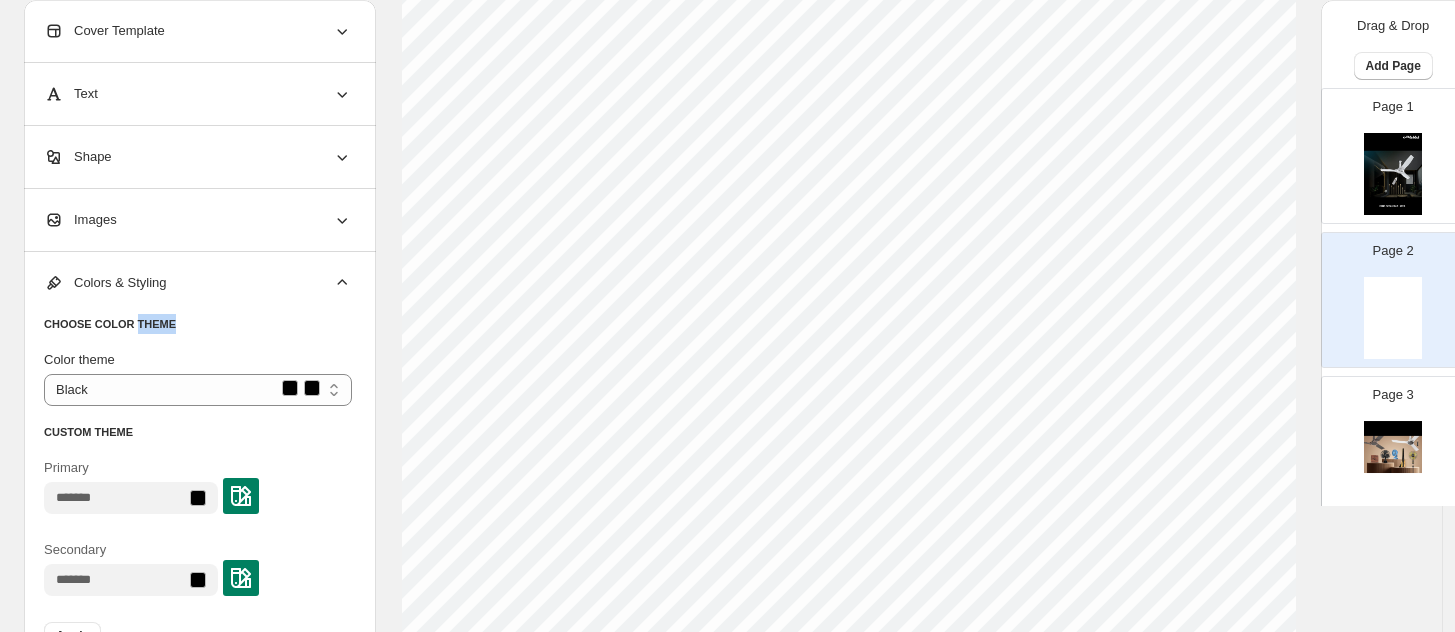 click on "CHOOSE COLOR THEME" at bounding box center (110, 324) 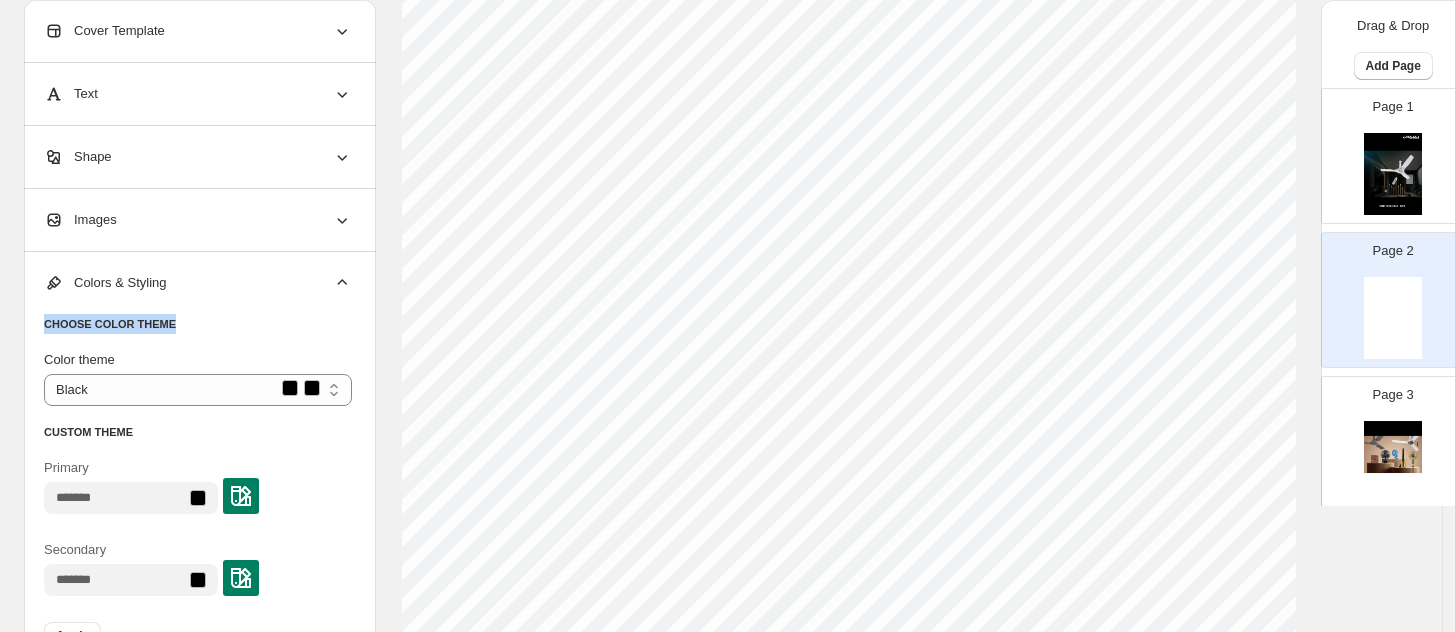 click on "CHOOSE COLOR THEME" at bounding box center (110, 324) 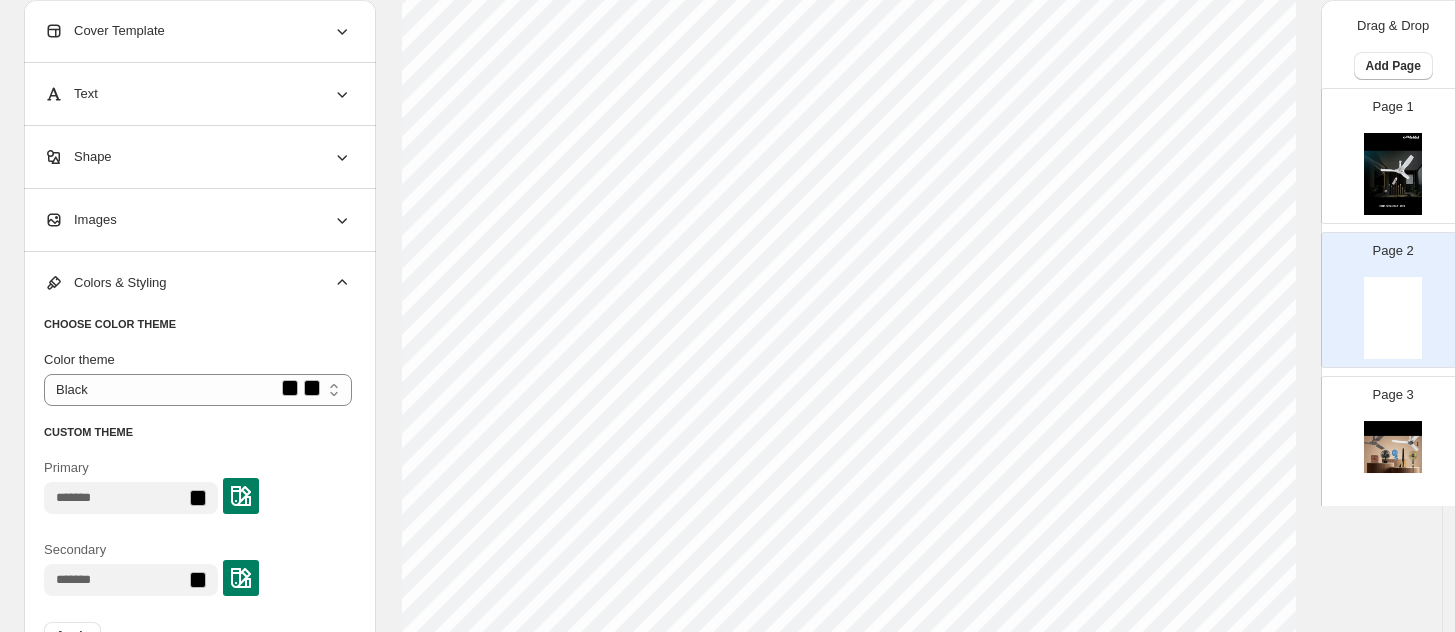 click on "Colors & Styling" at bounding box center (105, 283) 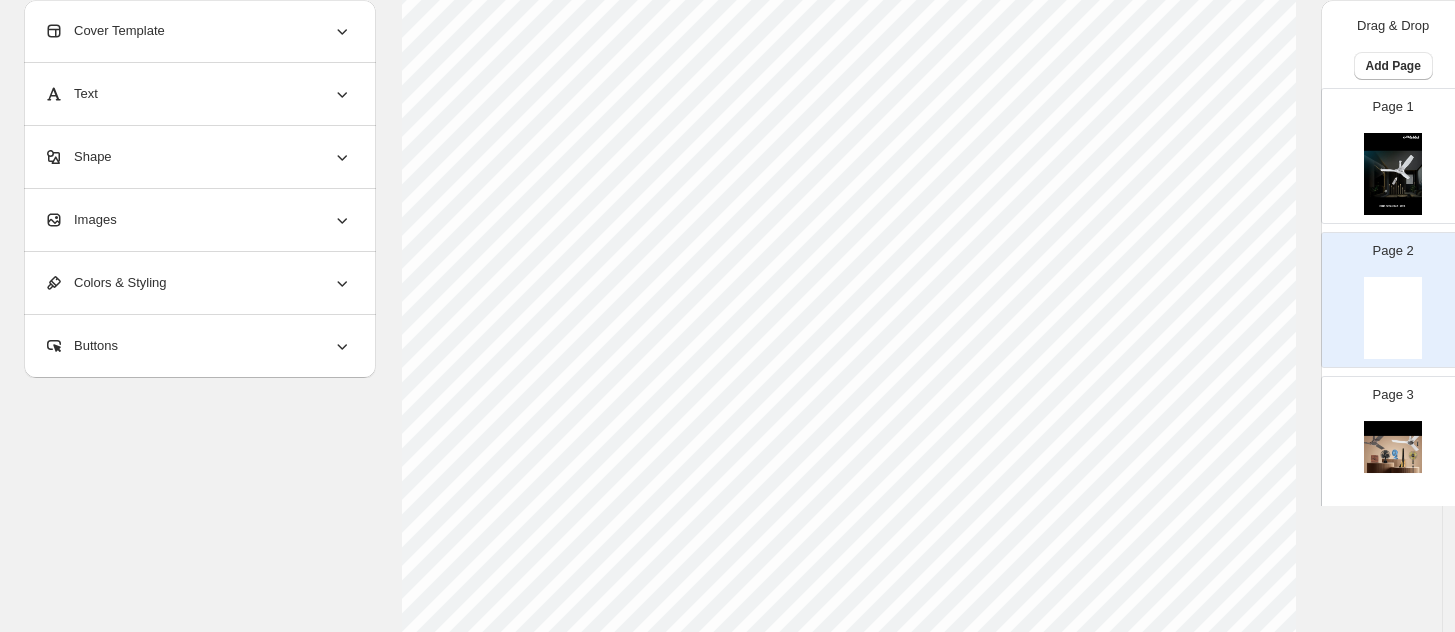 click on "Colors & Styling" at bounding box center [105, 283] 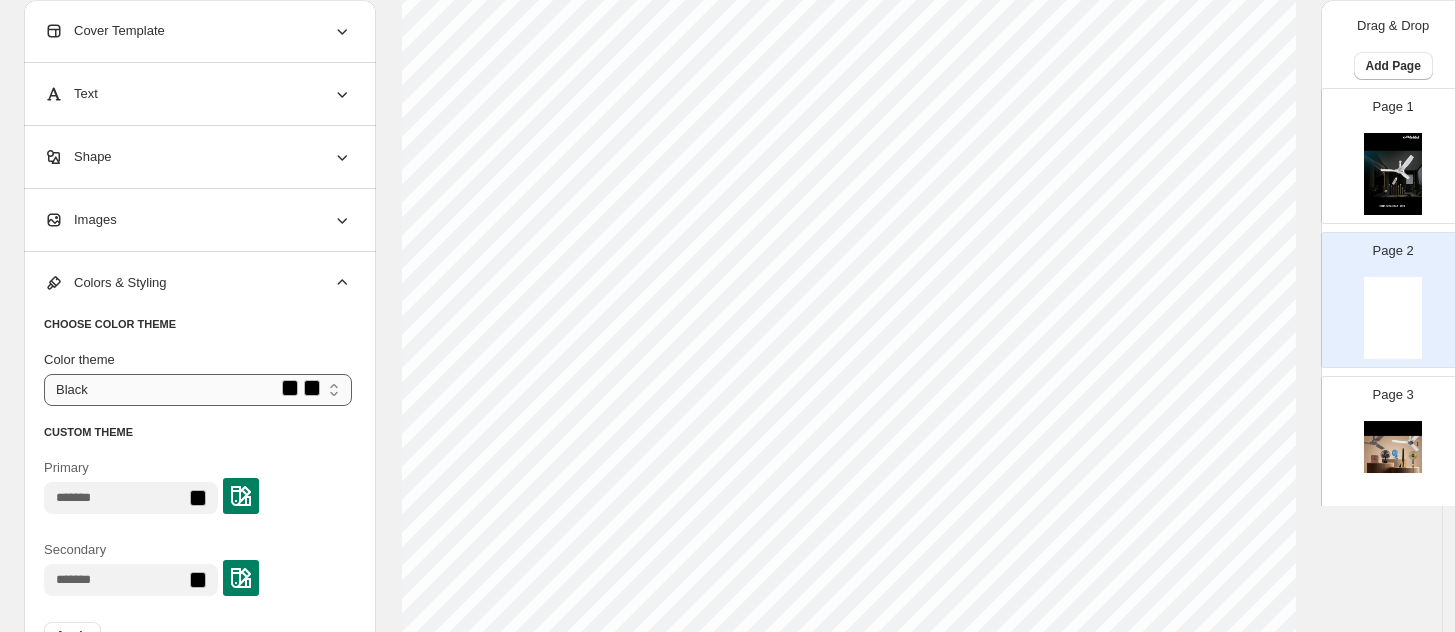 click on "**********" at bounding box center (198, 390) 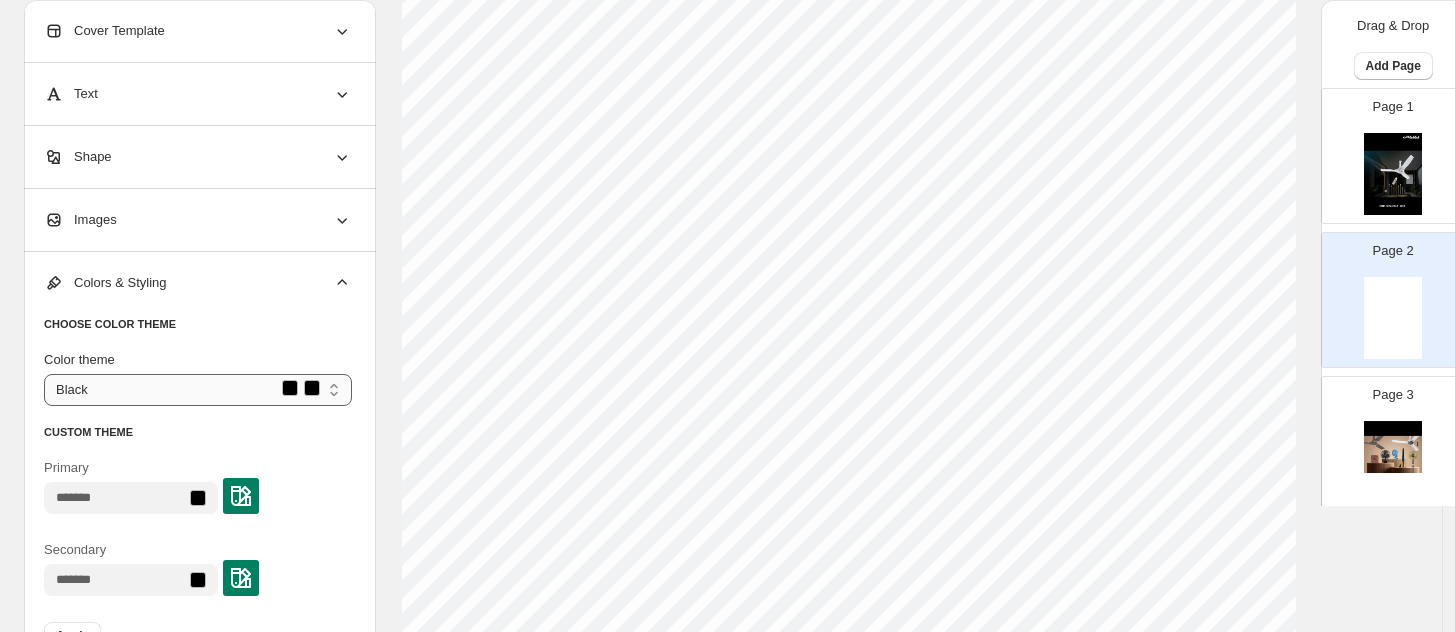 click on "**********" at bounding box center (198, 390) 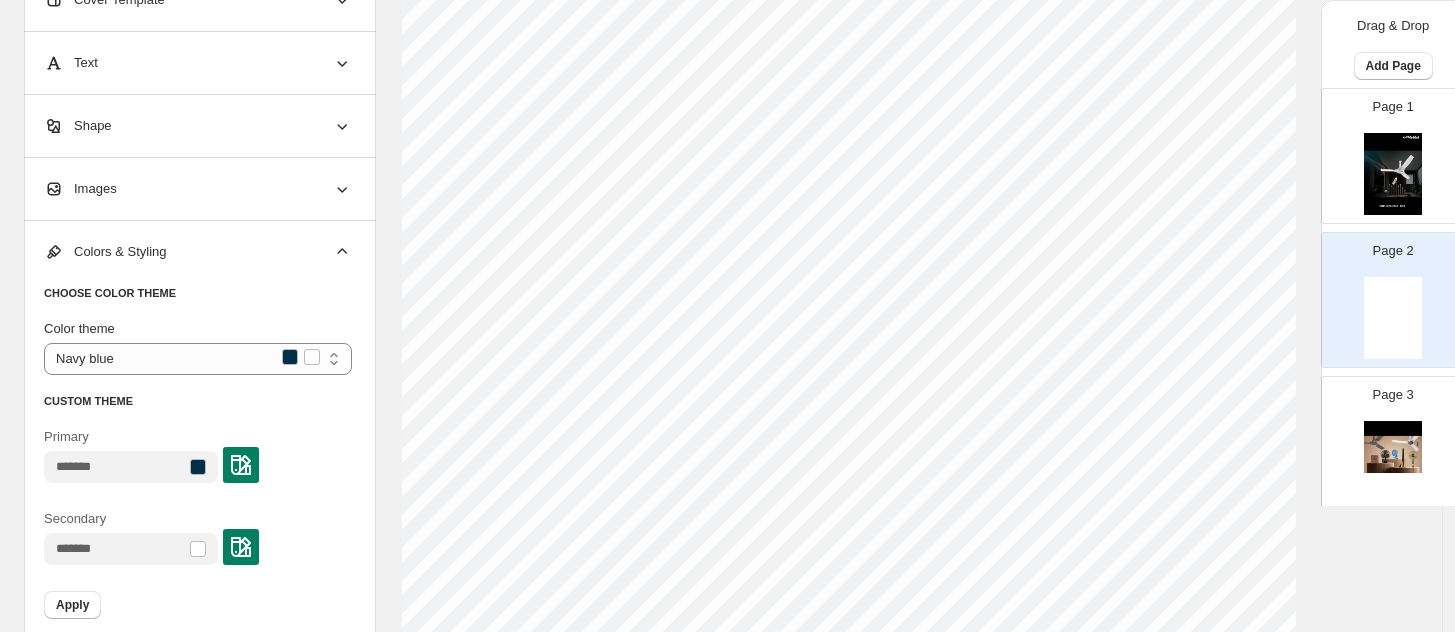 scroll, scrollTop: 867, scrollLeft: 0, axis: vertical 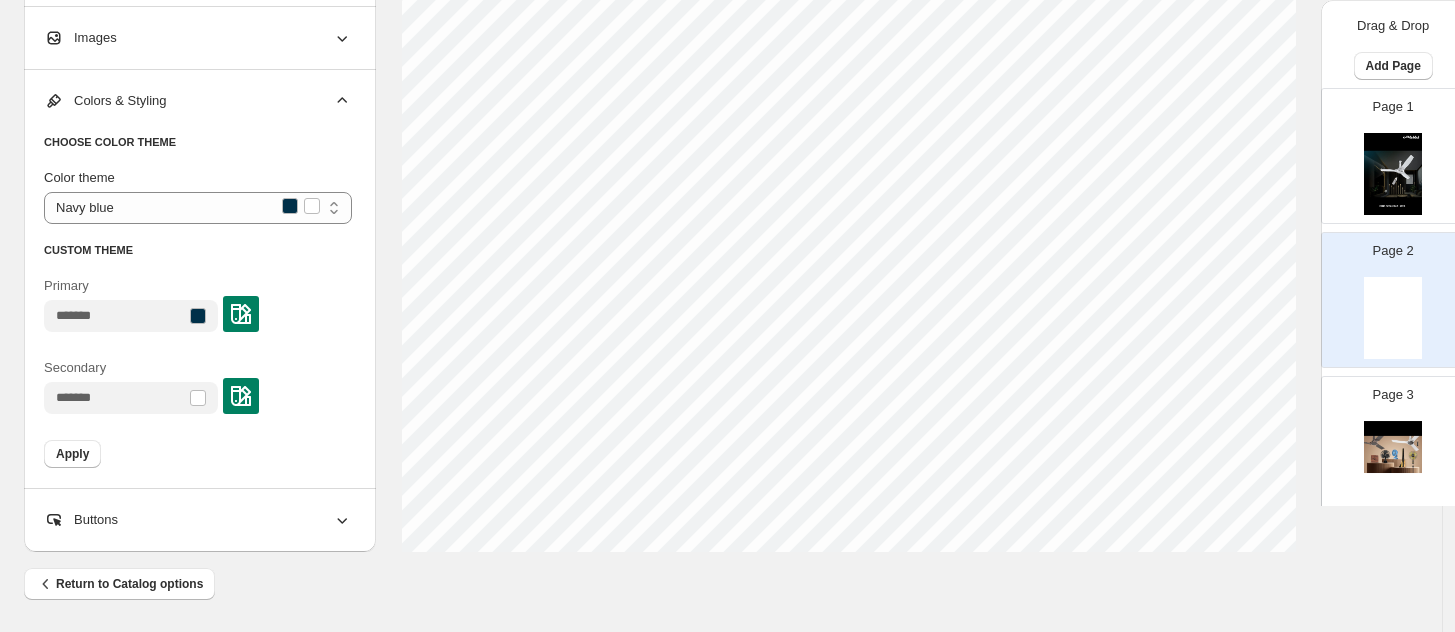 click on "Apply" at bounding box center [72, 454] 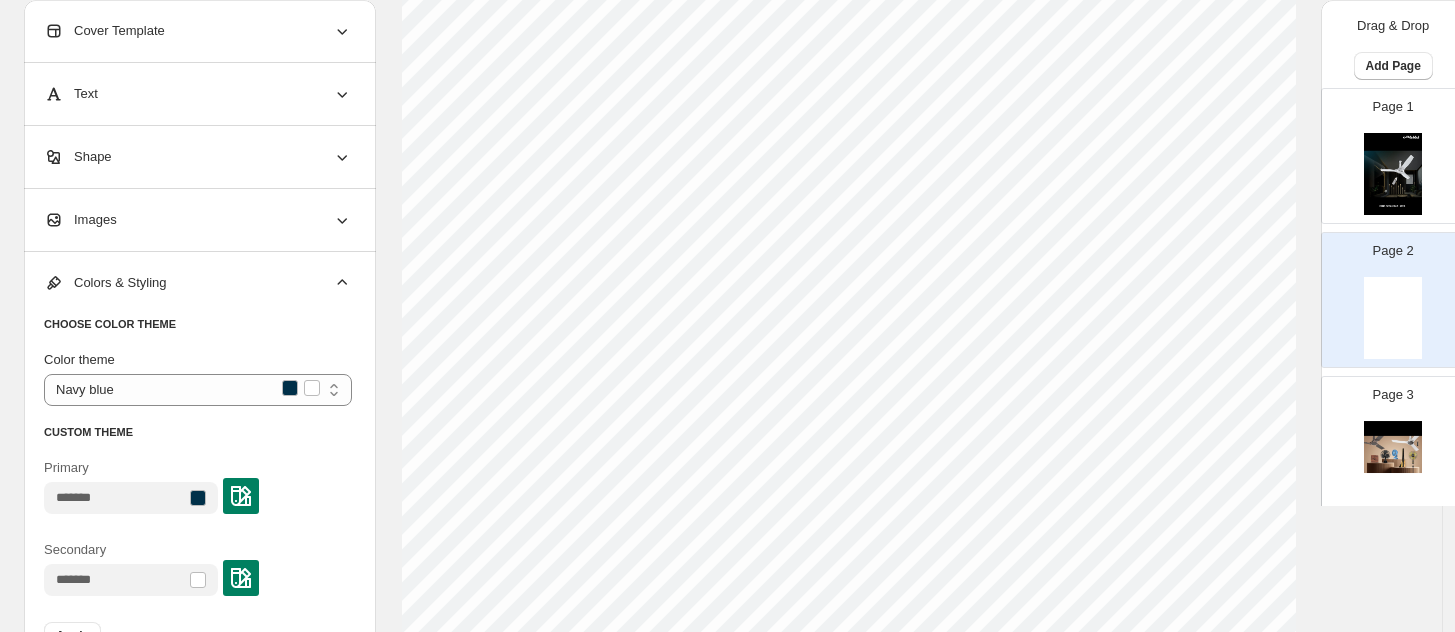 scroll, scrollTop: 867, scrollLeft: 0, axis: vertical 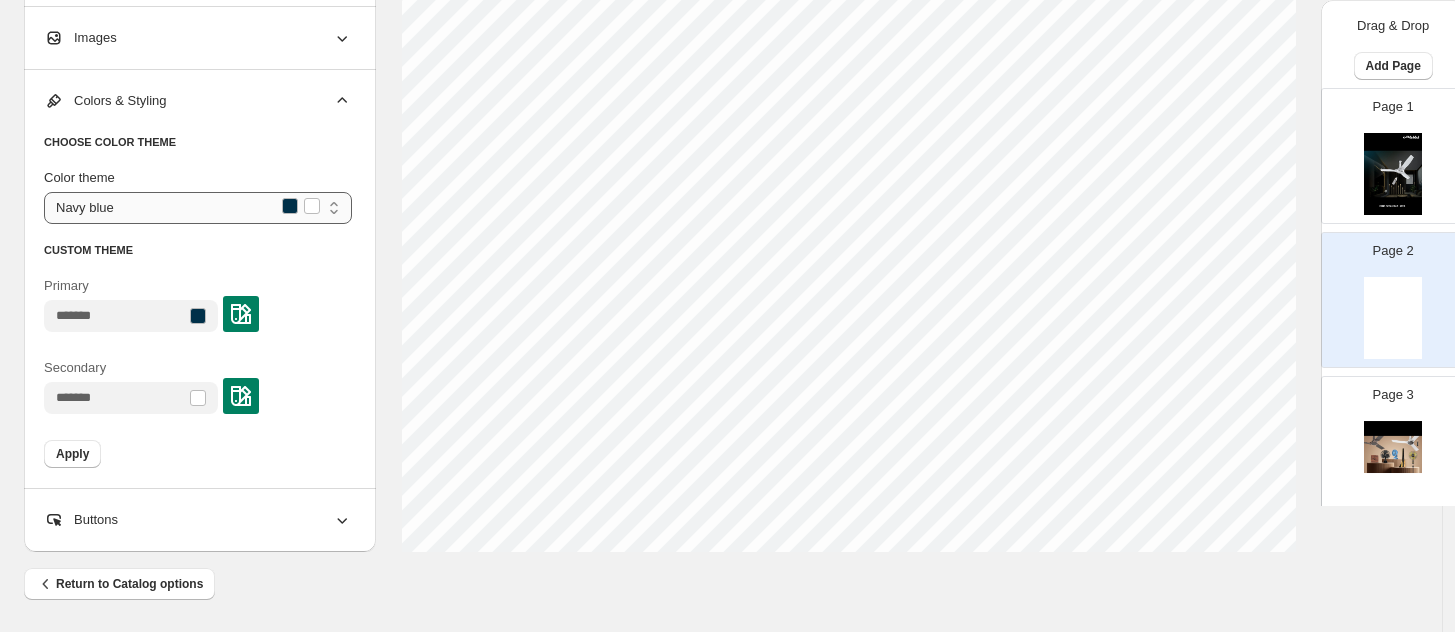 click on "**********" at bounding box center (198, 208) 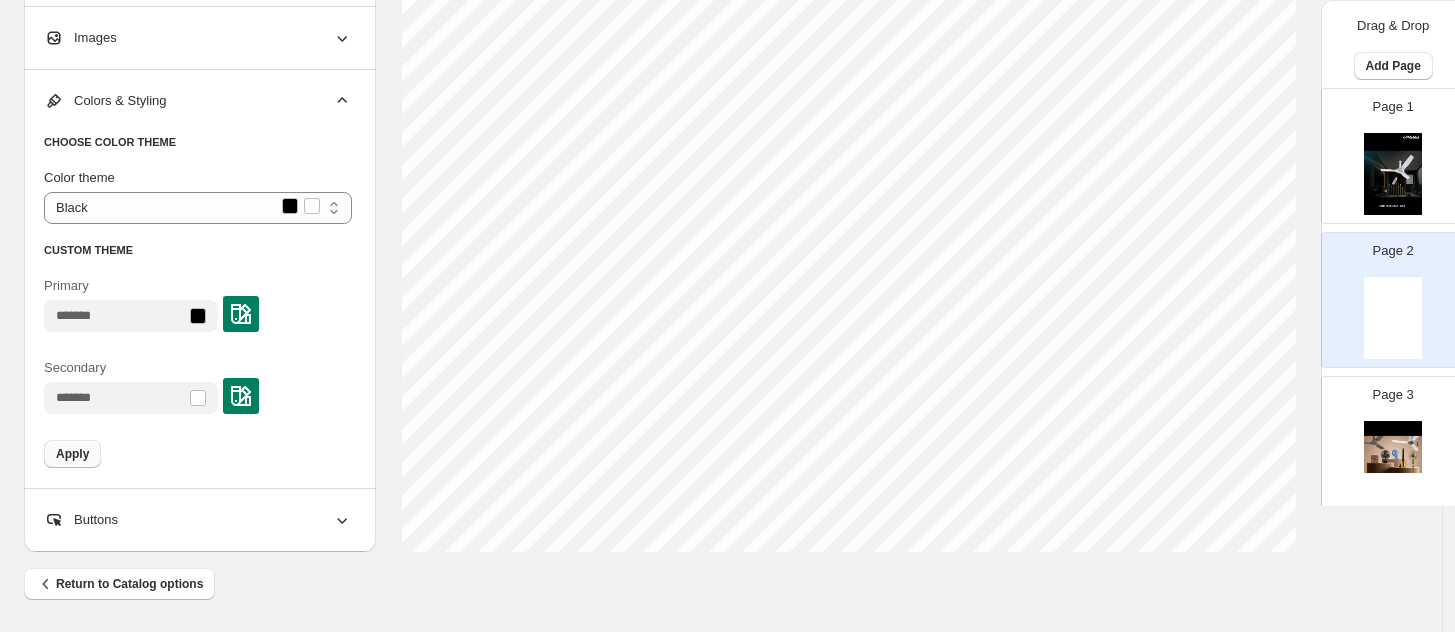 click on "Apply" at bounding box center [72, 454] 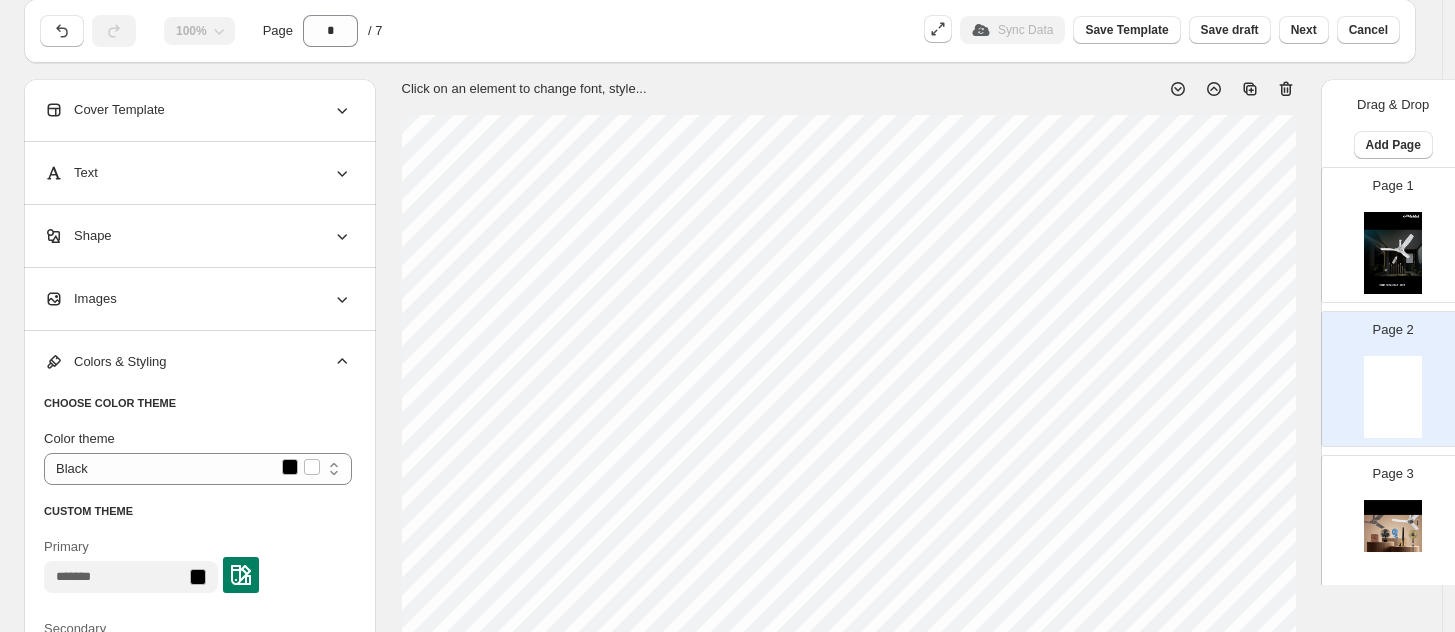 scroll, scrollTop: 0, scrollLeft: 0, axis: both 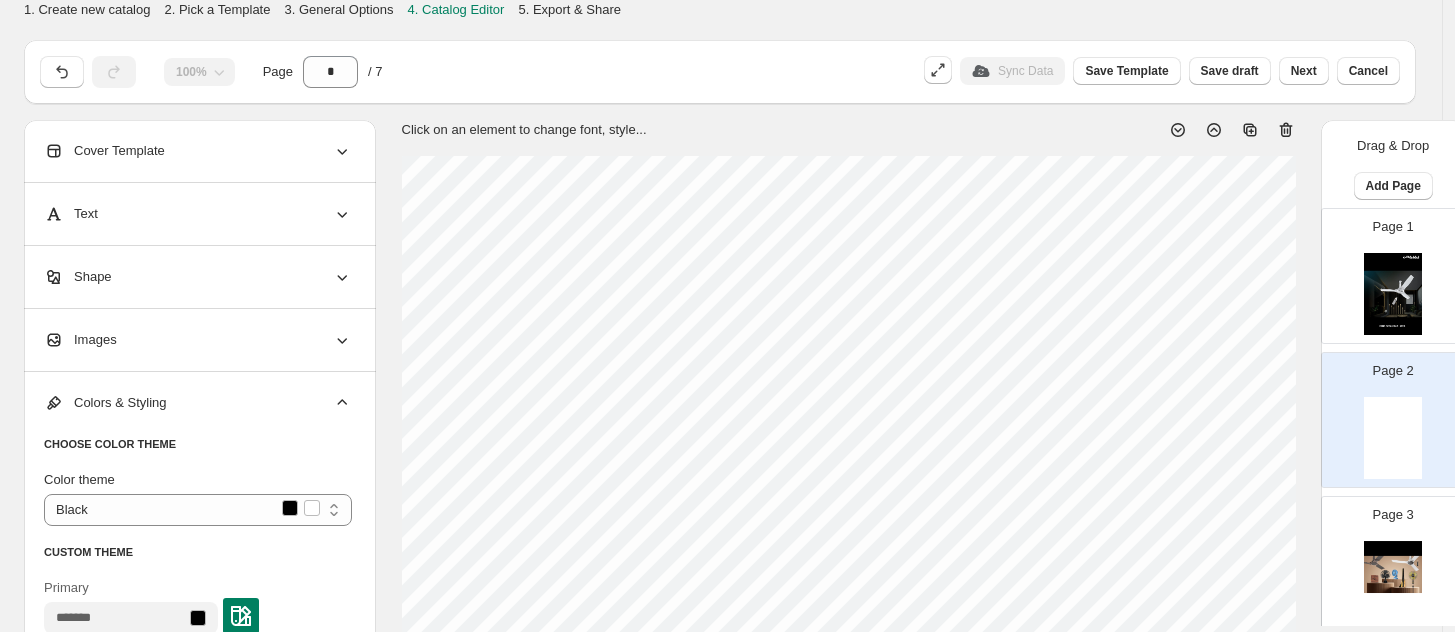 click on "Cover Template" at bounding box center [198, 151] 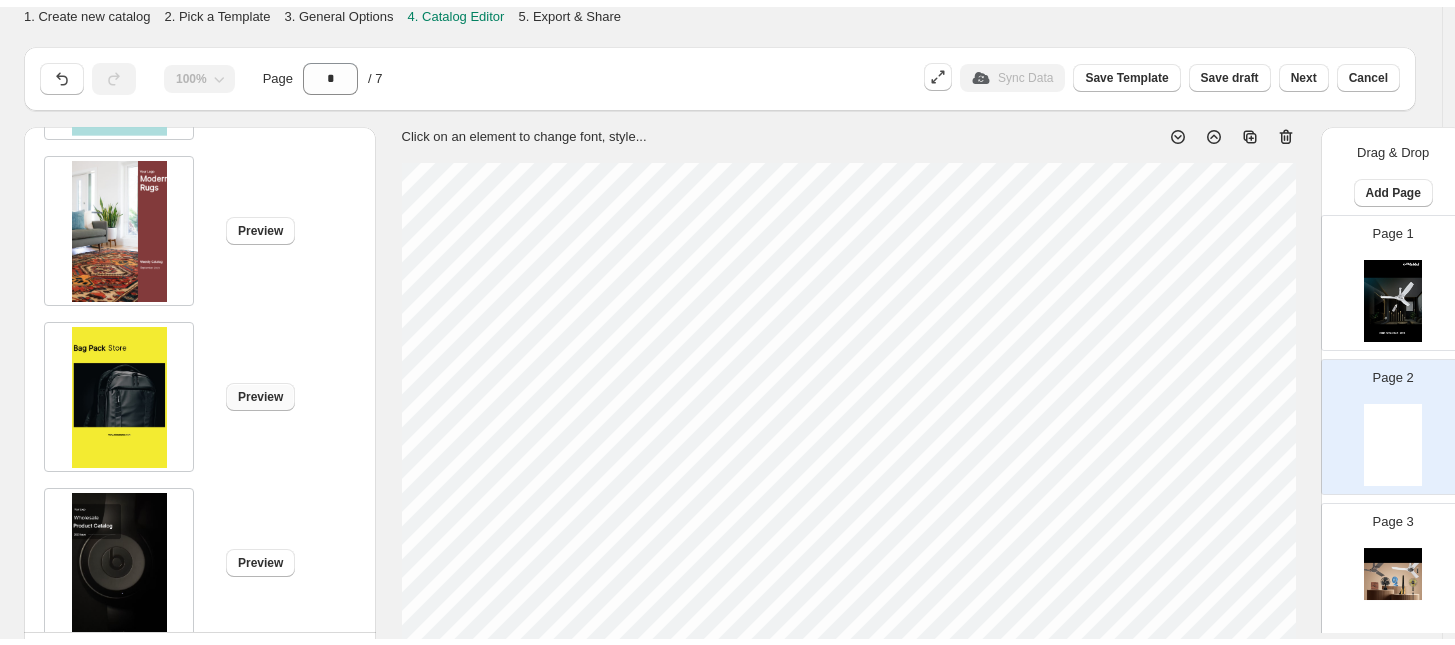 scroll, scrollTop: 3000, scrollLeft: 0, axis: vertical 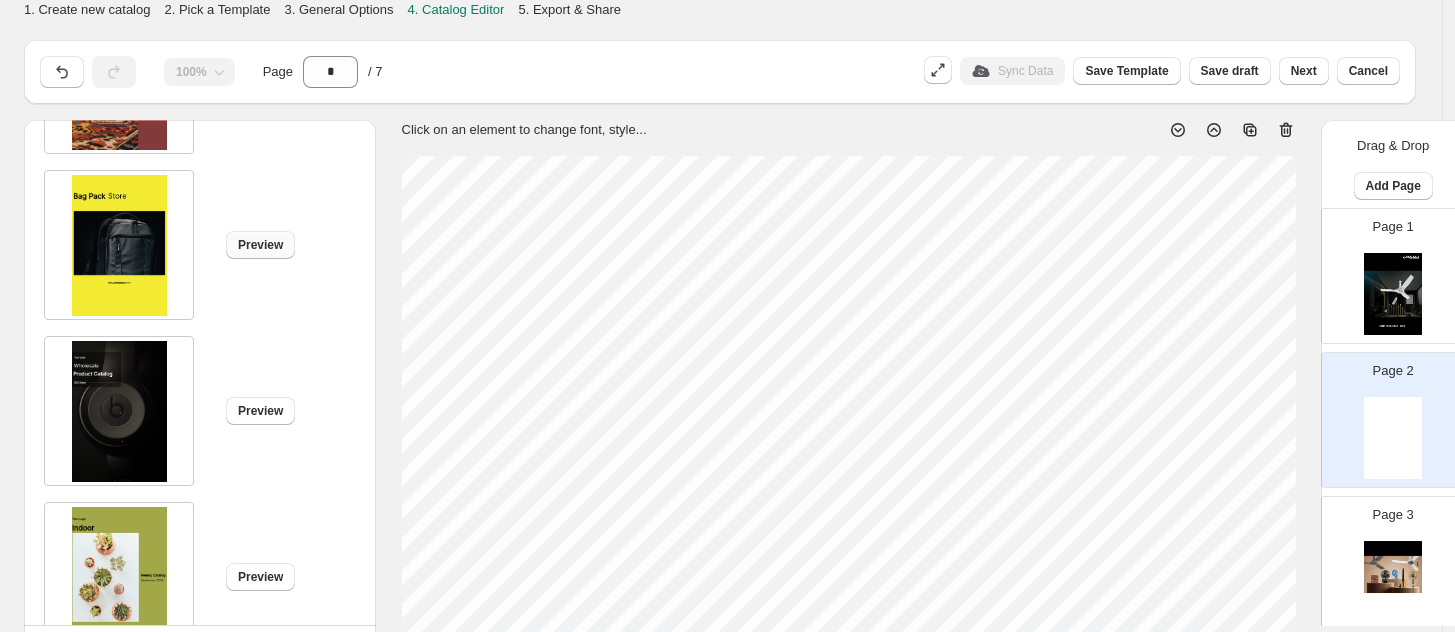 click on "Preview" at bounding box center (260, 245) 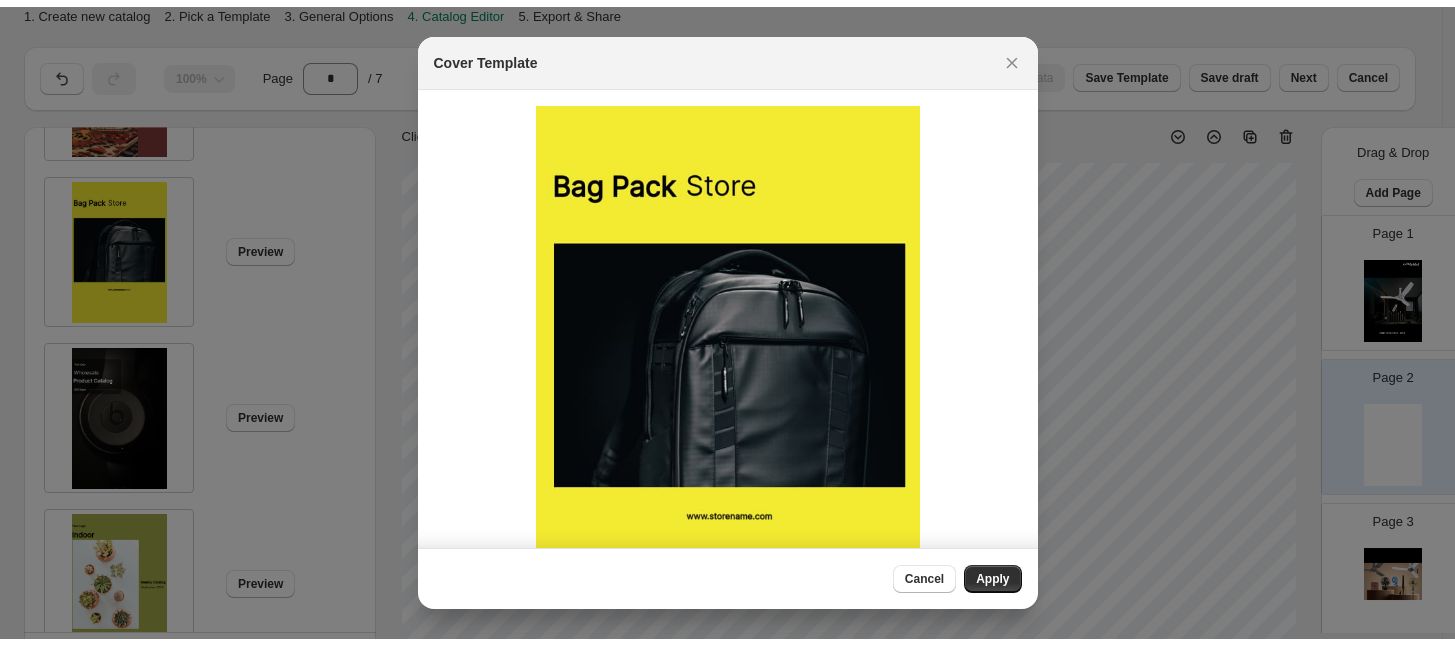 scroll, scrollTop: 0, scrollLeft: 0, axis: both 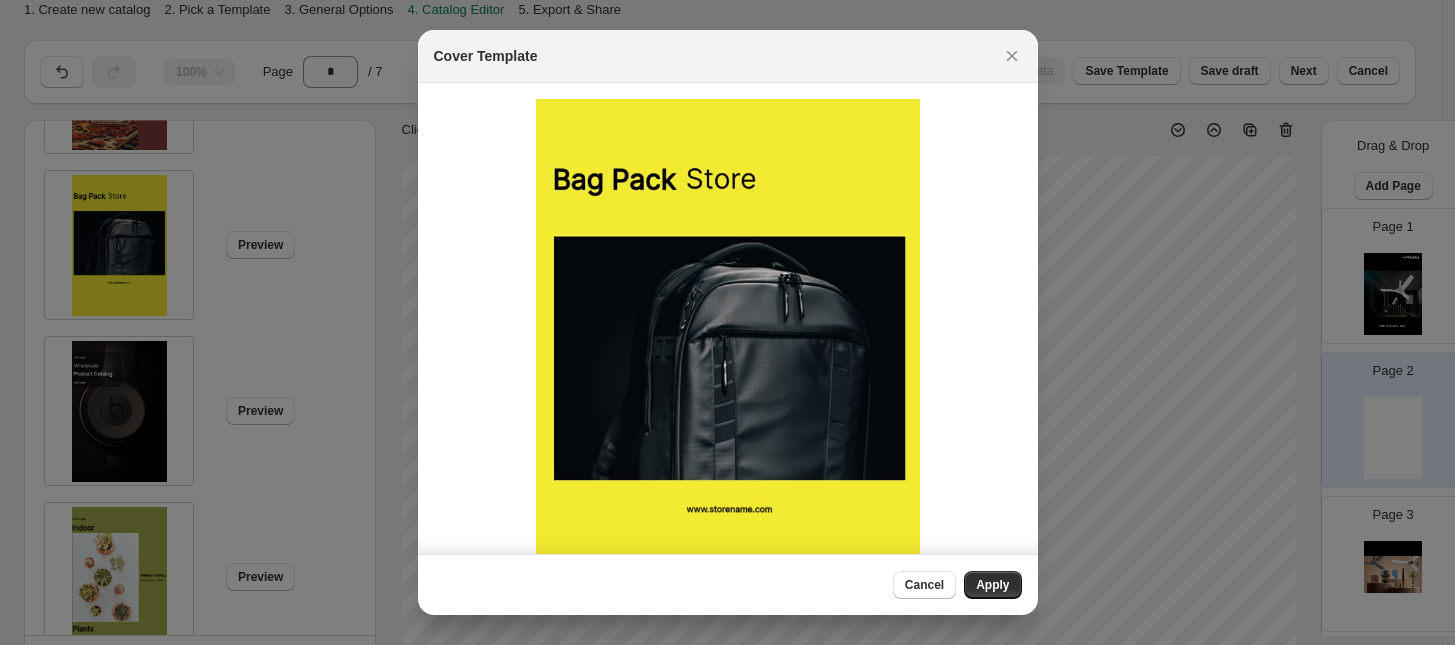 click at bounding box center [728, 367] 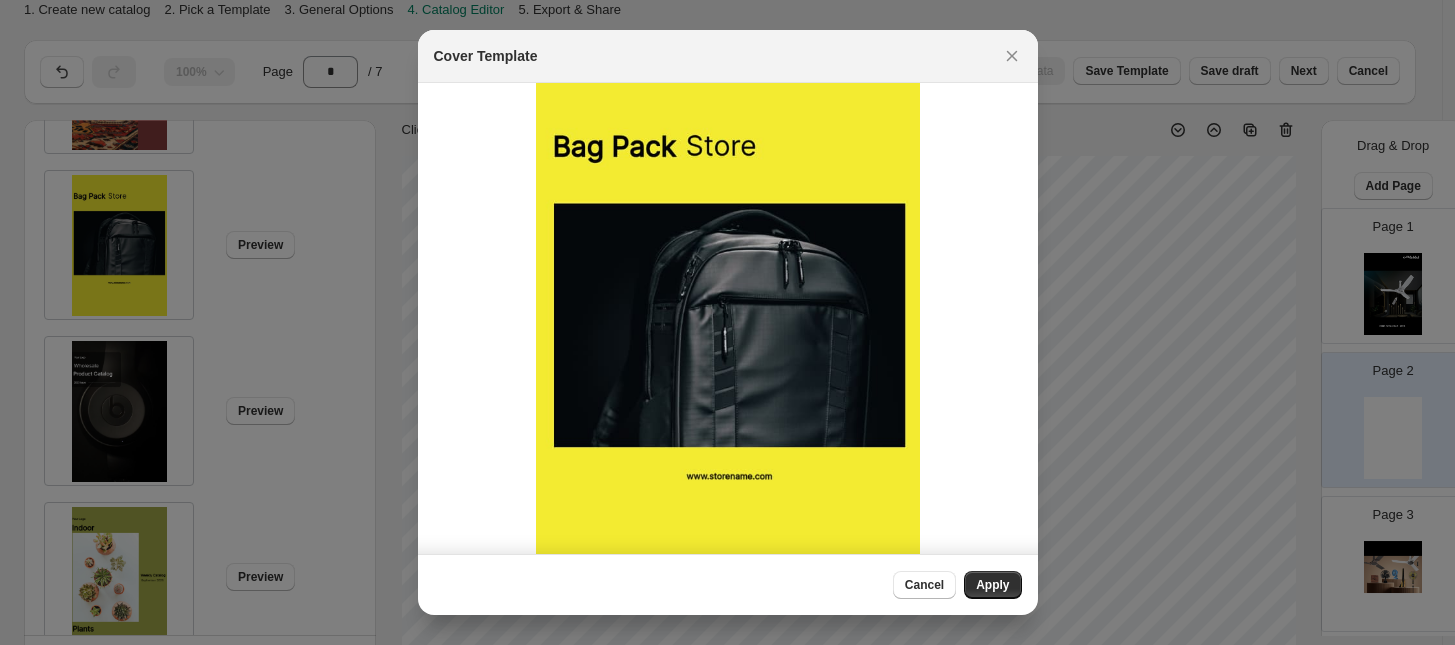 scroll, scrollTop: 0, scrollLeft: 0, axis: both 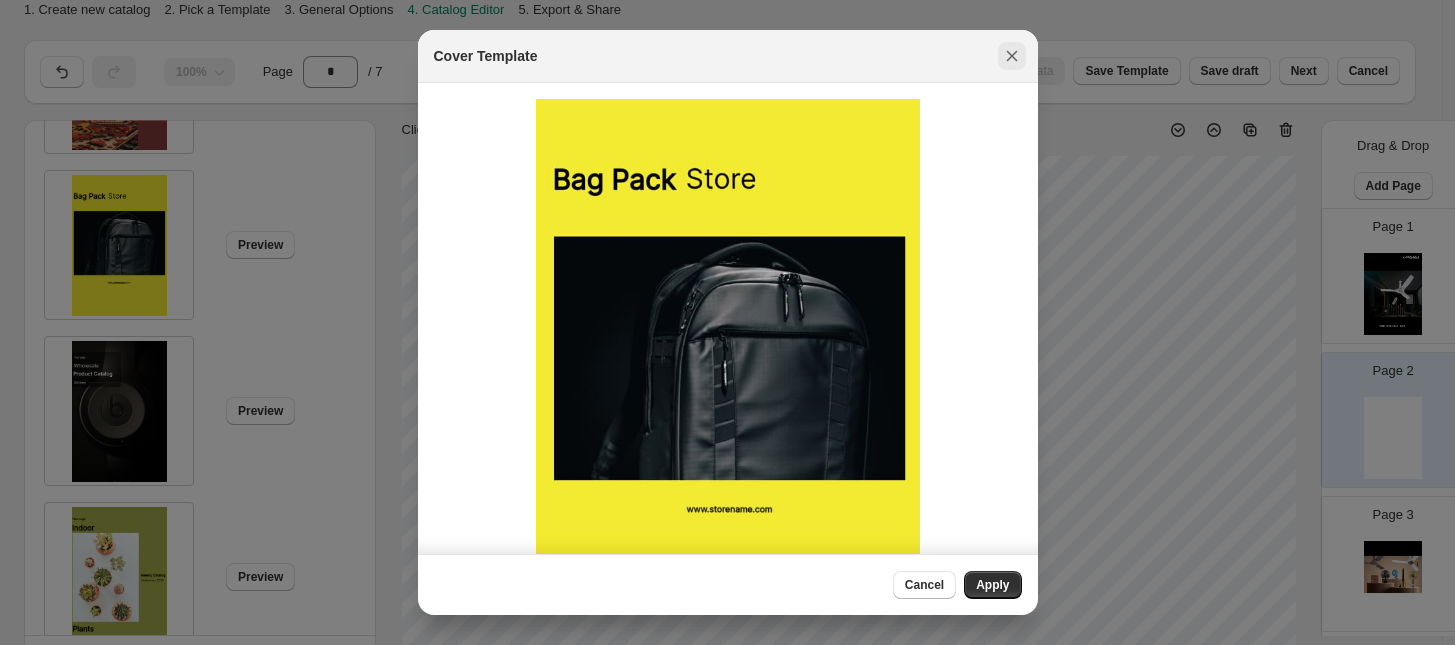 click 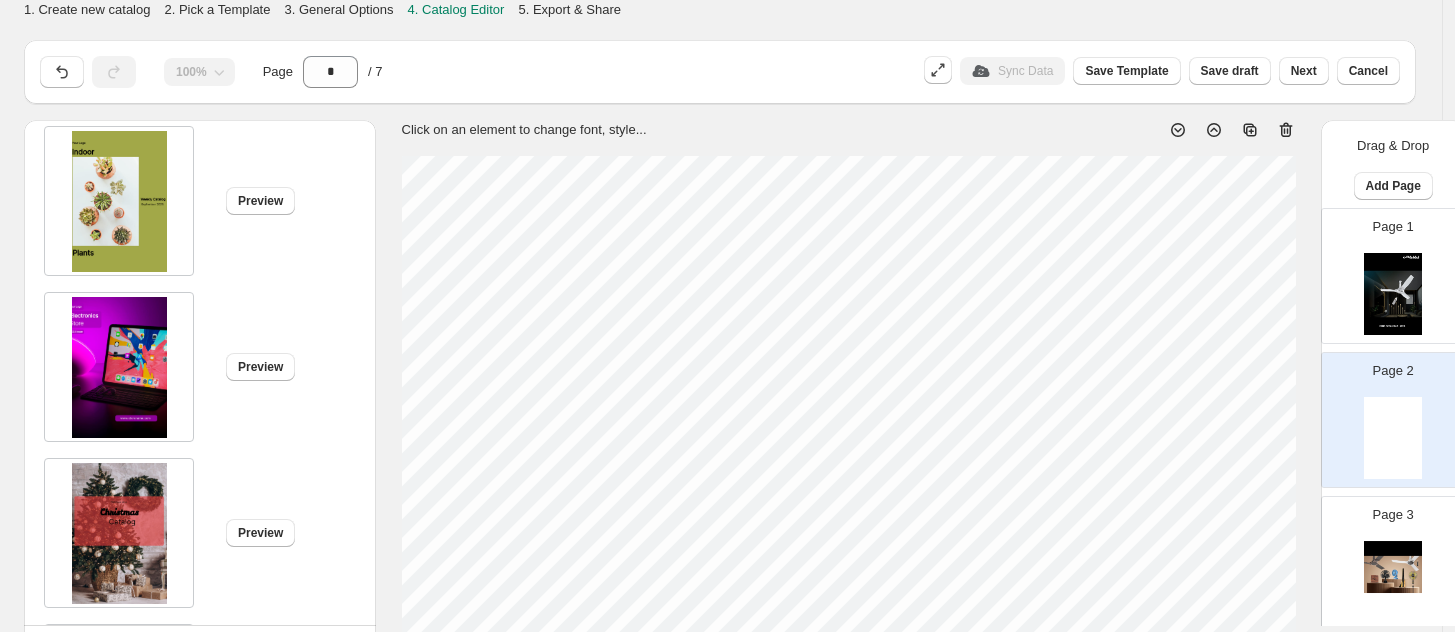 scroll, scrollTop: 3500, scrollLeft: 0, axis: vertical 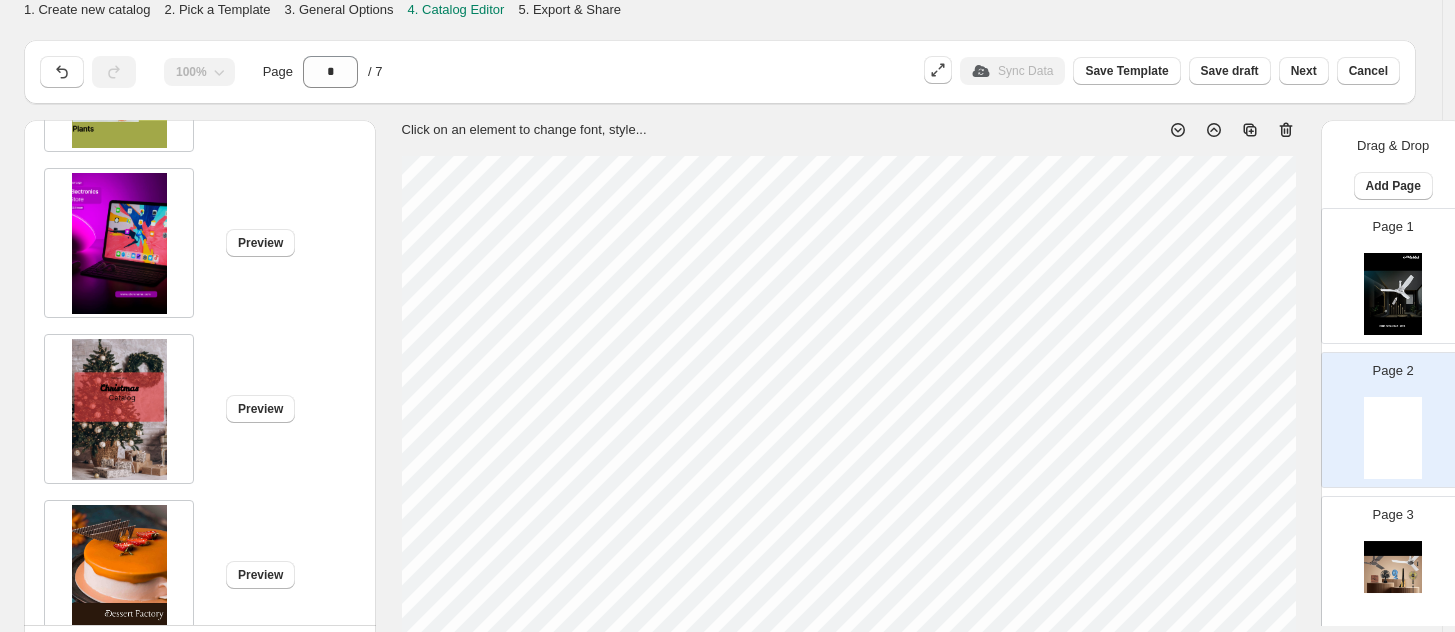 click at bounding box center (119, 243) 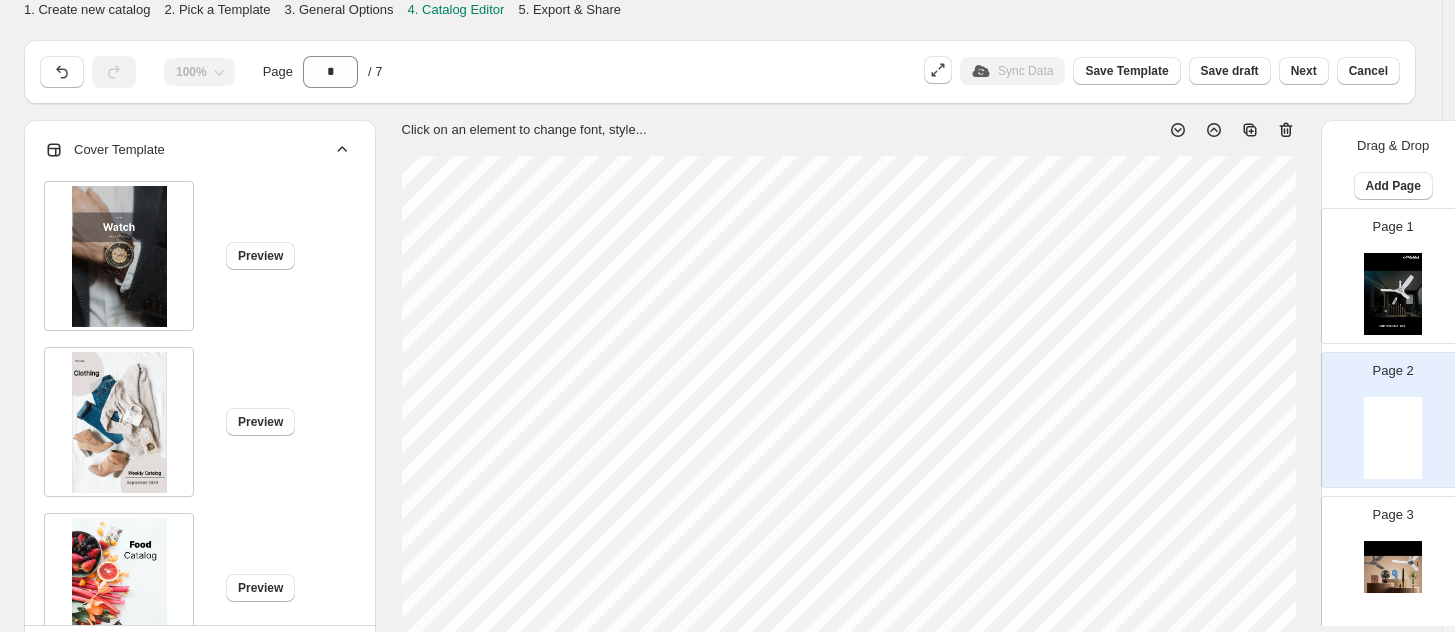 scroll, scrollTop: 0, scrollLeft: 0, axis: both 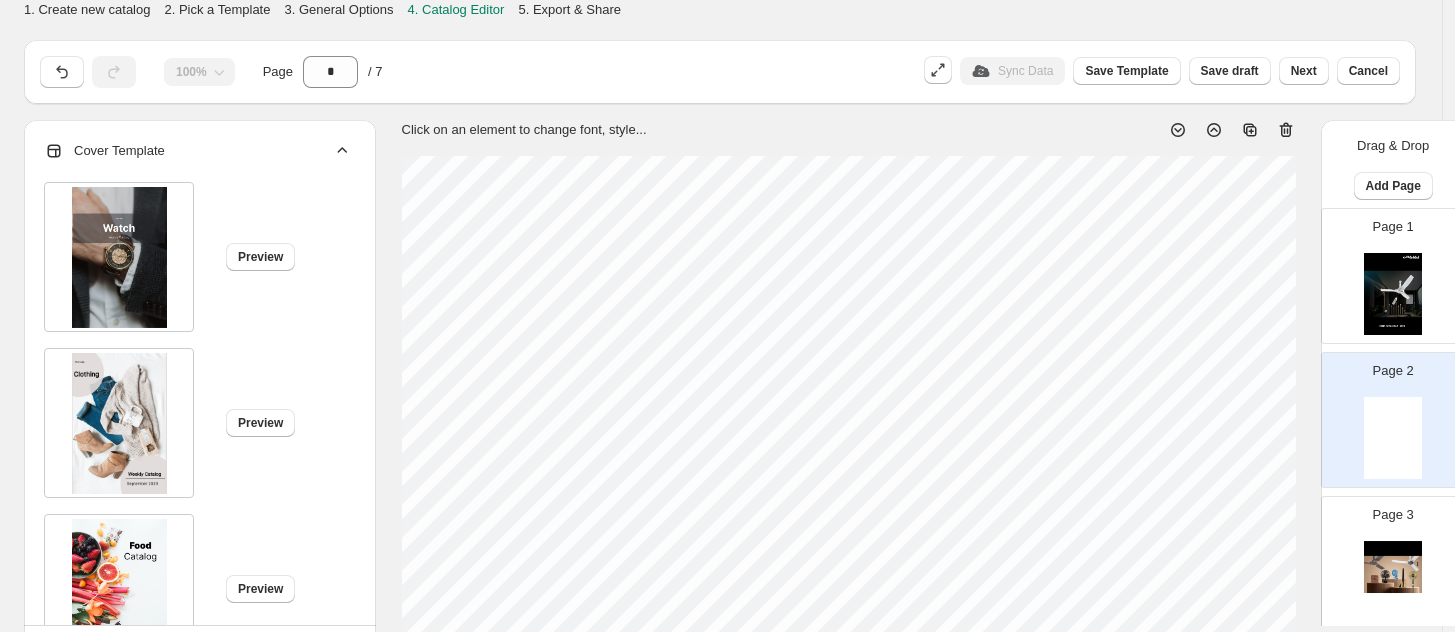 click on "Cover Template" at bounding box center [198, 151] 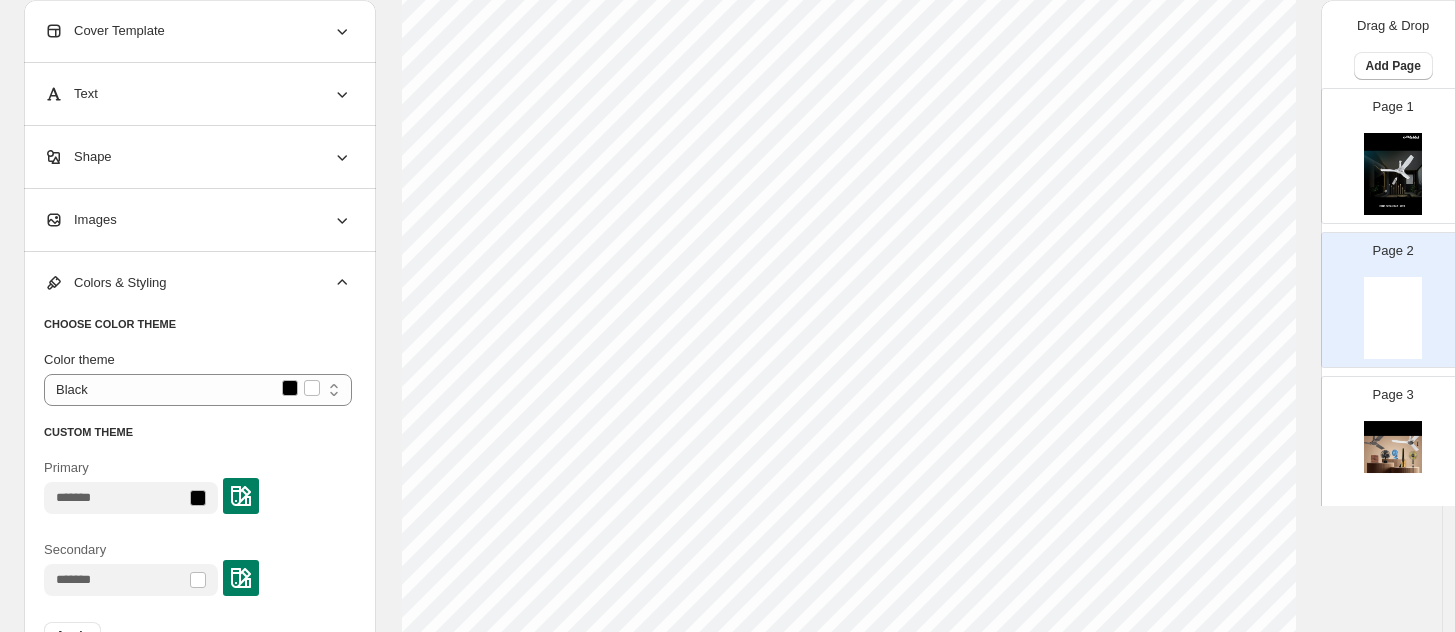 scroll, scrollTop: 0, scrollLeft: 0, axis: both 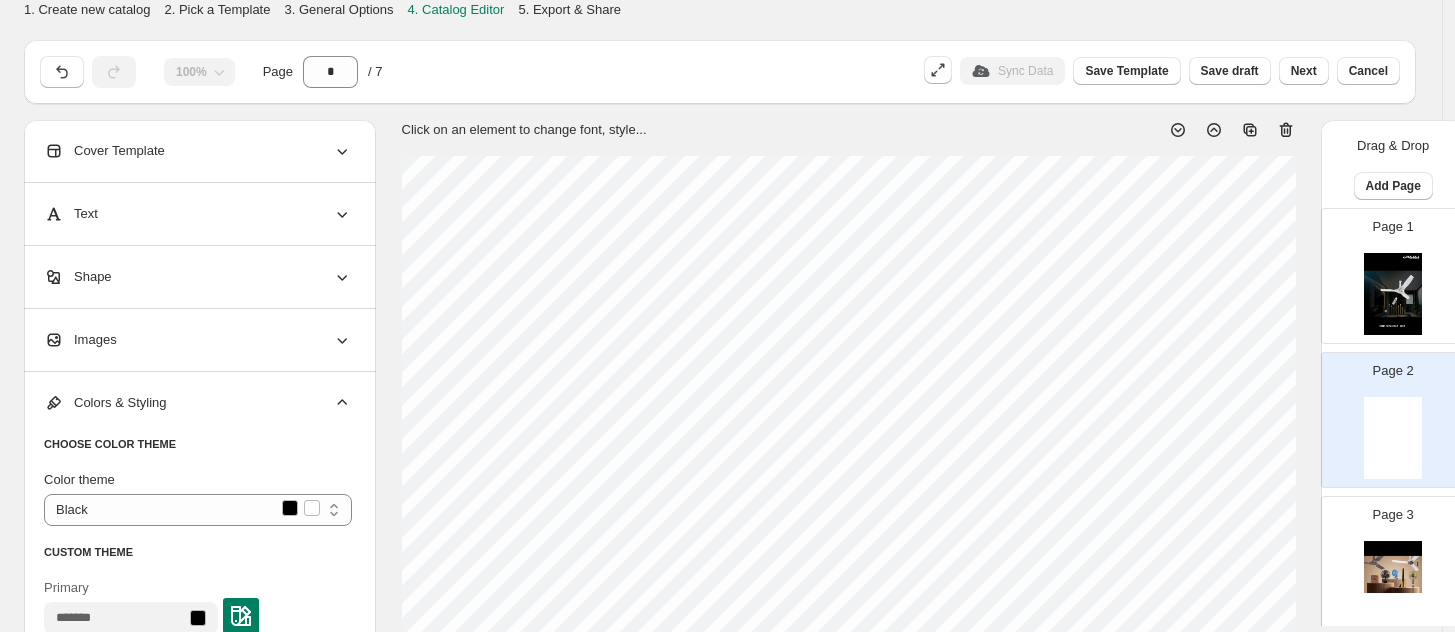 click at bounding box center [1393, 438] 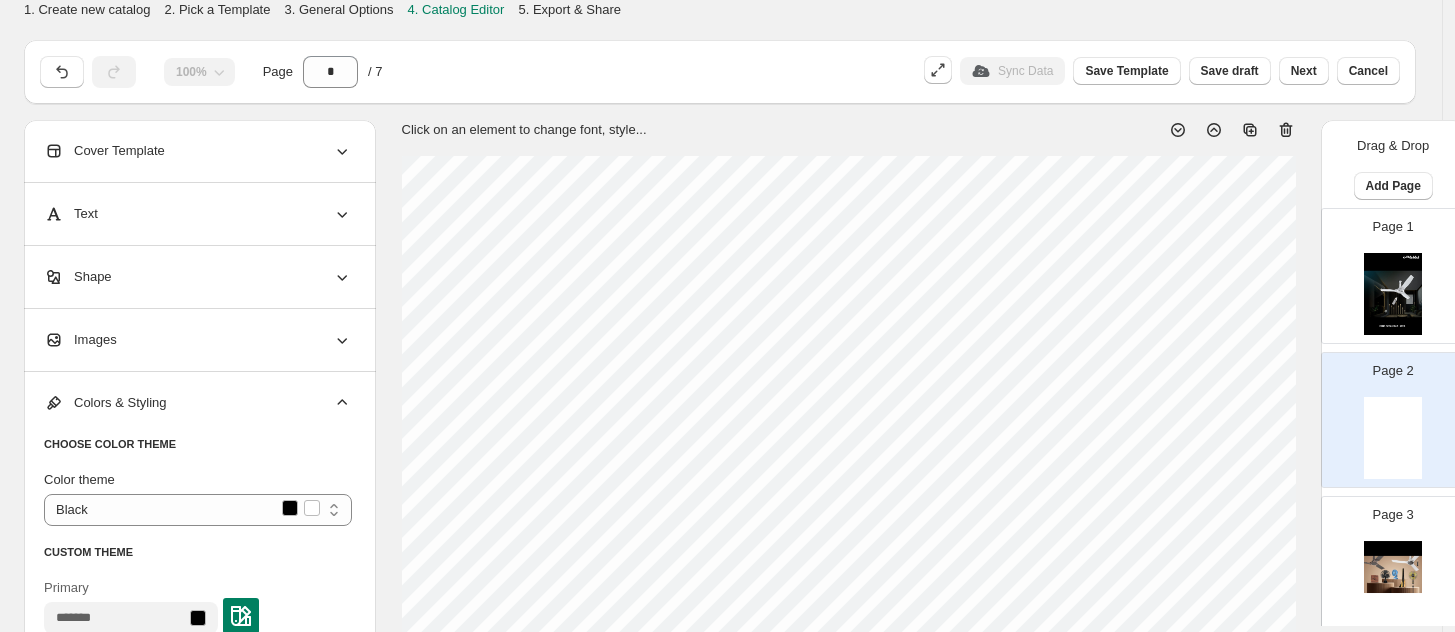click at bounding box center (1393, 294) 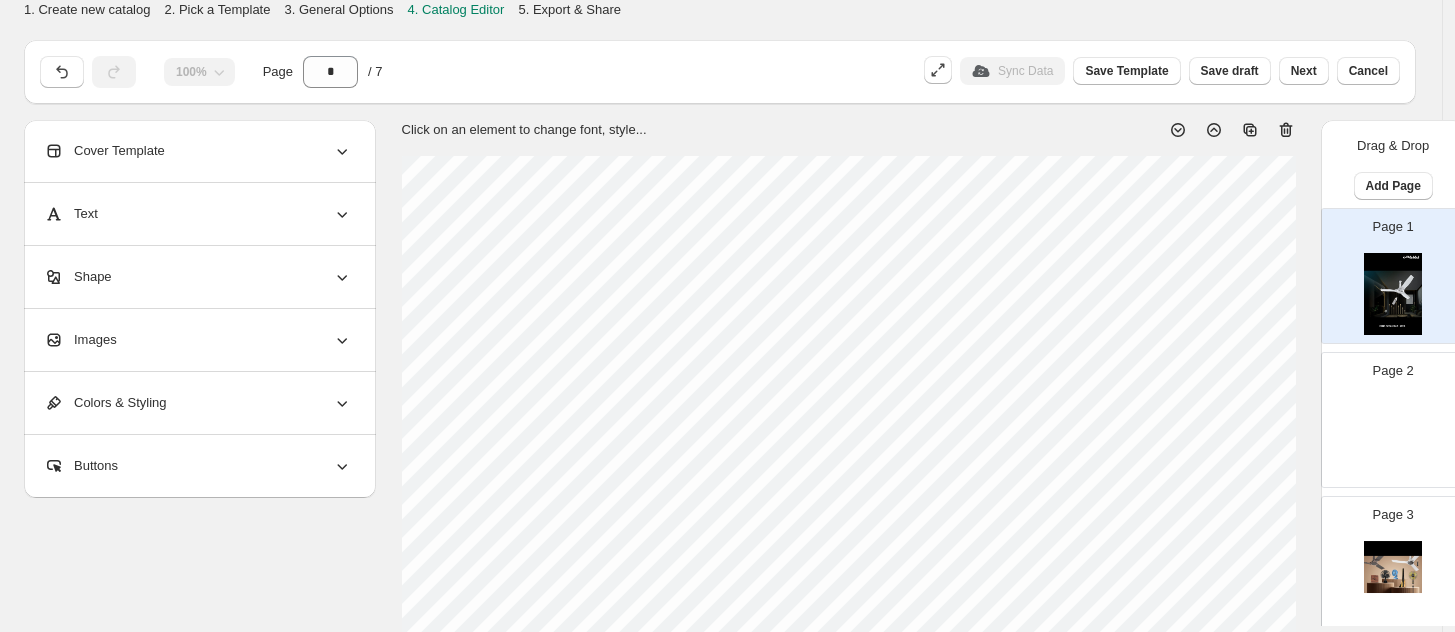 scroll, scrollTop: 125, scrollLeft: 0, axis: vertical 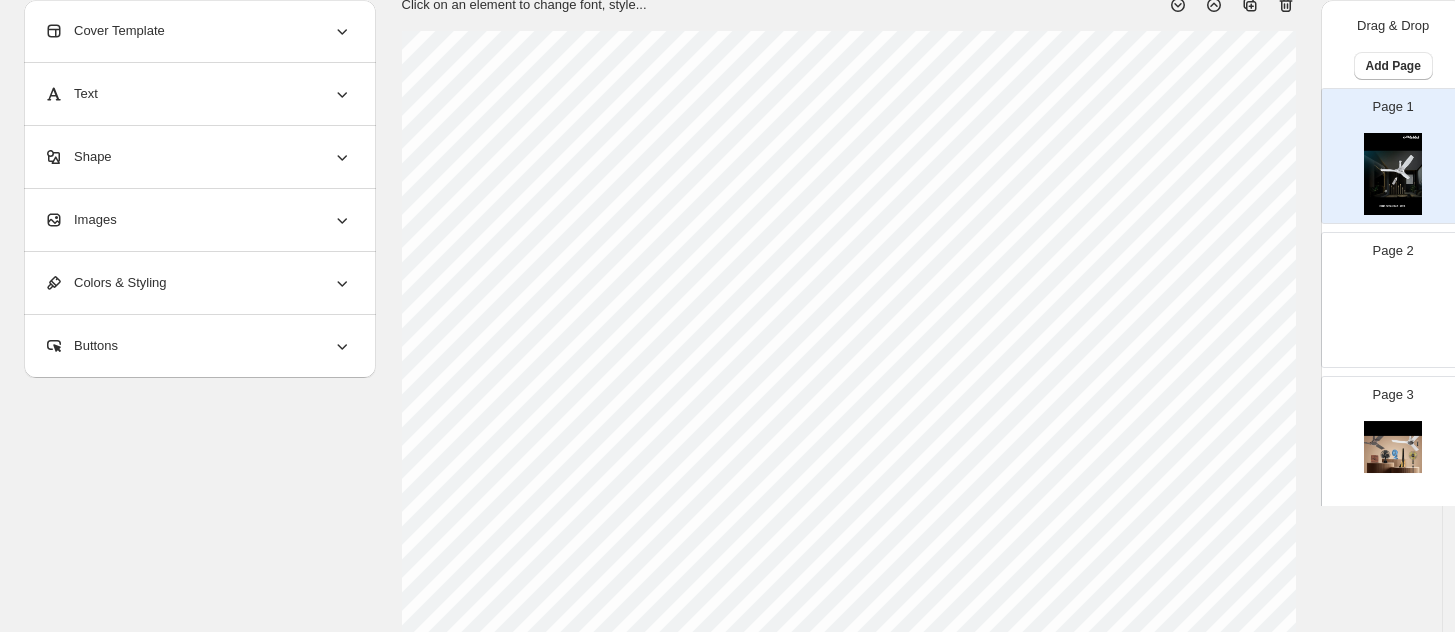 click at bounding box center [1393, 318] 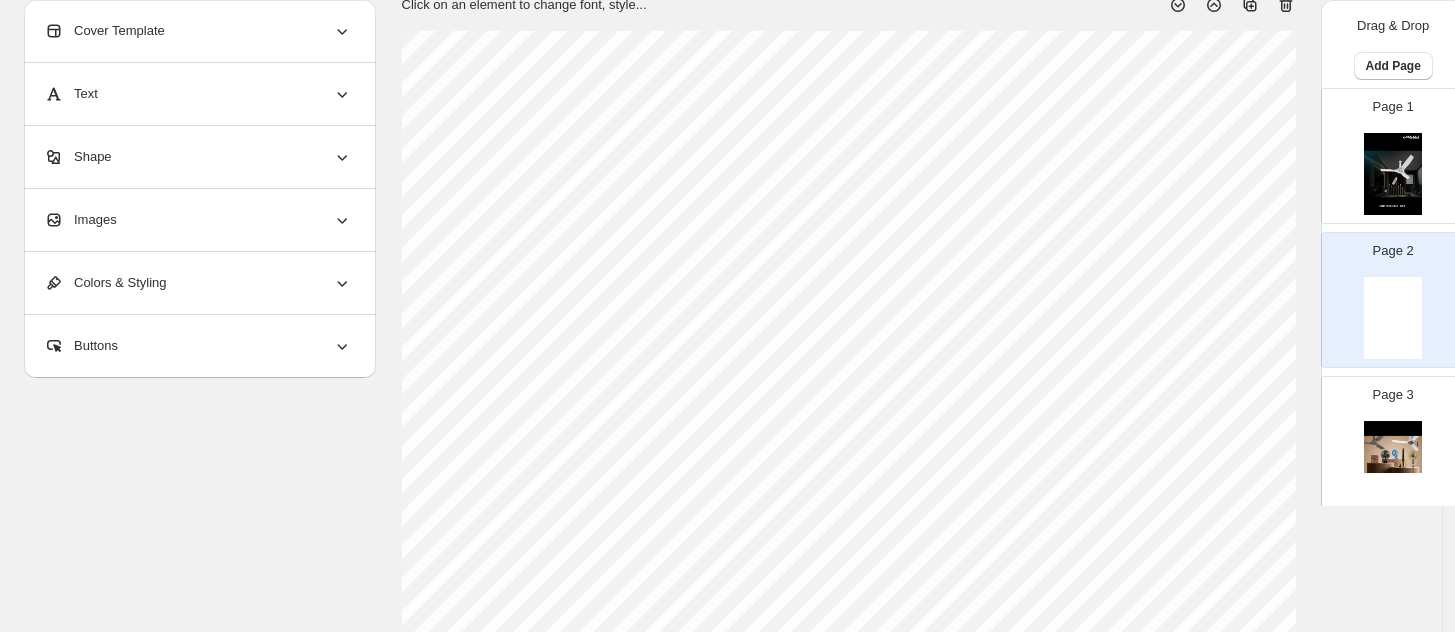 drag, startPoint x: 120, startPoint y: 135, endPoint x: 112, endPoint y: 148, distance: 15.264338 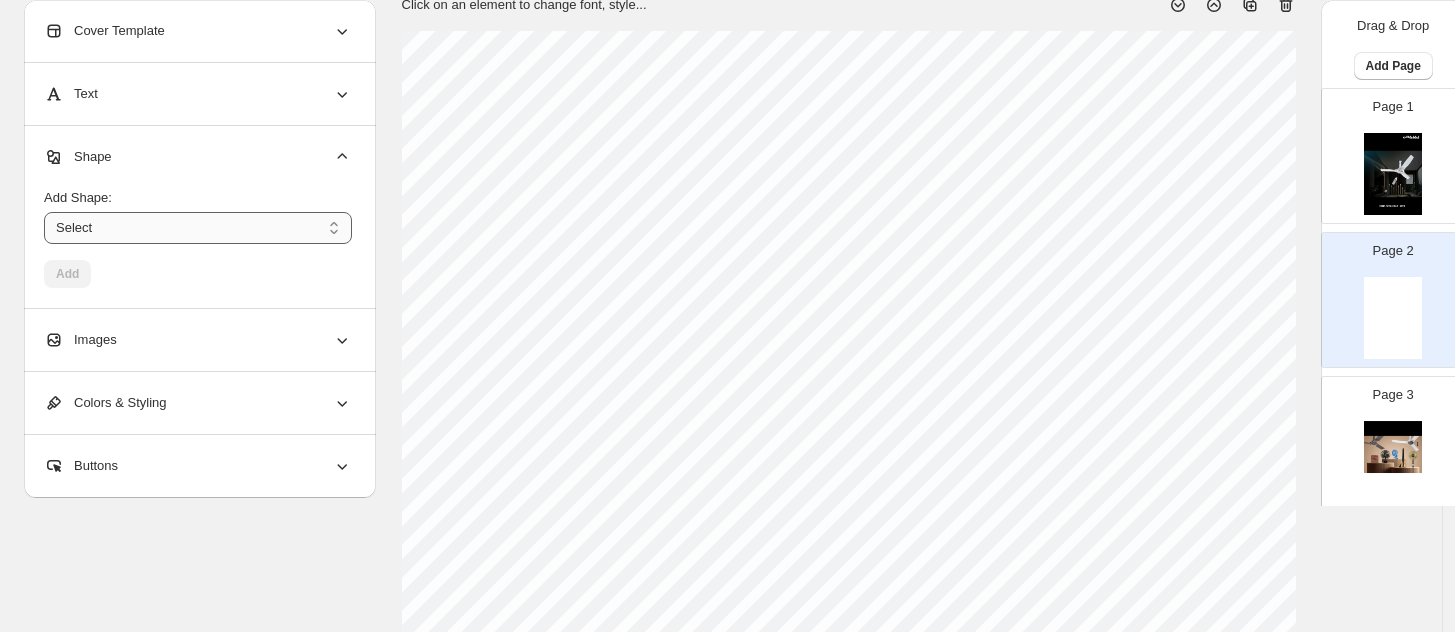 click on "****** ********* **** **** *******" at bounding box center [198, 228] 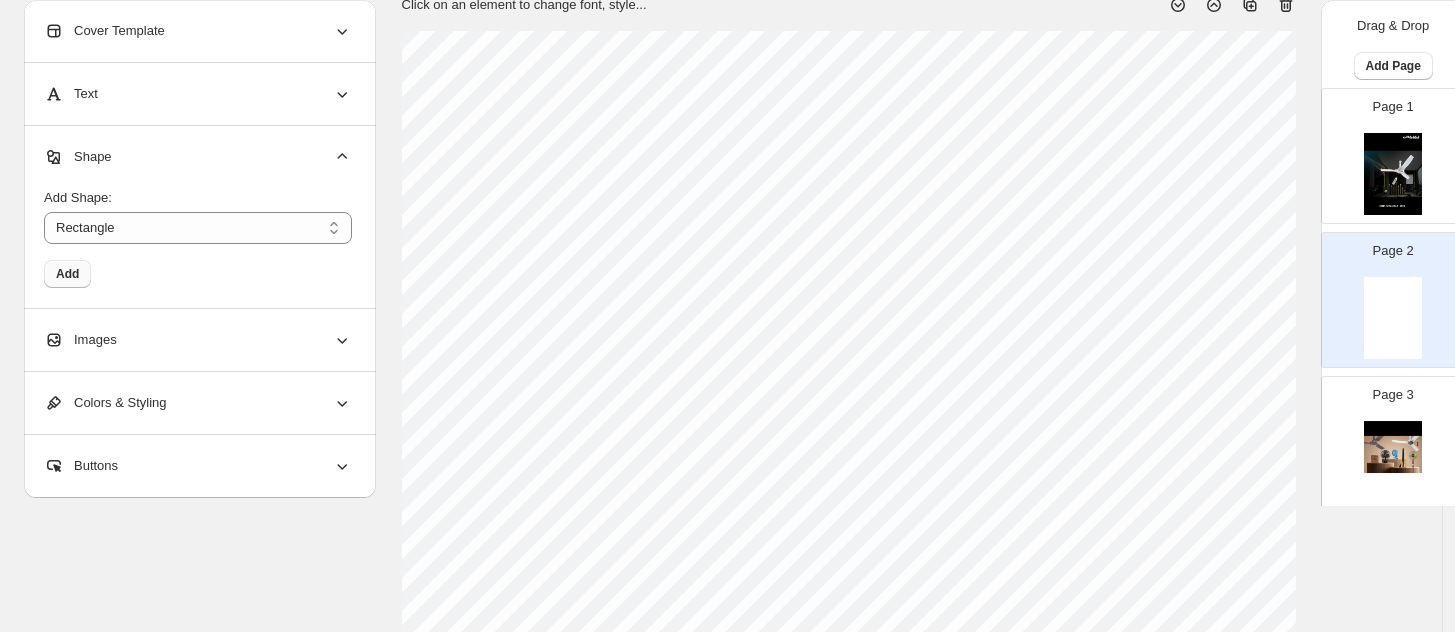 click on "Add" at bounding box center [67, 274] 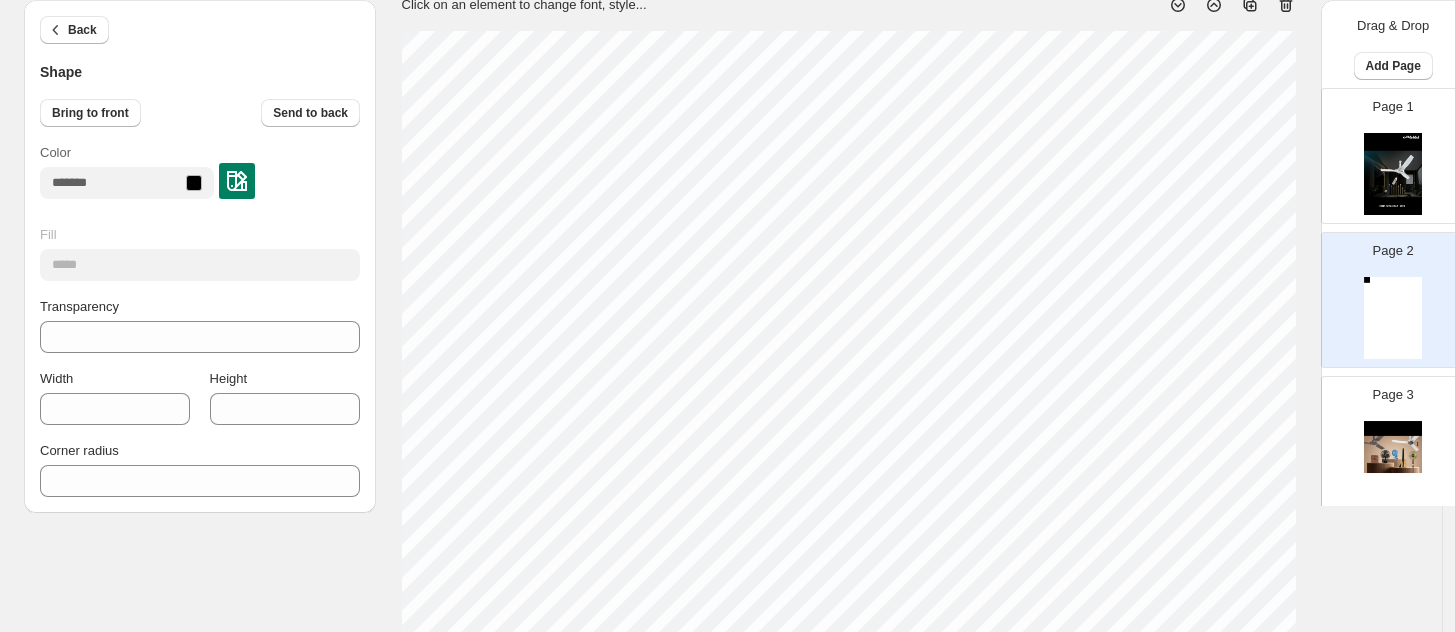 click on "1. Create new catalog 2. Pick a Template 3. General Options 4. Catalog Editor 5. Export & Share 100% Page *  / 7 Sync Data Save Template Save draft Next Cancel Back Shape Bring to front Send to back Color Fill ***** Transparency *** Width ** Height ** Corner radius * Click on an element to change font, style... Drag & Drop Add Page Page 1 Page 2 Page 3 Page 4 Page 5 Wholesale Product Catalog Eurostos 1200mm Ceiling Fan - White Aesthetically designed BLDC fan with soothing LED indication White, Bronze Mist Stock Quantity:  4 SKU:  251627EE Weight:  0 Tags:  all, Ceiling Fans, Fans, Home ... Brand:  Bajaj Barcode №:  8901308744028 Ceiling Fans ₹ null ₹ 7999.00 ₹ 6022.00 ₹ 6022.00 BUY NOW Voittaa 1200mm Ceiling Fan - Chocolate Brown Aesthetically designed  BLDC fan with  soothing LED indication Chocolate Brown, Sparkle White, Glaze... Stock Quantity:  4 SKU:  261641EE Weight:  0 Tags:   Brand:  Bajaj Barcode №:  8901308744240 Ceiling Fans ₹ null ₹ 8499.00 ₹ 5870.00 ₹ 5870.00 BUY NOW" at bounding box center (727, 191) 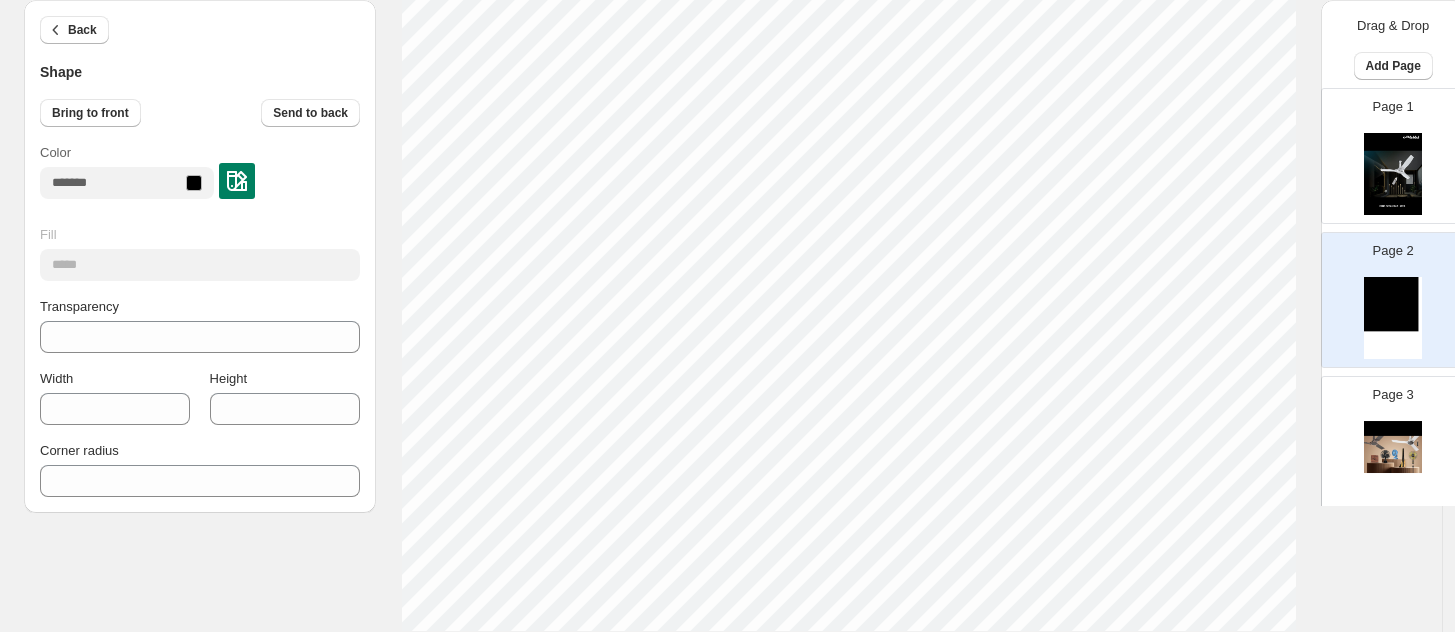 scroll, scrollTop: 790, scrollLeft: 0, axis: vertical 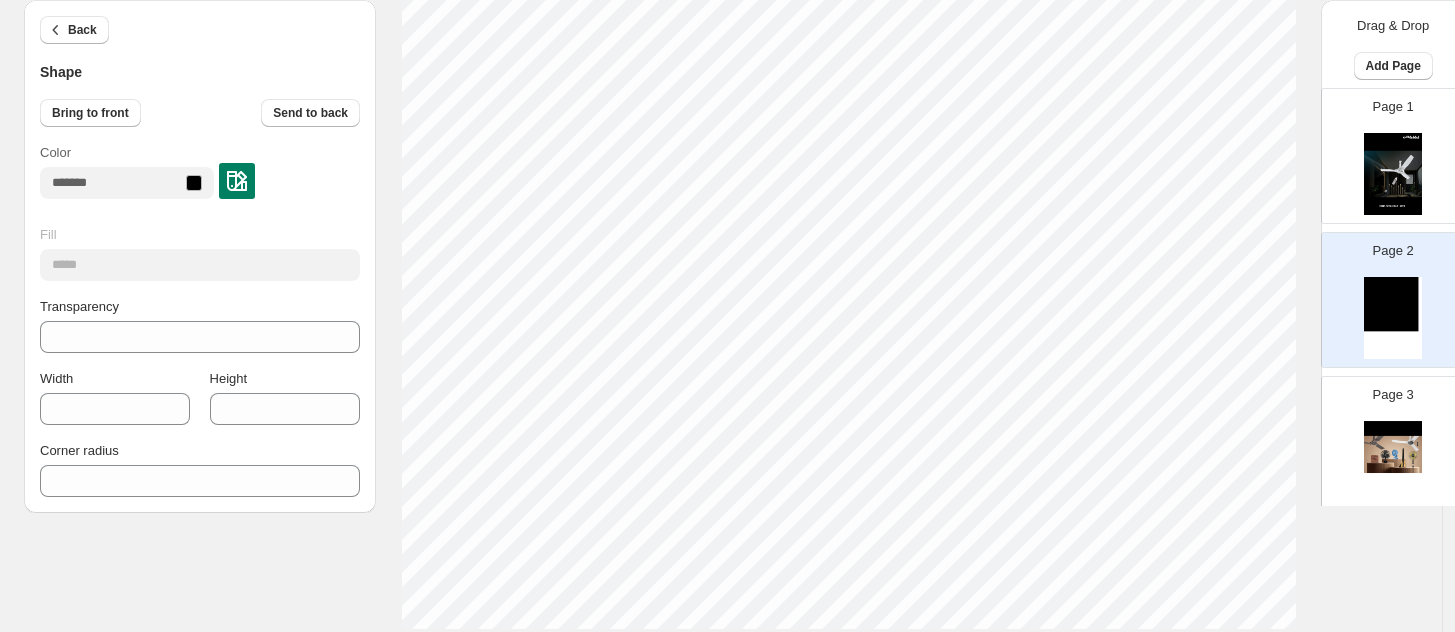 click on "1. Create new catalog 2. Pick a Template 3. General Options 4. Catalog Editor 5. Export & Share 100% Page *  / 7 Sync Data Save Template Save draft Next Cancel Back Shape Bring to front Send to back Color Fill ***** Transparency *** Width *** Height *** Corner radius * Click on an element to change font, style... Drag & Drop Add Page Page 1 Page 2 Page 3 Page 4 Page 5 Wholesale Product Catalog Eurostos 1200mm Ceiling Fan - White Aesthetically designed BLDC fan with soothing LED indication White, Bronze Mist Stock Quantity:  4 SKU:  251627EE Weight:  0 Tags:  all, Ceiling Fans, Fans, Home ... Brand:  Bajaj Barcode №:  8901308744028 Ceiling Fans ₹ null ₹ 7999.00 ₹ 6022.00 ₹ 6022.00 BUY NOW Voittaa 1200mm Ceiling Fan - Chocolate Brown Aesthetically designed  BLDC fan with  soothing LED indication Chocolate Brown, Sparkle White, Glaze... Stock Quantity:  4 SKU:  261641EE Weight:  0 Tags:   Brand:  Bajaj Barcode №:  8901308744240 Ceiling Fans ₹ null ₹ 8499.00 ₹ 5870.00 ₹ 5870.00" at bounding box center [727, -474] 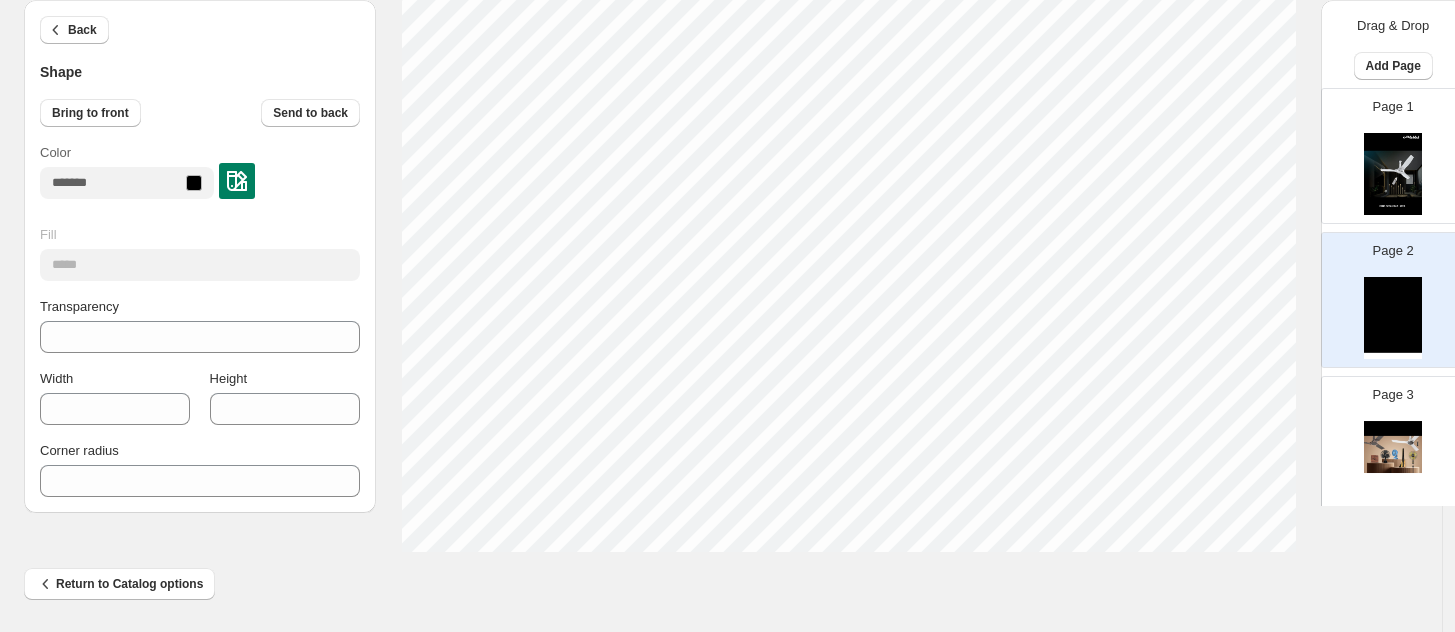 scroll, scrollTop: 867, scrollLeft: 10, axis: both 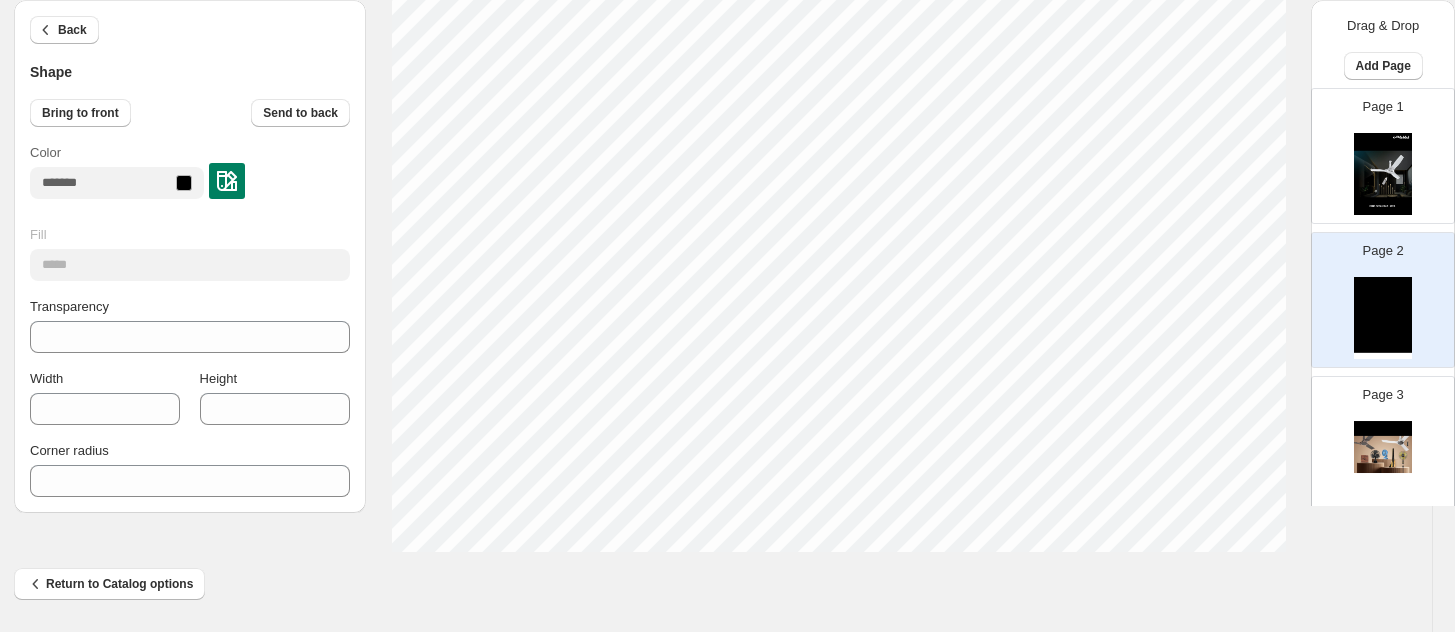 click on "100% Page *  / 7 Sync Data Save Template Save draft Next Cancel Back Shape Bring to front Send to back Color Fill ***** Transparency *** Width **** Height **** Corner radius * Click on an element to change font, style... Drag & Drop Add Page Page 1 Page 2 Page 3 Page 4 Page 5 Wholesale Product Catalog Eurostos 1200mm Ceiling Fan - White Aesthetically designed BLDC fan with soothing LED indication White, Bronze Mist Stock Quantity:  4 SKU:  251627EE Weight:  0 Tags:  all, Ceiling Fans, Fans, Home ... Brand:  Bajaj Barcode №:  8901308744028 Ceiling Fans ₹ null ₹ 7999.00 ₹ 6022.00 ₹ 6022.00 BUY NOW Voittaa 1200mm Ceiling Fan - Chocolate Brown Aesthetically designed  BLDC fan with  soothing LED indication Chocolate Brown, Sparkle White, Glaze... Stock Quantity:  4 SKU:  261641EE Weight:  0 Tags:   Brand:  Bajaj Barcode №:  8901308744240 Ceiling Fans ₹ null ₹ 8499.00 ₹ 5870.00 ₹ 5870.00 BUY NOW Arioso 12DC5R 1200mm Ceiling Fan - Walnut Copper Walnut Copper, White Chrome Stock Quantity:  1" at bounding box center [703, -109] 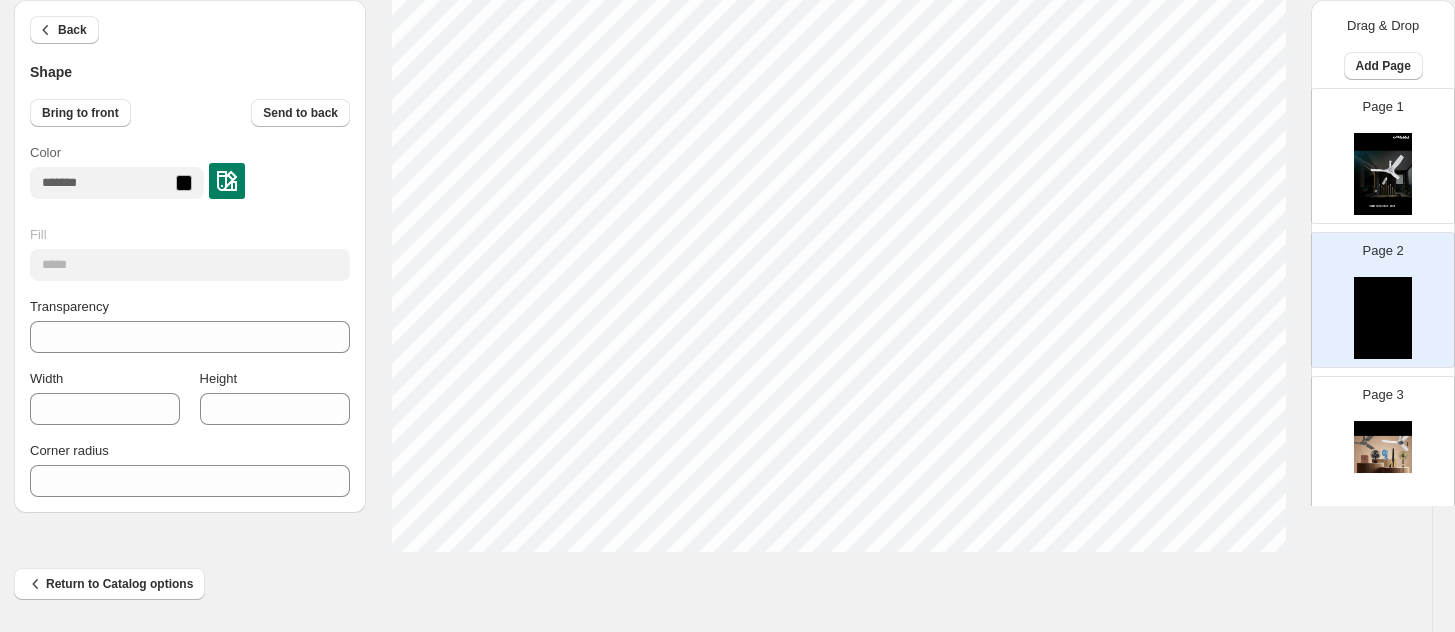 click on "Return to Catalog options" at bounding box center (703, 576) 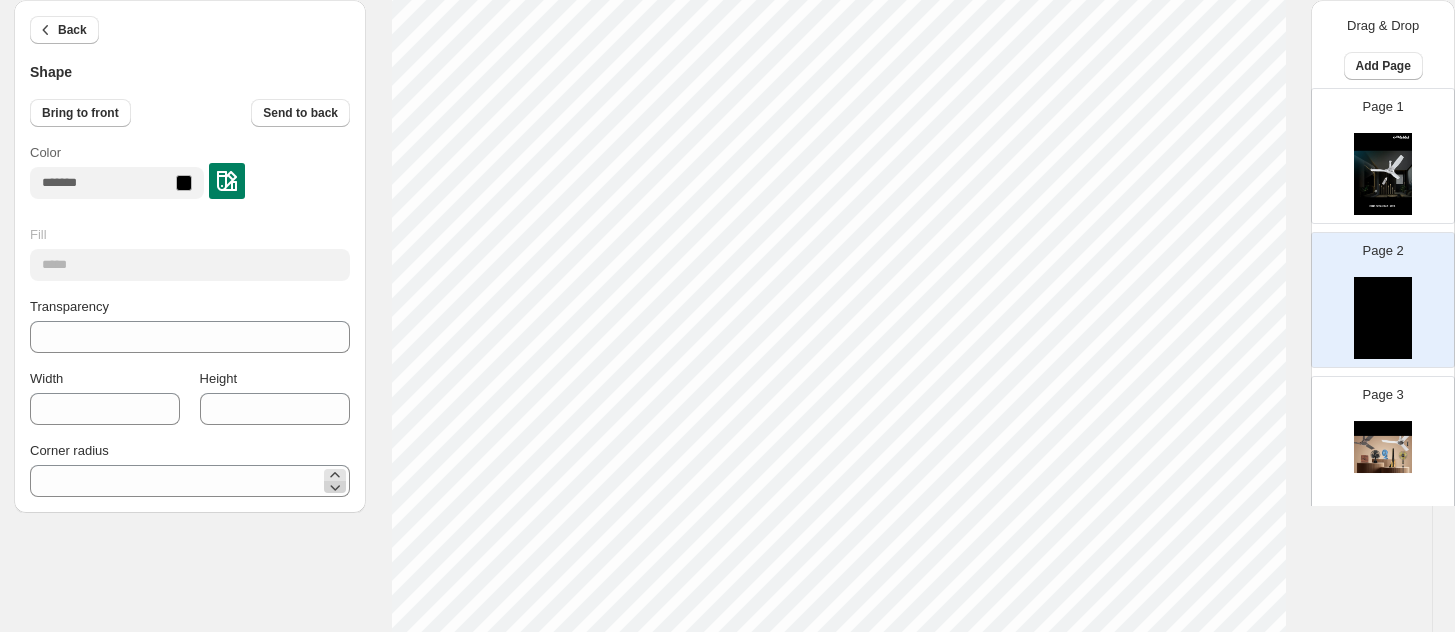 scroll, scrollTop: 867, scrollLeft: 10, axis: both 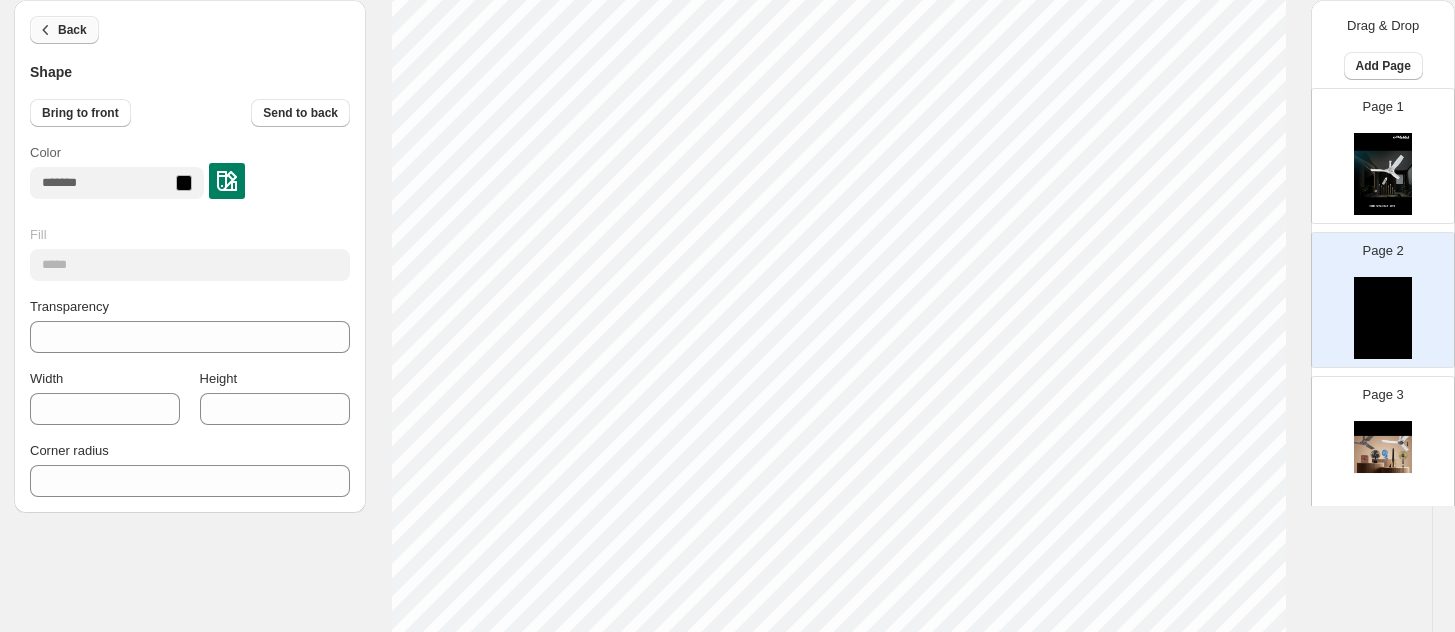click on "Back" at bounding box center (64, 30) 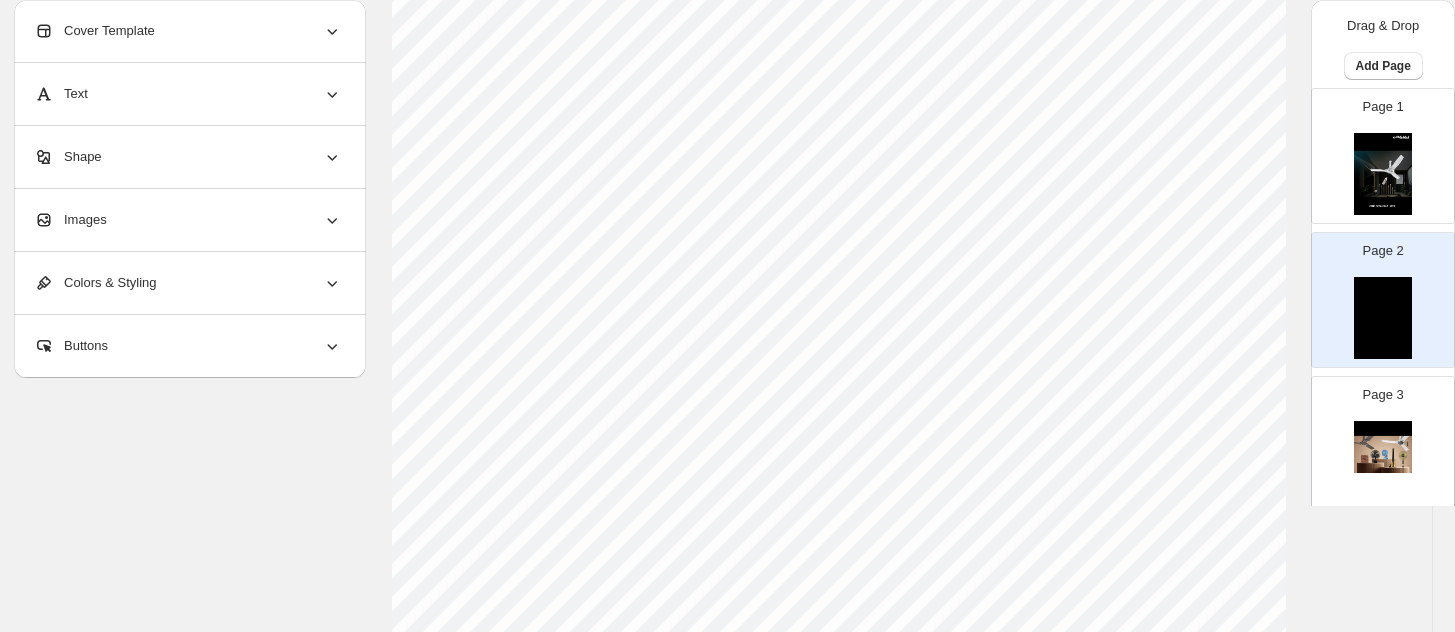 click on "Images" at bounding box center (188, 220) 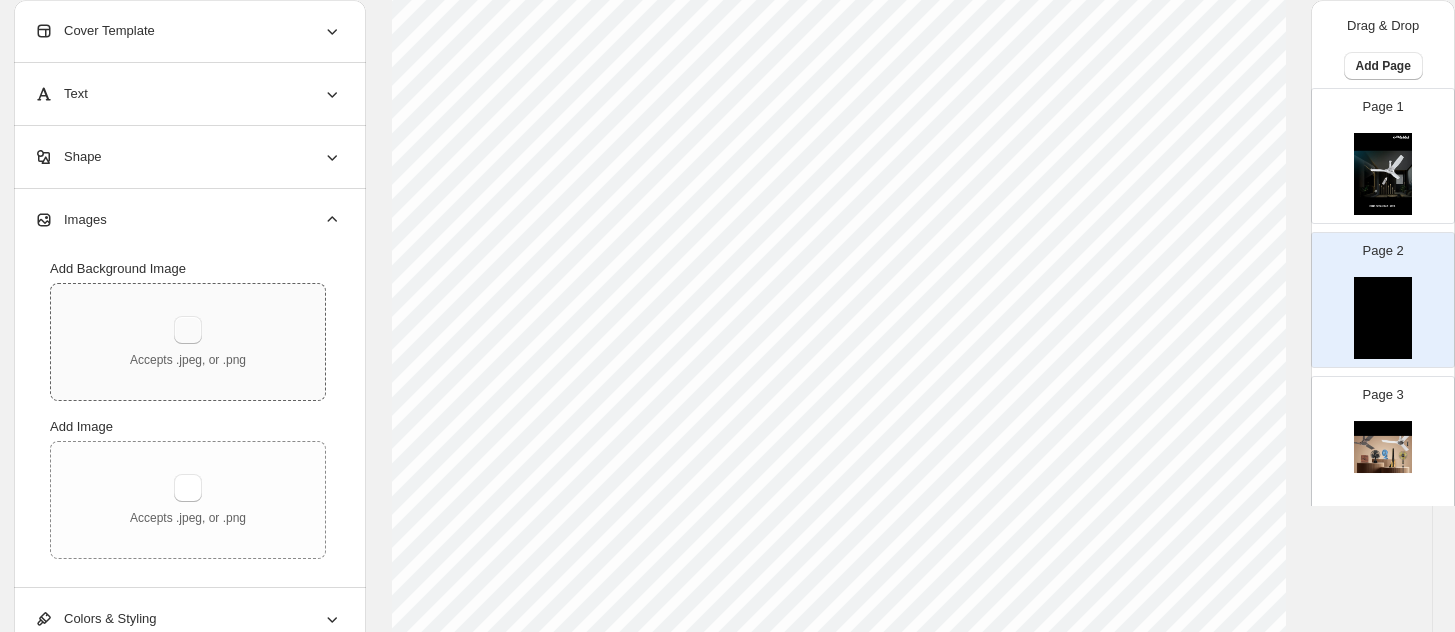 scroll, scrollTop: 321, scrollLeft: 10, axis: both 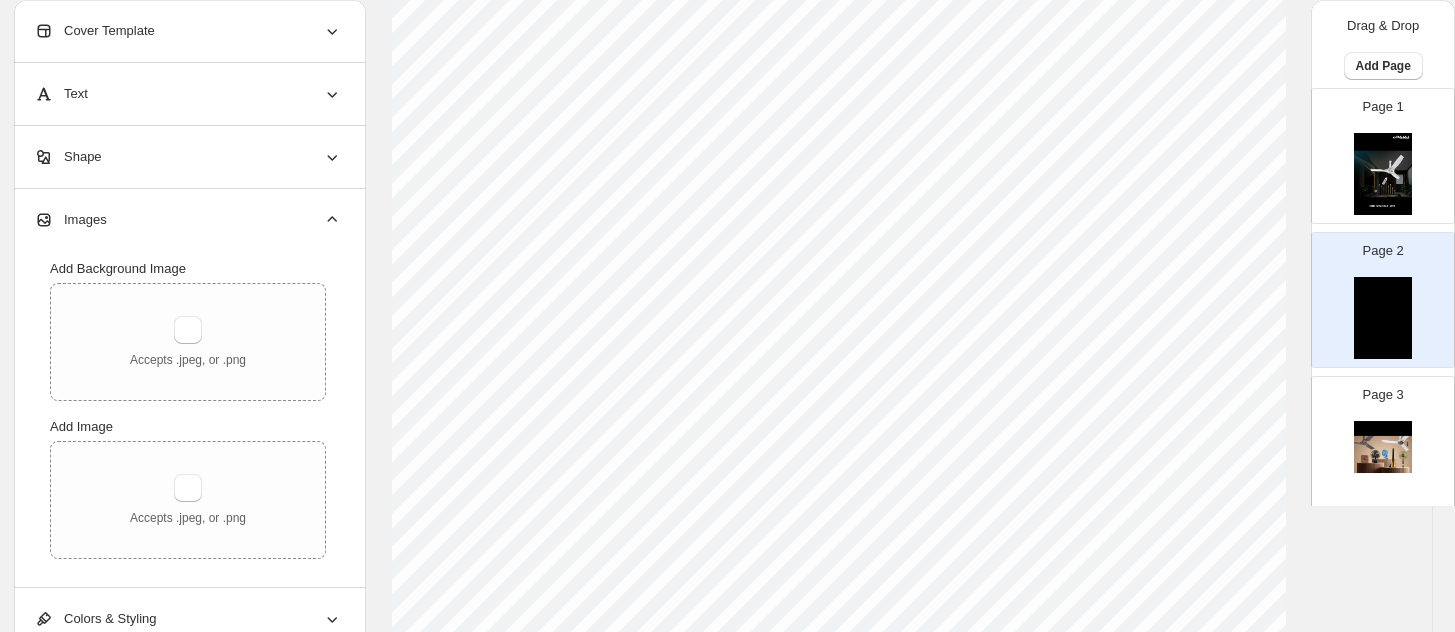 drag, startPoint x: 1377, startPoint y: 310, endPoint x: 1376, endPoint y: 299, distance: 11.045361 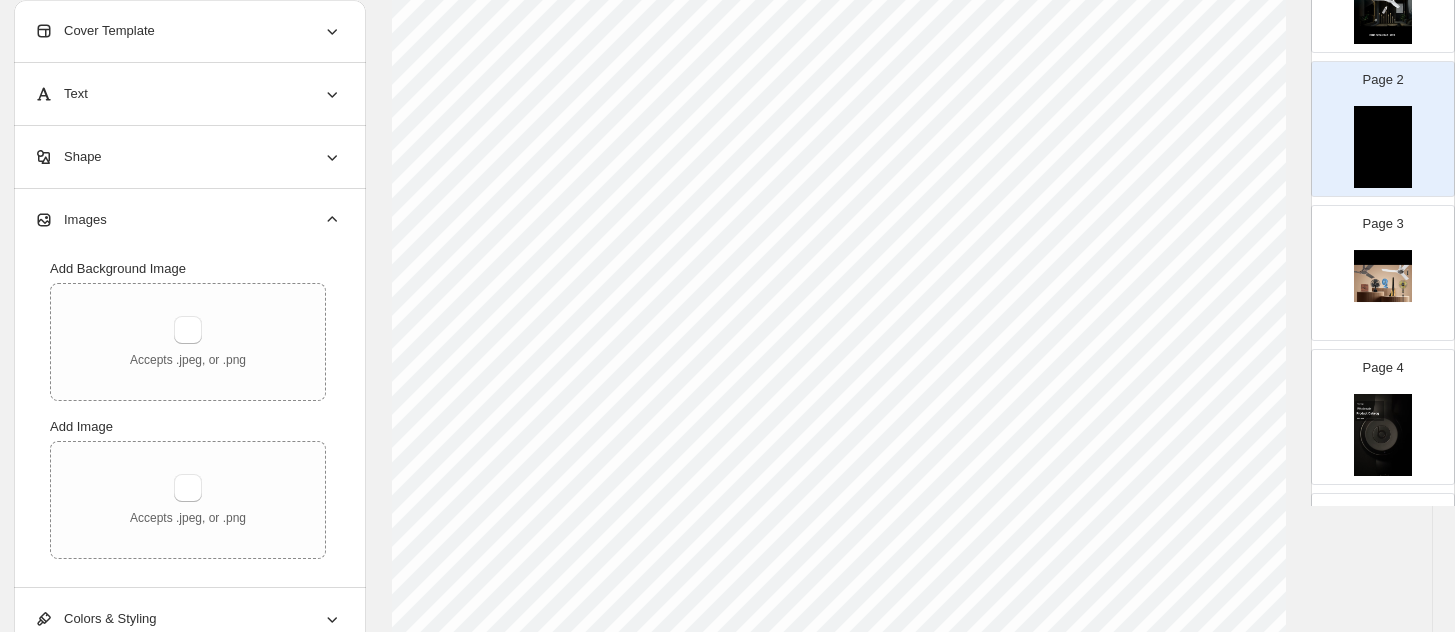 scroll, scrollTop: 172, scrollLeft: 0, axis: vertical 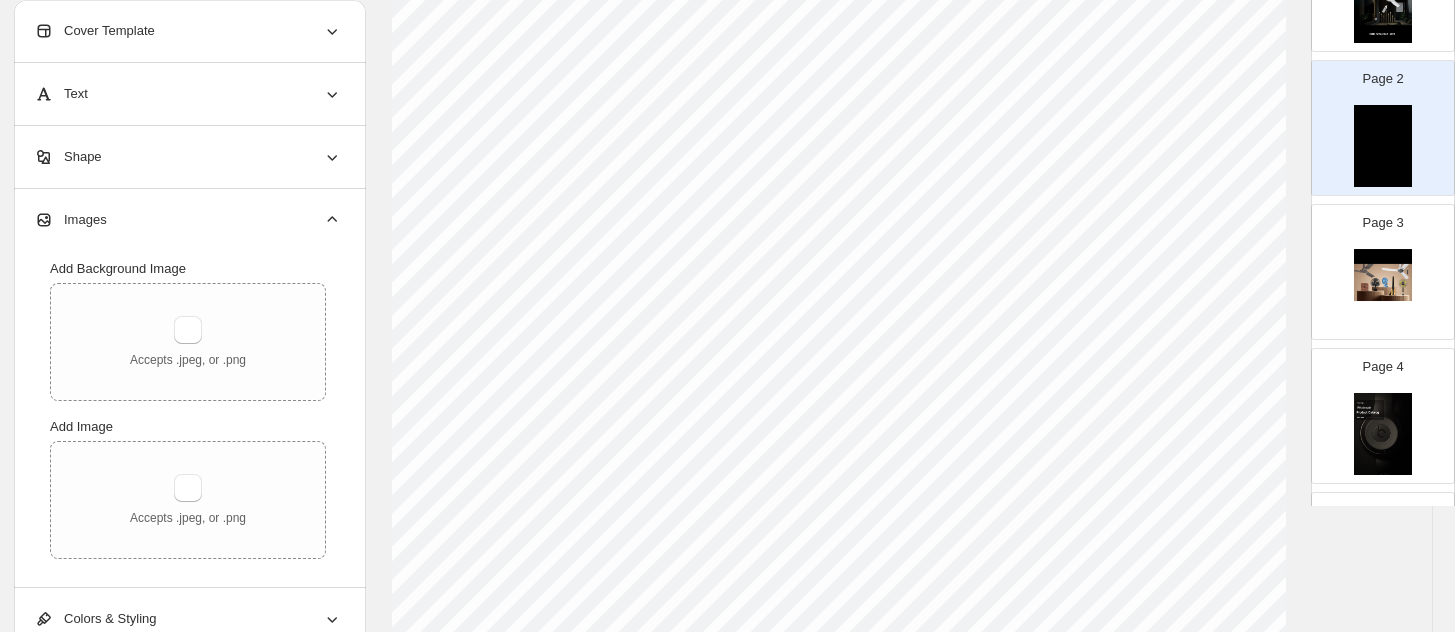 click at bounding box center (1383, 290) 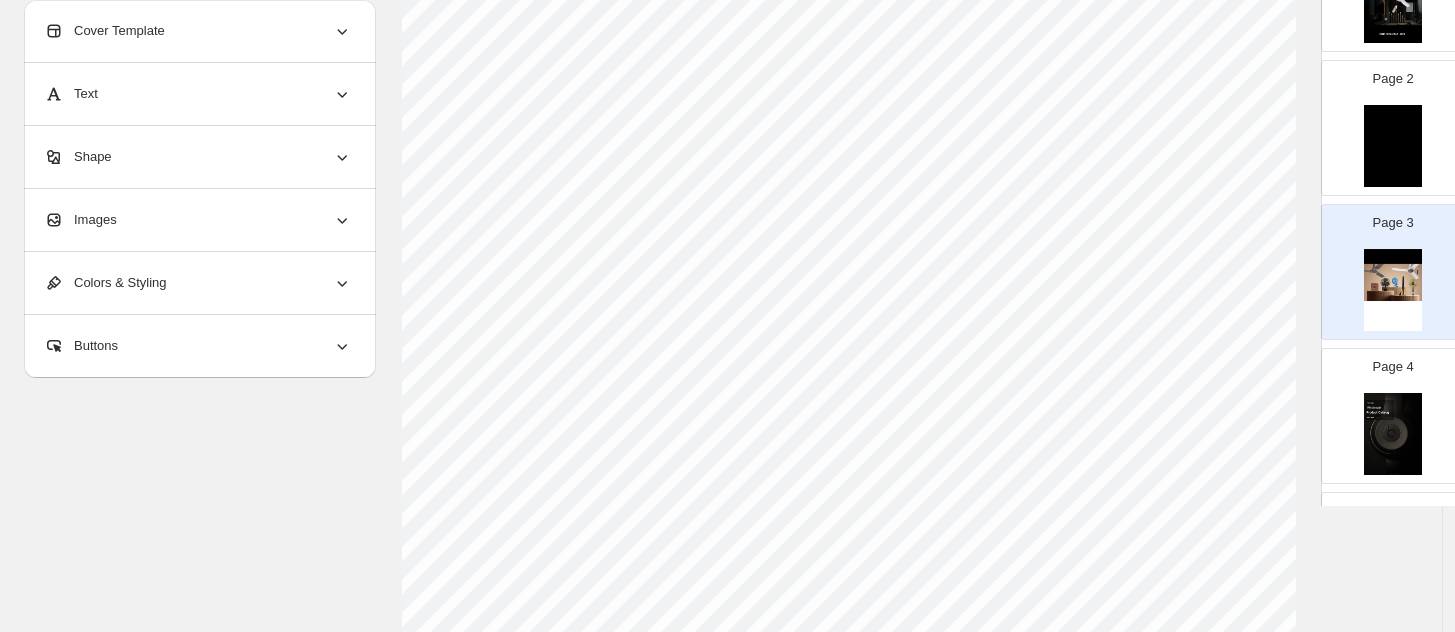 click at bounding box center [1393, 146] 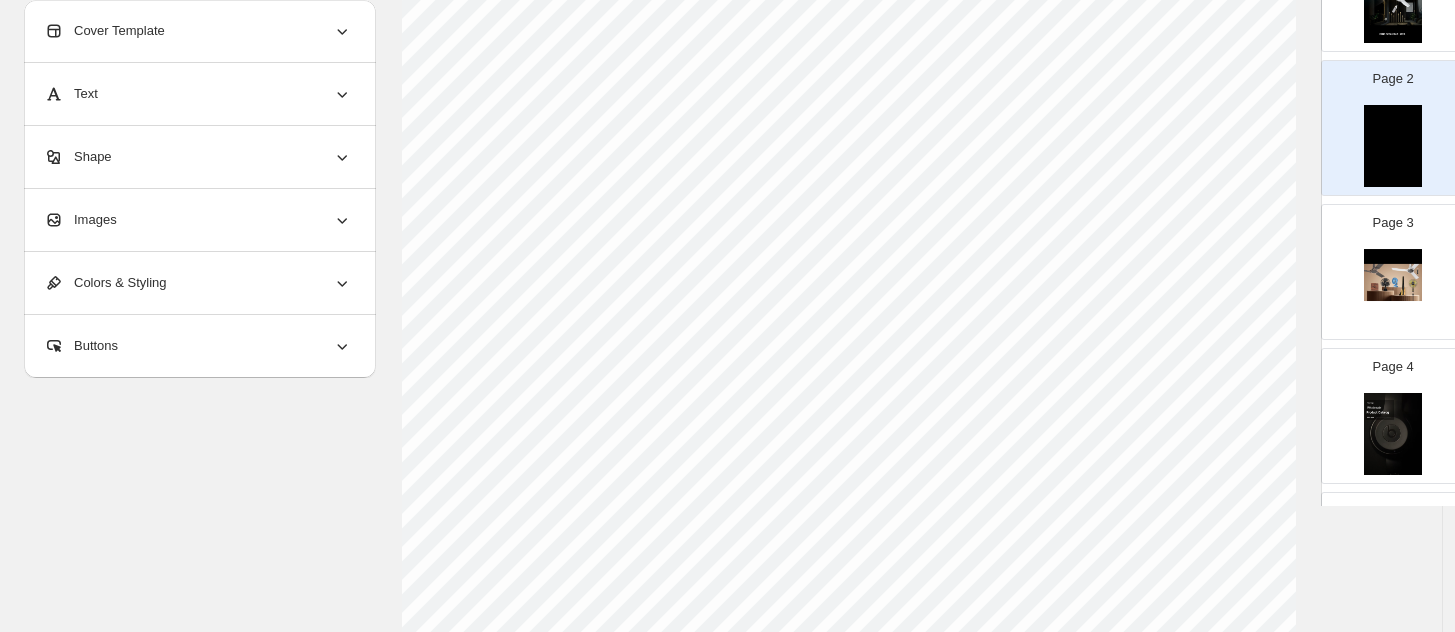 type on "*" 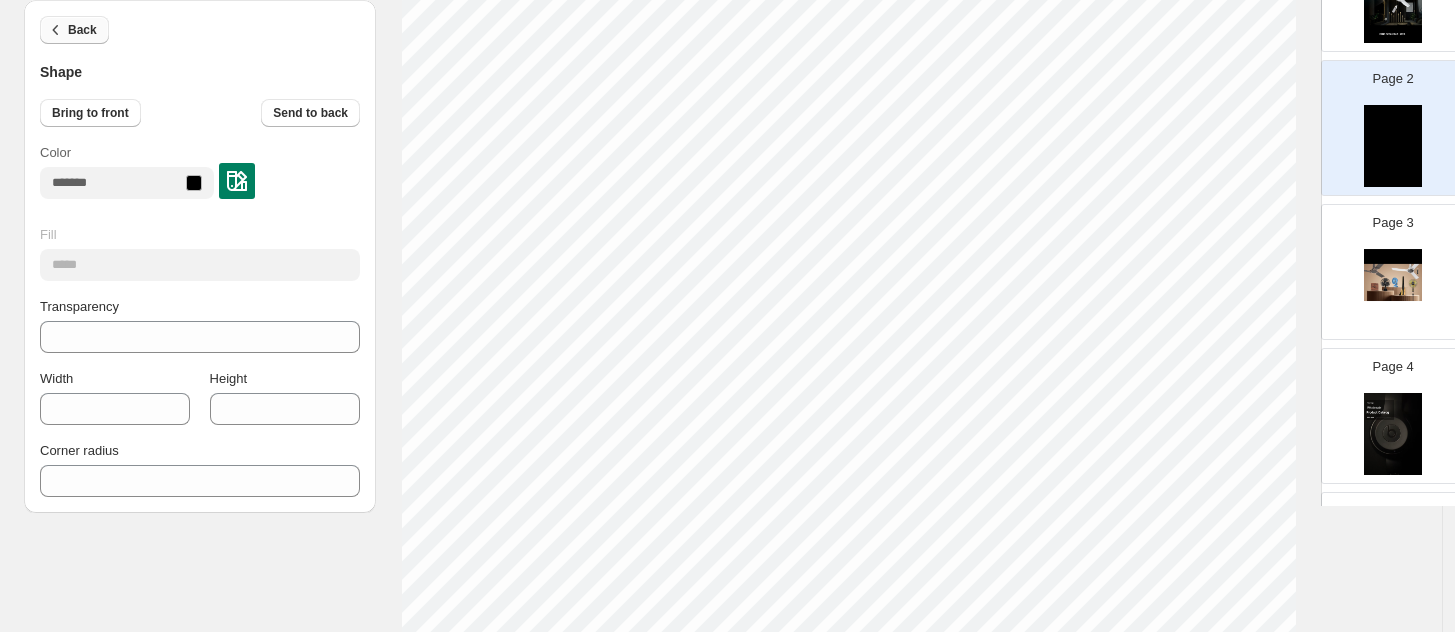 click on "Back" at bounding box center [82, 30] 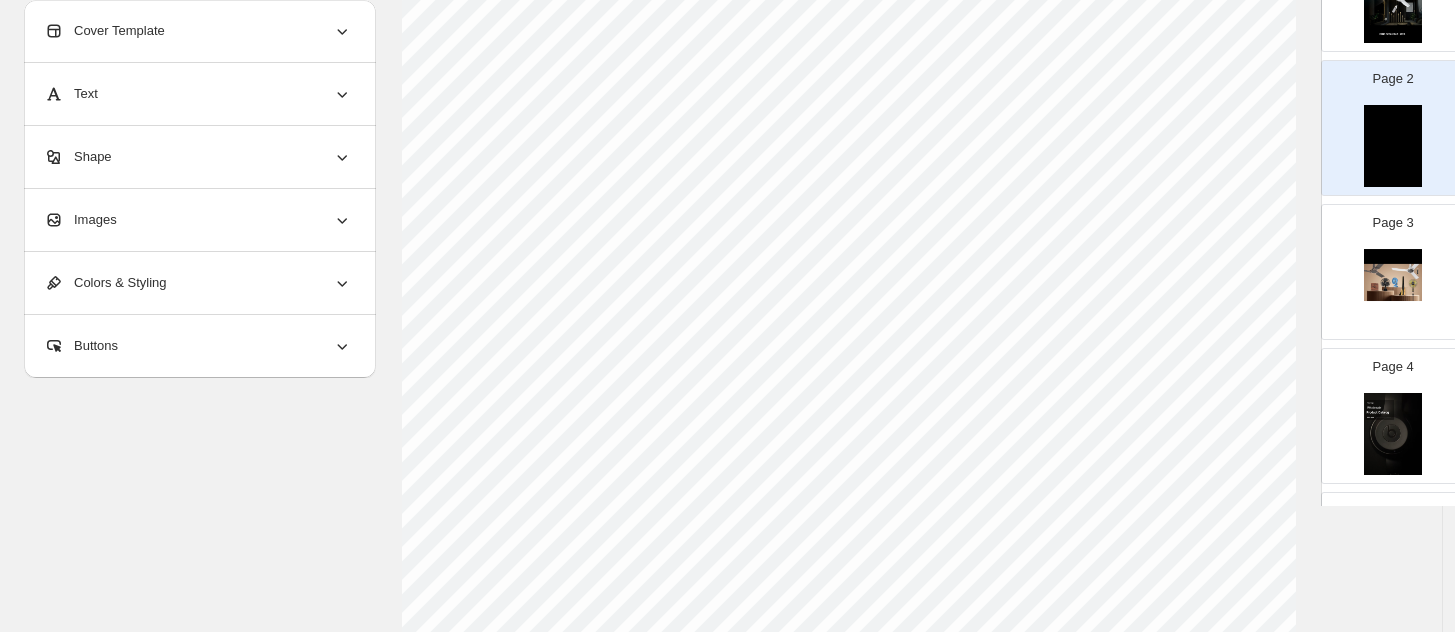 click on "Cover Template" at bounding box center [198, 31] 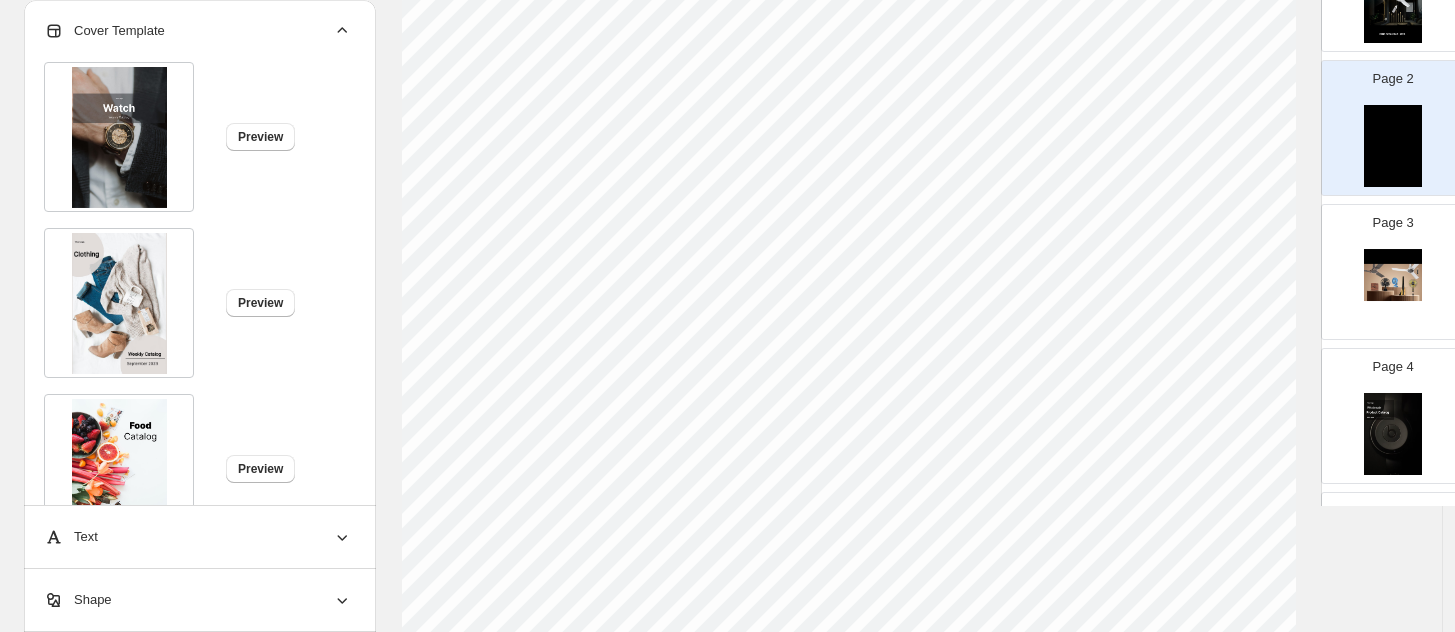 click on "Cover Template" at bounding box center [198, 31] 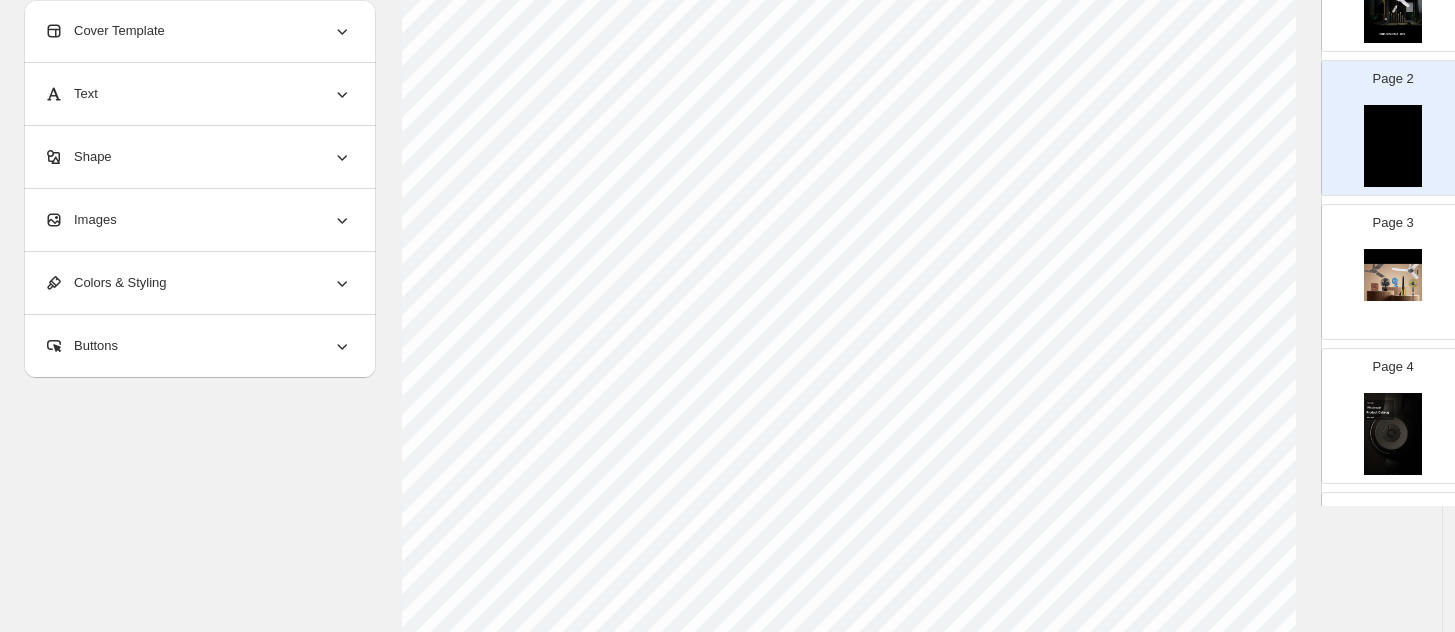click on "Images" at bounding box center [198, 220] 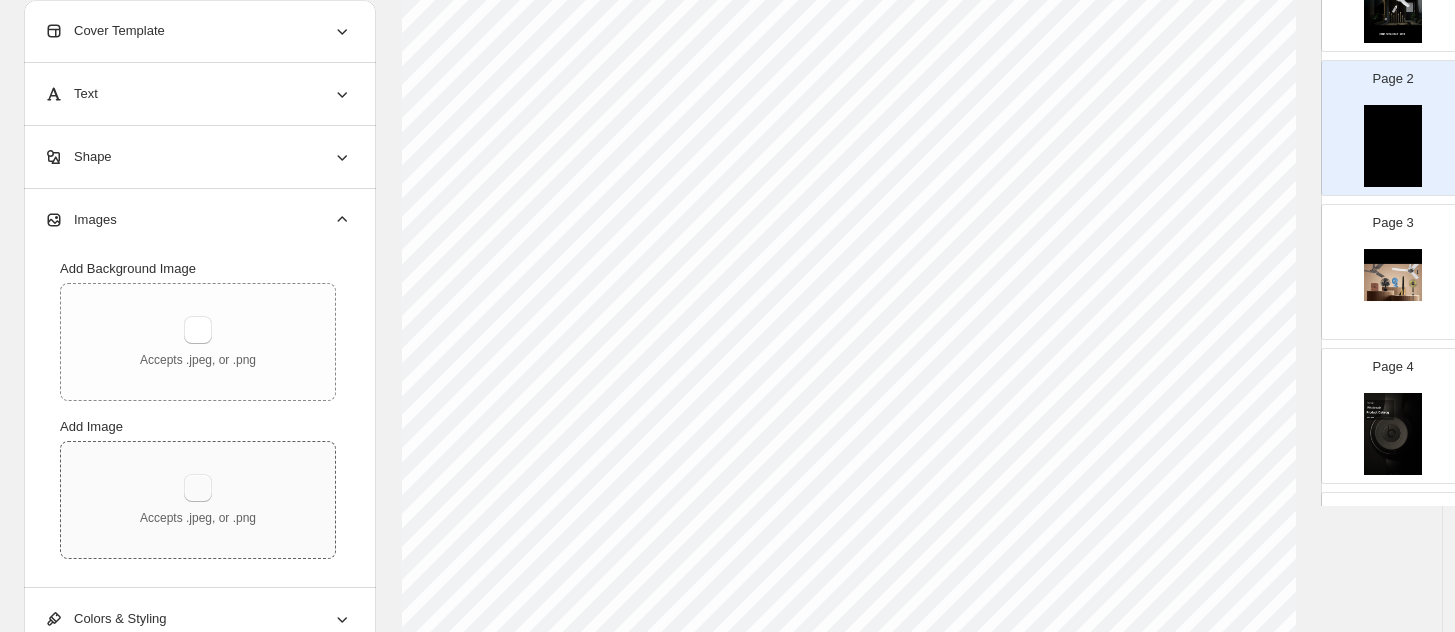 click at bounding box center [198, 488] 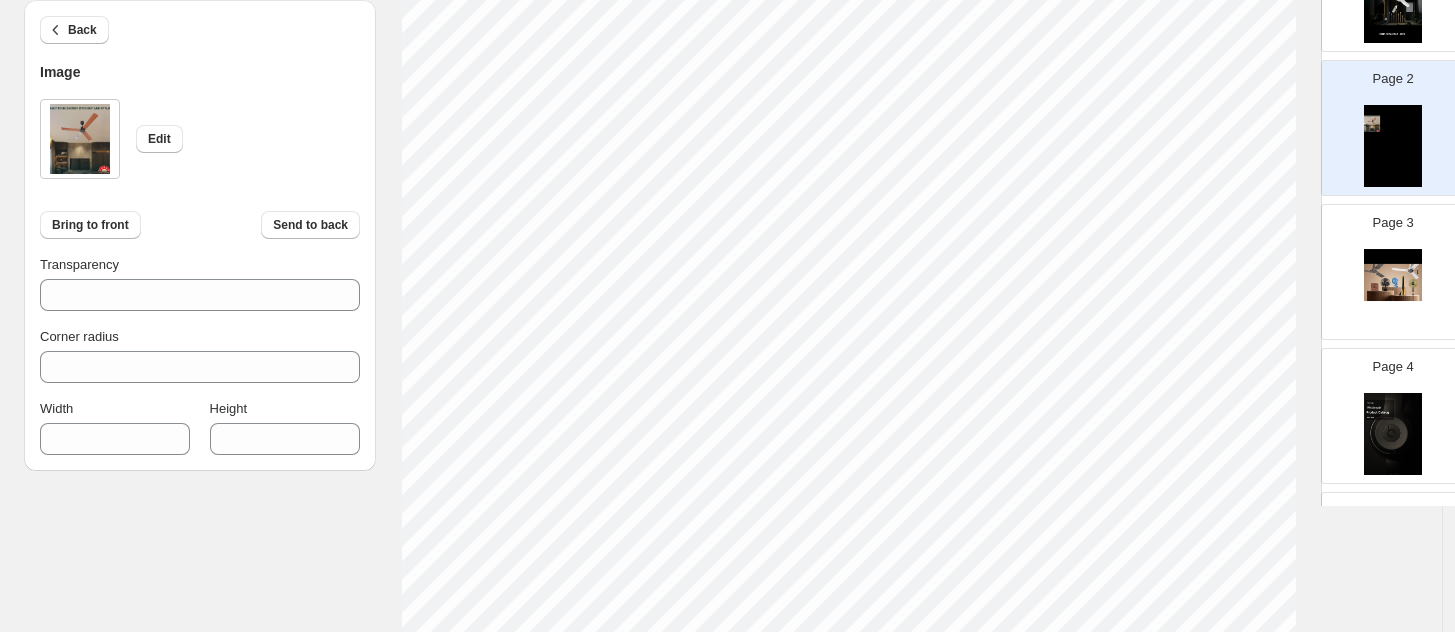 click on "1. Create new catalog 2. Pick a Template 3. General Options 4. Catalog Editor 5. Export & Share 100% Page *  / 7 Sync Data Save Template Save draft Next Cancel Back Image Edit Bring to front Send to back Transparency *** Corner radius * Width *** Height *** Click on an element to change font, style... Drag & Drop Add Page Page 1 Page 2 Page 3 Page 4 Page 5 Wholesale Product Catalog Eurostos 1200mm Ceiling Fan - White Aesthetically designed BLDC fan with soothing LED indication White, Bronze Mist Stock Quantity:  4 SKU:  251627EE Weight:  0 Tags:  all, Ceiling Fans, Fans, Home ... Brand:  Bajaj Barcode №:  8901308744028 Ceiling Fans ₹ null ₹ 7999.00 ₹ 6022.00 ₹ 6022.00 BUY NOW Voittaa 1200mm Ceiling Fan - Chocolate Brown Aesthetically designed  BLDC fan with  soothing LED indication Chocolate Brown, Sparkle White, Glaze... Stock Quantity:  4 SKU:  261641EE Weight:  0 Tags:   Brand:  Bajaj Barcode №:  8901308744240 Ceiling Fans ₹ null ₹ 8499.00 ₹ 5870.00 ₹ 5870.00 BUY NOW ₹ null" at bounding box center [727, -5] 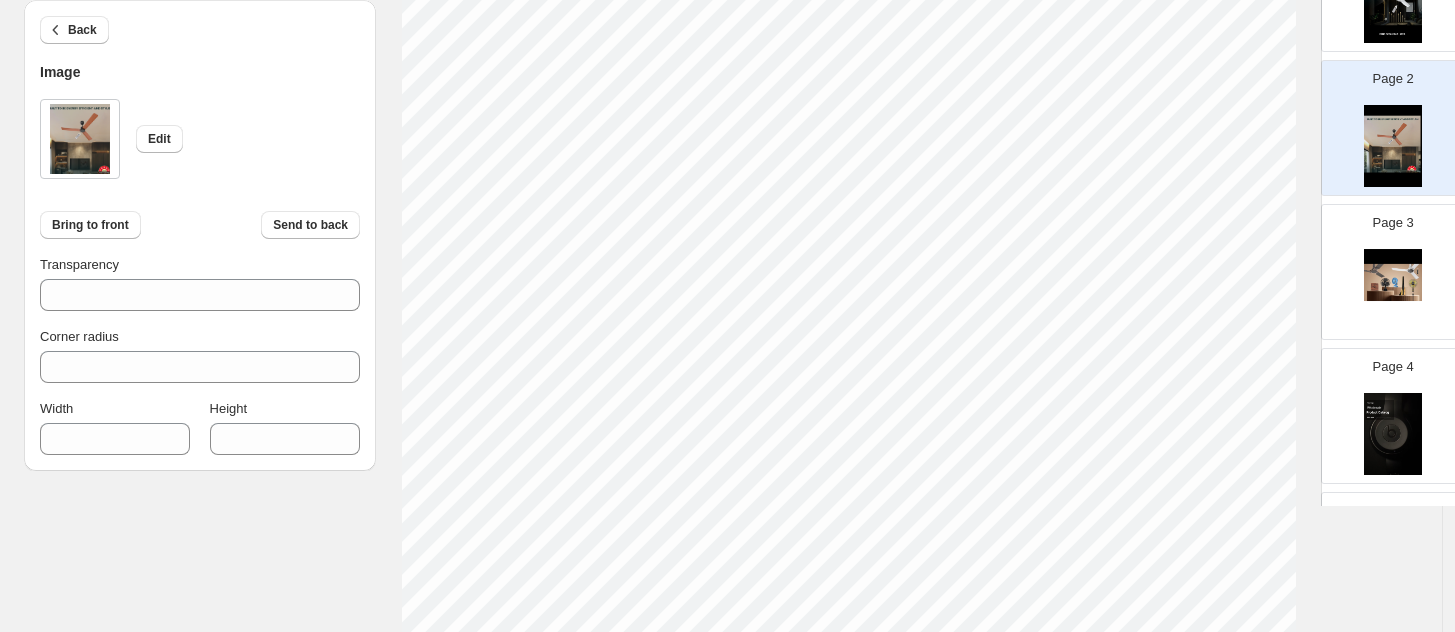 scroll, scrollTop: 723, scrollLeft: 0, axis: vertical 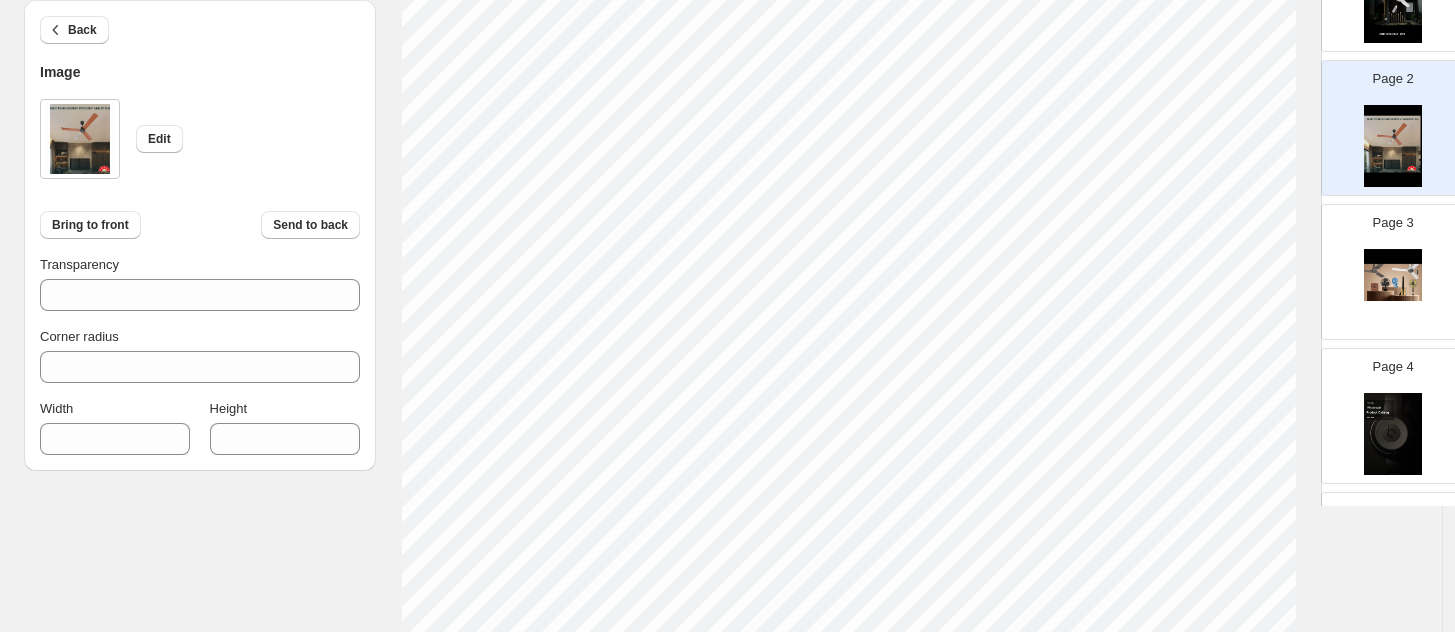 type on "***" 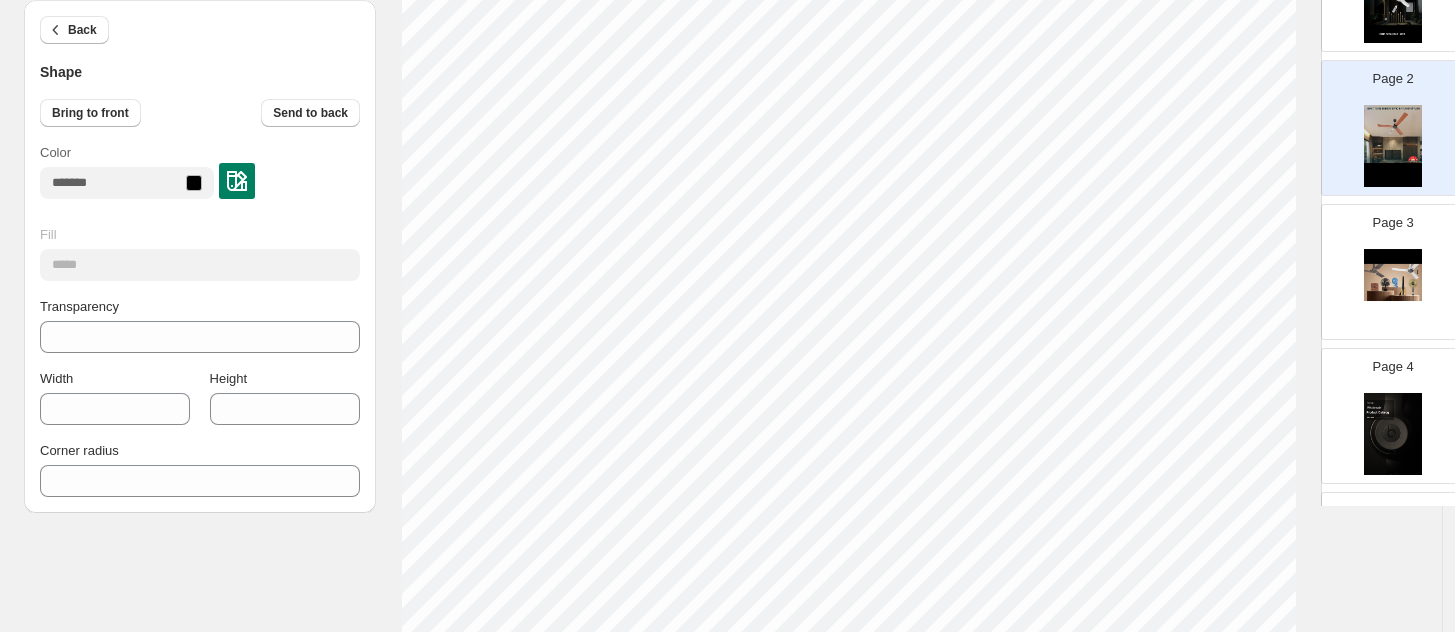 scroll, scrollTop: 181, scrollLeft: 0, axis: vertical 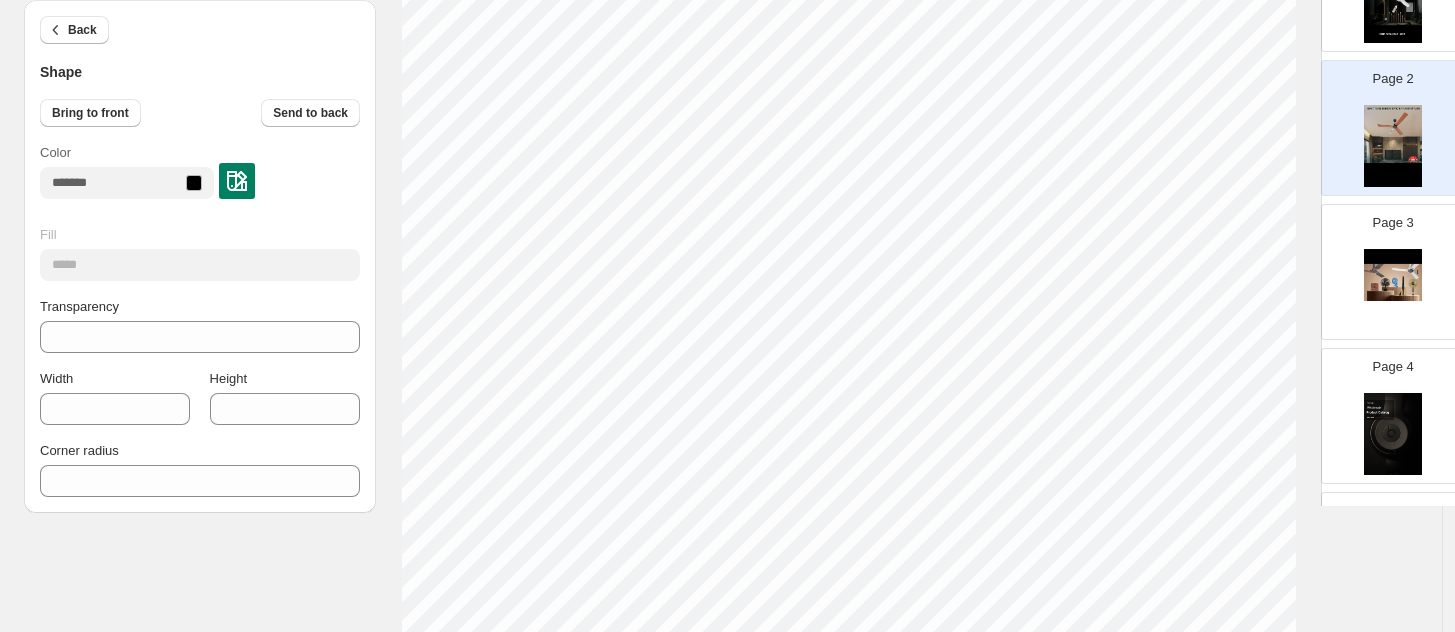 click at bounding box center (1393, 146) 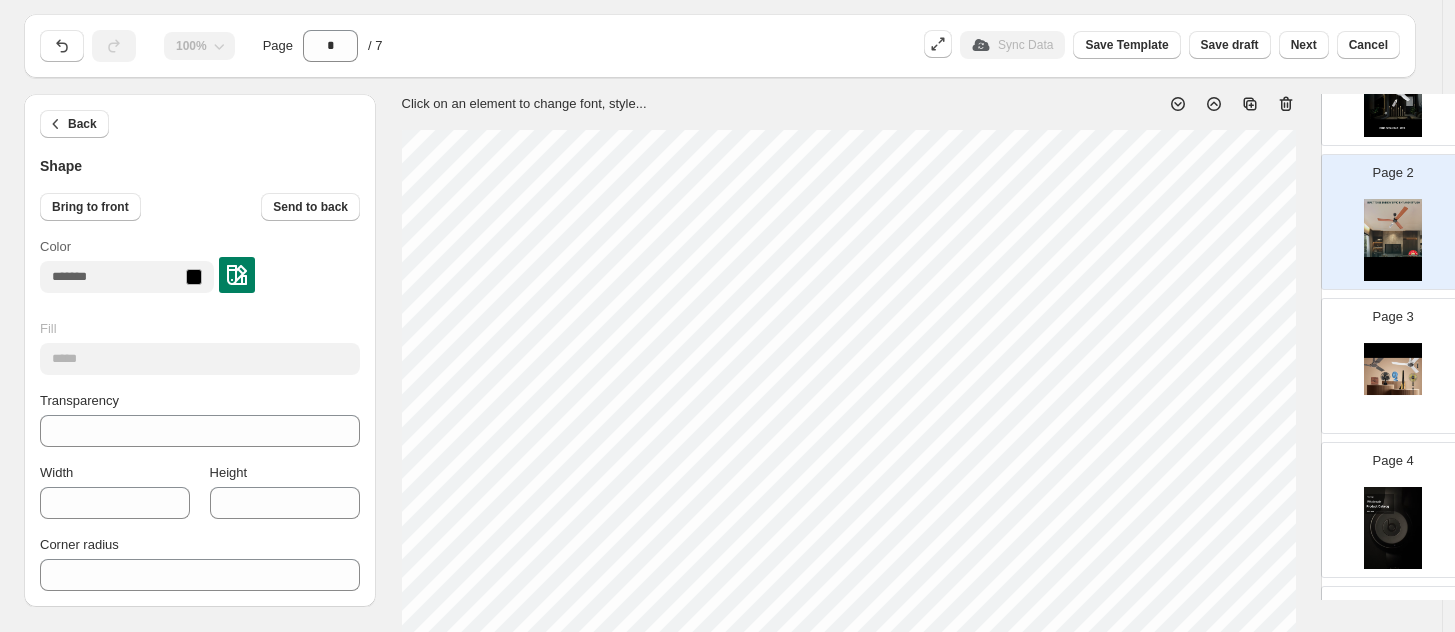 scroll, scrollTop: 0, scrollLeft: 0, axis: both 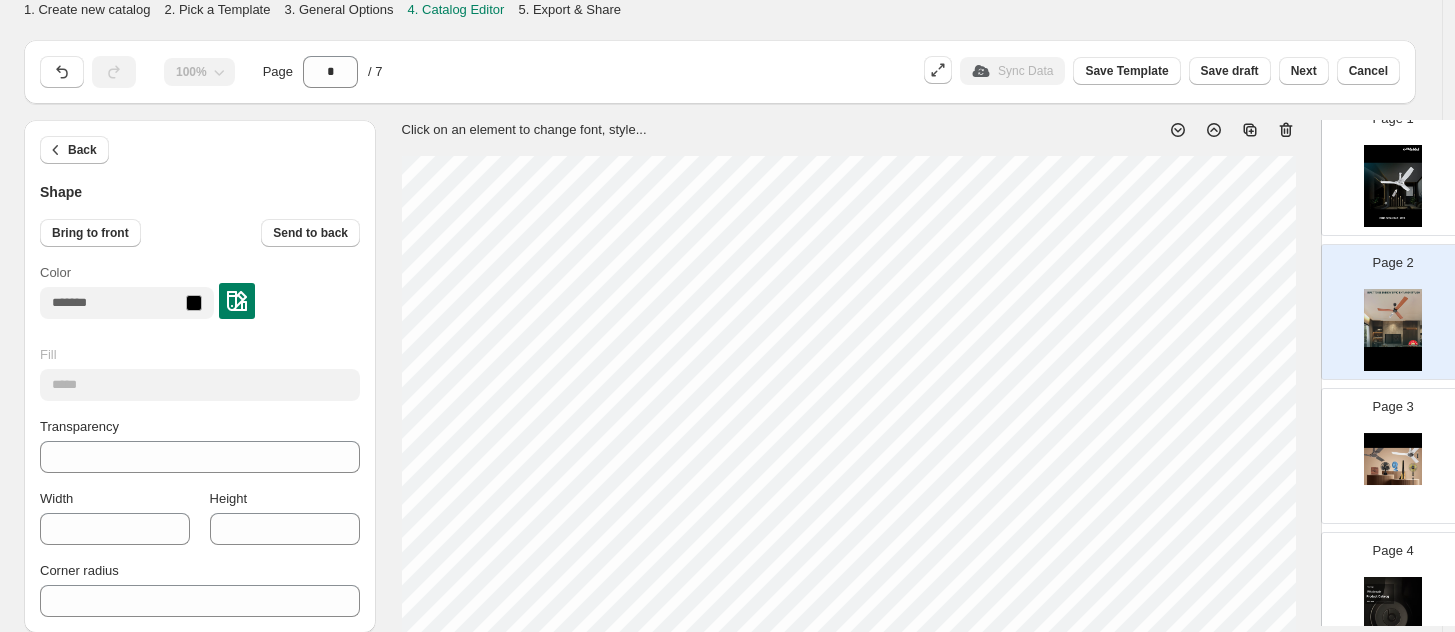 click at bounding box center (1393, 186) 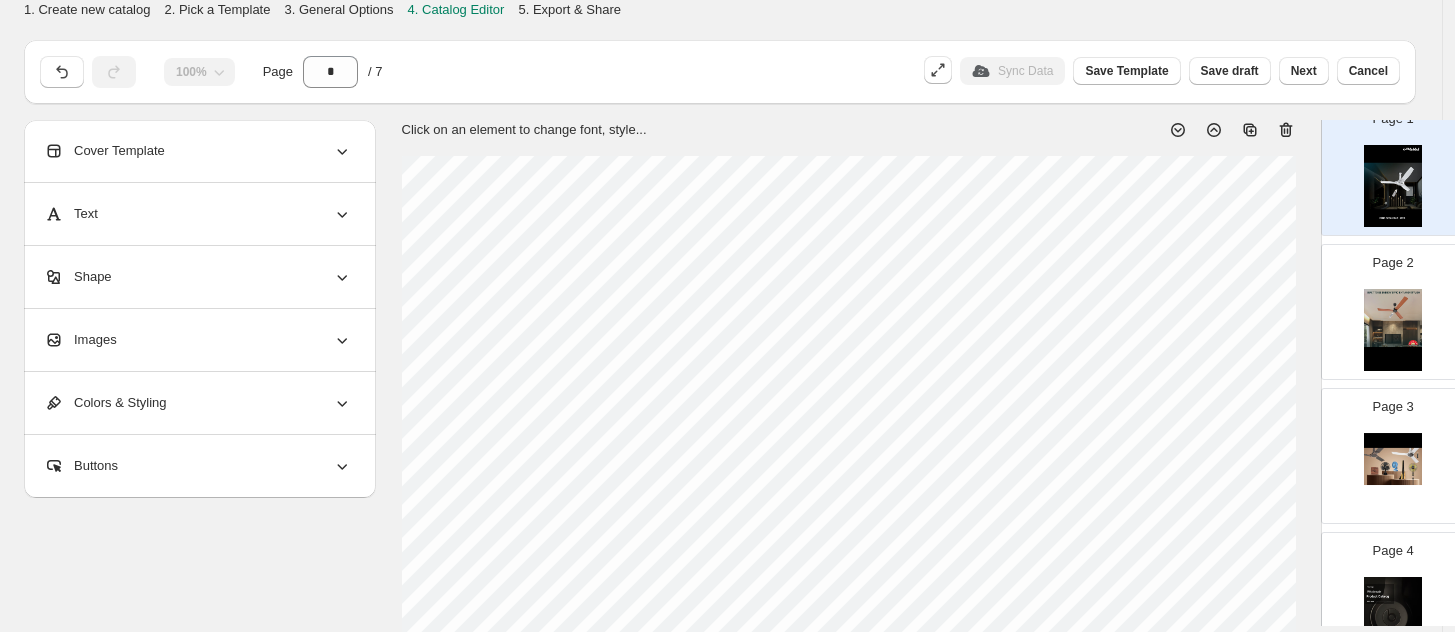 click at bounding box center [1393, 330] 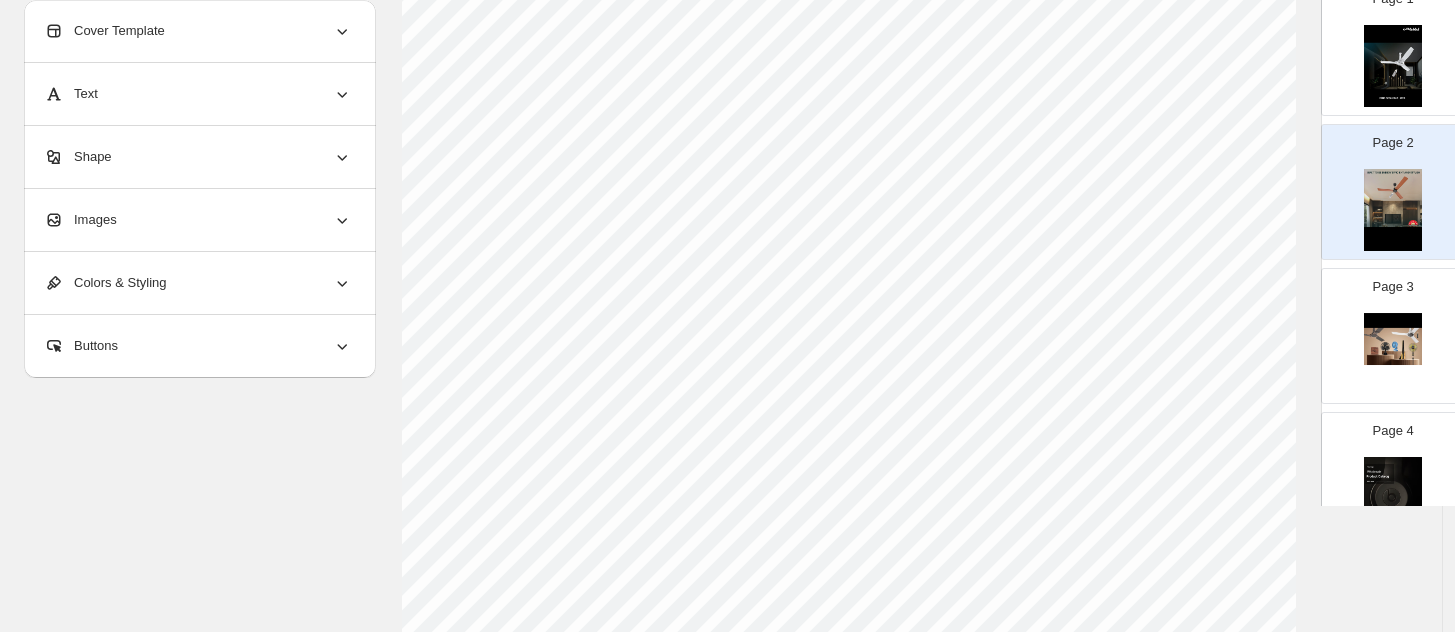 scroll, scrollTop: 725, scrollLeft: 0, axis: vertical 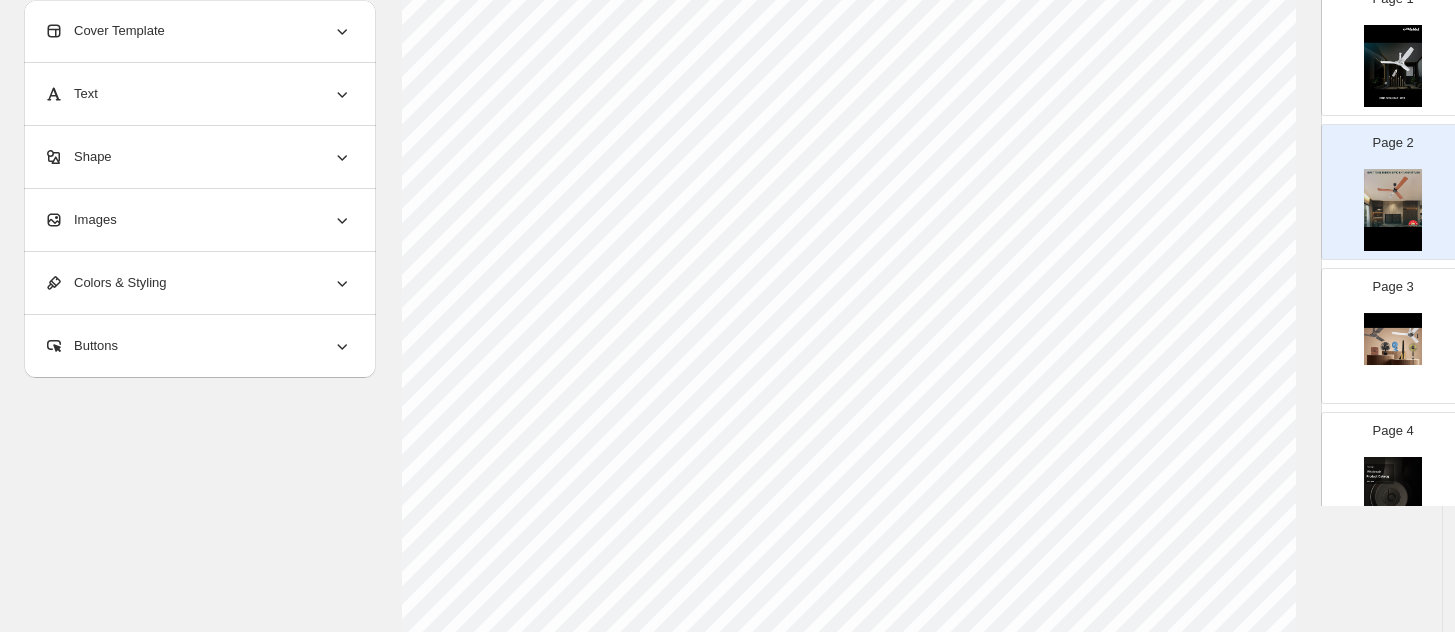 click on "Text" at bounding box center (198, 94) 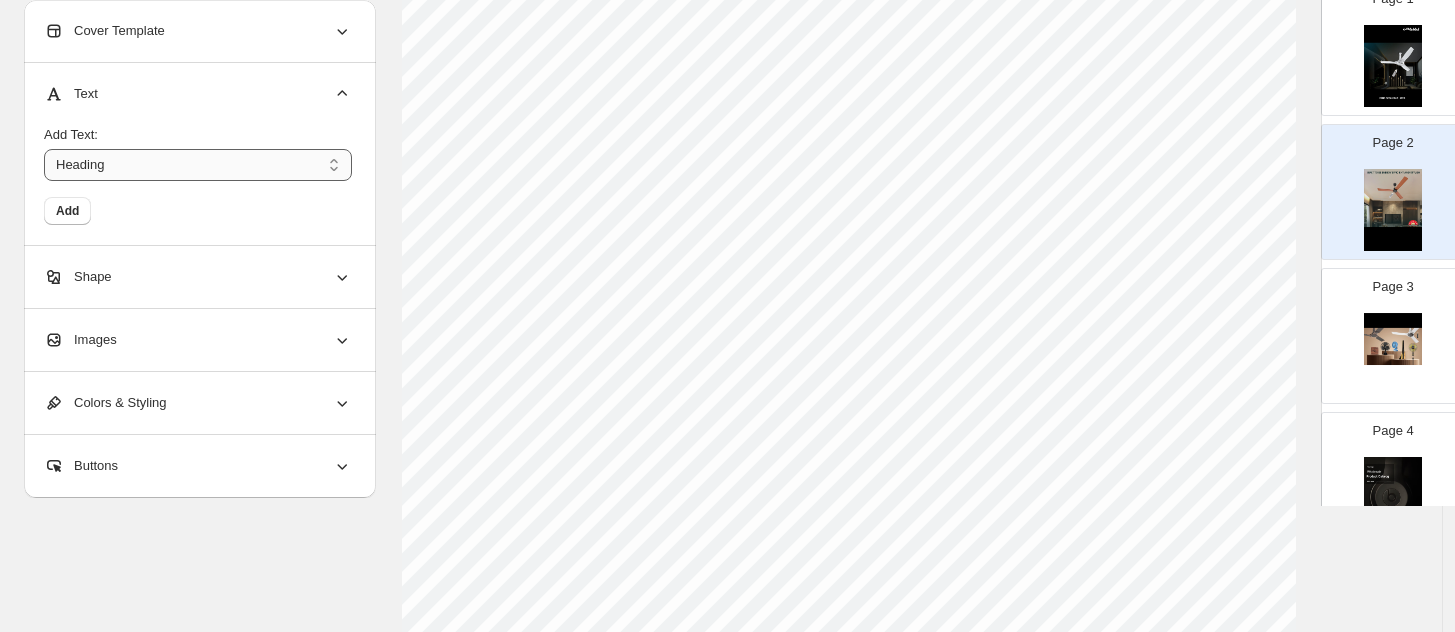 click on "*******" at bounding box center (198, 165) 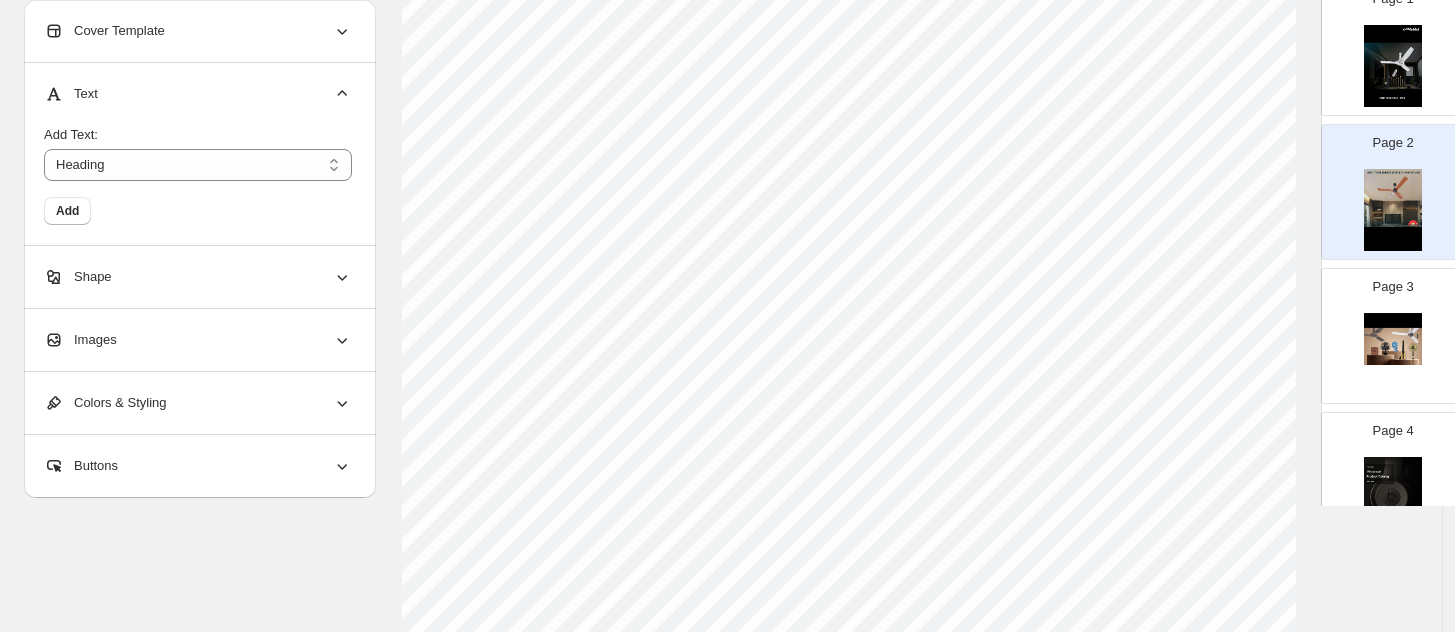 drag, startPoint x: 96, startPoint y: 169, endPoint x: 96, endPoint y: 205, distance: 36 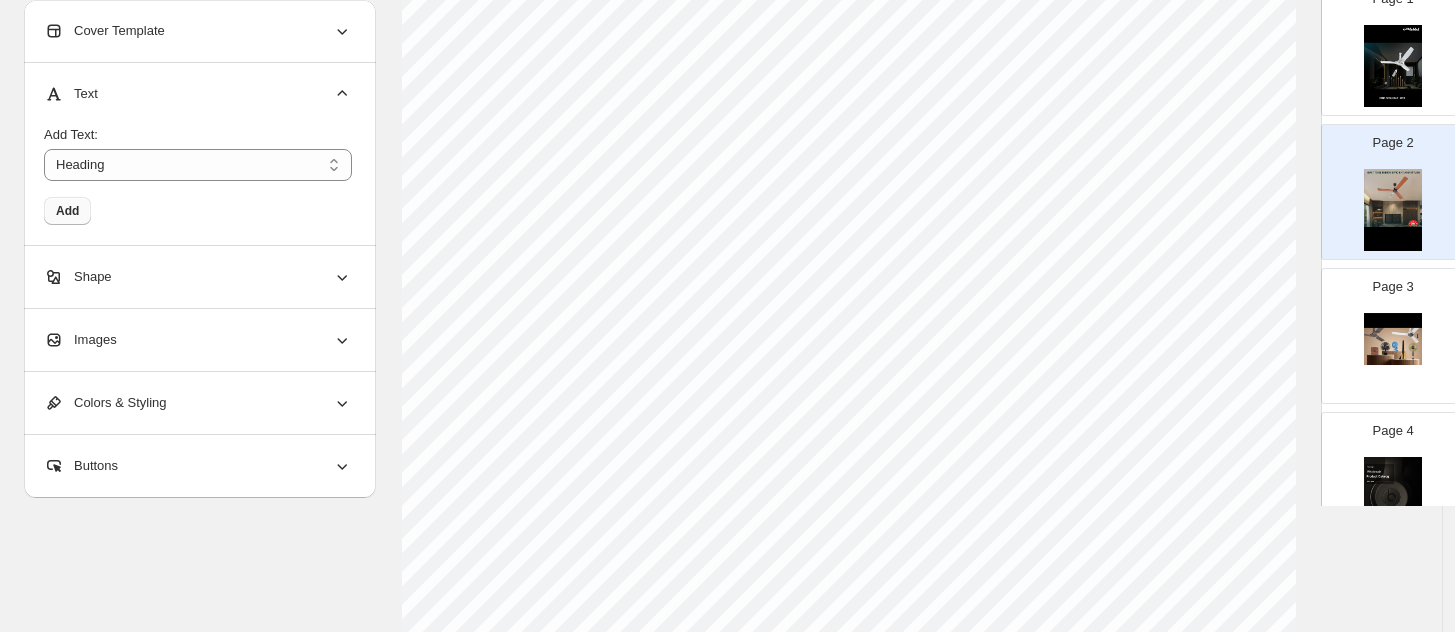 click on "Add" at bounding box center (67, 211) 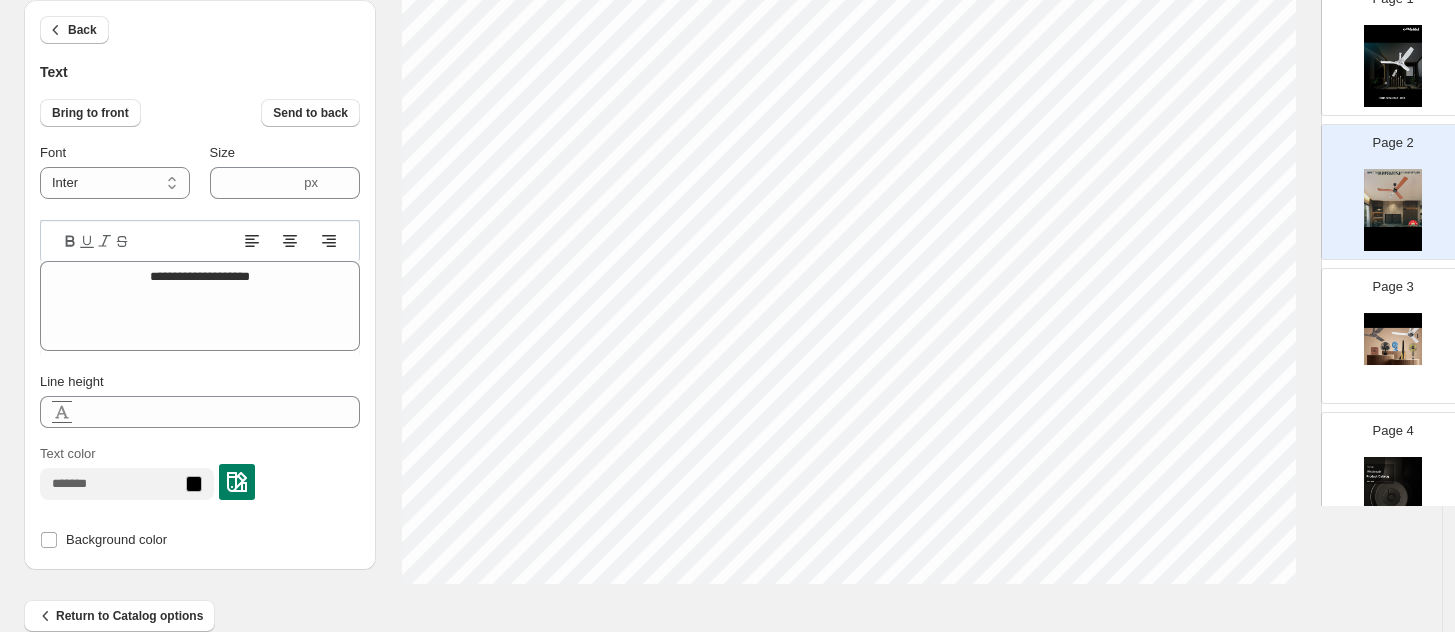 scroll, scrollTop: 836, scrollLeft: 0, axis: vertical 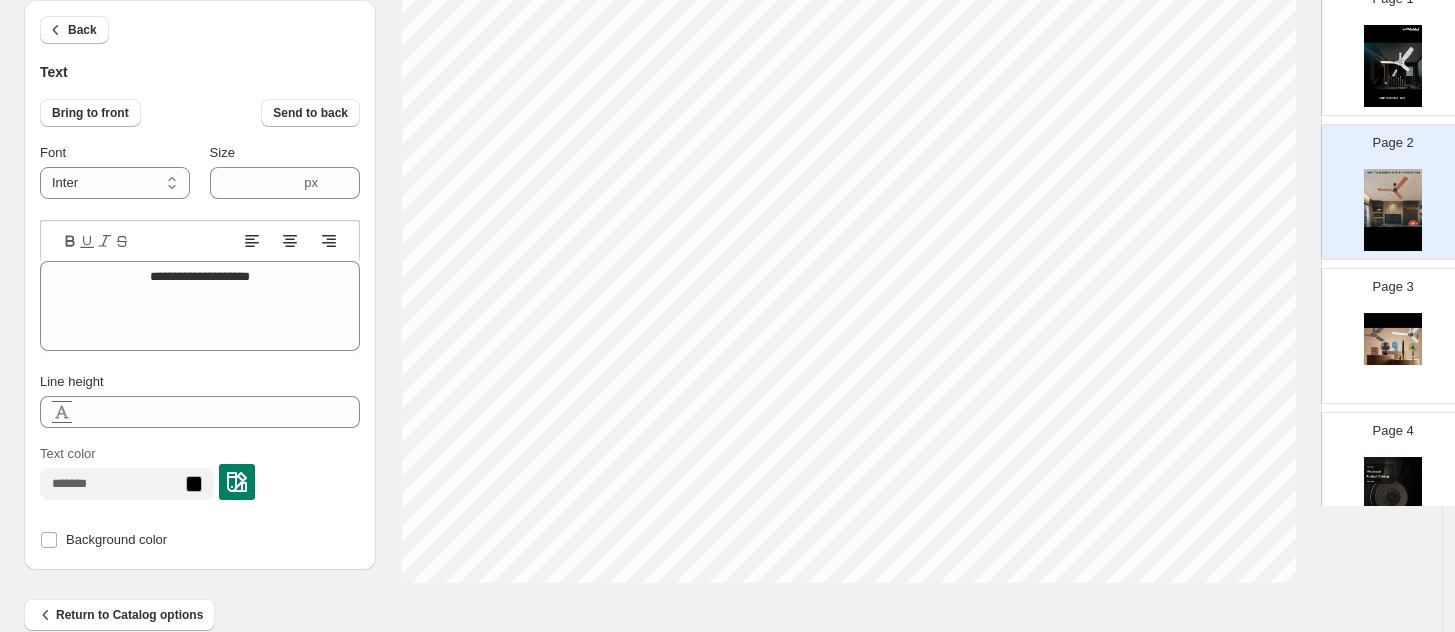 click at bounding box center [237, 482] 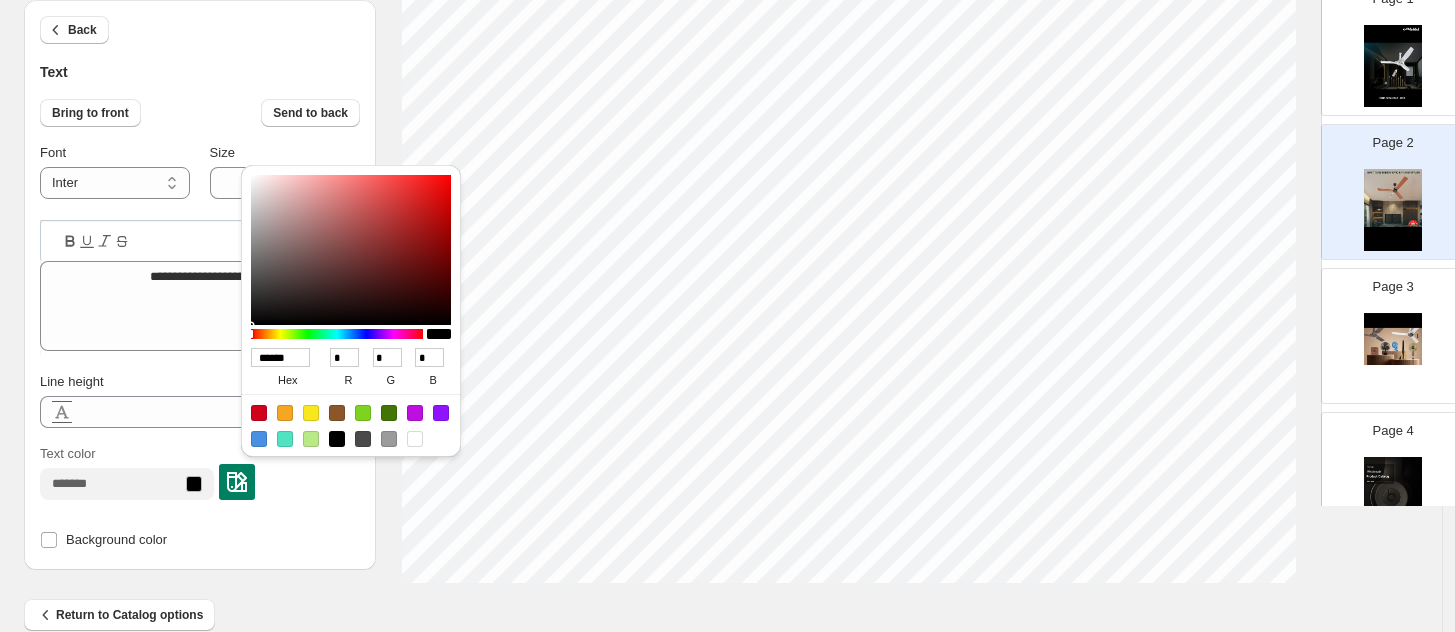 click on "******" at bounding box center [280, 357] 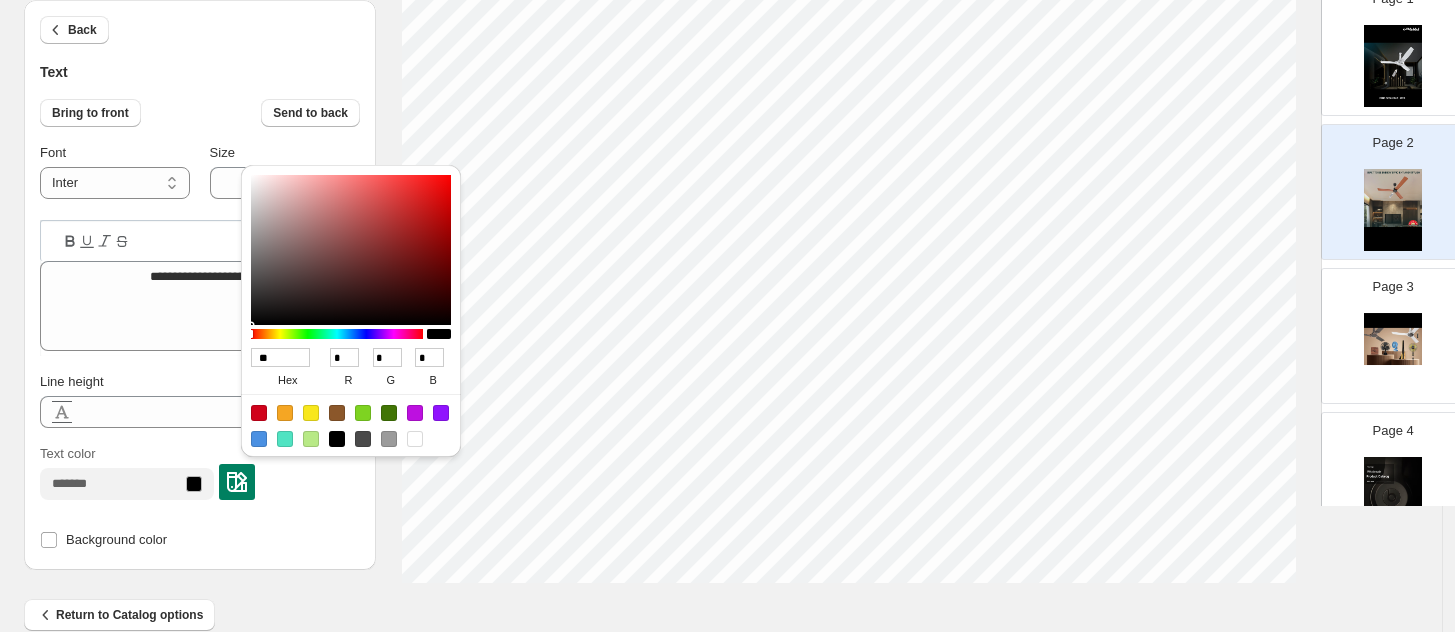 type on "***" 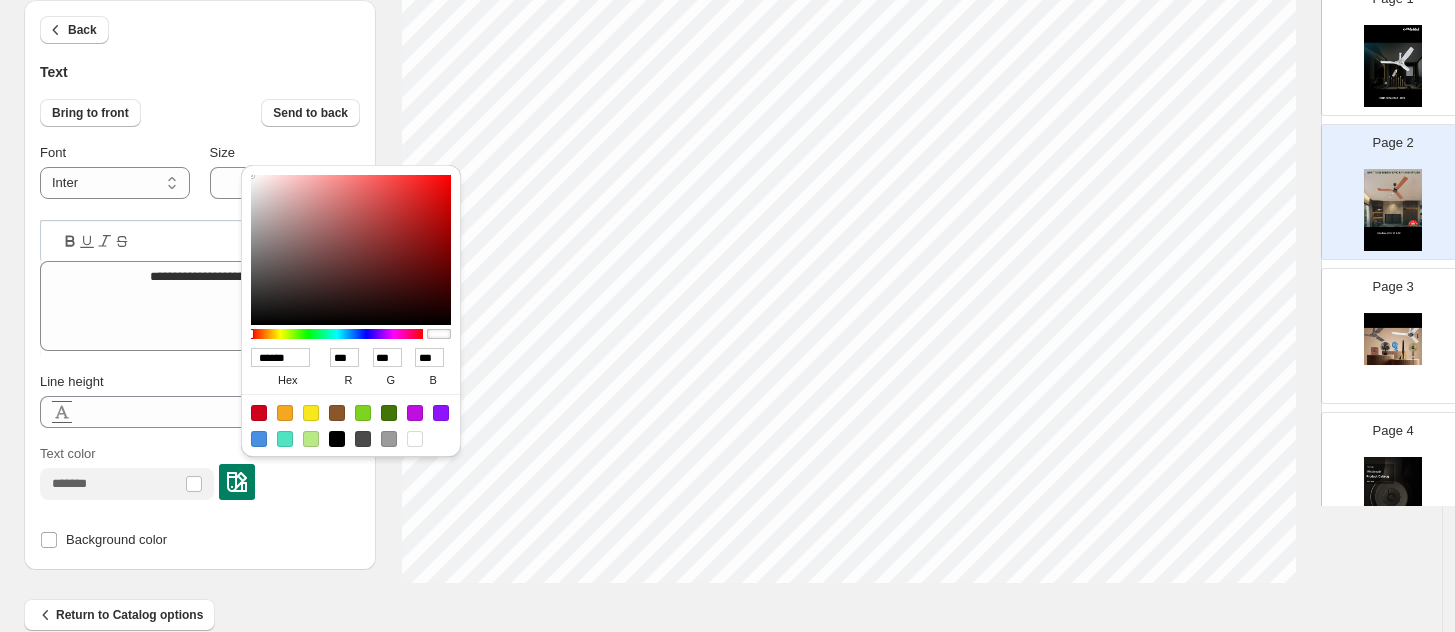 click at bounding box center (311, 413) 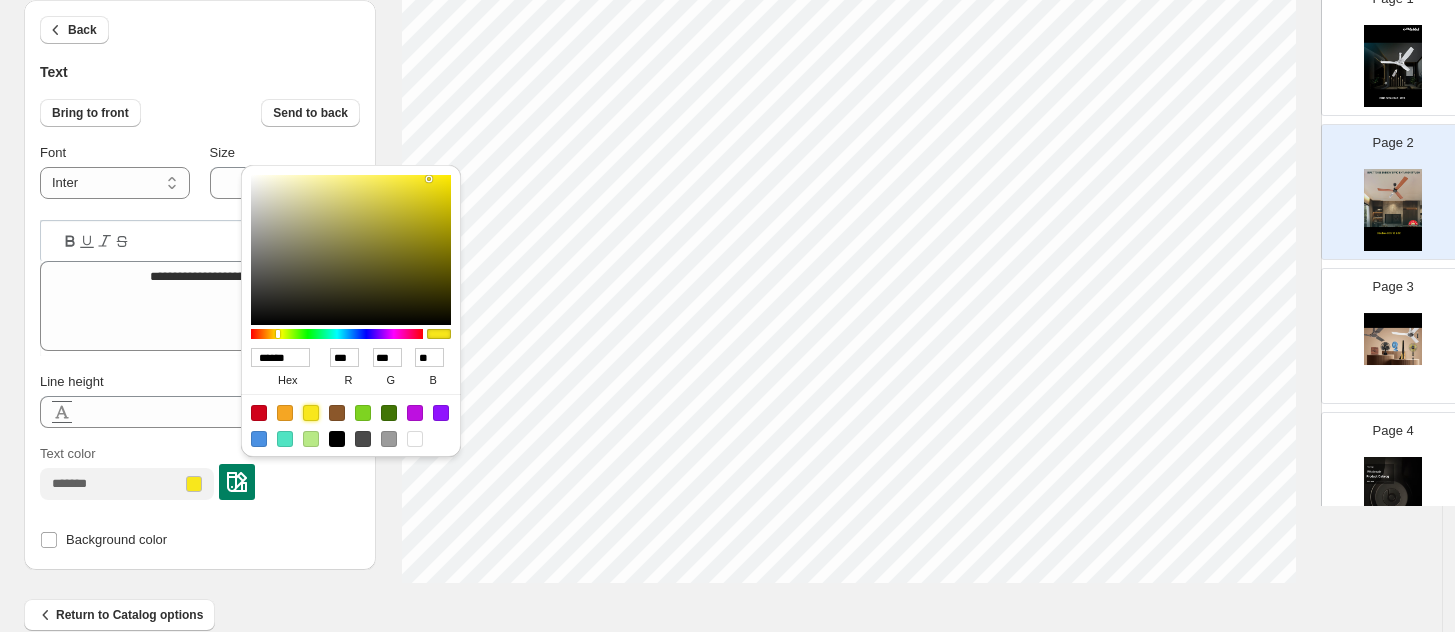 type on "******" 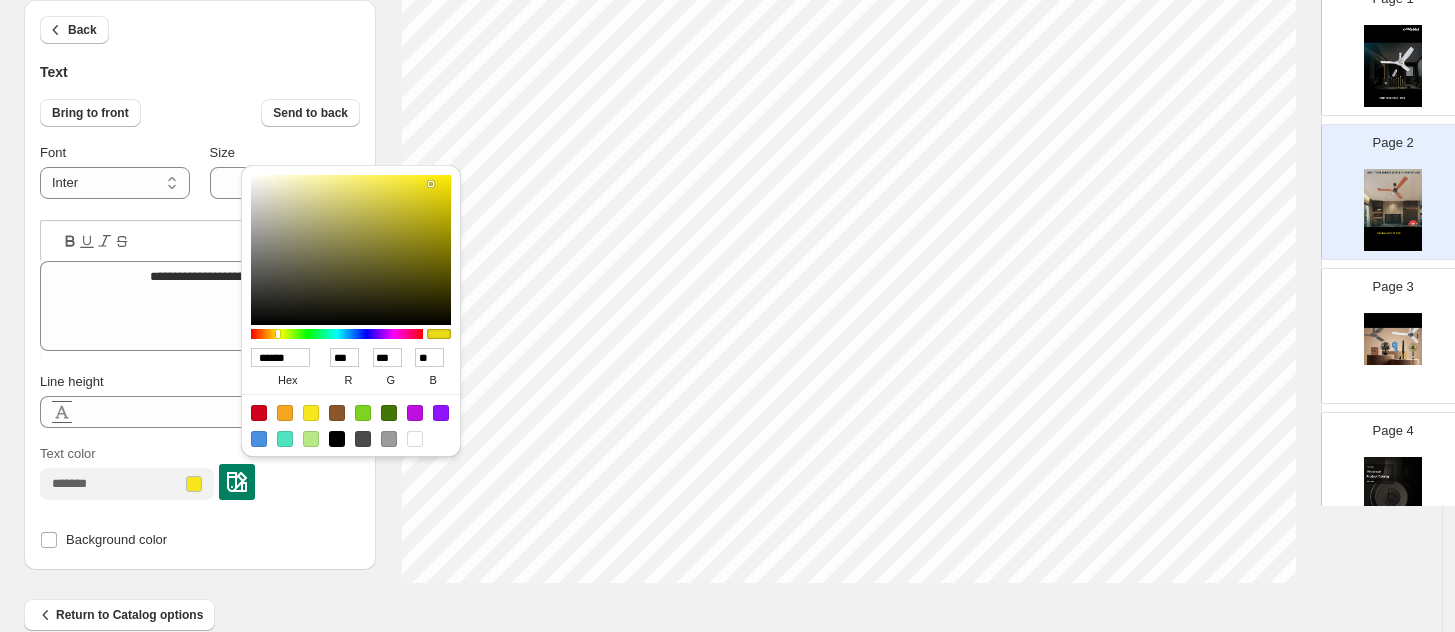 type on "******" 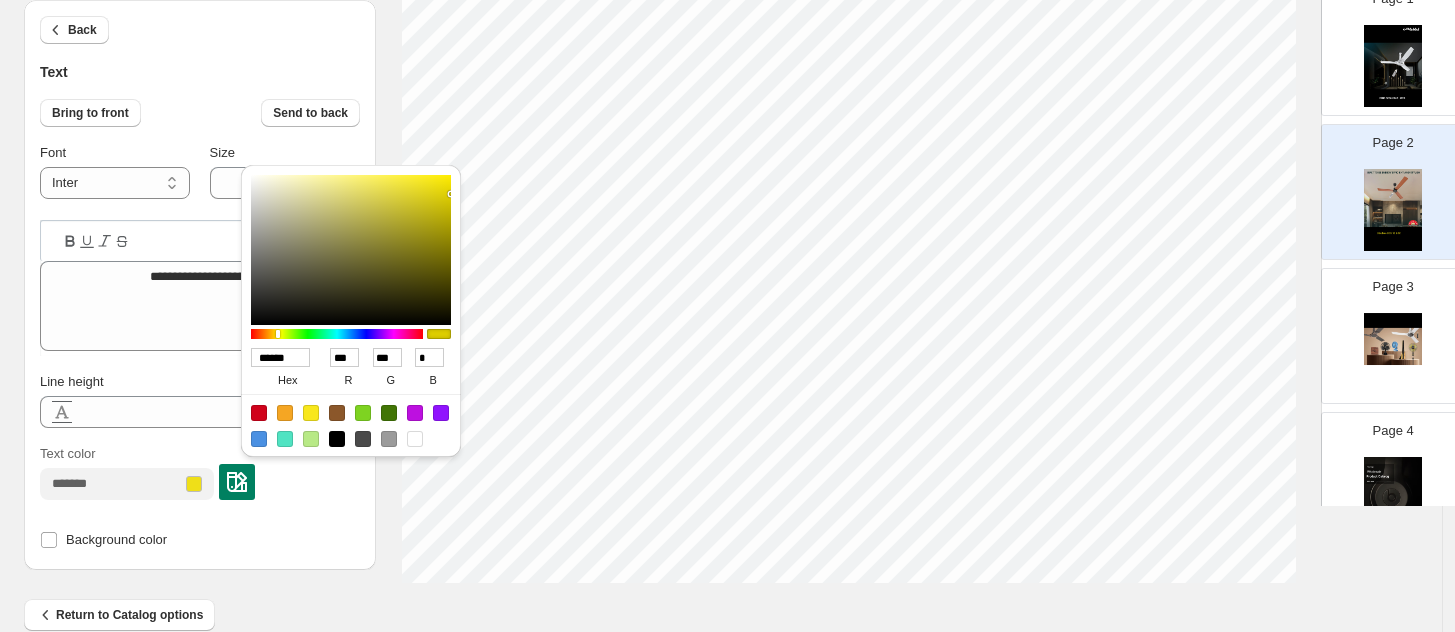 type on "******" 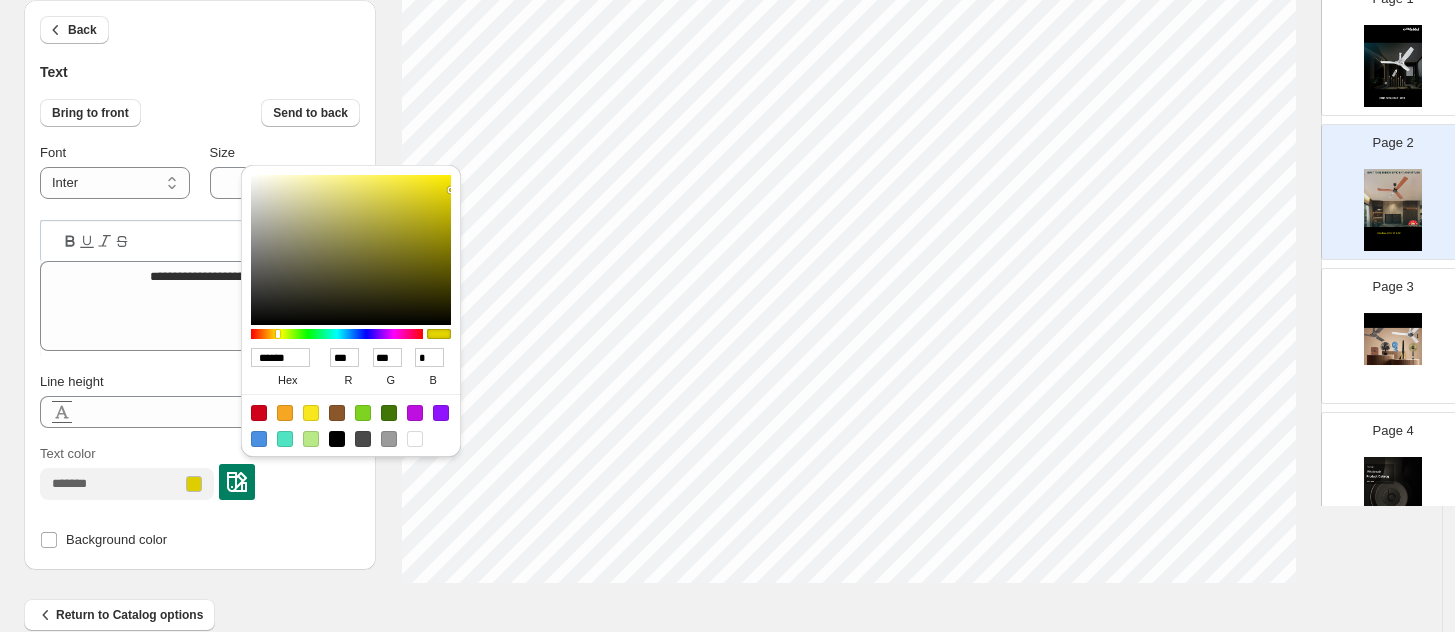 type on "******" 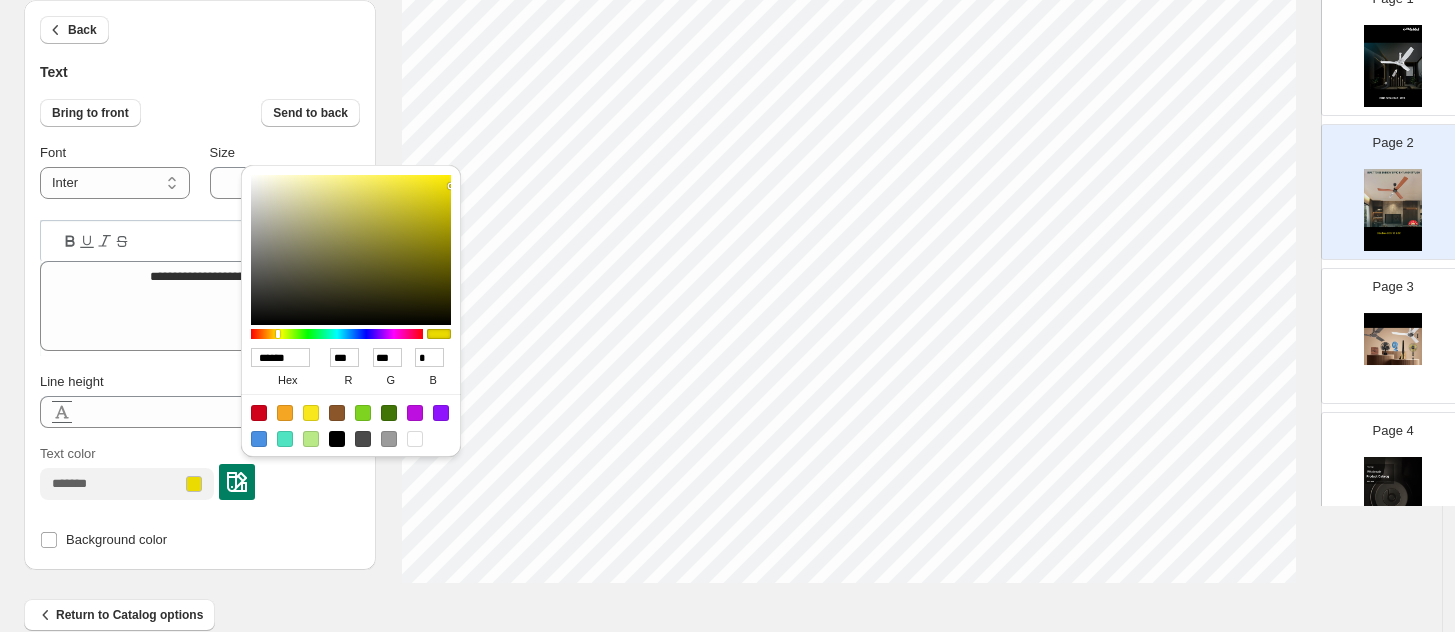 type on "******" 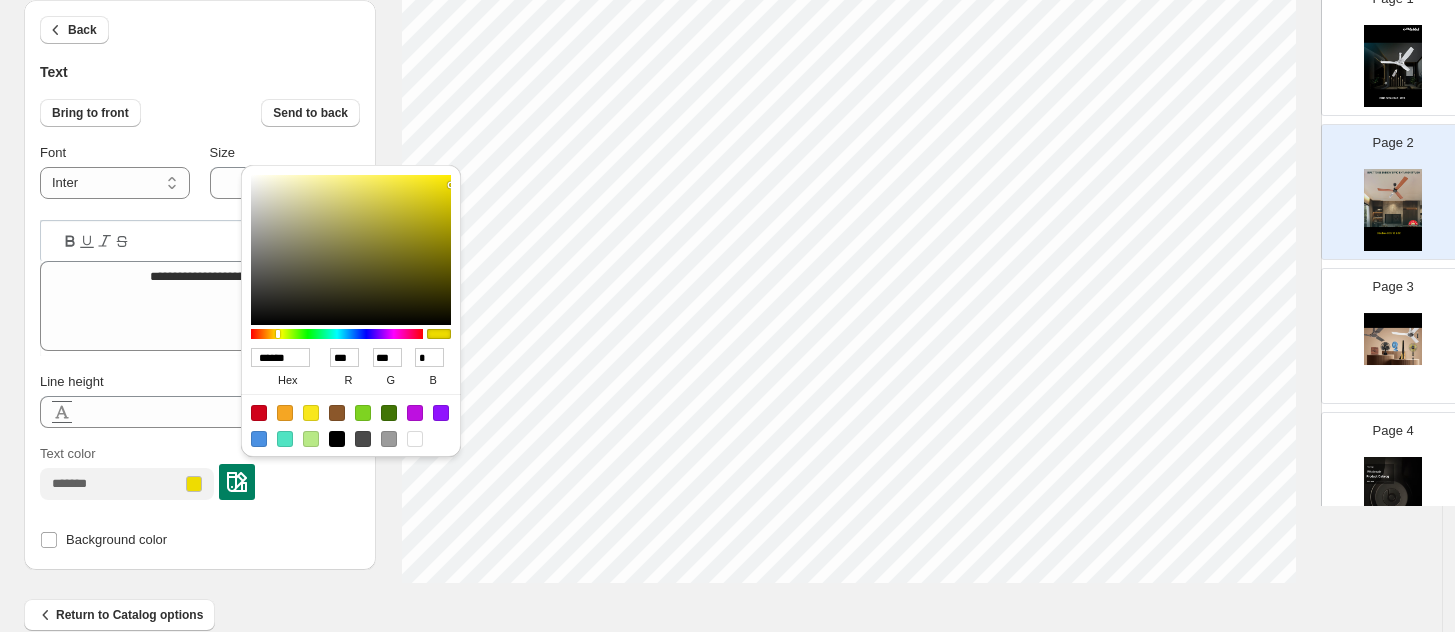 click on "Background color" at bounding box center (200, 532) 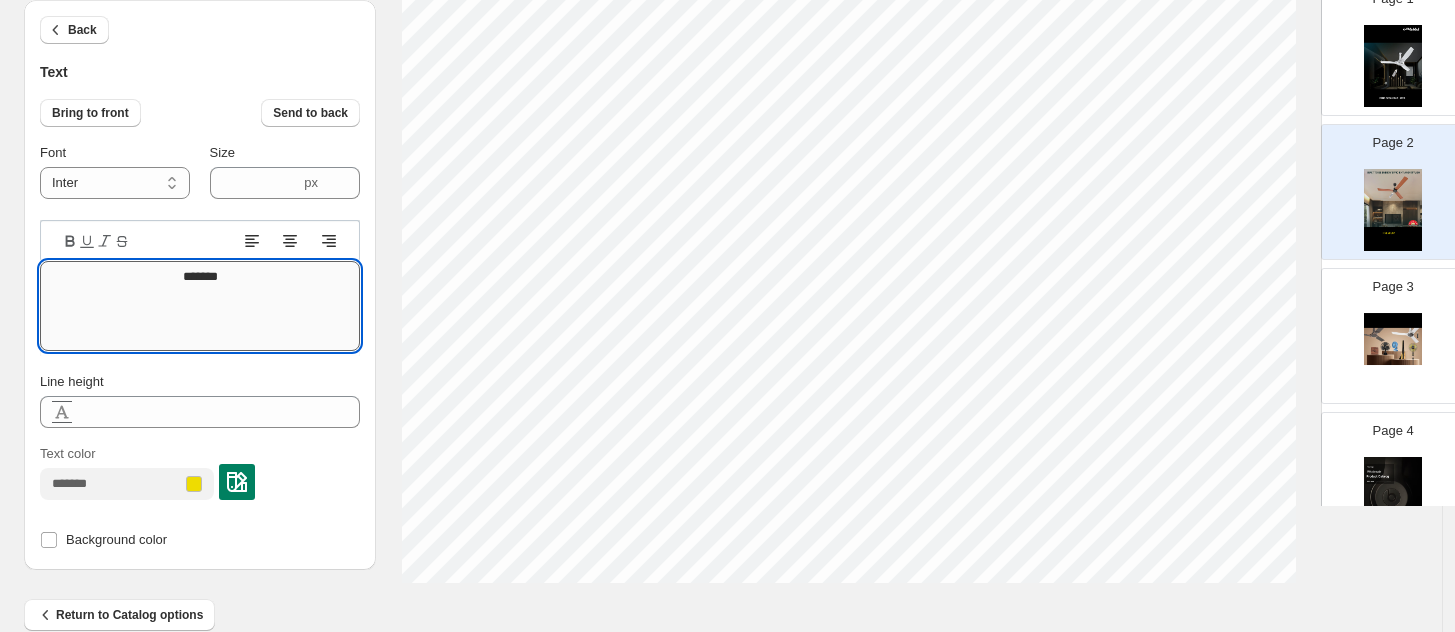 type on "*******" 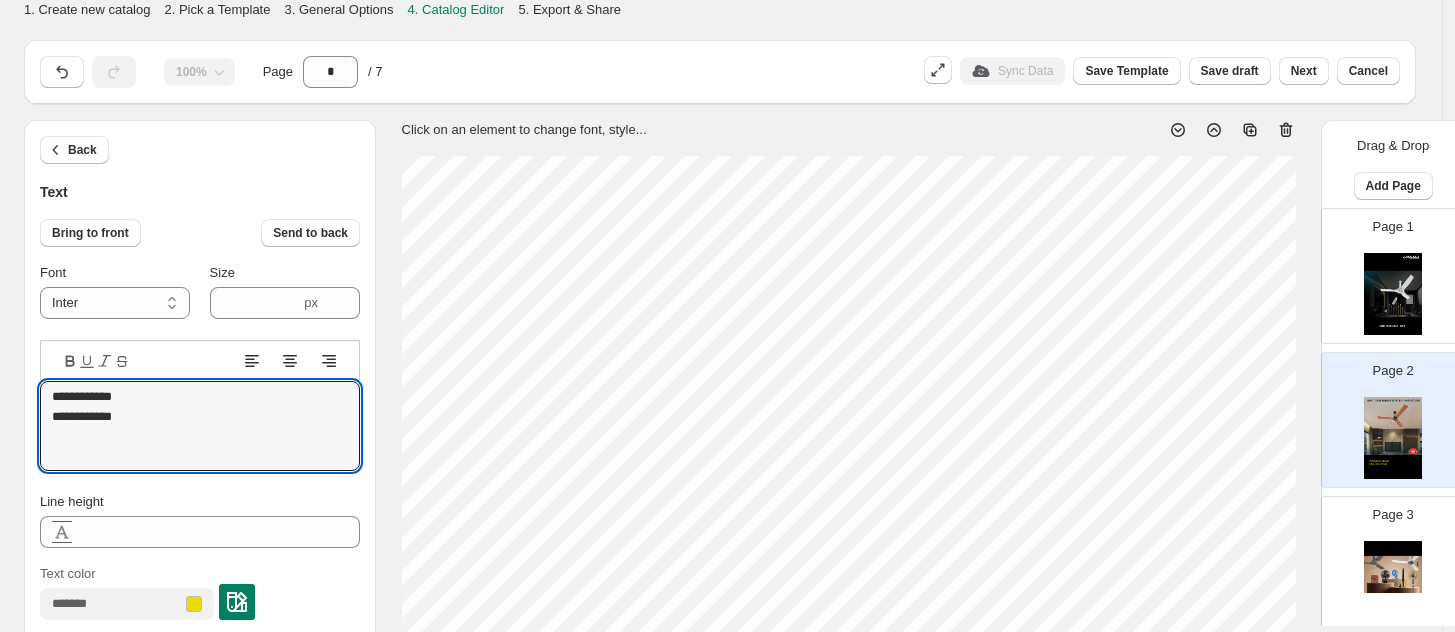 scroll, scrollTop: 836, scrollLeft: 0, axis: vertical 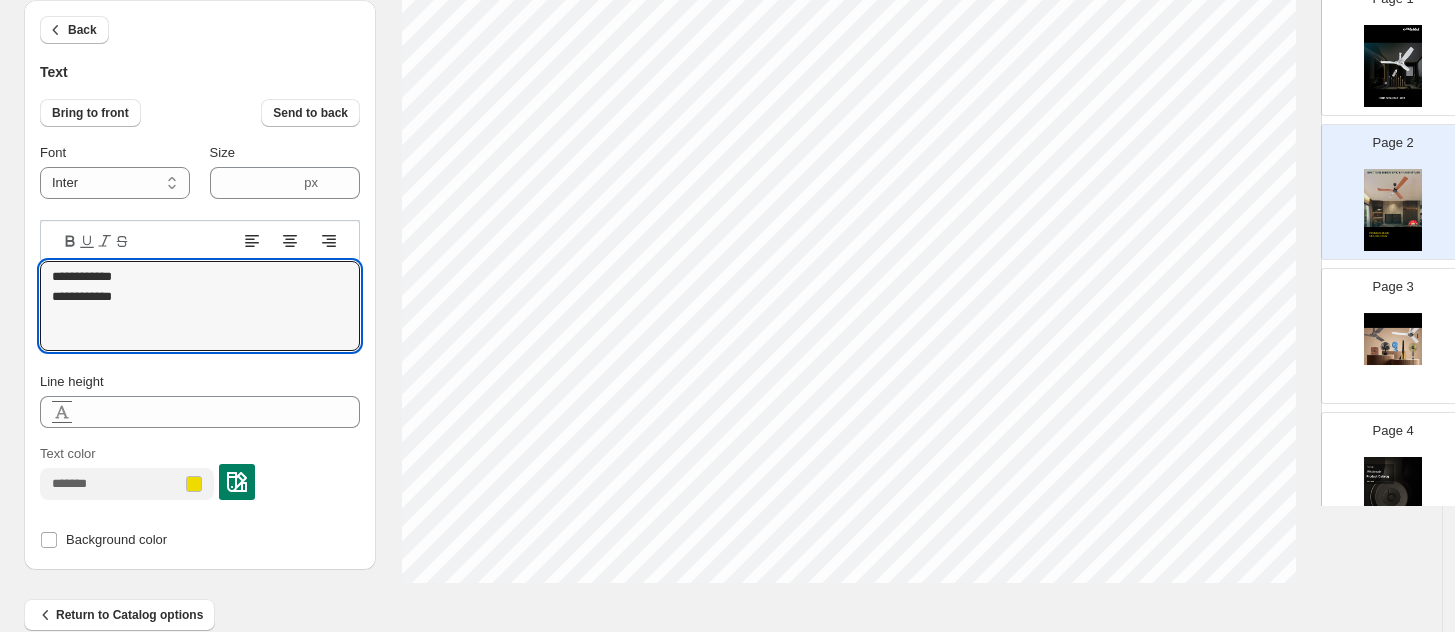 click on "**********" at bounding box center (200, 285) 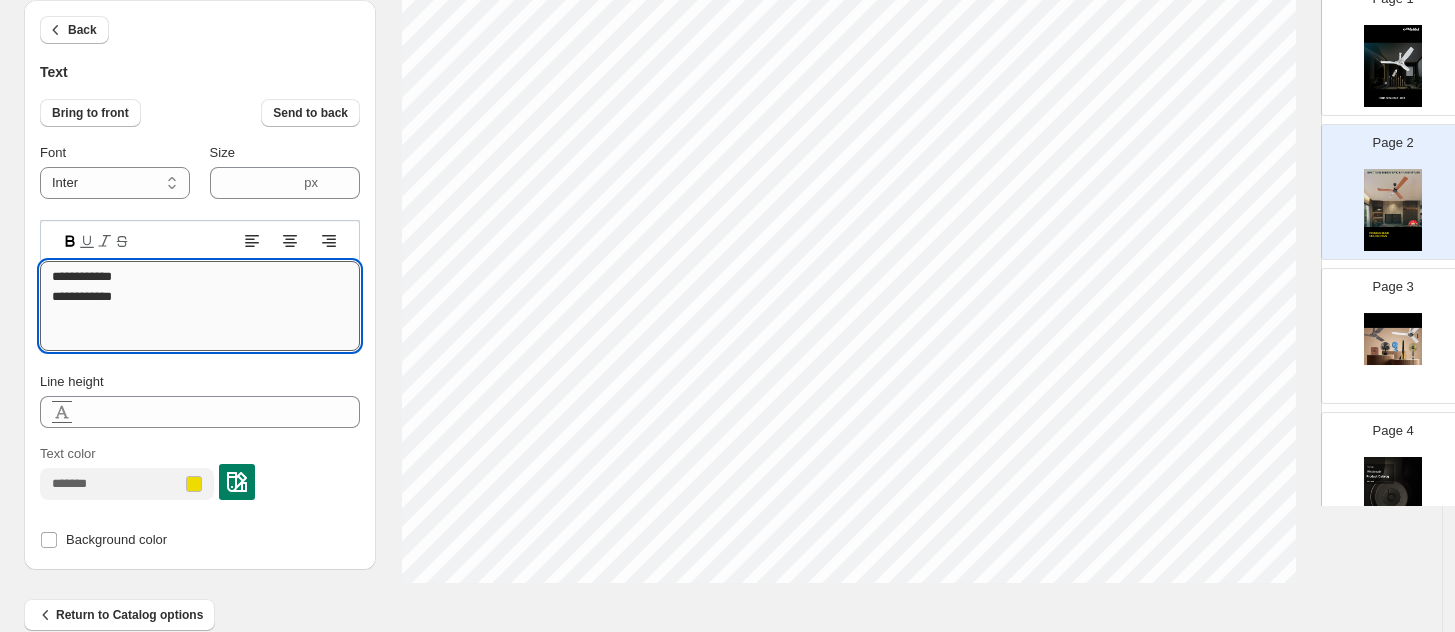 click on "**********" at bounding box center (200, 306) 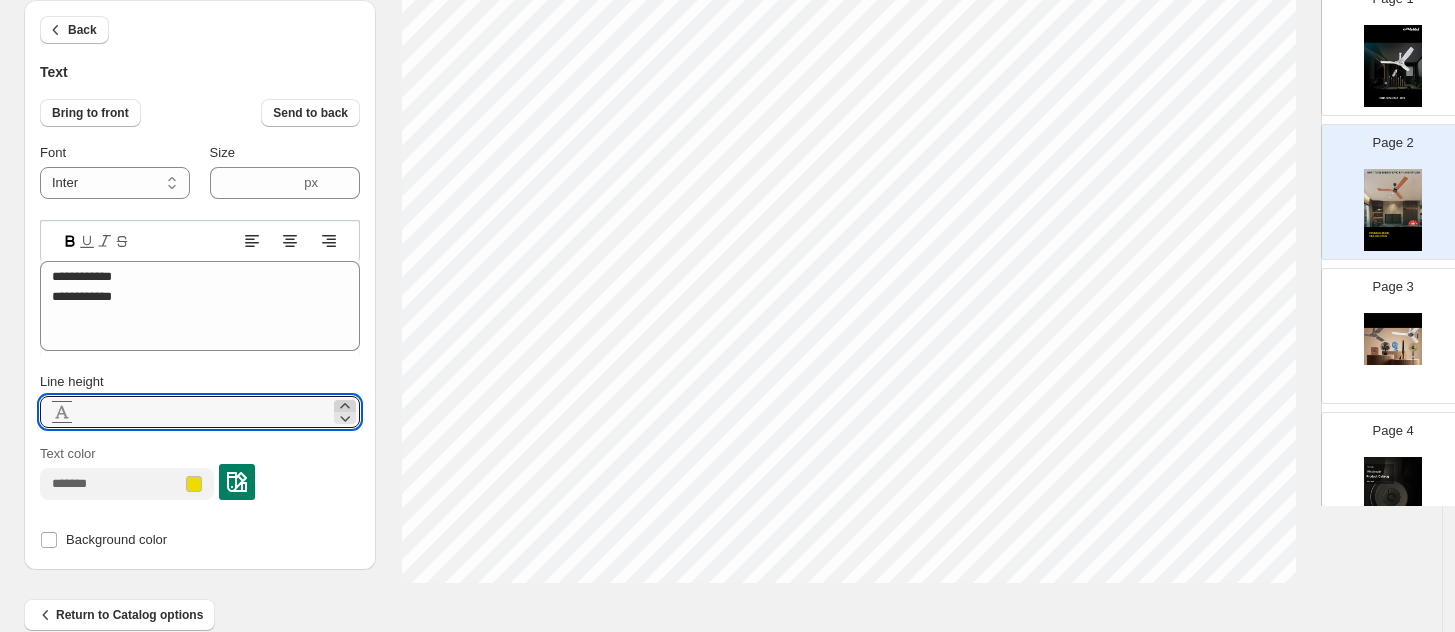 click 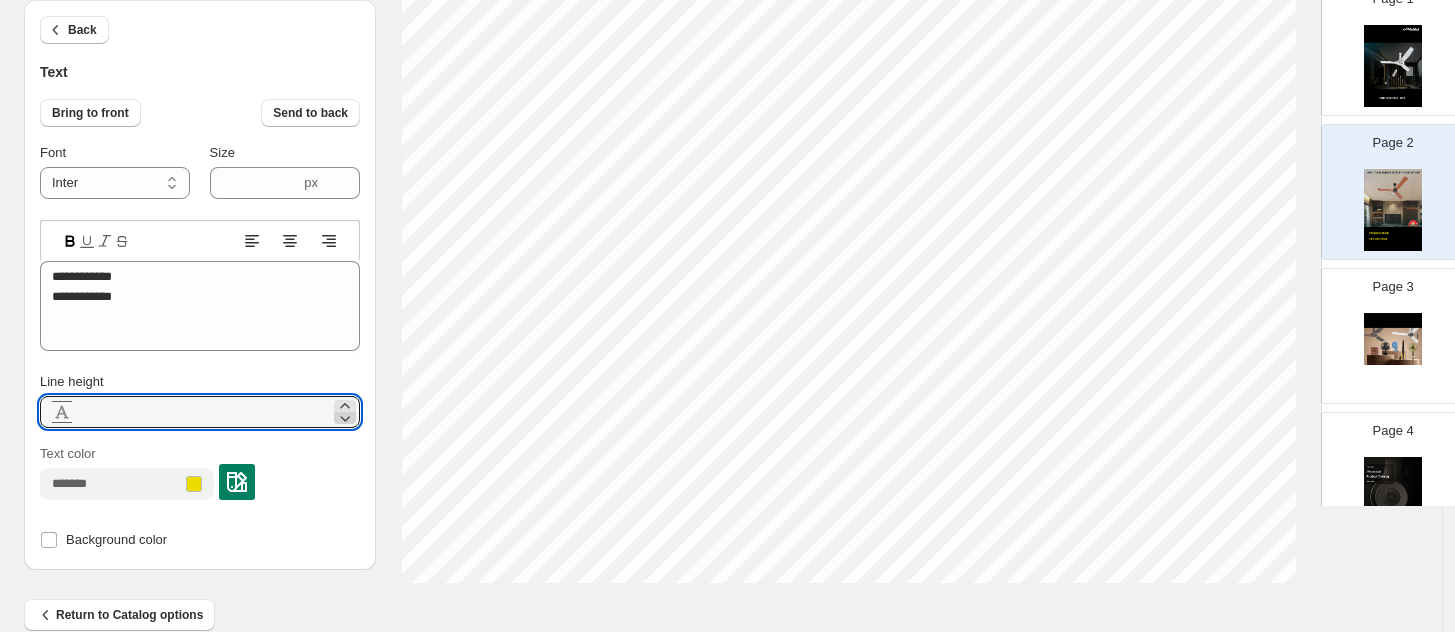 click 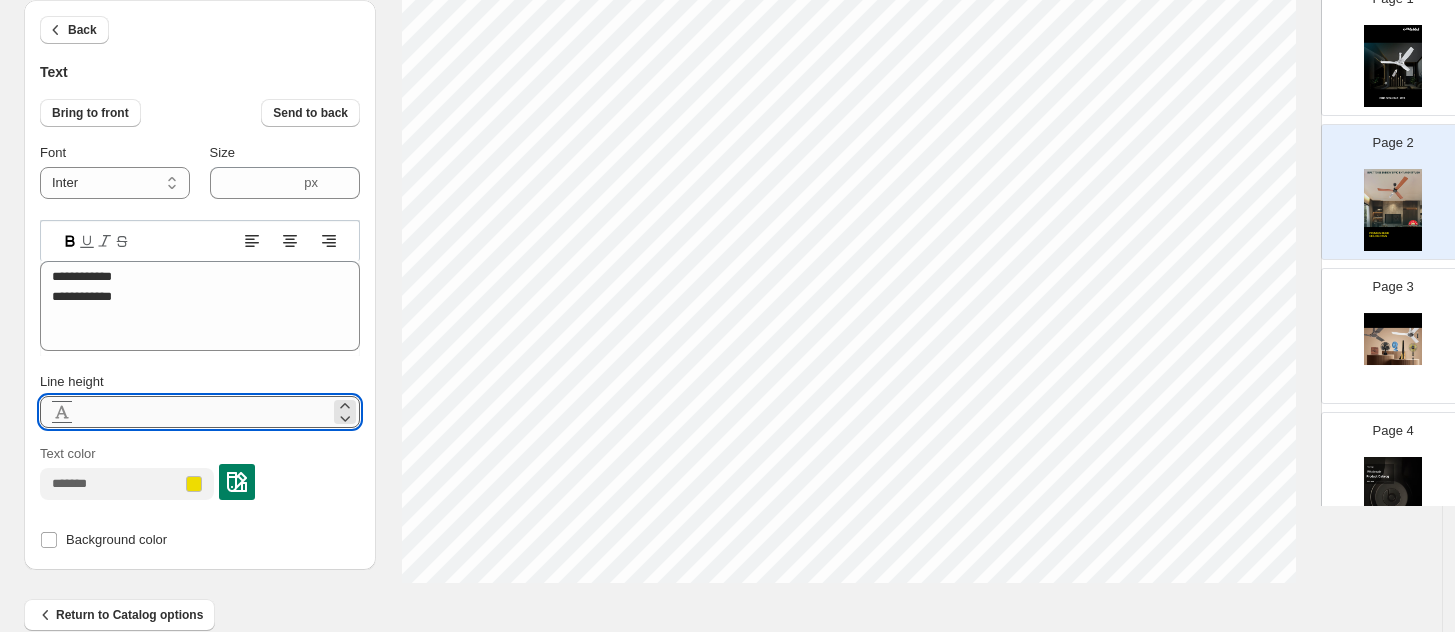 click on "***" at bounding box center (204, 412) 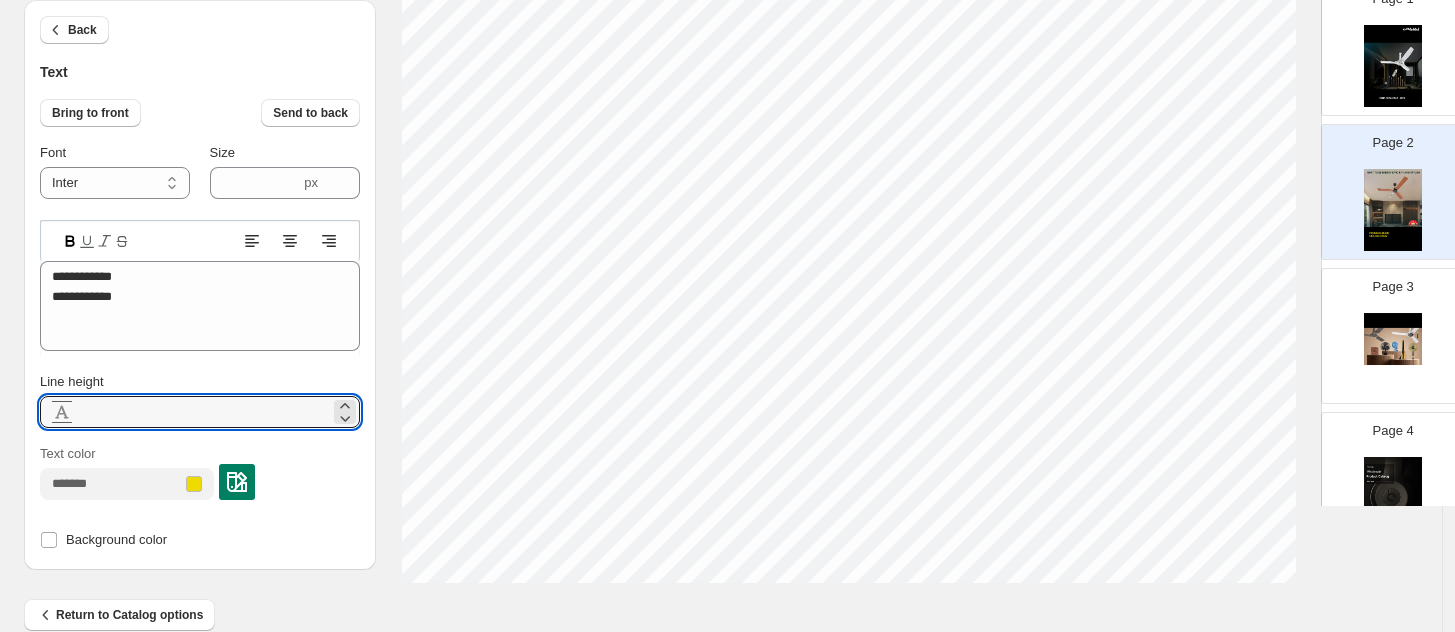 click on "Text color" at bounding box center (200, 472) 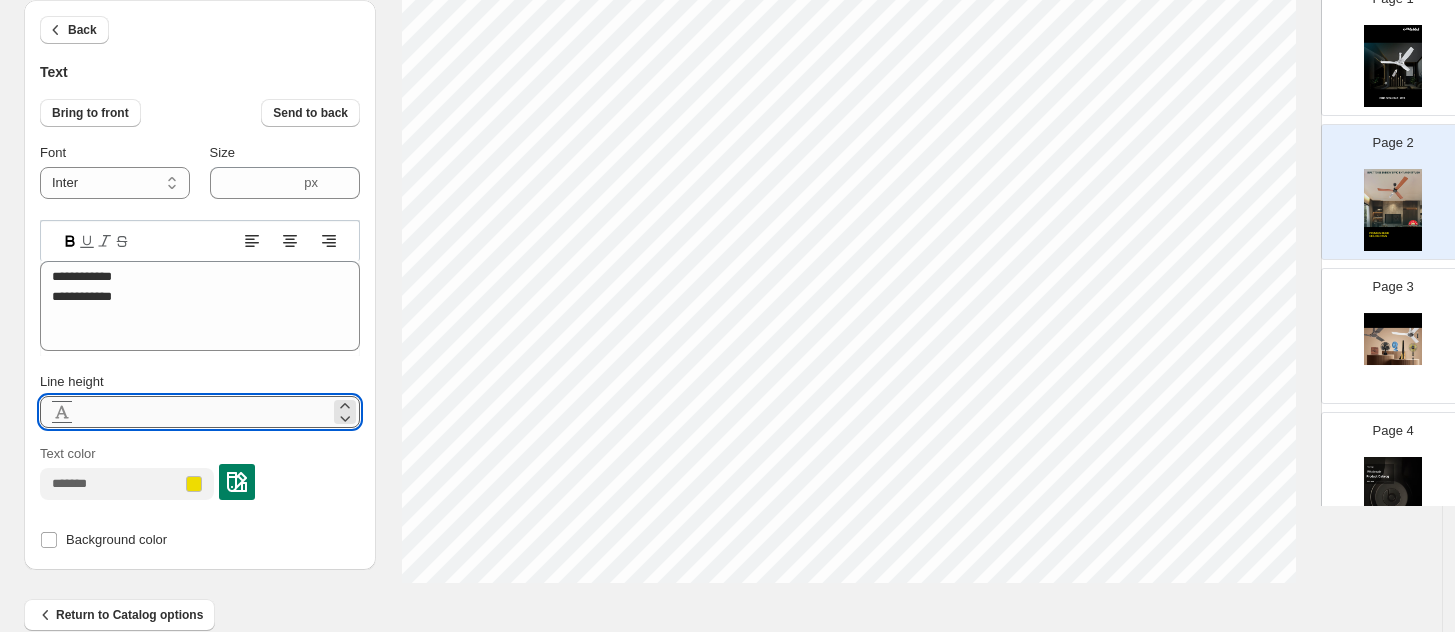 click on "***" at bounding box center [204, 412] 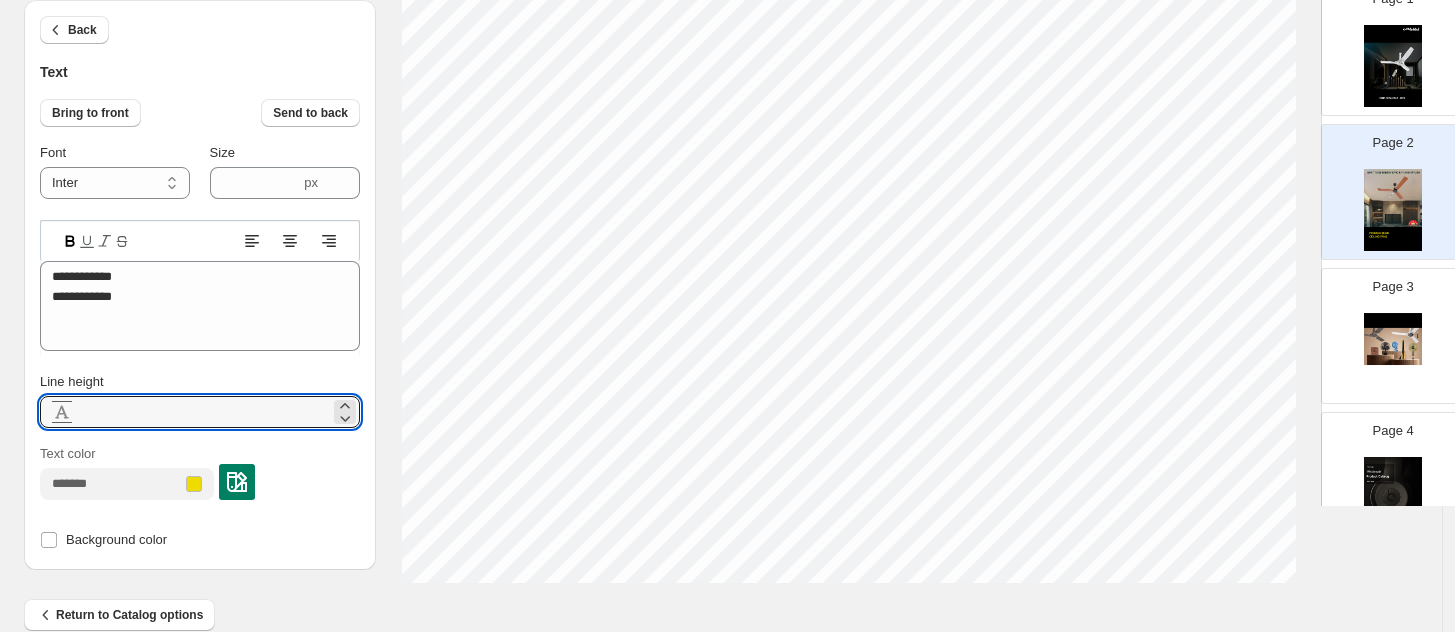 type on "***" 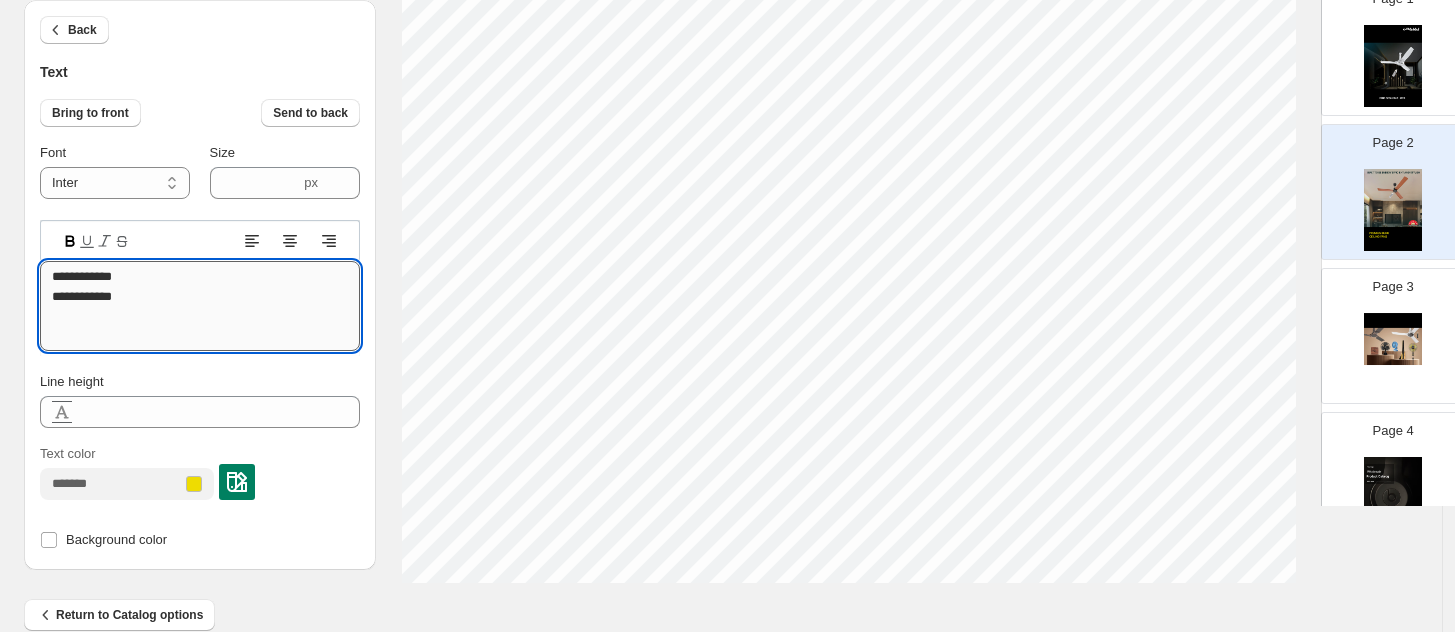 click on "**********" at bounding box center [200, 306] 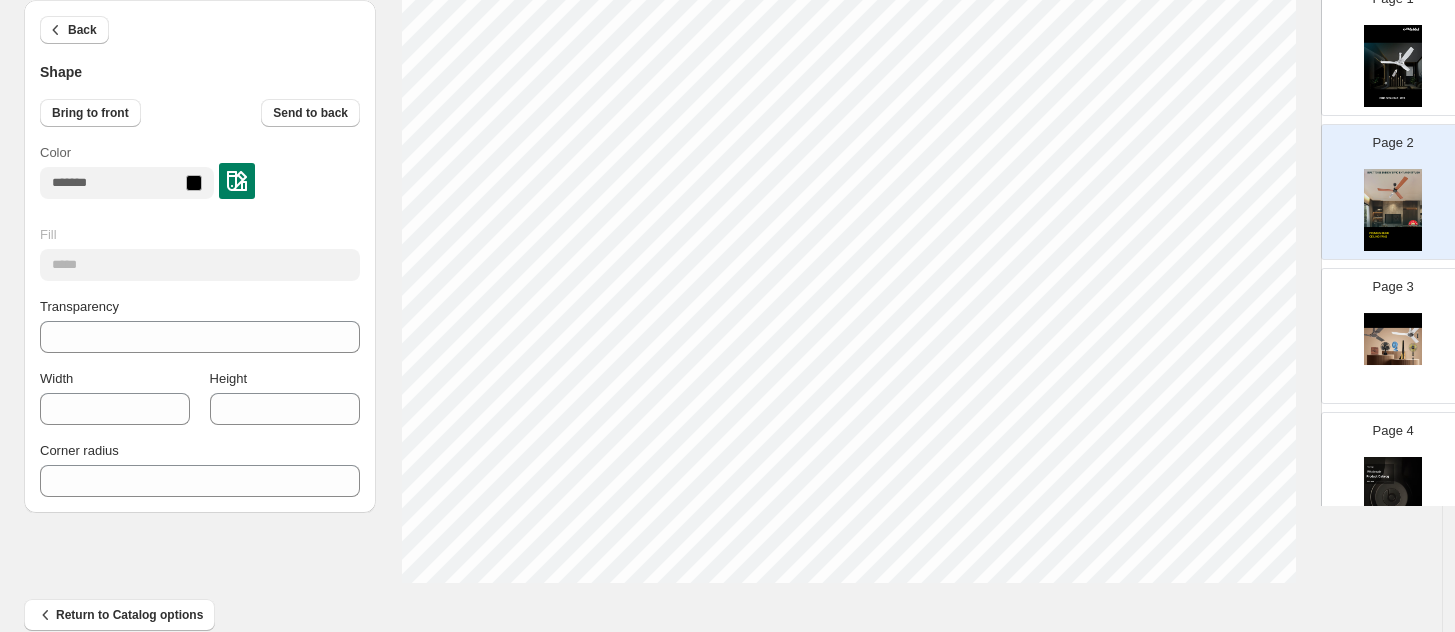 click at bounding box center (1393, 210) 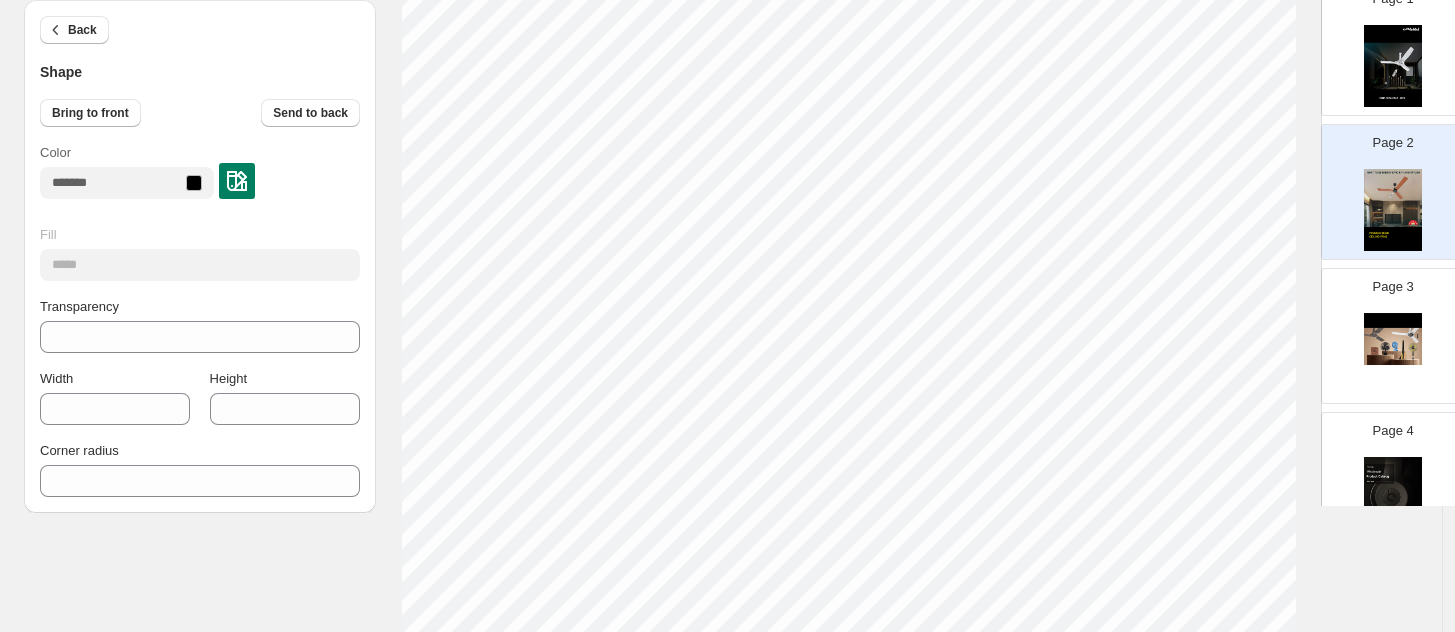 scroll, scrollTop: 661, scrollLeft: 0, axis: vertical 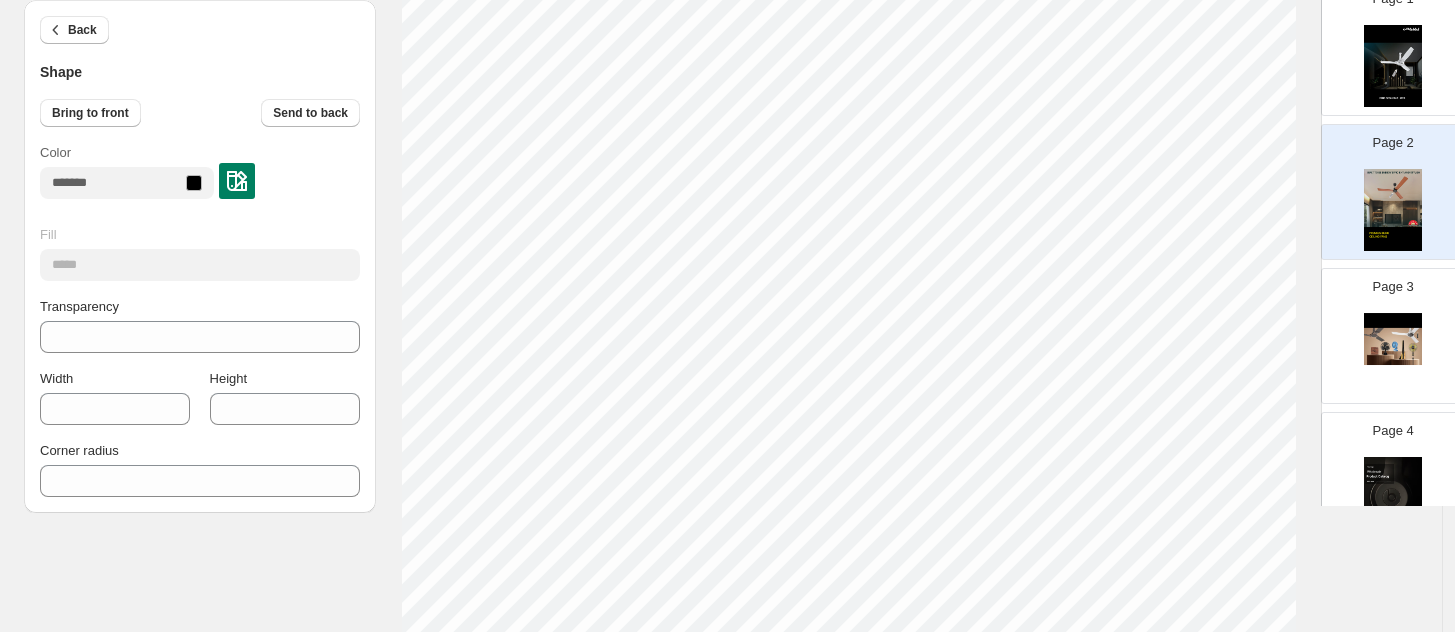 click at bounding box center (1393, 66) 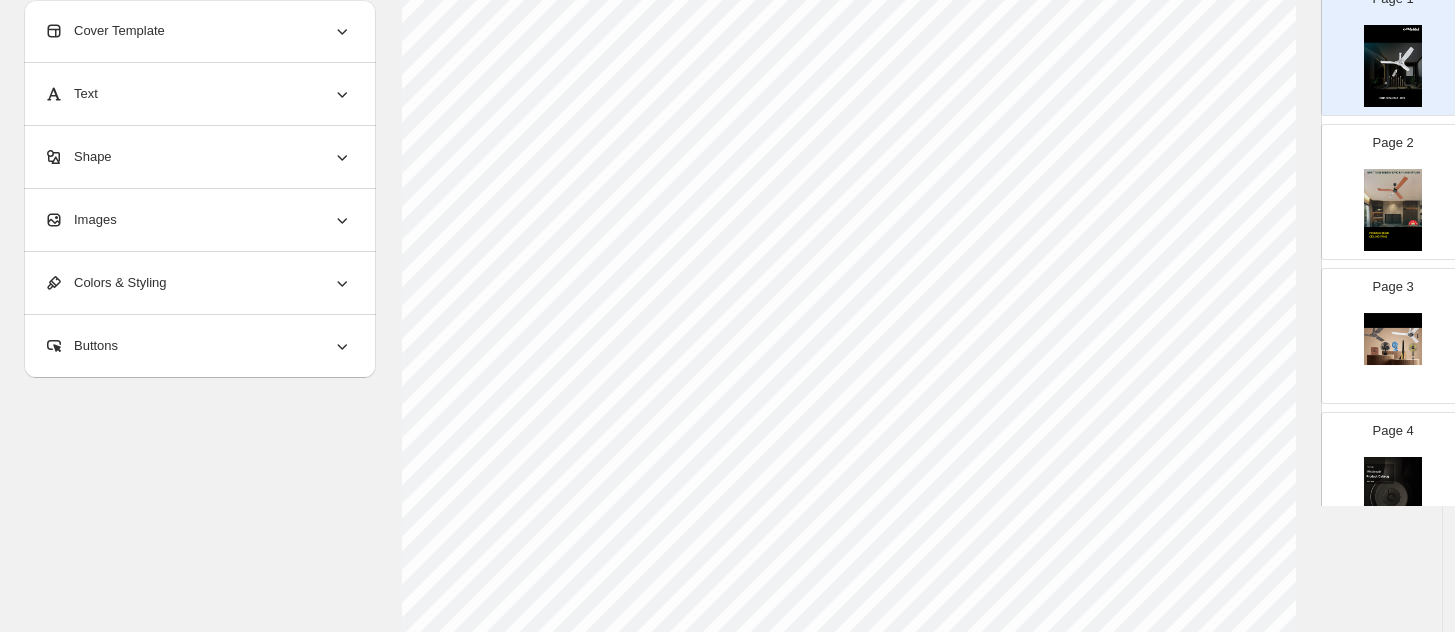 click at bounding box center (1393, 210) 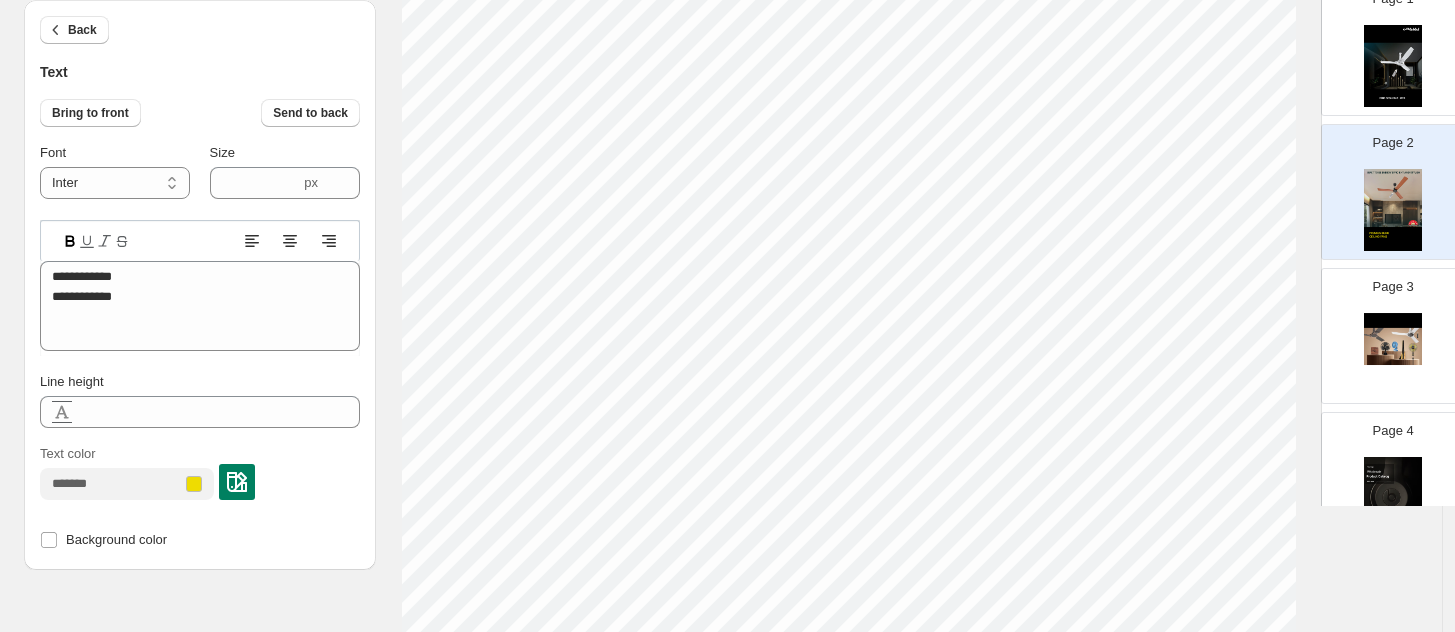 scroll, scrollTop: 20, scrollLeft: 2, axis: both 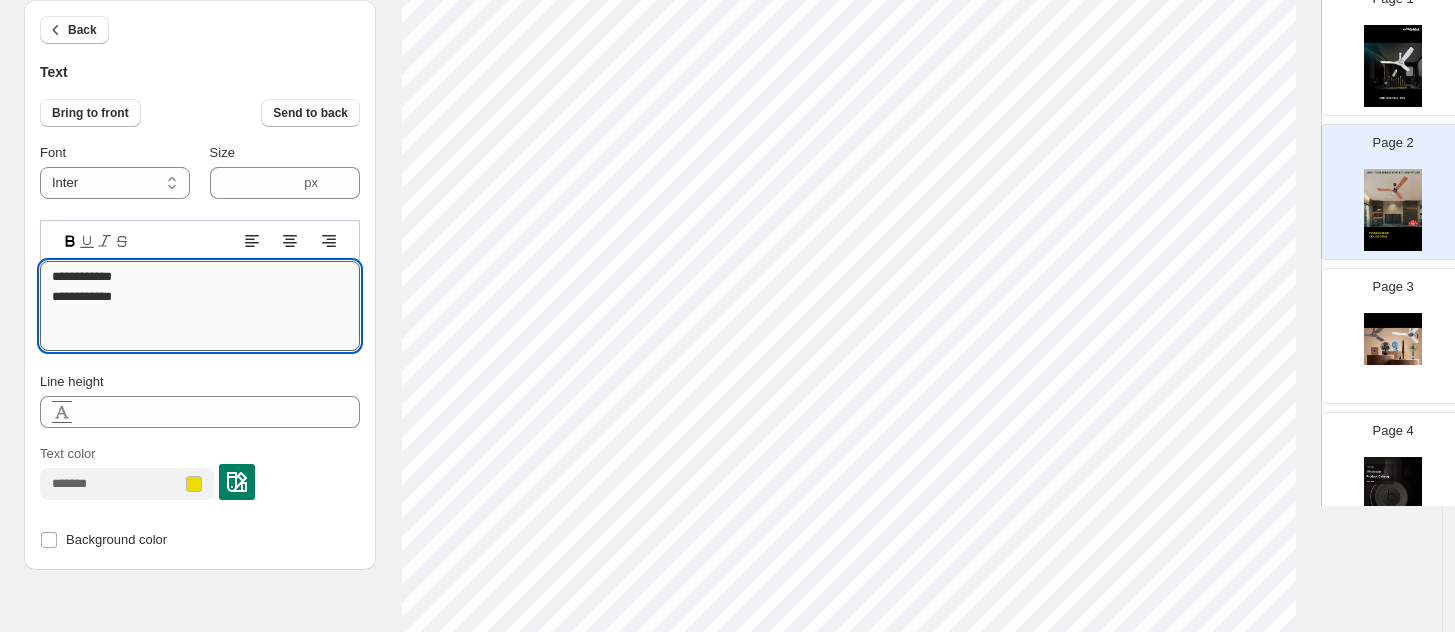 drag, startPoint x: 96, startPoint y: 294, endPoint x: 123, endPoint y: 300, distance: 27.658634 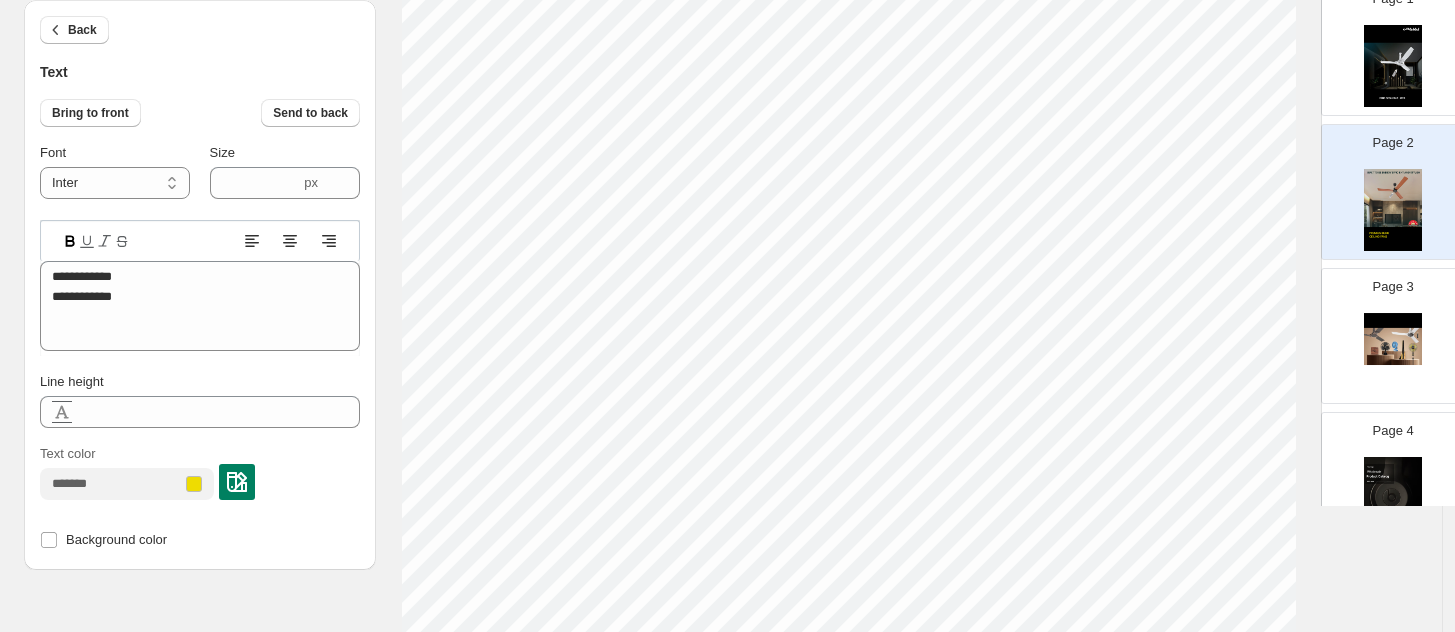 click on "Background color" at bounding box center [200, 540] 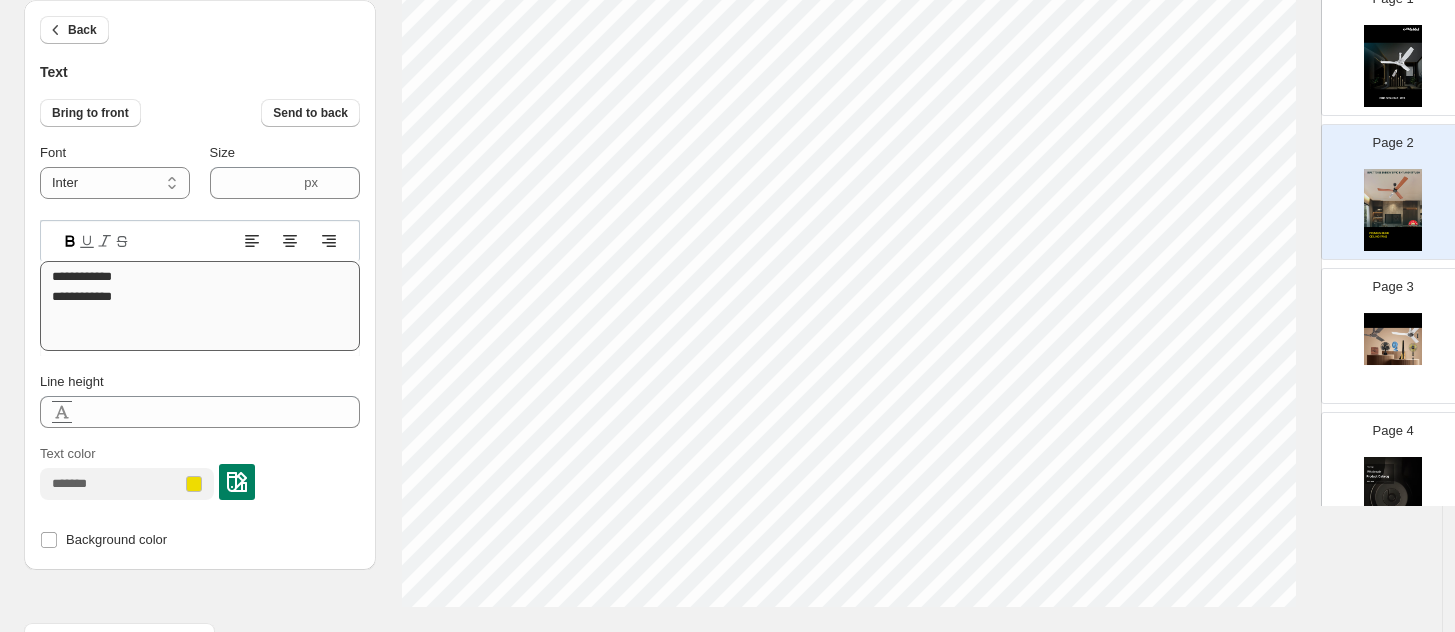 scroll, scrollTop: 813, scrollLeft: 0, axis: vertical 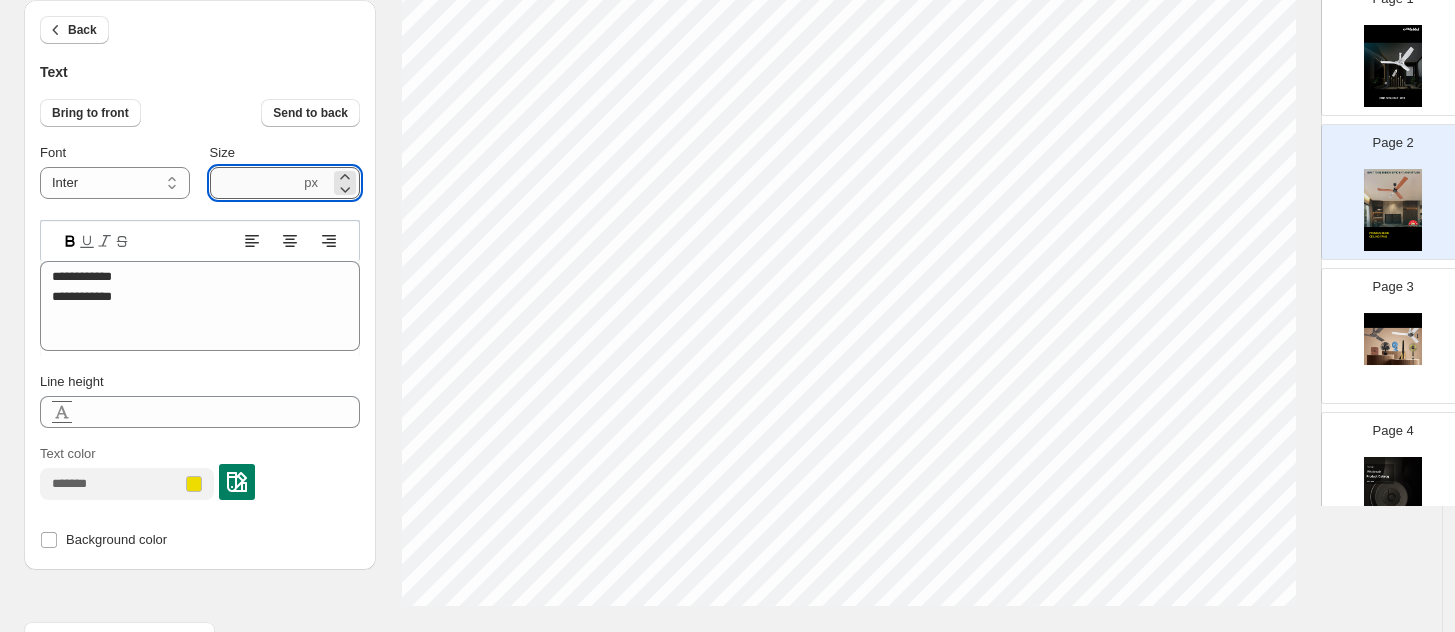 drag, startPoint x: 222, startPoint y: 183, endPoint x: 233, endPoint y: 182, distance: 11.045361 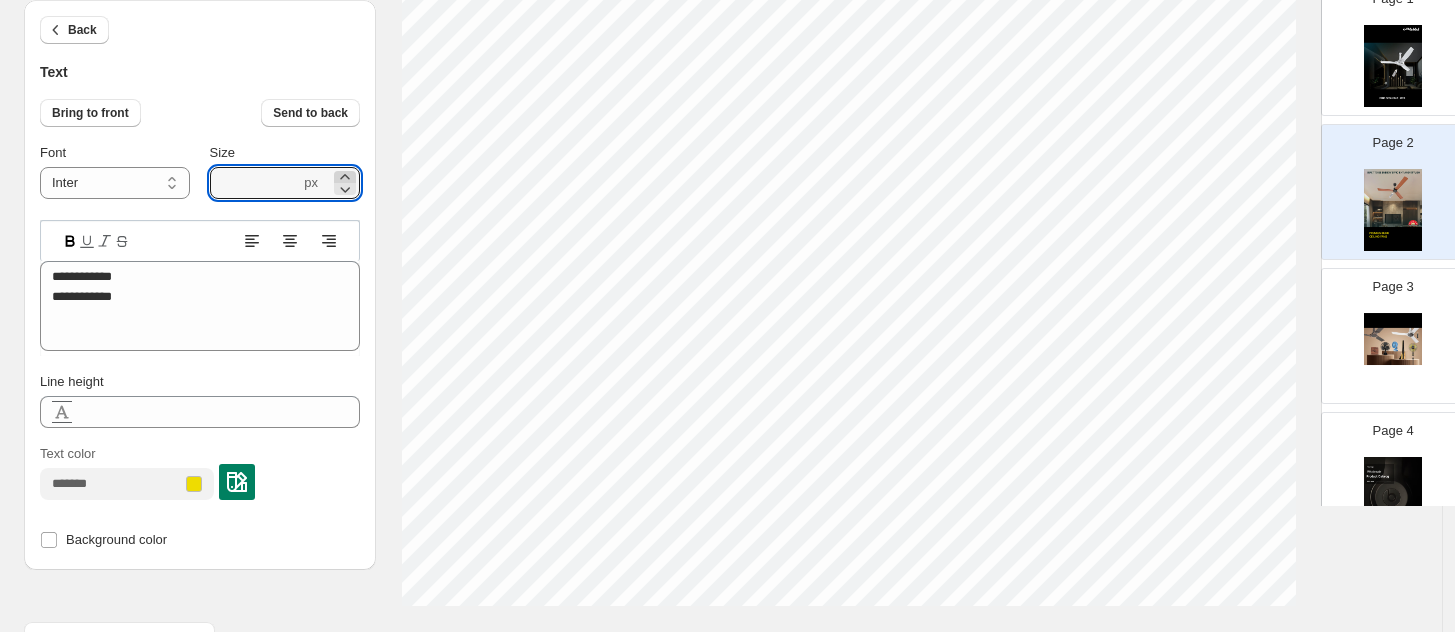 click 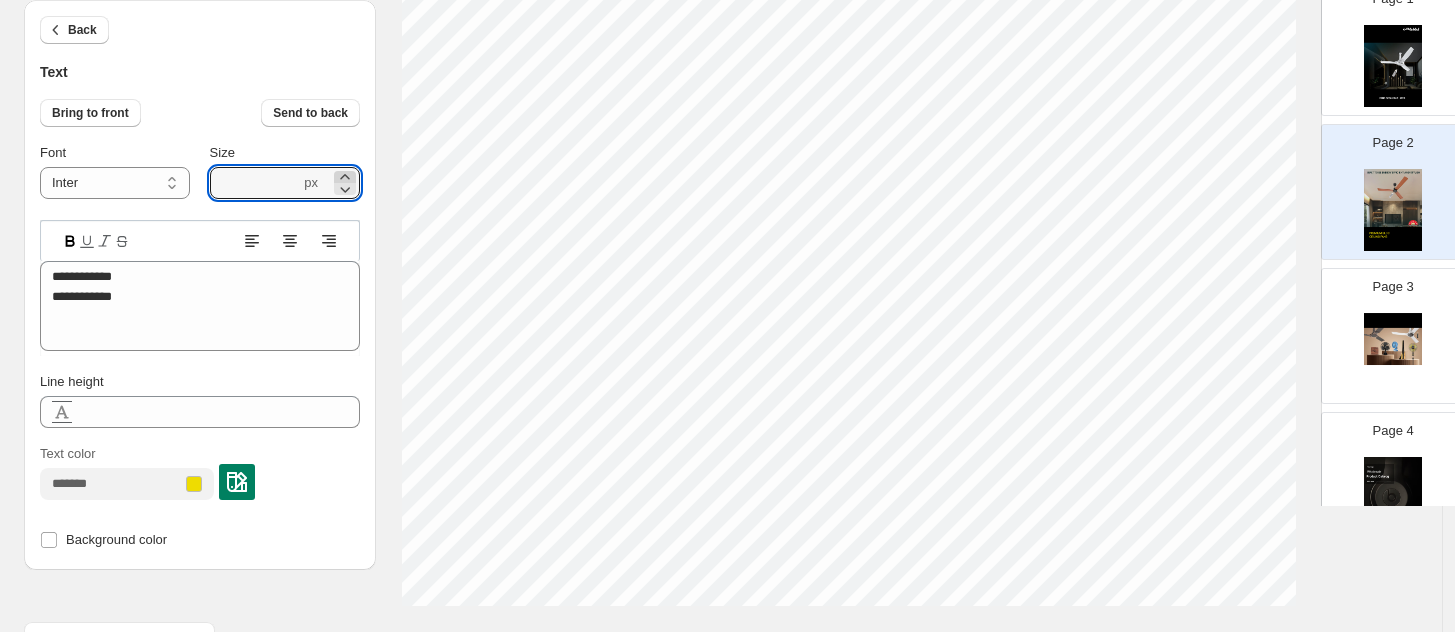 click 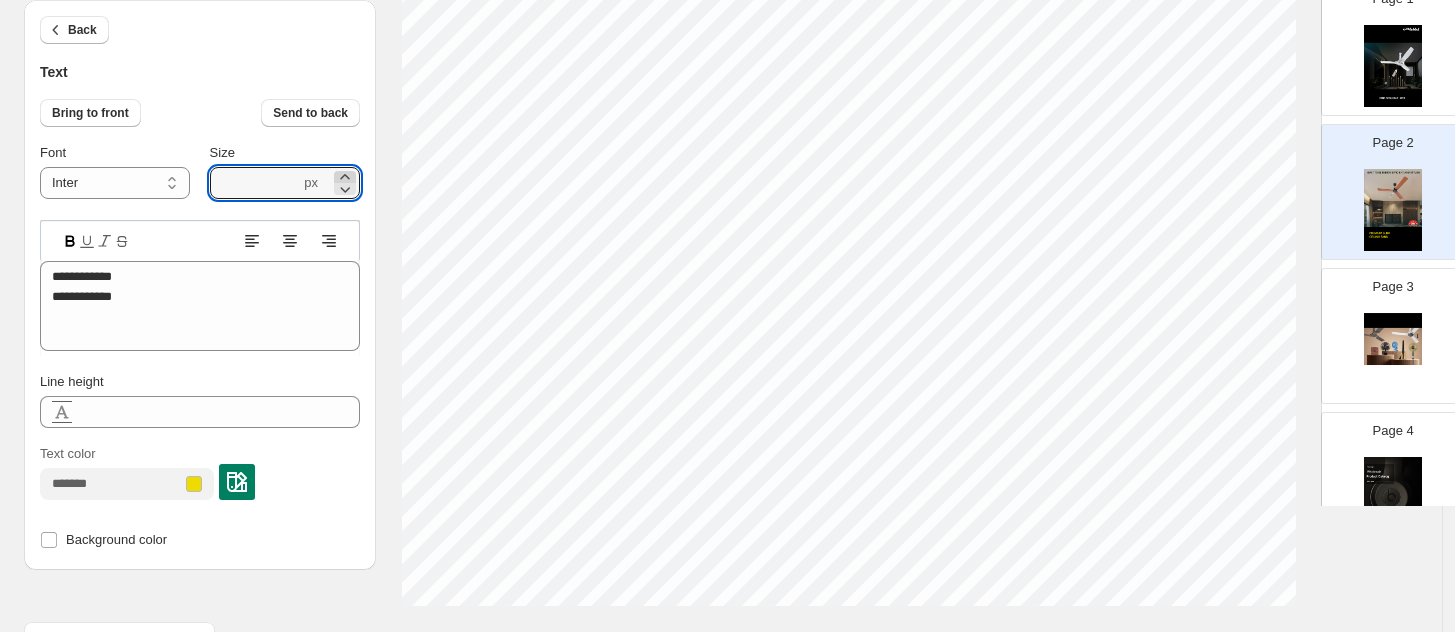 click 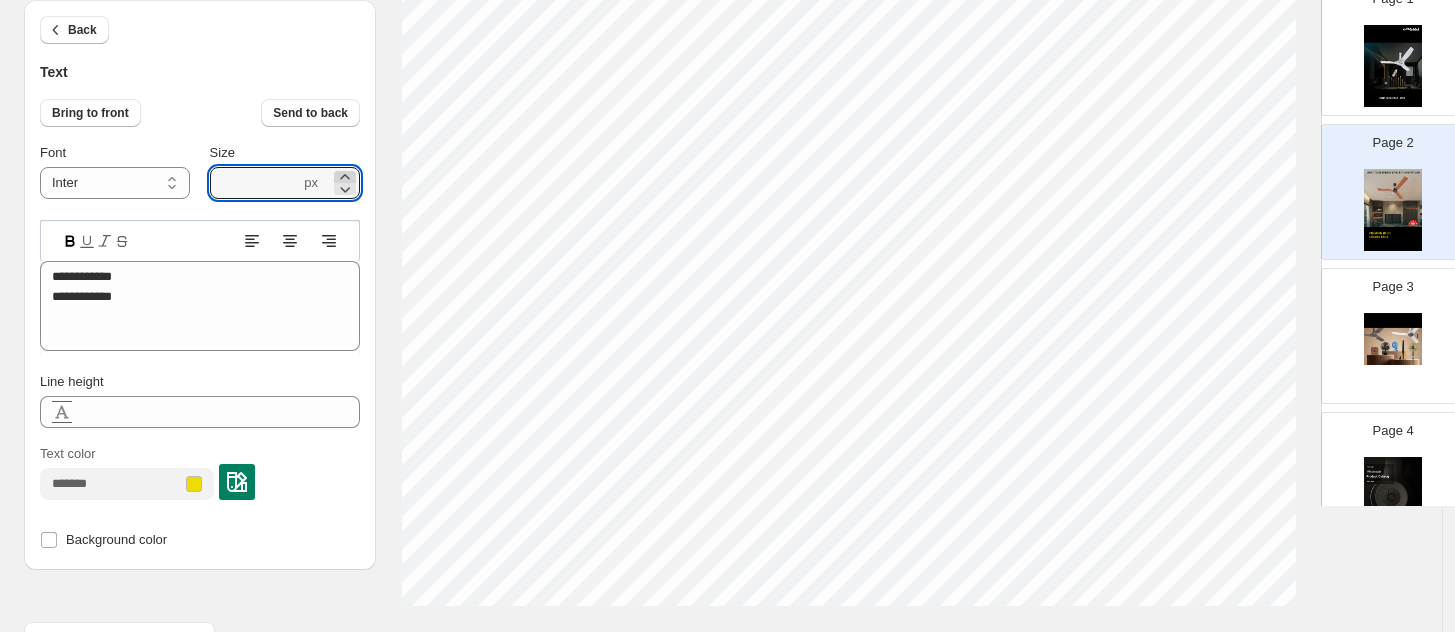 click 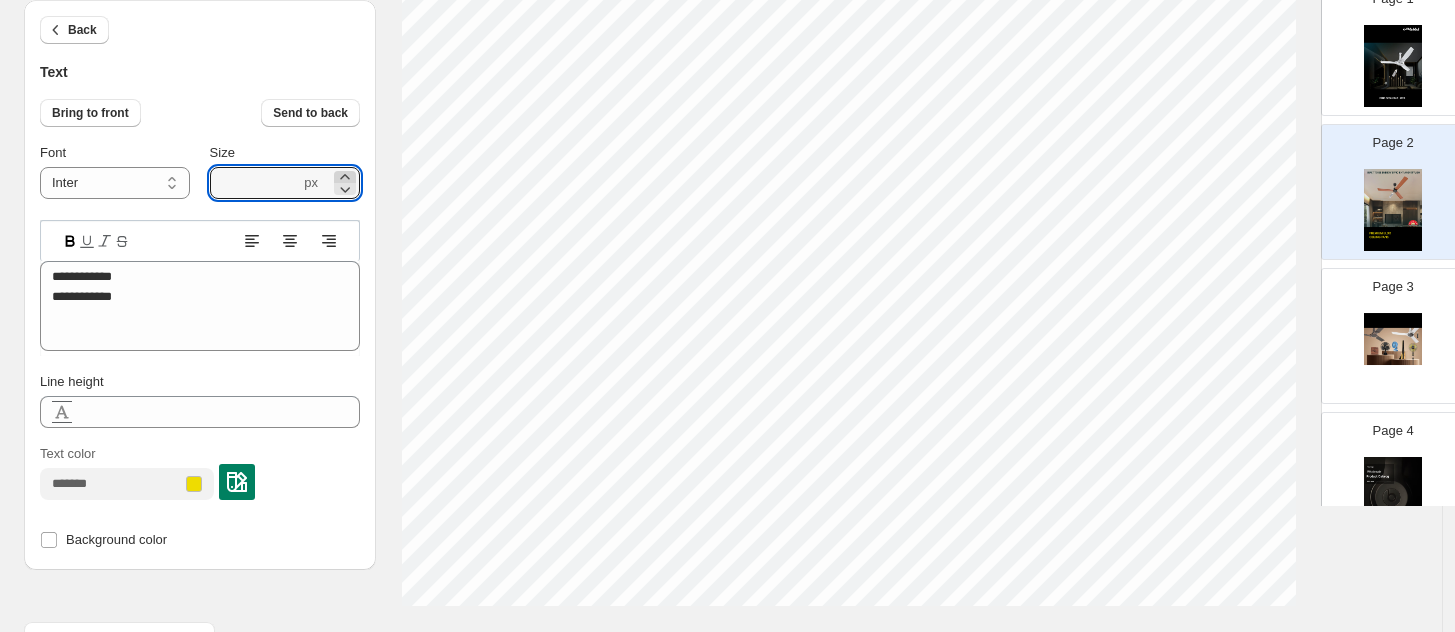 click 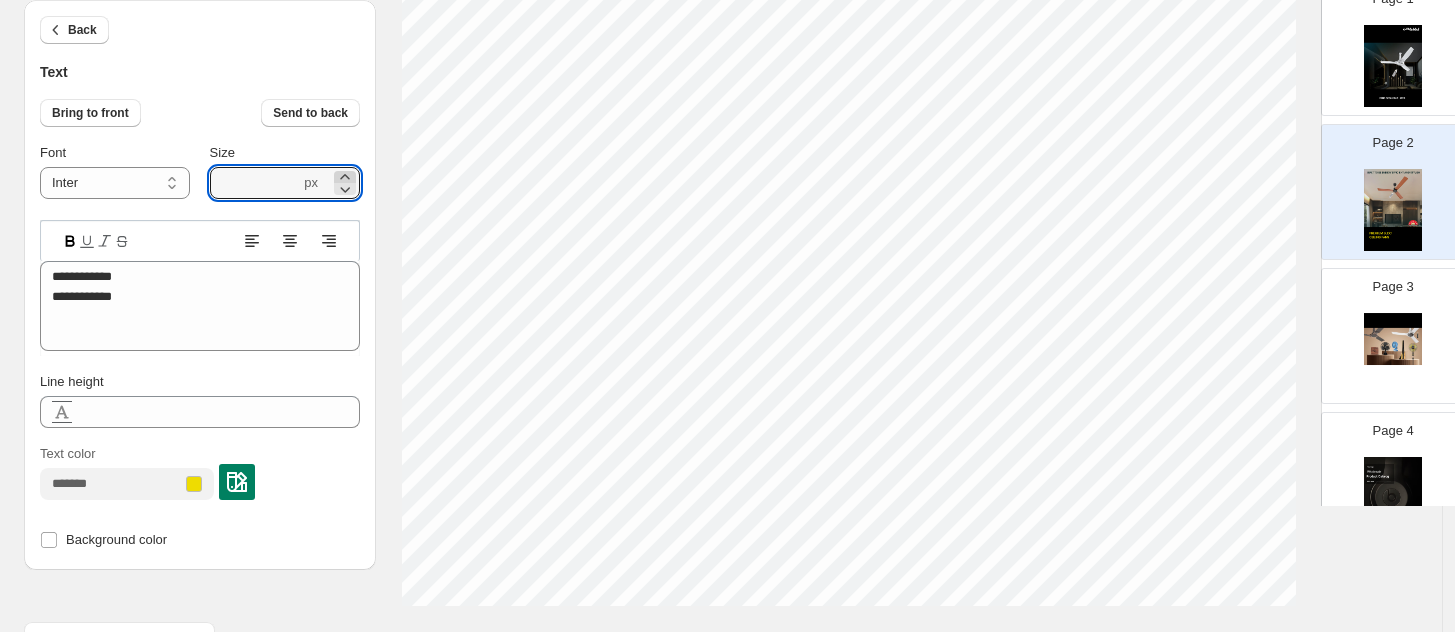 click 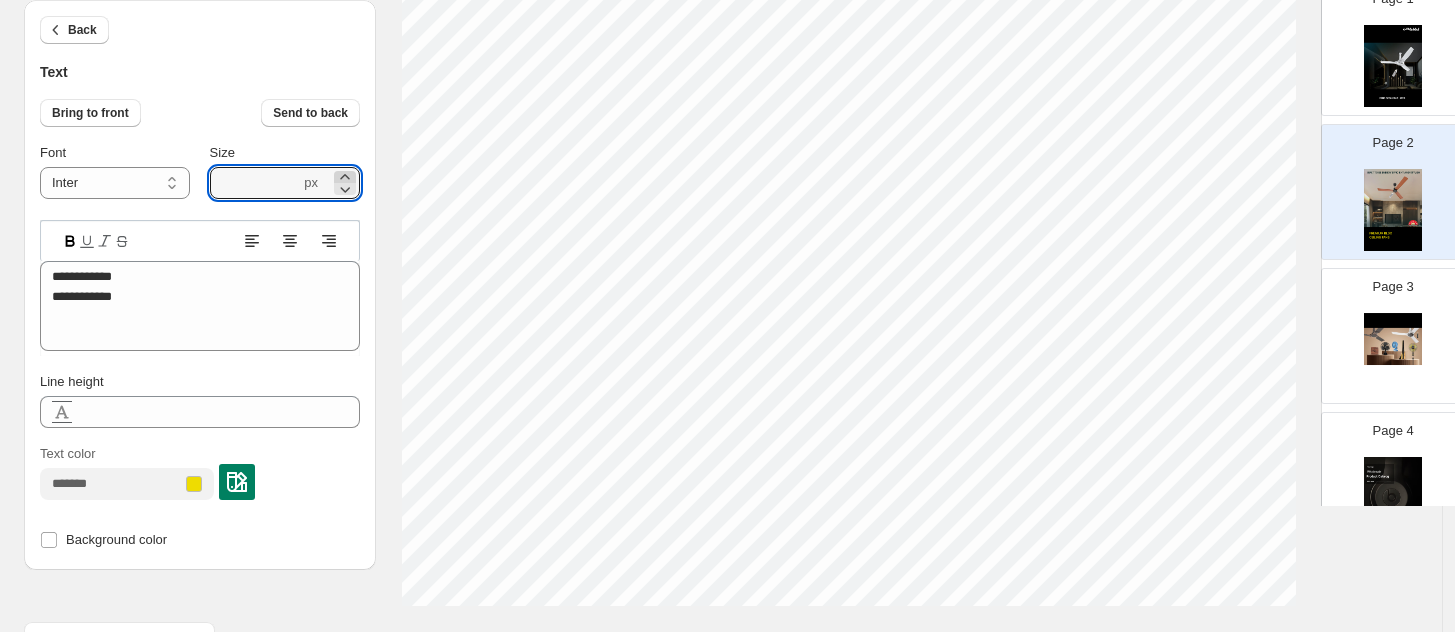 click 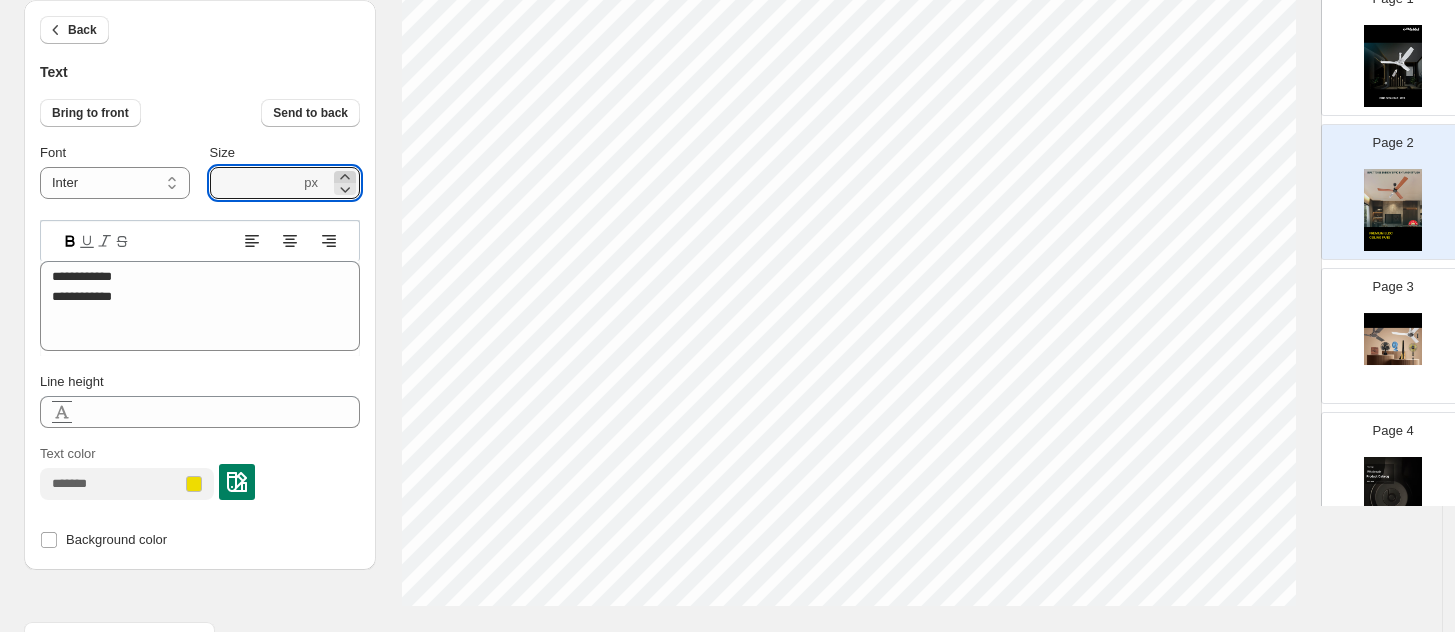 click 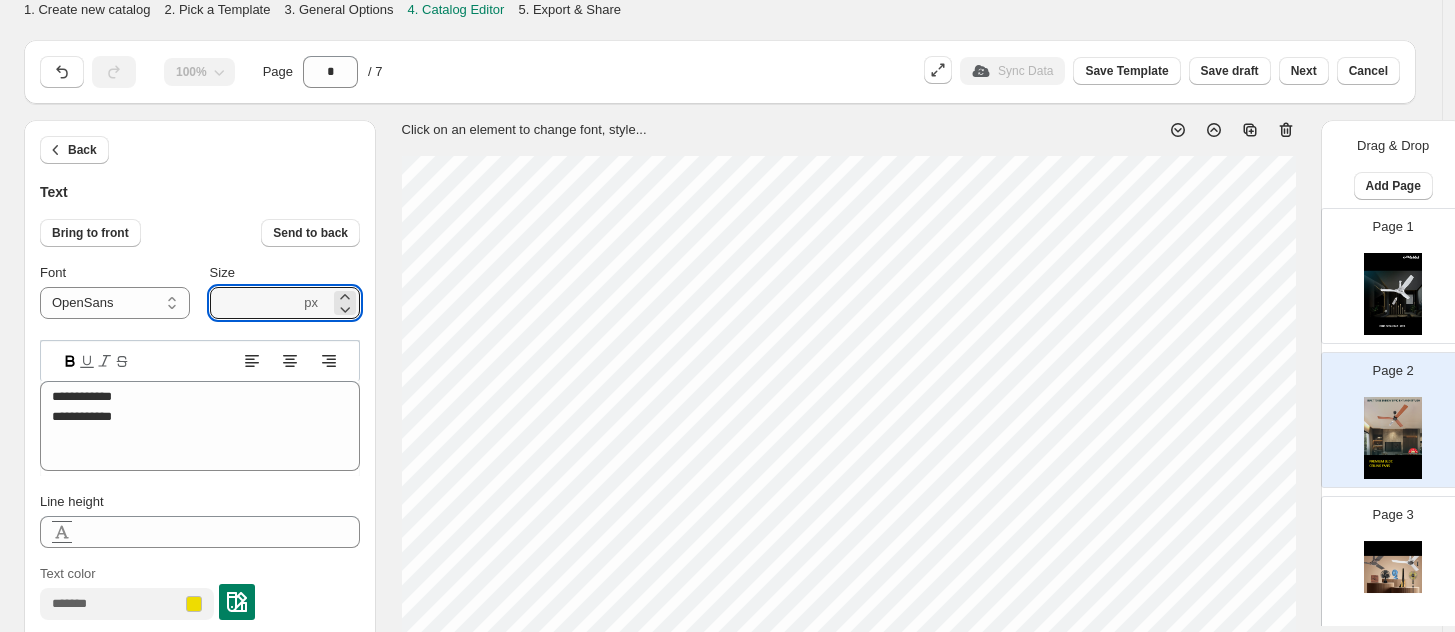 select on "********" 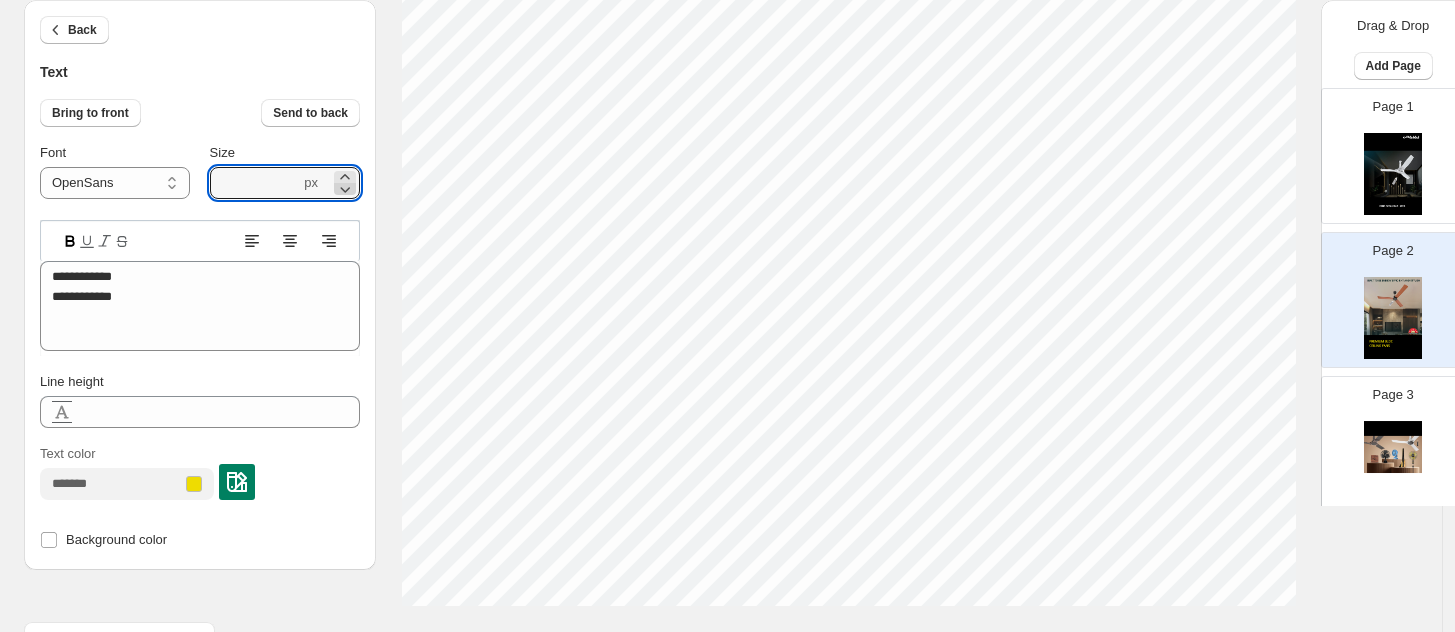 scroll, scrollTop: 108, scrollLeft: 0, axis: vertical 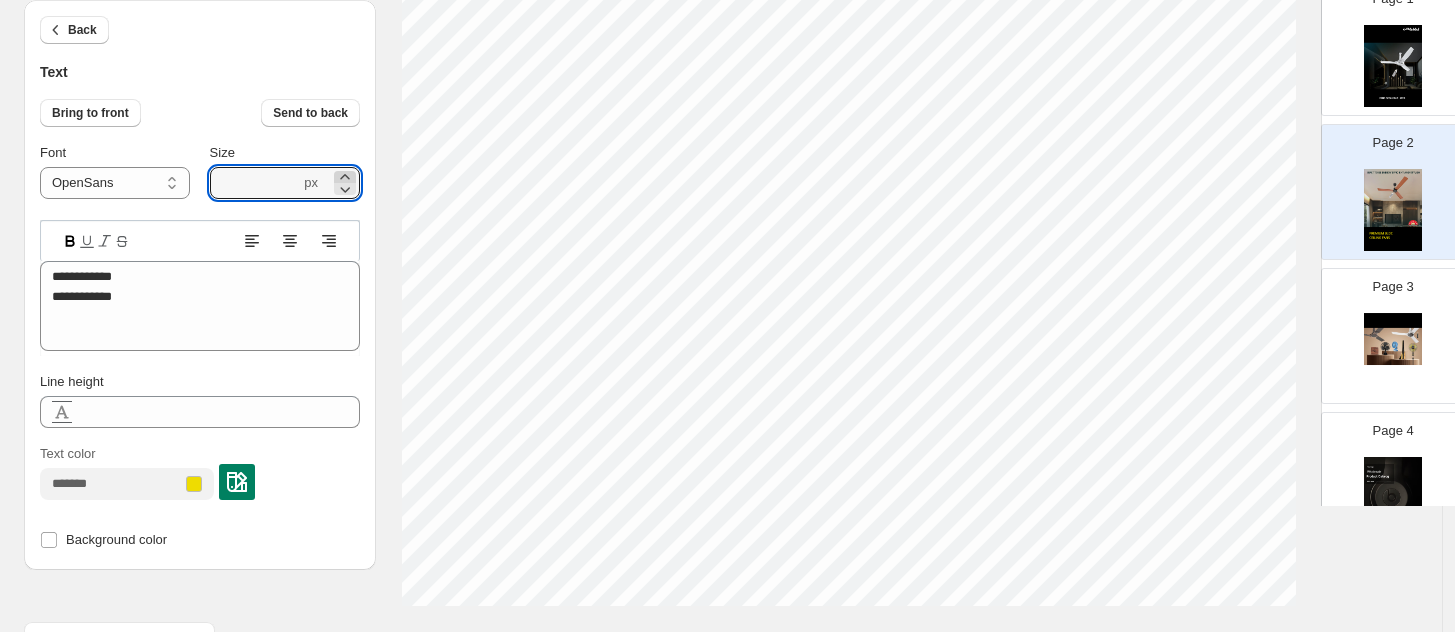 click 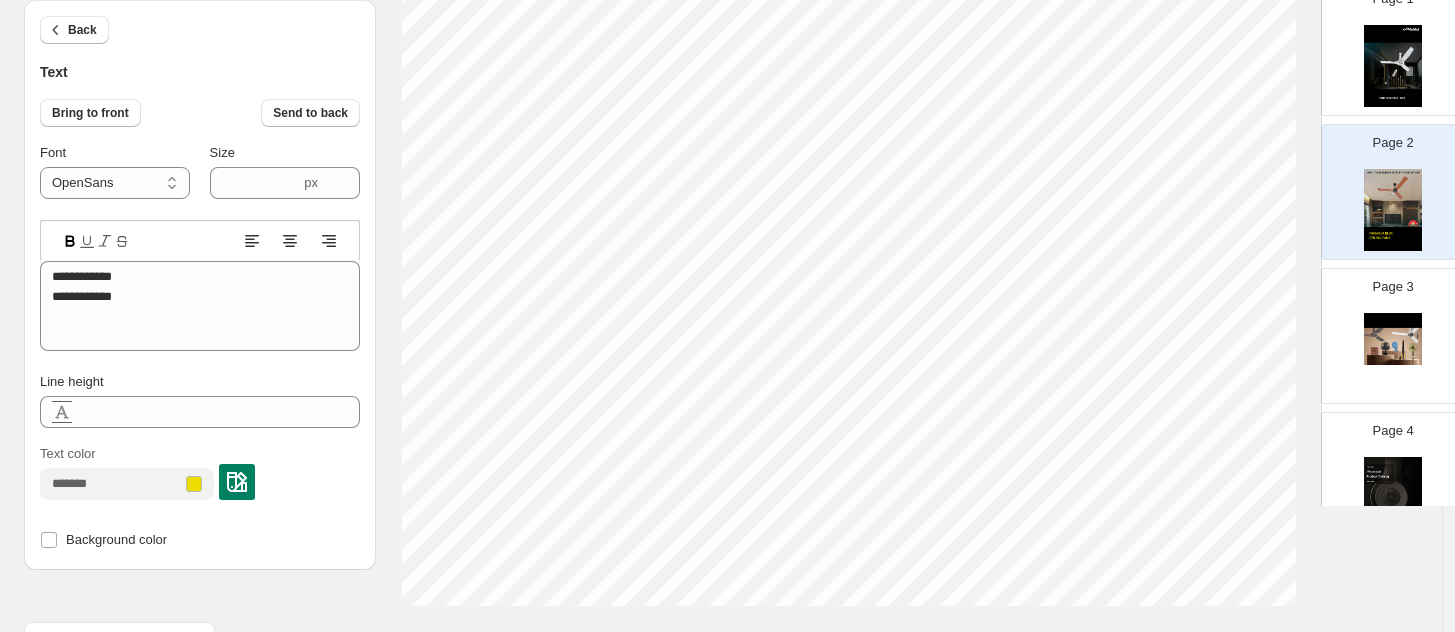 click on "**********" at bounding box center [200, 318] 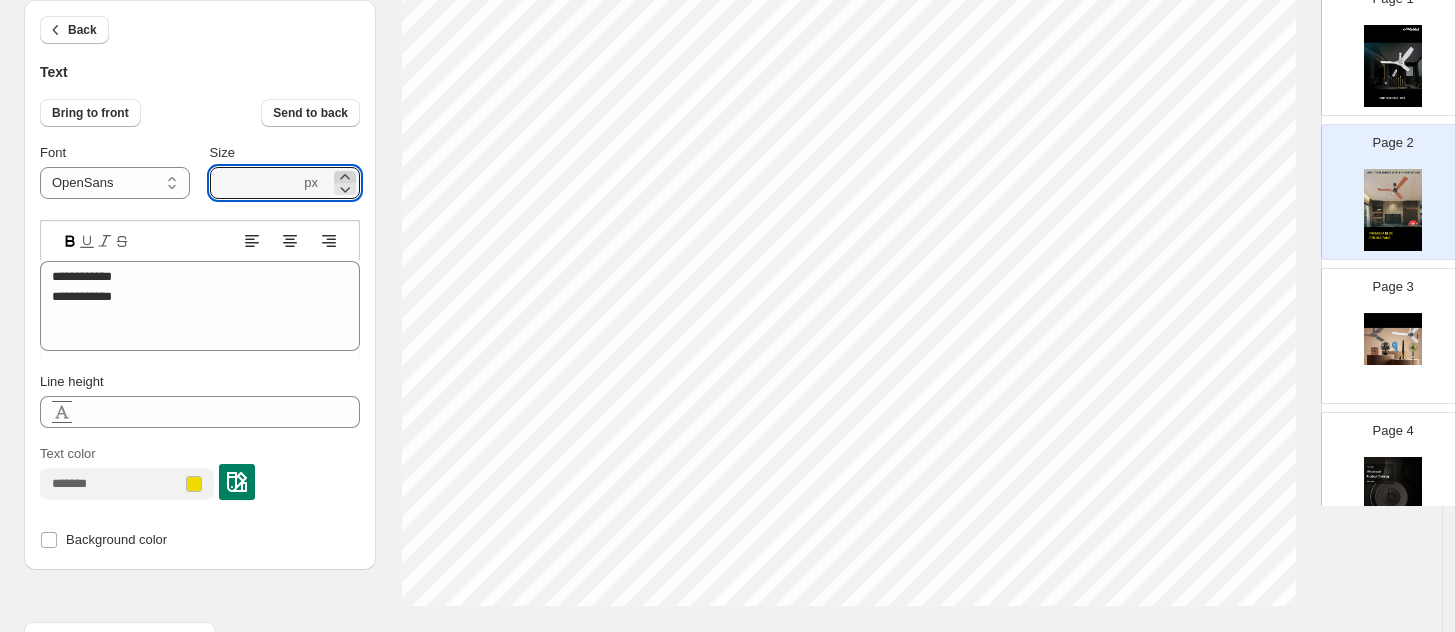 click 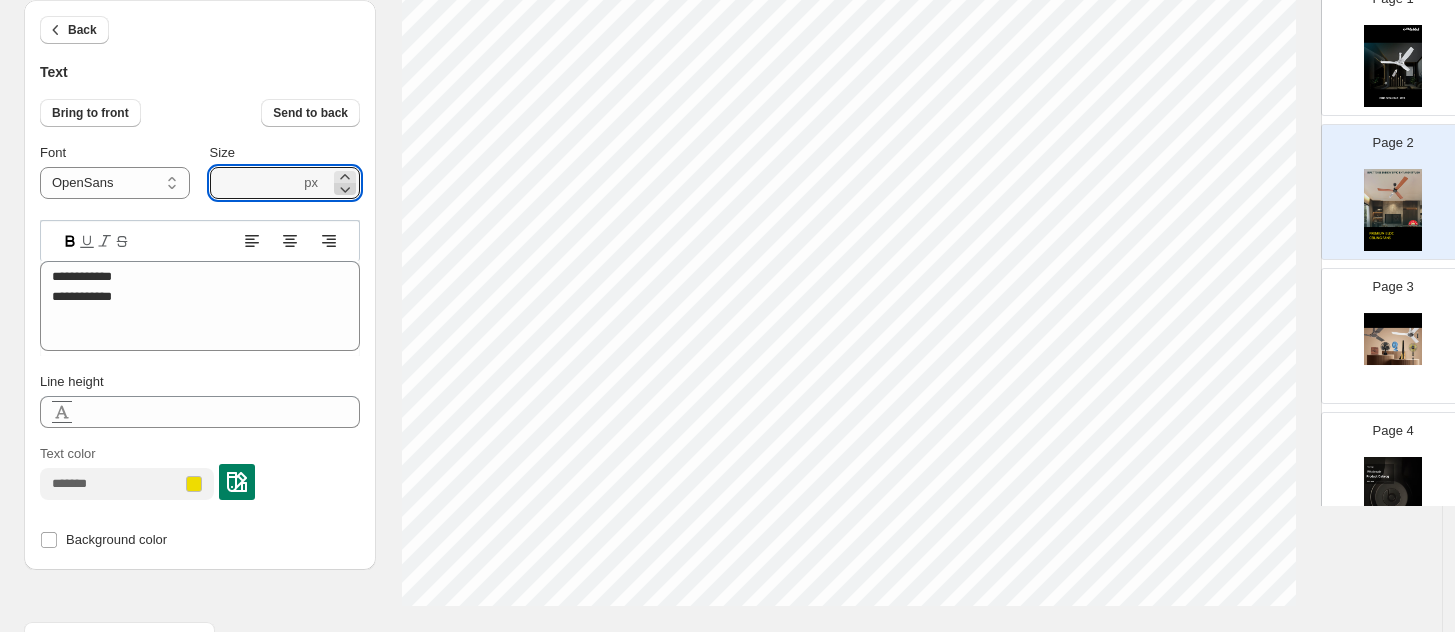 click 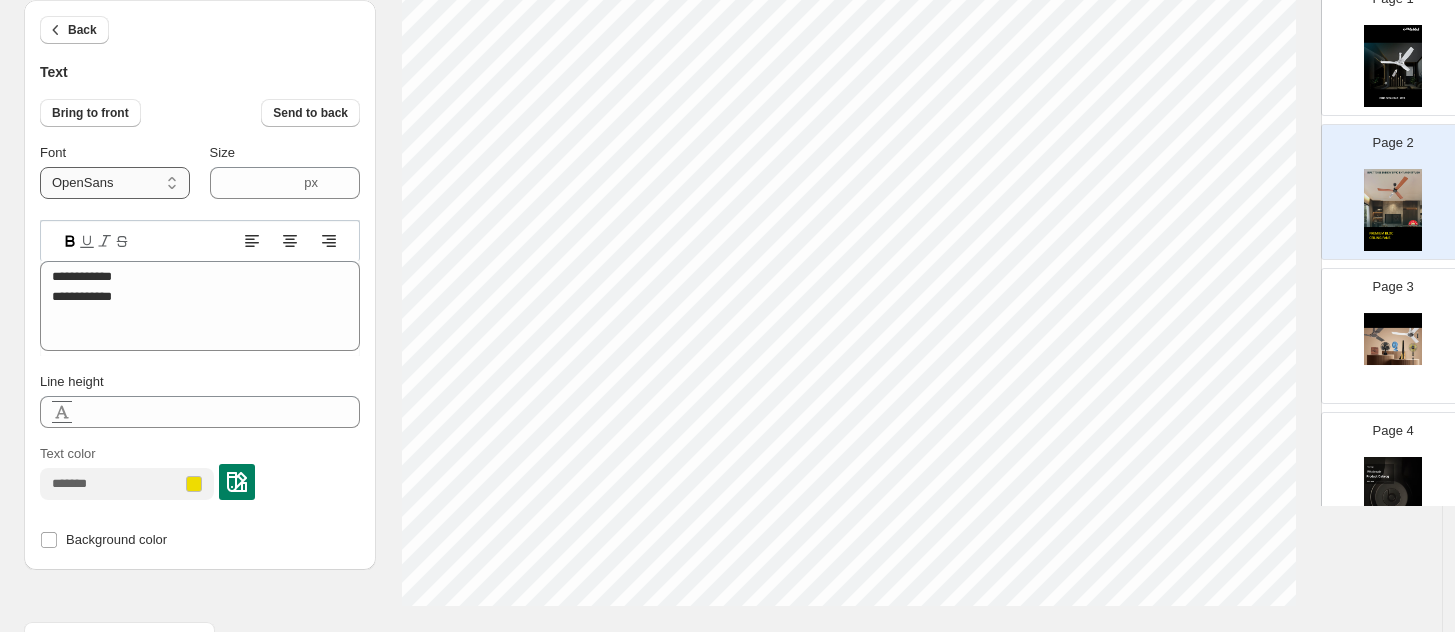 click on "**********" at bounding box center (115, 183) 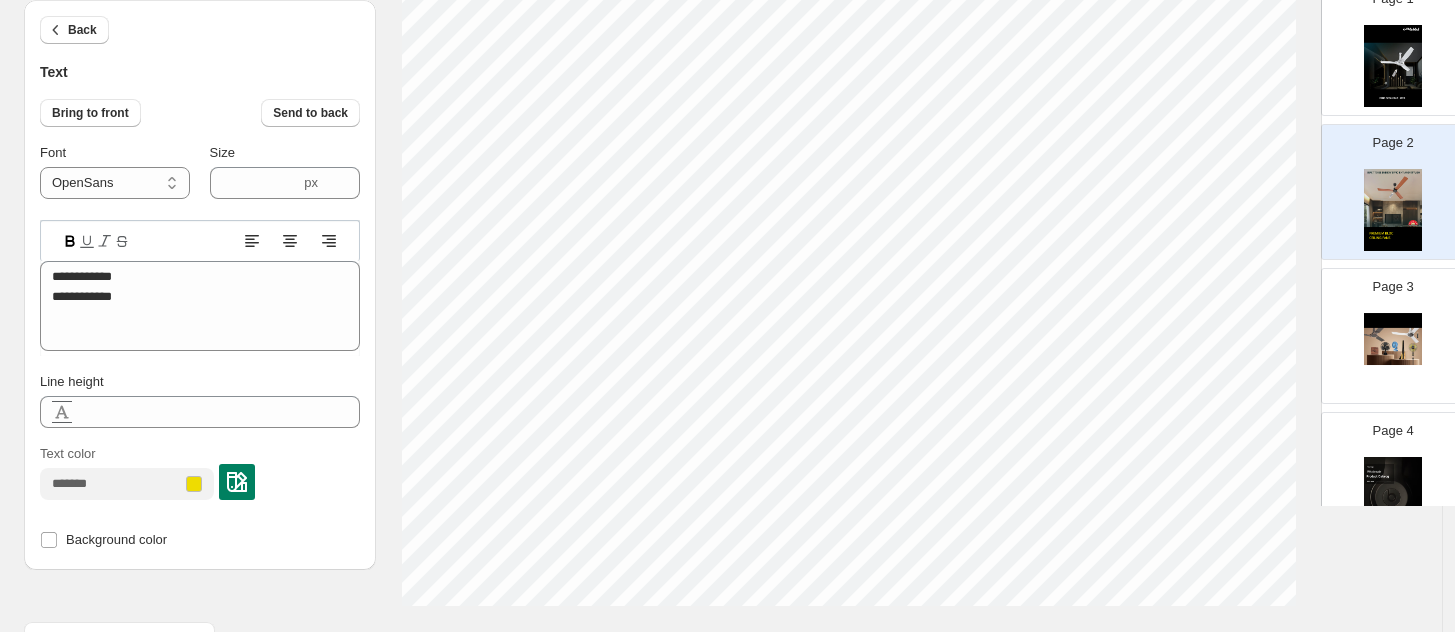 click on "**********" at bounding box center [200, 318] 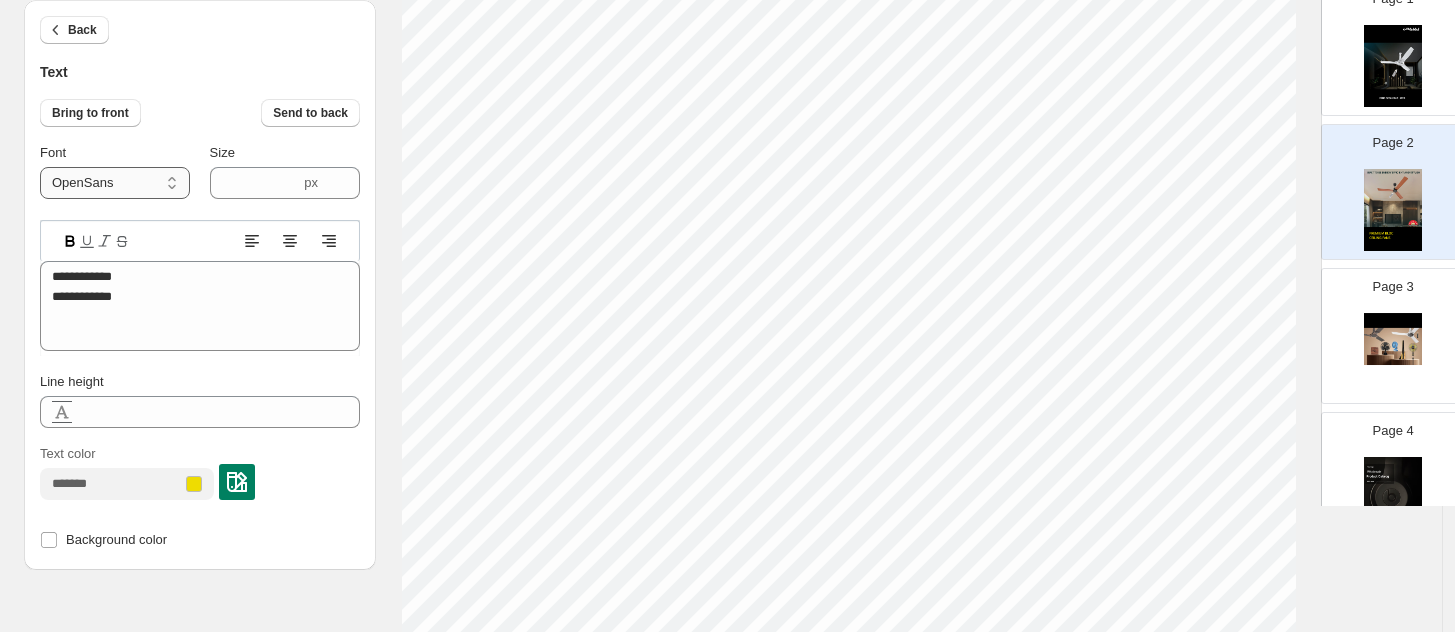 scroll, scrollTop: 755, scrollLeft: 0, axis: vertical 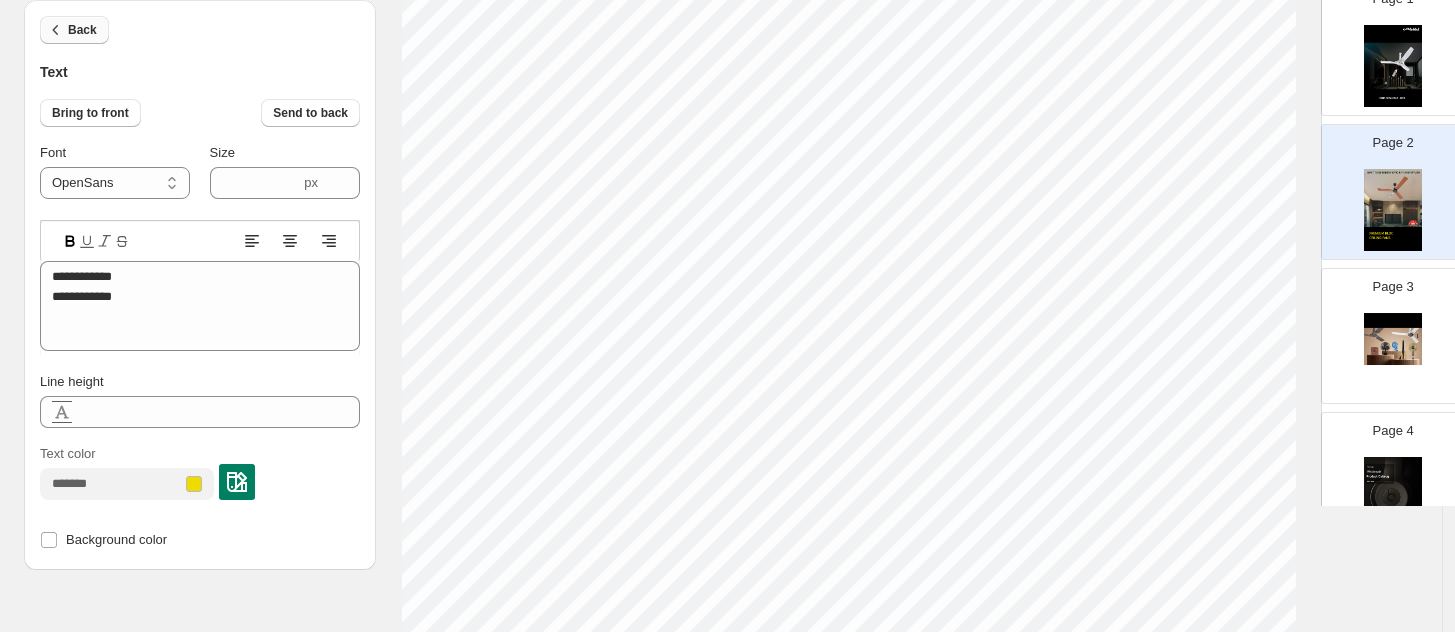 click on "Back" at bounding box center [82, 30] 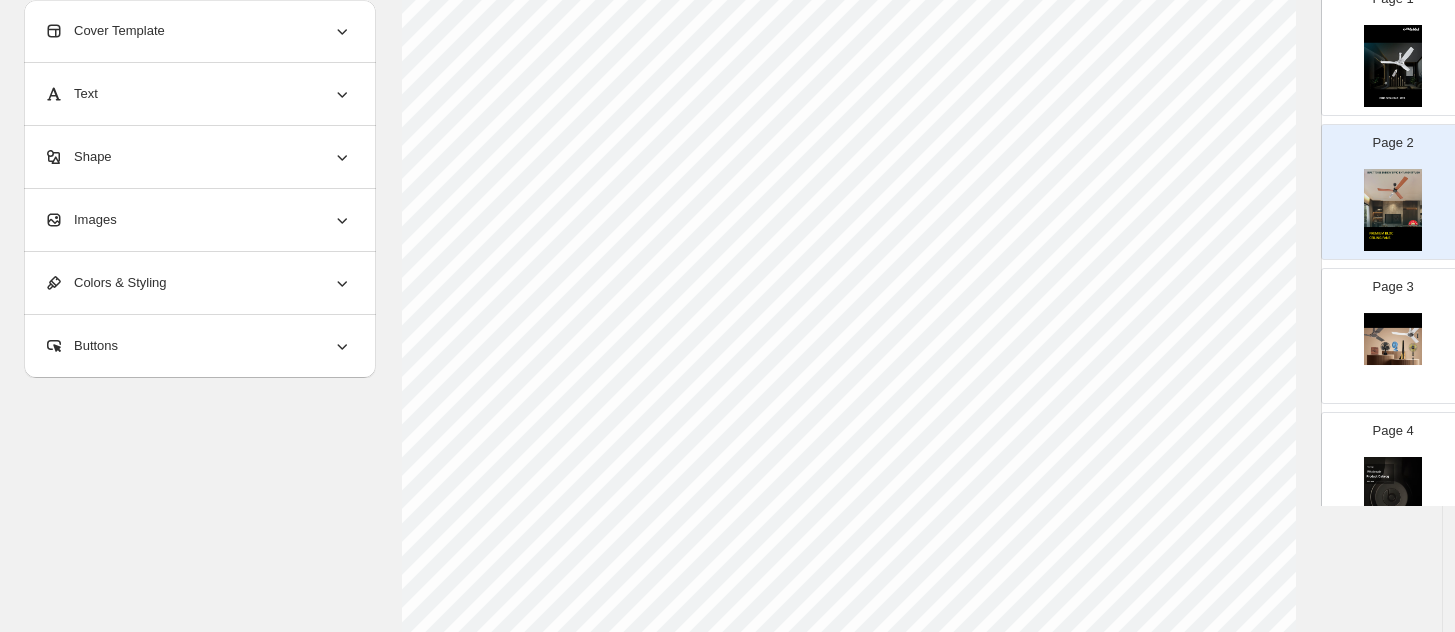 click on "Shape" at bounding box center [78, 157] 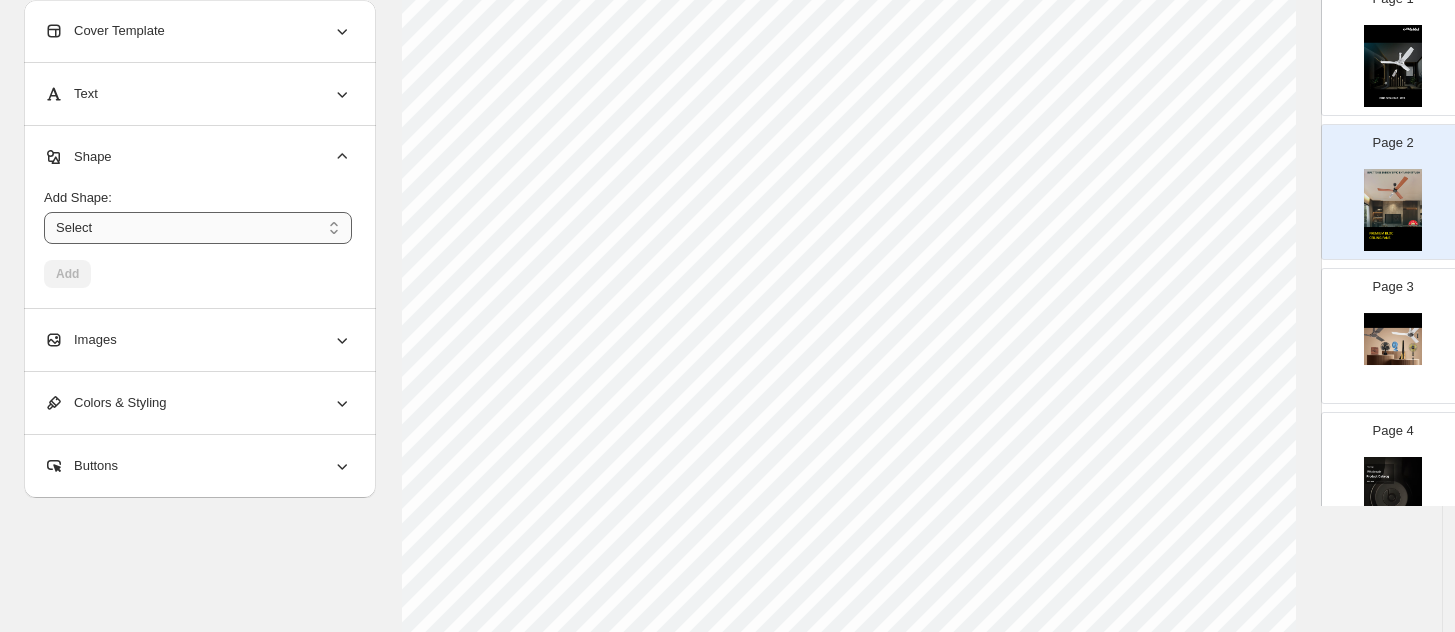click on "****** ********* **** **** *******" at bounding box center [198, 228] 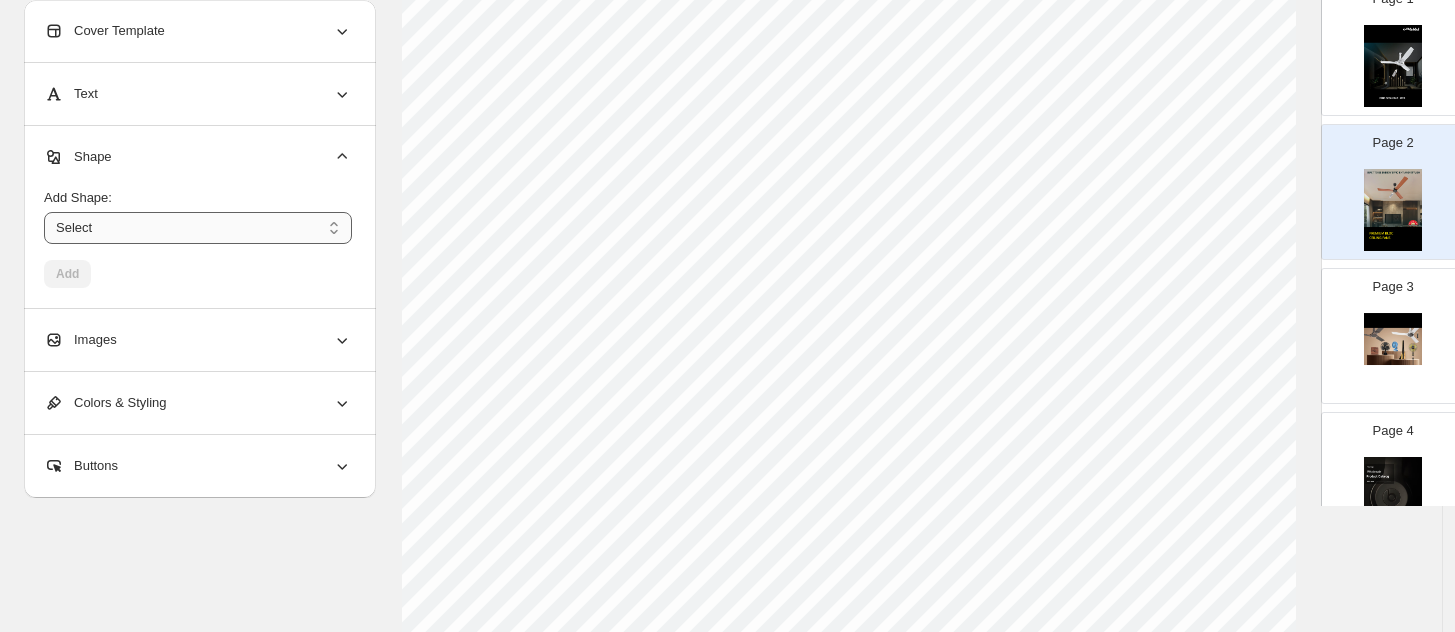 select on "****" 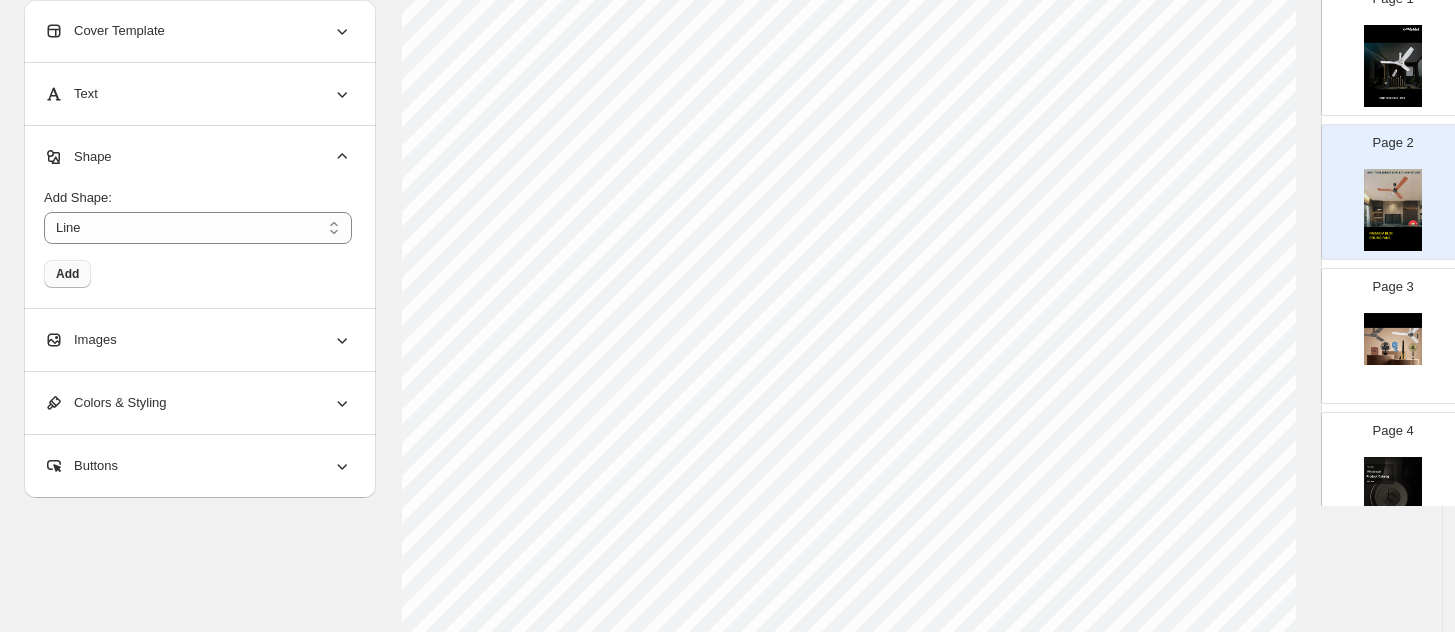 click on "Add" at bounding box center [67, 274] 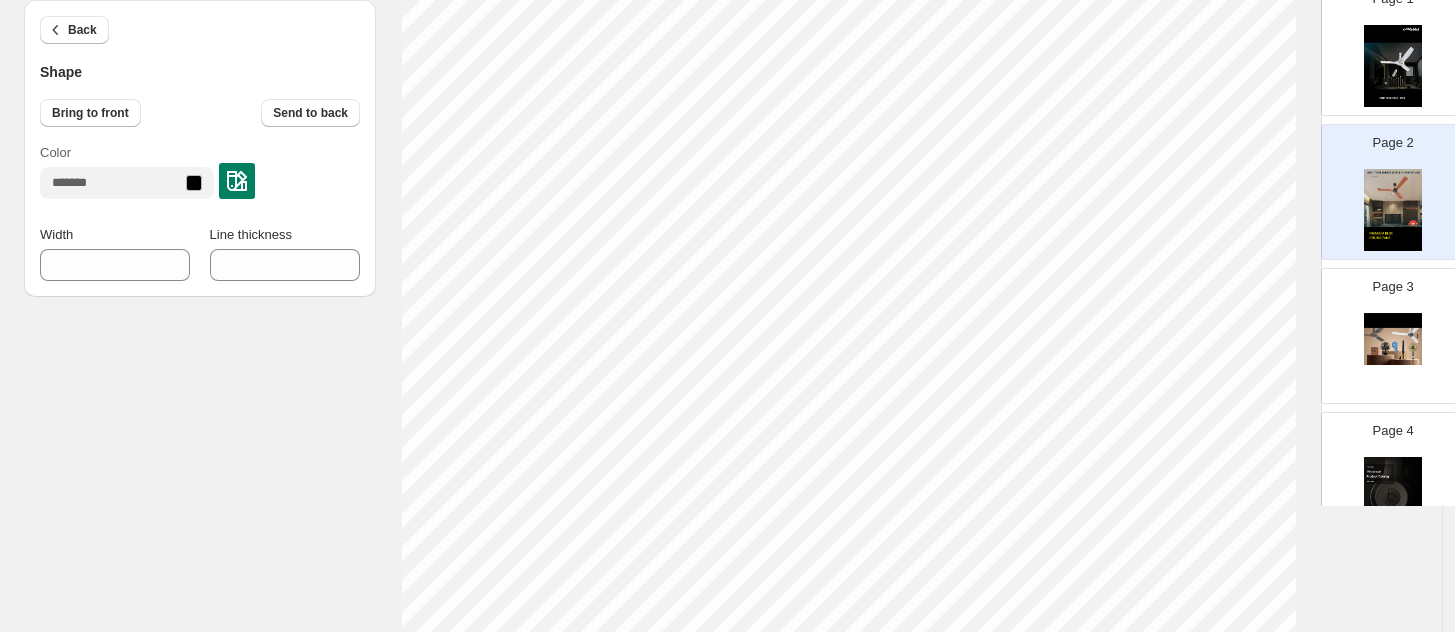 scroll, scrollTop: 812, scrollLeft: 0, axis: vertical 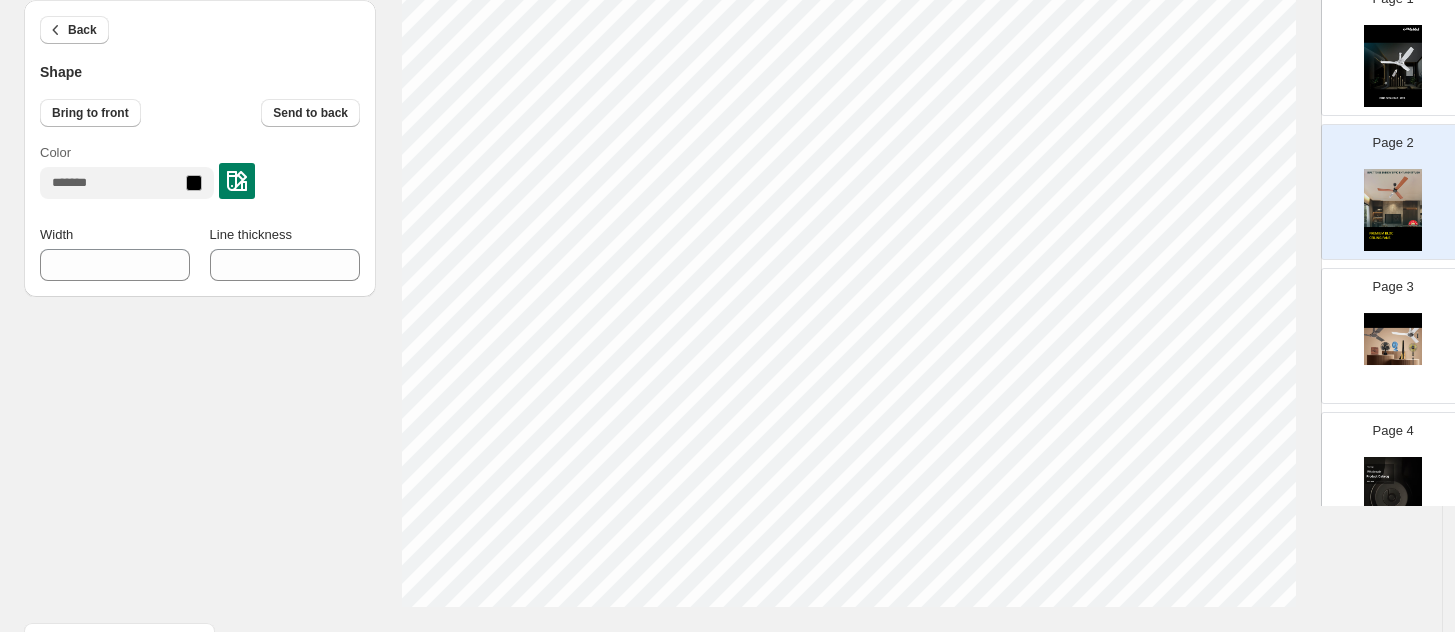 click at bounding box center (127, 183) 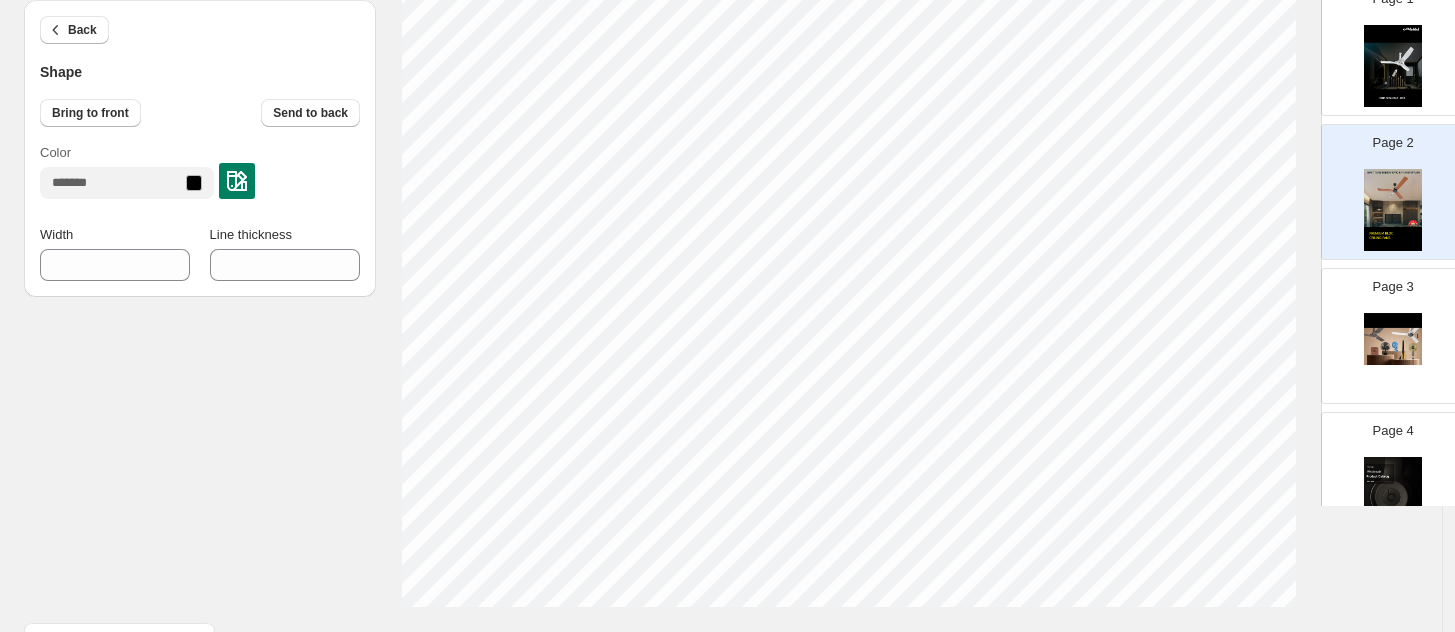 click at bounding box center [237, 181] 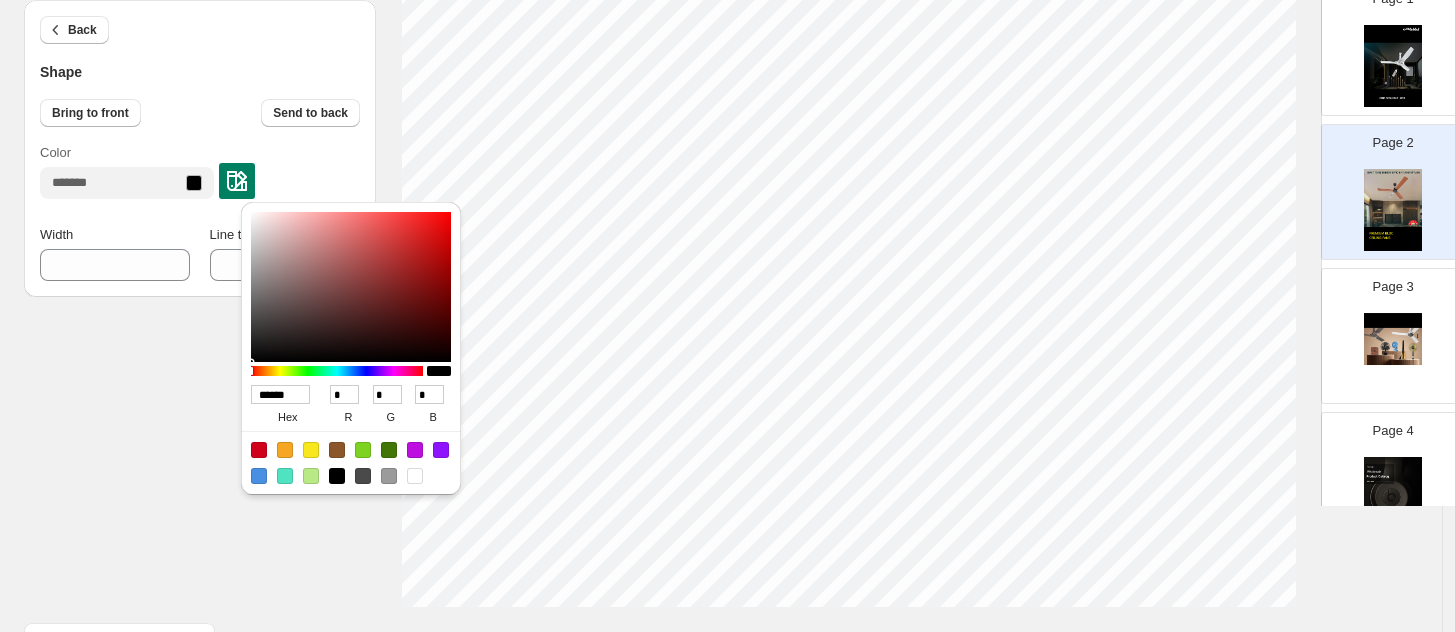 type on "******" 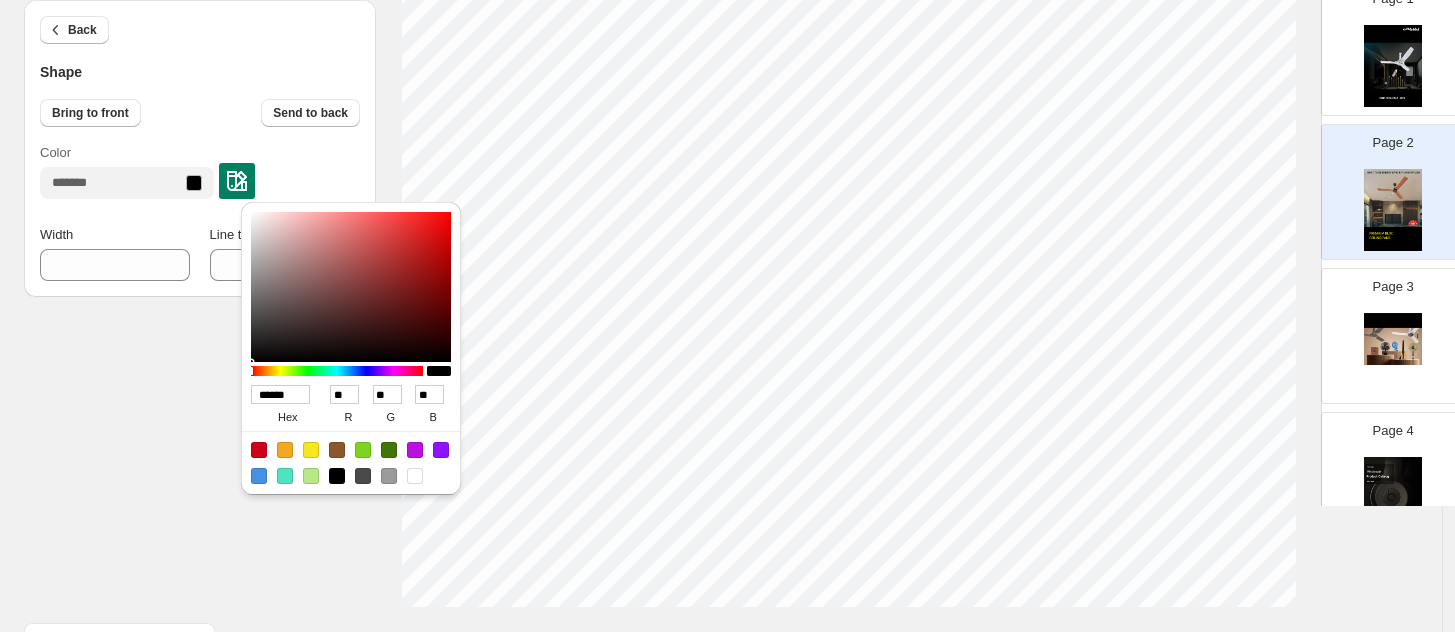 type on "******" 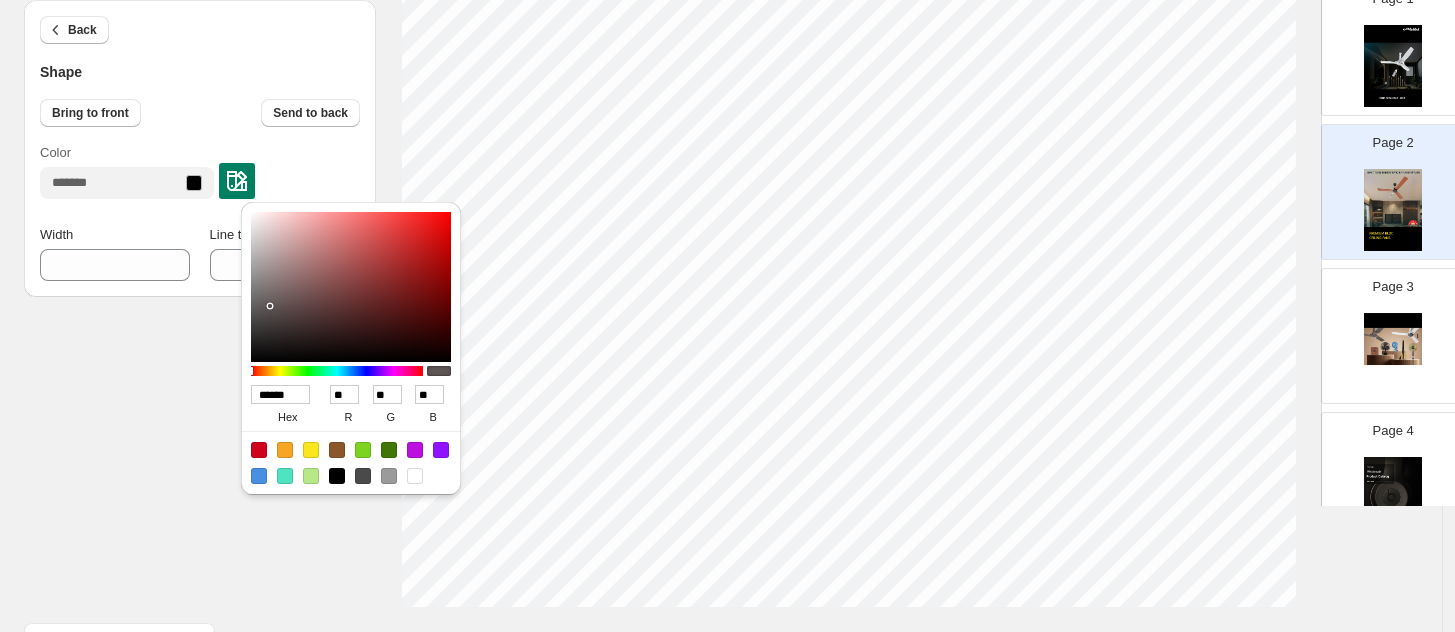 type on "******" 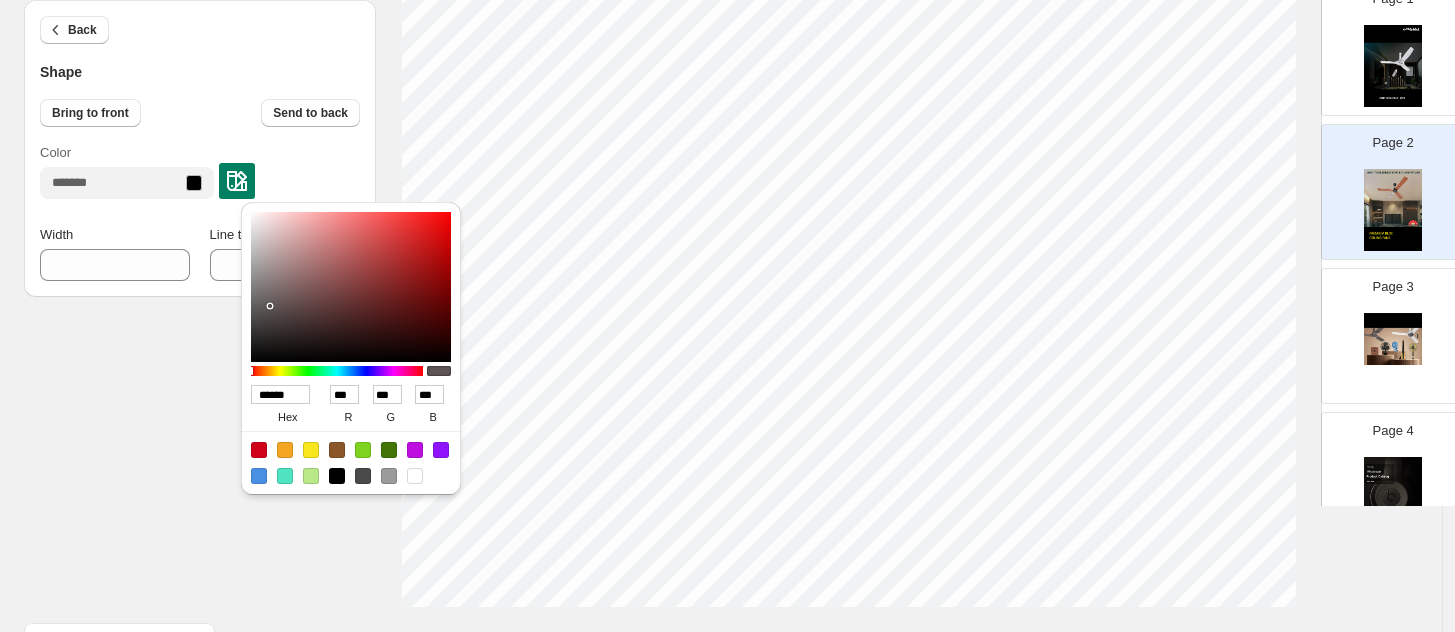 type on "******" 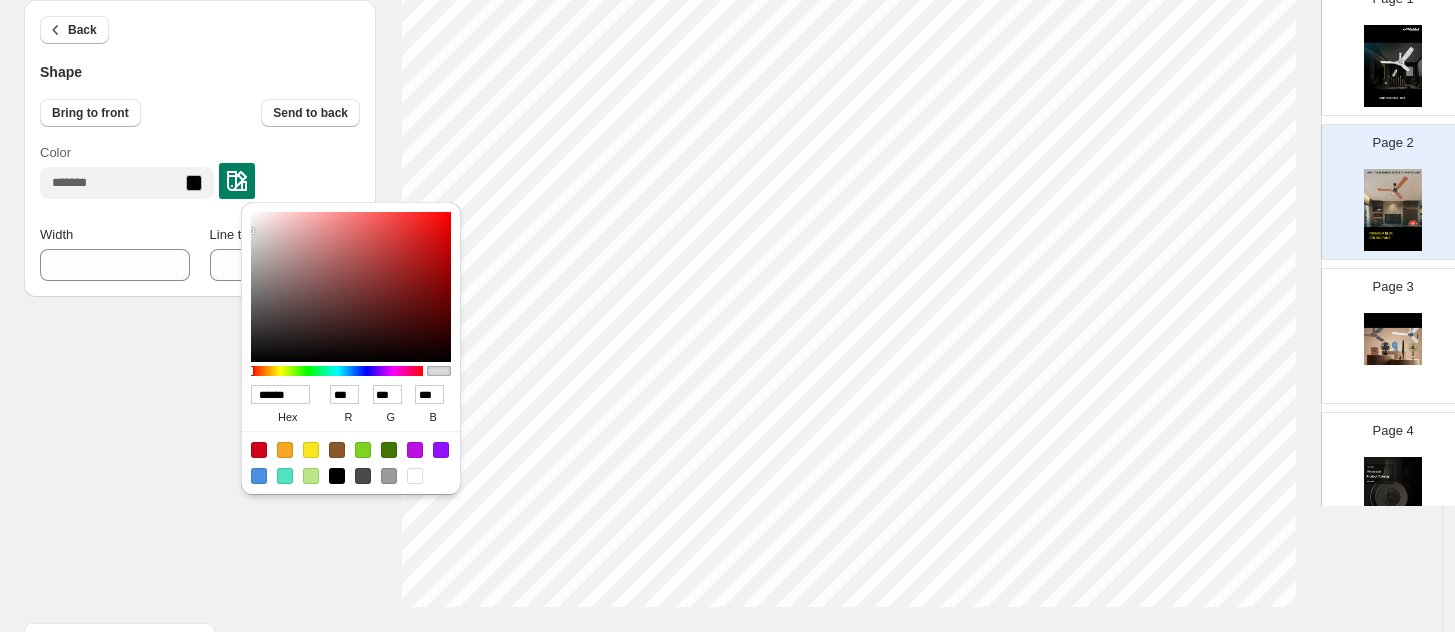 type on "******" 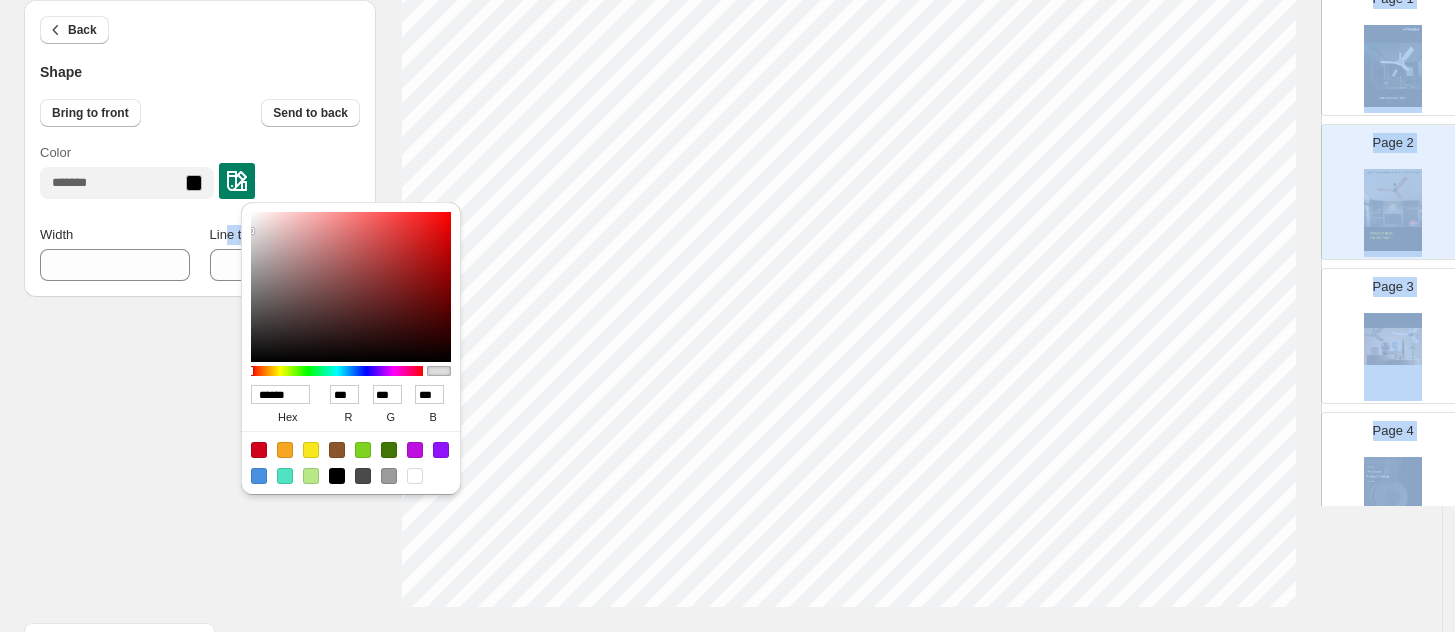 type on "******" 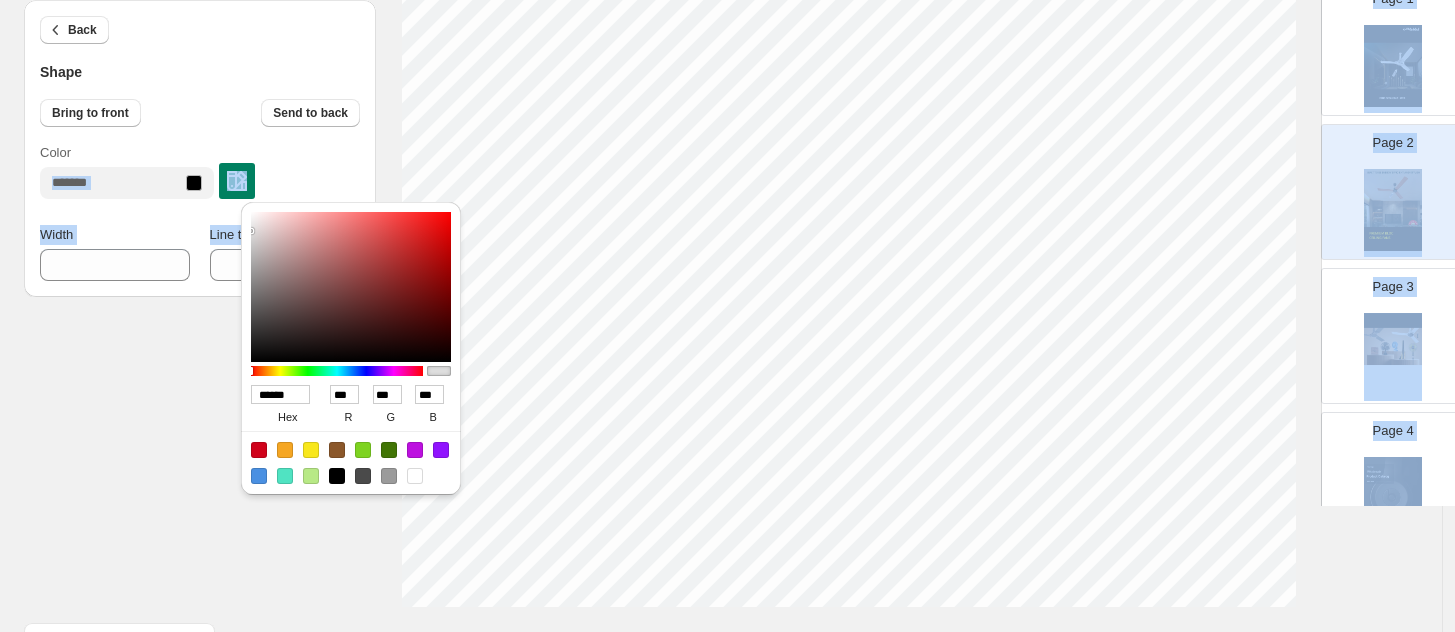 type on "******" 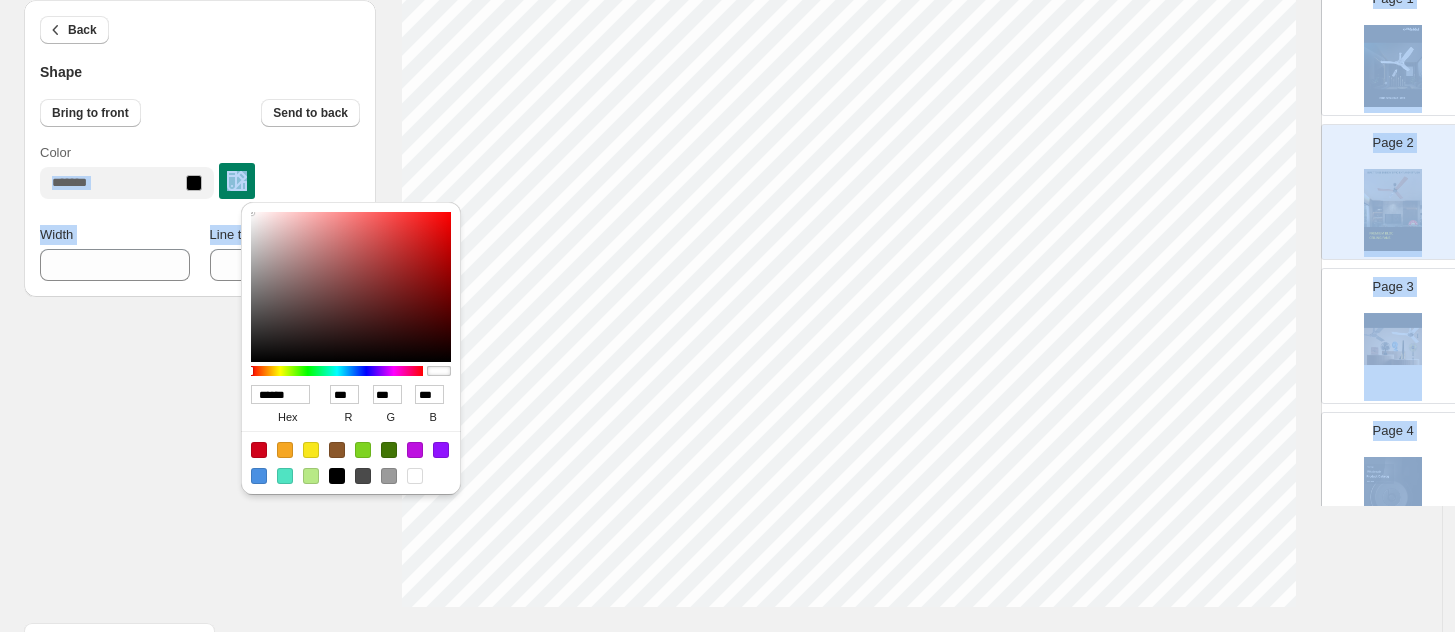 drag, startPoint x: 271, startPoint y: 326, endPoint x: 202, endPoint y: 192, distance: 150.7216 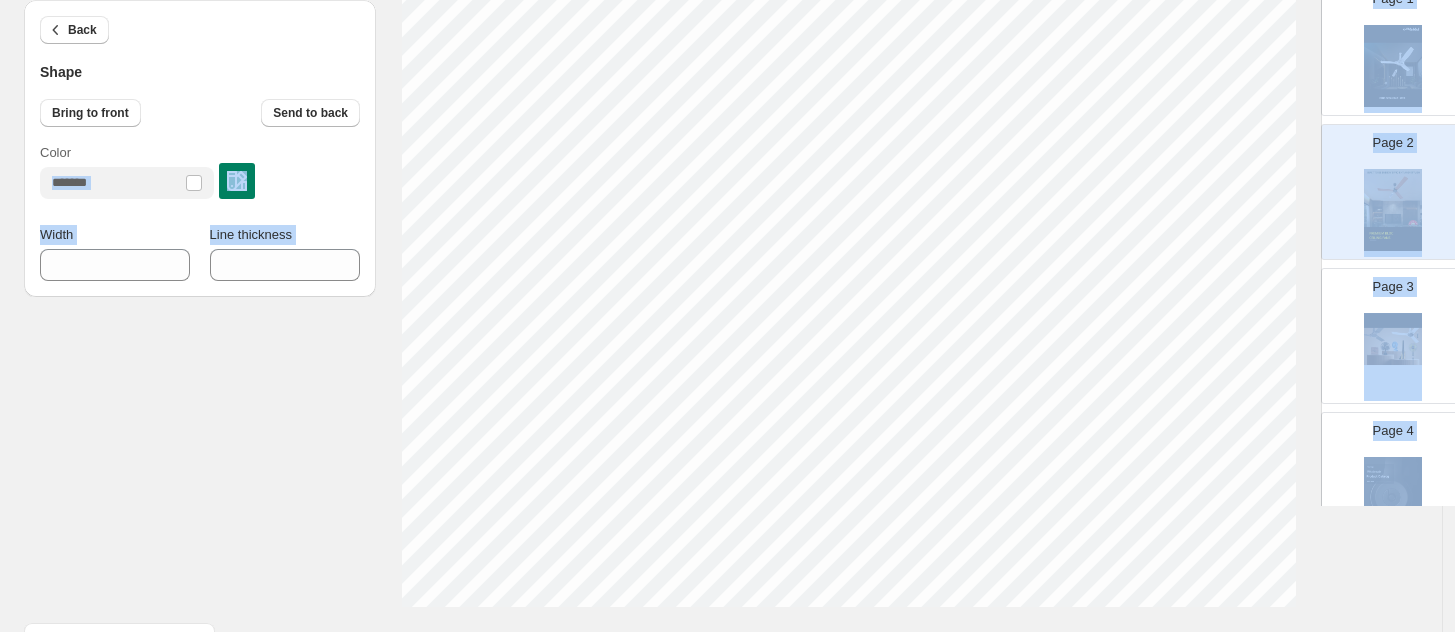 click on "Back Shape Bring to front Send to back Color Width *** Line thickness * Click on an element to change font, style... Drag & Drop Add Page Page 1 Page 2 Page 3 Page 4 Page 5 Wholesale Product Catalog Eurostos 1200mm Ceiling Fan - White Aesthetically designed BLDC fan with soothing LED indication White, Bronze Mist Stock Quantity:  4 SKU:  251627EE Weight:  0 Tags:  all, Ceiling Fans, Fans, Home ... Brand:  Bajaj Barcode №:  8901308744028 Ceiling Fans ₹ null ₹ 7999.00 ₹ 6022.00 ₹ 6022.00 BUY NOW Voittaa 1200mm Ceiling Fan - Chocolate Brown Aesthetically designed  BLDC fan with  soothing LED indication Chocolate Brown, Sparkle White, Glaze... Stock Quantity:  4 SKU:  261641EE Weight:  0 Tags:   Brand:  Bajaj Barcode №:  8901308744240 Ceiling Fans ₹ null ₹ 8499.00 ₹ 5870.00 ₹ 5870.00 BUY NOW Arioso 12DC5R 1200mm Ceiling Fan - Walnut Copper Aerodynamically designed BLDC fan for enhanced comfort and air feel Walnut Copper, White Chrome Stock Quantity:  1 SKU:  251721EE Weight:  0 Brand:  Bajaj" at bounding box center [721, -43] 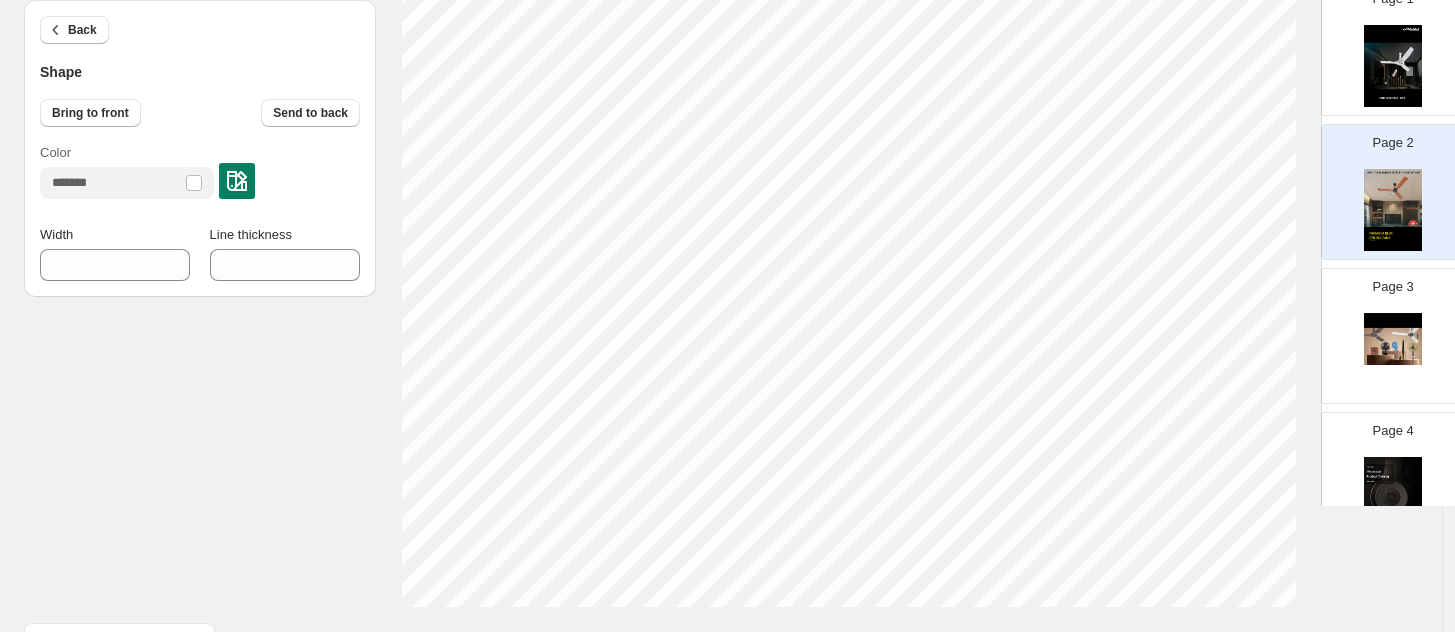 type on "***" 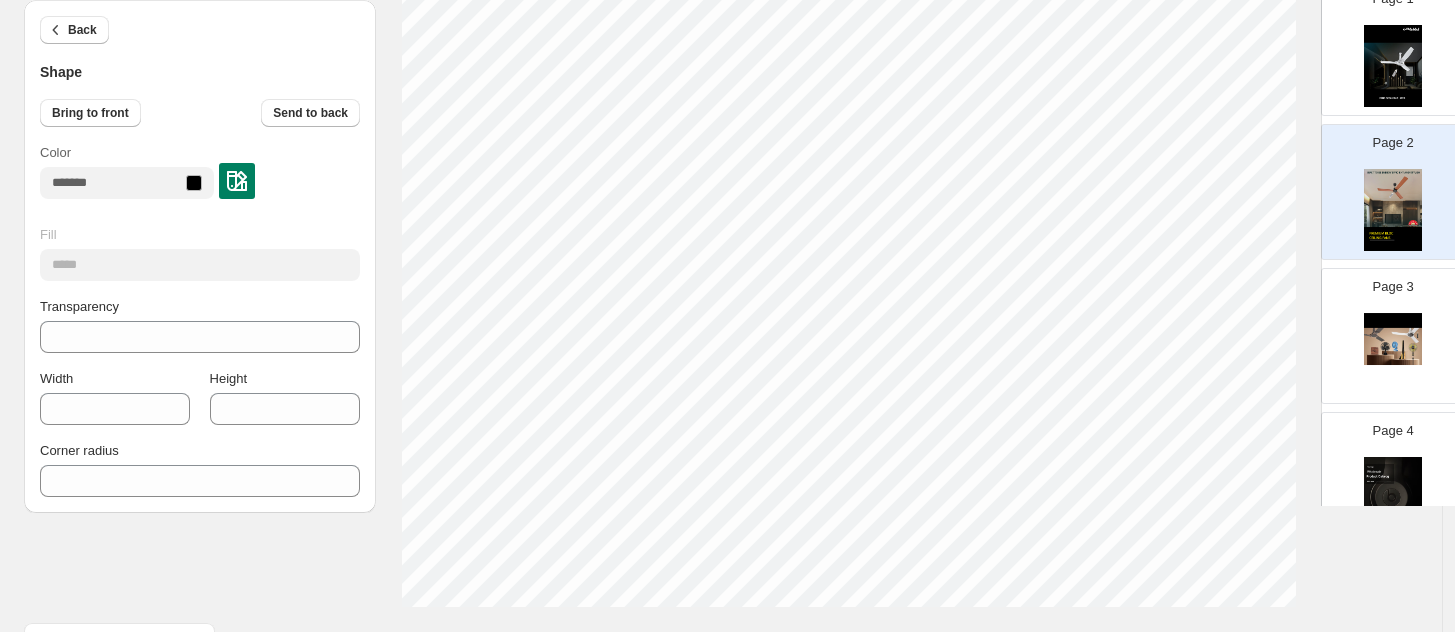 click at bounding box center (1393, 210) 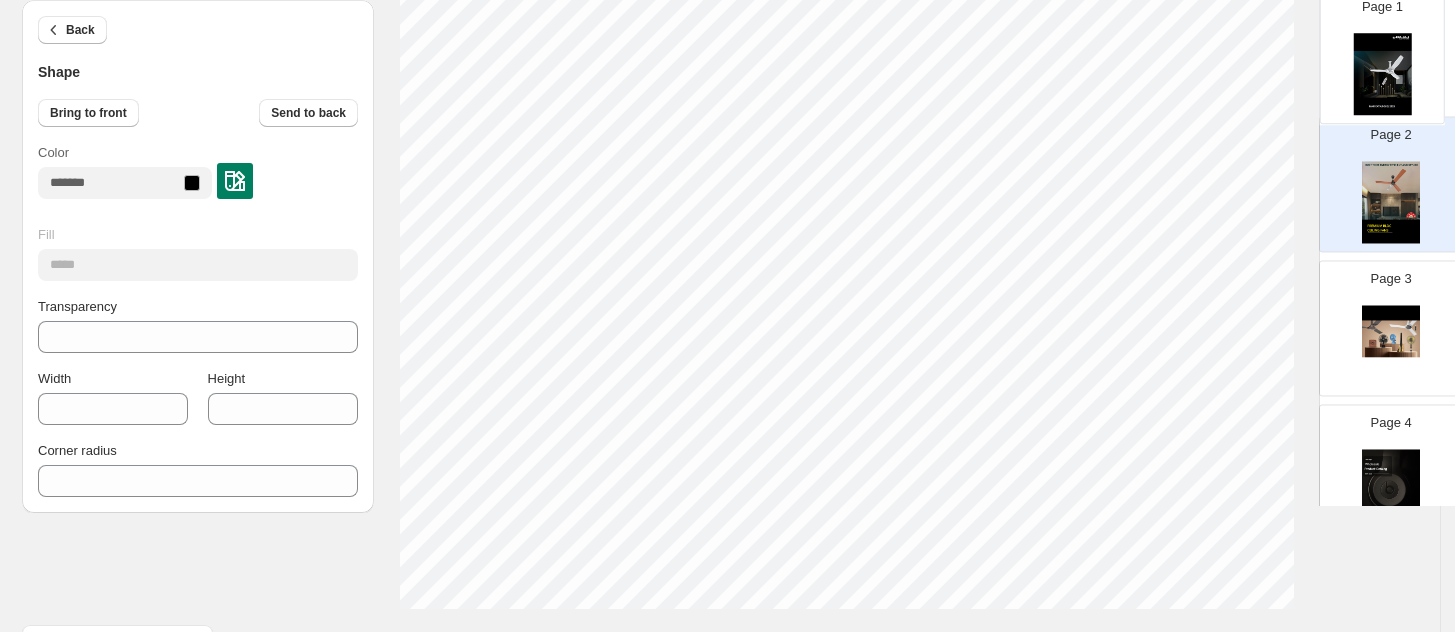 click at bounding box center (1391, 202) 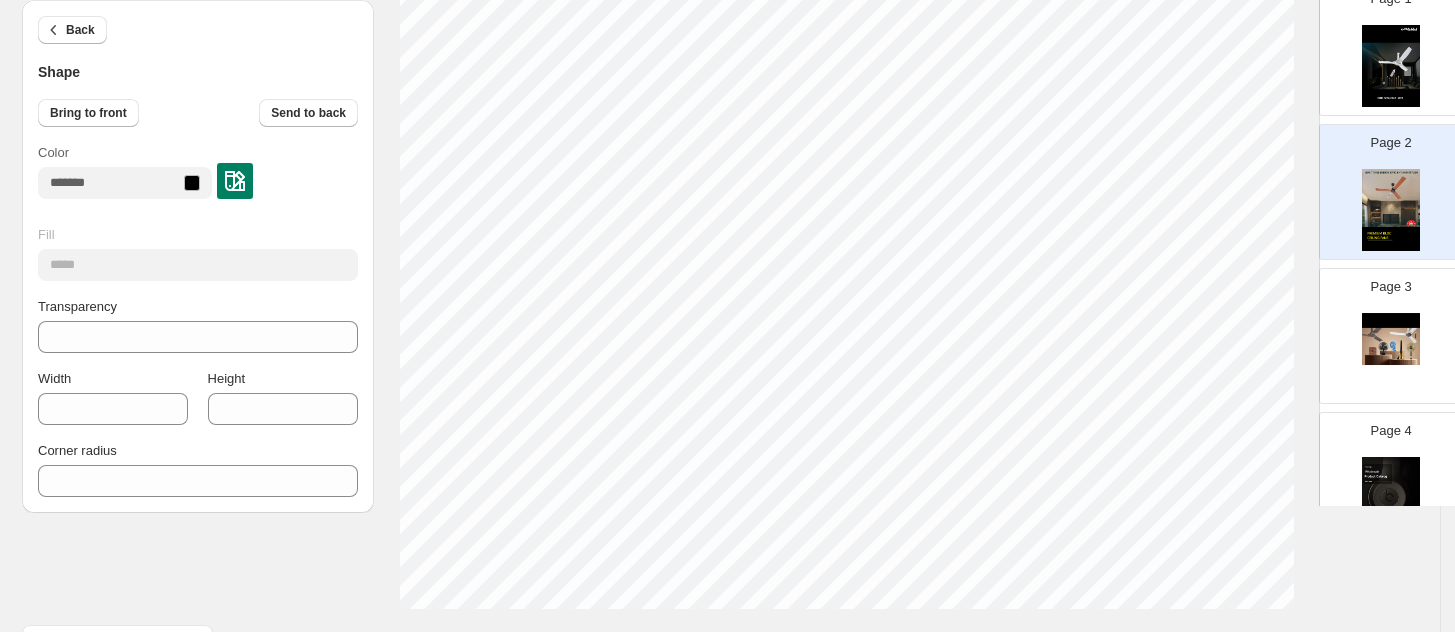 click at bounding box center (1391, 66) 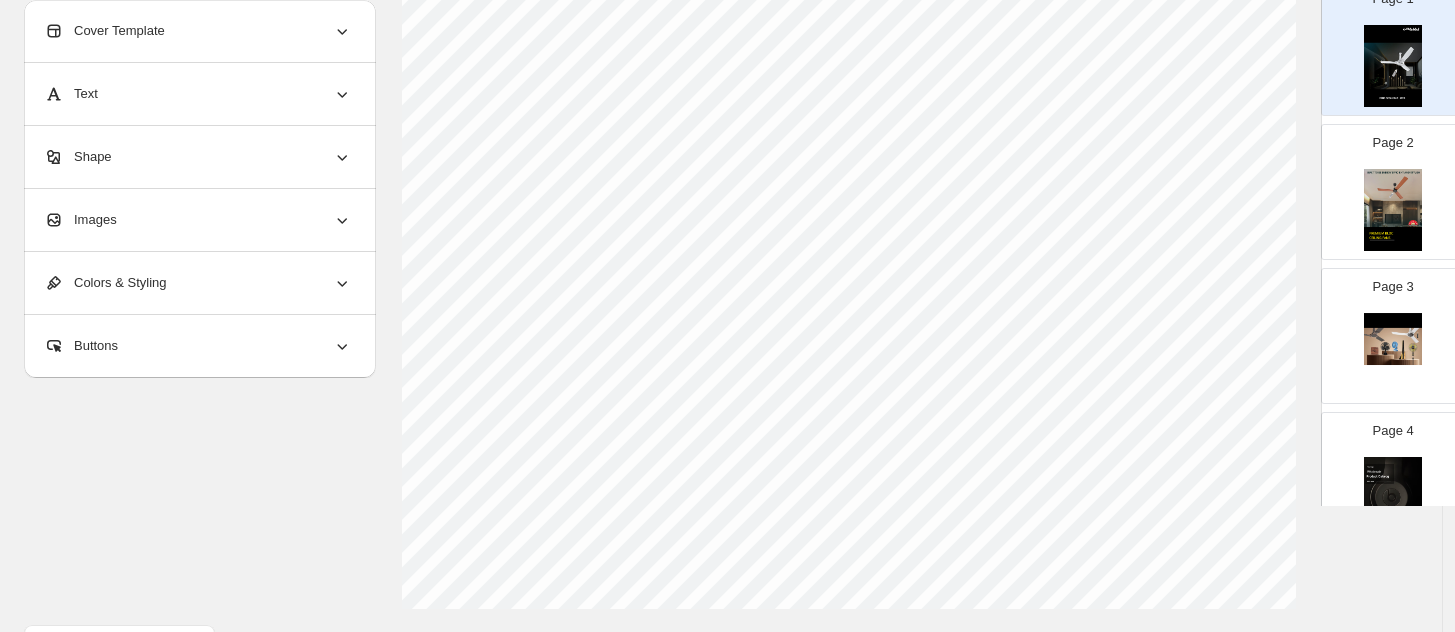 click at bounding box center (1393, 210) 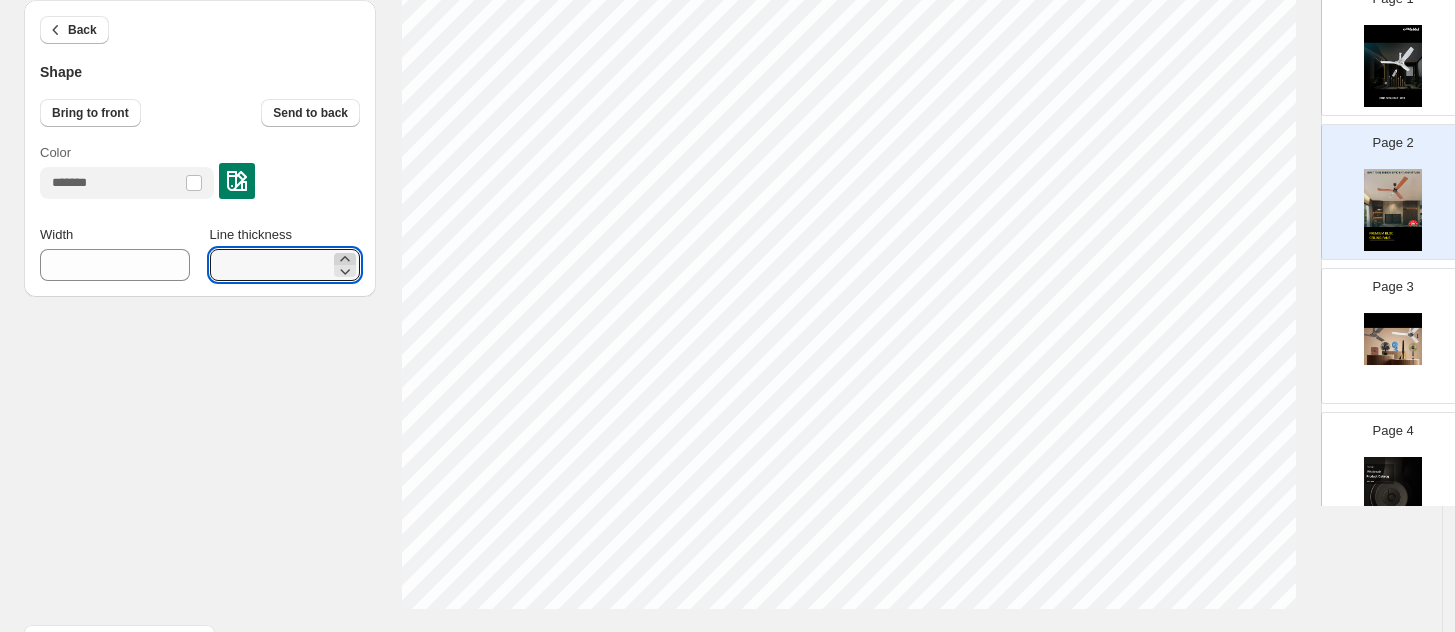 click 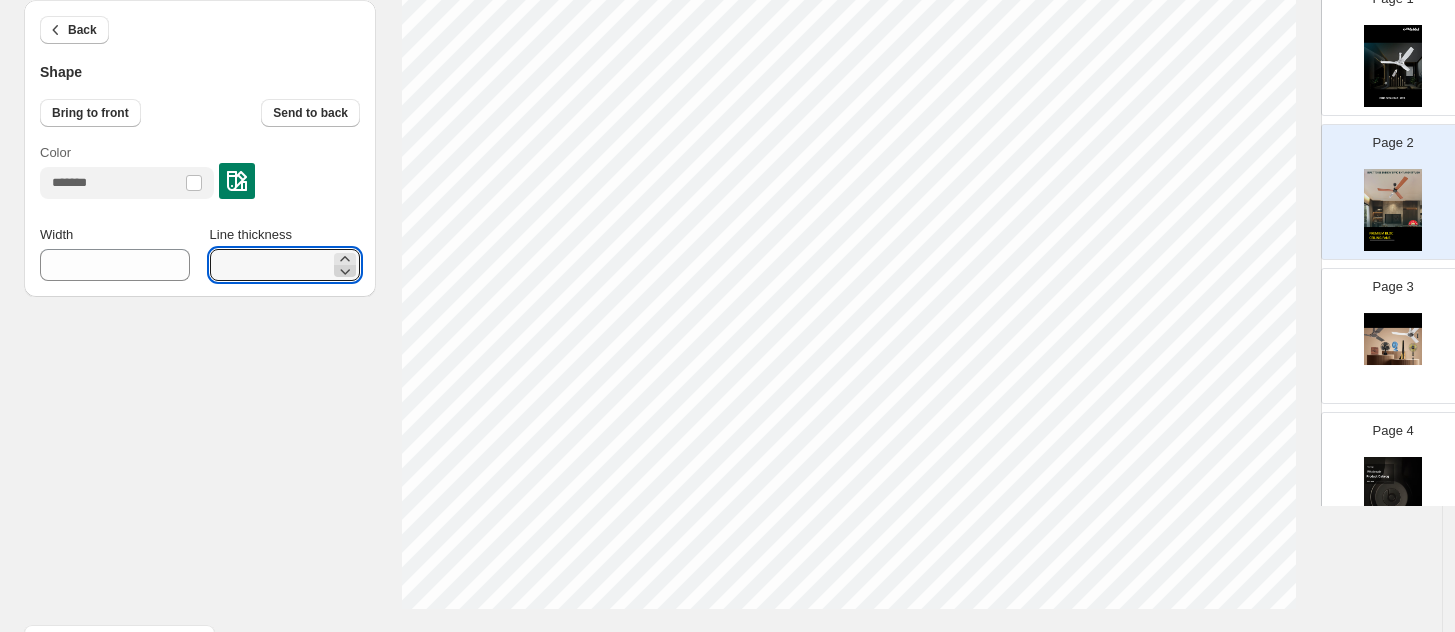 click 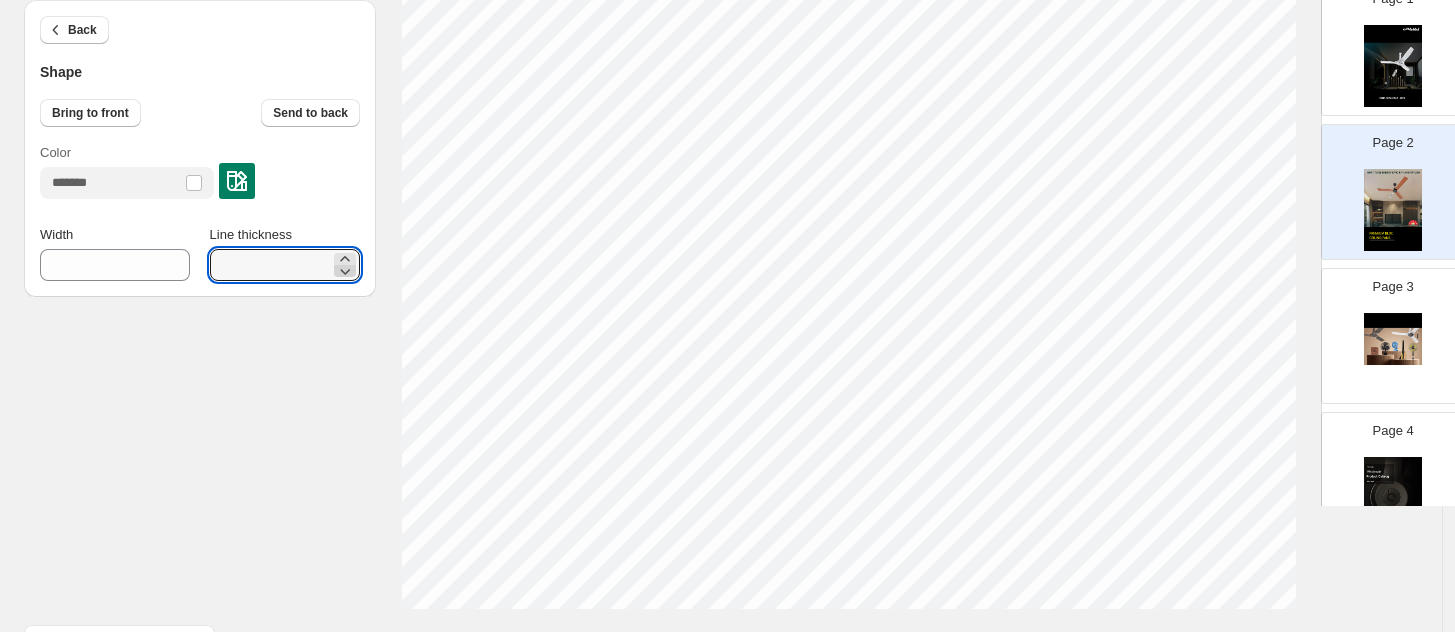 click 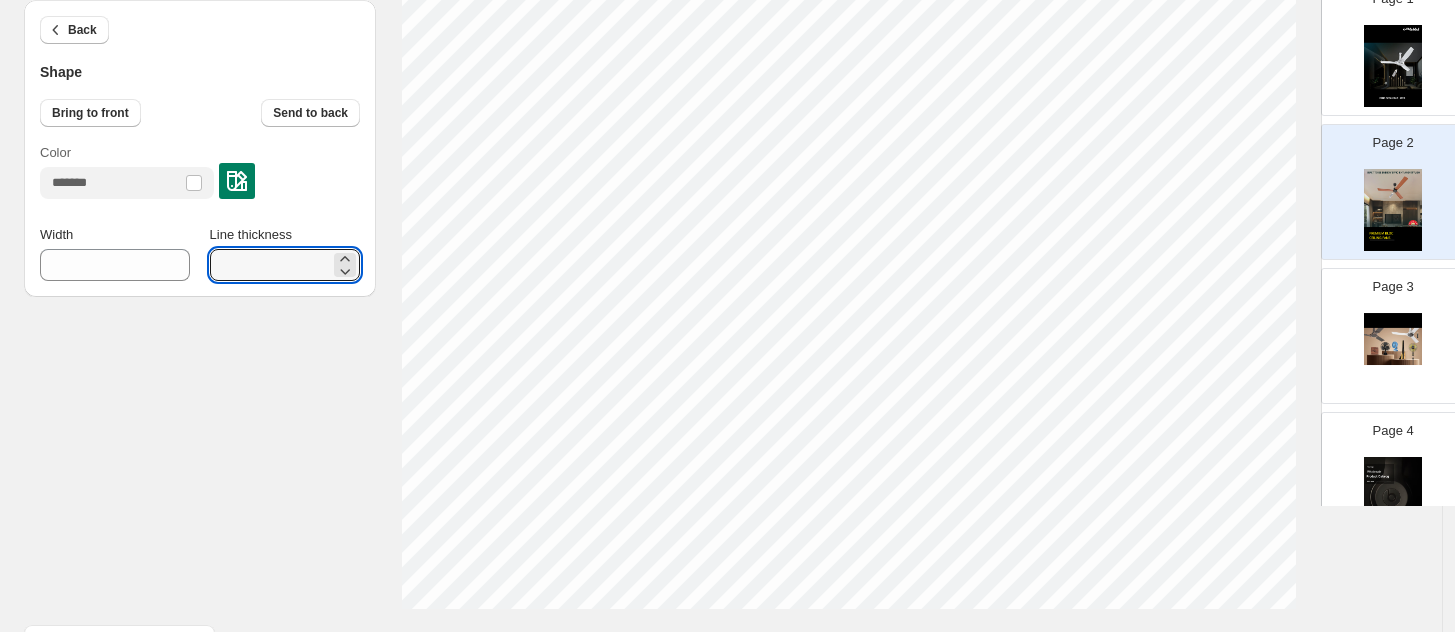 click on "Back Shape Bring to front Send to back Color Width *** Line thickness * Click on an element to change font, style... Drag & Drop Add Page Page 1 Page 2 Page 3 Page 4 Page 5 Wholesale Product Catalog Eurostos 1200mm Ceiling Fan - White Aesthetically designed BLDC fan with soothing LED indication White, Bronze Mist Stock Quantity:  4 SKU:  251627EE Weight:  0 Tags:  all, Ceiling Fans, Fans, Home ... Brand:  Bajaj Barcode №:  8901308744028 Ceiling Fans ₹ null ₹ 7999.00 ₹ 6022.00 ₹ 6022.00 BUY NOW Voittaa 1200mm Ceiling Fan - Chocolate Brown Aesthetically designed  BLDC fan with  soothing LED indication Chocolate Brown, Sparkle White, Glaze... Stock Quantity:  4 SKU:  261641EE Weight:  0 Tags:   Brand:  Bajaj Barcode №:  8901308744240 Ceiling Fans ₹ null ₹ 8499.00 ₹ 5870.00 ₹ 5870.00 BUY NOW Arioso 12DC5R 1200mm Ceiling Fan - Walnut Copper Aerodynamically designed BLDC fan for enhanced comfort and air feel Walnut Copper, White Chrome Stock Quantity:  1 SKU:  251721EE Weight:  0 Brand:  Bajaj" at bounding box center [721, -41] 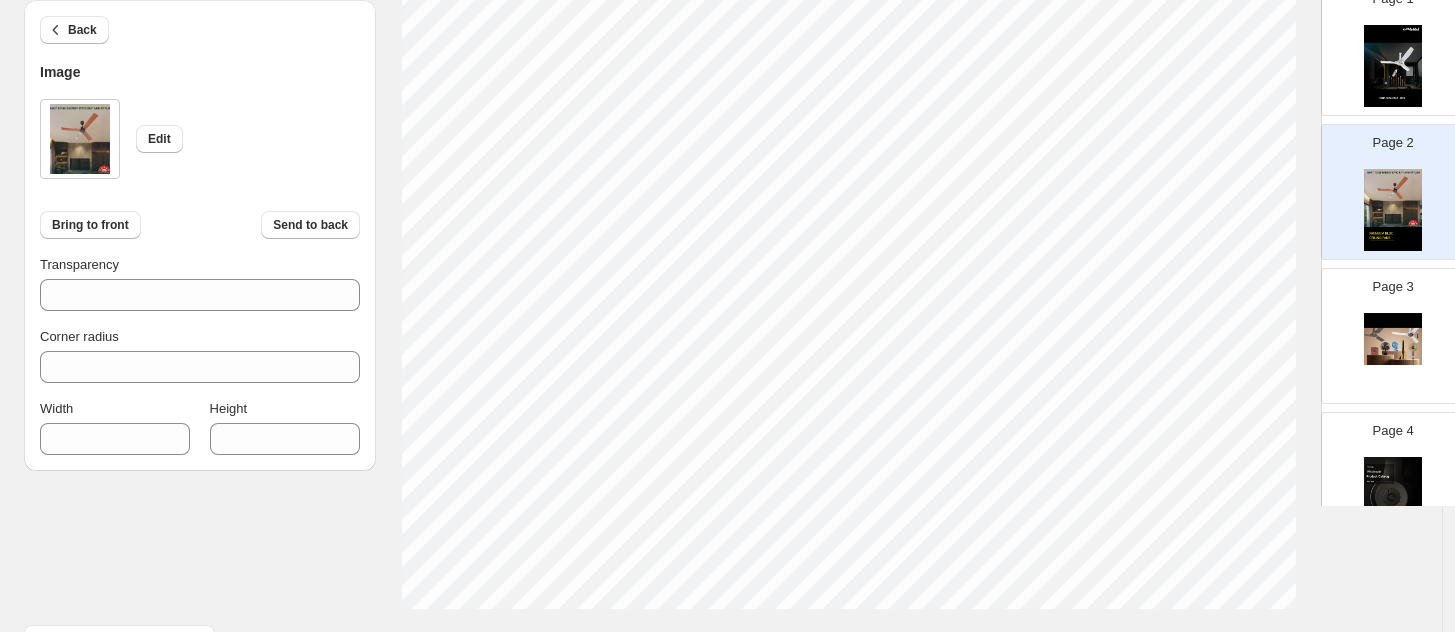 select on "********" 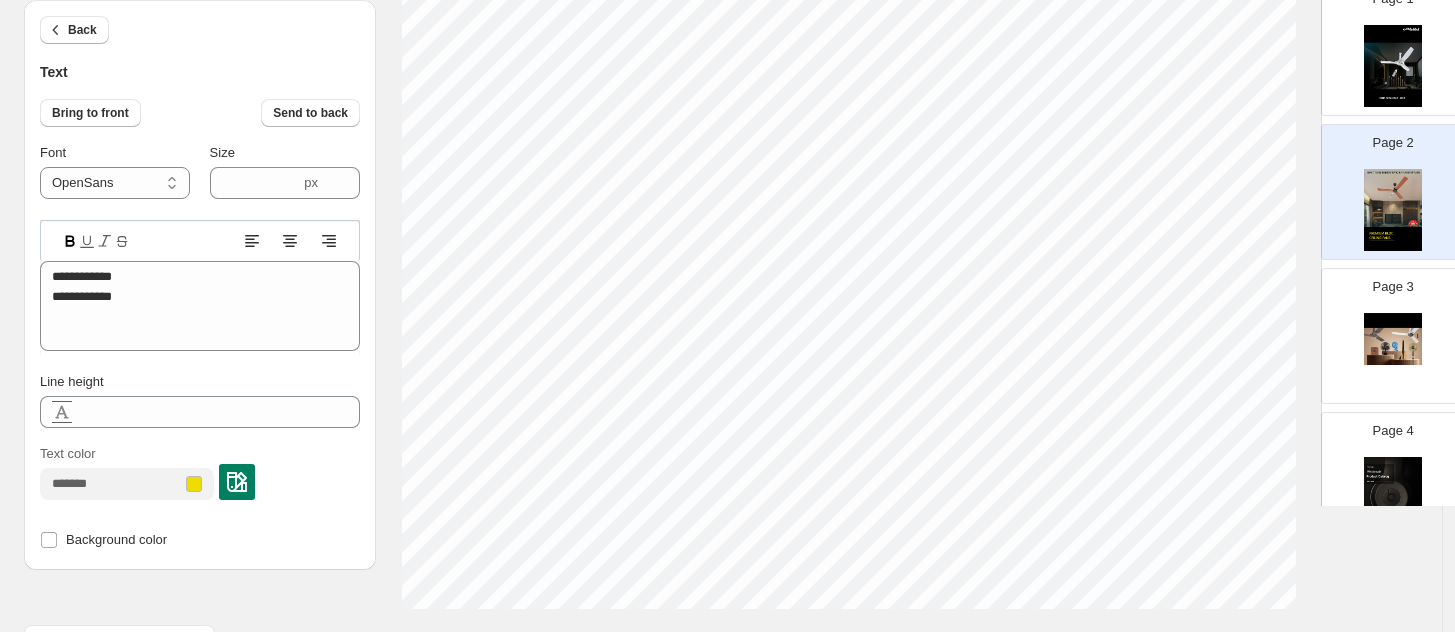 click at bounding box center (194, 484) 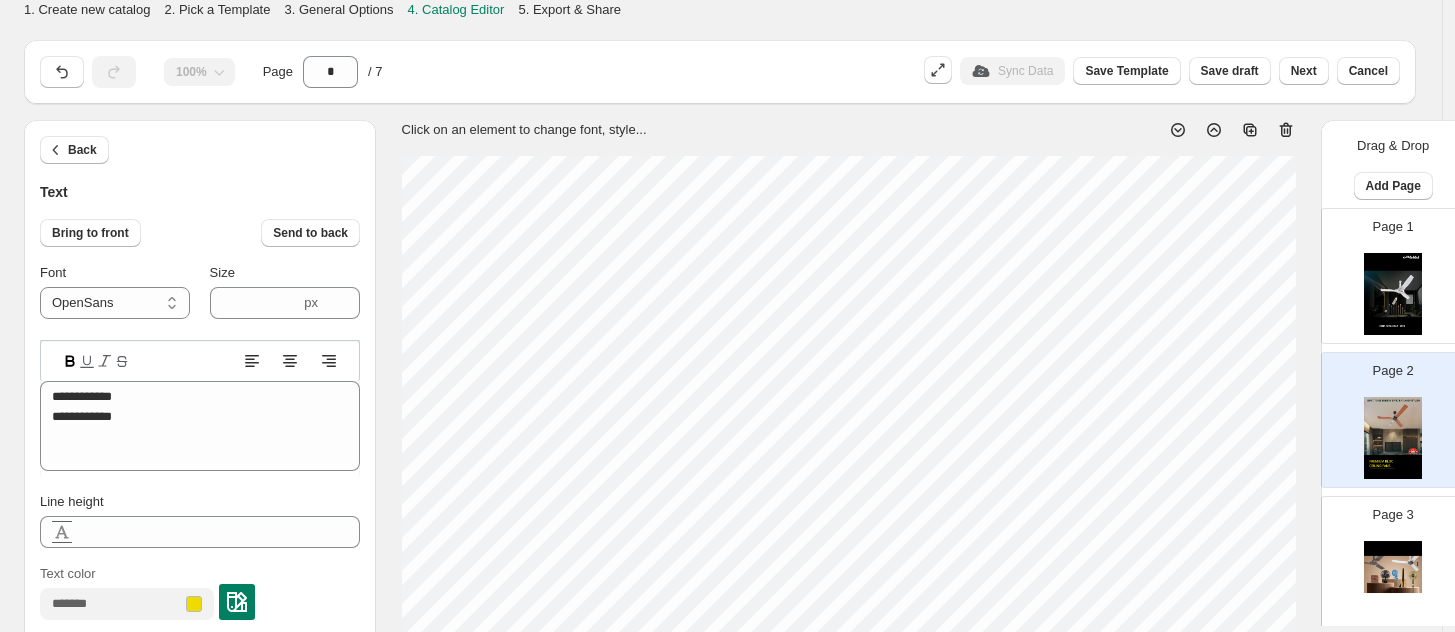 select on "********" 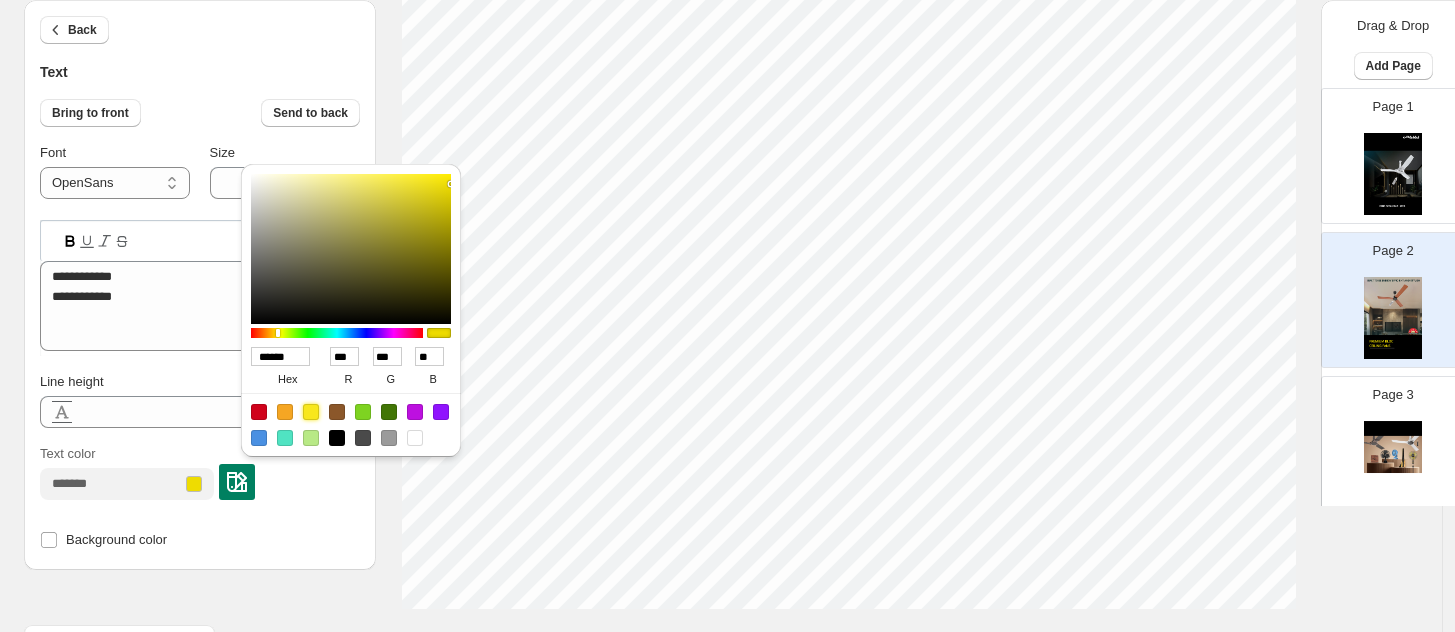 scroll, scrollTop: 810, scrollLeft: 0, axis: vertical 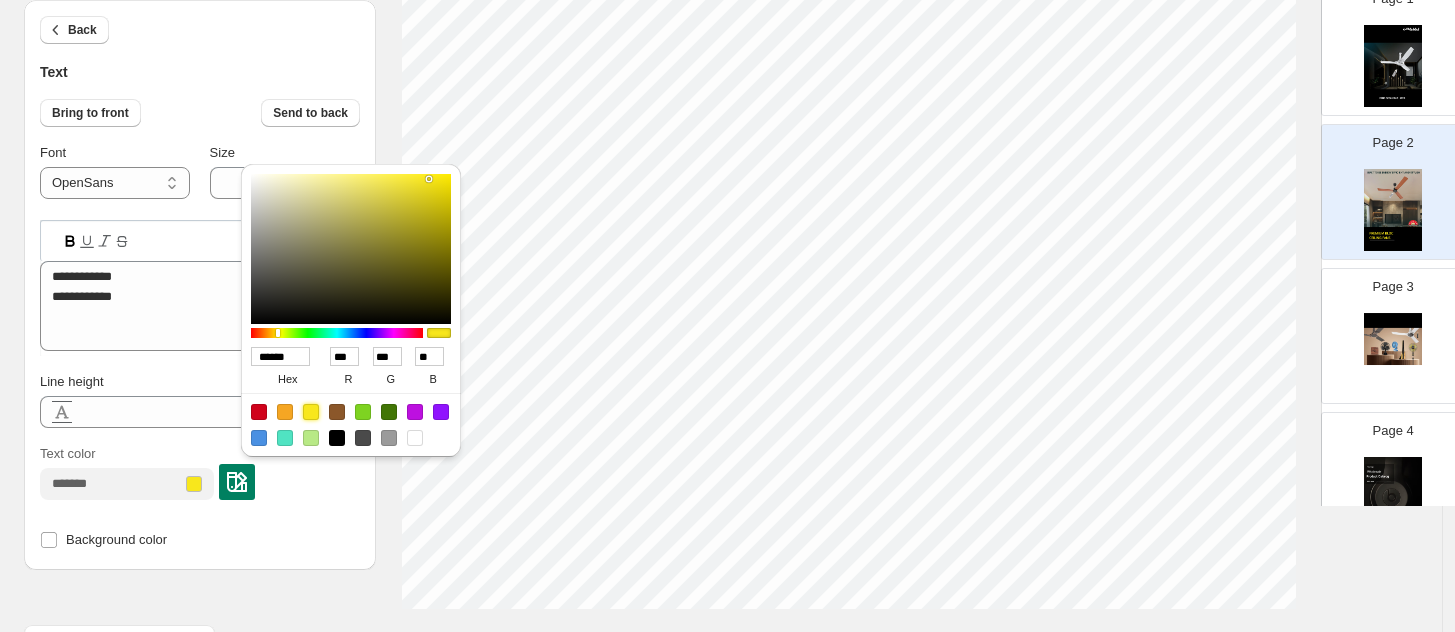 type on "******" 